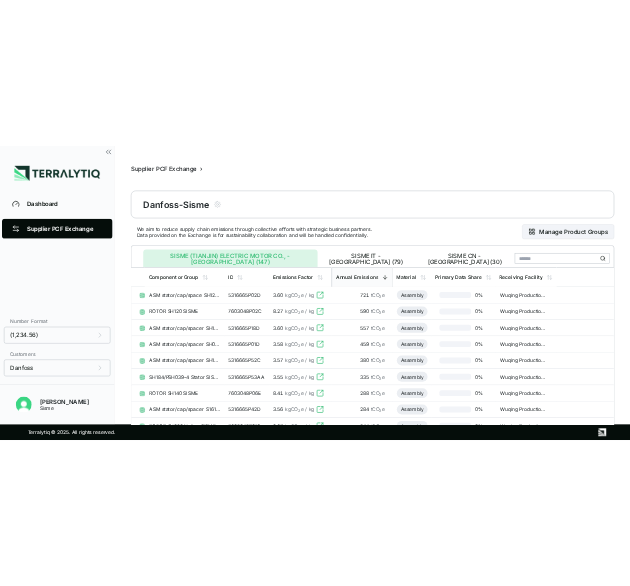scroll, scrollTop: 0, scrollLeft: 0, axis: both 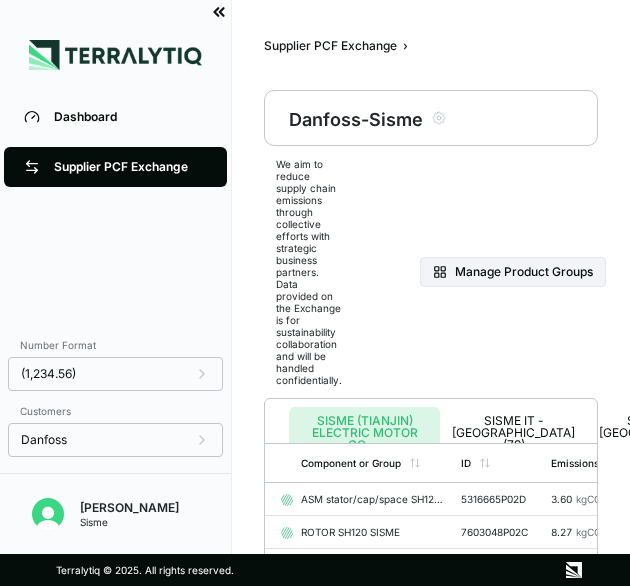 click 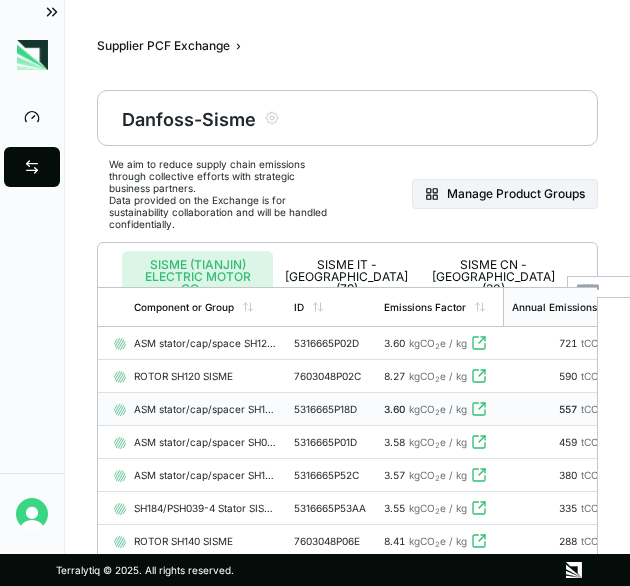 scroll, scrollTop: 0, scrollLeft: 0, axis: both 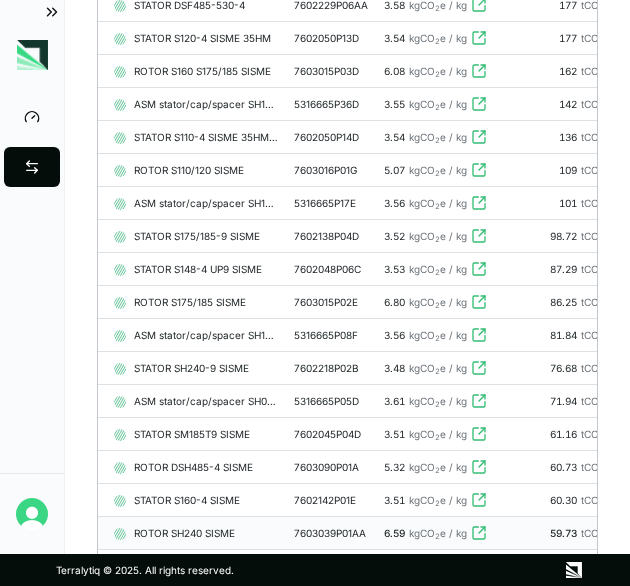 click on "7603039P01AA" at bounding box center [331, 533] 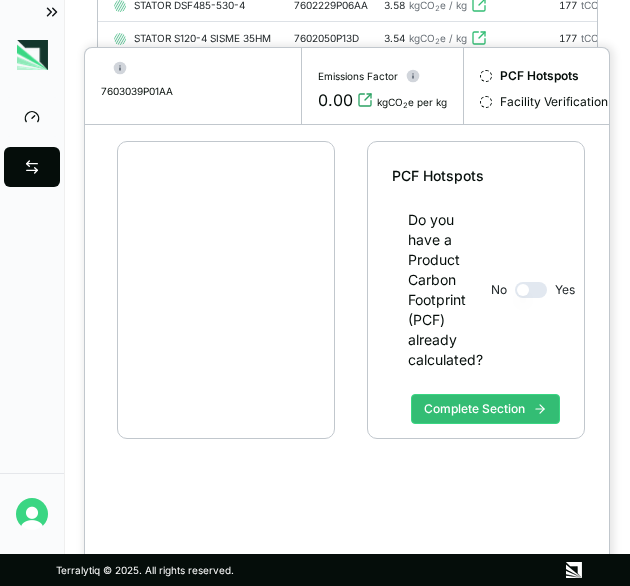 scroll, scrollTop: 38, scrollLeft: 0, axis: vertical 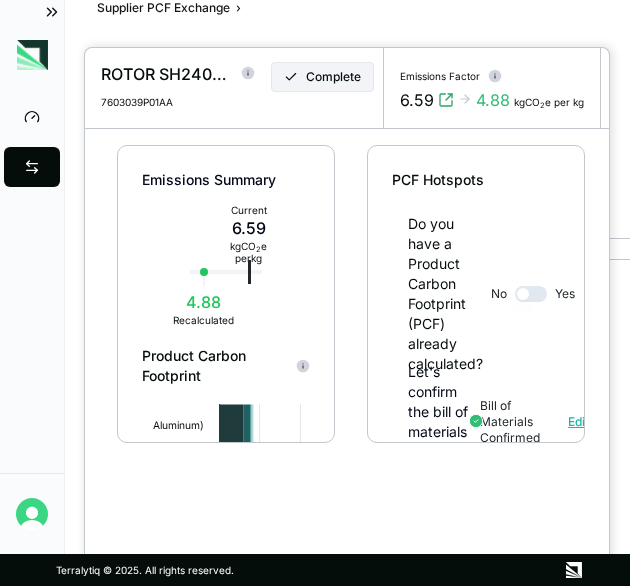 click at bounding box center [315, 293] 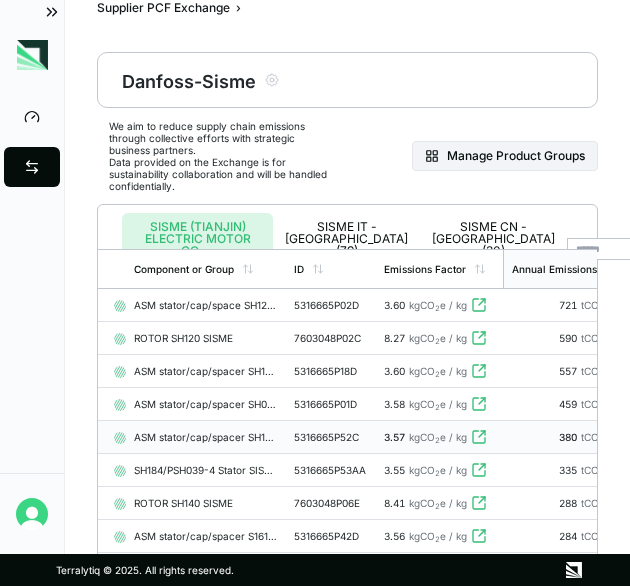 scroll, scrollTop: 0, scrollLeft: 0, axis: both 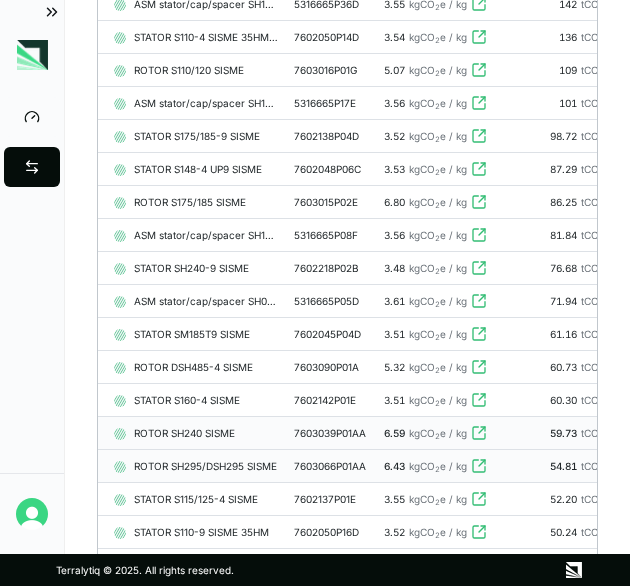 click on "7603066P01AA" at bounding box center [331, 466] 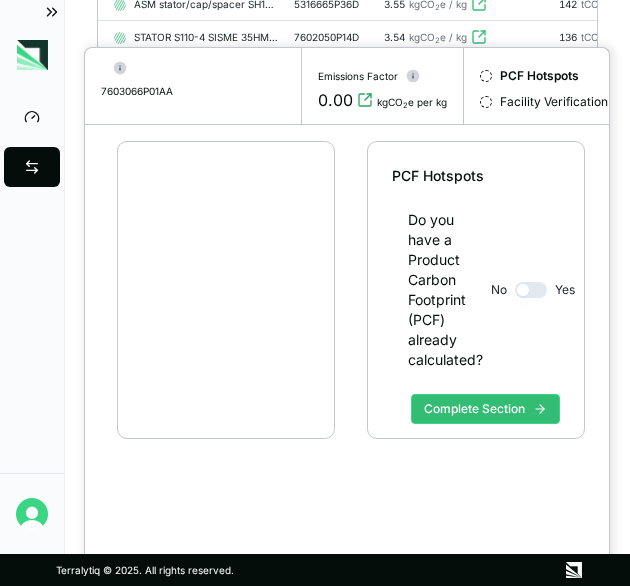scroll, scrollTop: 38, scrollLeft: 0, axis: vertical 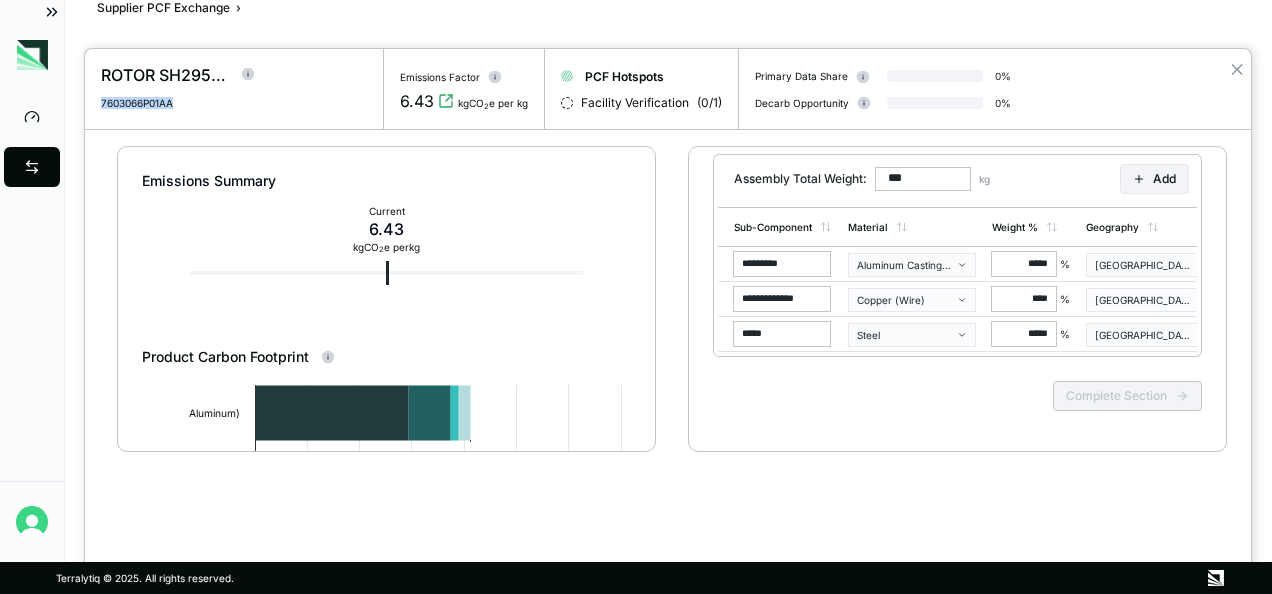 drag, startPoint x: 102, startPoint y: 103, endPoint x: 184, endPoint y: 102, distance: 82.006096 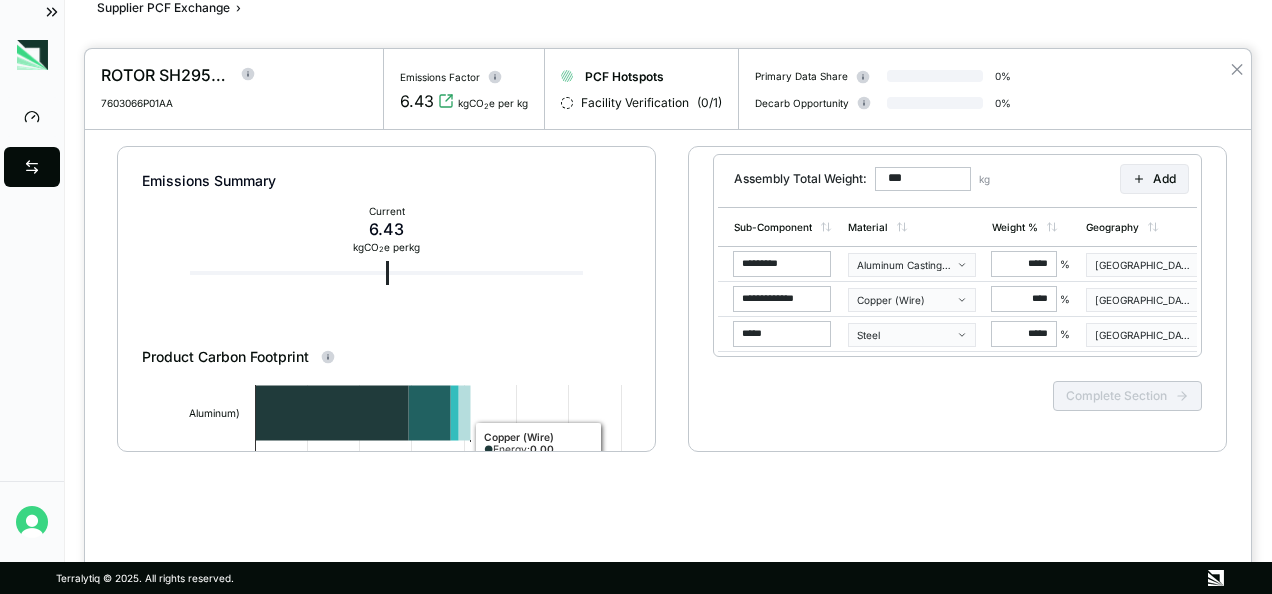 click on "**********" at bounding box center (668, 354) 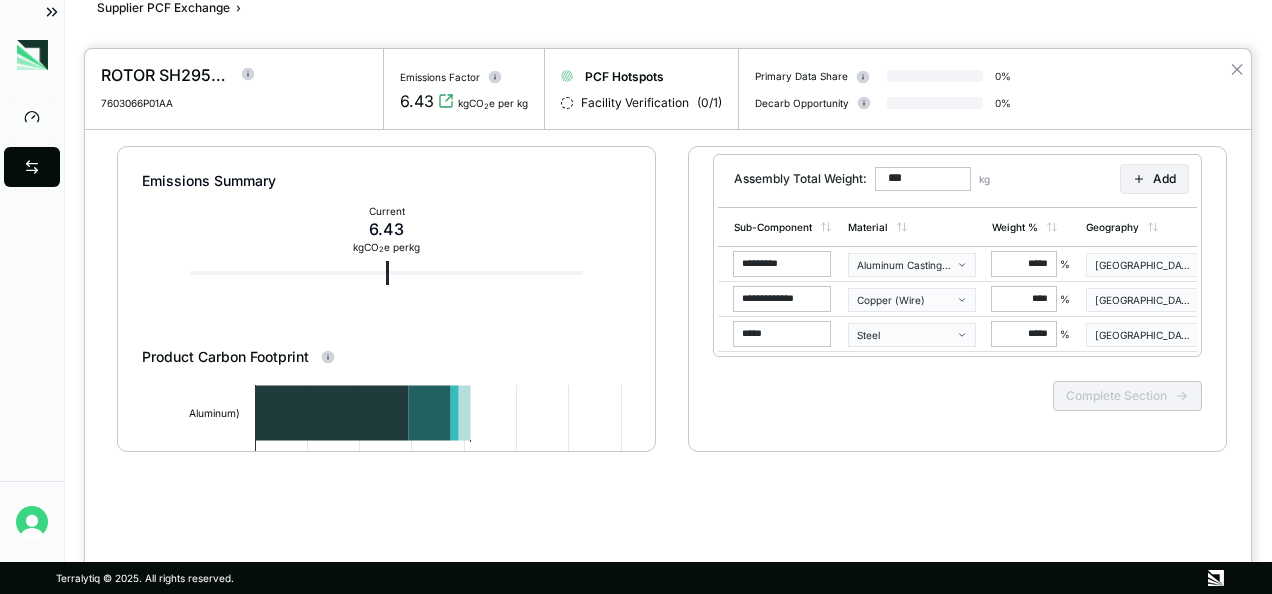 click on "**********" at bounding box center (668, 354) 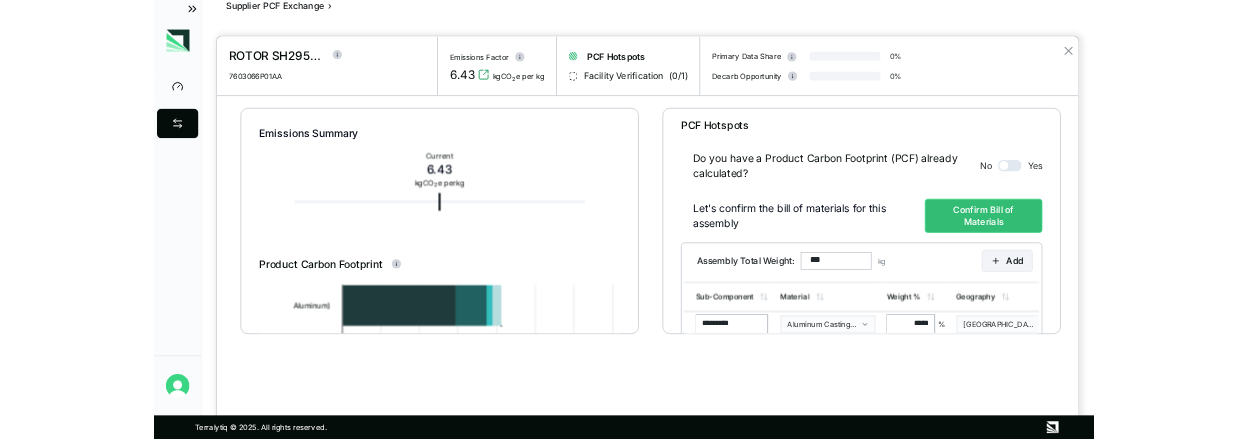 scroll, scrollTop: 0, scrollLeft: 0, axis: both 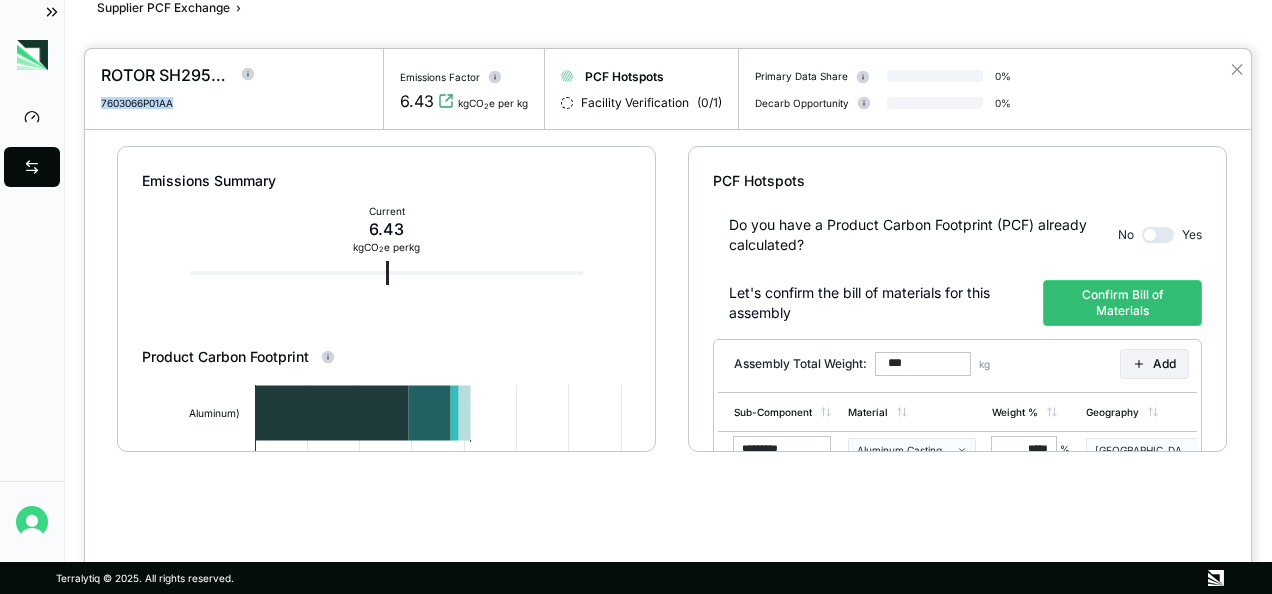 drag, startPoint x: 102, startPoint y: 97, endPoint x: 172, endPoint y: 97, distance: 70 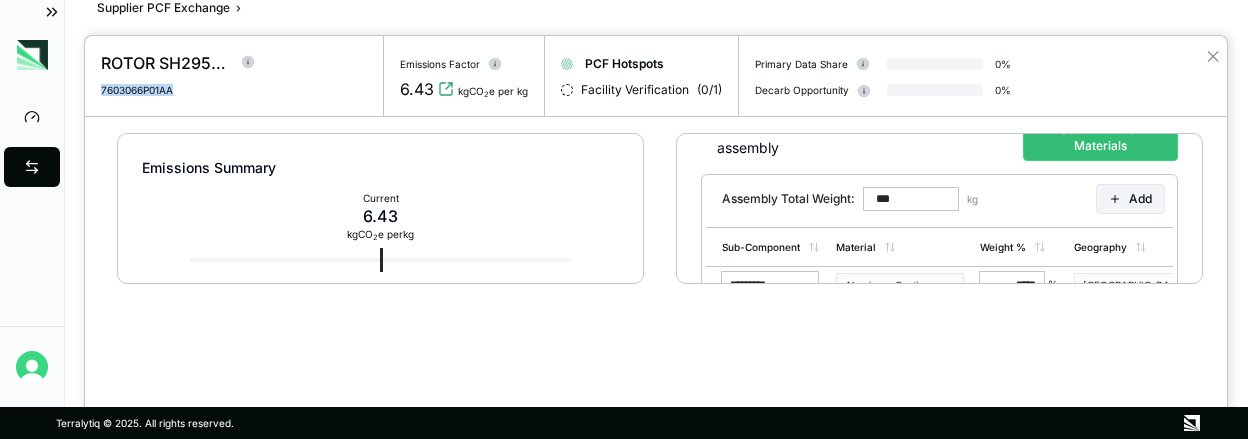 scroll, scrollTop: 146, scrollLeft: 0, axis: vertical 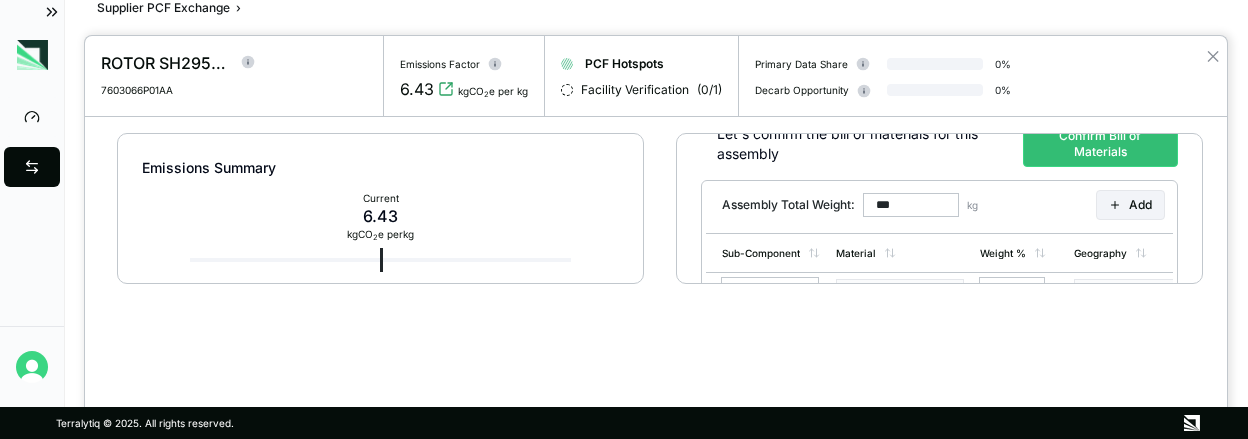 click on "***" at bounding box center [911, 205] 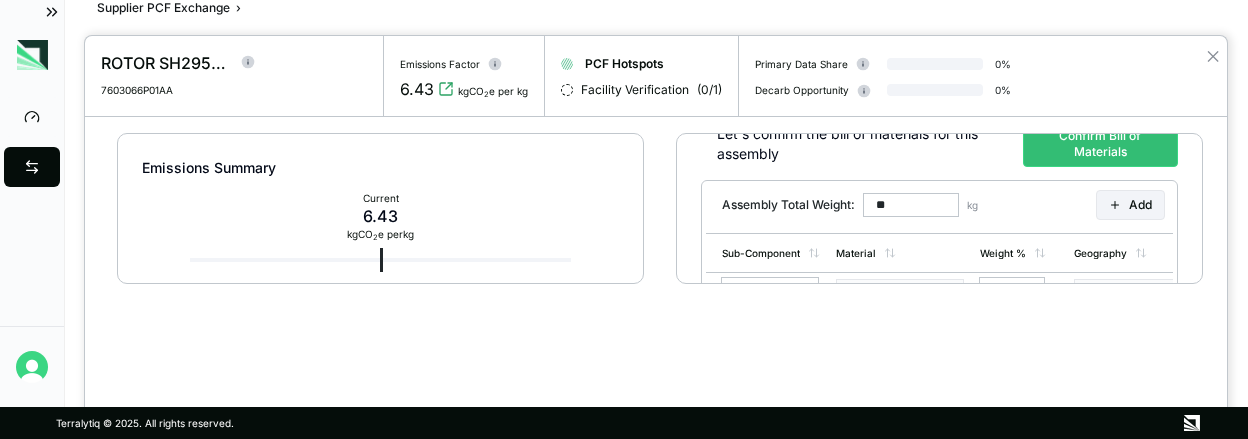 type on "*" 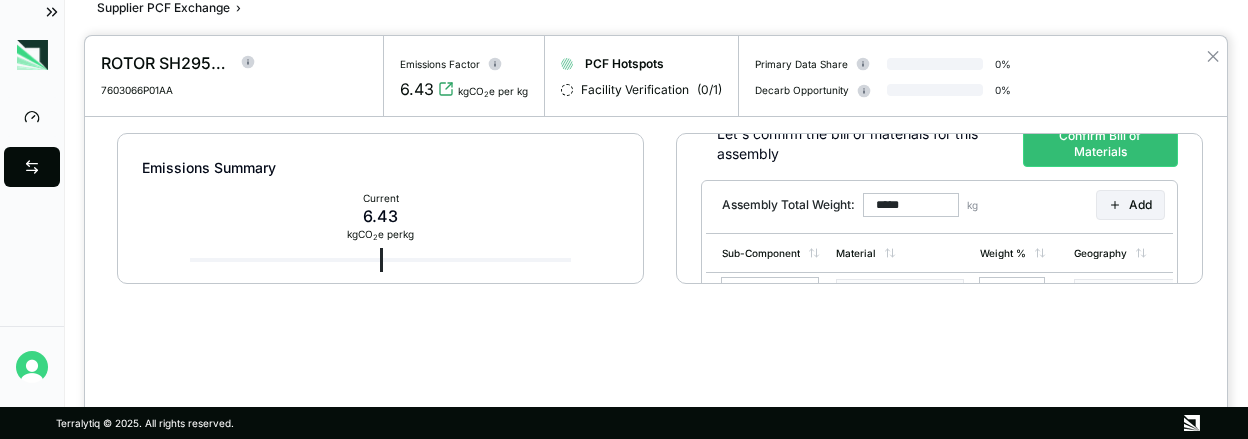 scroll, scrollTop: 246, scrollLeft: 0, axis: vertical 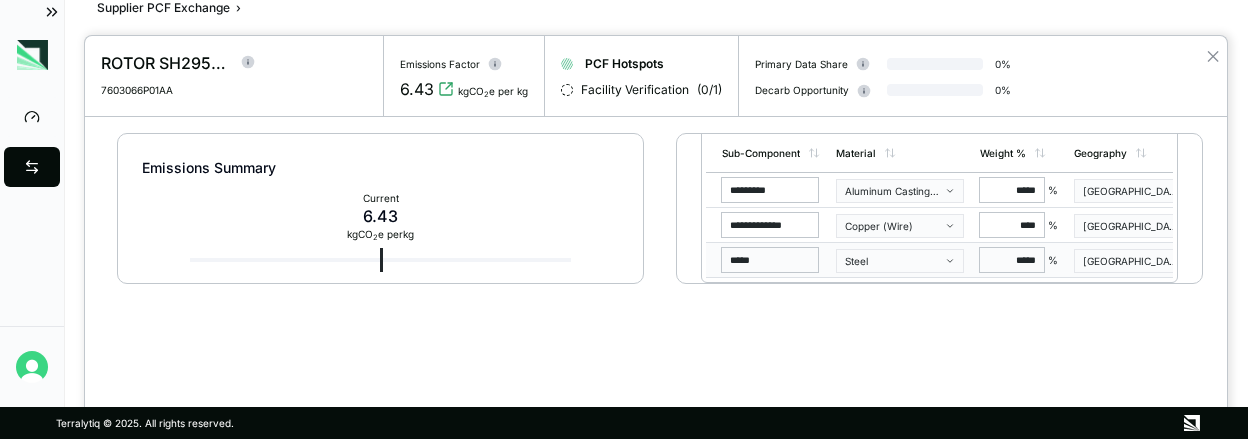 type on "*****" 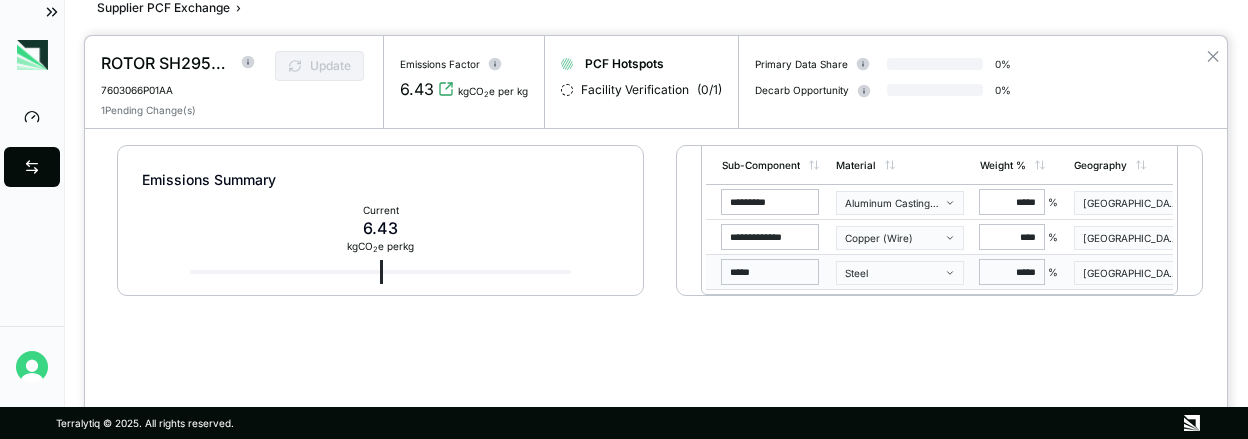 click on "*****" at bounding box center (1012, 272) 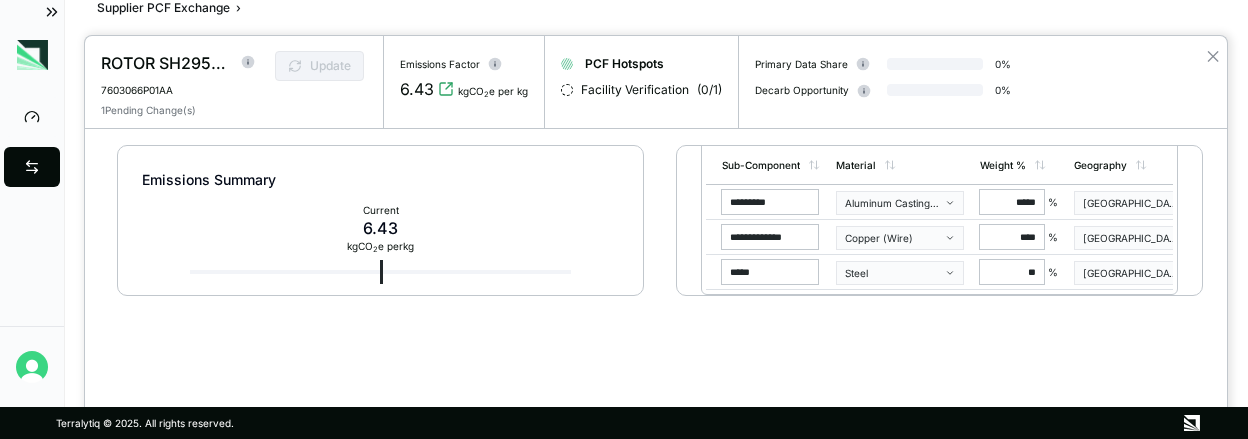 type on "*" 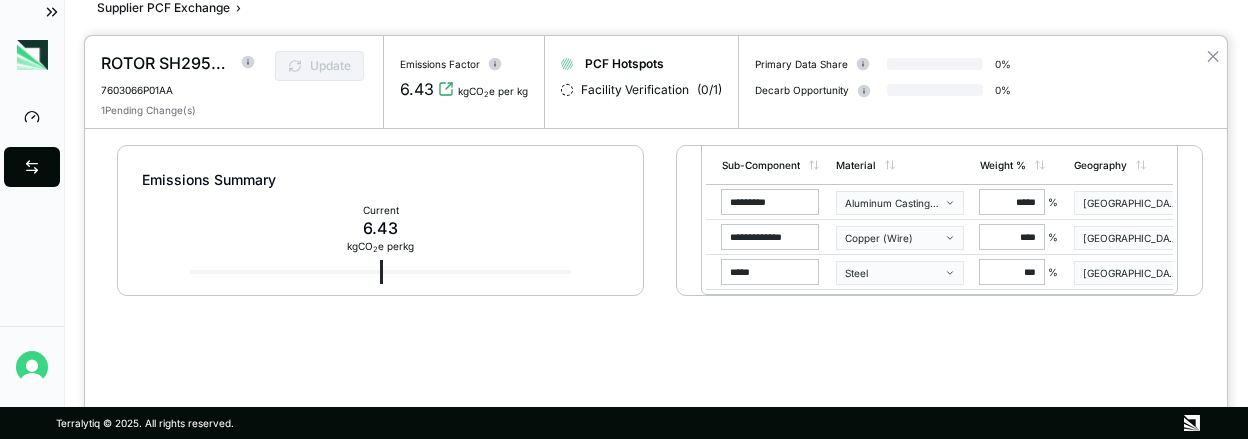 type on "****" 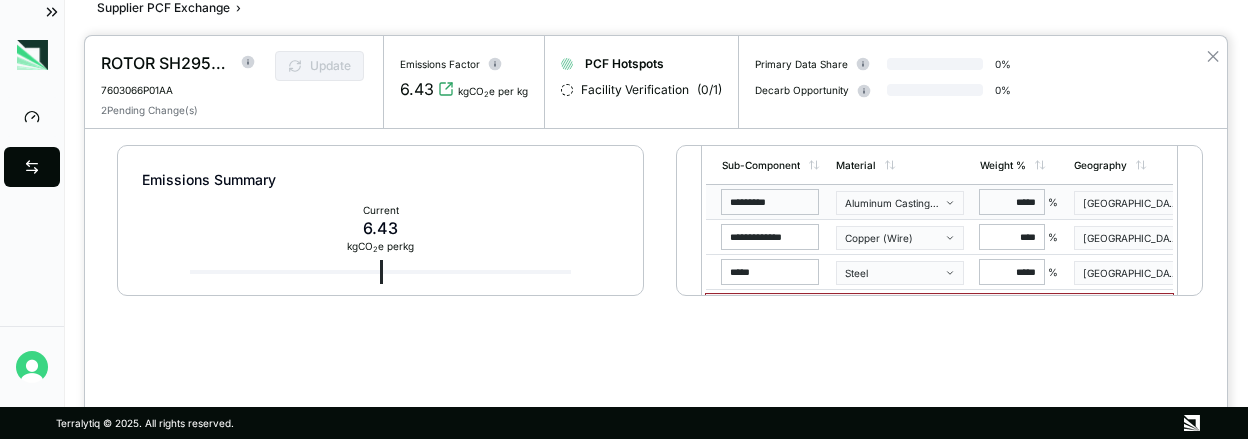 click on "*****" at bounding box center [1012, 202] 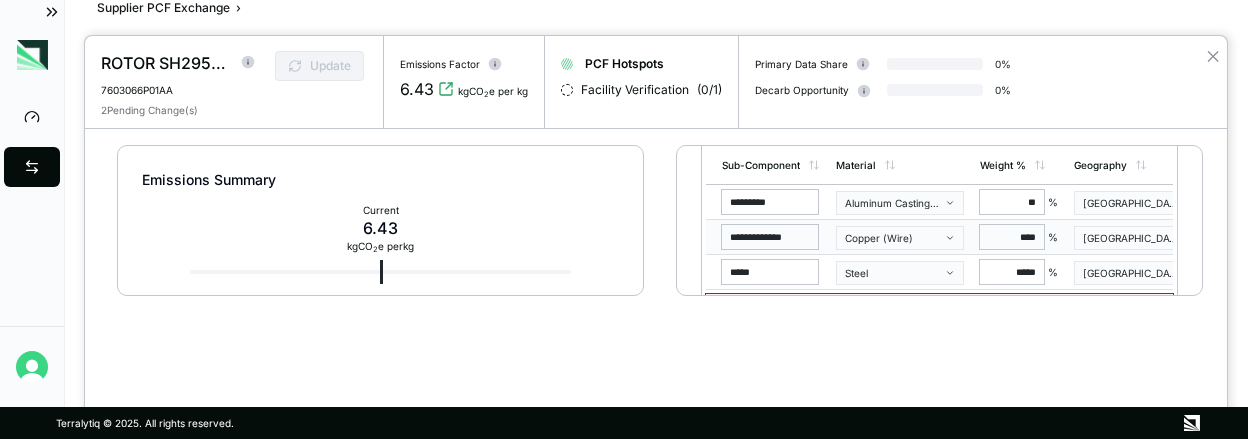 type on "*" 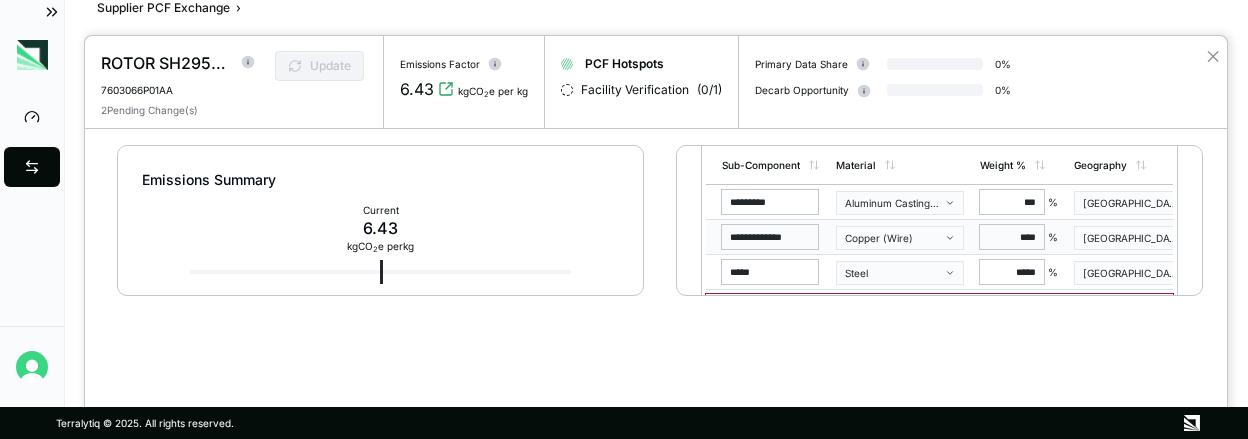 type on "****" 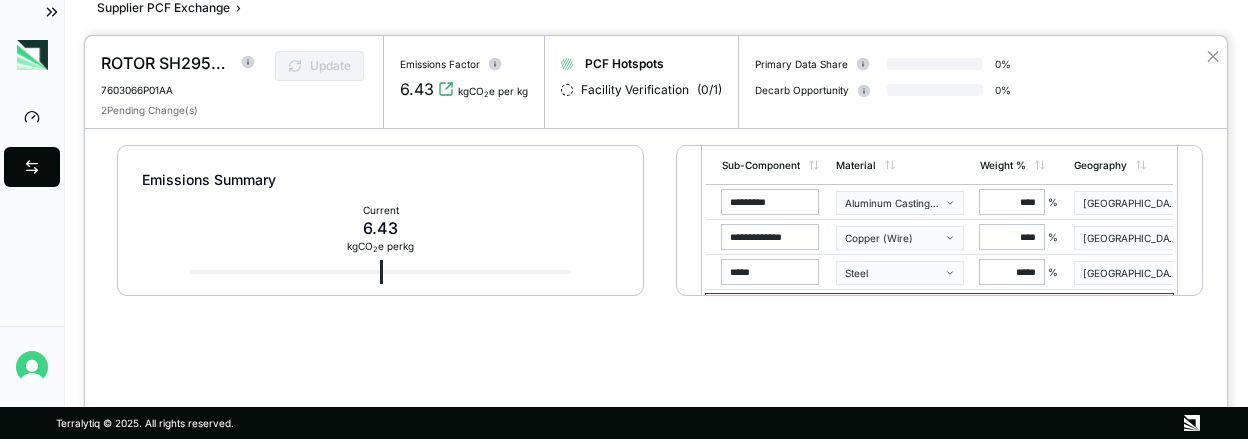 scroll, scrollTop: 46, scrollLeft: 0, axis: vertical 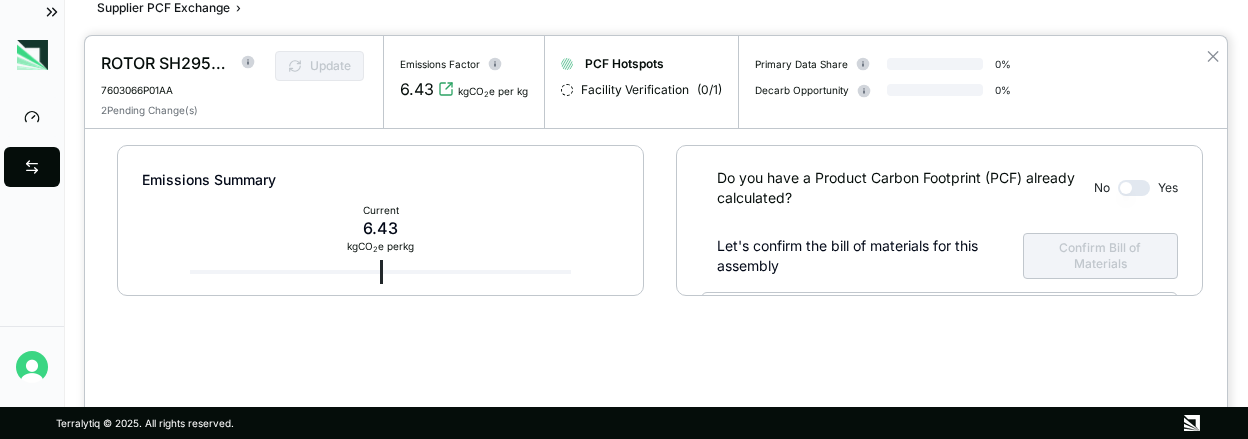 click on "Let's confirm the bill of materials for this assembly" at bounding box center [870, 256] 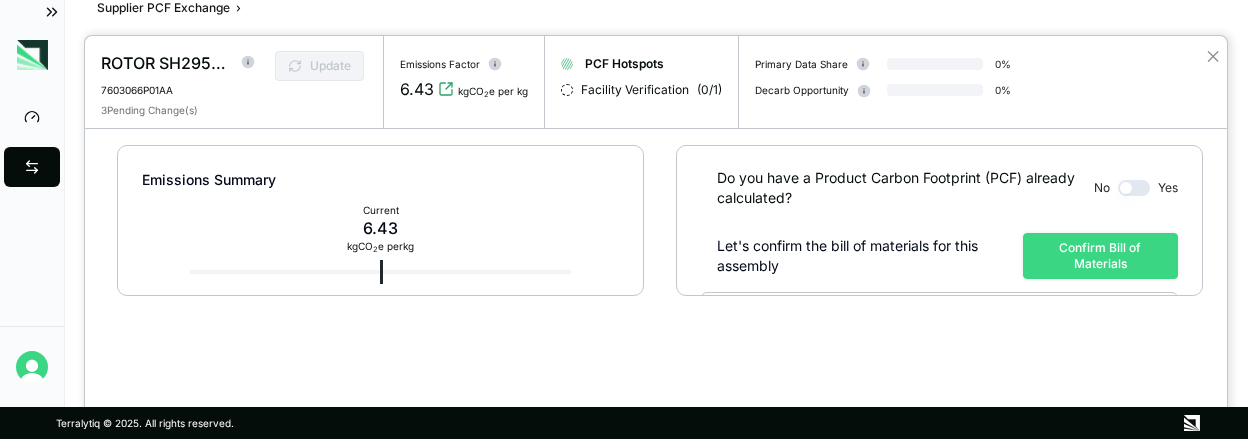 click on "Confirm Bill of Materials" at bounding box center (1100, 256) 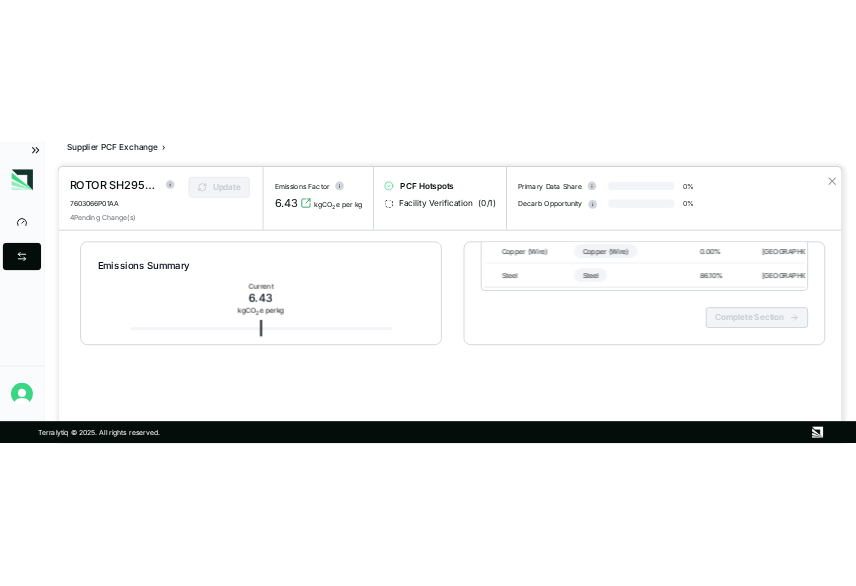 scroll, scrollTop: 346, scrollLeft: 0, axis: vertical 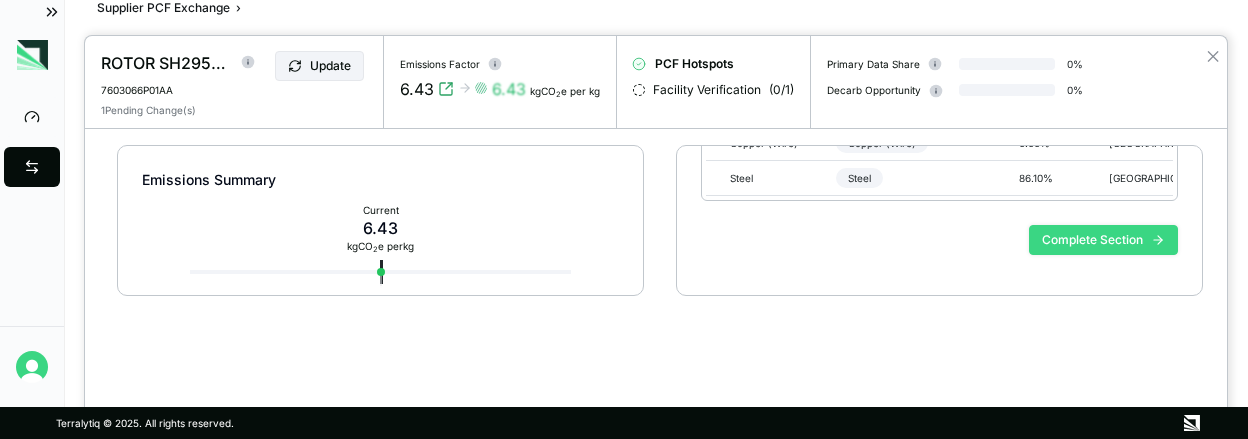 click on "Complete Section" at bounding box center (1103, 240) 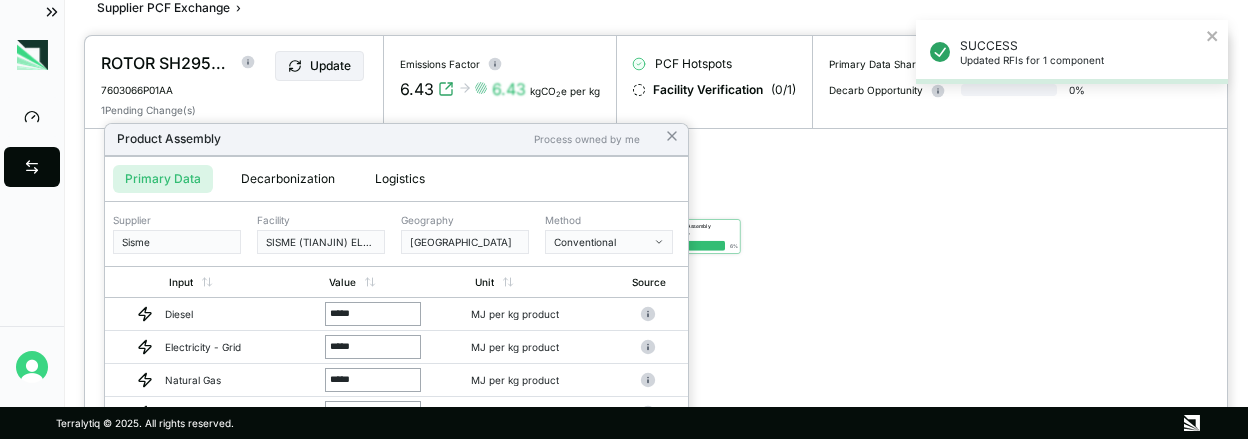 click at bounding box center (656, 237) 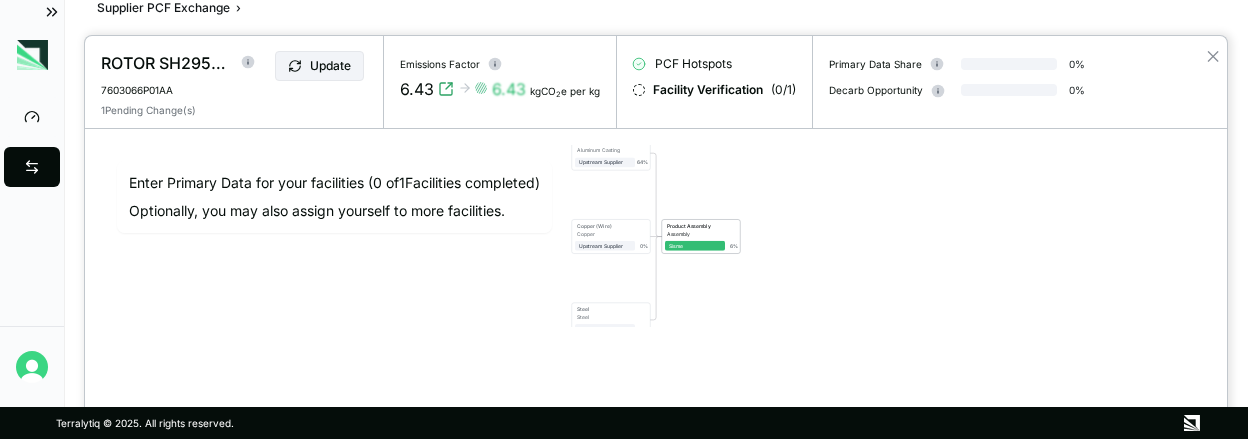 click on "Aluminum) Aluminum Casting Upstream Supplier 64 % Copper (Wire) Copper Upstream Supplier 0 % Steel Steel Upstream Supplier 30 % Product Assembly Assembly Sisme 6 %" at bounding box center (656, 236) 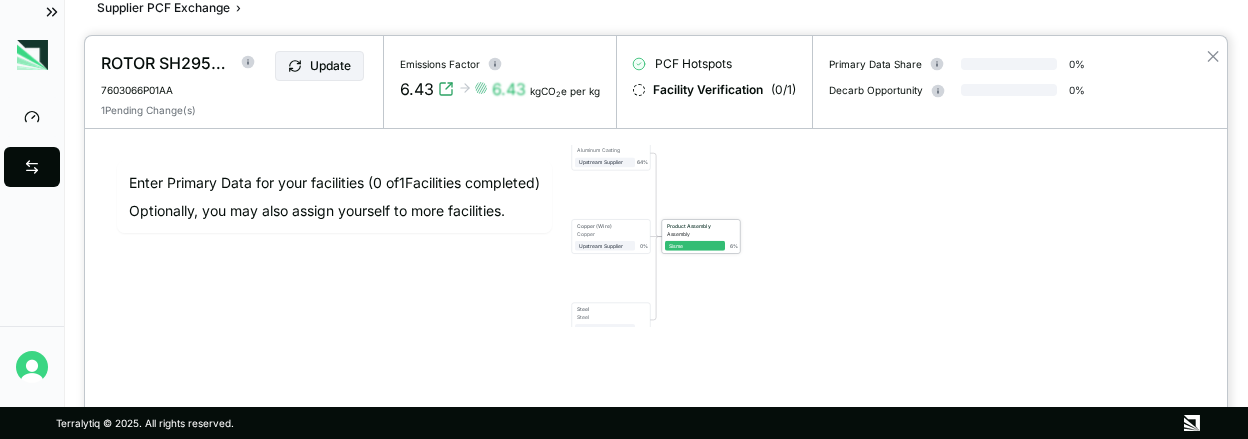 click on "Assembly" at bounding box center (696, 234) 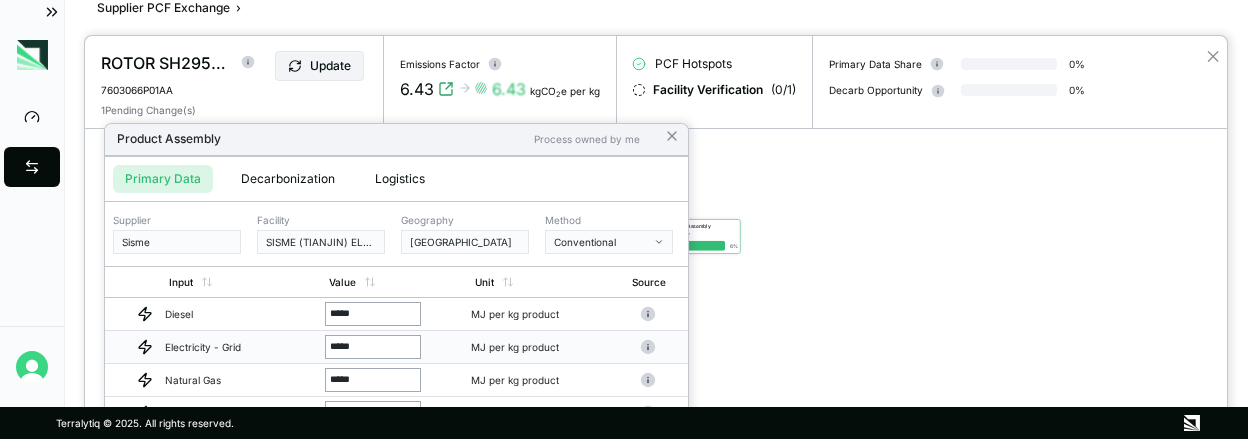 click on "*****" at bounding box center [373, 347] 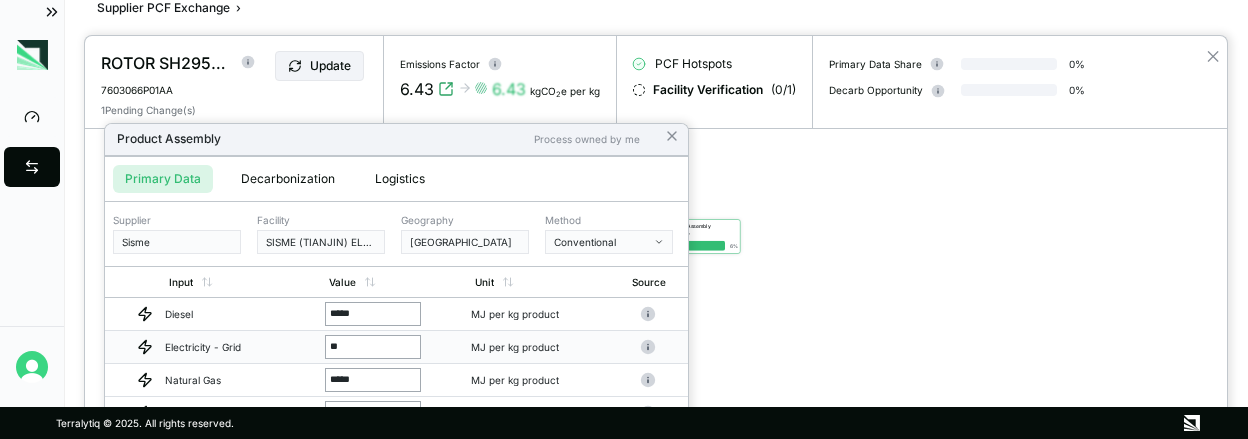 type on "*" 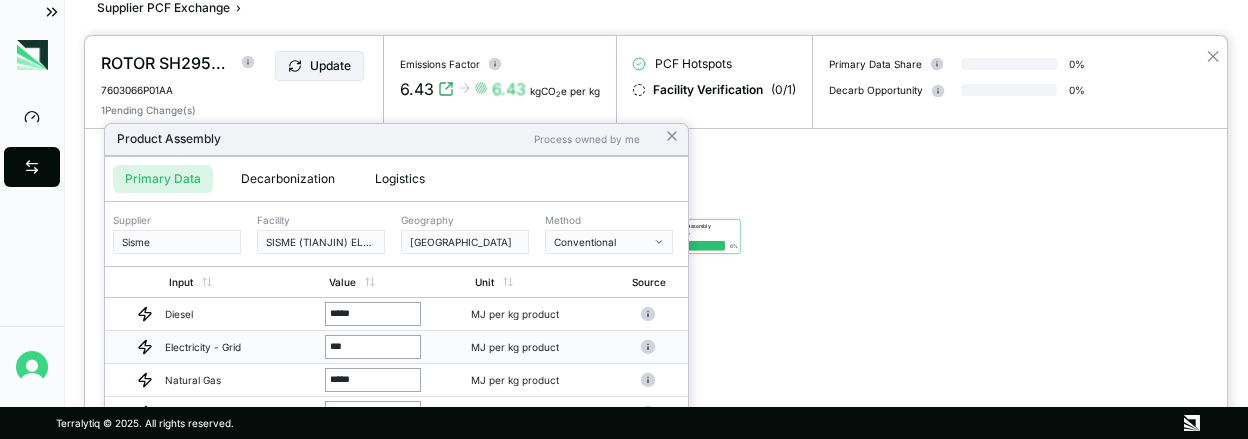type on "****" 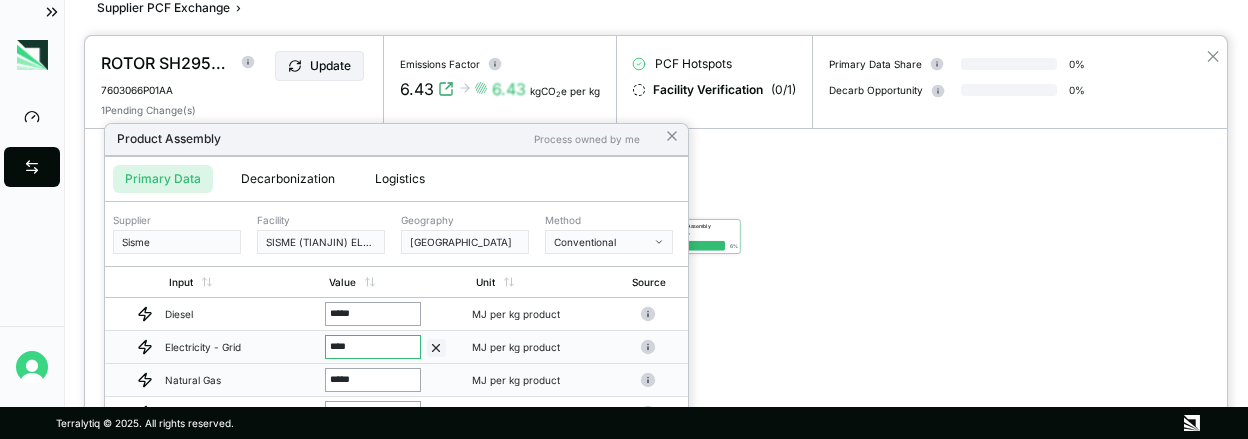 click on "*****" at bounding box center [373, 380] 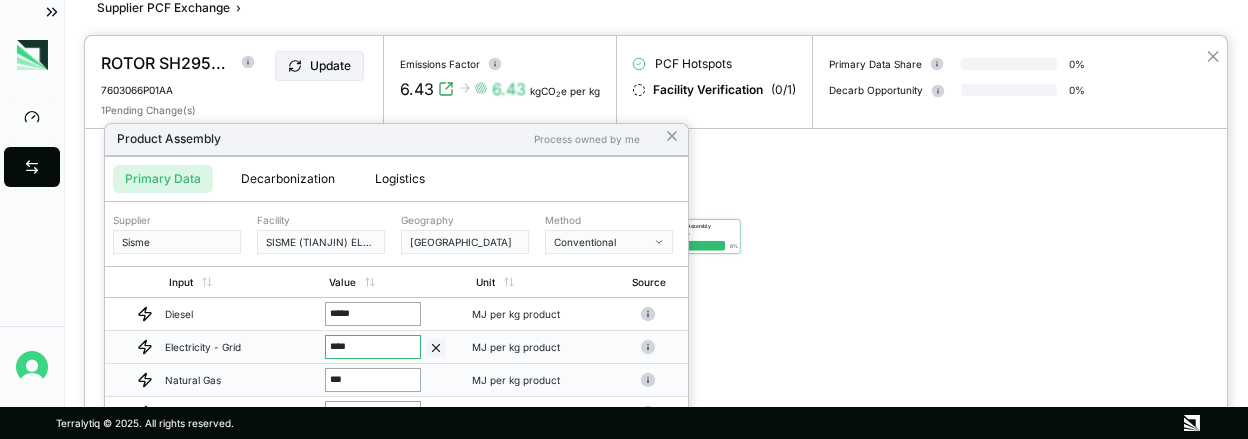 type on "****" 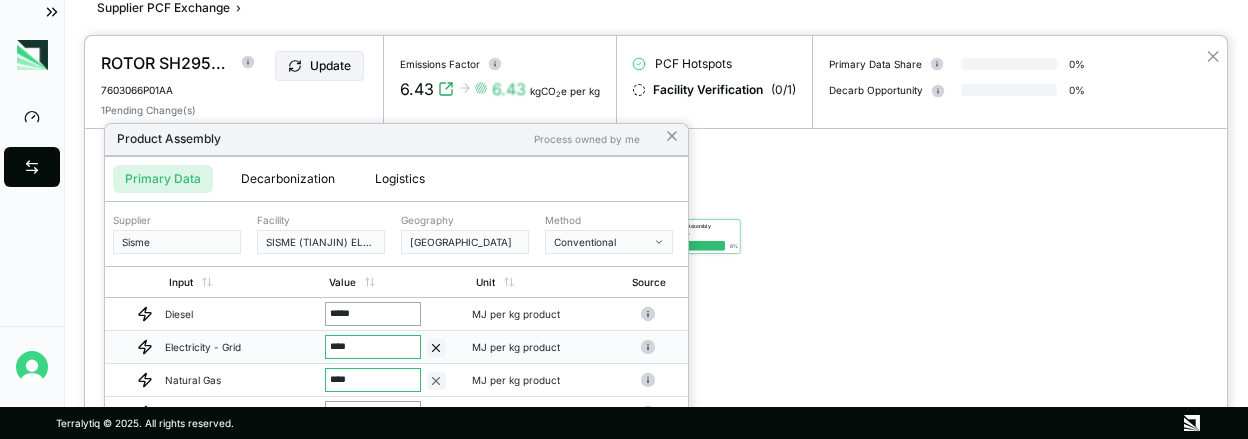 click on "Primary Data Decarbonization Logistics" at bounding box center (396, 179) 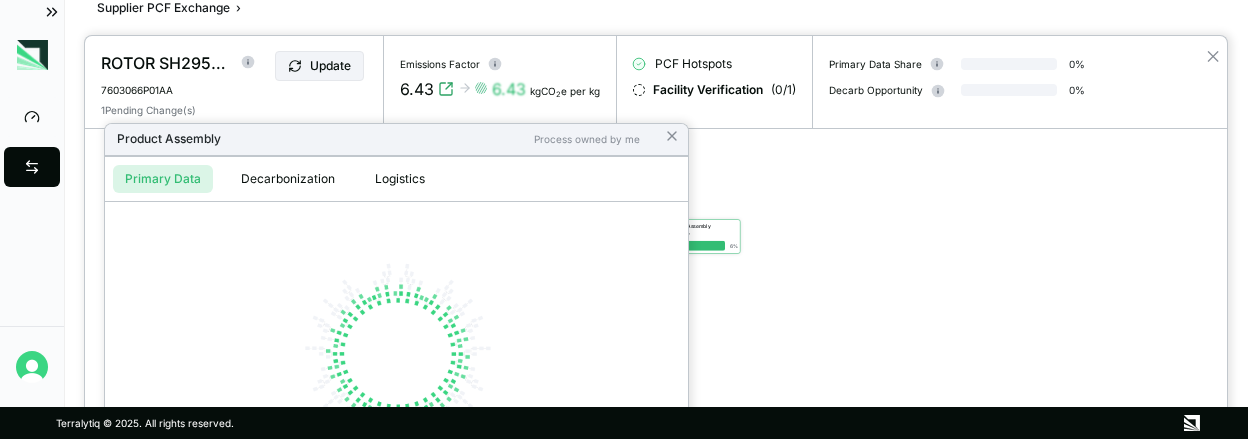 drag, startPoint x: 700, startPoint y: 418, endPoint x: 989, endPoint y: 274, distance: 322.88852 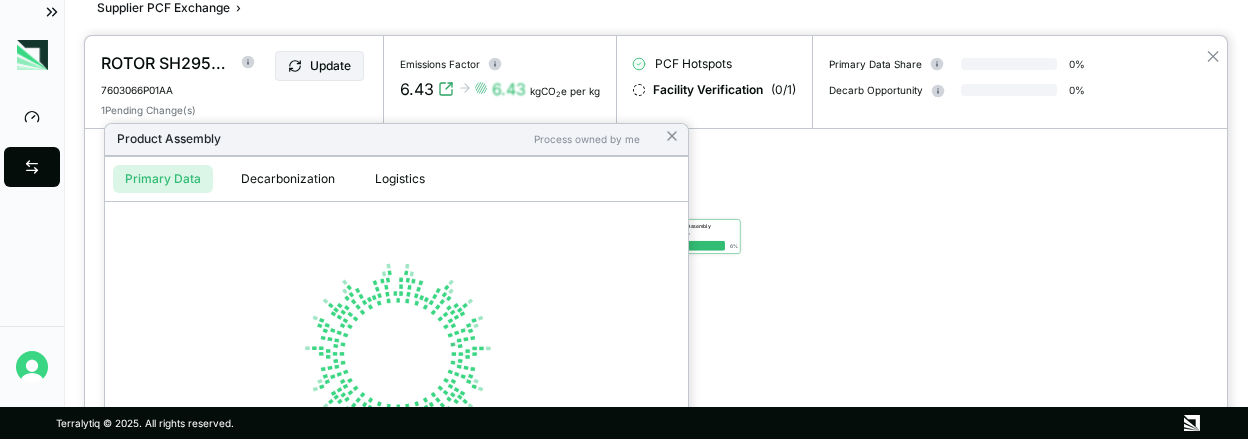 click on "Dashboard Supplier PCF Exchange Supplier PCF Exchange › Danfoss  -  Sisme We aim to reduce supply chain emissions through collective efforts with strategic business partners. Data provided on the Exchange is for sustainability collaboration and will be handled confidentially. Manage Product Groups SISME (TIANJIN) ELECTRIC MOTOR CO., - China (147) SISME IT - Italy (79) SISME CN - Italy (30) Component or Group ID Emissions Factor Annual Emissions Material Primary Data Share Receiving Facility ASM stator/cap/space SH120-4 SISME 5316665P02D 3.60 kgCO 2 e / kg 721 tCO 2 e Assembly 0 % Wuqing Production CNCO F Add Primary Data ROTOR SH120 SISME 7603048P02C 8.27 kgCO 2 e / kg 590 tCO 2 e Assembly 0 % Wuqing Production CNCO F Add Primary Data ASM stator/cap/spacer SH105-4 SISME 5316665P18D 3.60 kgCO 2 e / kg 557 tCO 2 e Assembly 0 % Wuqing Production CNCO F Add Primary Data ASM stator/cap/spacer SH090-4 SISME 5316665P01D 3.58 kgCO 2 e / kg 459 tCO 2 e Assembly 0 % Wuqing Production CNCO F Add Primary Data 3.57 kgCO" at bounding box center (624, 219) 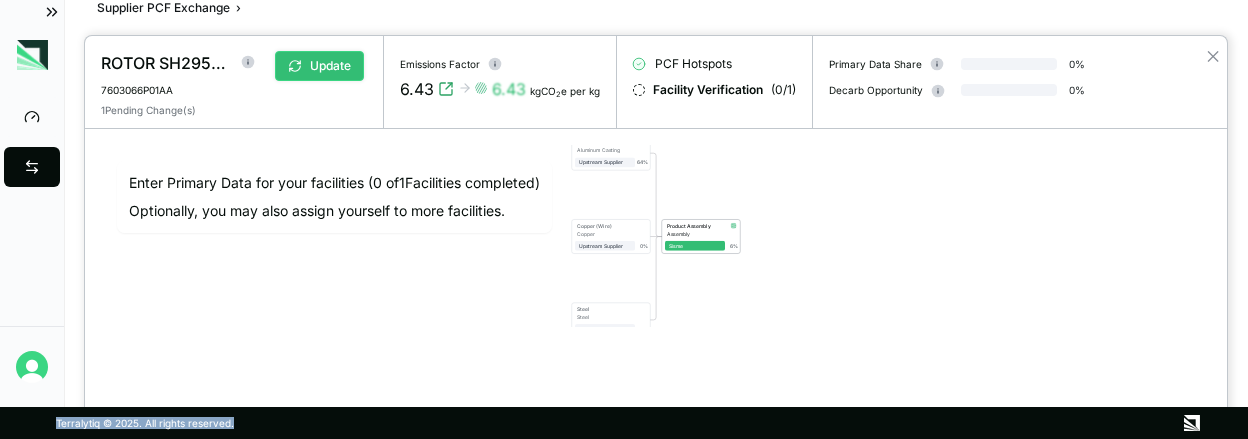 click on "Update" at bounding box center [319, 66] 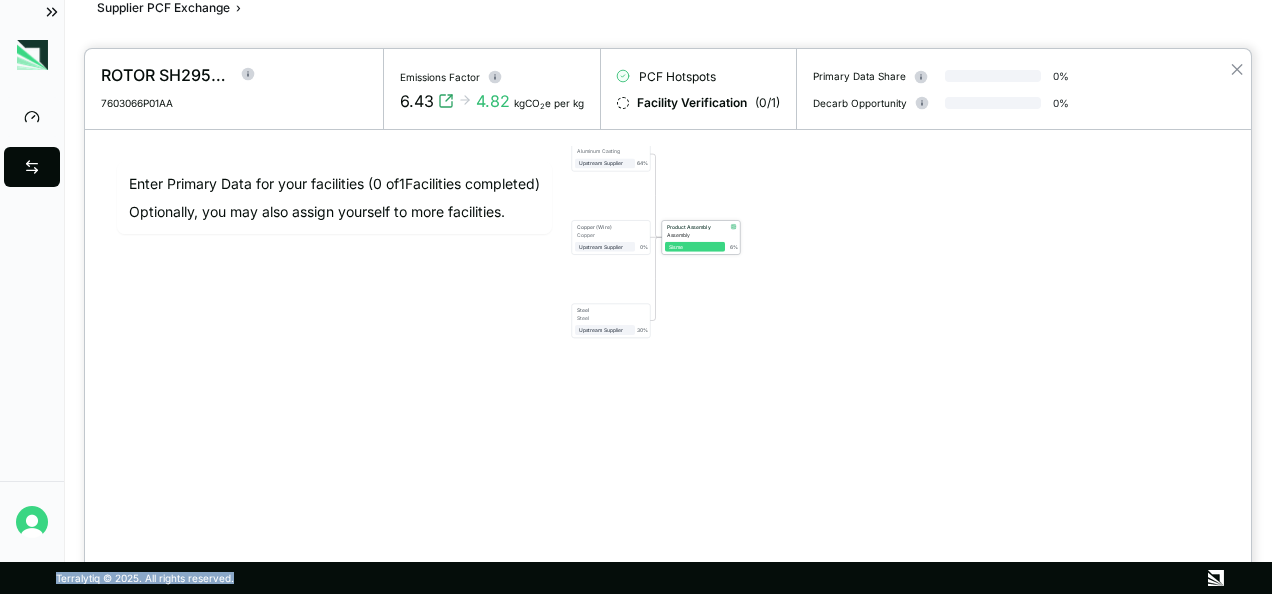 click on "Sisme" at bounding box center (695, 246) 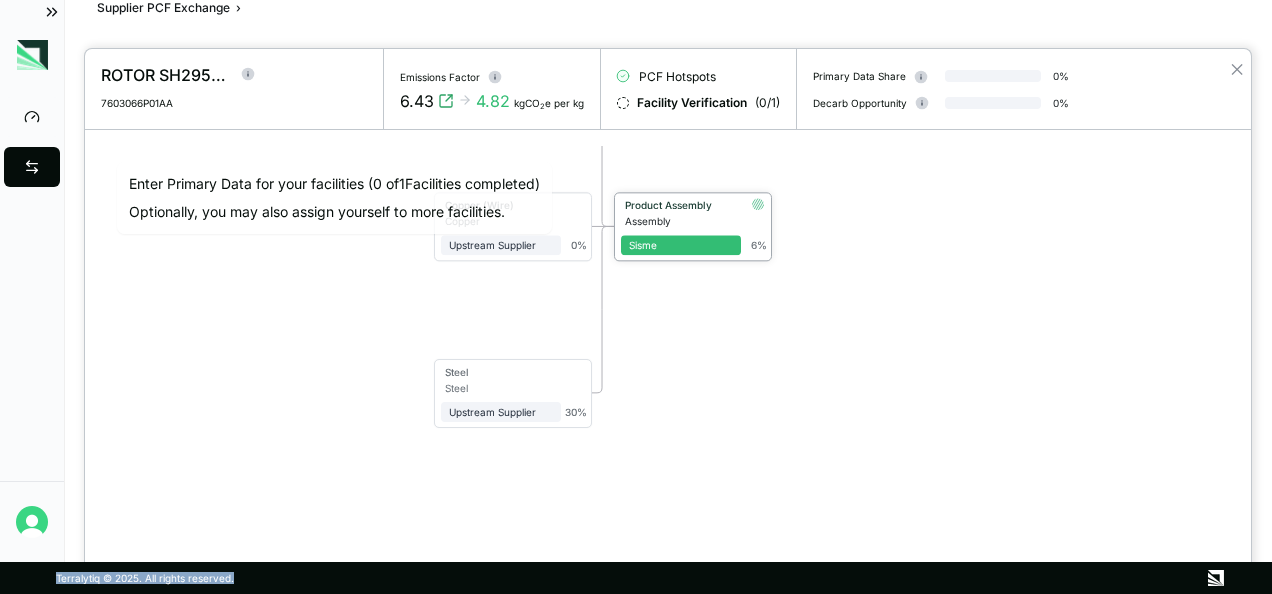 click on "Assembly" at bounding box center [683, 221] 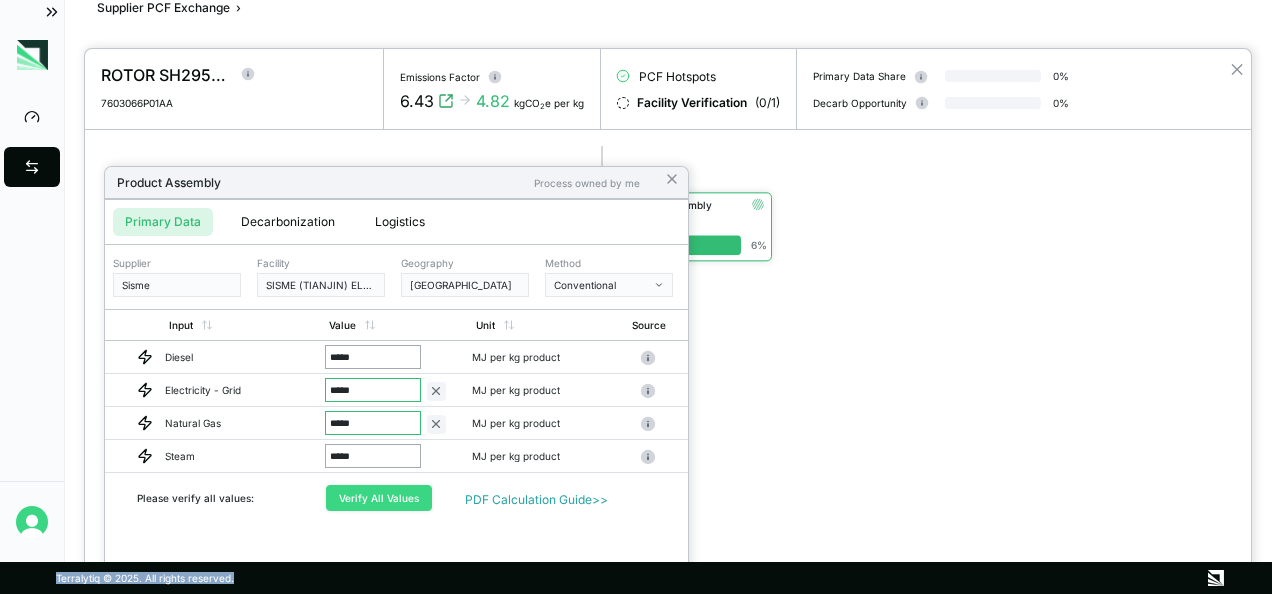 click on "Verify All Values" at bounding box center [379, 498] 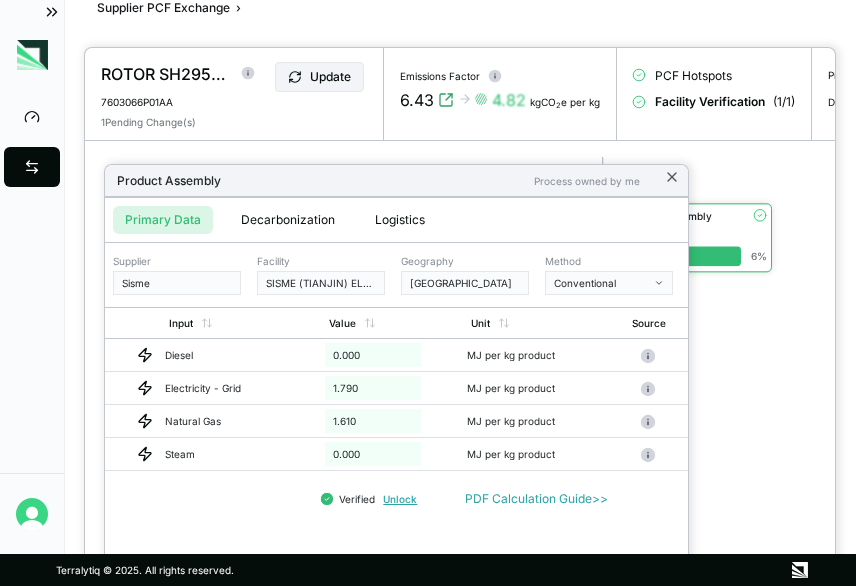 click 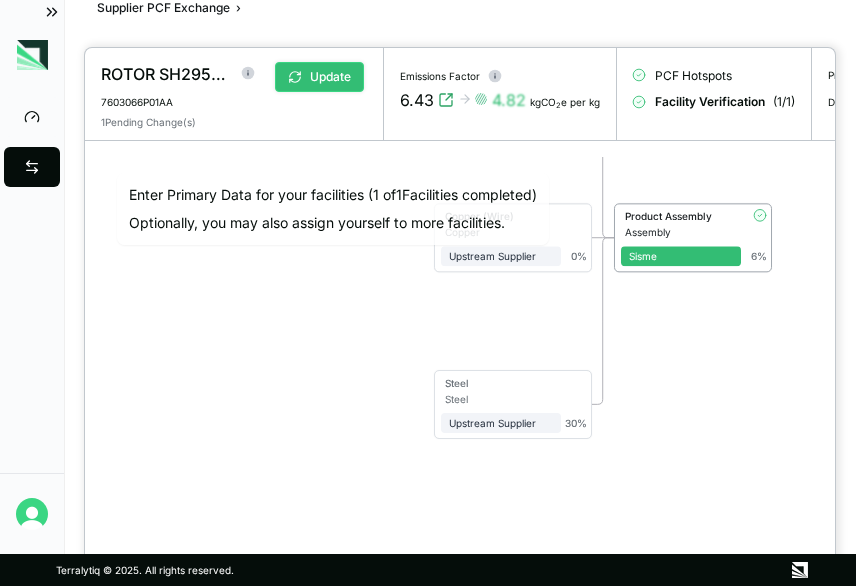 click on "Update" at bounding box center [319, 77] 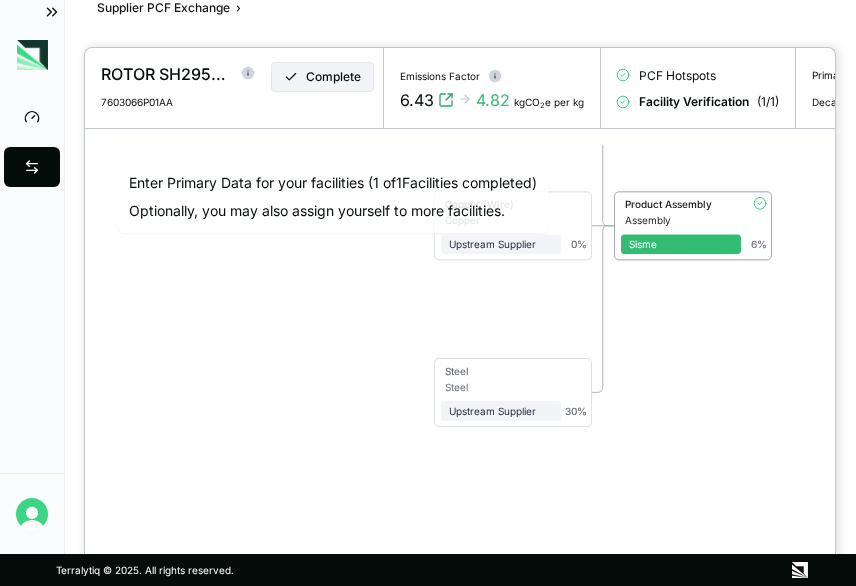 click at bounding box center (428, 293) 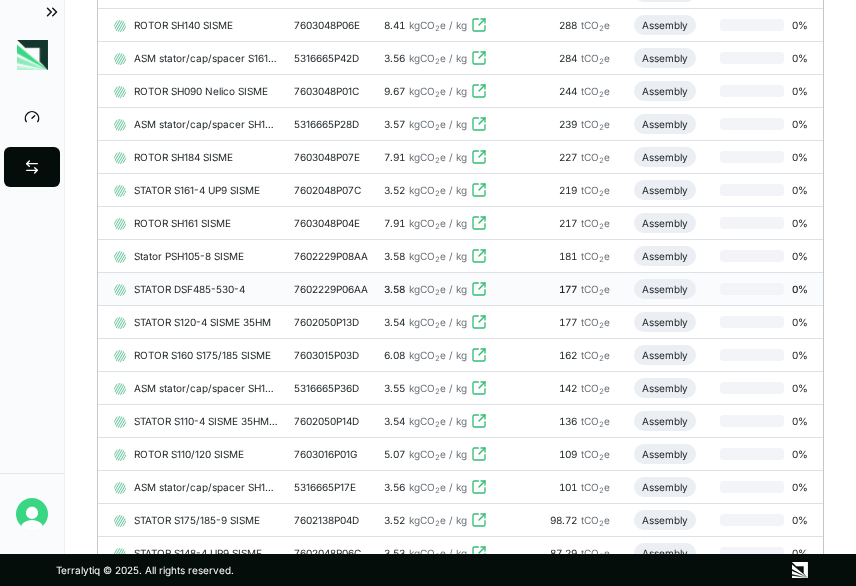 scroll, scrollTop: 538, scrollLeft: 0, axis: vertical 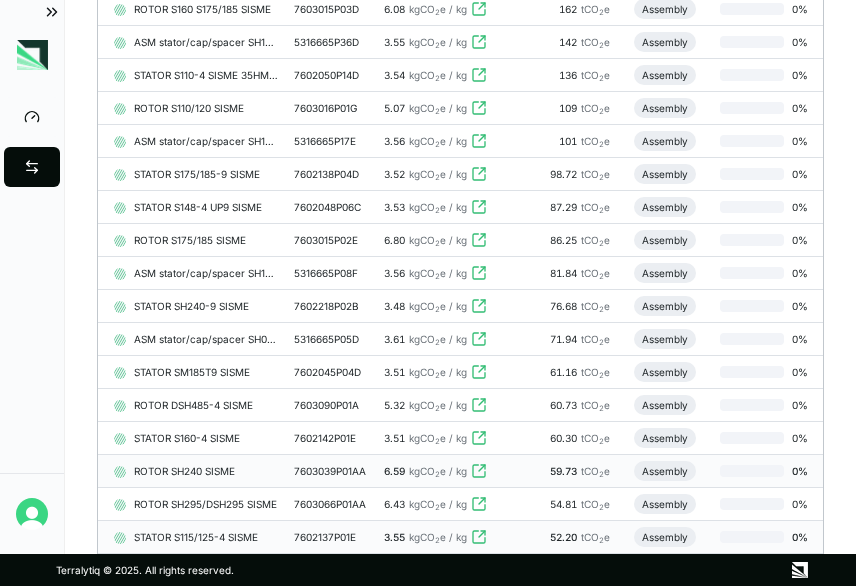 click on "7602137P01E" at bounding box center [331, 537] 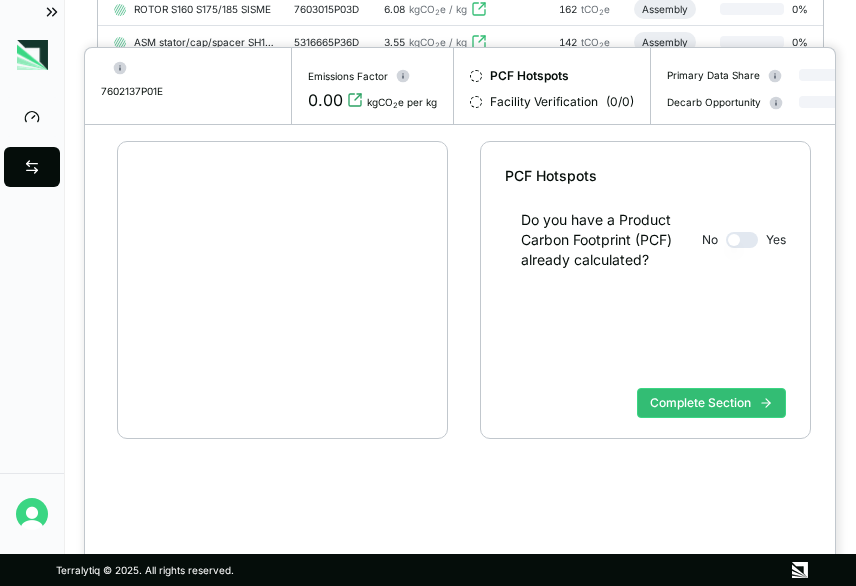 scroll, scrollTop: 38, scrollLeft: 0, axis: vertical 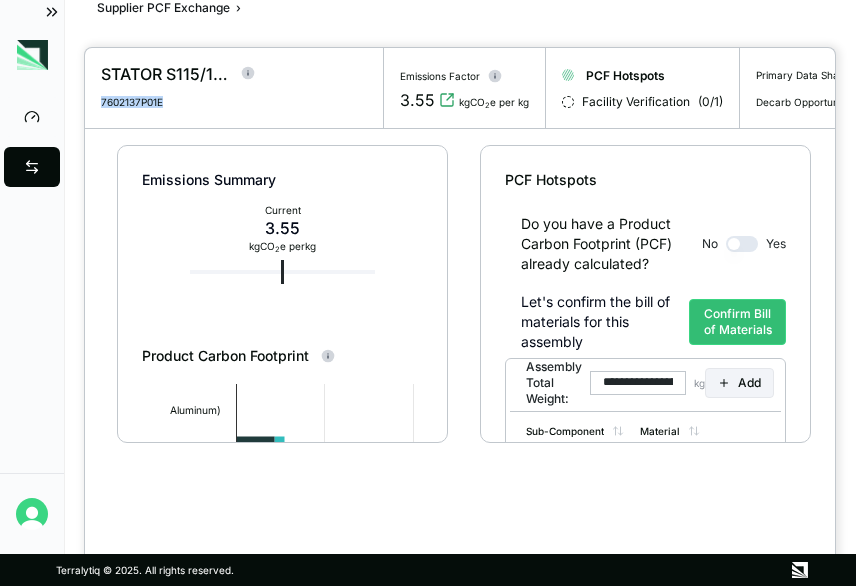 drag, startPoint x: 97, startPoint y: 100, endPoint x: 168, endPoint y: 107, distance: 71.34424 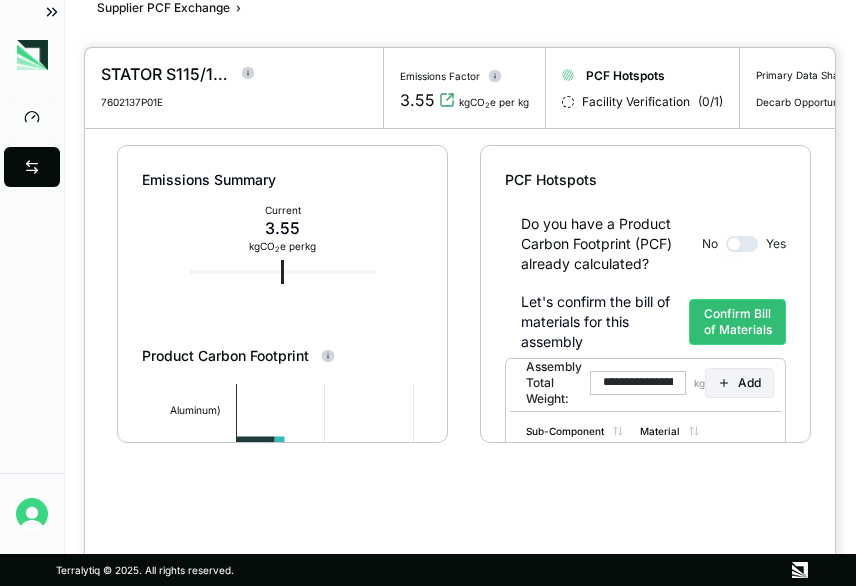 drag, startPoint x: 168, startPoint y: 107, endPoint x: 366, endPoint y: 105, distance: 198.0101 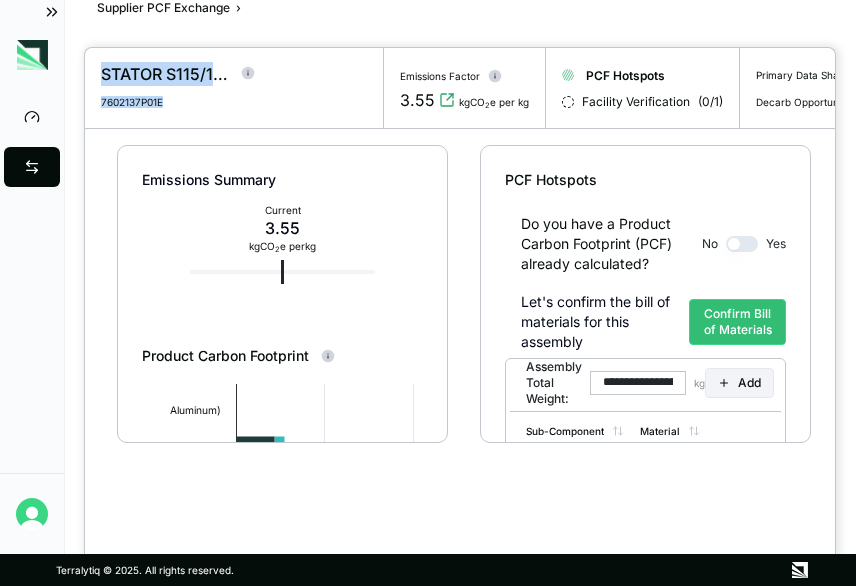 drag, startPoint x: 179, startPoint y: 97, endPoint x: 78, endPoint y: 105, distance: 101.31634 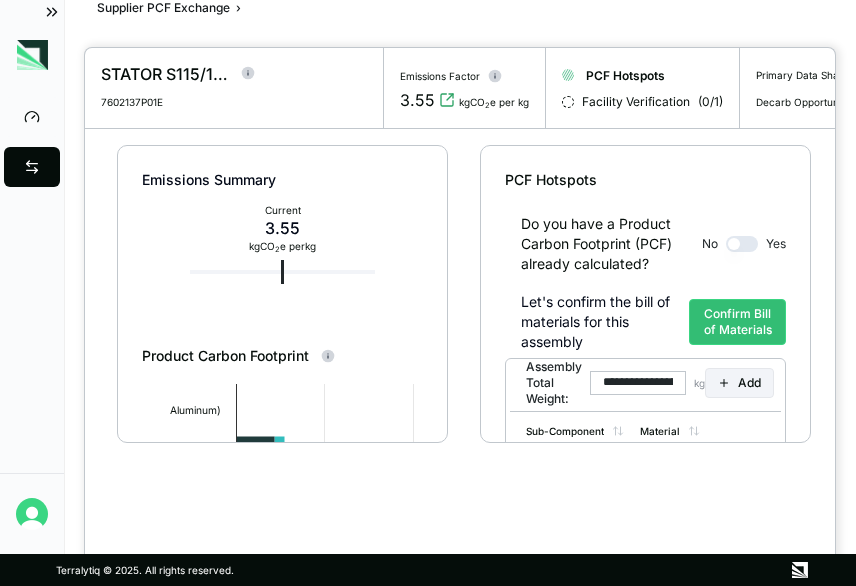 drag, startPoint x: 78, startPoint y: 105, endPoint x: 194, endPoint y: 115, distance: 116.43024 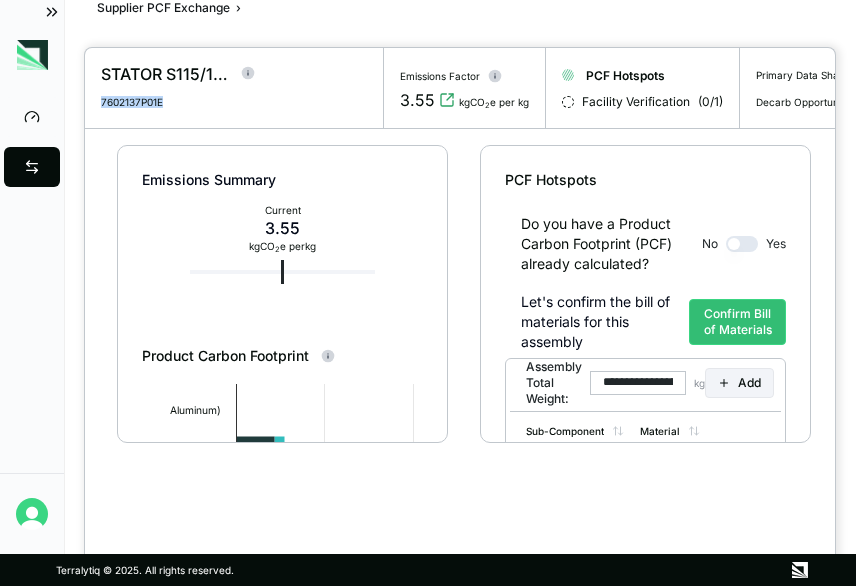 drag, startPoint x: 102, startPoint y: 99, endPoint x: 184, endPoint y: 103, distance: 82.0975 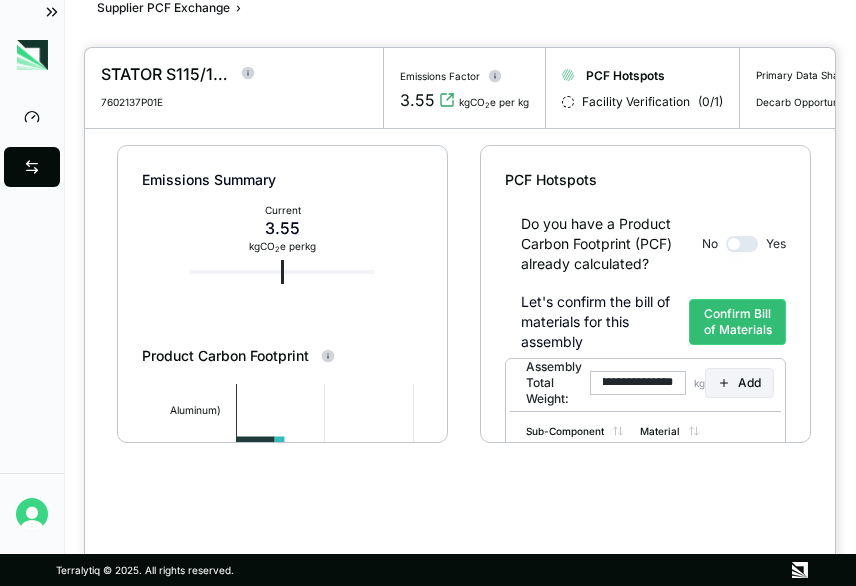 scroll, scrollTop: 0, scrollLeft: 0, axis: both 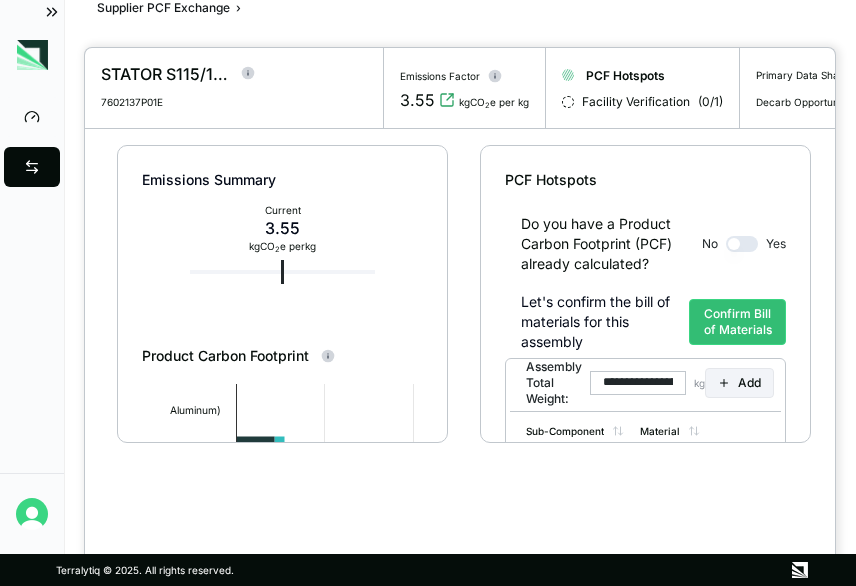 drag, startPoint x: 679, startPoint y: 391, endPoint x: 530, endPoint y: 391, distance: 149 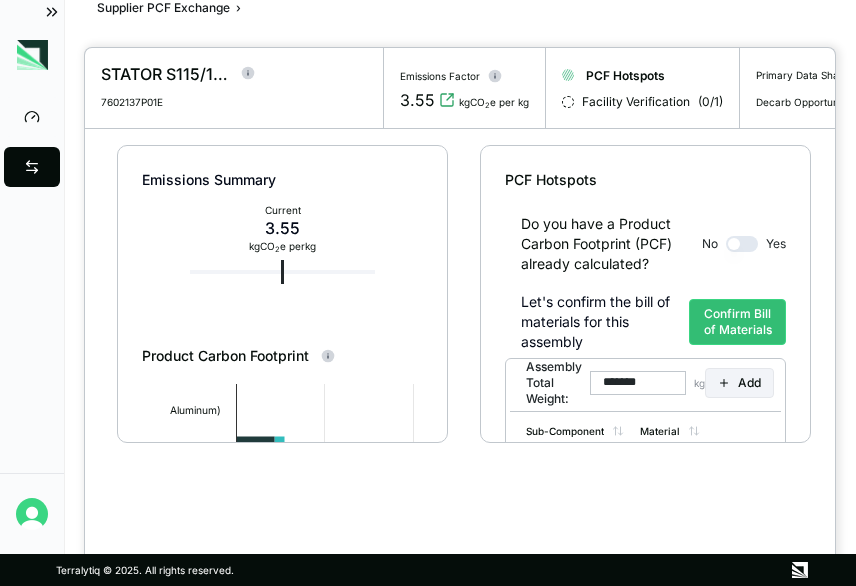 scroll, scrollTop: 0, scrollLeft: 0, axis: both 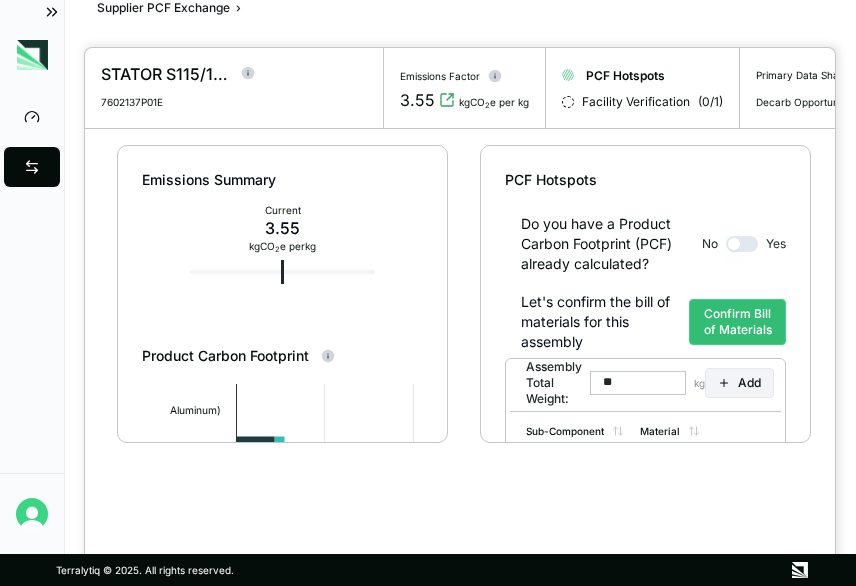 type on "*" 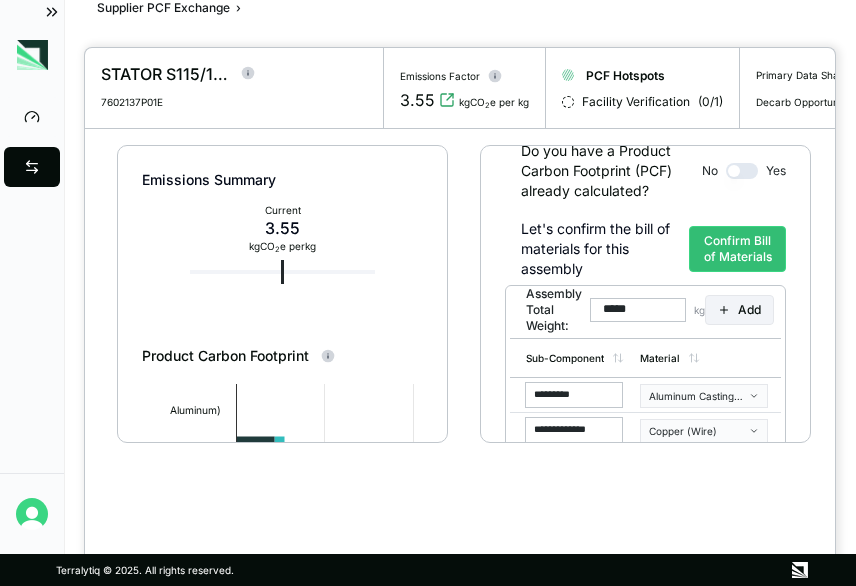 scroll, scrollTop: 200, scrollLeft: 0, axis: vertical 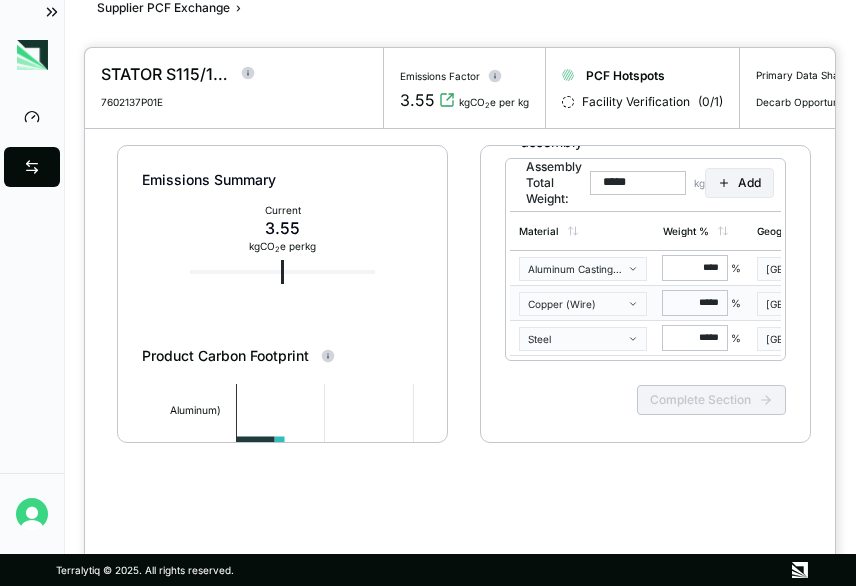 type on "*****" 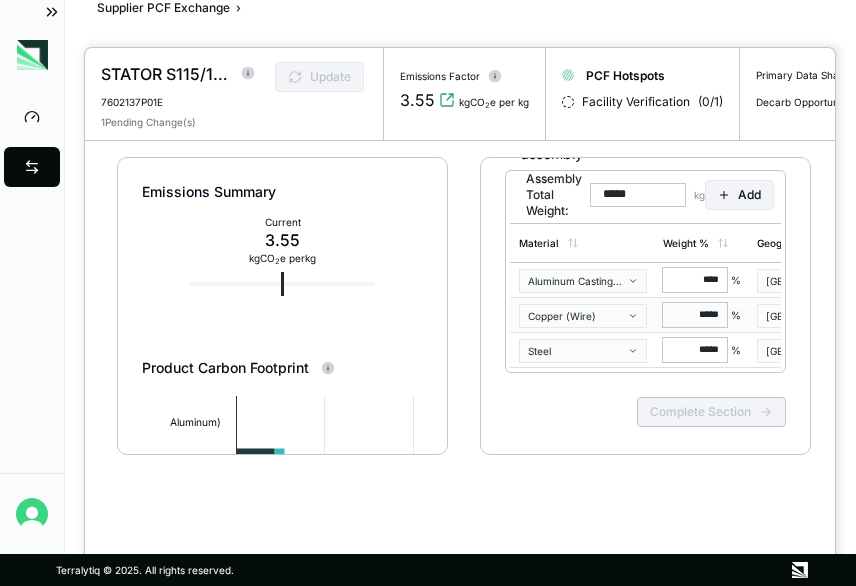 click on "*****" at bounding box center (695, 315) 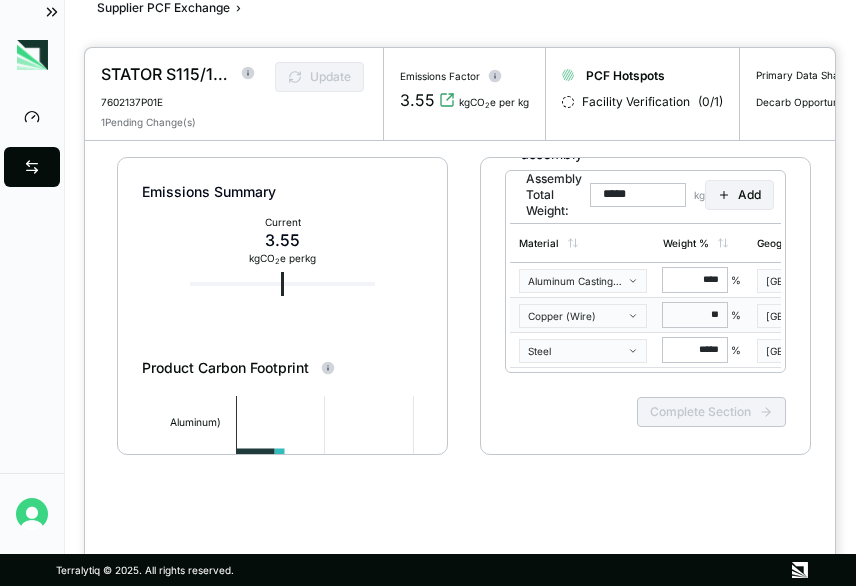 type on "*" 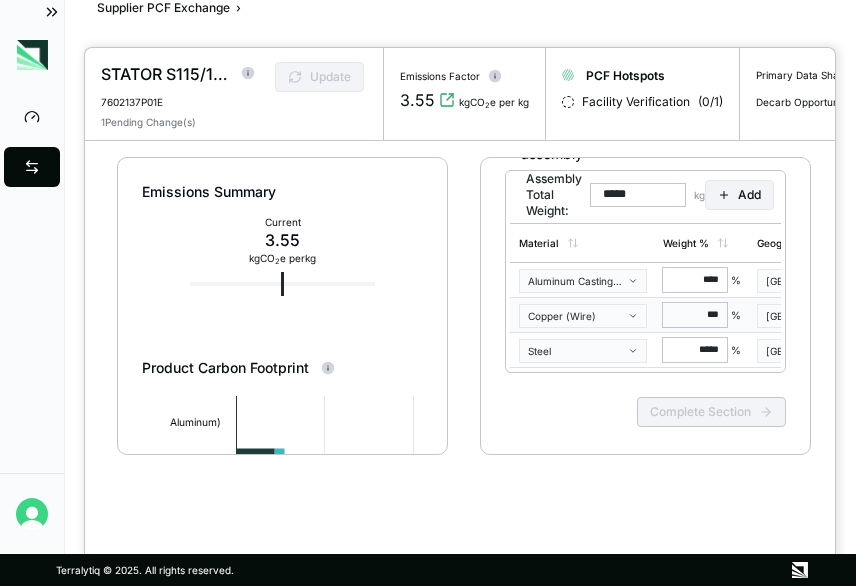type on "****" 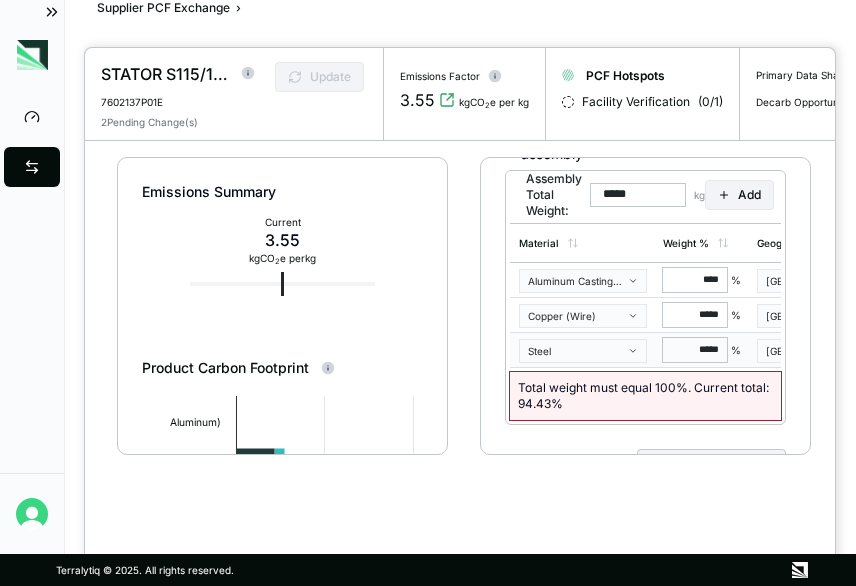 click on "*****" at bounding box center (695, 350) 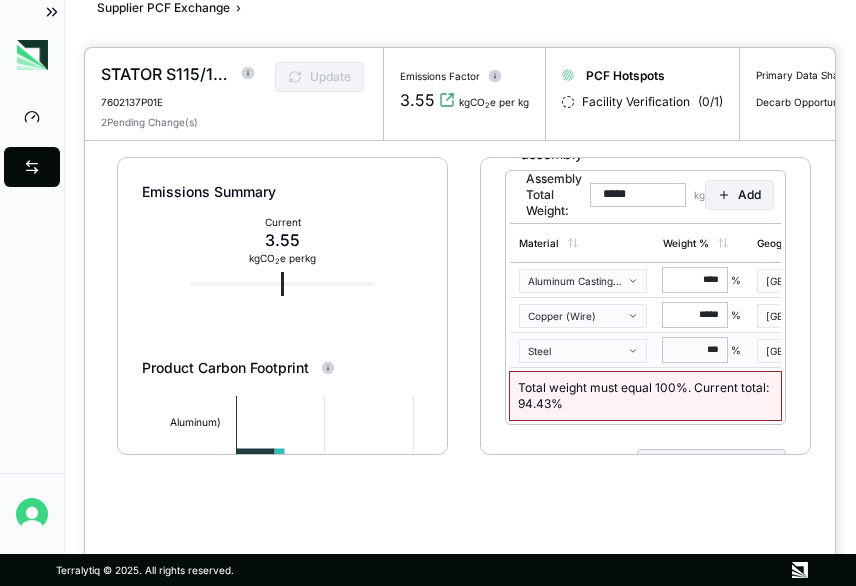 type on "****" 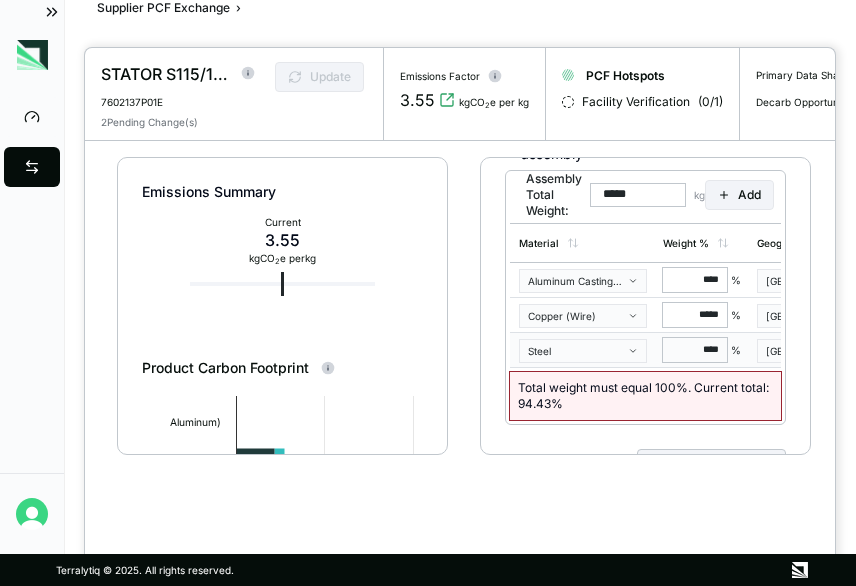 scroll, scrollTop: 272, scrollLeft: 0, axis: vertical 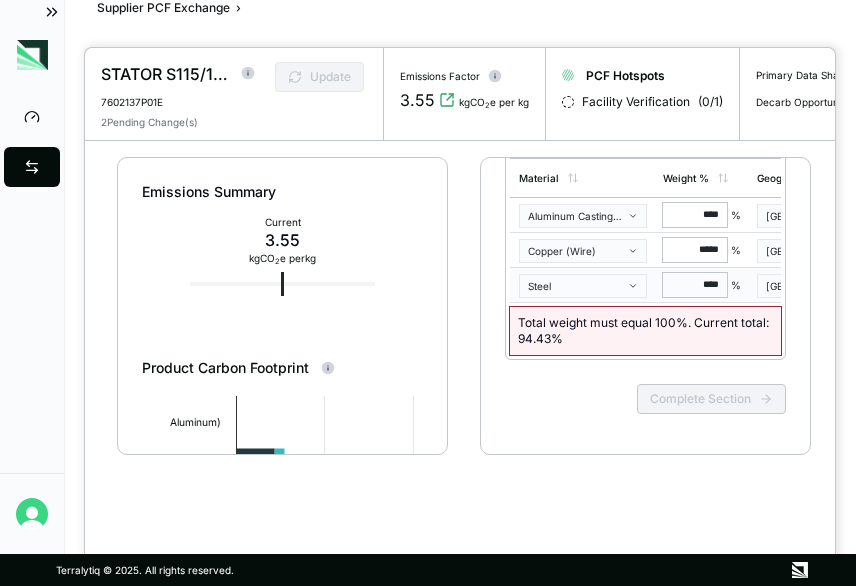 click on "Complete Section" at bounding box center (645, 399) 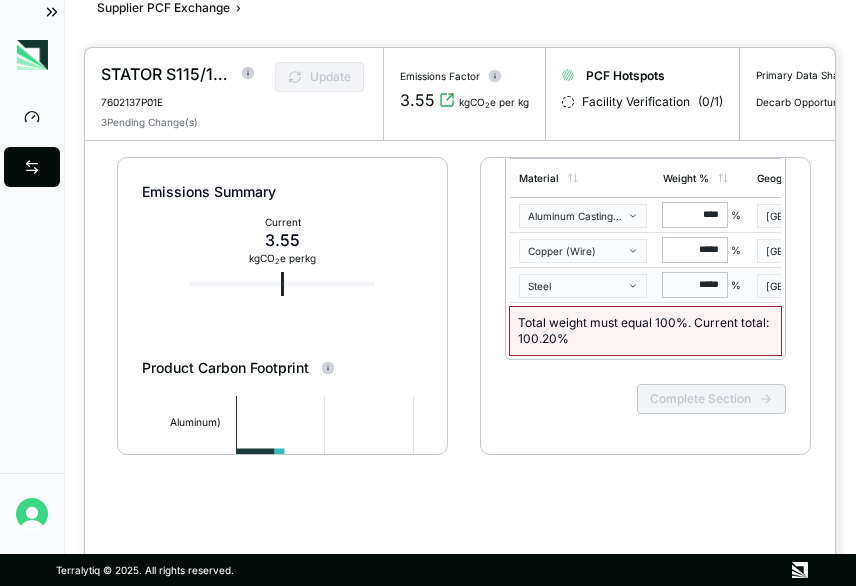 click on "*****" at bounding box center [695, 285] 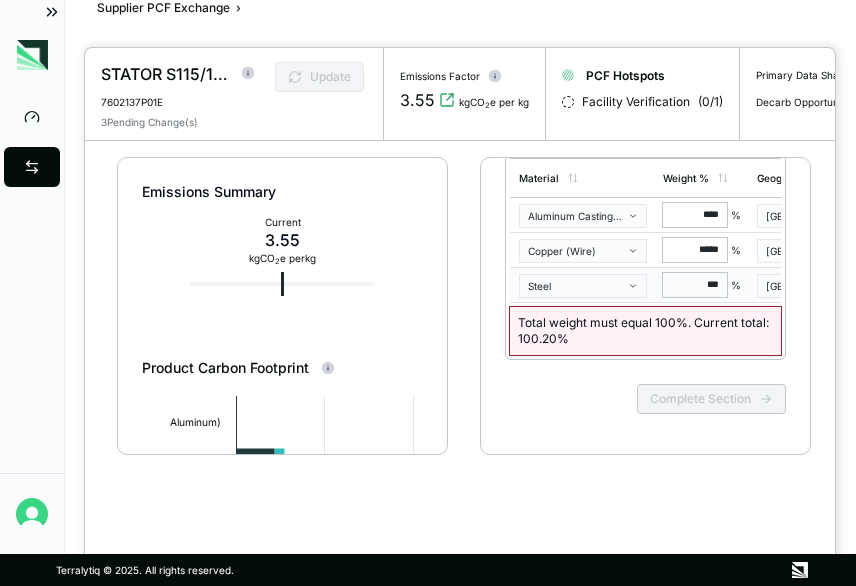 type on "****" 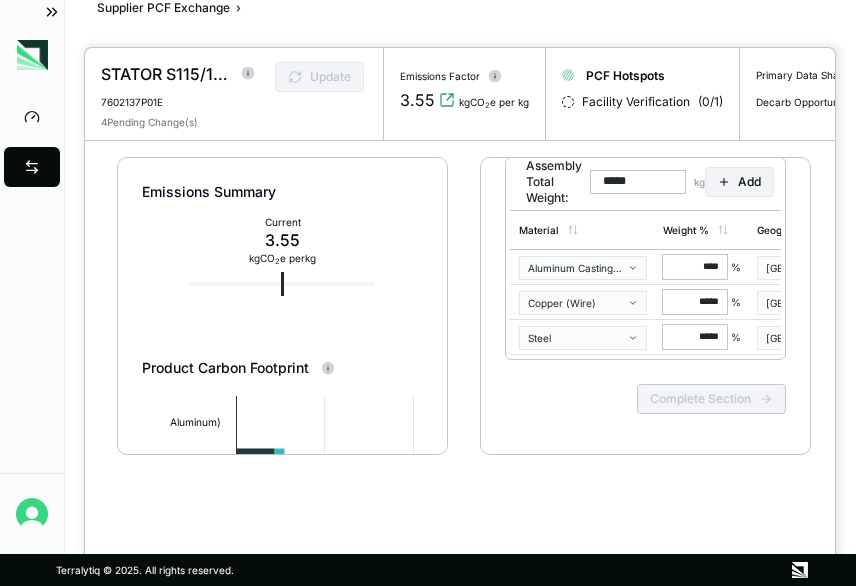 click on "Complete Section" at bounding box center [645, 399] 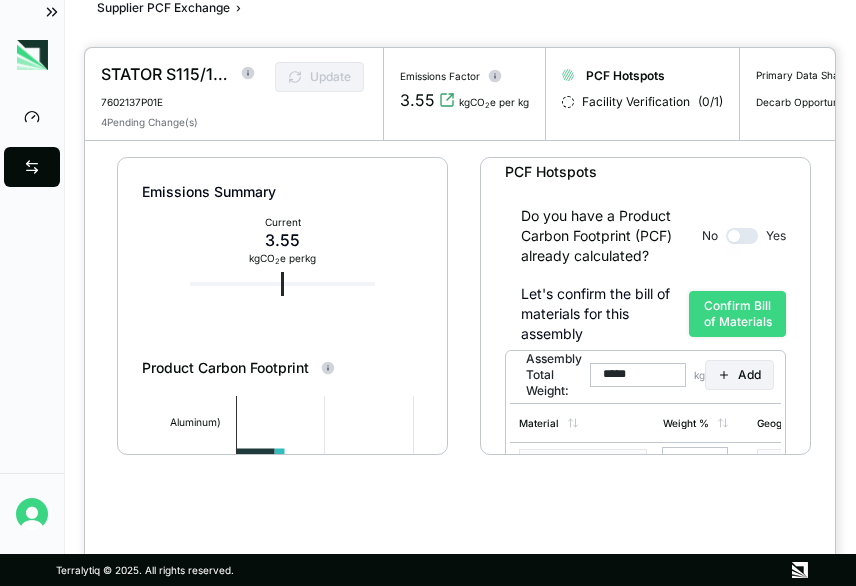 click on "Confirm Bill of Materials" at bounding box center (737, 314) 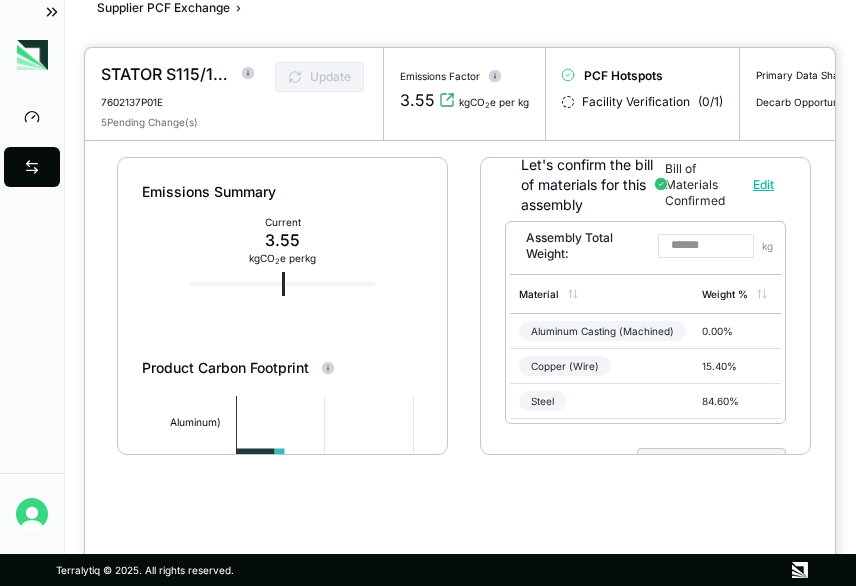 scroll, scrollTop: 220, scrollLeft: 0, axis: vertical 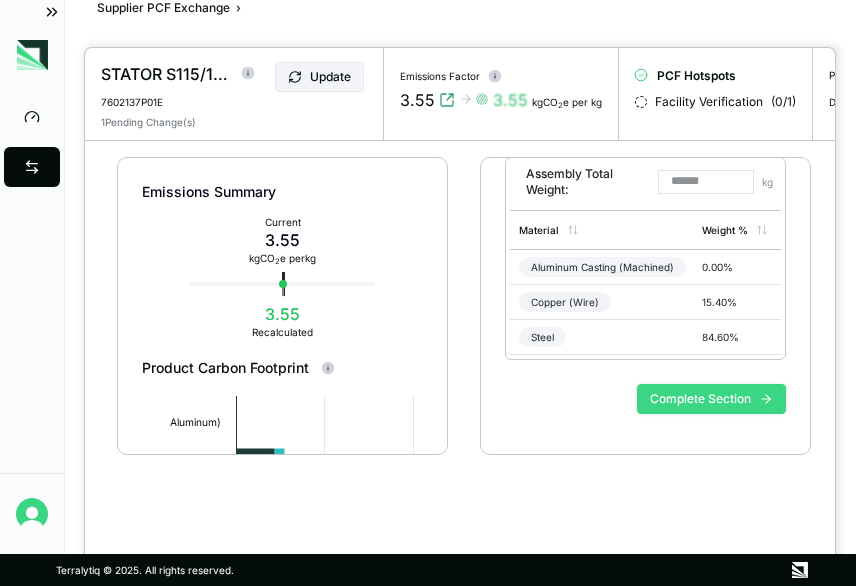 click on "Complete Section" at bounding box center (711, 399) 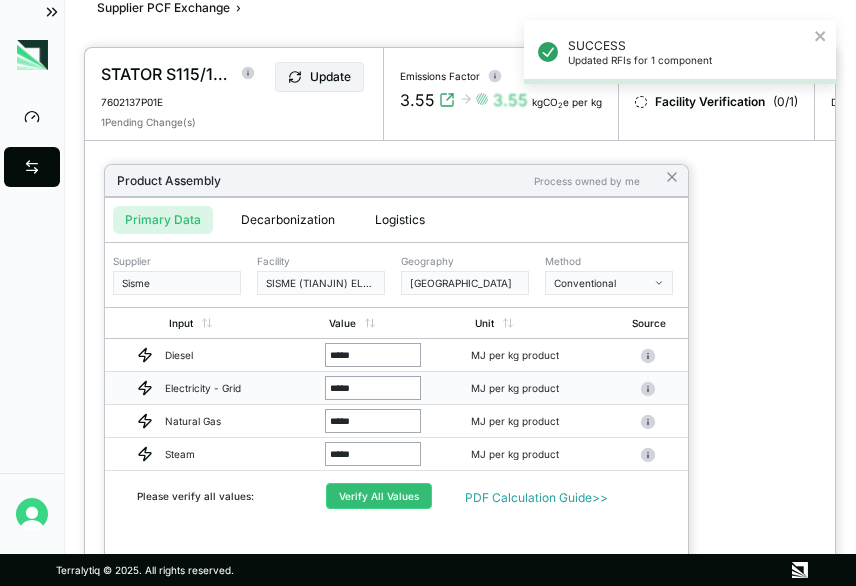 click on "*****" at bounding box center [373, 388] 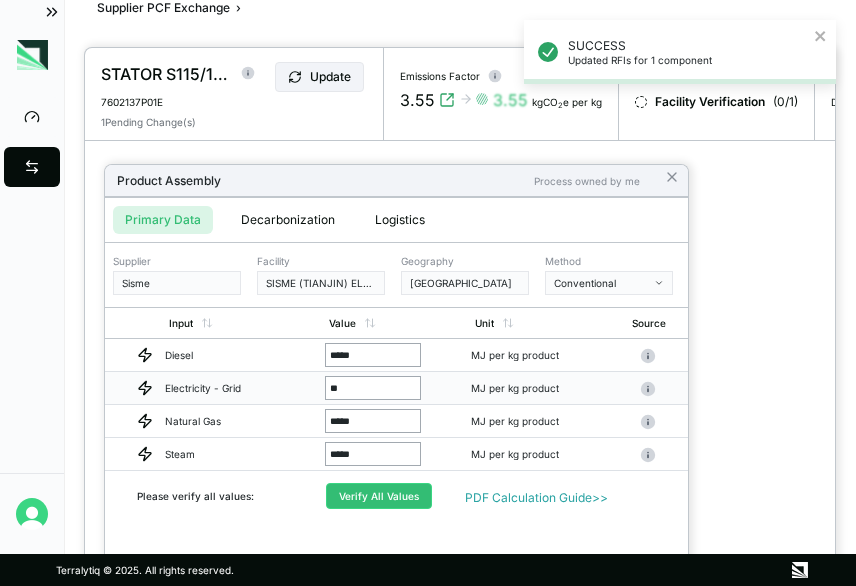 type on "*" 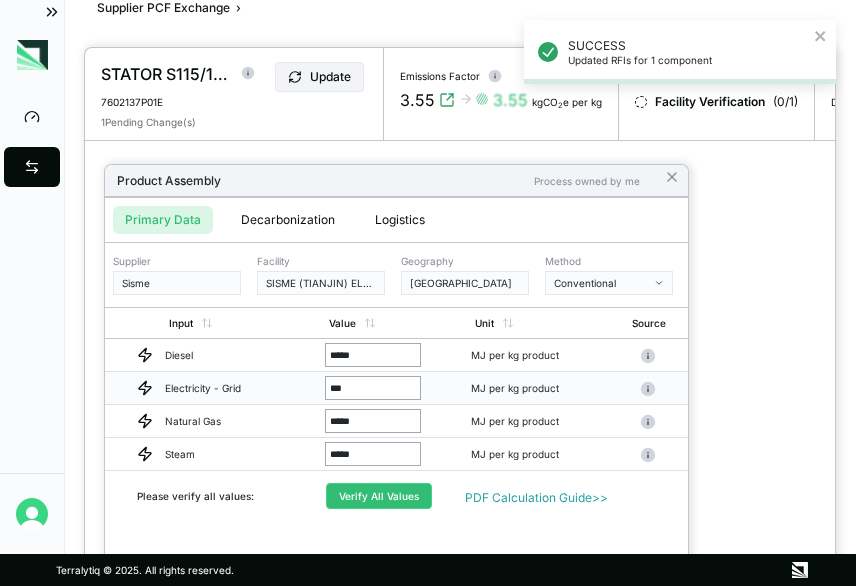 type on "****" 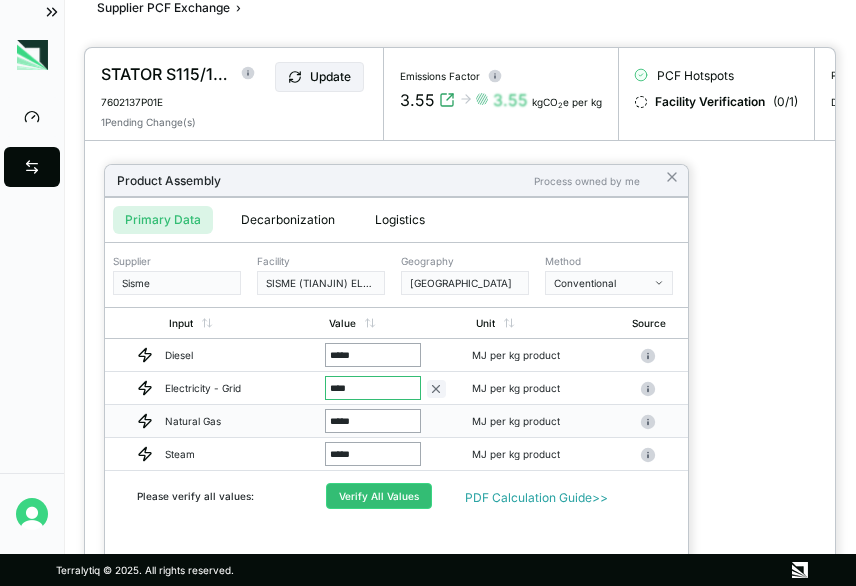 click on "*****" at bounding box center (373, 421) 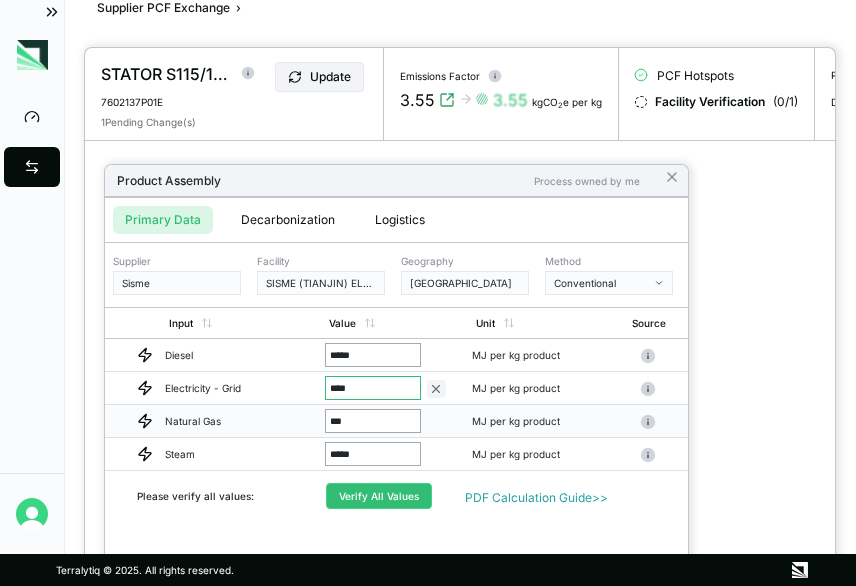 type on "****" 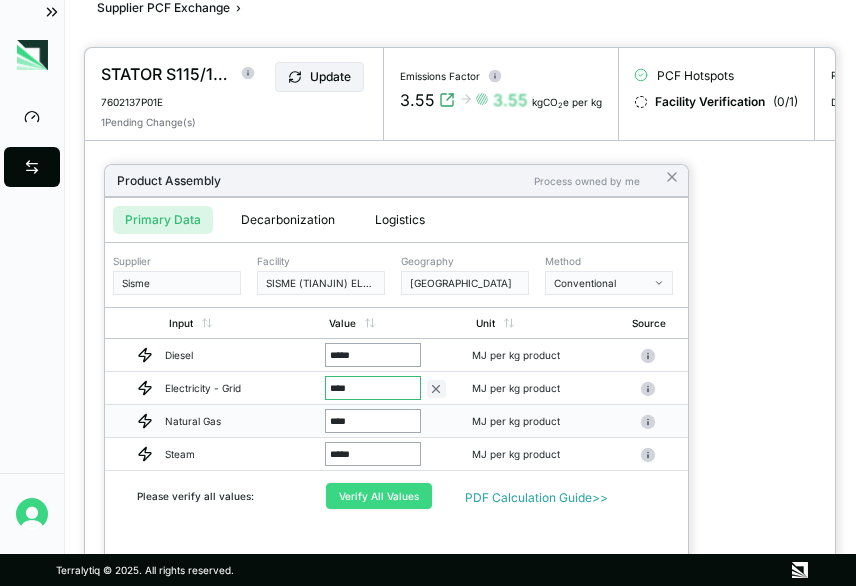 click on "Verify All Values" at bounding box center (379, 496) 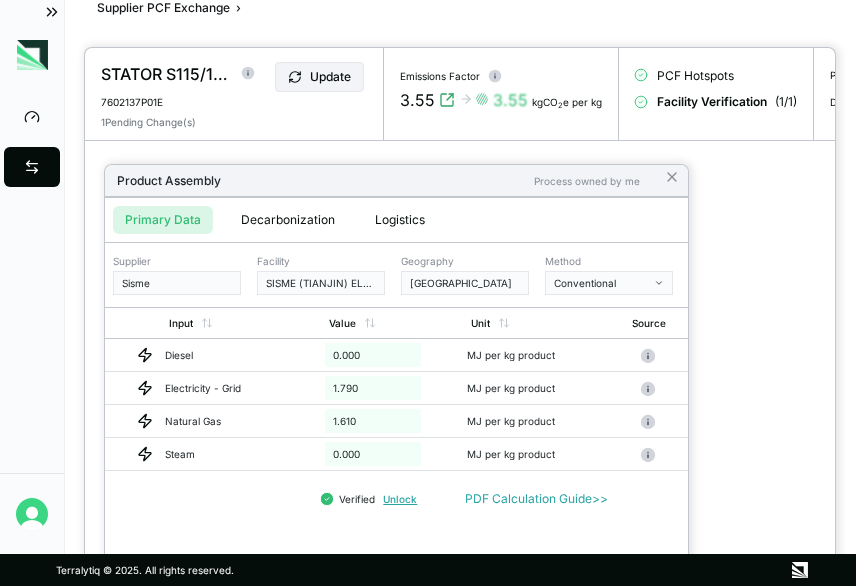 click at bounding box center (460, 317) 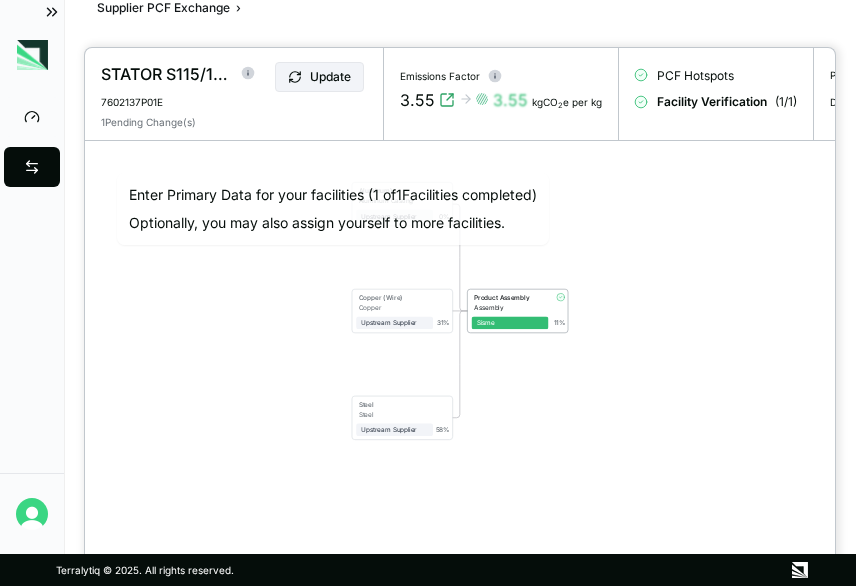 click on "Update" at bounding box center (319, 77) 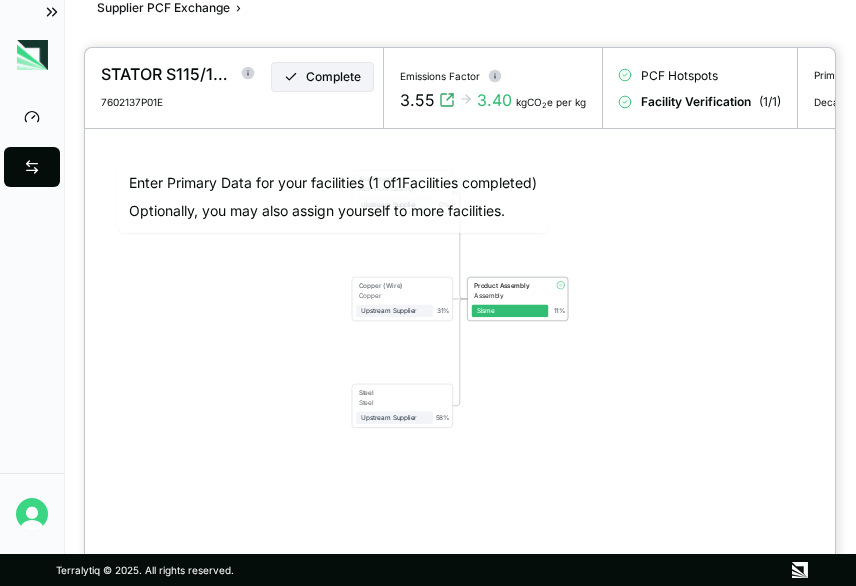 click at bounding box center [428, 293] 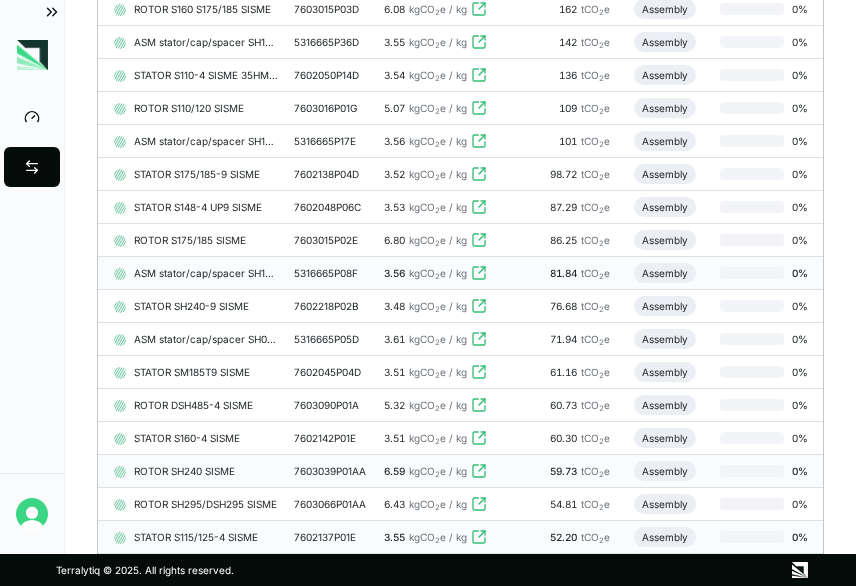 scroll, scrollTop: 938, scrollLeft: 0, axis: vertical 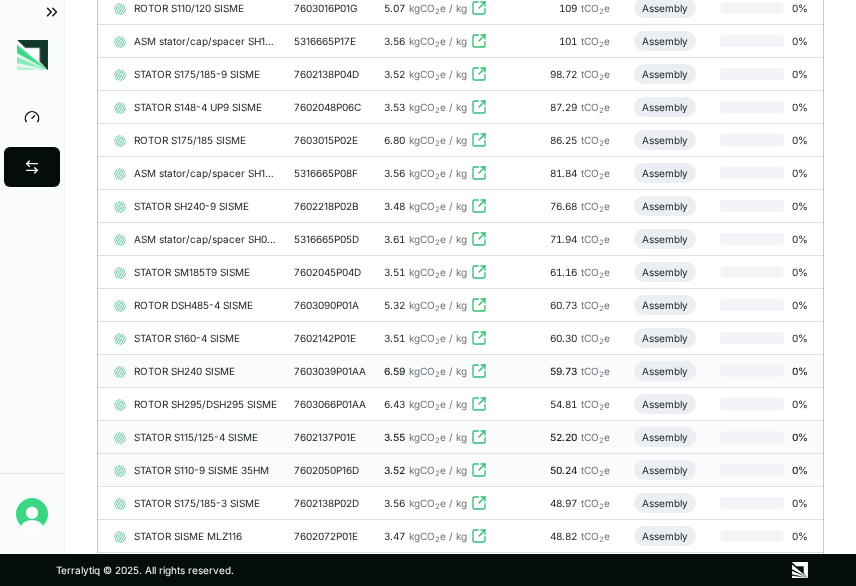 click on "STATOR S110-9 SISME 35HM" at bounding box center (206, 470) 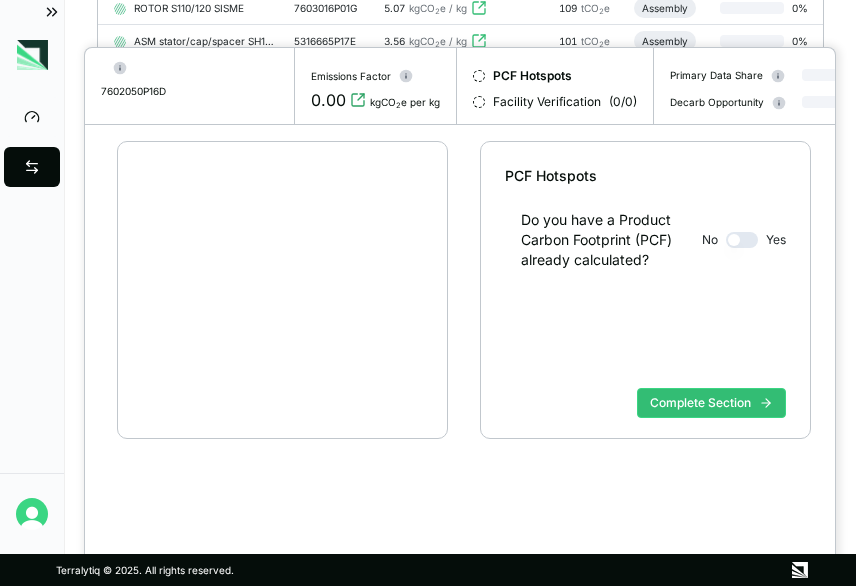 scroll, scrollTop: 38, scrollLeft: 0, axis: vertical 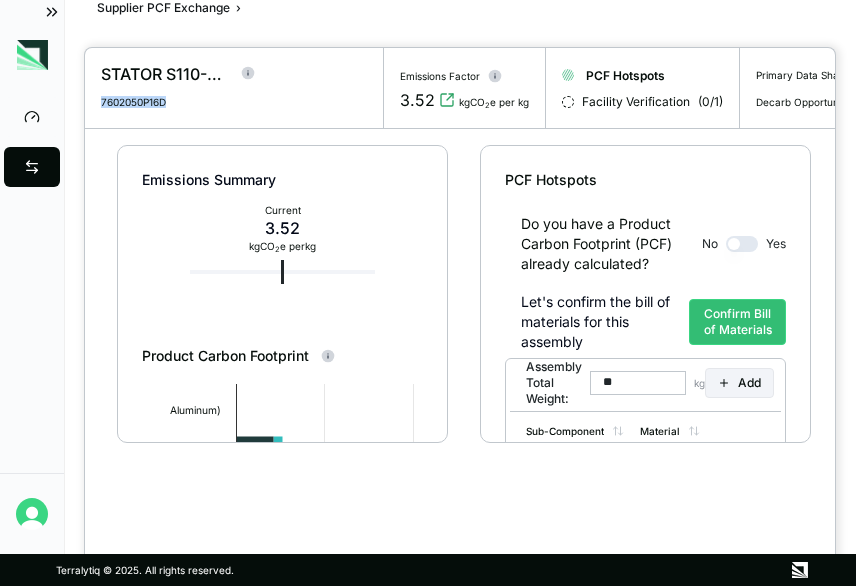 drag, startPoint x: 101, startPoint y: 103, endPoint x: 170, endPoint y: 95, distance: 69.46222 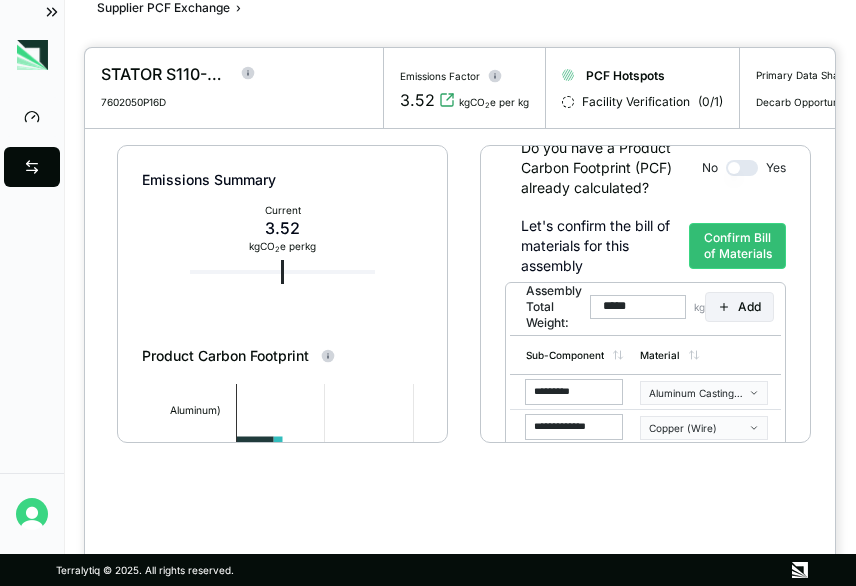 scroll, scrollTop: 200, scrollLeft: 0, axis: vertical 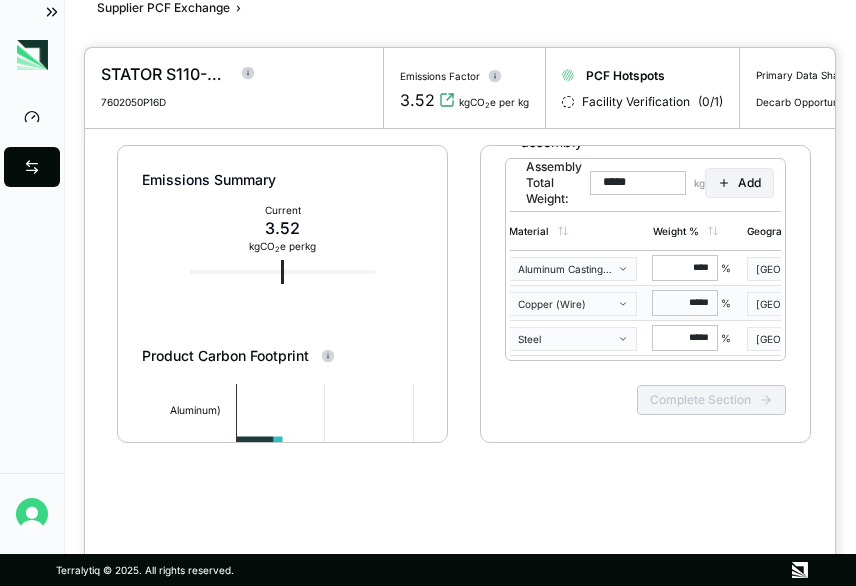 type on "*****" 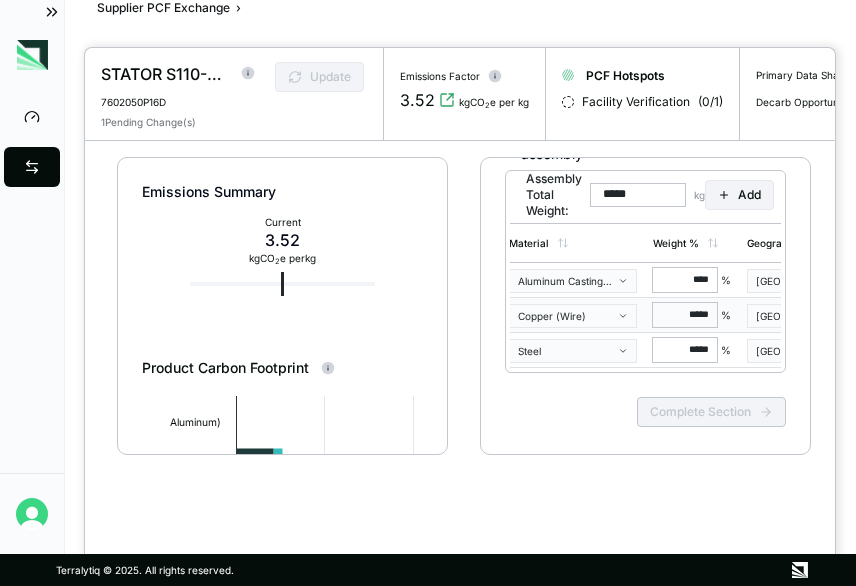 drag, startPoint x: 712, startPoint y: 315, endPoint x: 714, endPoint y: 328, distance: 13.152946 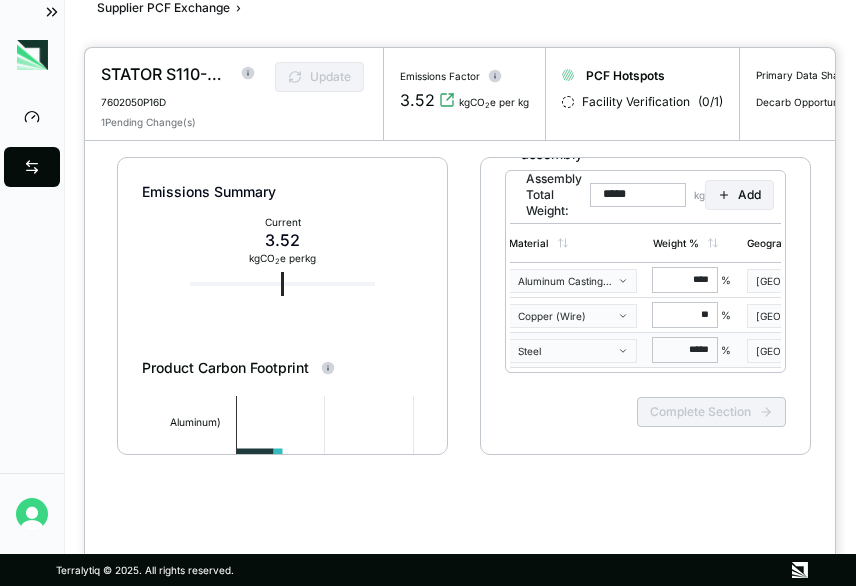 type on "*" 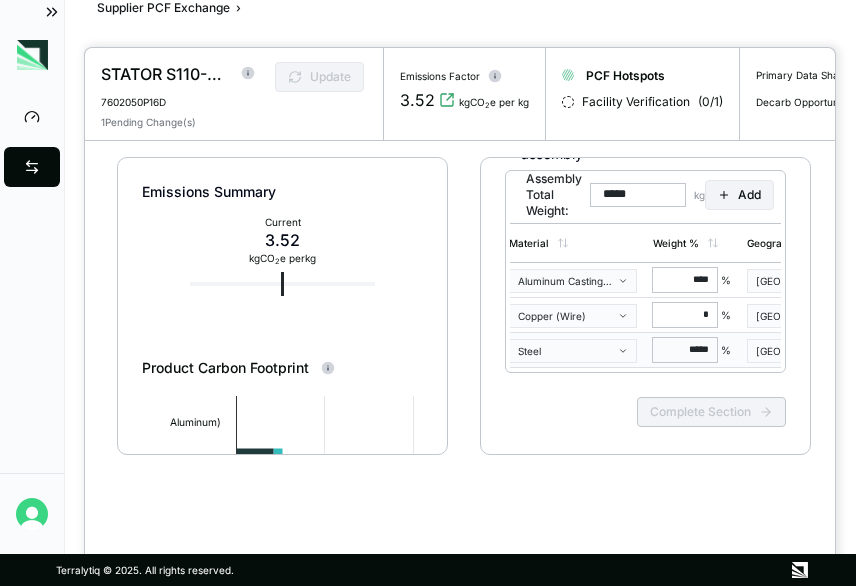 type on "**" 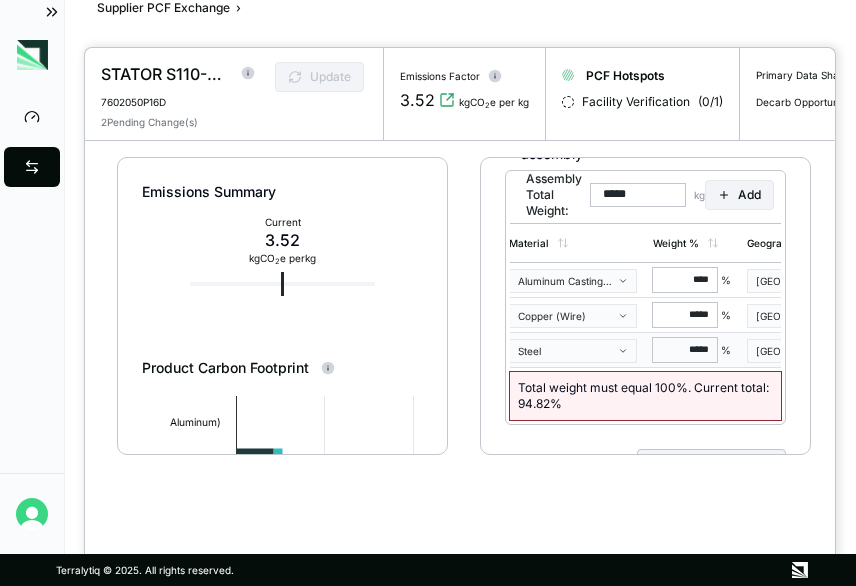 click on "*****" at bounding box center (685, 350) 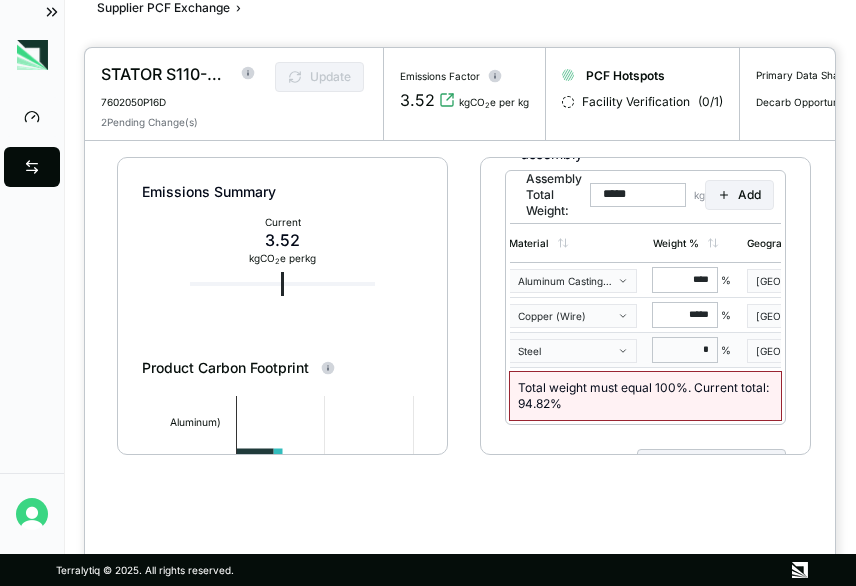 type on "**" 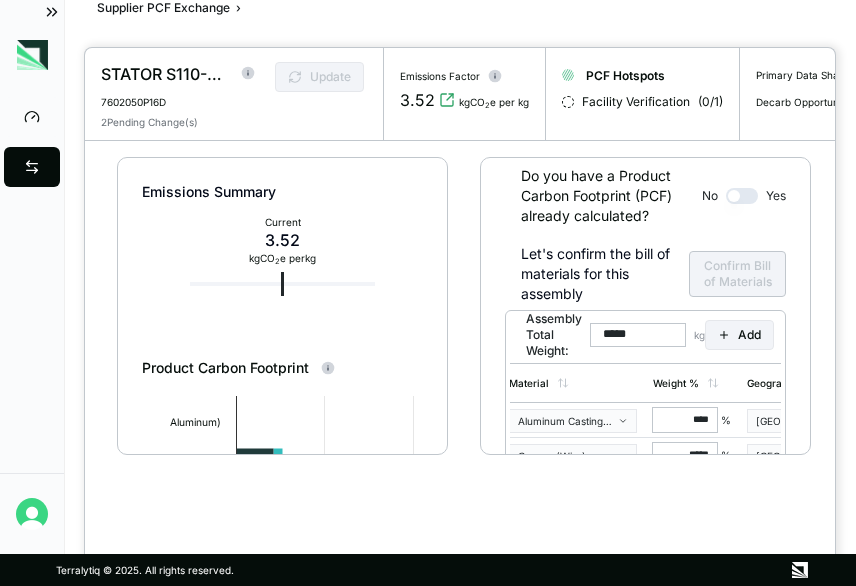 scroll, scrollTop: 0, scrollLeft: 0, axis: both 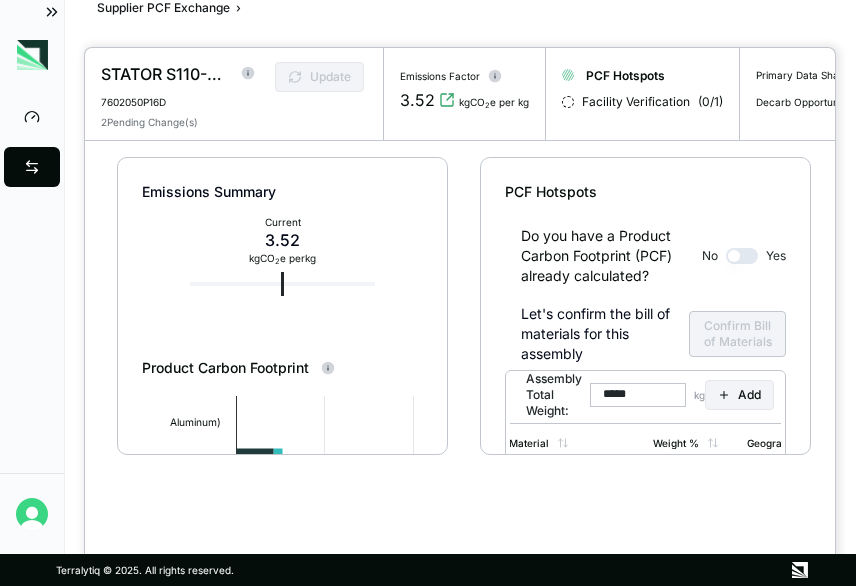 click on "Do you have a Product Carbon Footprint (PCF) already calculated? No Yes" at bounding box center (645, 244) 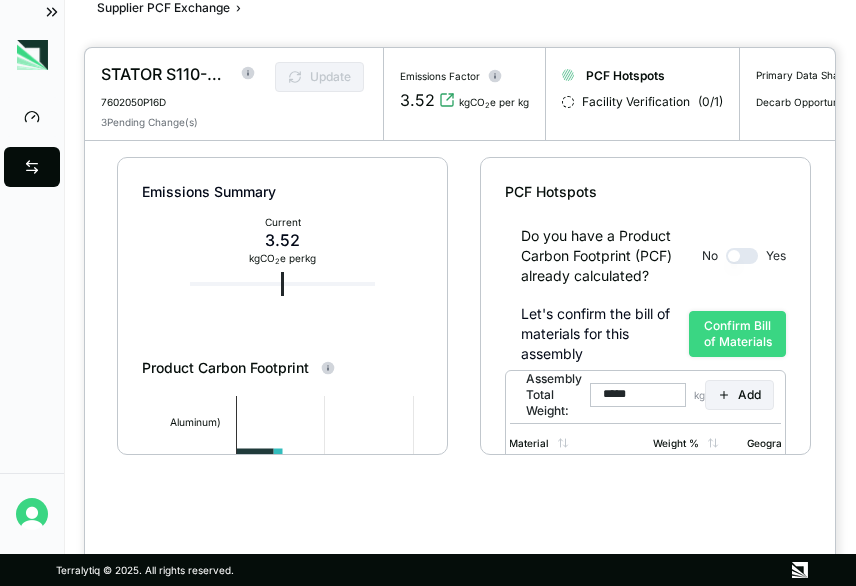click on "Confirm Bill of Materials" at bounding box center [737, 334] 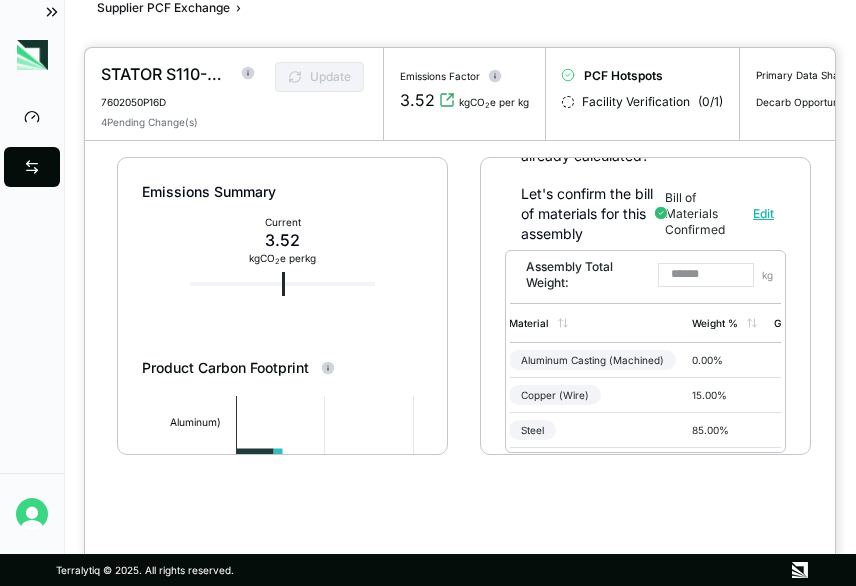 scroll, scrollTop: 220, scrollLeft: 0, axis: vertical 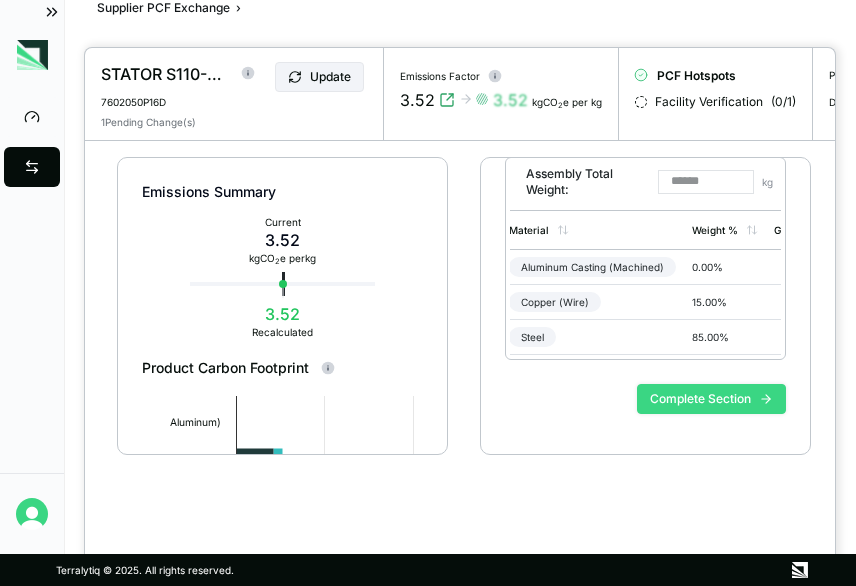 click on "Complete Section" at bounding box center [711, 399] 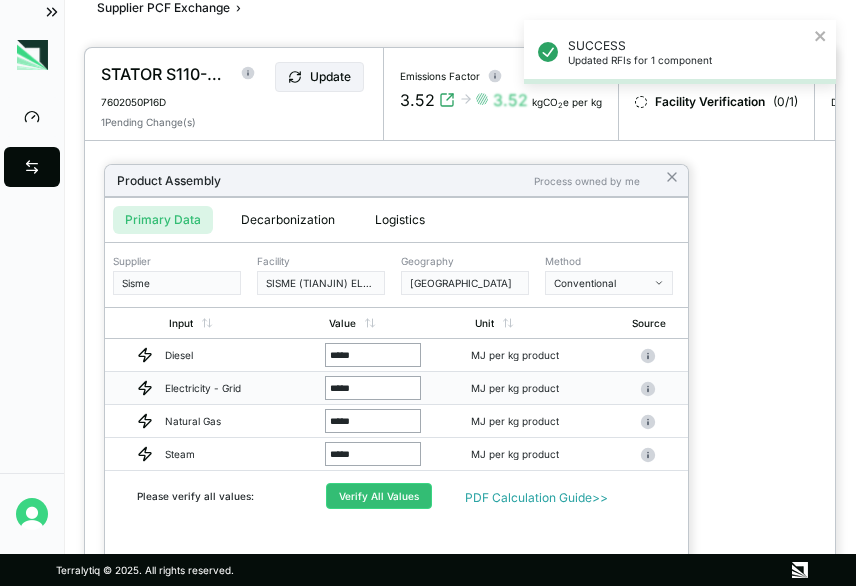 click on "*****" at bounding box center [373, 388] 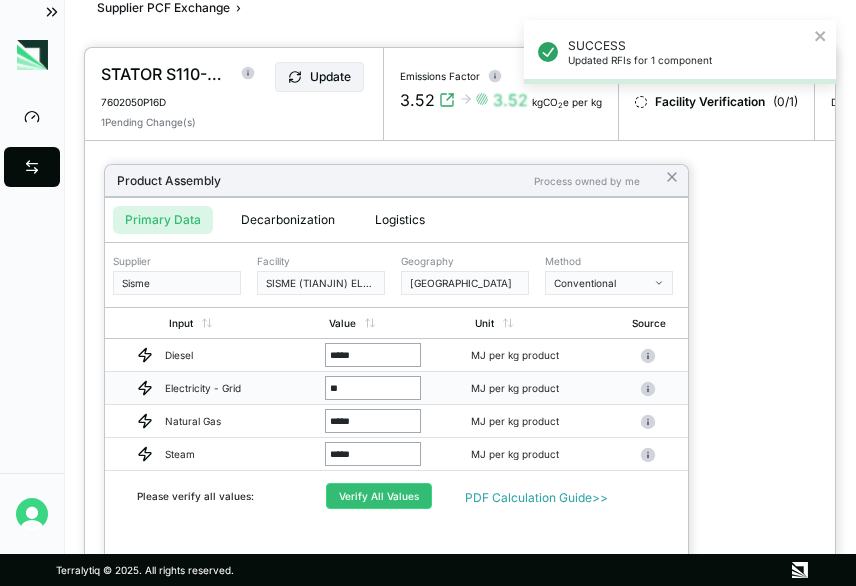 type on "*" 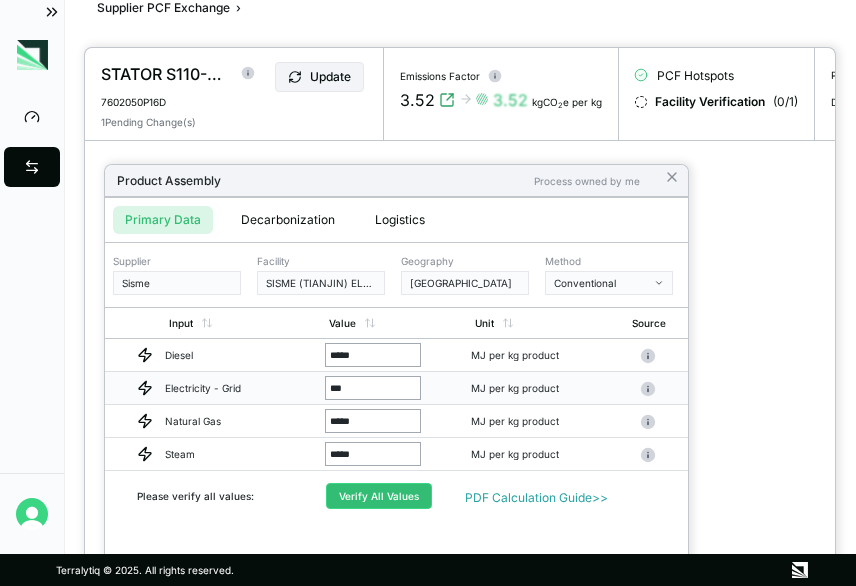 type on "****" 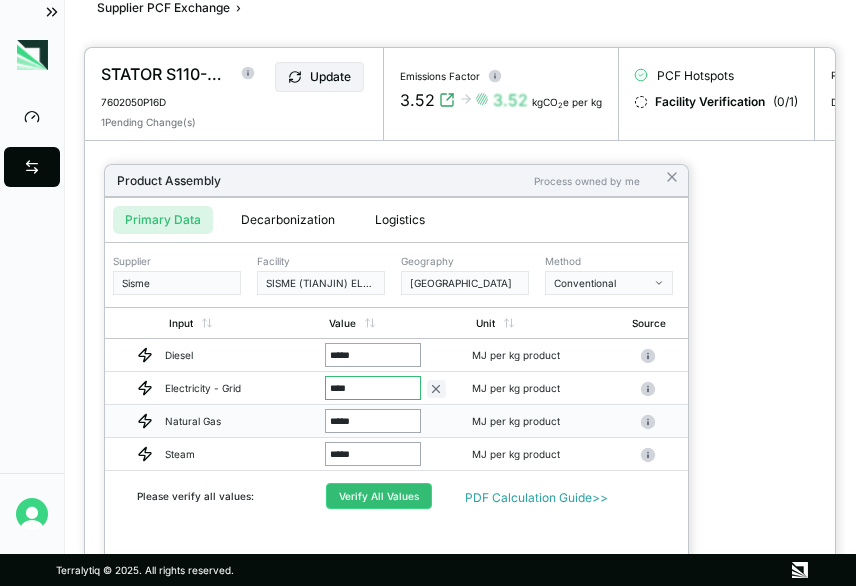 click on "*****" at bounding box center [373, 421] 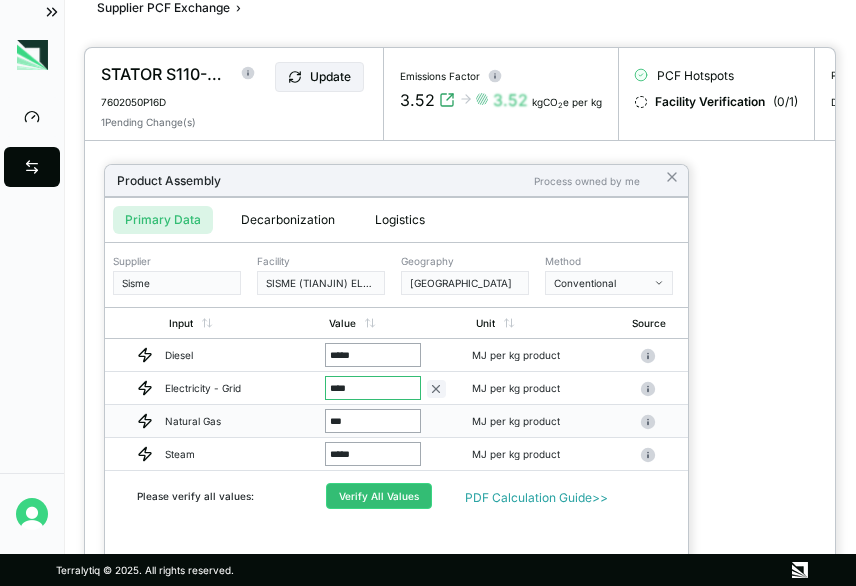 type on "****" 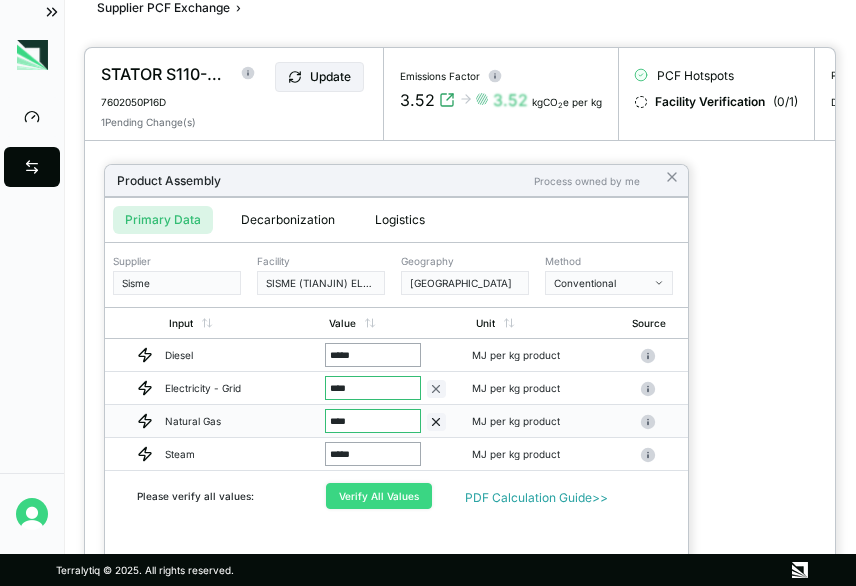 click on "Verify All Values" at bounding box center (379, 496) 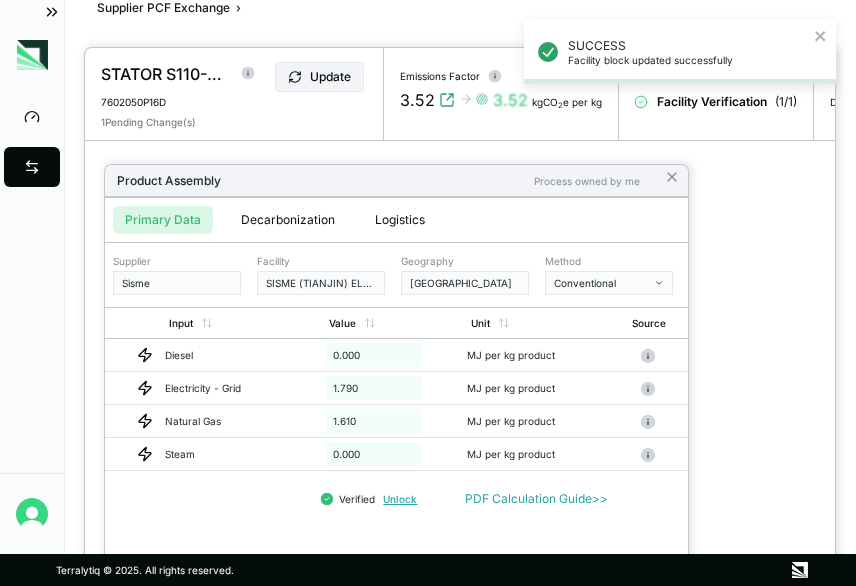 click at bounding box center [460, 317] 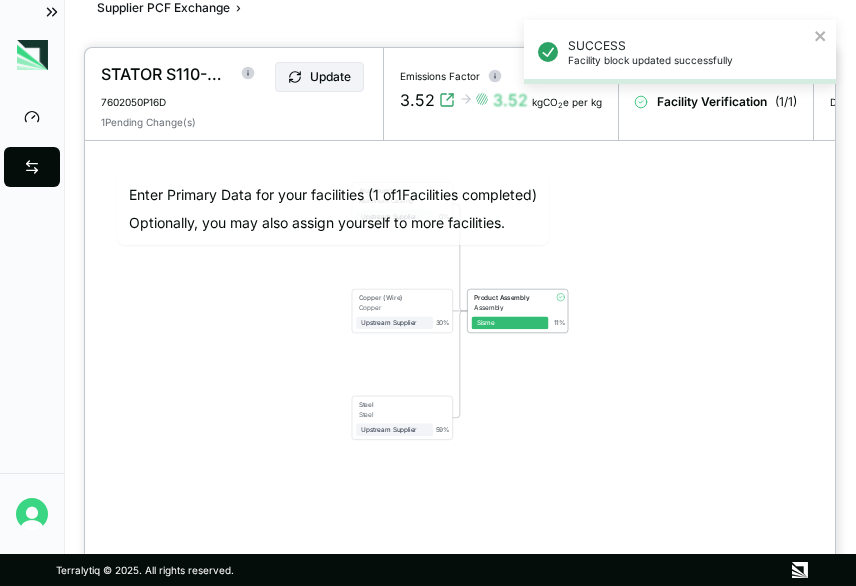 click on "Update" at bounding box center (319, 77) 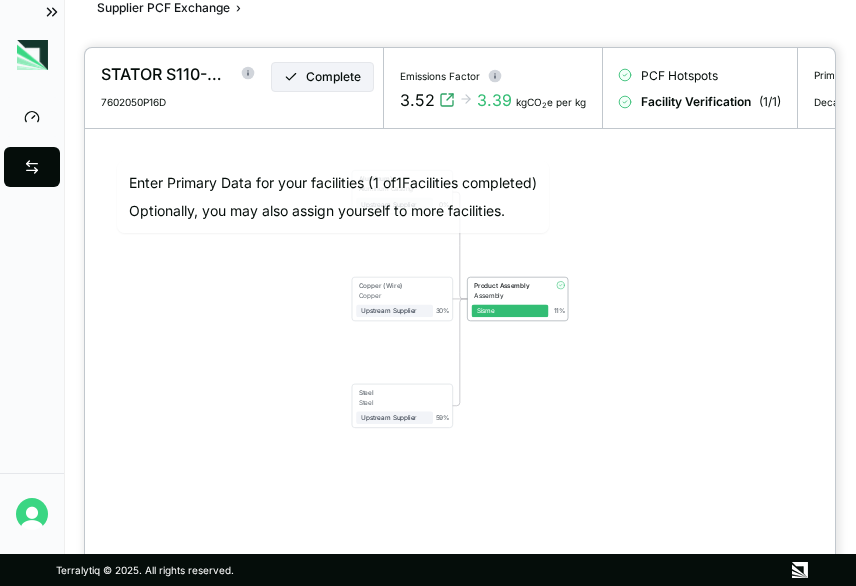 click at bounding box center (428, 293) 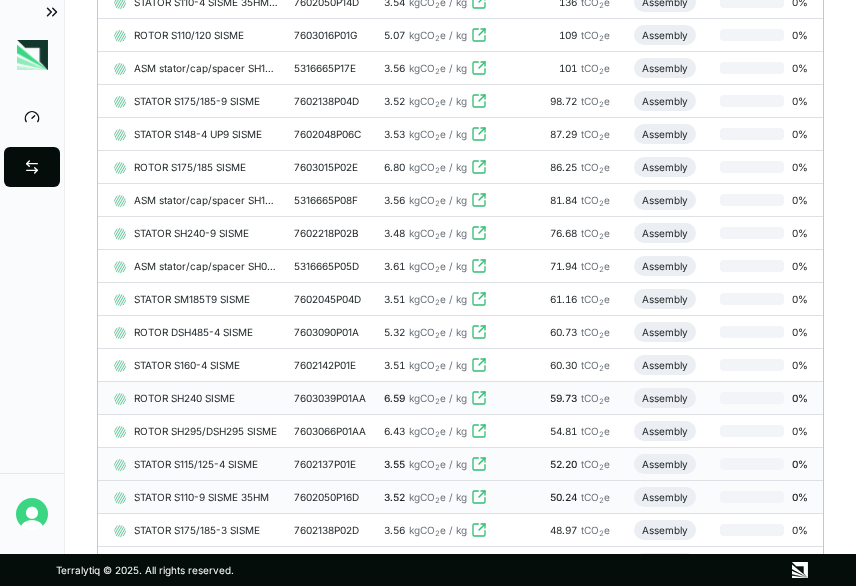 scroll, scrollTop: 938, scrollLeft: 0, axis: vertical 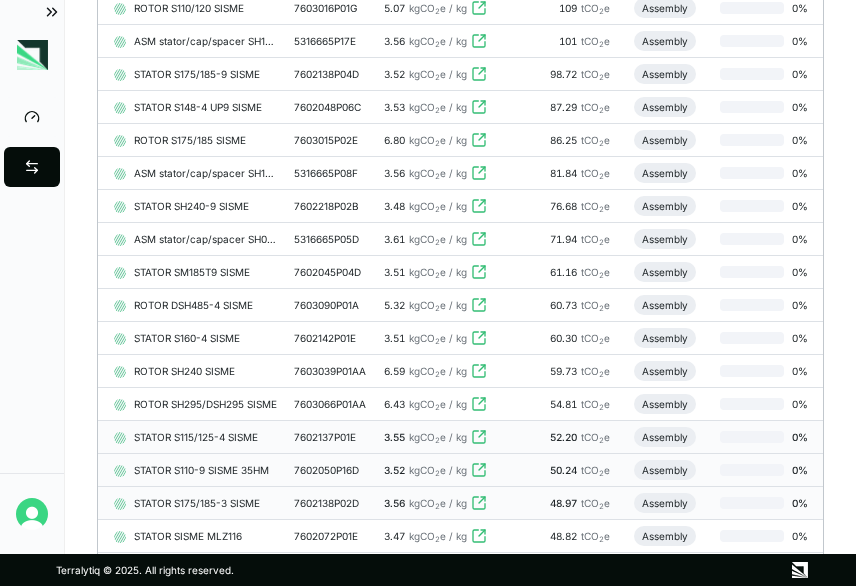 click on "7602138P02D" at bounding box center [331, 503] 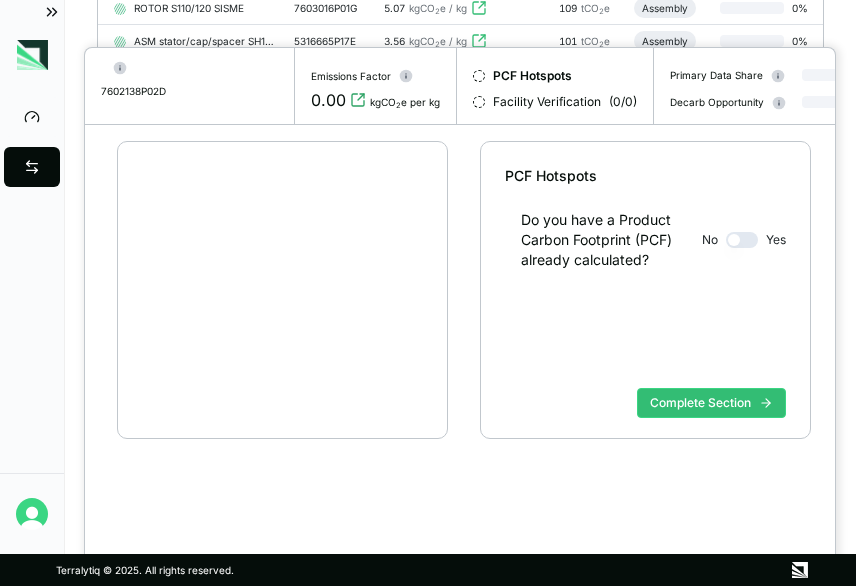 scroll, scrollTop: 38, scrollLeft: 0, axis: vertical 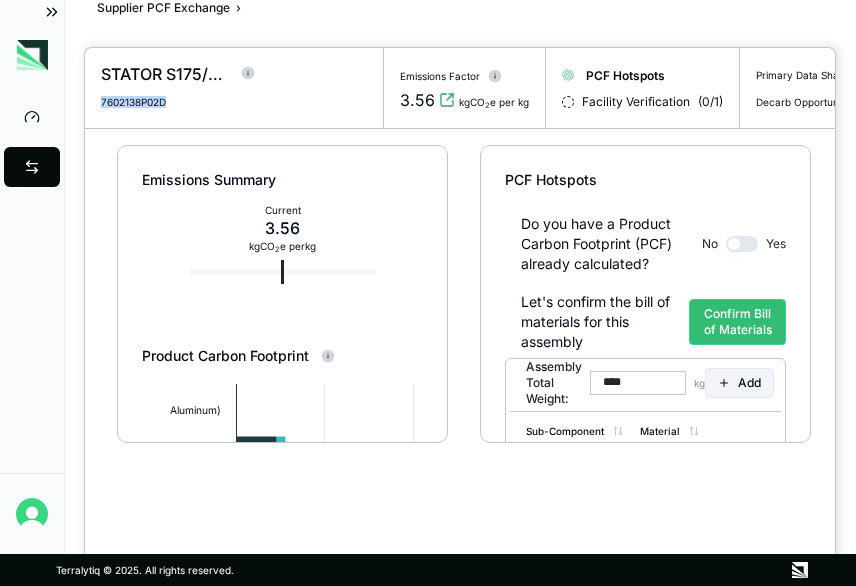 drag, startPoint x: 94, startPoint y: 101, endPoint x: 167, endPoint y: 104, distance: 73.061615 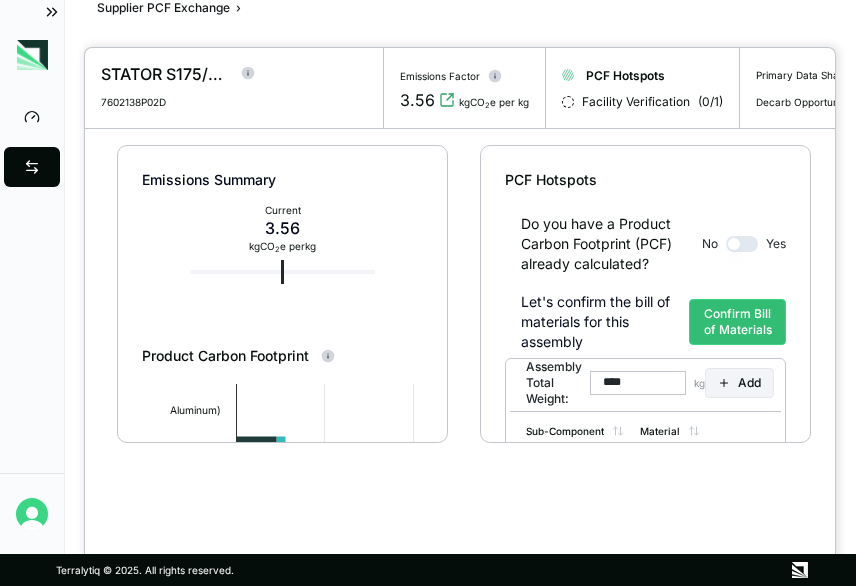 click on "****" at bounding box center [638, 383] 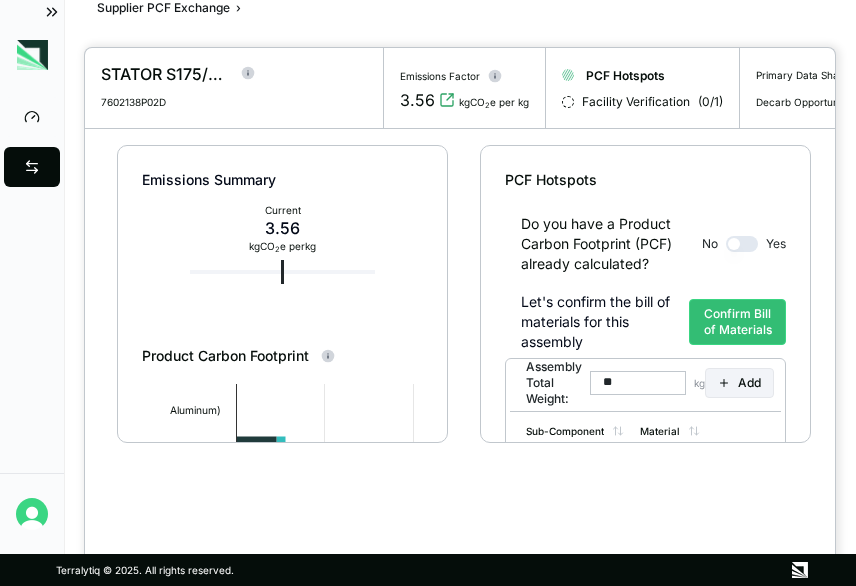 type on "*" 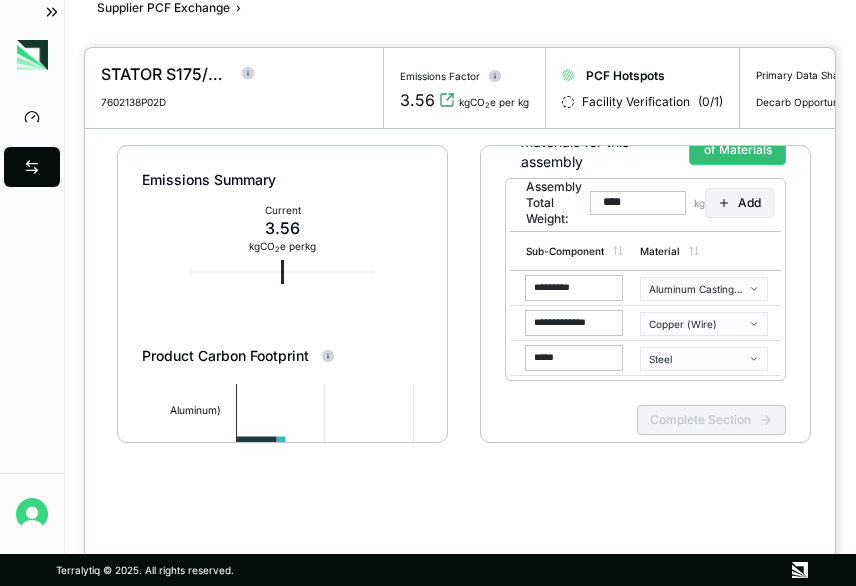scroll, scrollTop: 200, scrollLeft: 0, axis: vertical 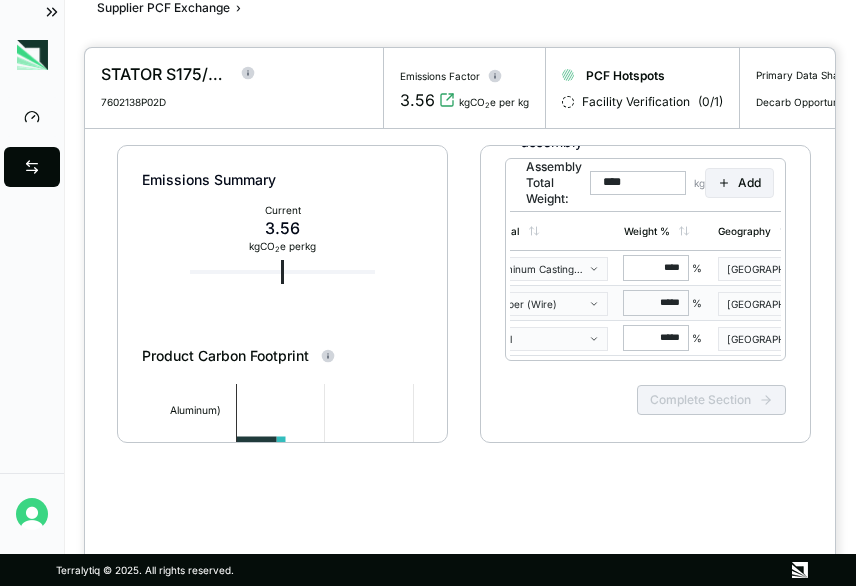 type on "****" 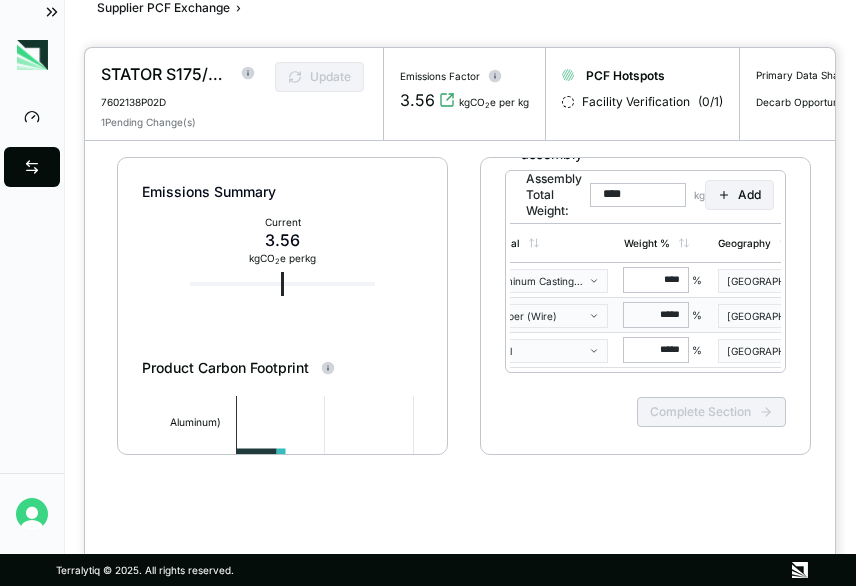 click on "*****" at bounding box center (656, 315) 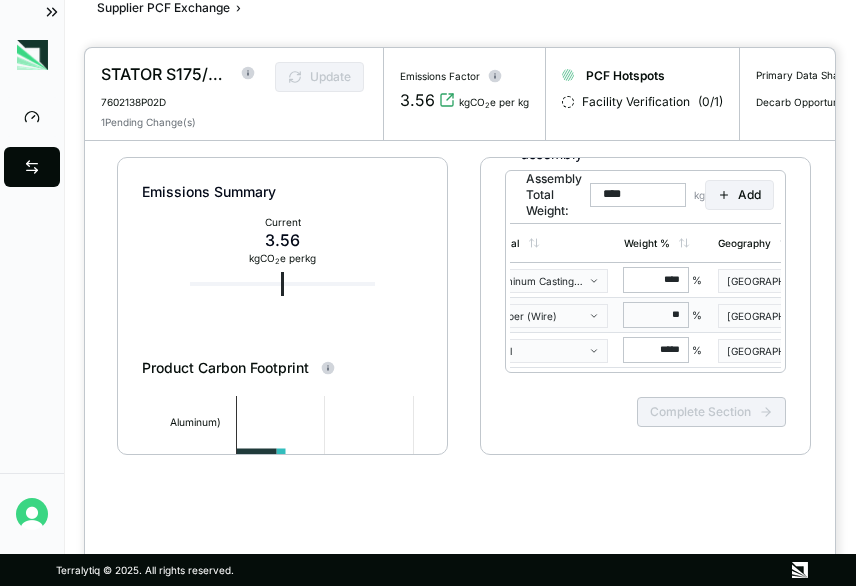 type on "*" 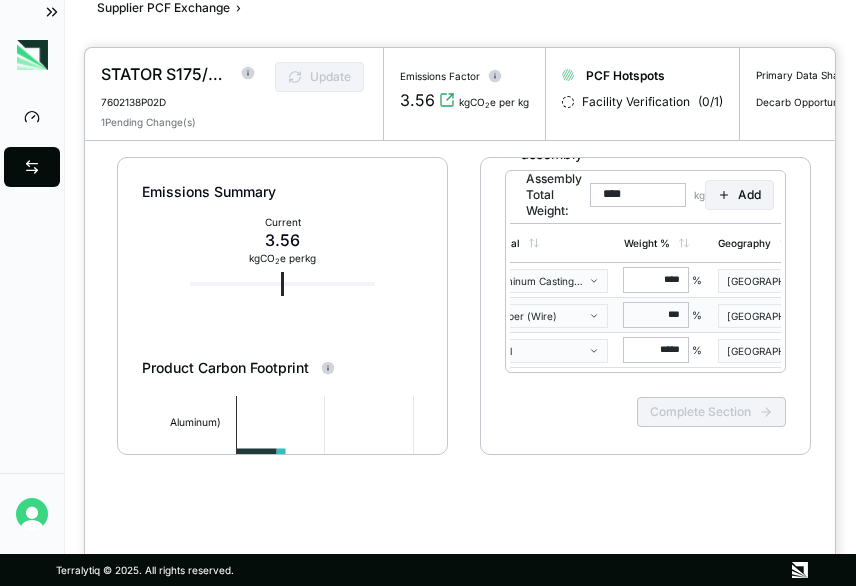 type on "****" 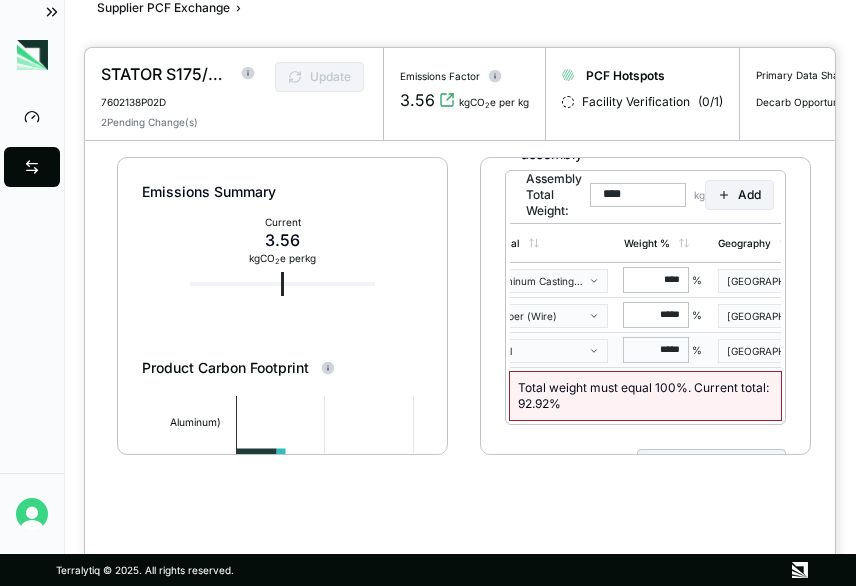 click on "*****" at bounding box center (656, 350) 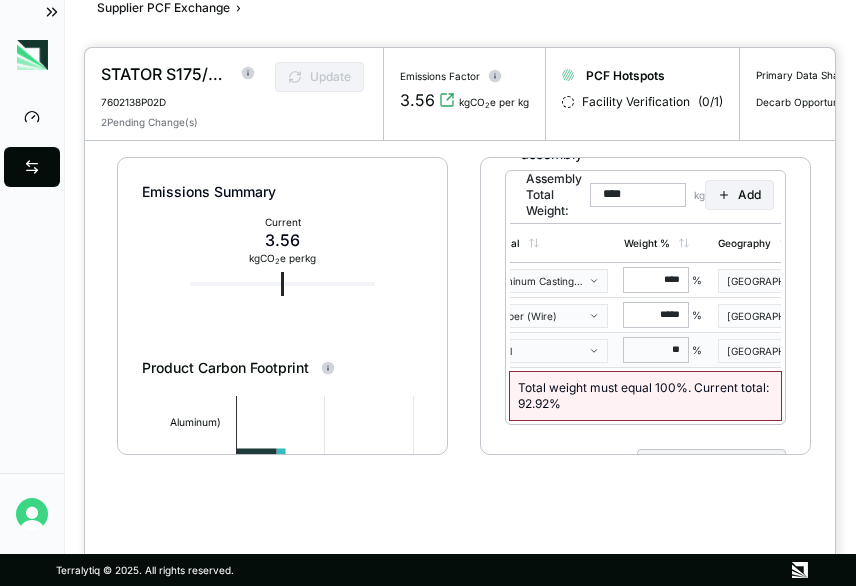 type on "*" 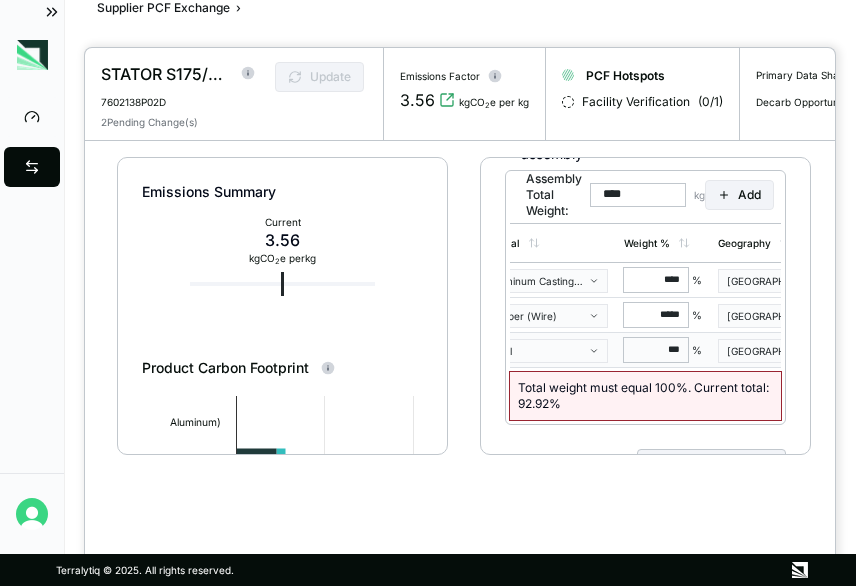 type on "****" 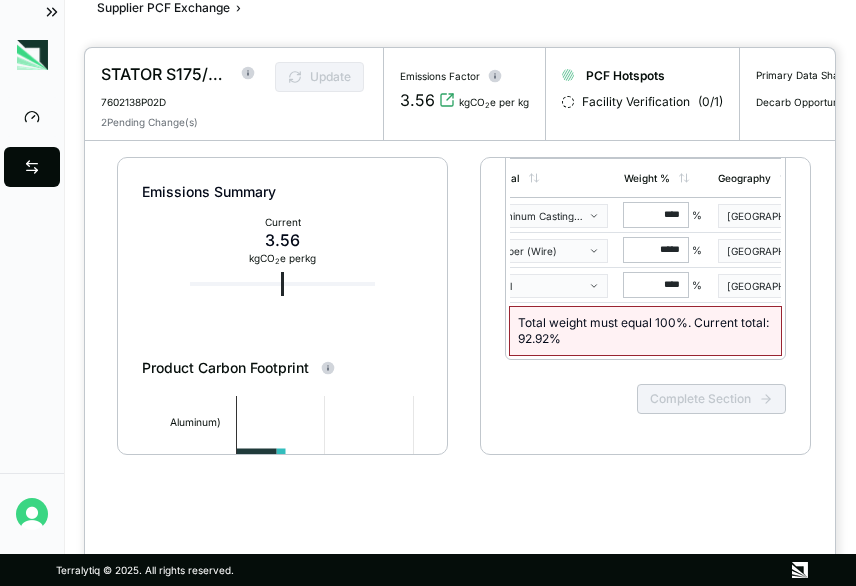 click on "Complete Section" at bounding box center [645, 399] 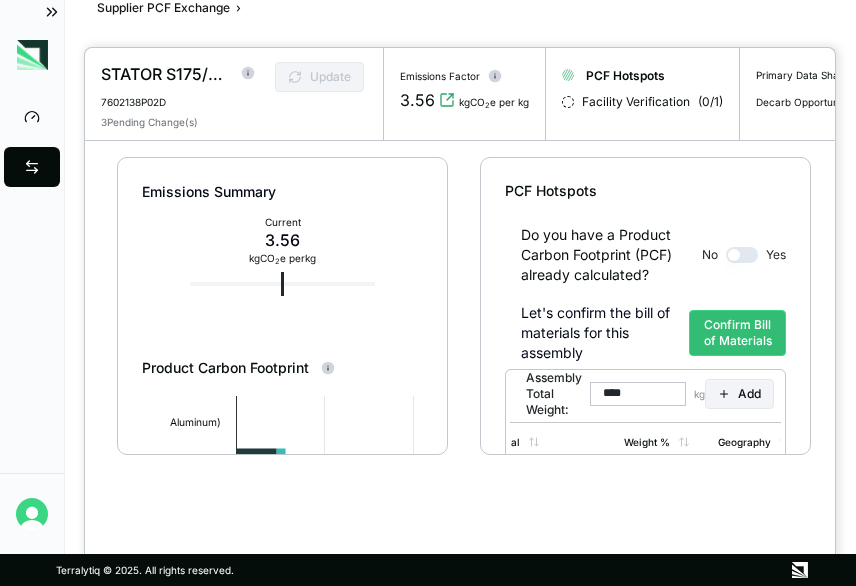 scroll, scrollTop: 0, scrollLeft: 0, axis: both 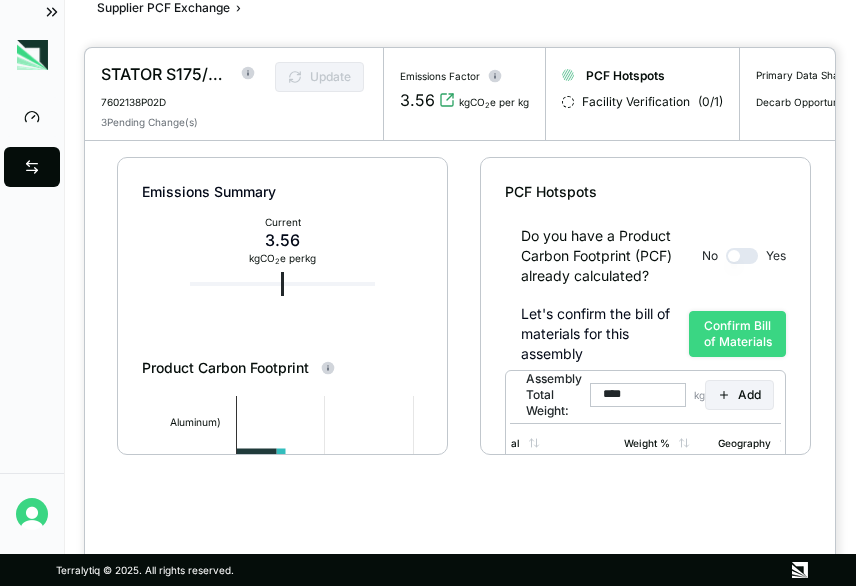 click on "Confirm Bill of Materials" at bounding box center [737, 334] 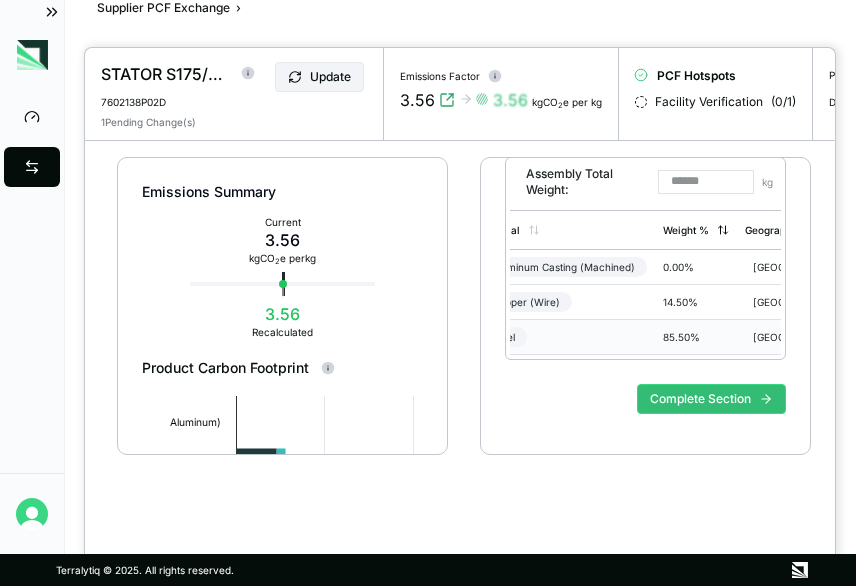scroll, scrollTop: 220, scrollLeft: 0, axis: vertical 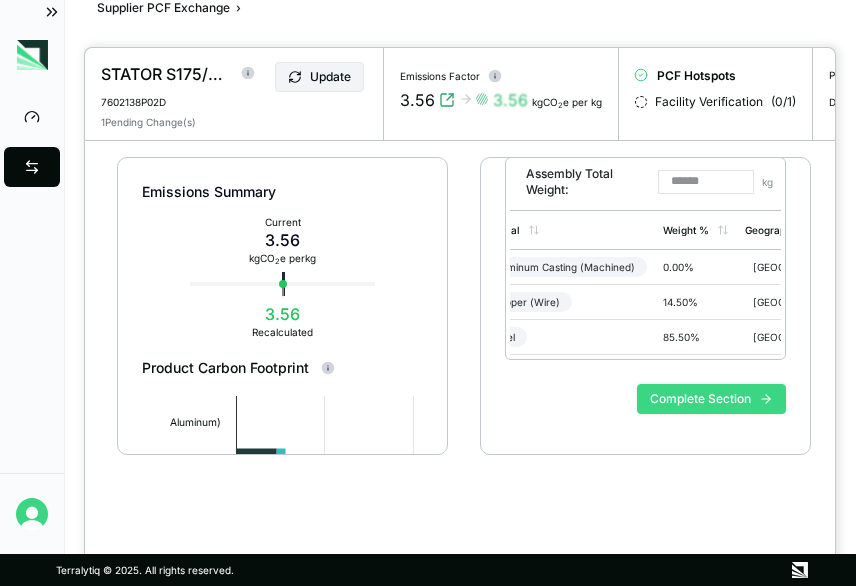 click on "Complete Section" at bounding box center [711, 399] 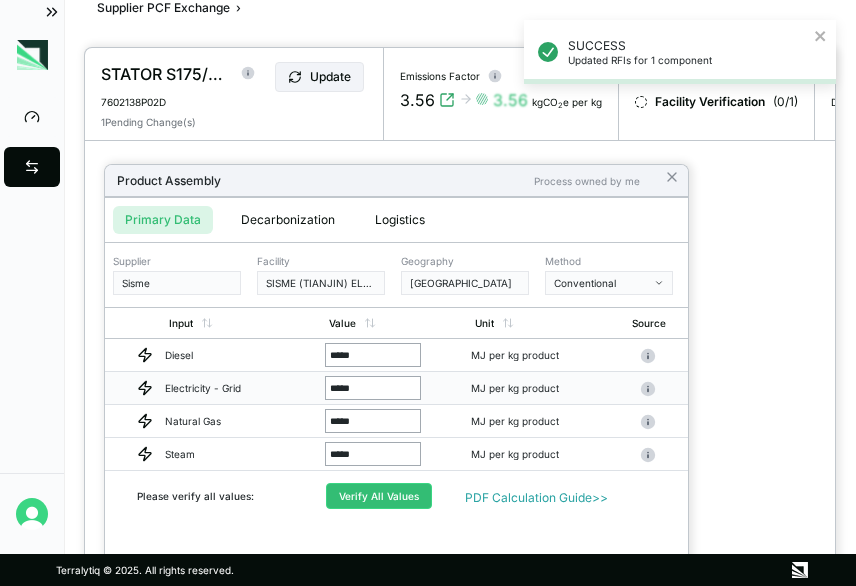 click on "*****" at bounding box center [373, 388] 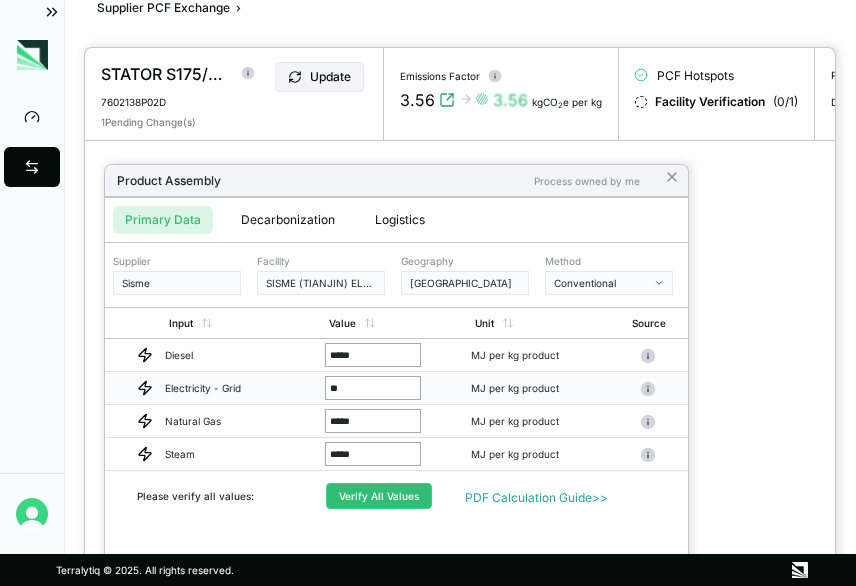 type on "*" 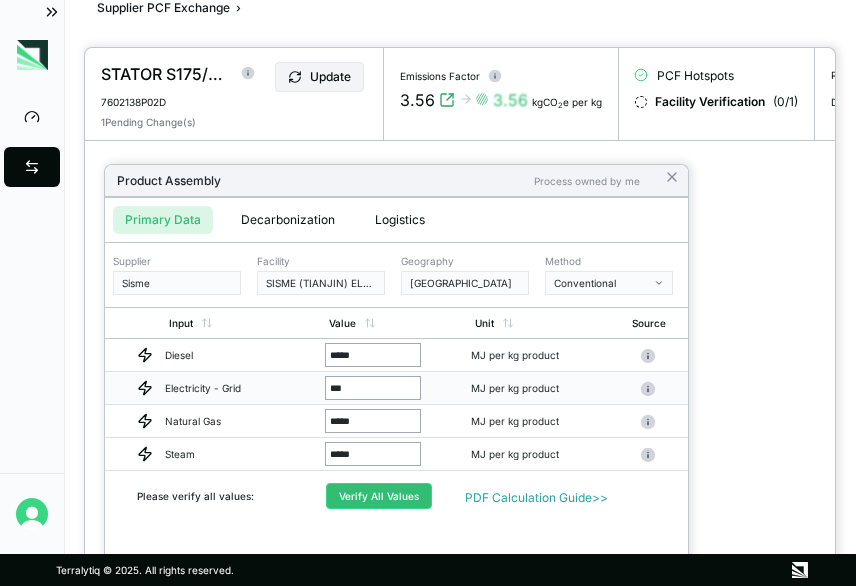 type on "****" 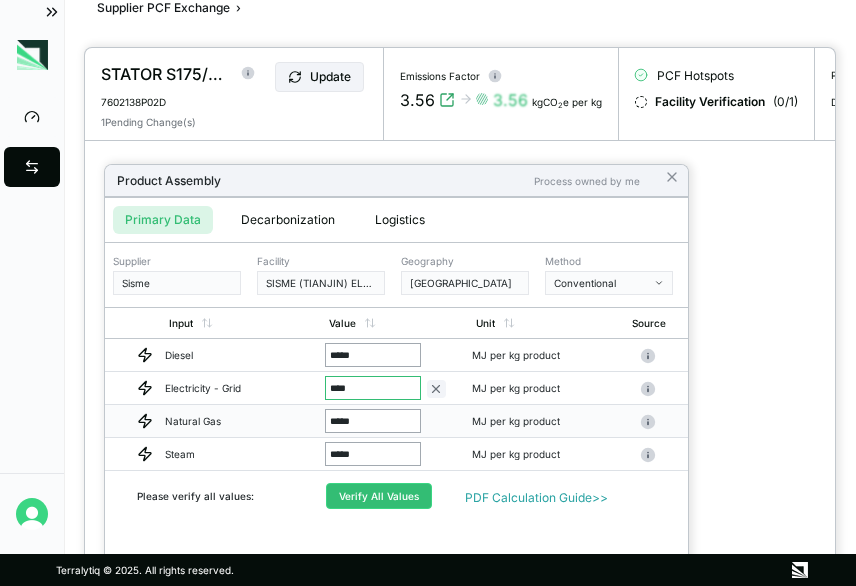 click on "*****" at bounding box center (373, 421) 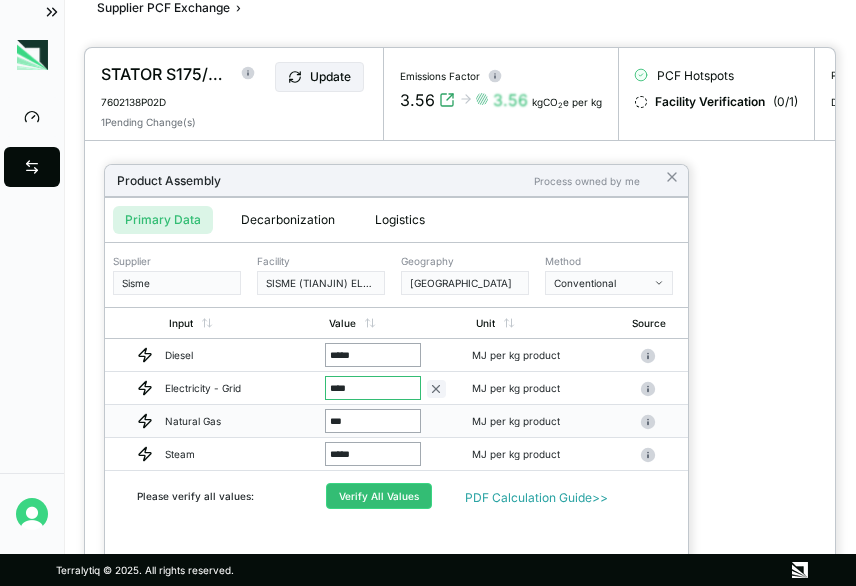 type on "****" 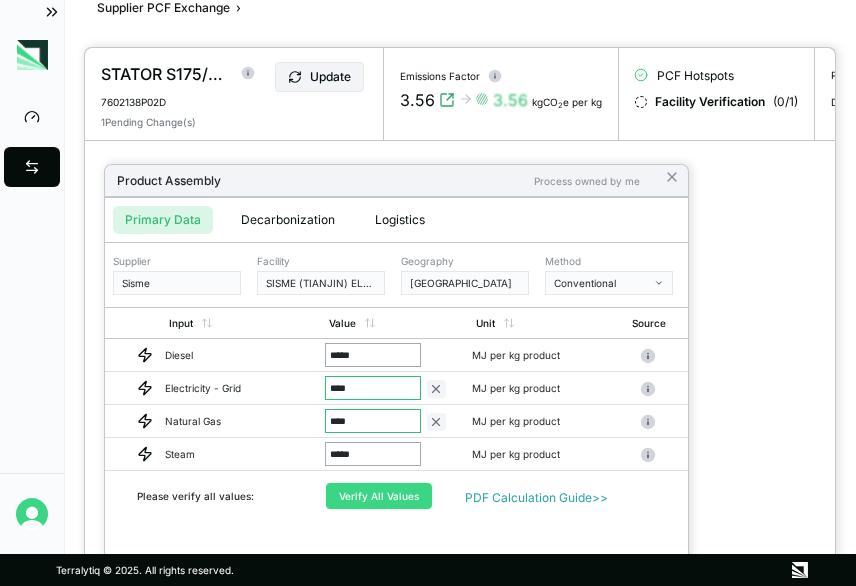 click on "Verify All Values" at bounding box center (379, 496) 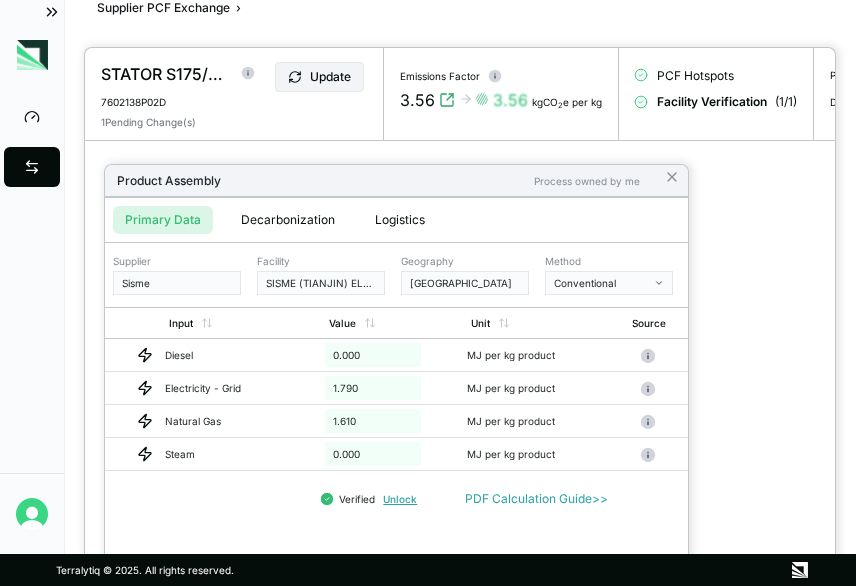click at bounding box center [460, 317] 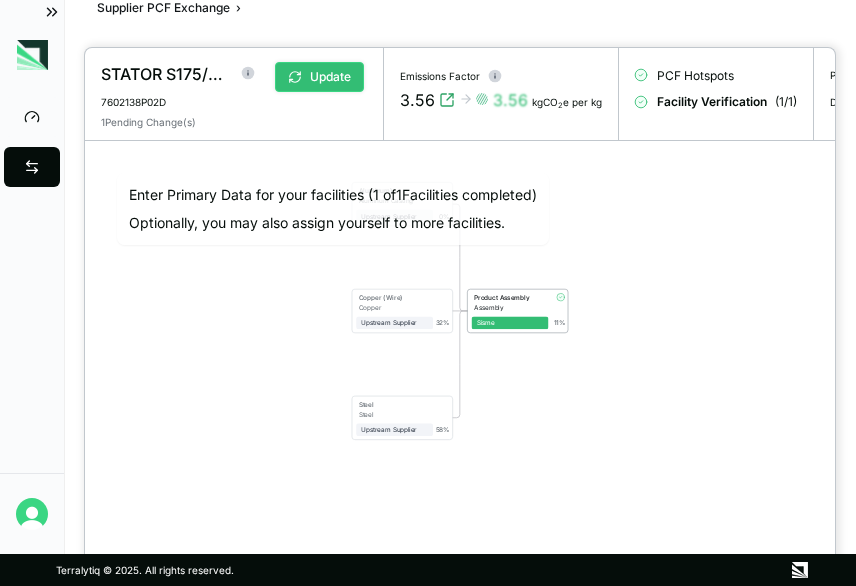 click on "Update" at bounding box center [319, 77] 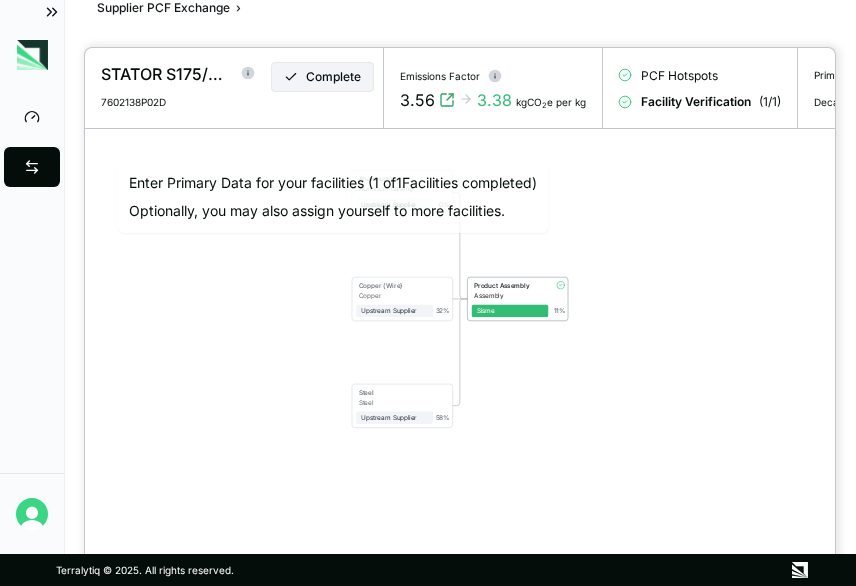 click at bounding box center (428, 293) 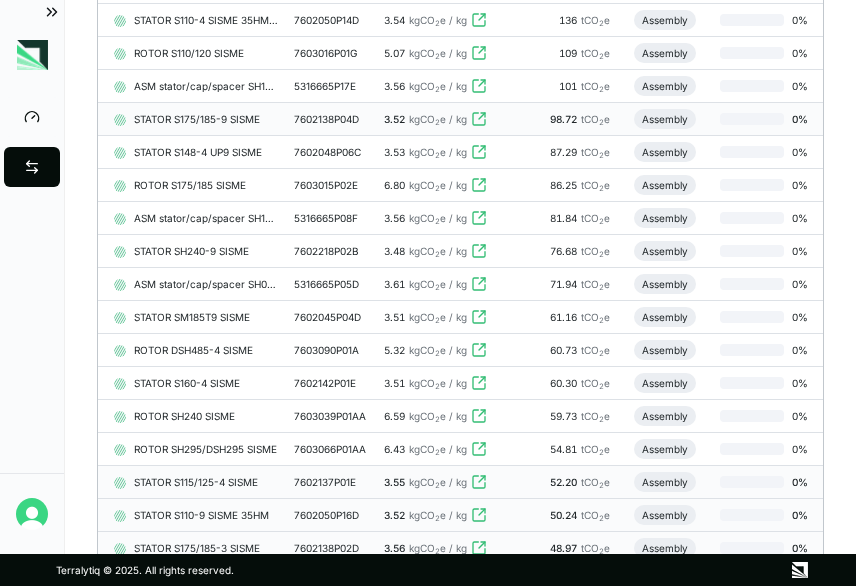 scroll, scrollTop: 938, scrollLeft: 0, axis: vertical 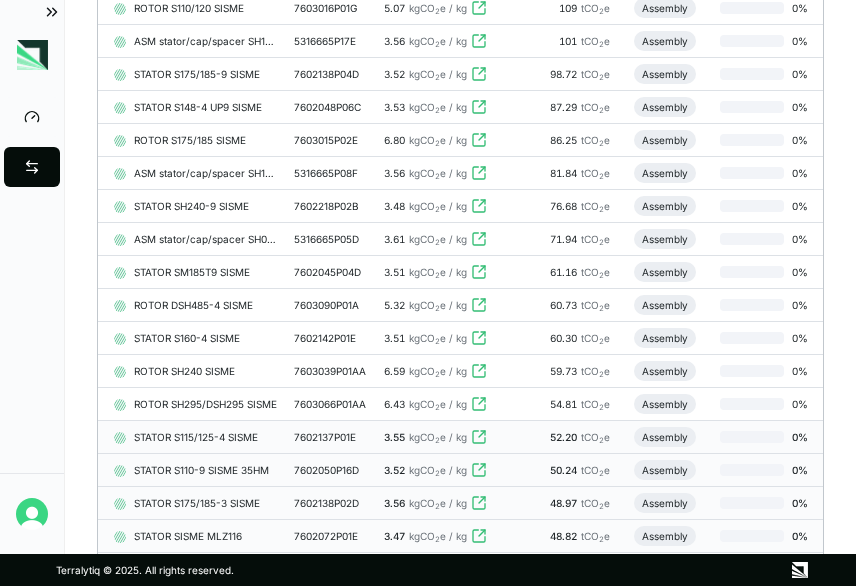 click on "7602072P01E" at bounding box center [331, 536] 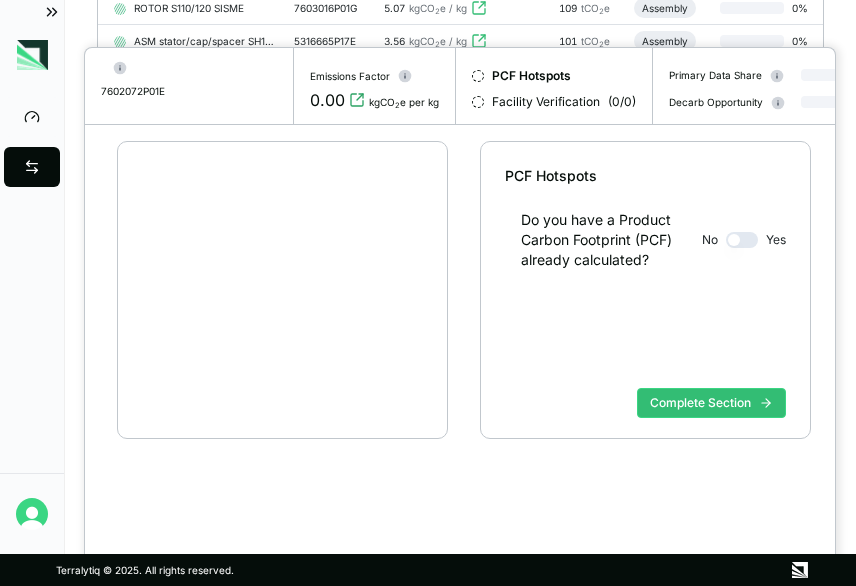 scroll, scrollTop: 38, scrollLeft: 0, axis: vertical 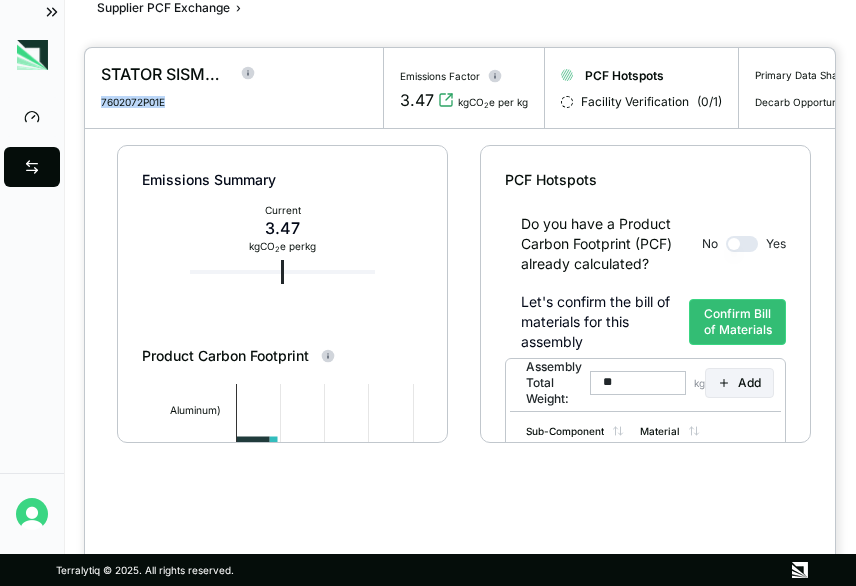 drag, startPoint x: 98, startPoint y: 94, endPoint x: 166, endPoint y: 111, distance: 70.0928 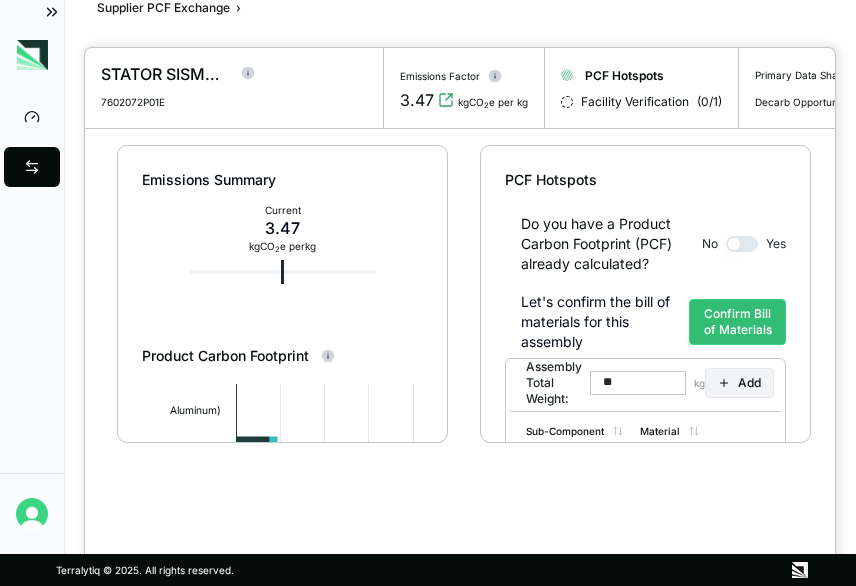 click on "**" at bounding box center [638, 383] 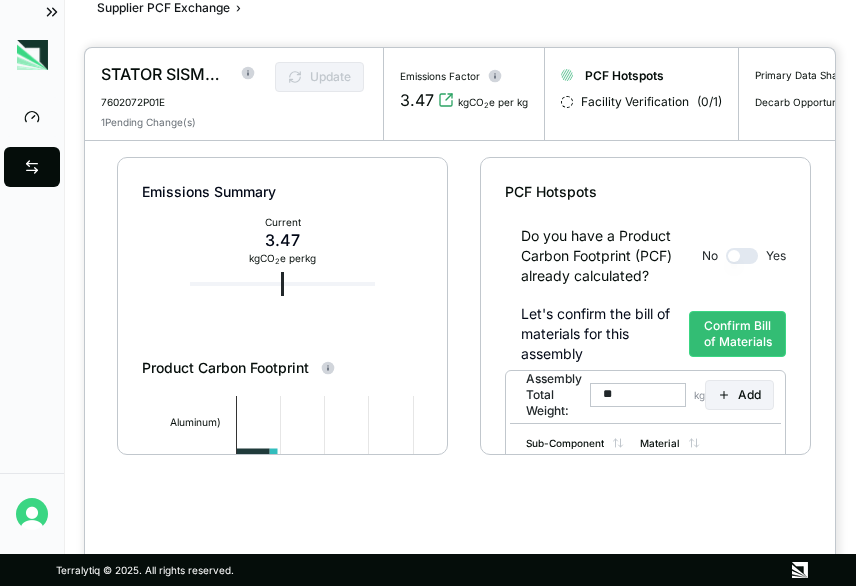 click on "**" at bounding box center [638, 395] 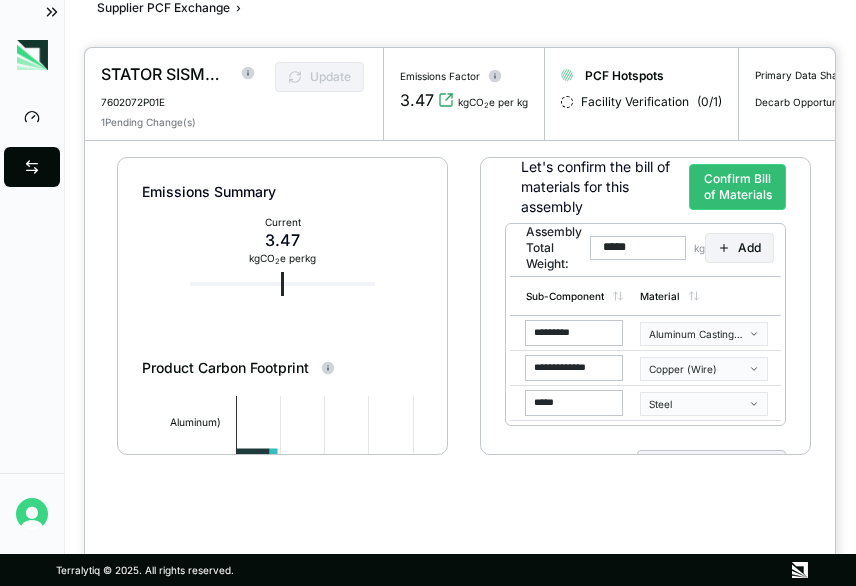 scroll, scrollTop: 200, scrollLeft: 0, axis: vertical 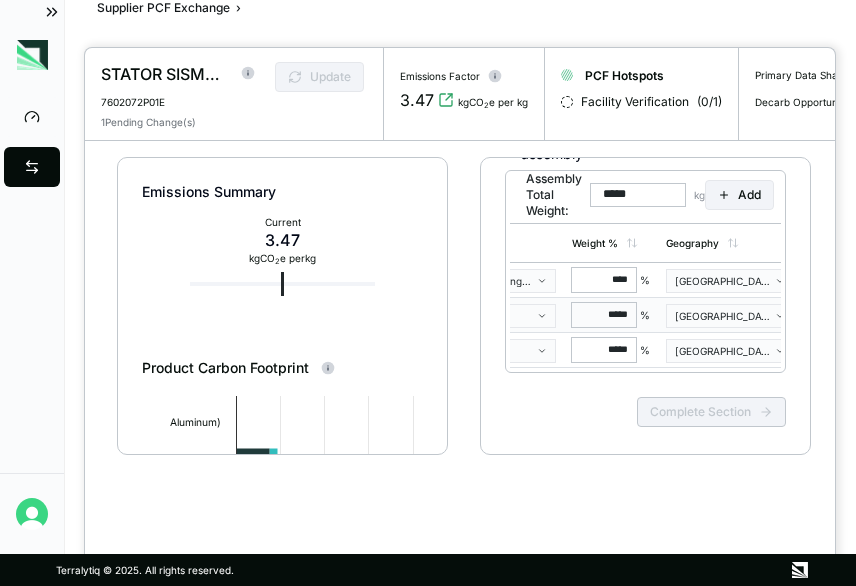type on "*****" 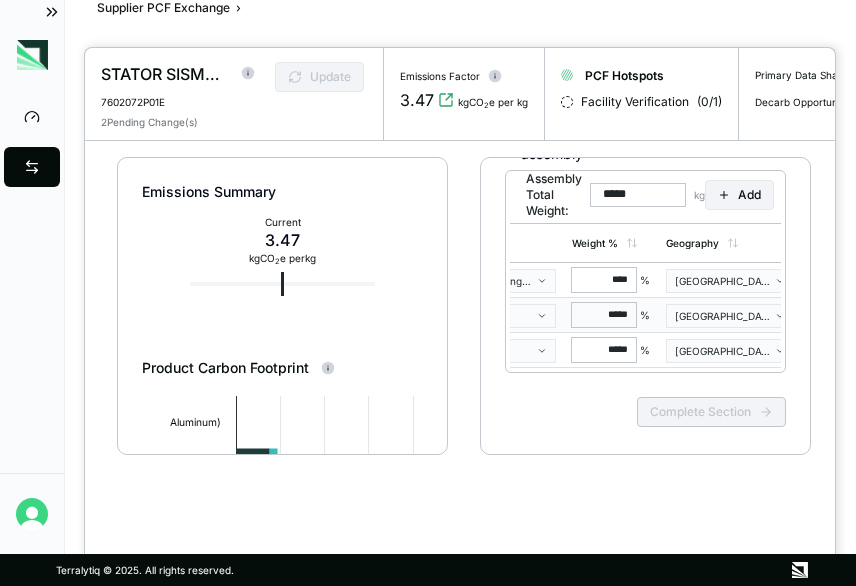 click on "*****" at bounding box center [604, 315] 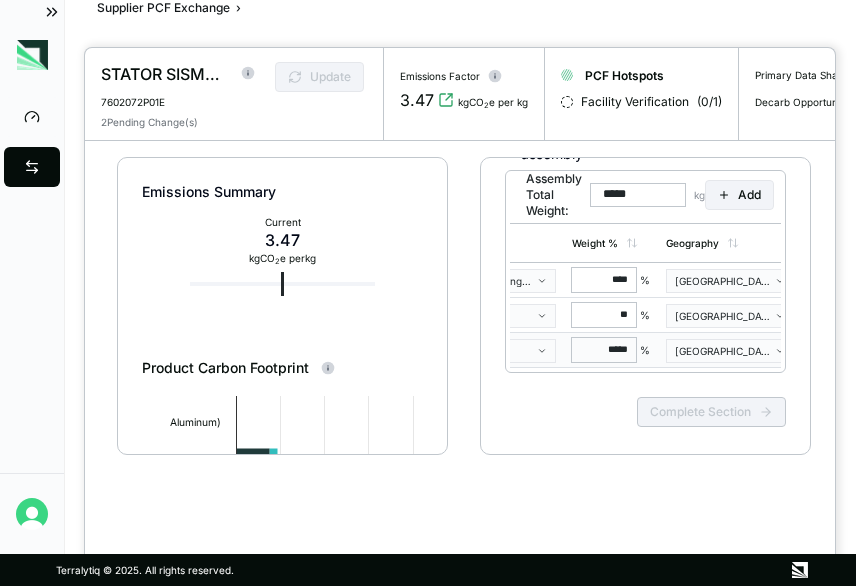 type on "*" 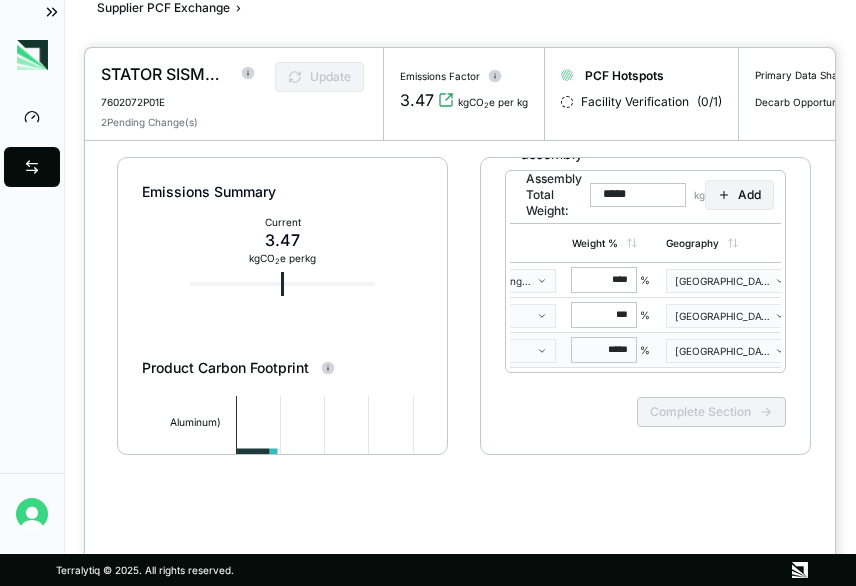 type on "****" 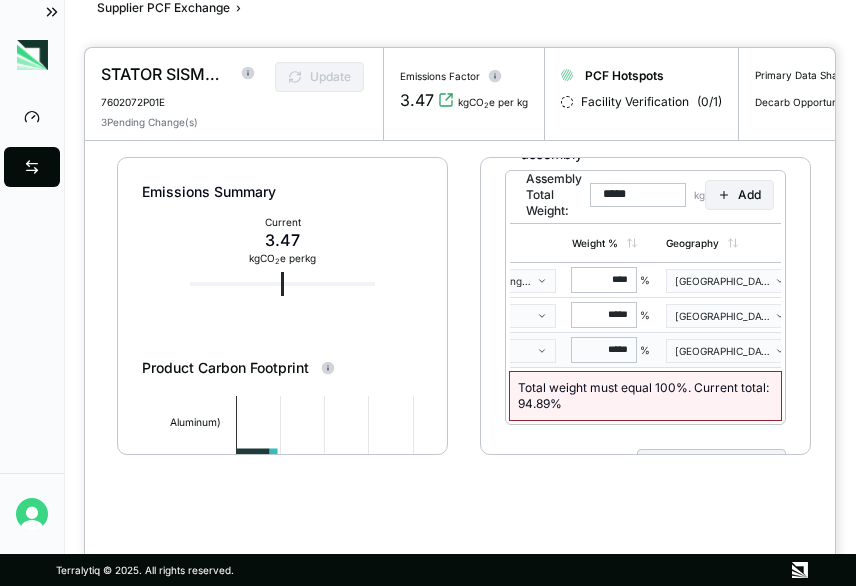 click on "*****" at bounding box center [604, 350] 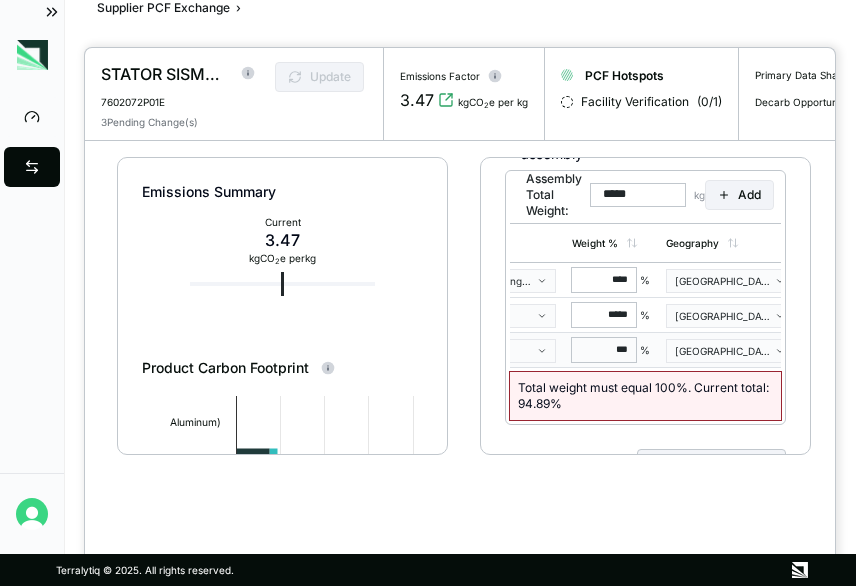 type on "****" 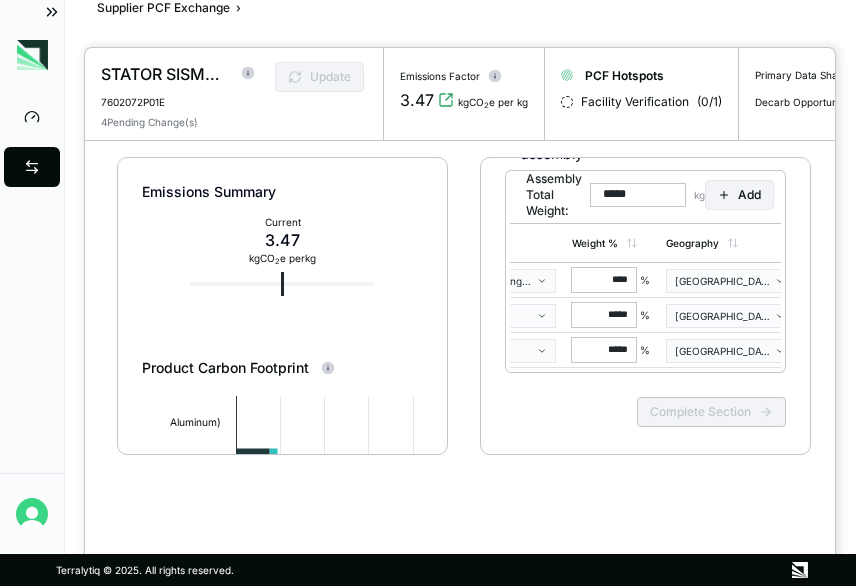 click on "**********" at bounding box center [645, 138] 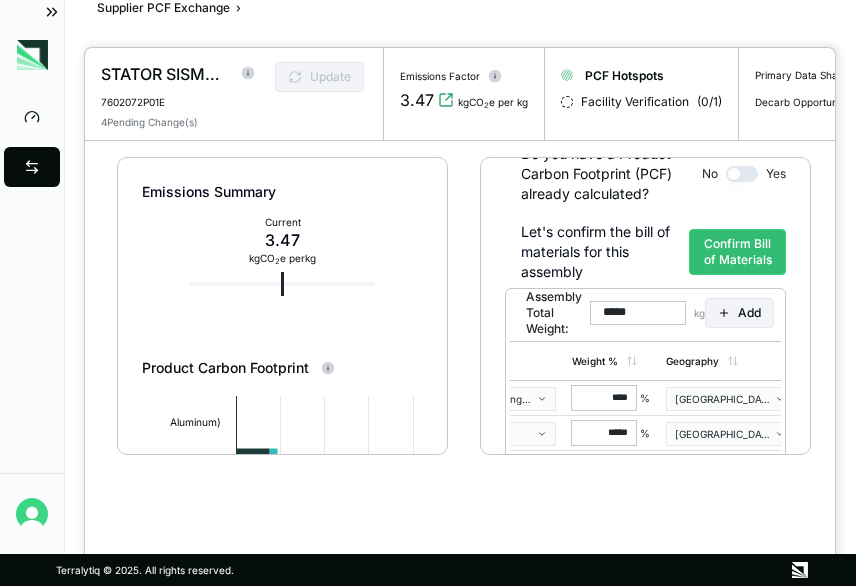 scroll, scrollTop: 0, scrollLeft: 0, axis: both 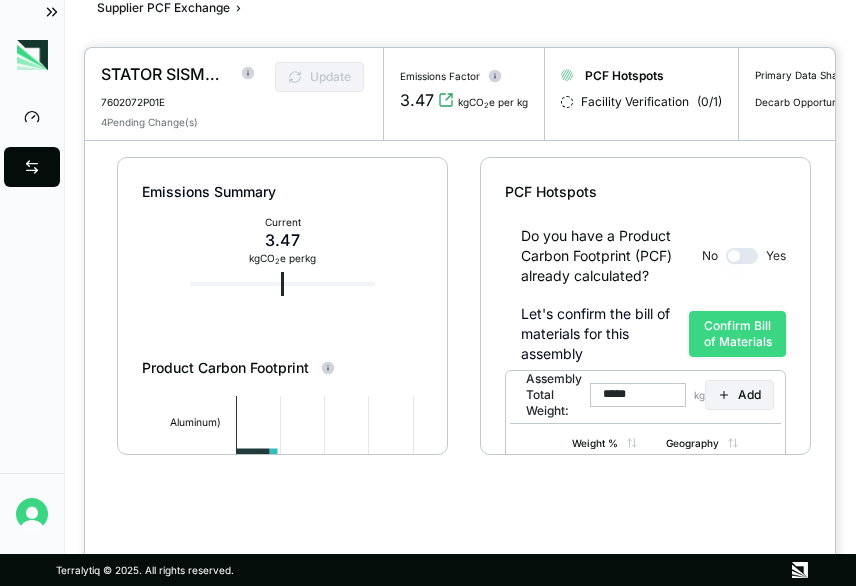 click on "Confirm Bill of Materials" at bounding box center [737, 334] 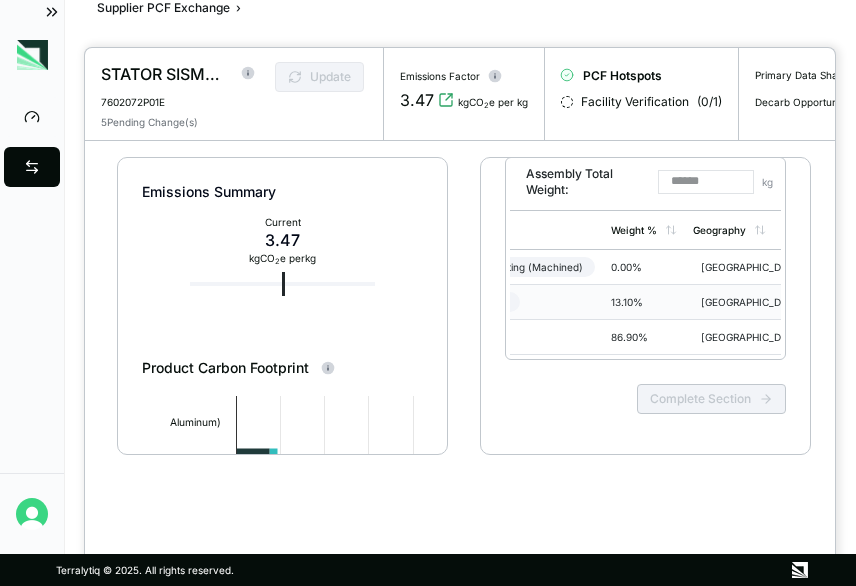 scroll, scrollTop: 220, scrollLeft: 0, axis: vertical 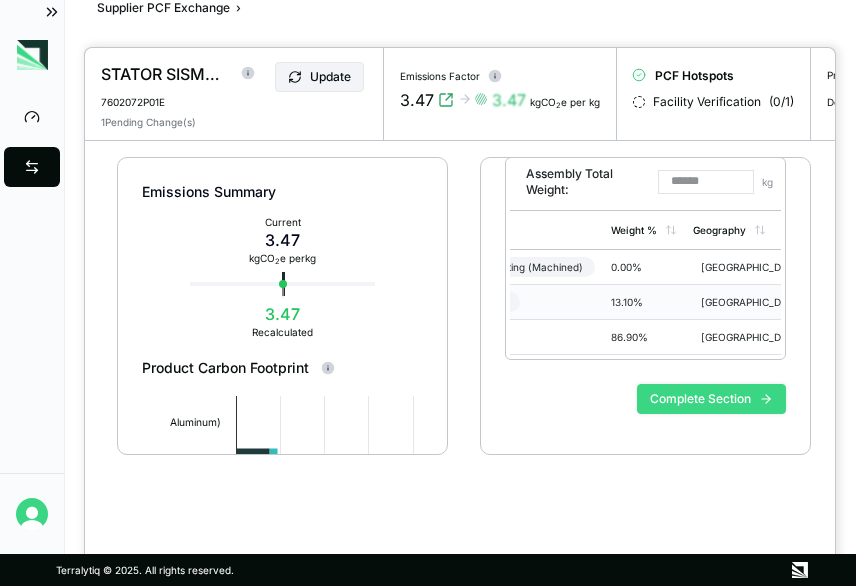 click on "Complete Section" at bounding box center (711, 399) 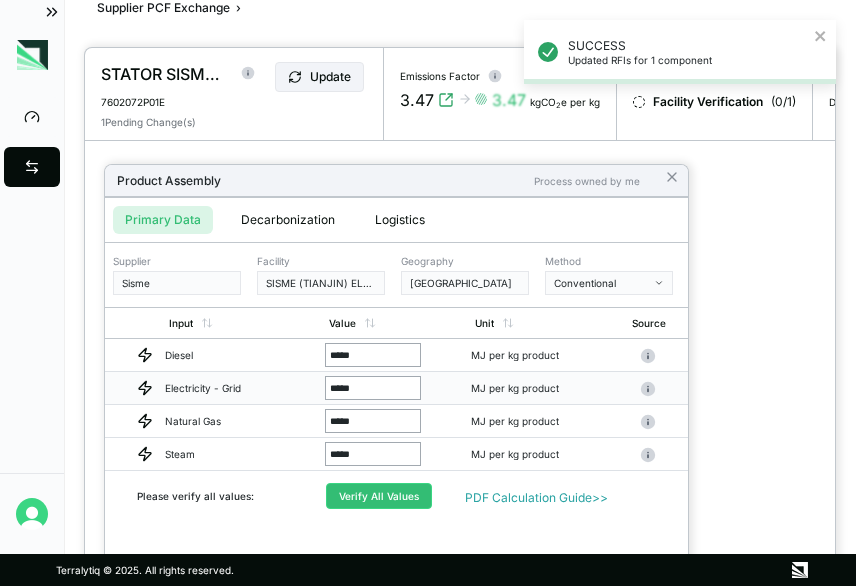 click on "*****" at bounding box center (373, 388) 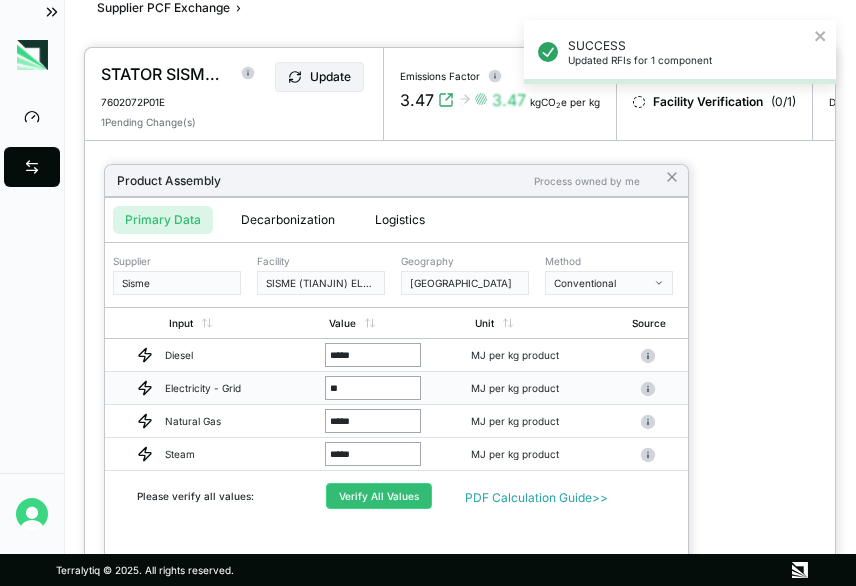 type on "*" 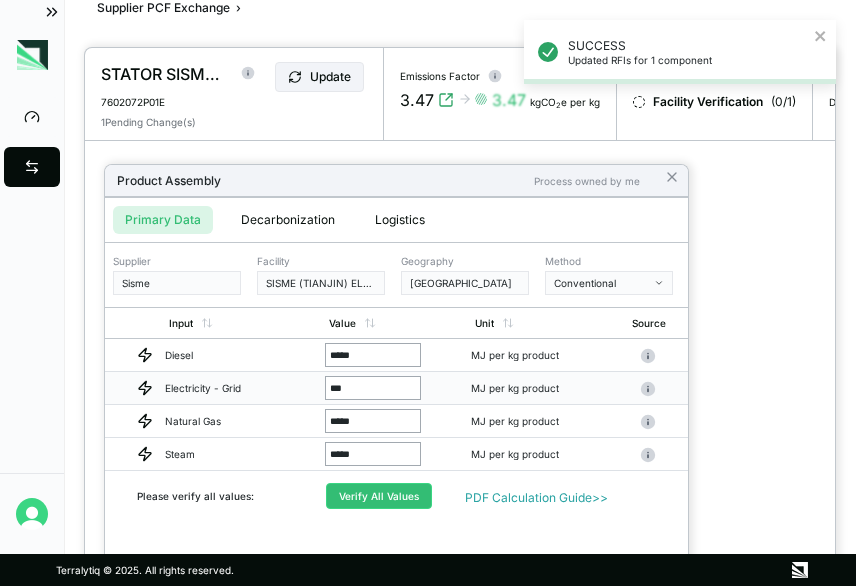 type on "****" 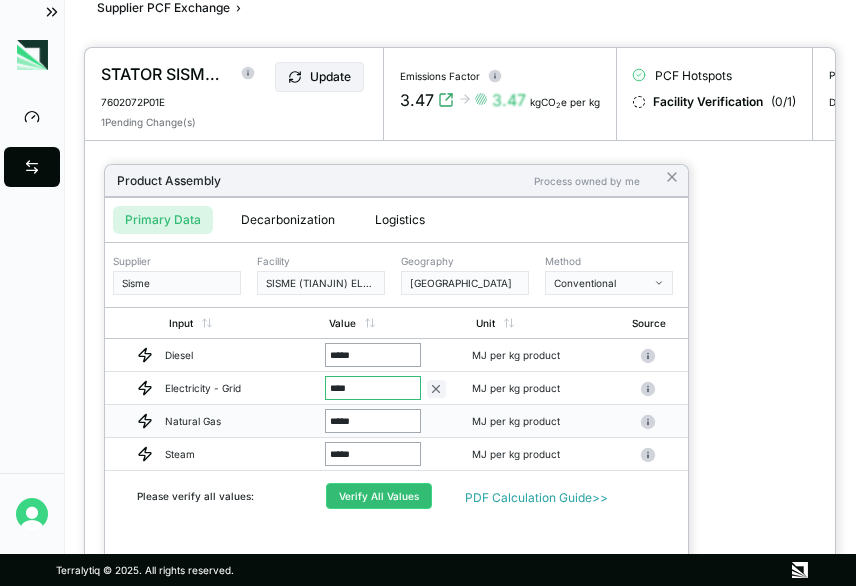 click on "*****" at bounding box center (373, 421) 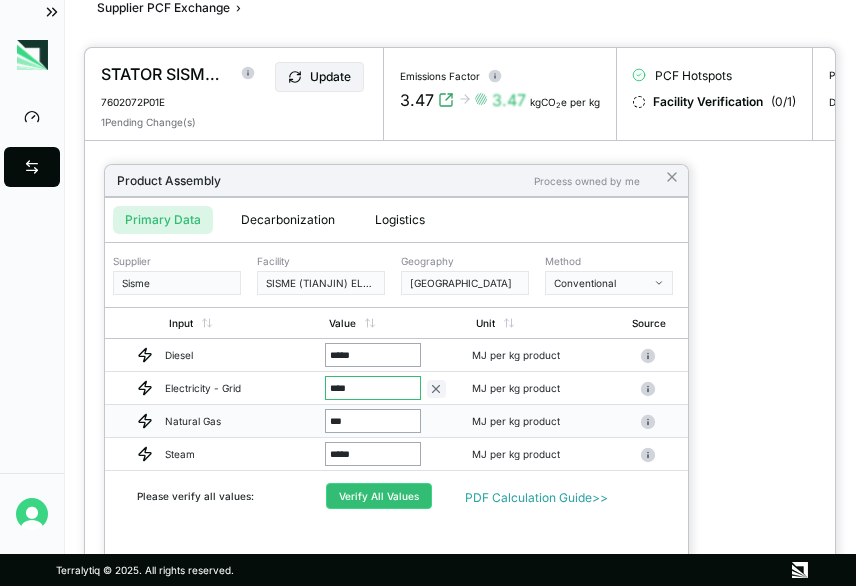 type on "****" 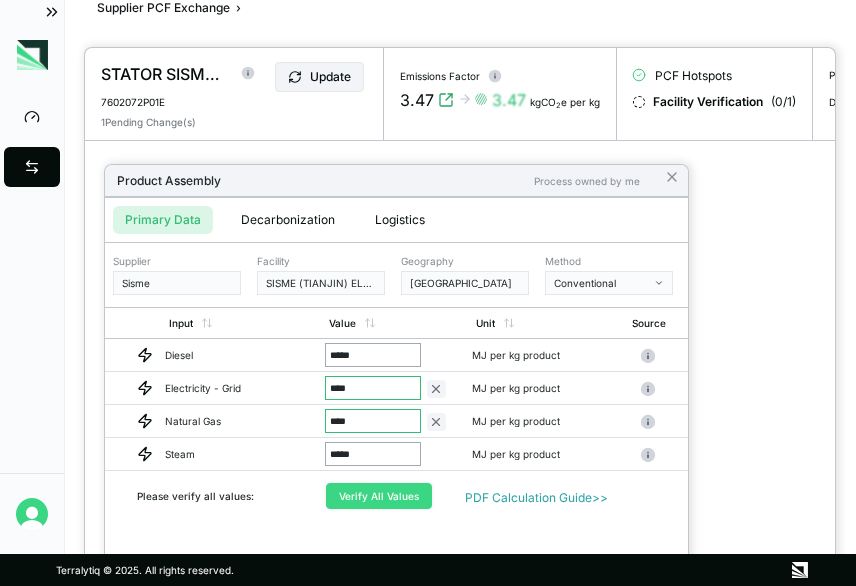 click on "Verify All Values" at bounding box center (379, 496) 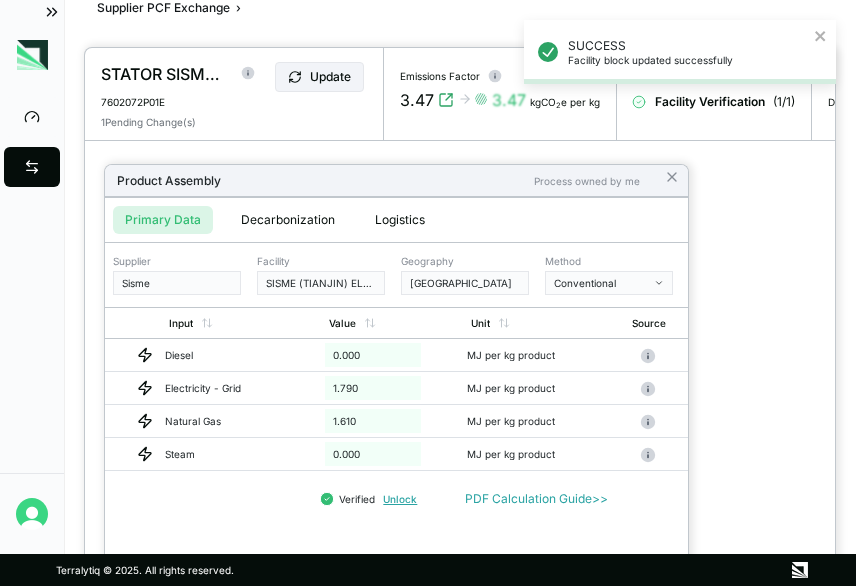 click at bounding box center [460, 317] 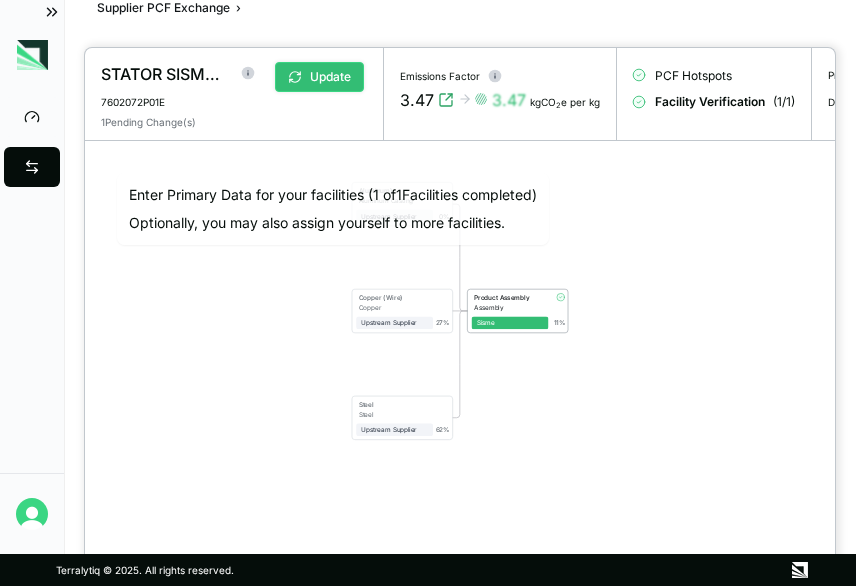 click on "Update" at bounding box center [319, 77] 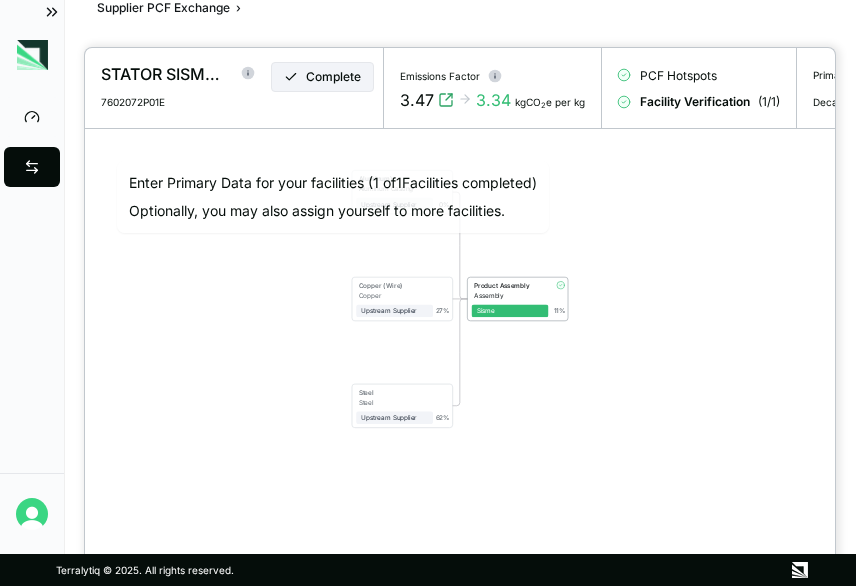 click at bounding box center (428, 293) 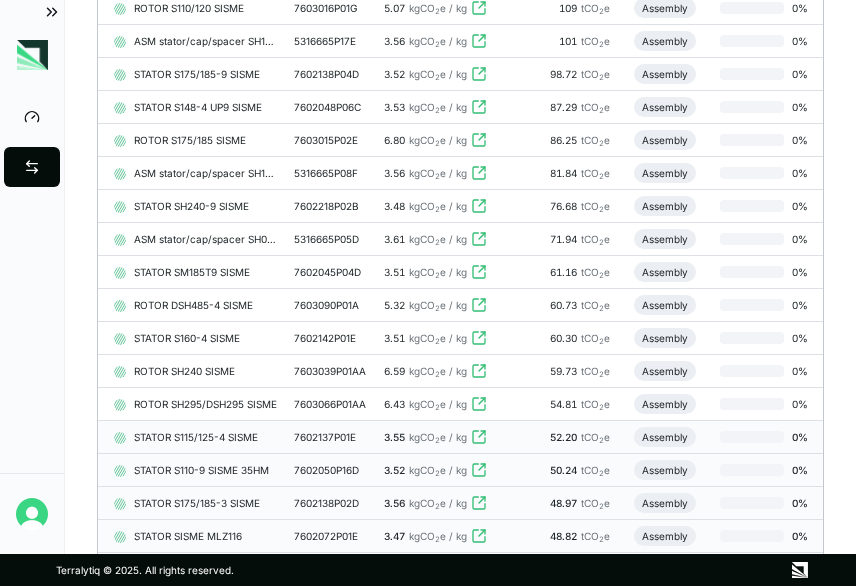 scroll, scrollTop: 1038, scrollLeft: 0, axis: vertical 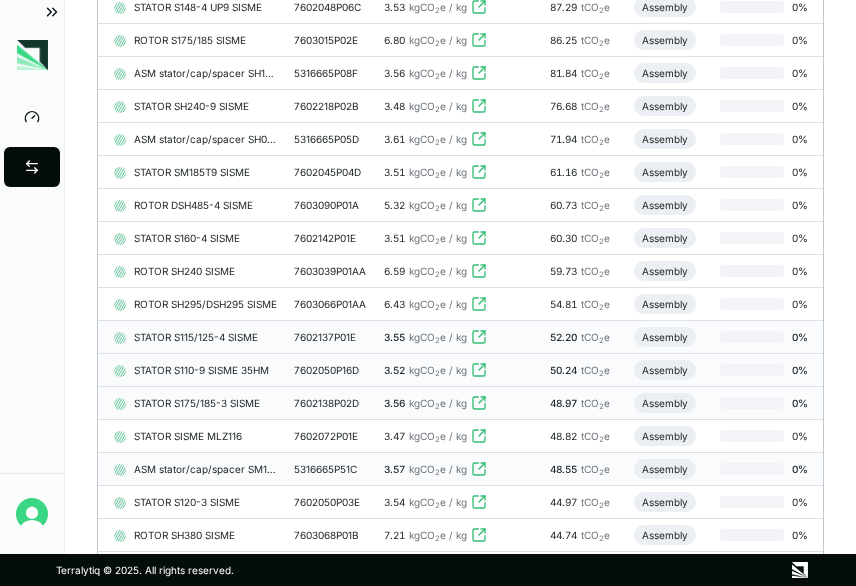 click on "5316665P51C" at bounding box center (331, 469) 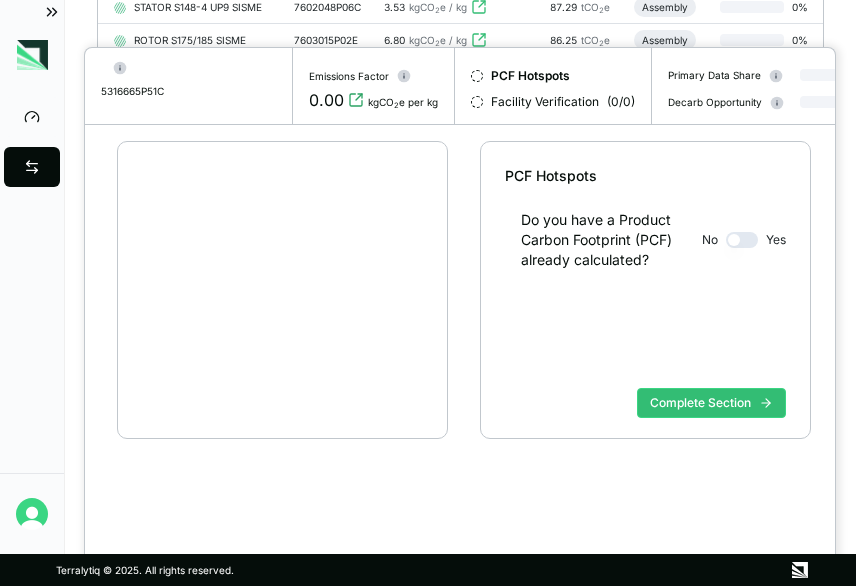 scroll, scrollTop: 38, scrollLeft: 0, axis: vertical 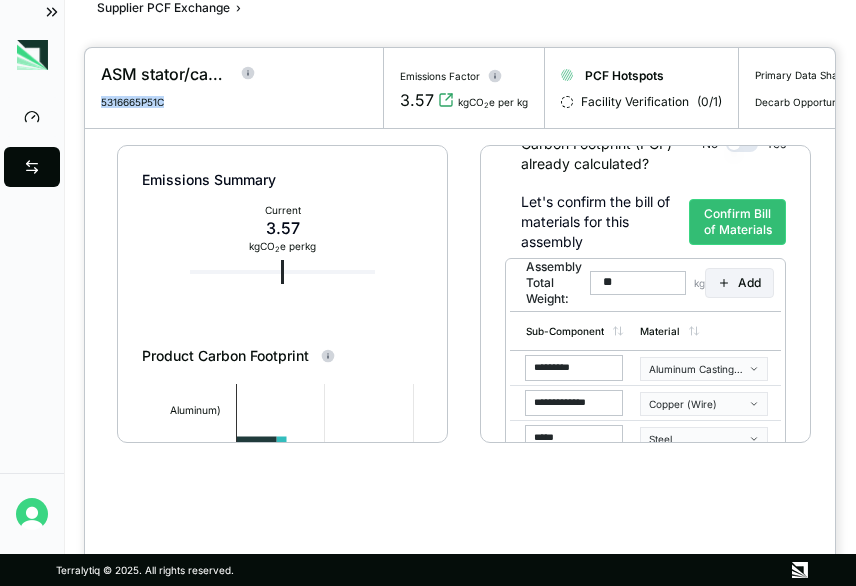 drag, startPoint x: 170, startPoint y: 101, endPoint x: 101, endPoint y: 101, distance: 69 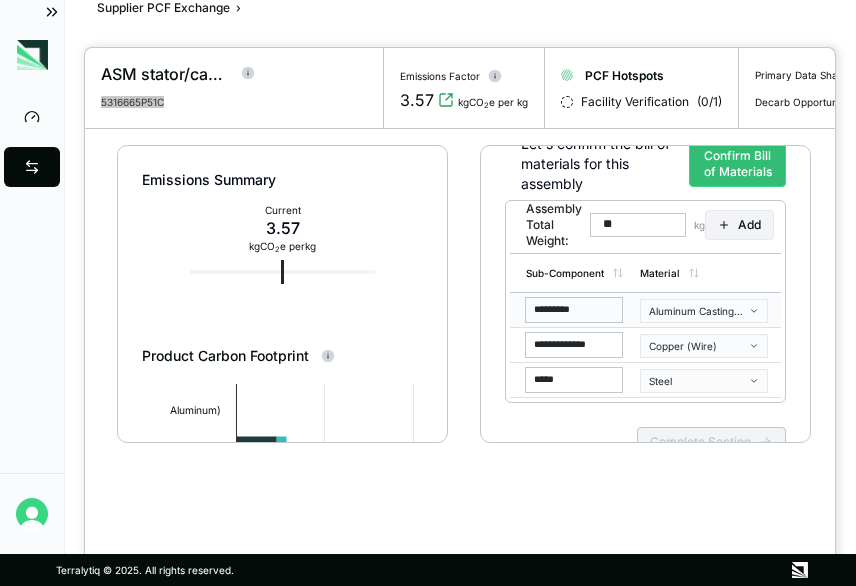 scroll, scrollTop: 200, scrollLeft: 0, axis: vertical 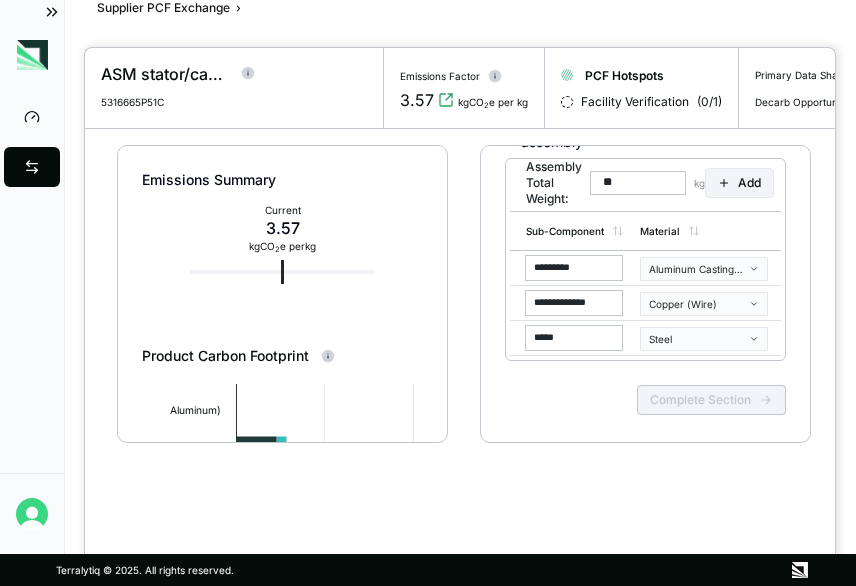 click on "**" at bounding box center [638, 183] 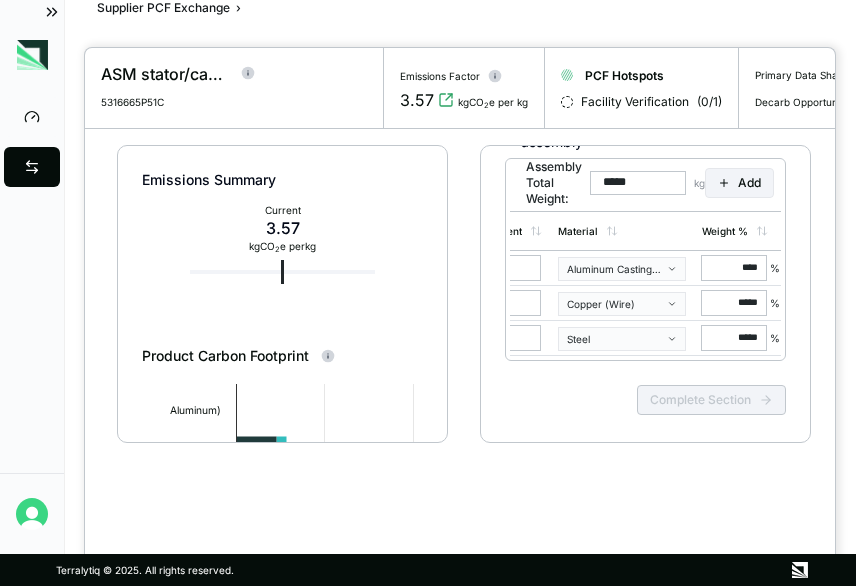 scroll, scrollTop: 0, scrollLeft: 86, axis: horizontal 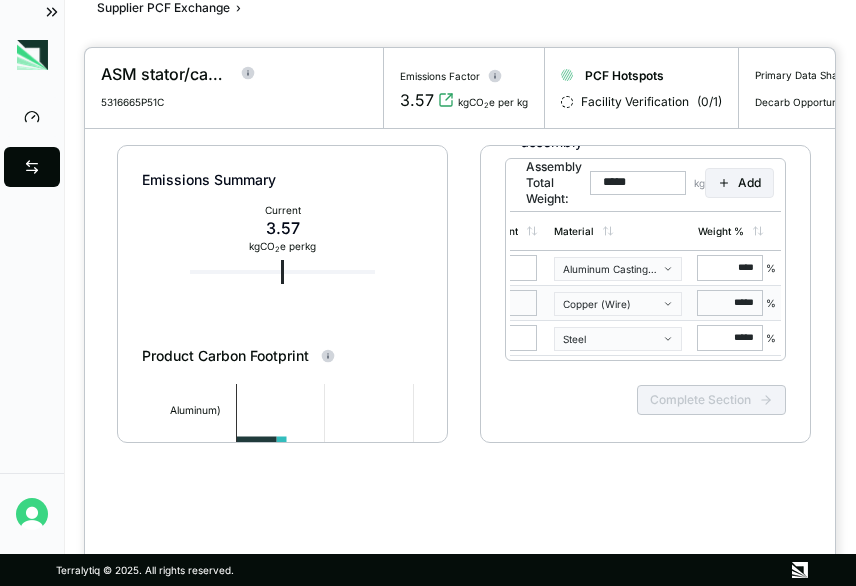 type on "*****" 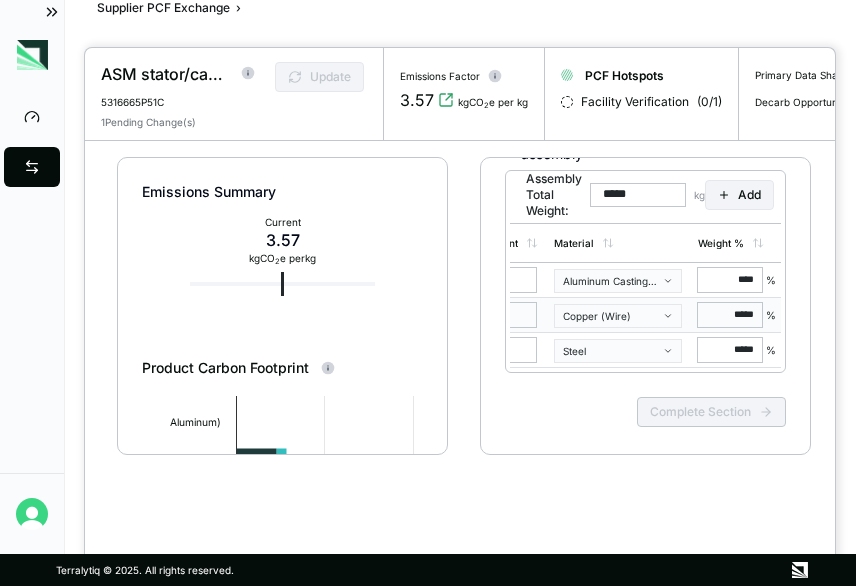 click on "*****" at bounding box center [730, 315] 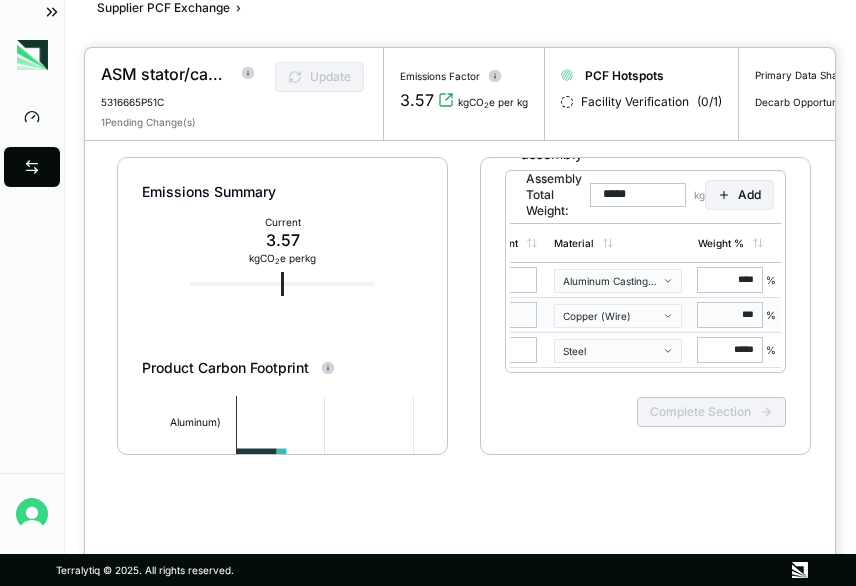 type on "****" 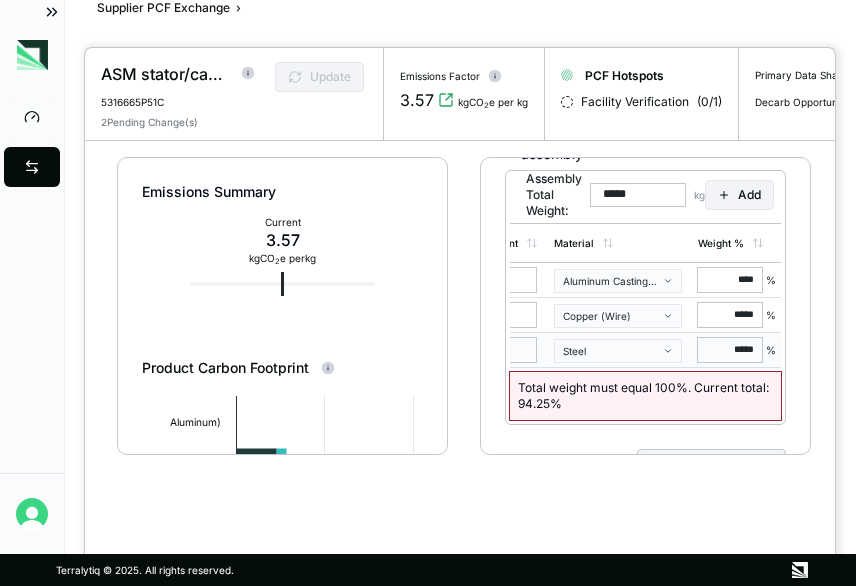 click on "*****" at bounding box center (730, 350) 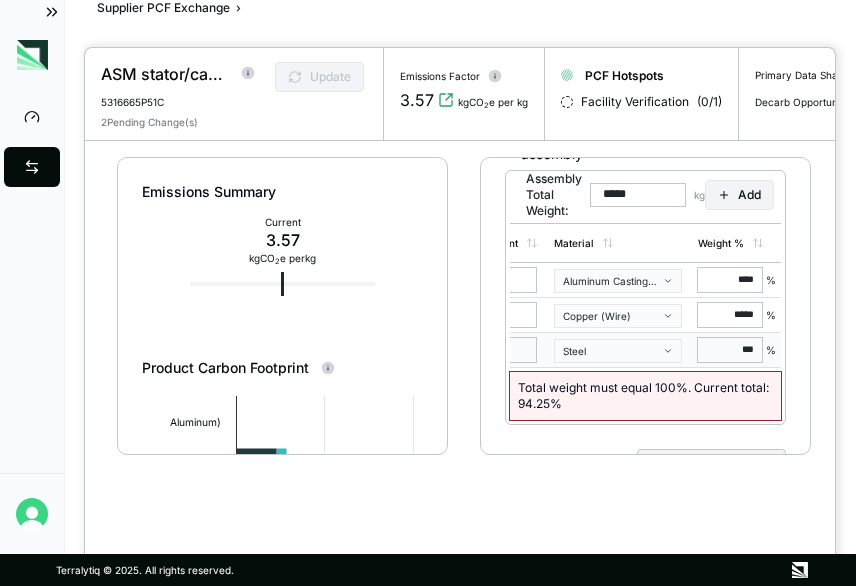 type on "****" 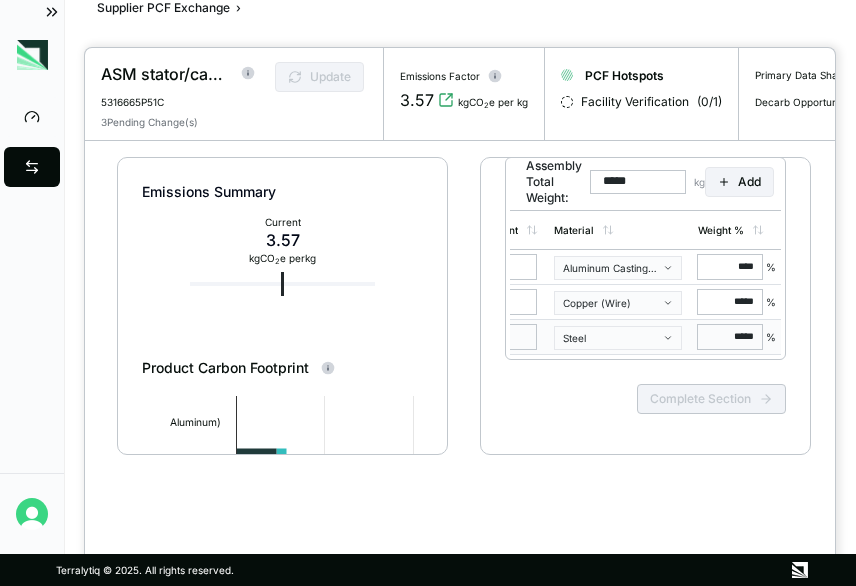 click on "**********" at bounding box center [645, 240] 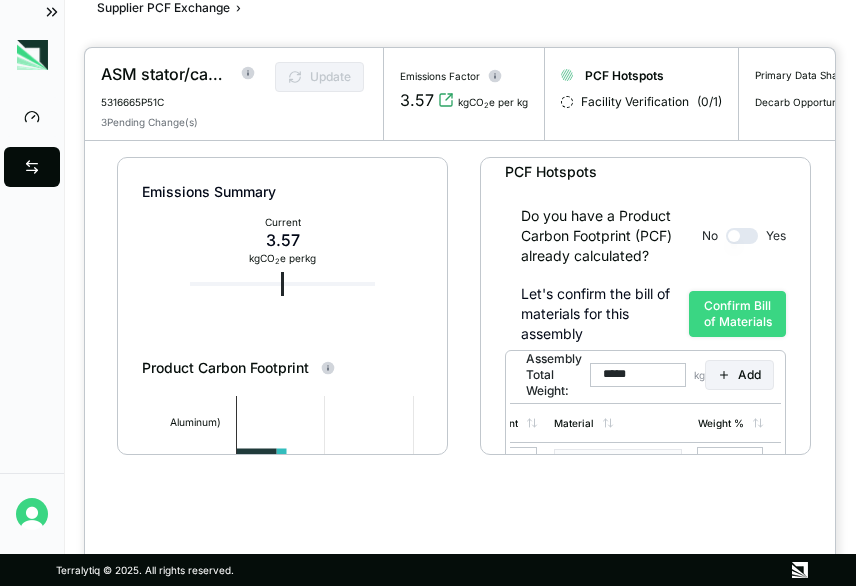 click on "Confirm Bill of Materials" at bounding box center (737, 314) 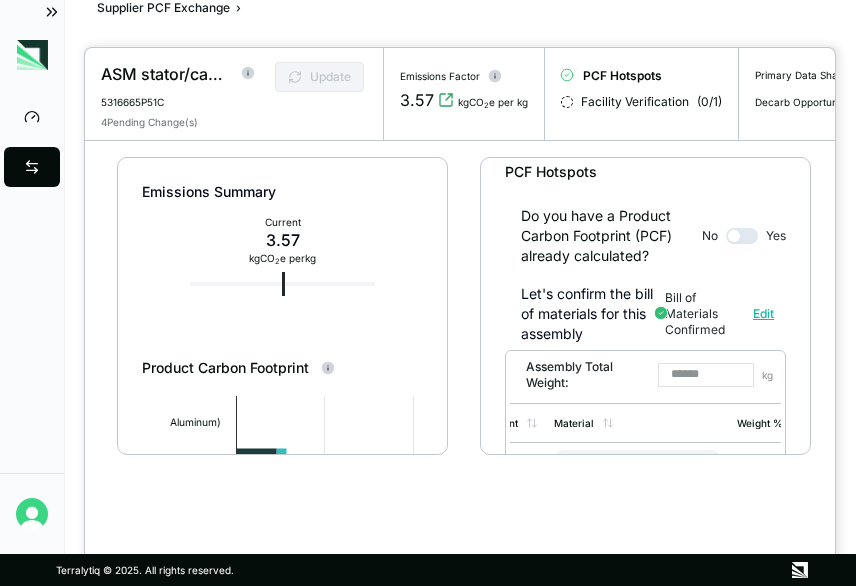 scroll, scrollTop: 220, scrollLeft: 0, axis: vertical 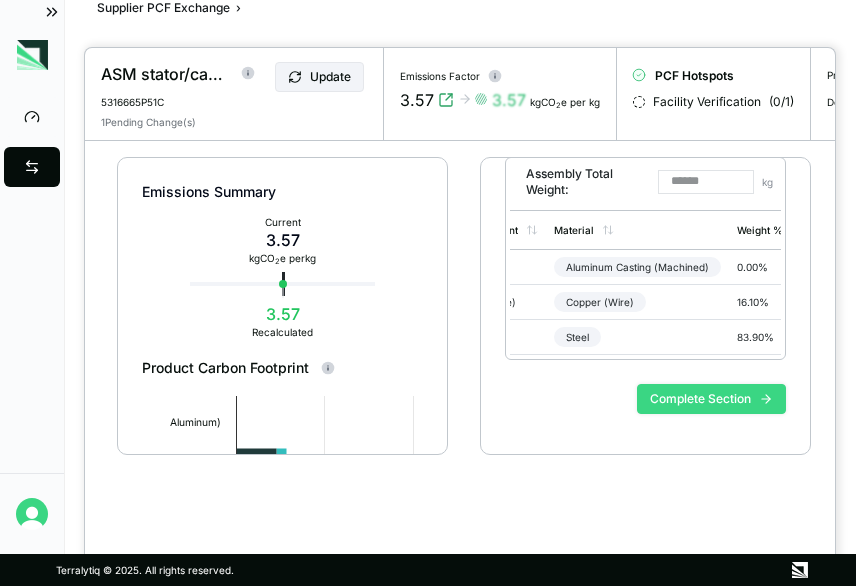 click on "Complete Section" at bounding box center (711, 399) 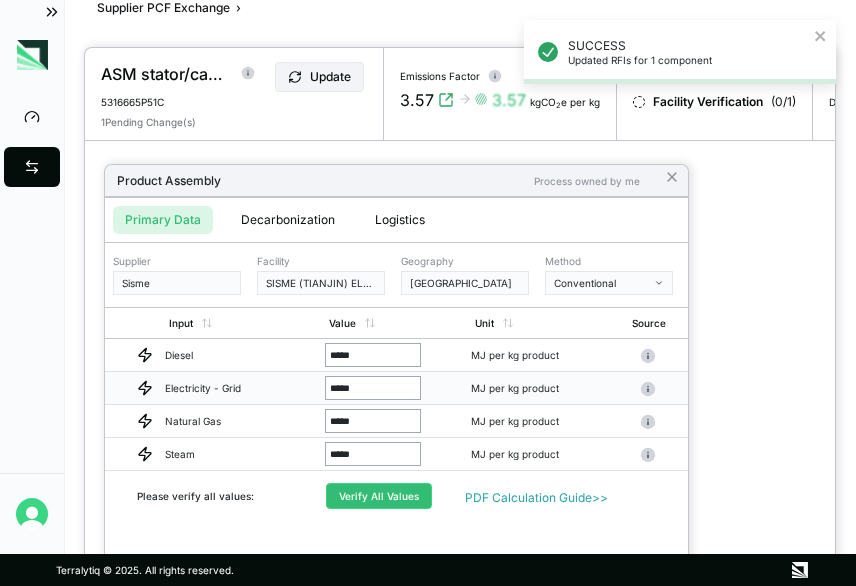 click on "*****" at bounding box center (373, 388) 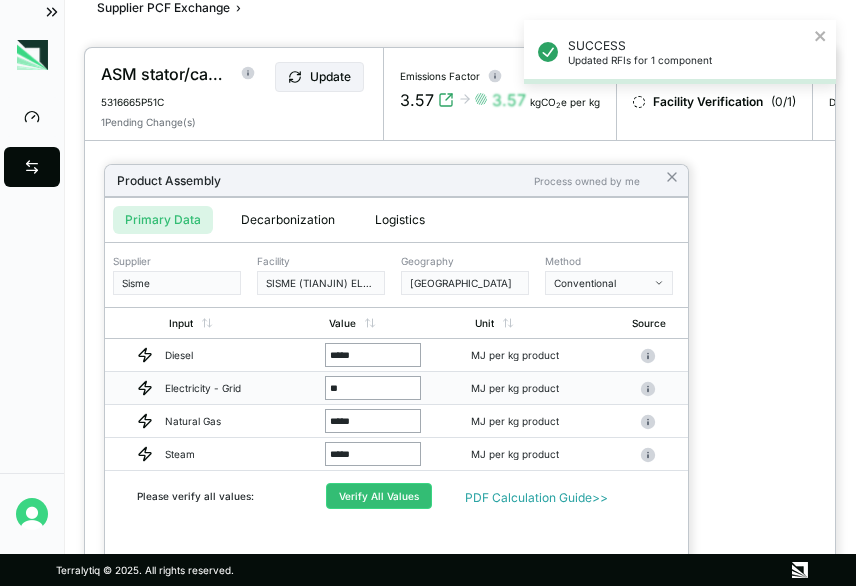 type on "*" 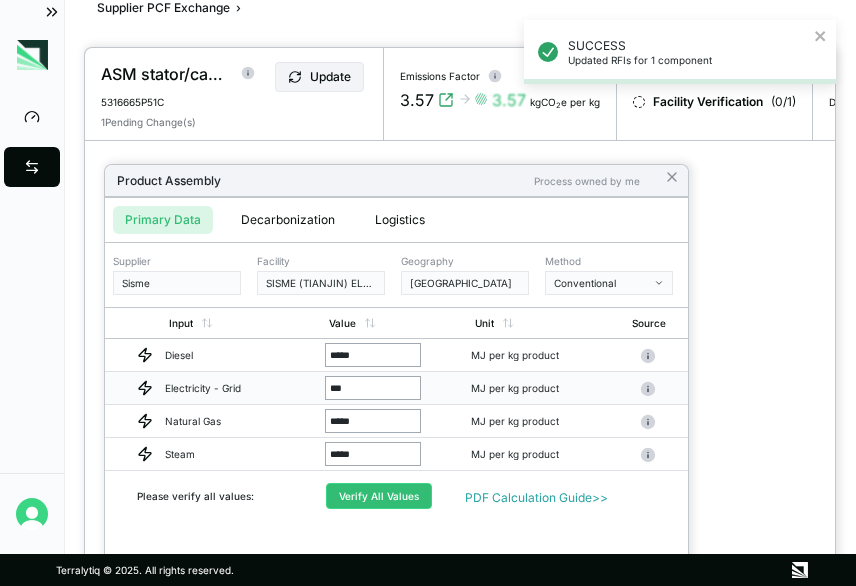 type on "****" 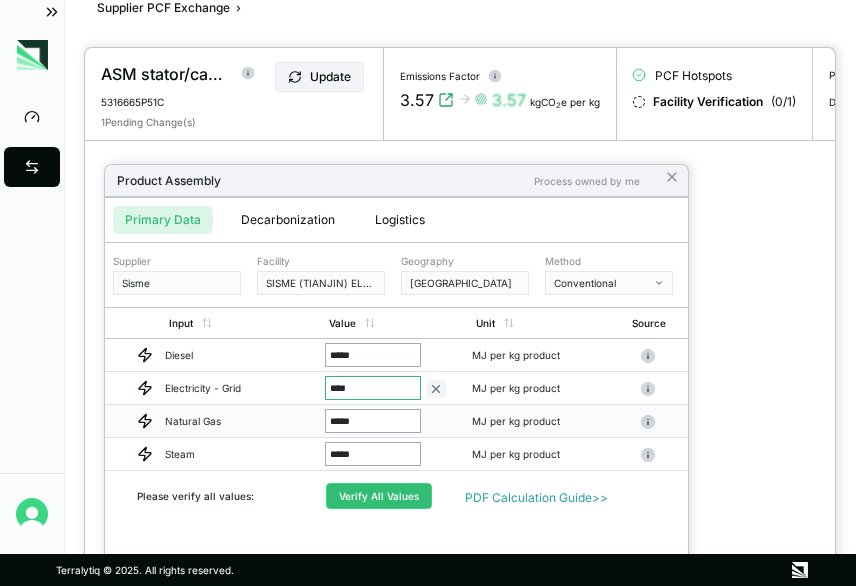 click on "*****" at bounding box center [373, 421] 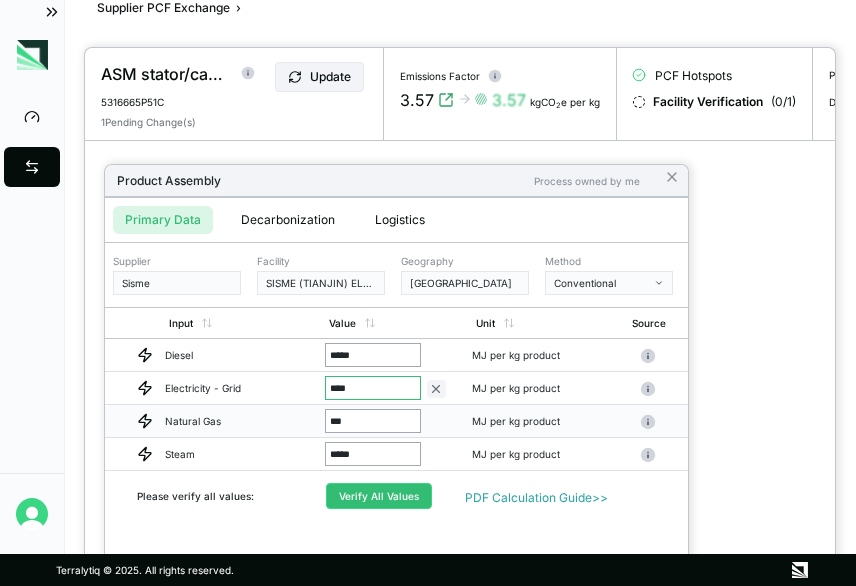 type on "****" 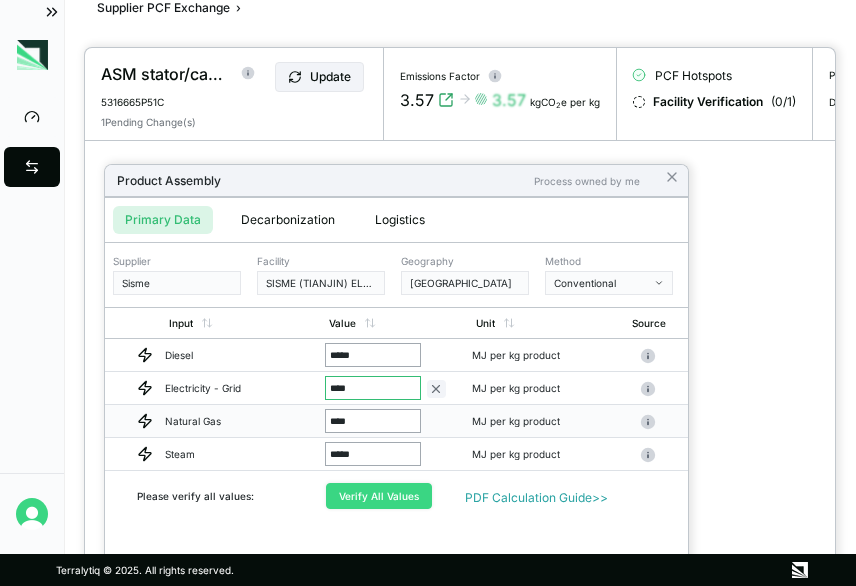 click on "Verify All Values" at bounding box center (379, 496) 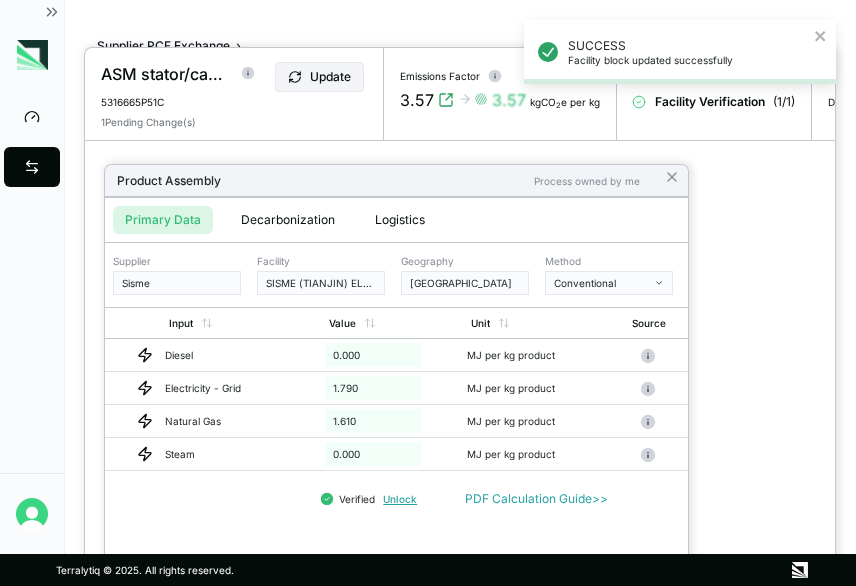 scroll, scrollTop: 0, scrollLeft: 0, axis: both 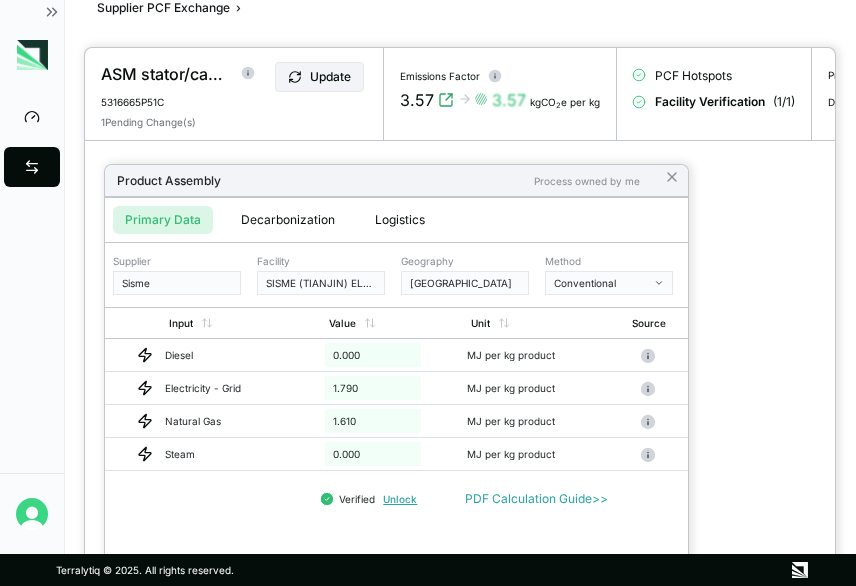 click at bounding box center (460, 317) 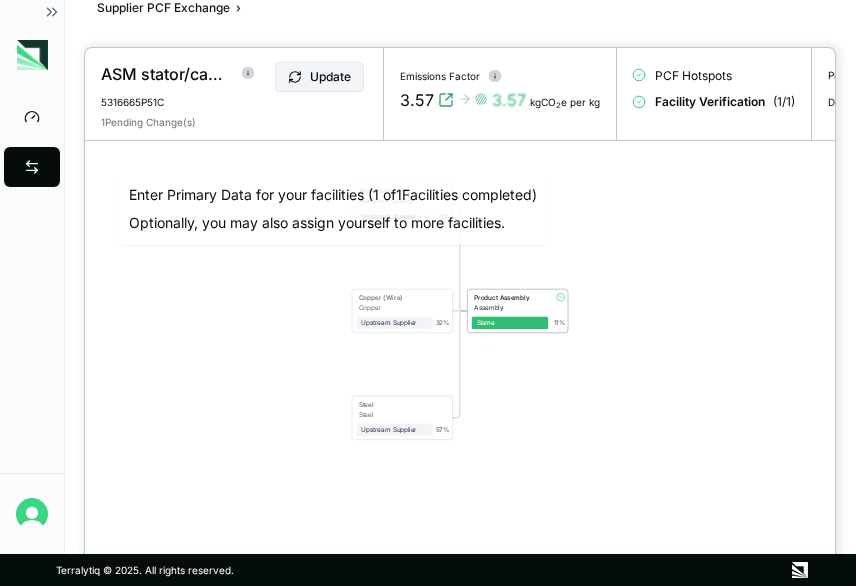 click on "Update" at bounding box center (319, 77) 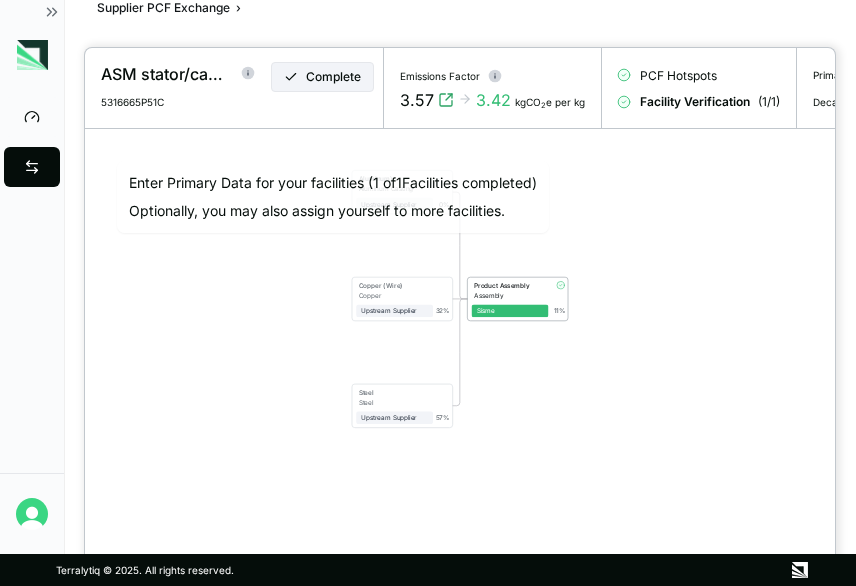 click at bounding box center (428, 293) 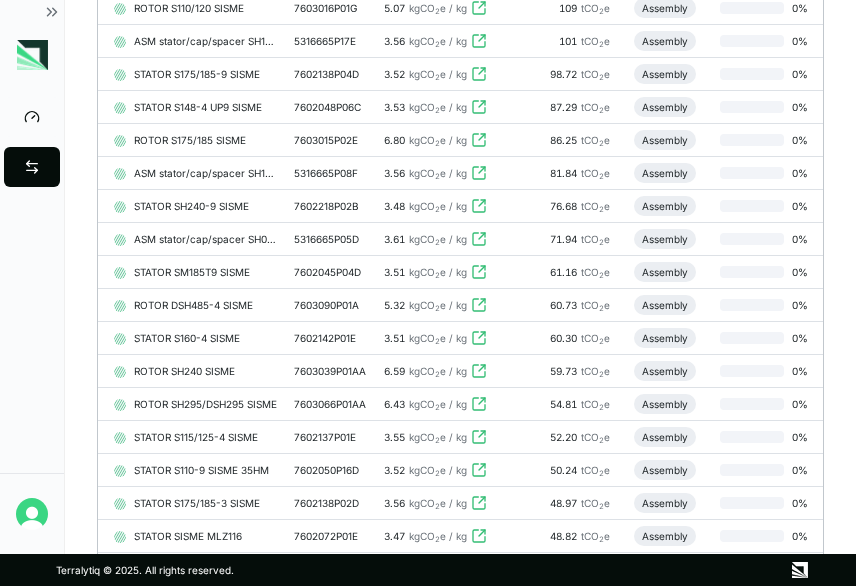 scroll, scrollTop: 1038, scrollLeft: 0, axis: vertical 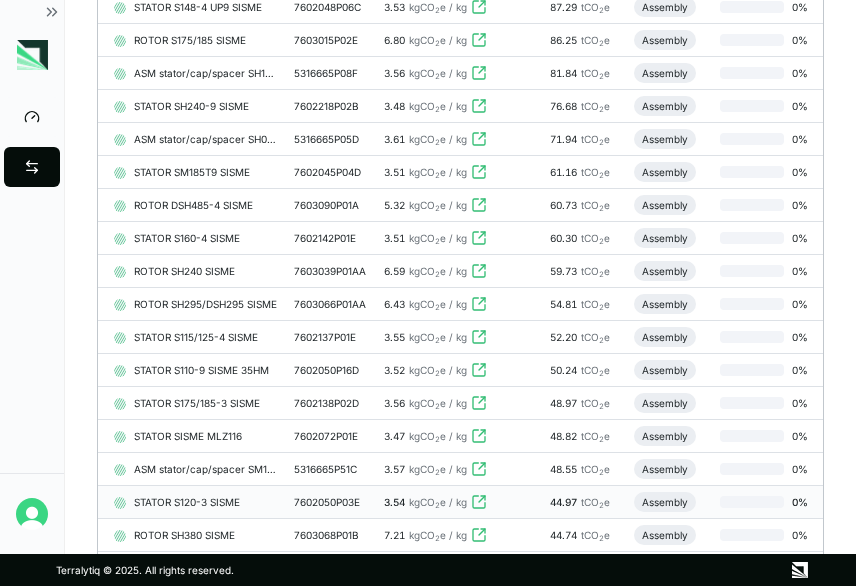 click on "7602050P03E" at bounding box center (331, 502) 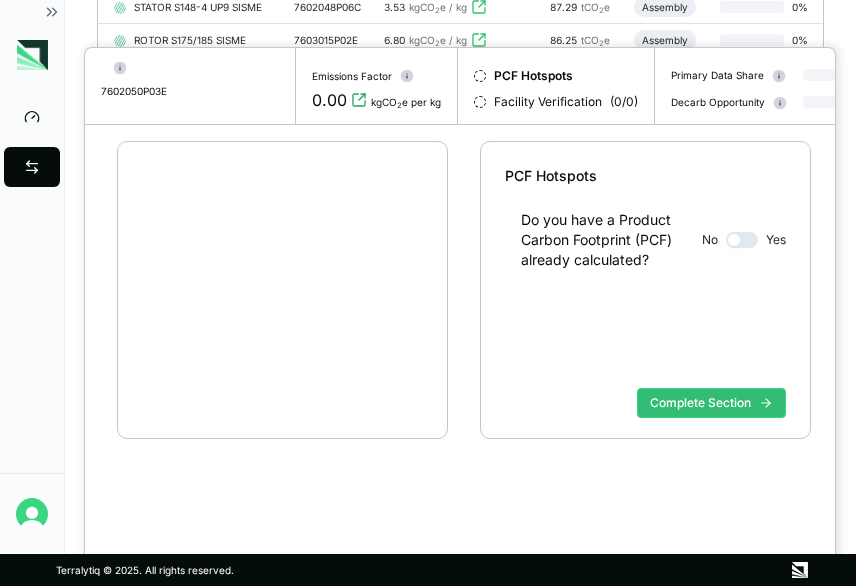 scroll, scrollTop: 38, scrollLeft: 0, axis: vertical 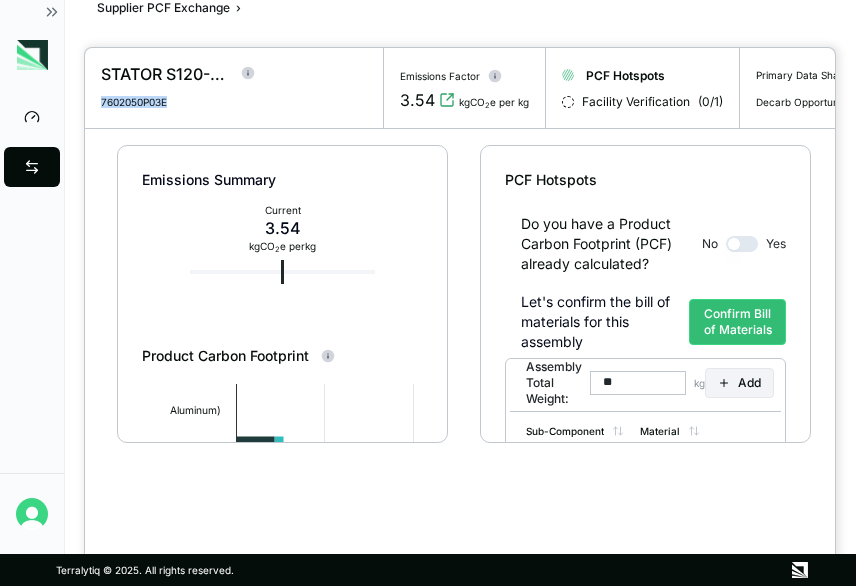 drag, startPoint x: 102, startPoint y: 105, endPoint x: 179, endPoint y: 104, distance: 77.00649 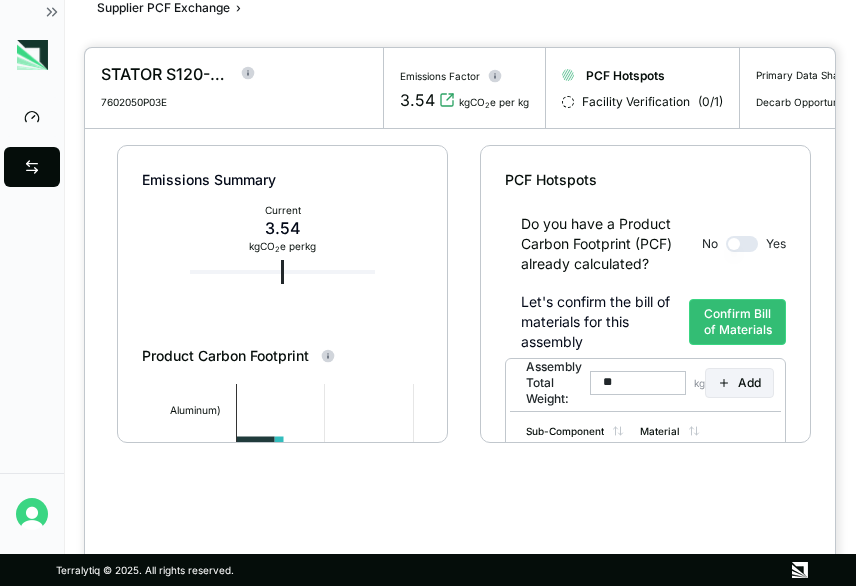 click on "**" at bounding box center [638, 383] 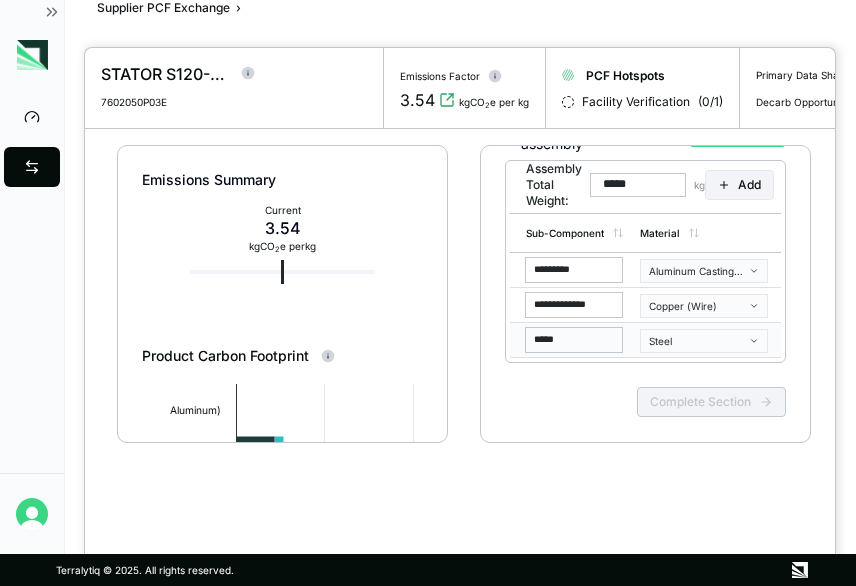scroll, scrollTop: 200, scrollLeft: 0, axis: vertical 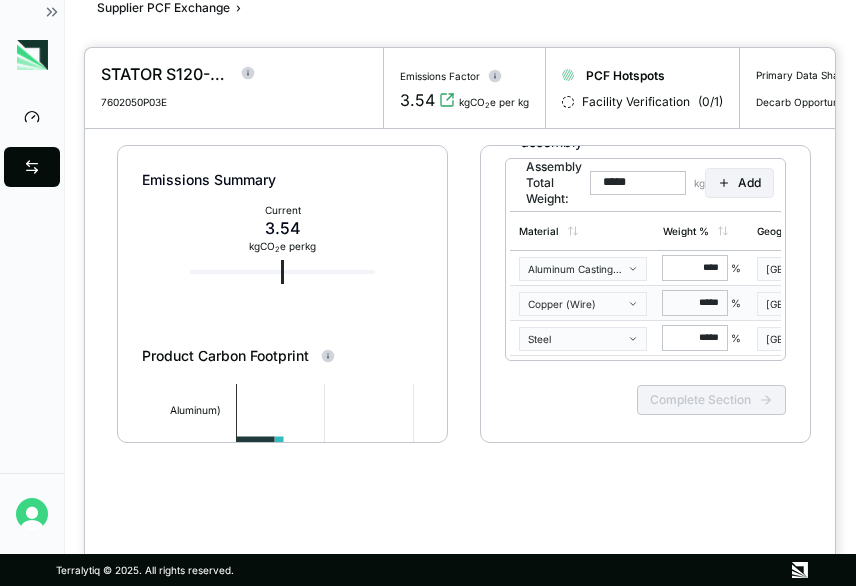 type on "*****" 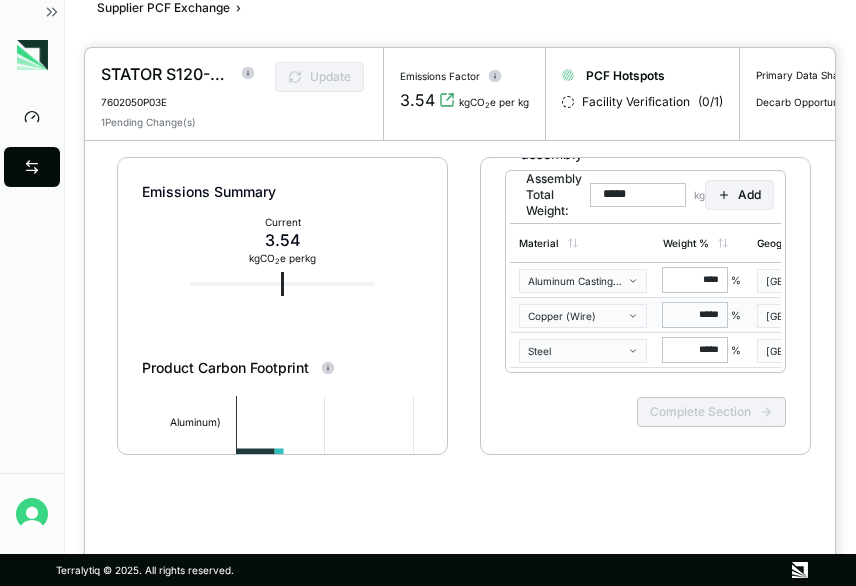 click on "*****" at bounding box center [695, 315] 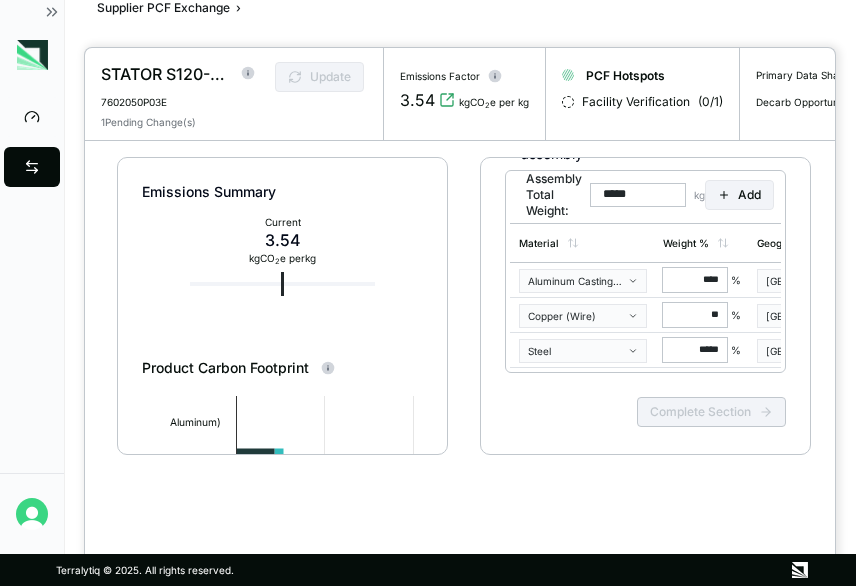 type on "*" 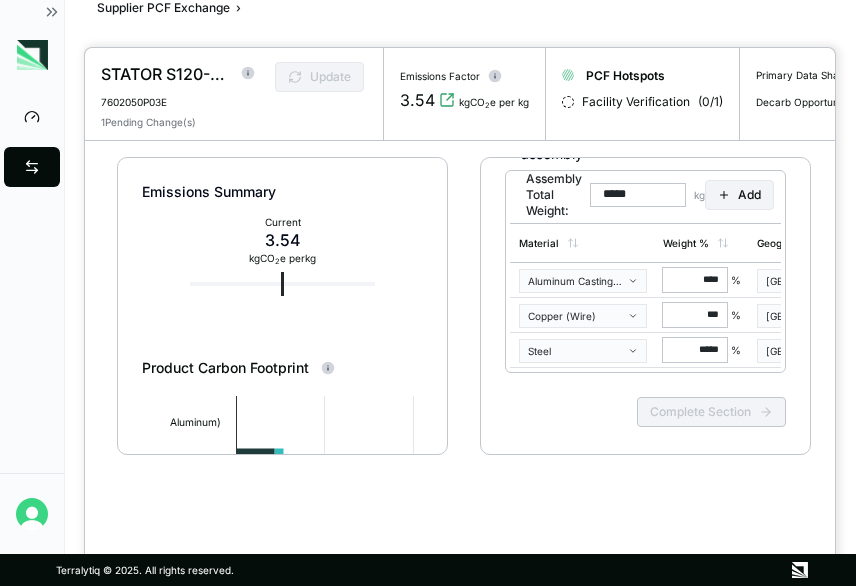type on "****" 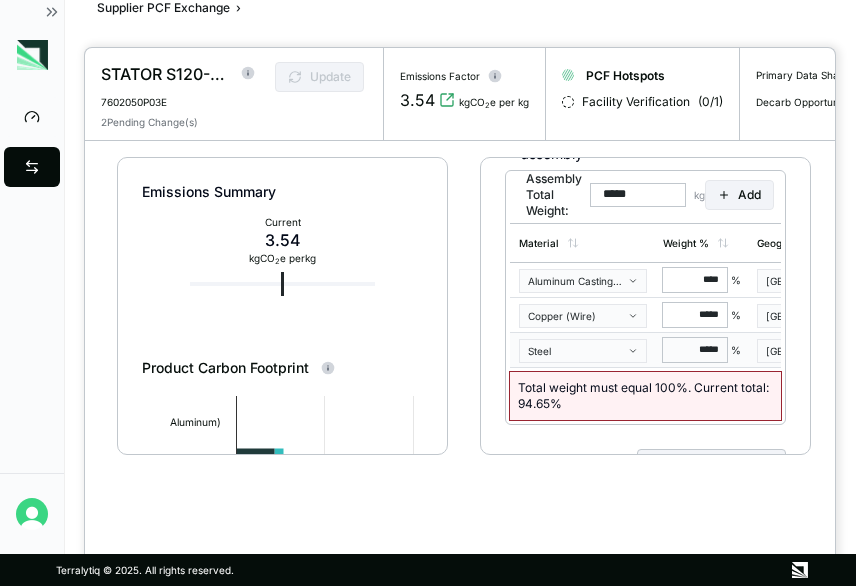 click on "*****" at bounding box center [695, 350] 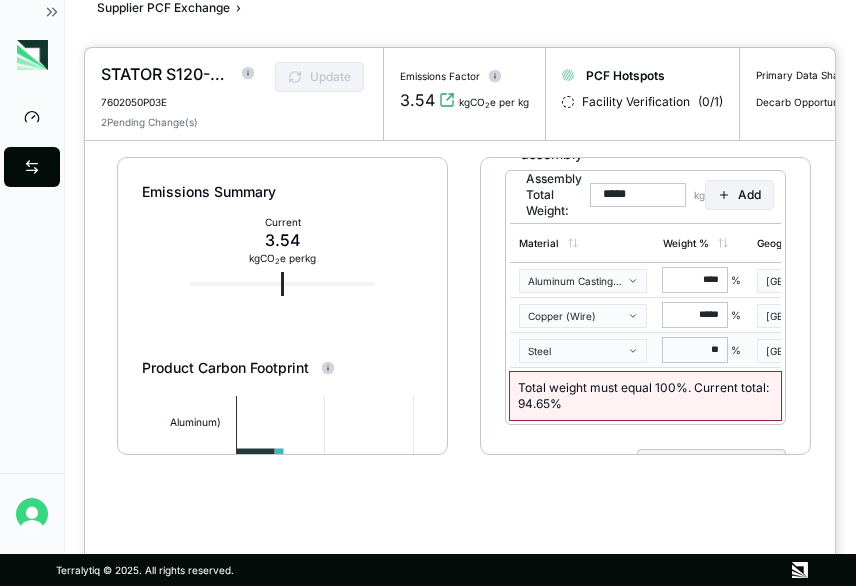 type on "*" 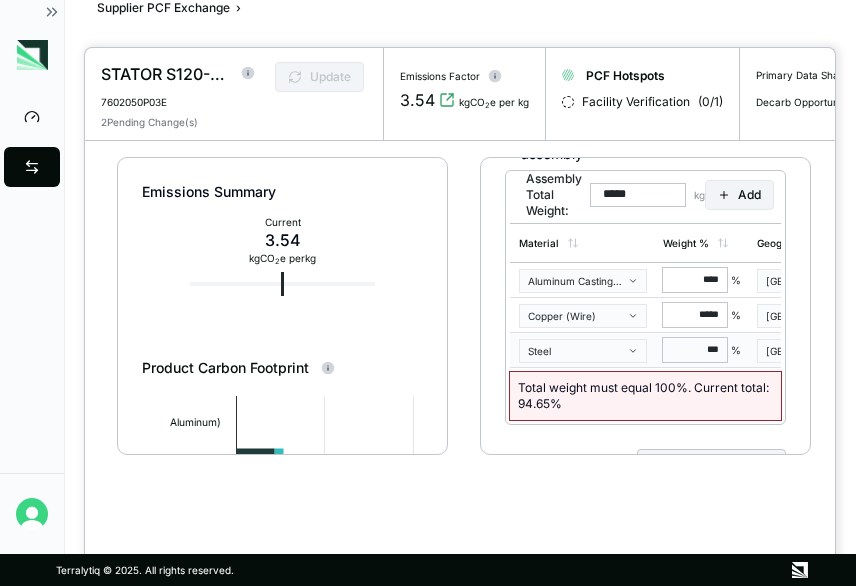 type on "****" 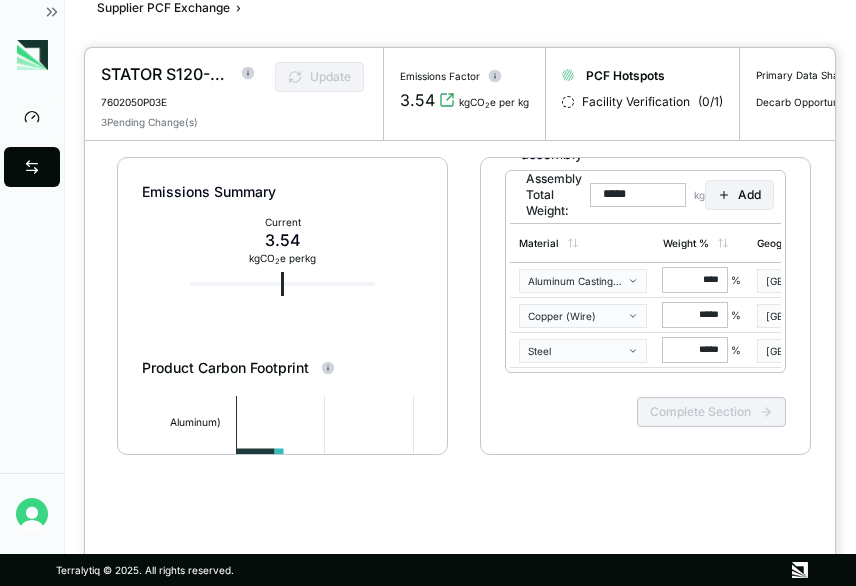 click on "**********" at bounding box center (645, 138) 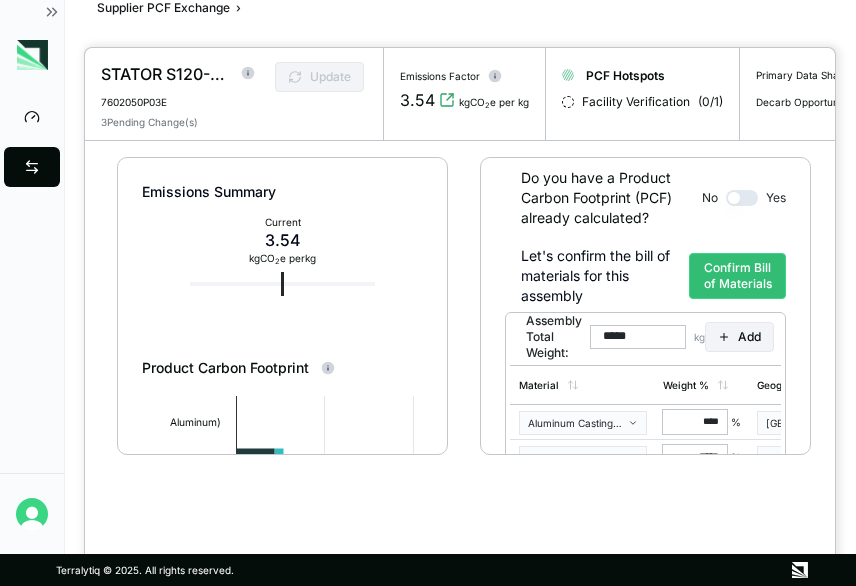 scroll, scrollTop: 0, scrollLeft: 0, axis: both 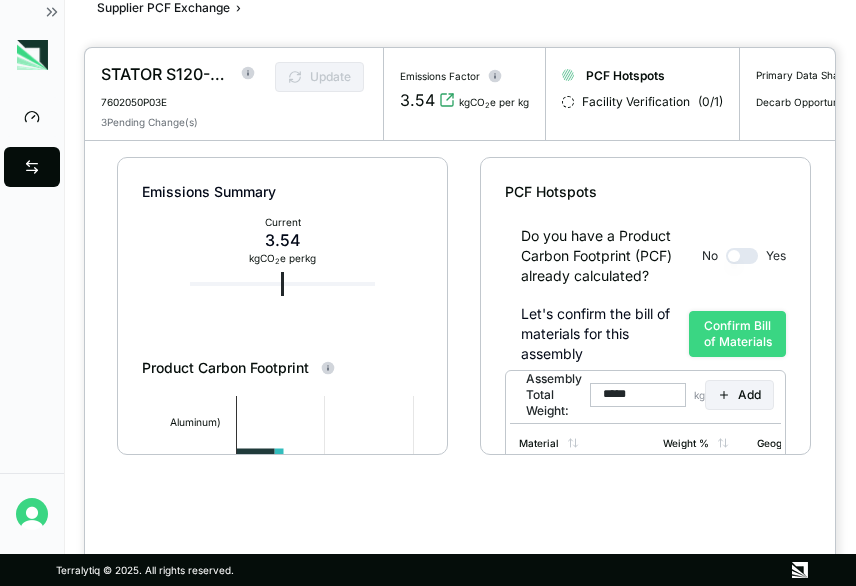 click on "Confirm Bill of Materials" at bounding box center (737, 334) 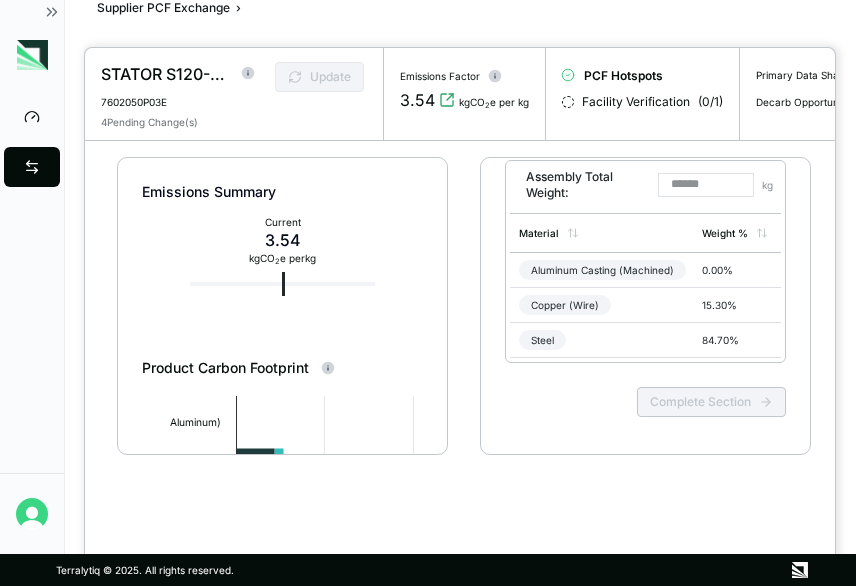 scroll, scrollTop: 220, scrollLeft: 0, axis: vertical 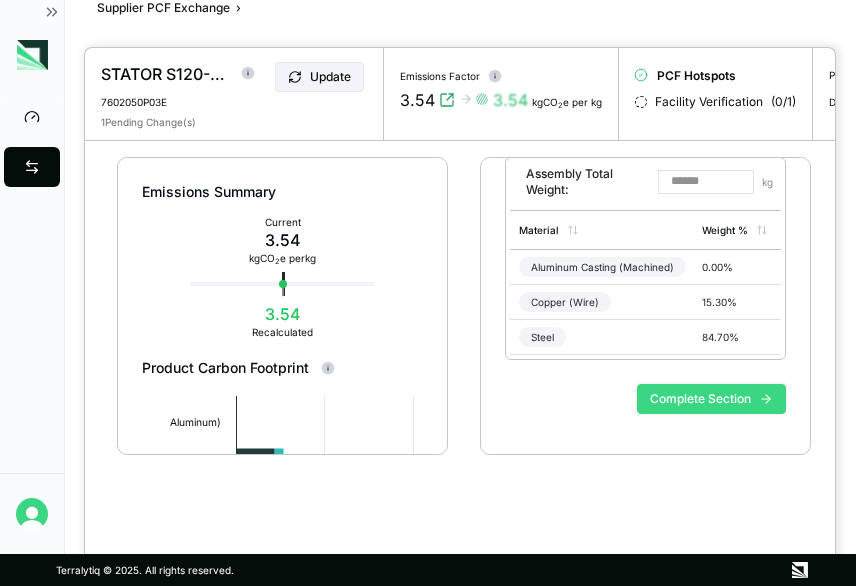 click 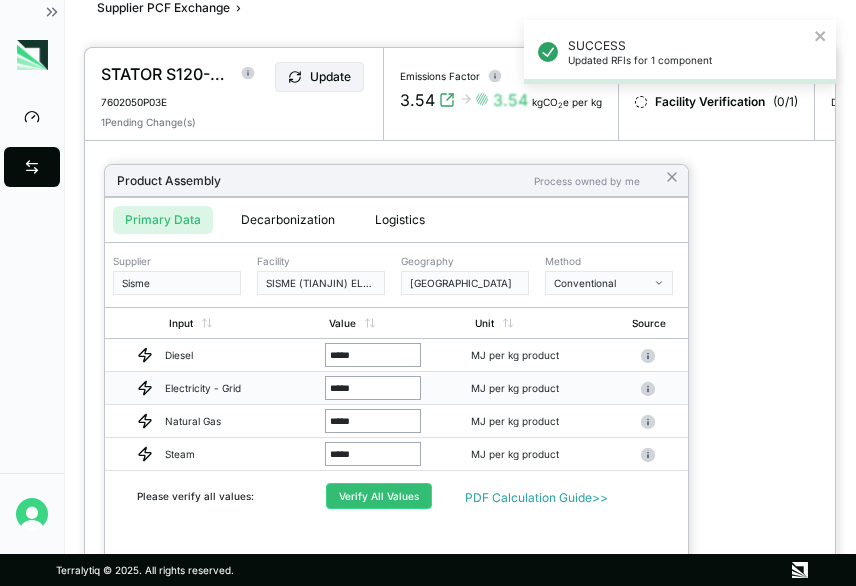 click on "*****" at bounding box center [373, 388] 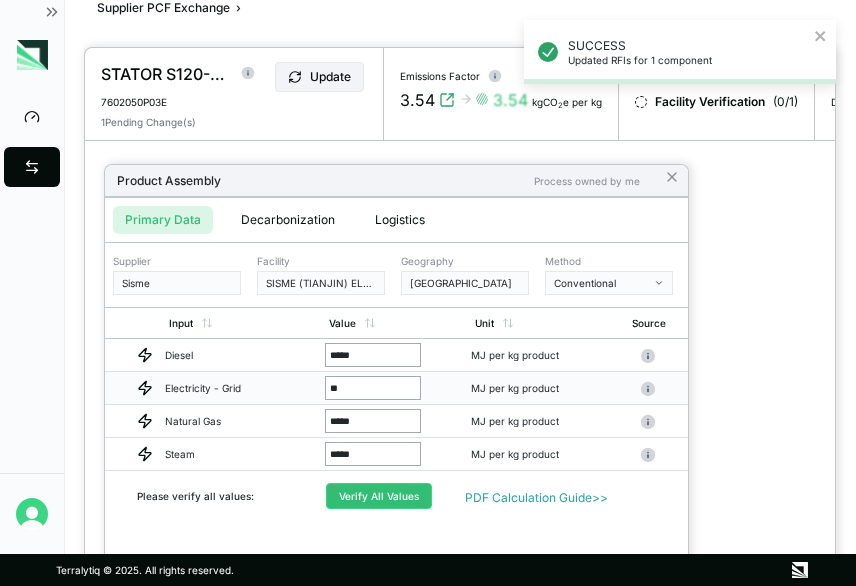 type on "*" 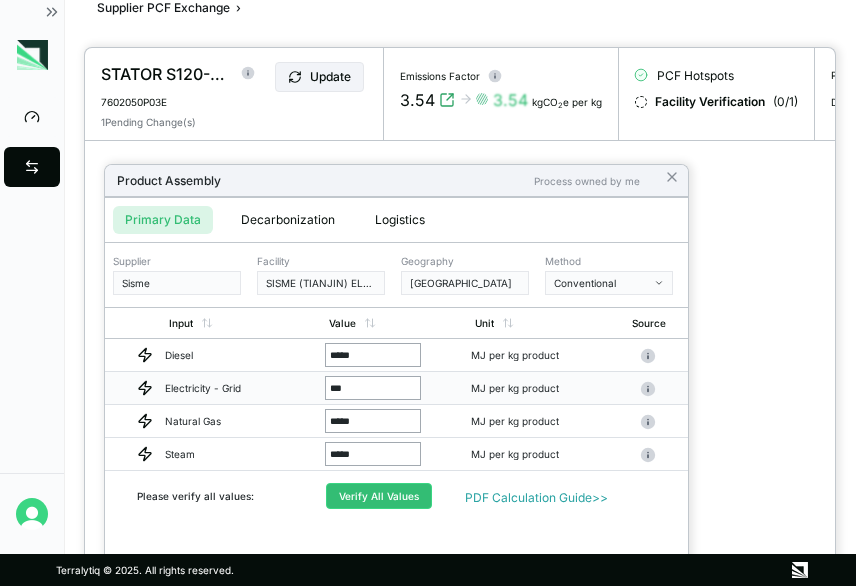 type on "****" 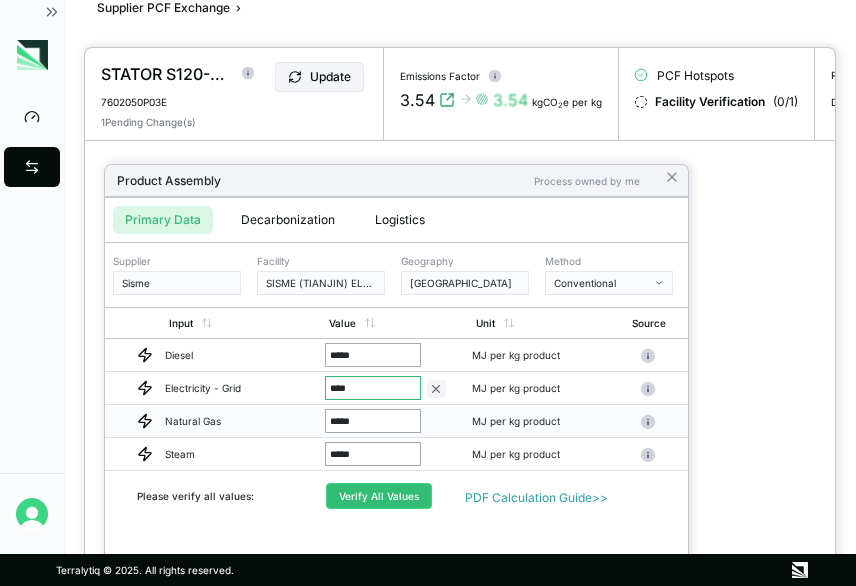 click on "*****" at bounding box center [373, 421] 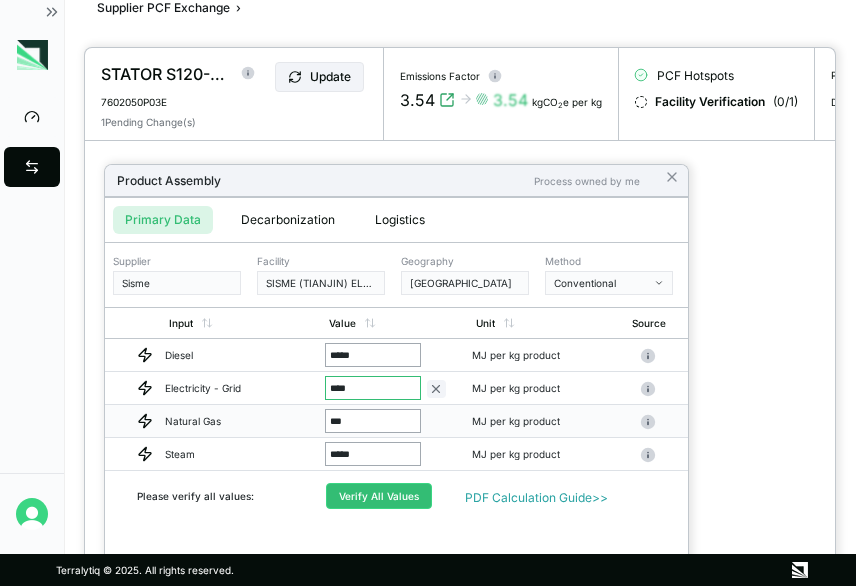 type on "****" 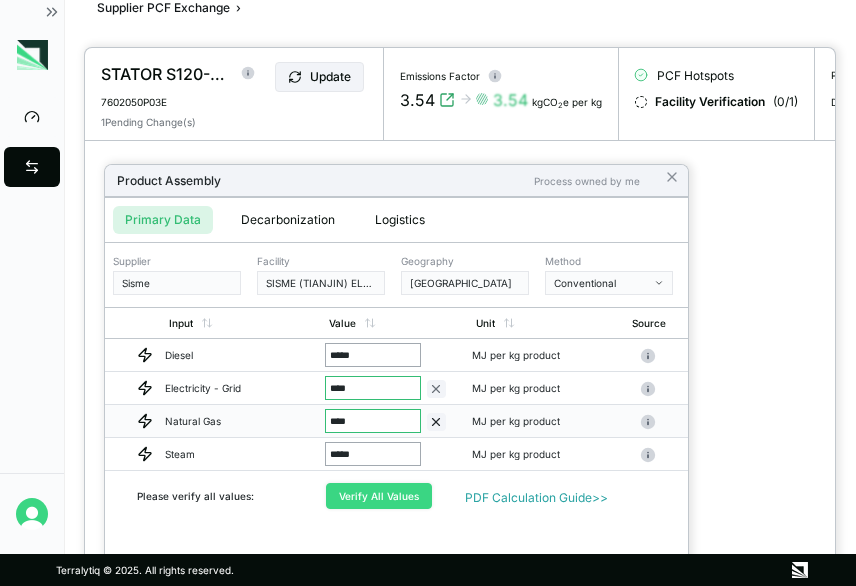 click on "Verify All Values" at bounding box center [379, 496] 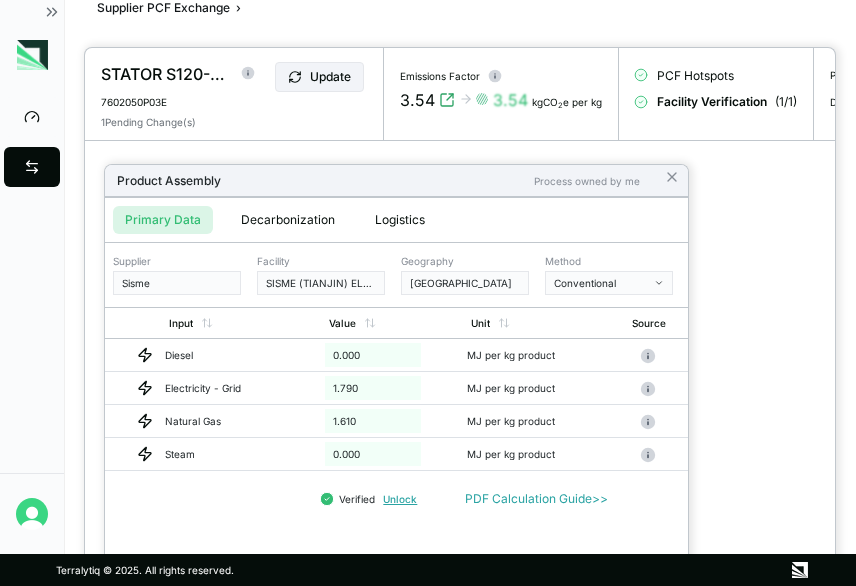 click at bounding box center [460, 317] 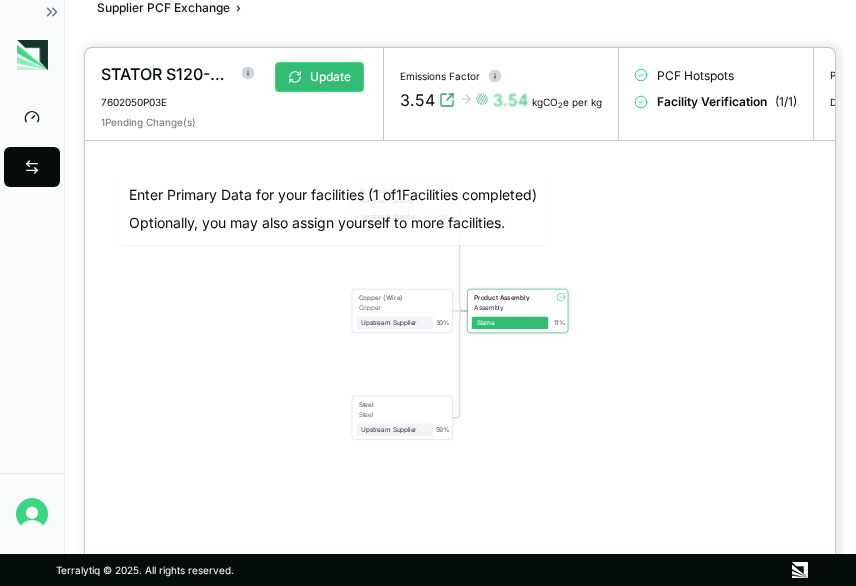 click on "Update" at bounding box center [319, 77] 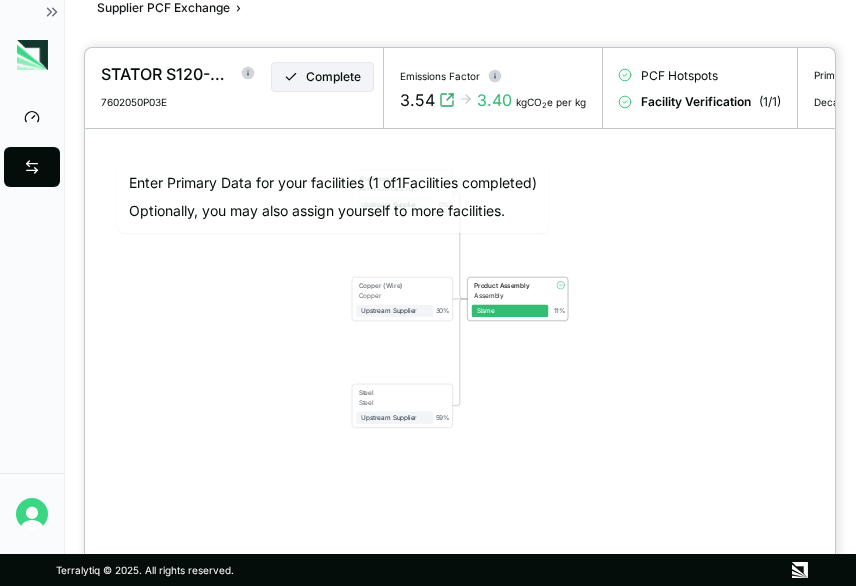 click at bounding box center (428, 293) 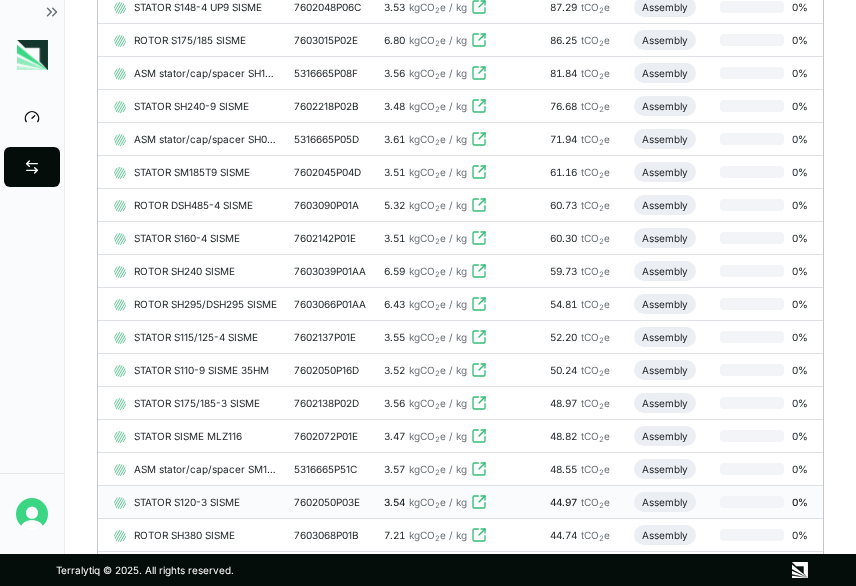 scroll, scrollTop: 1138, scrollLeft: 0, axis: vertical 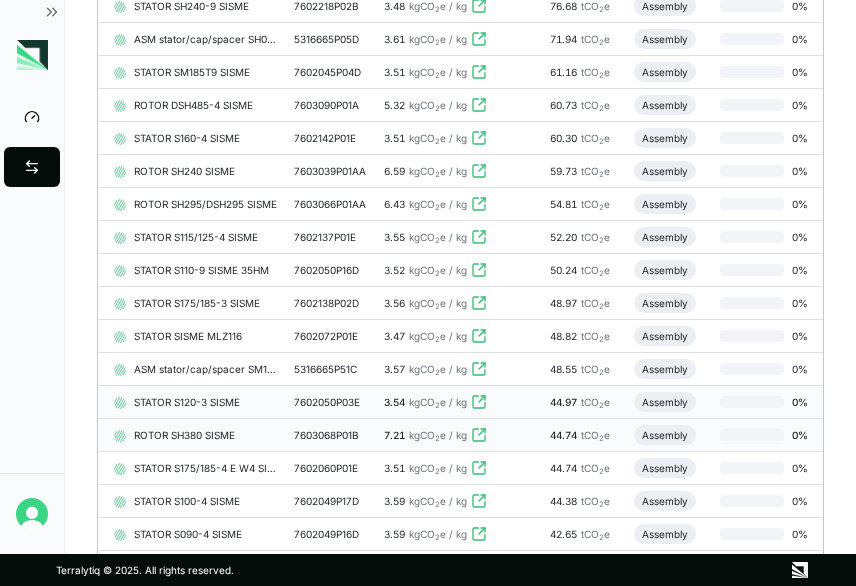 click on "7603068P01B" at bounding box center (331, 435) 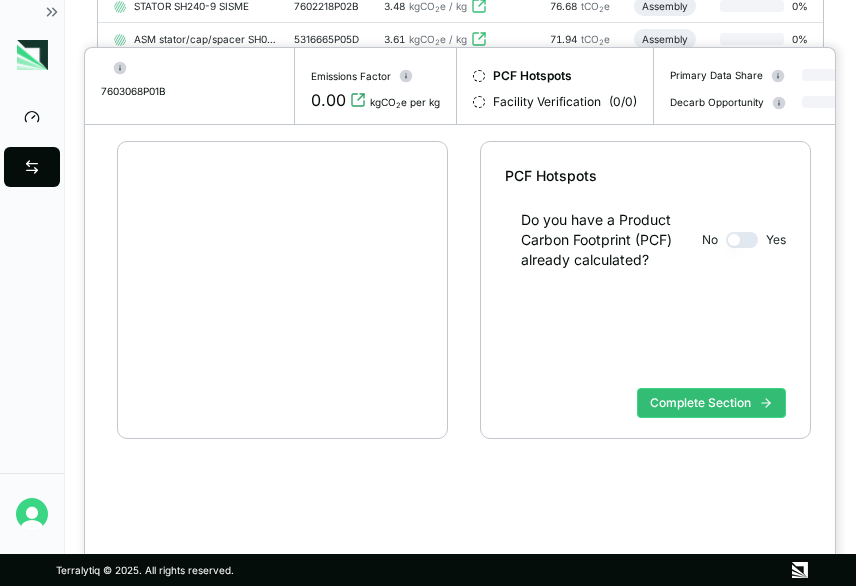 scroll, scrollTop: 38, scrollLeft: 0, axis: vertical 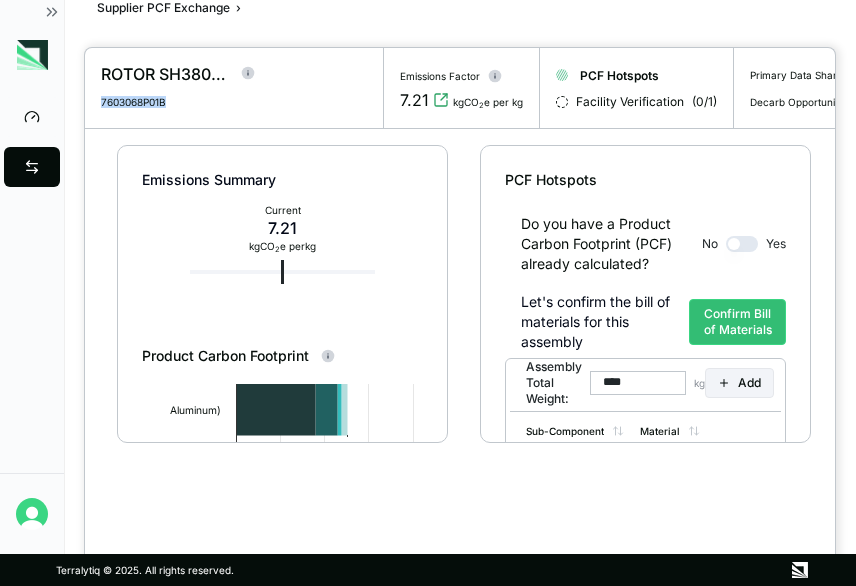 drag, startPoint x: 100, startPoint y: 101, endPoint x: 187, endPoint y: 109, distance: 87.36704 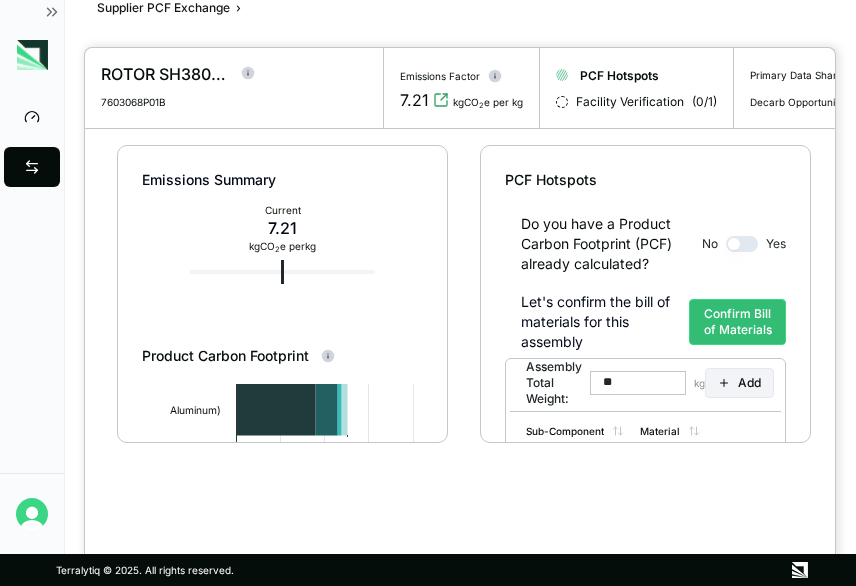 type on "*" 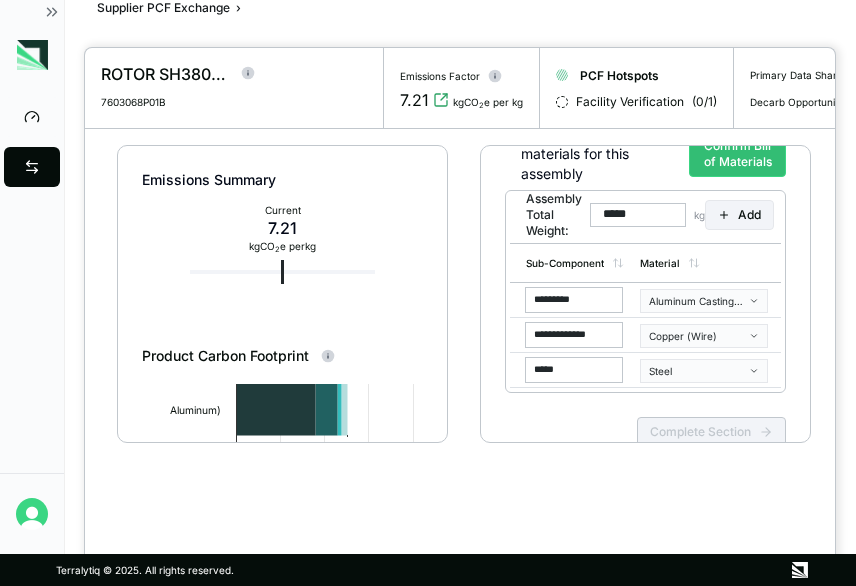 scroll, scrollTop: 200, scrollLeft: 0, axis: vertical 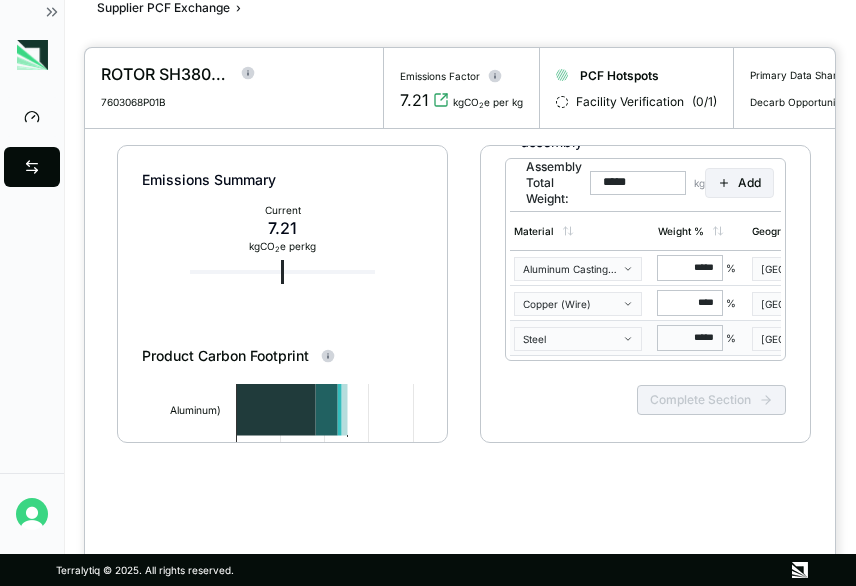 type on "*****" 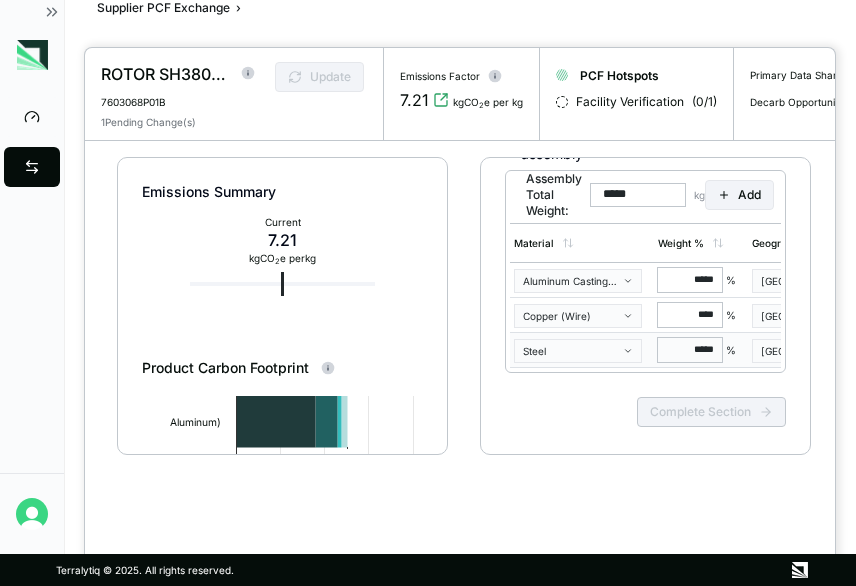 click on "*****" at bounding box center [690, 350] 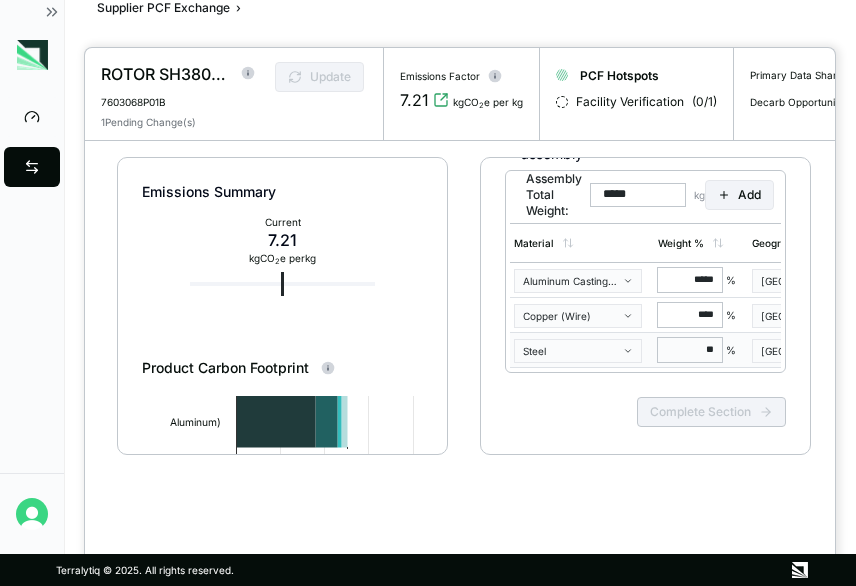 type on "*" 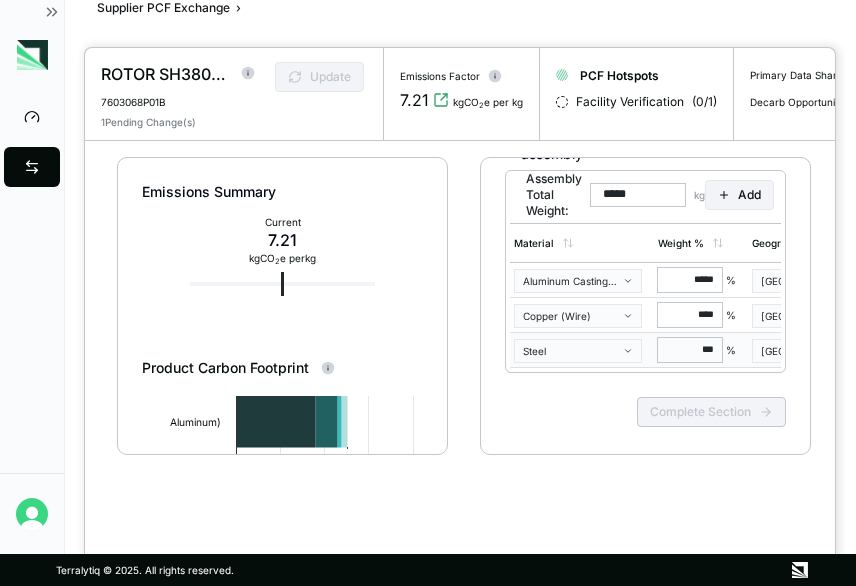 type on "****" 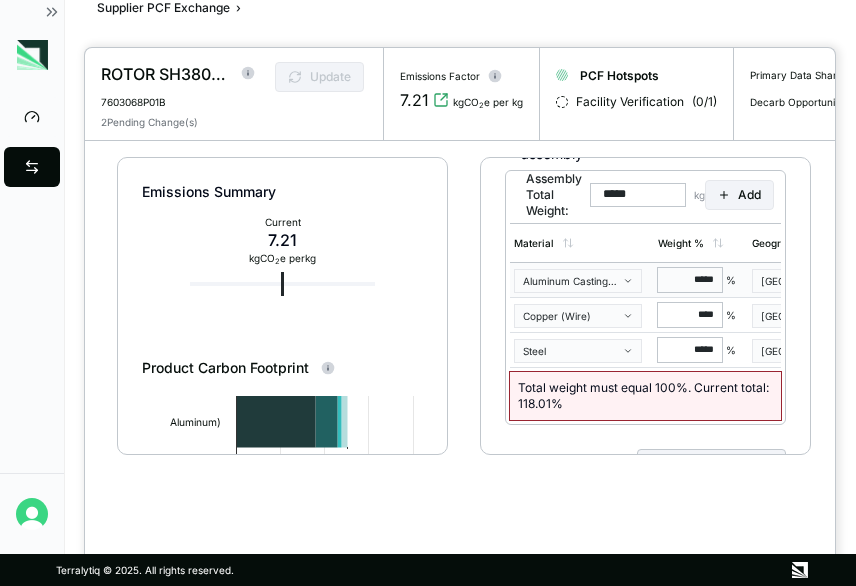 click on "*****" at bounding box center [690, 280] 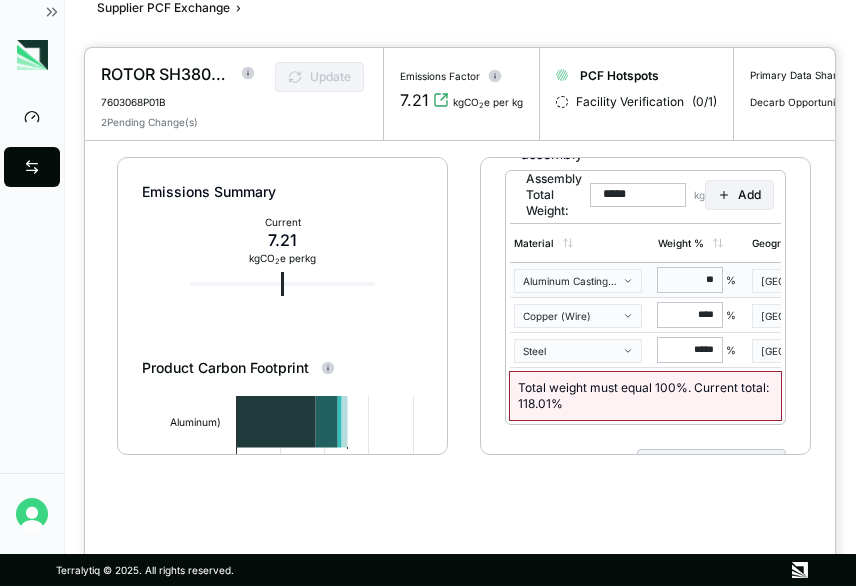 type on "*" 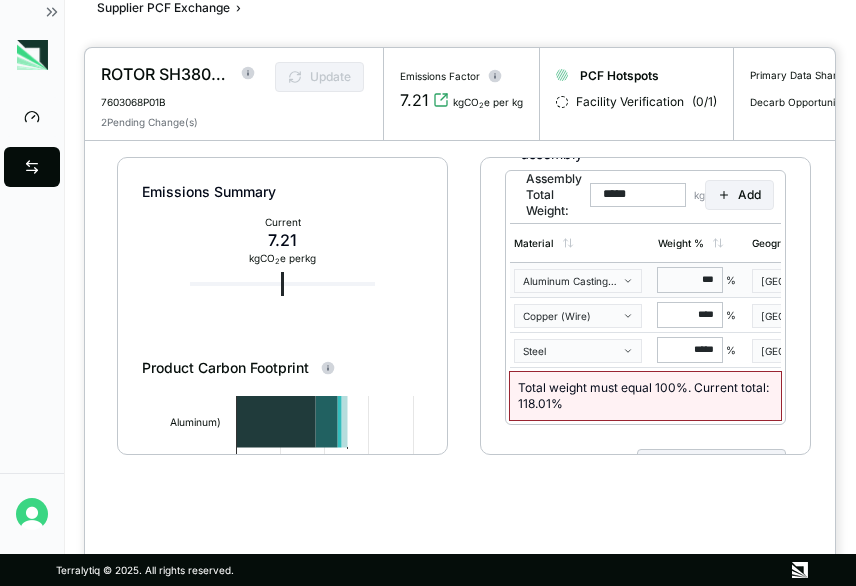 type on "****" 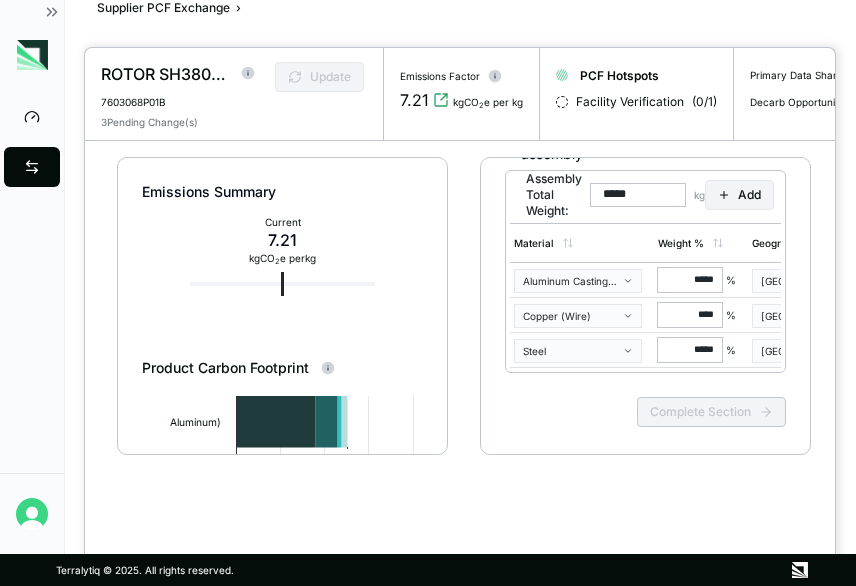 click on "**********" at bounding box center [645, 138] 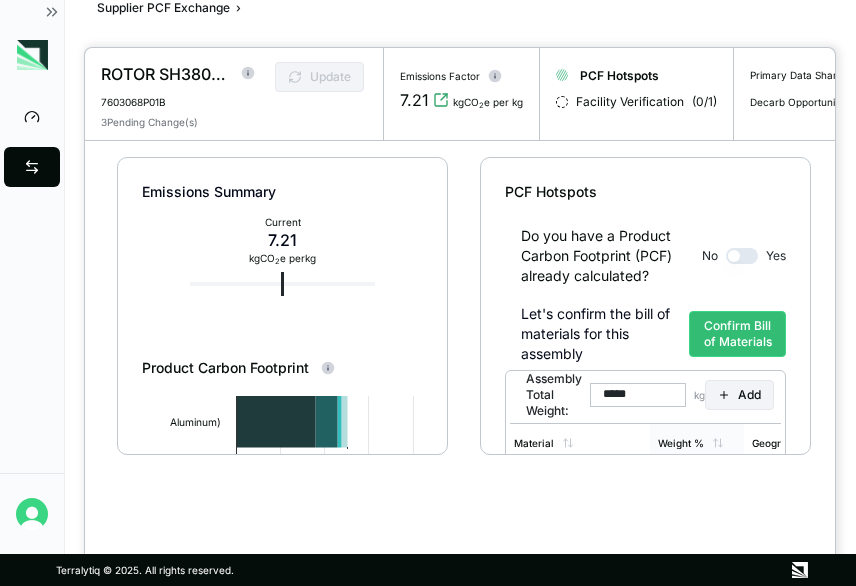 scroll, scrollTop: 100, scrollLeft: 0, axis: vertical 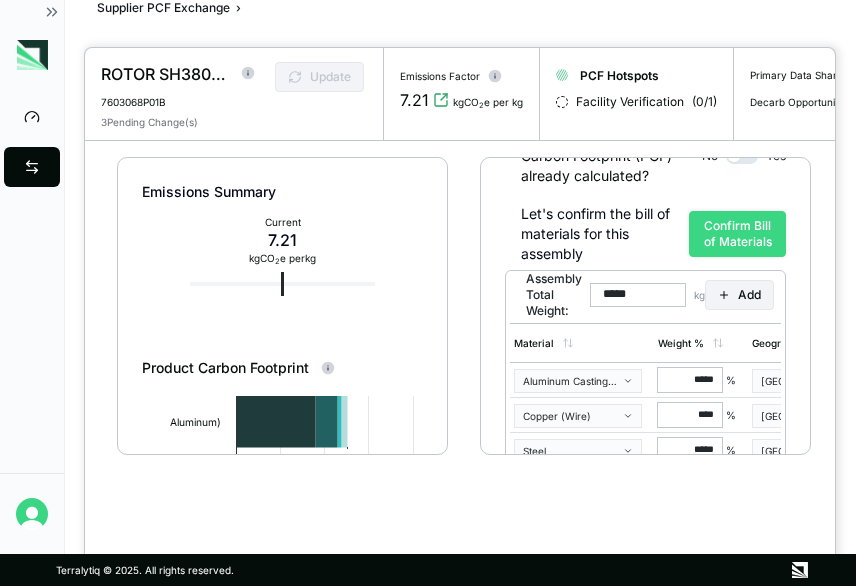 click on "Confirm Bill of Materials" at bounding box center [737, 234] 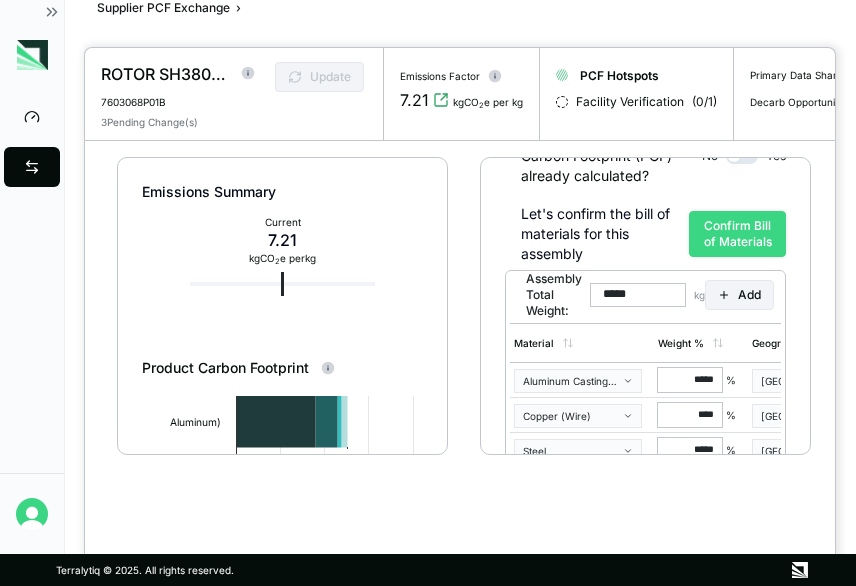 type on "******" 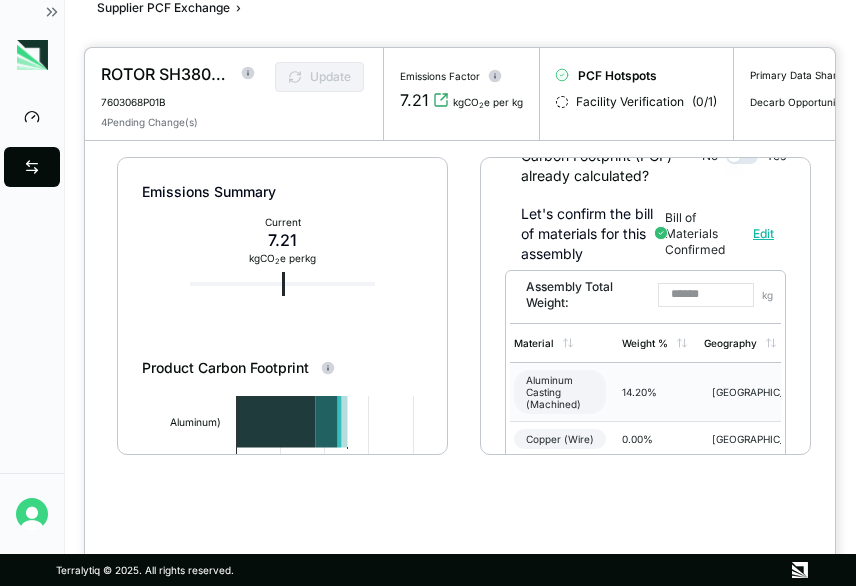 scroll, scrollTop: 220, scrollLeft: 0, axis: vertical 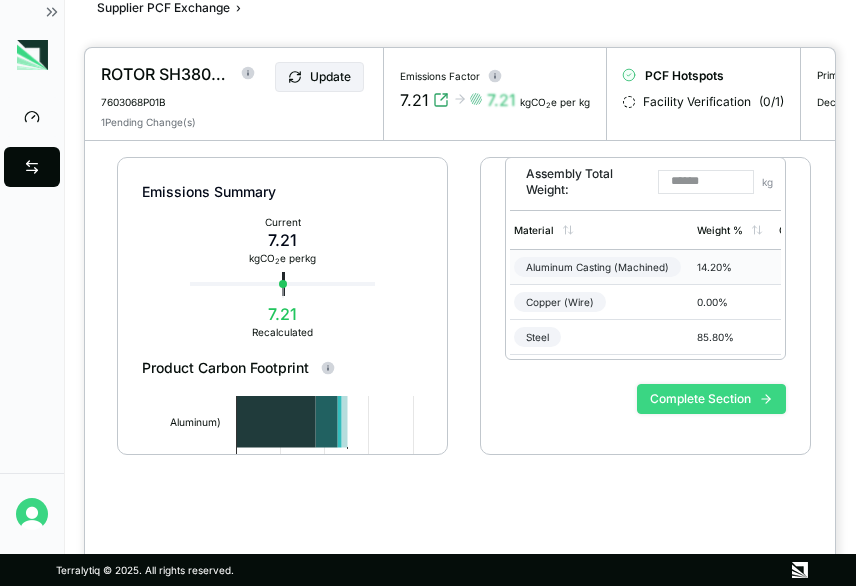 click on "Complete Section" at bounding box center (711, 399) 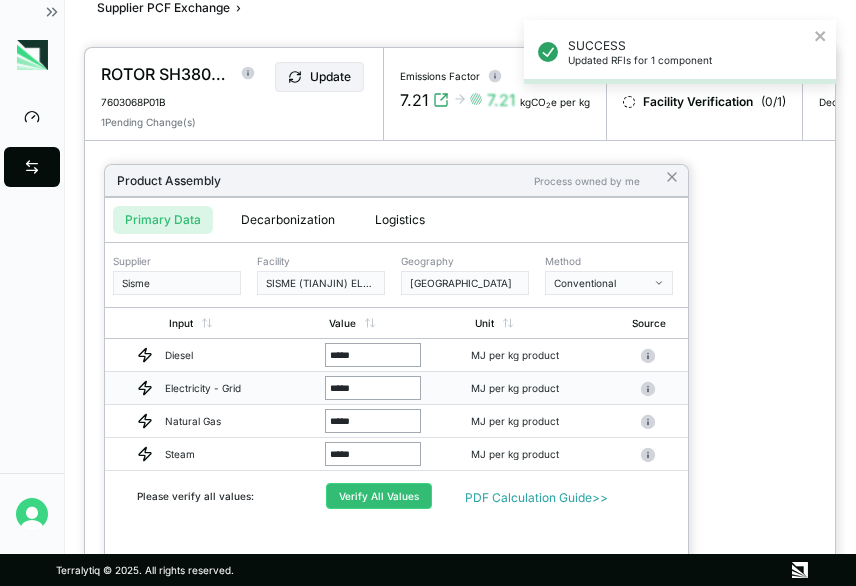click on "*****" at bounding box center (373, 388) 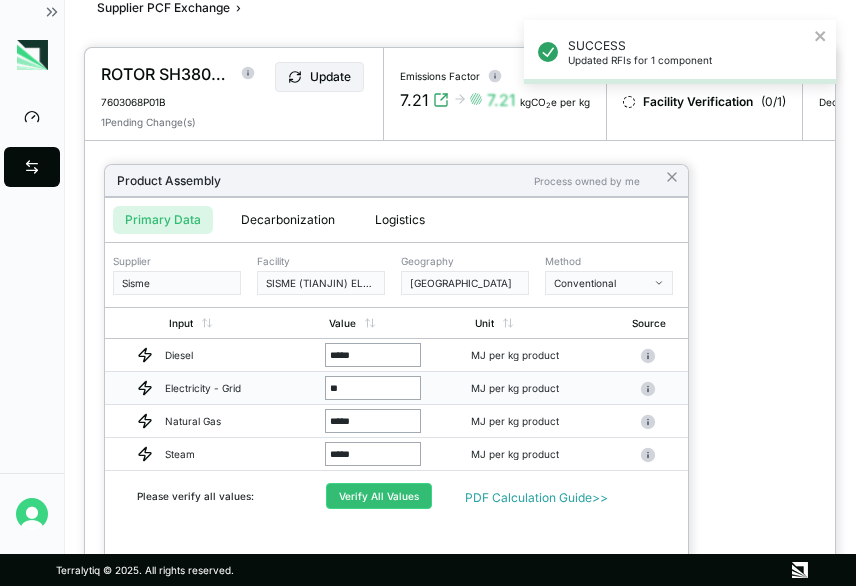 type on "*" 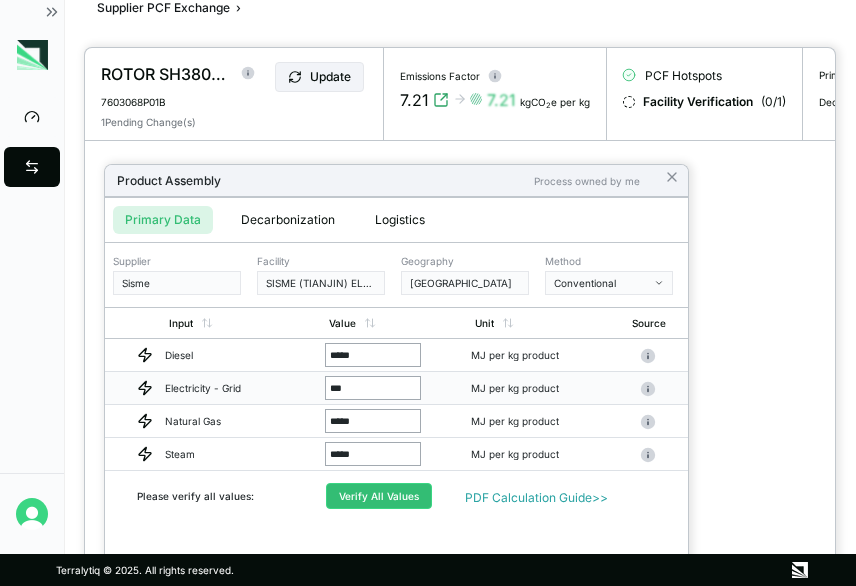 type on "****" 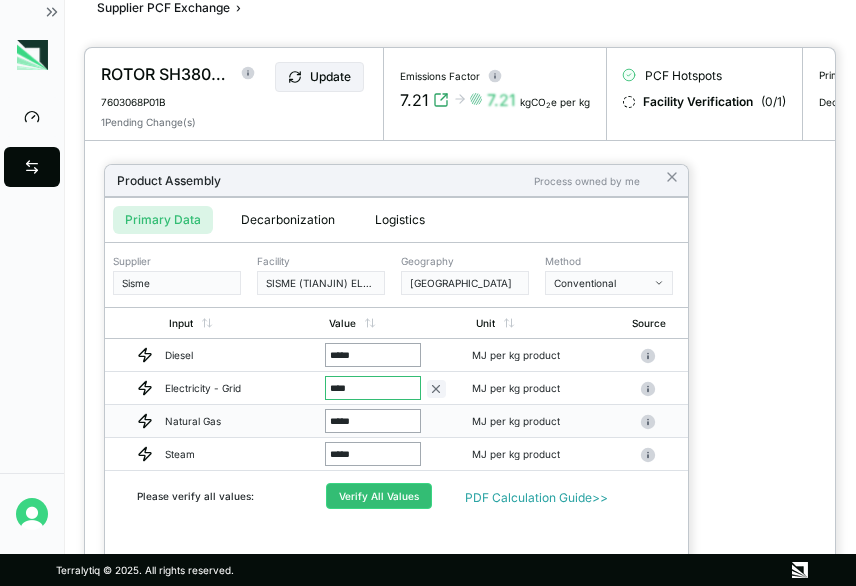 click on "*****" at bounding box center (373, 421) 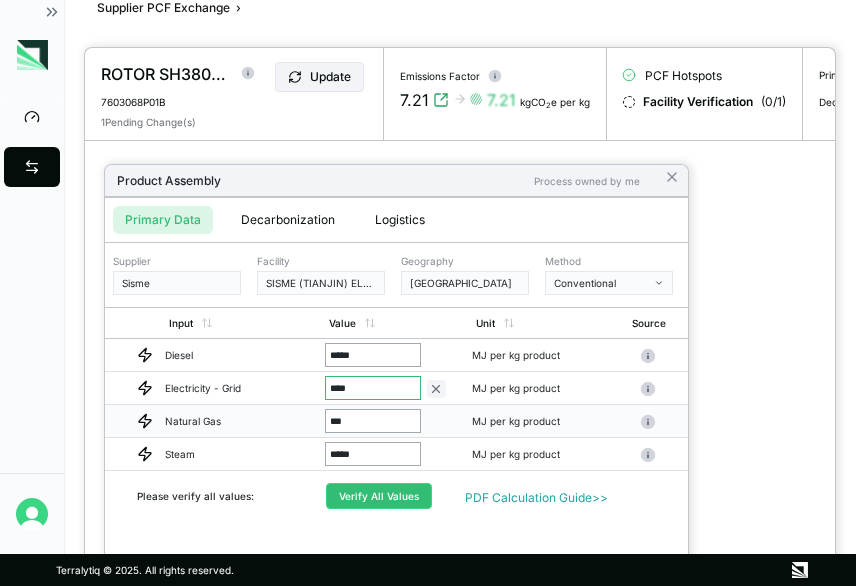 type on "****" 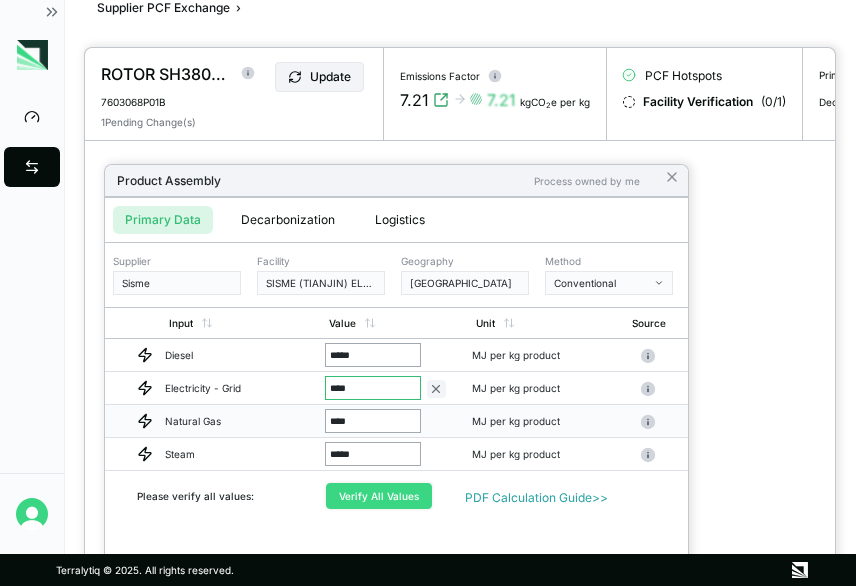 click on "Verify All Values" at bounding box center (379, 496) 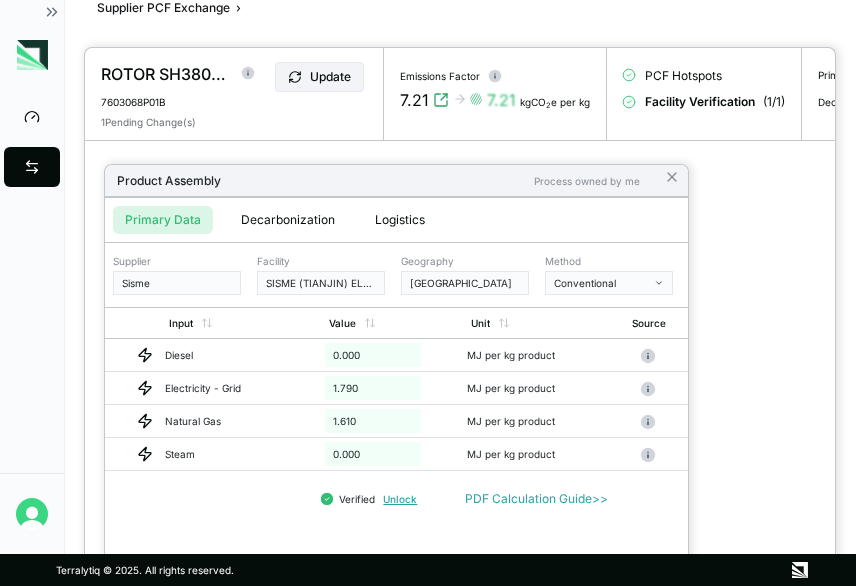 click at bounding box center (460, 317) 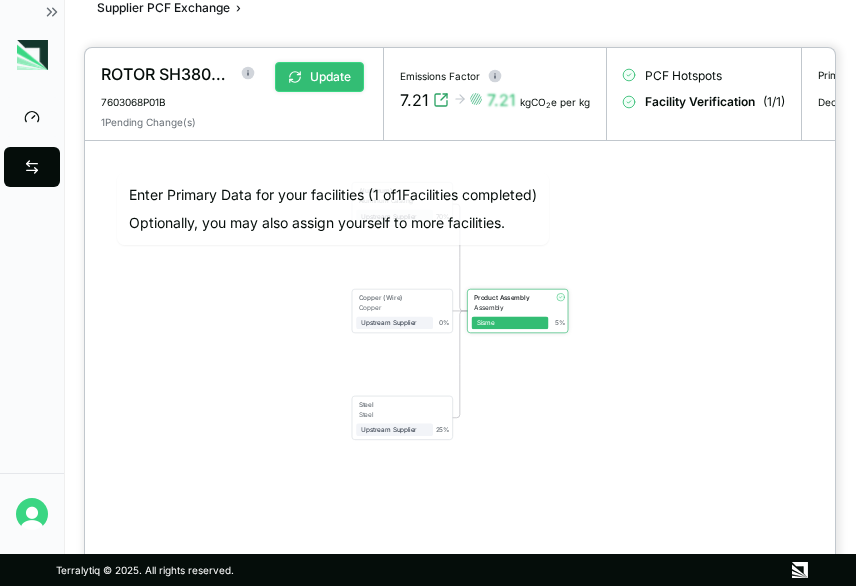 click on "Update" at bounding box center (319, 77) 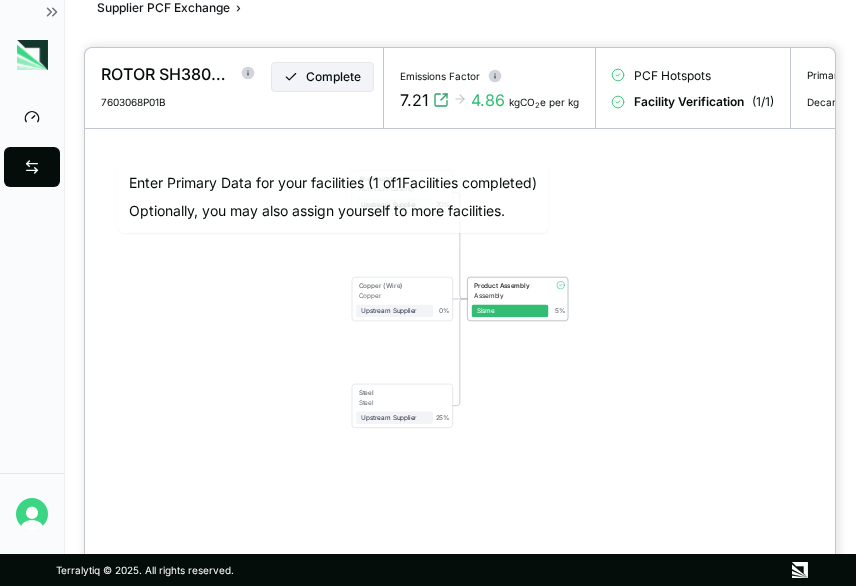 click at bounding box center (428, 293) 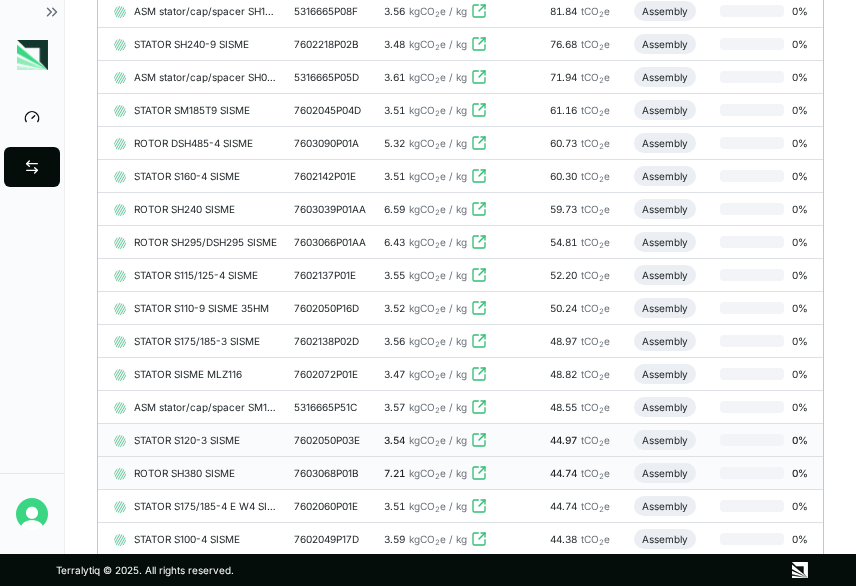 scroll, scrollTop: 1138, scrollLeft: 0, axis: vertical 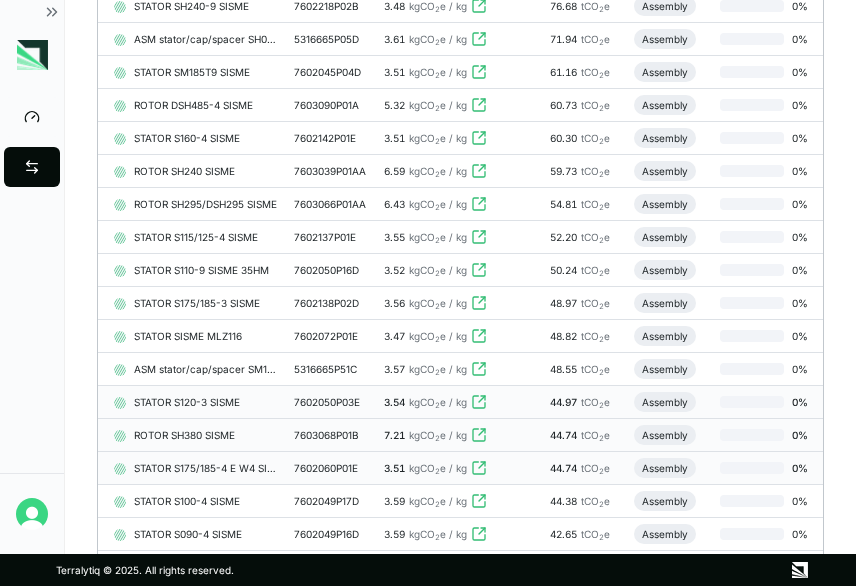 click on "7602060P01E" at bounding box center (331, 468) 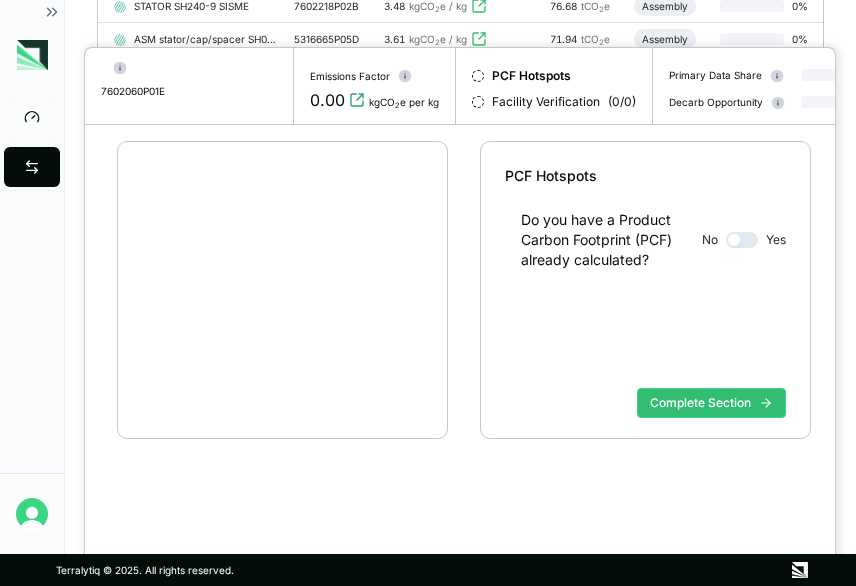 scroll, scrollTop: 38, scrollLeft: 0, axis: vertical 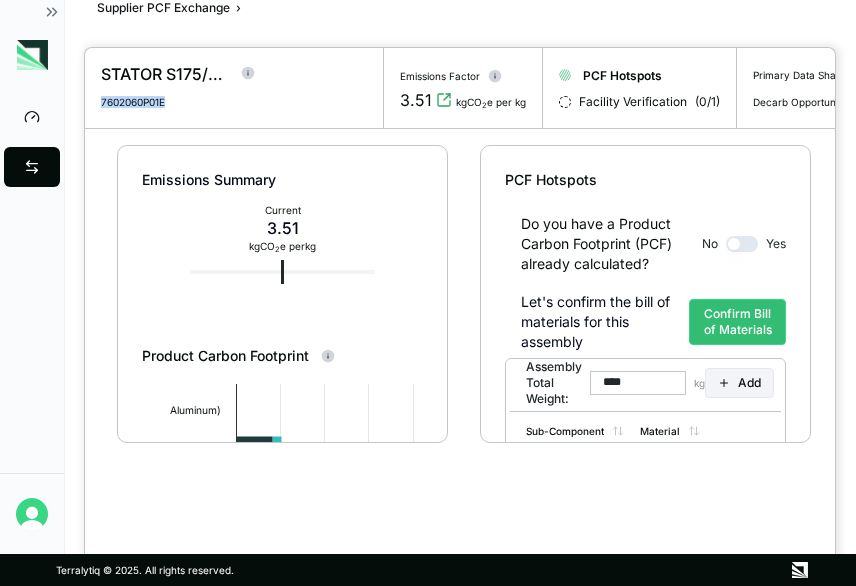drag, startPoint x: 93, startPoint y: 103, endPoint x: 194, endPoint y: 104, distance: 101.00495 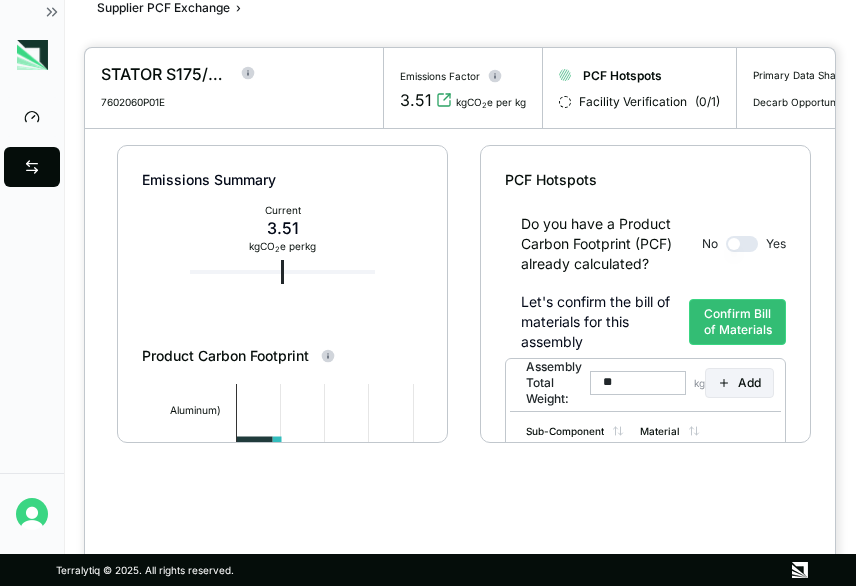 type on "*" 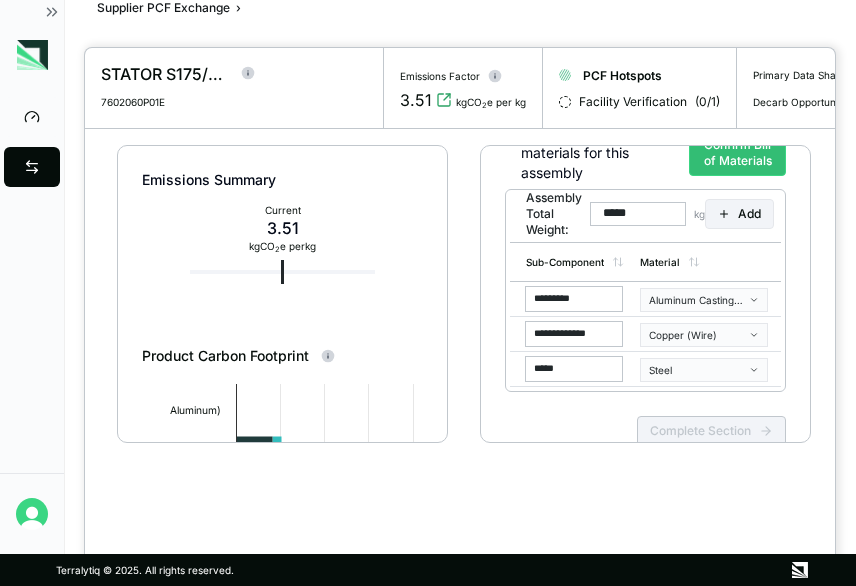 scroll, scrollTop: 200, scrollLeft: 0, axis: vertical 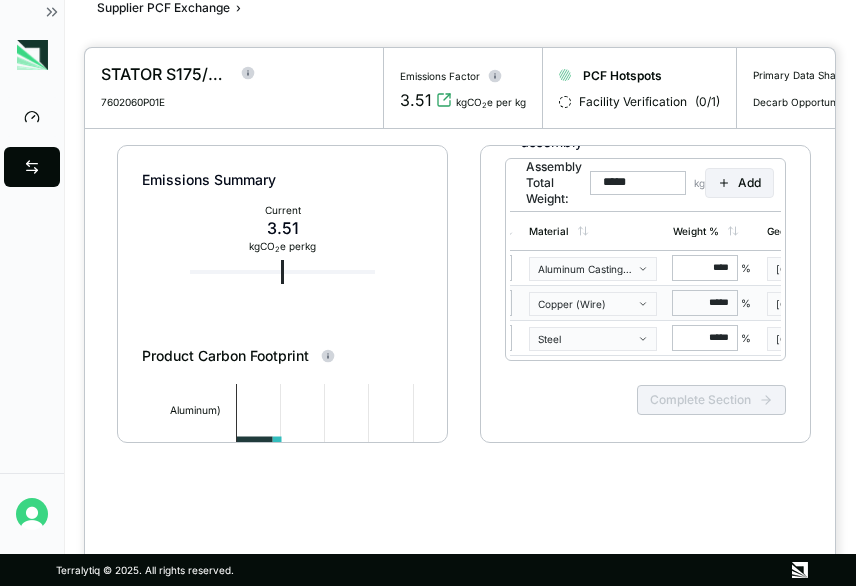 type on "*****" 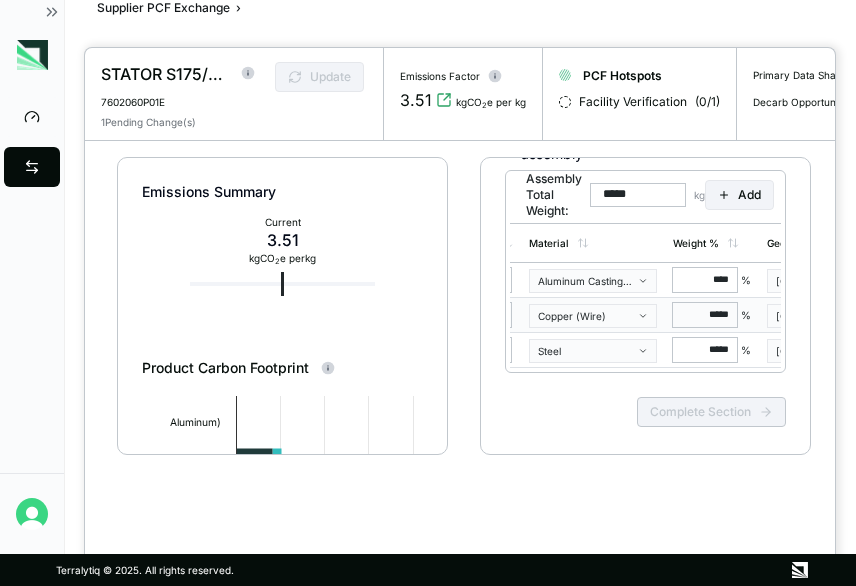 click on "*****" at bounding box center [705, 315] 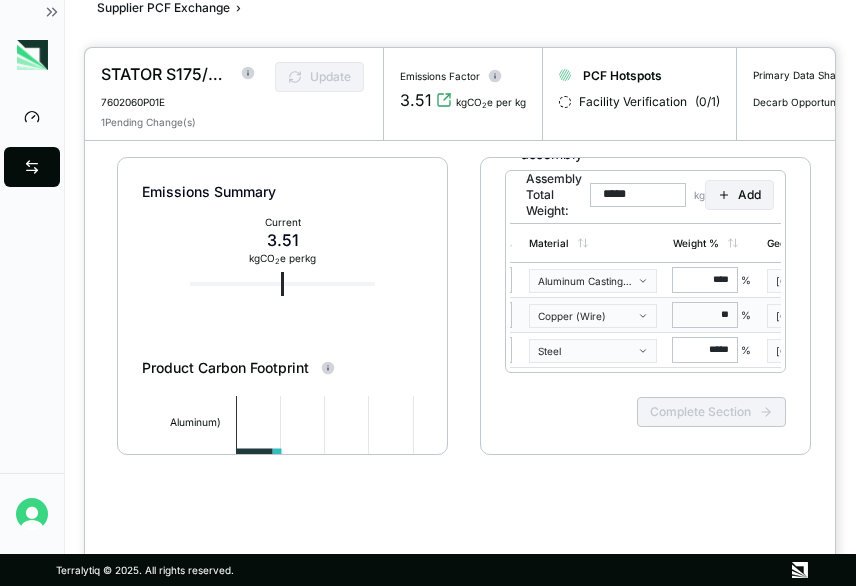 type on "*" 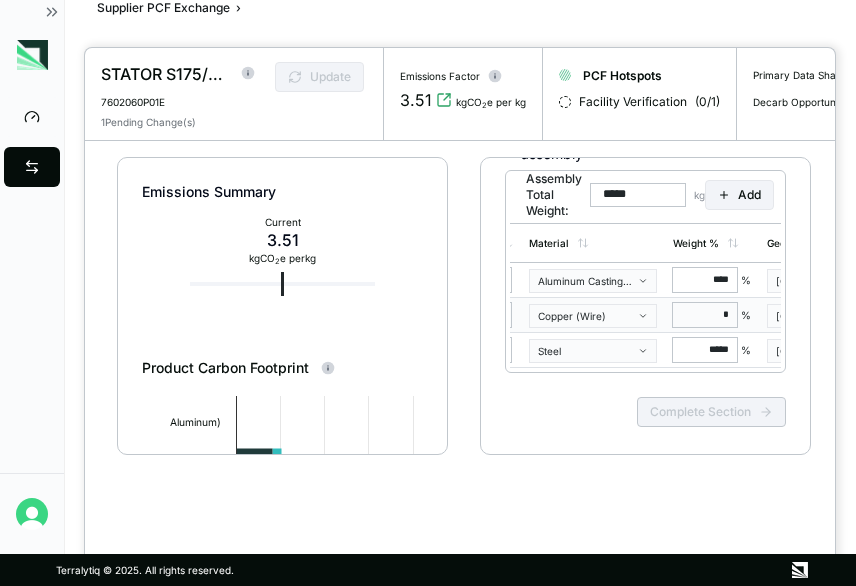 type on "**" 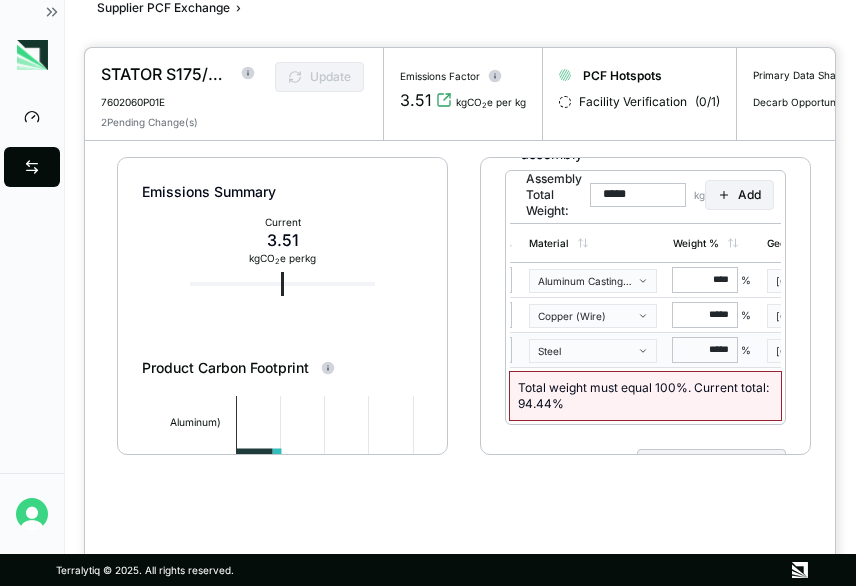 click on "*****" at bounding box center [705, 350] 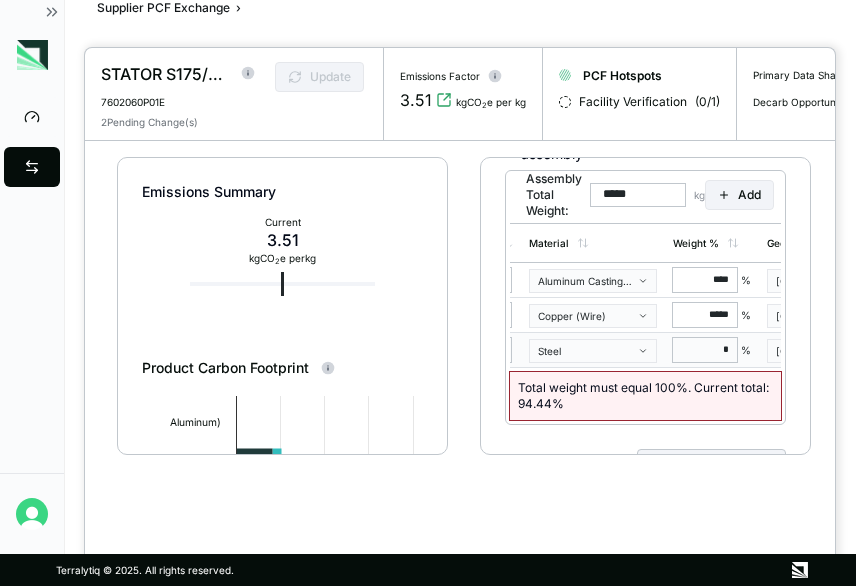 type on "**" 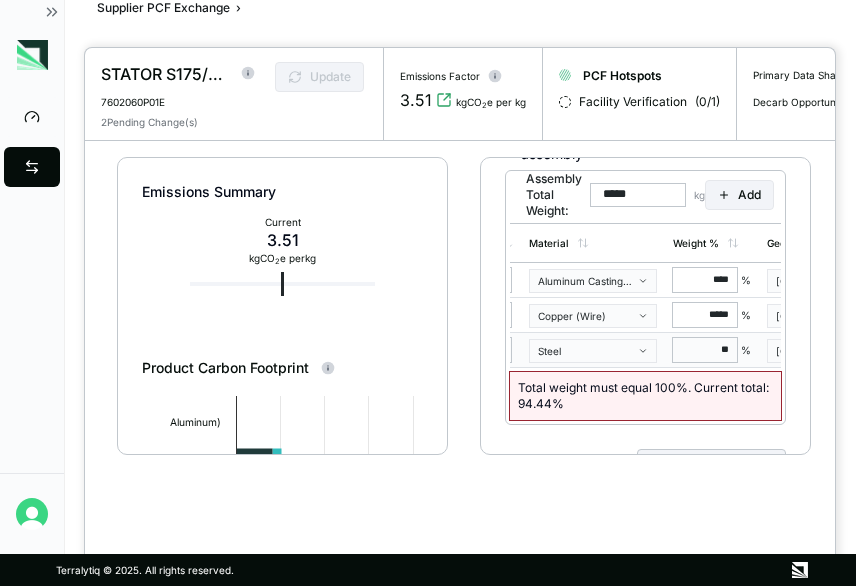 click on "**********" at bounding box center [645, 138] 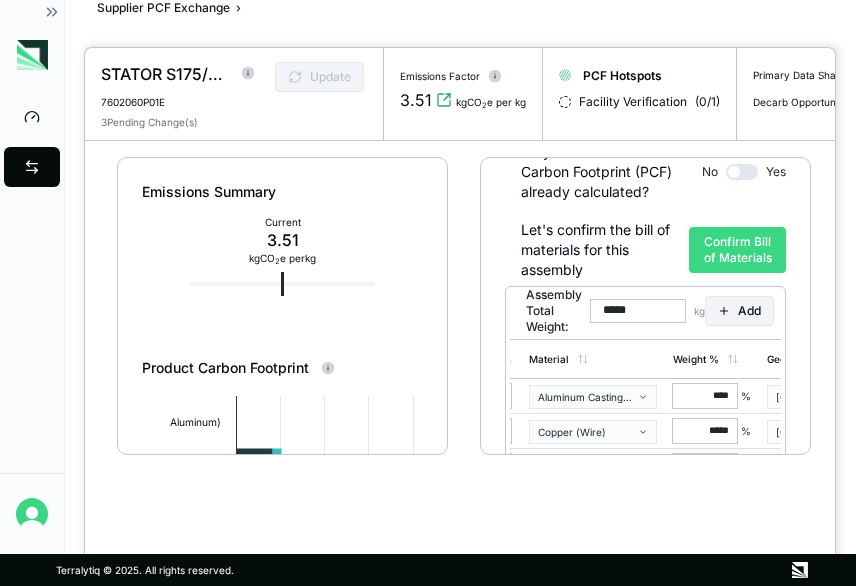 scroll, scrollTop: 0, scrollLeft: 0, axis: both 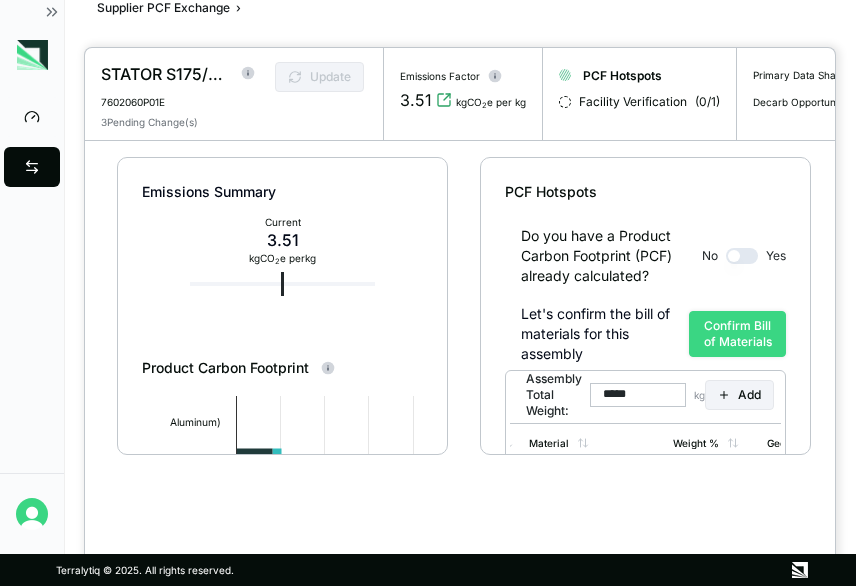 click on "Confirm Bill of Materials" at bounding box center (737, 334) 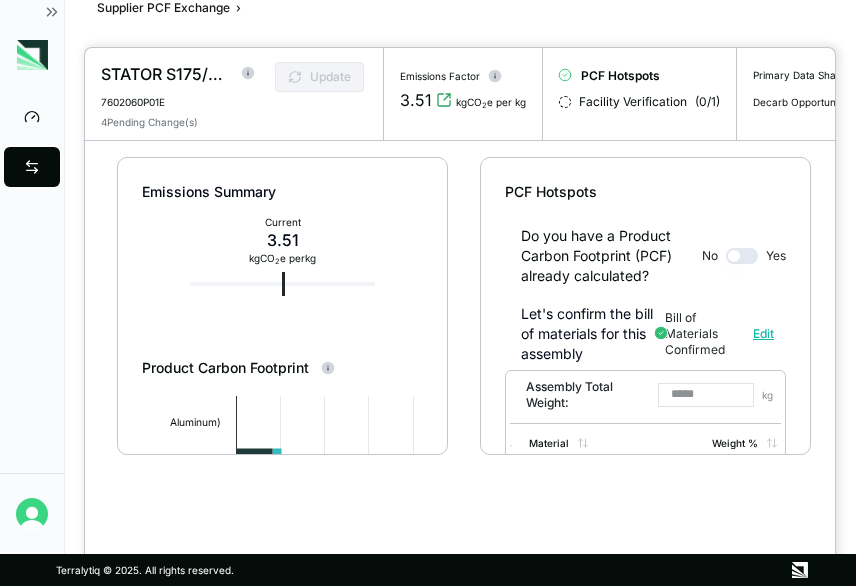 type on "******" 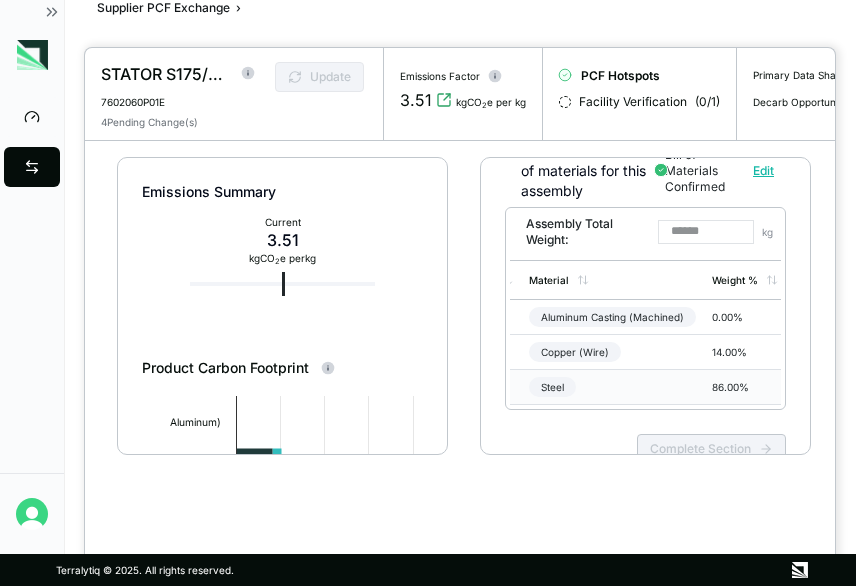 scroll, scrollTop: 220, scrollLeft: 0, axis: vertical 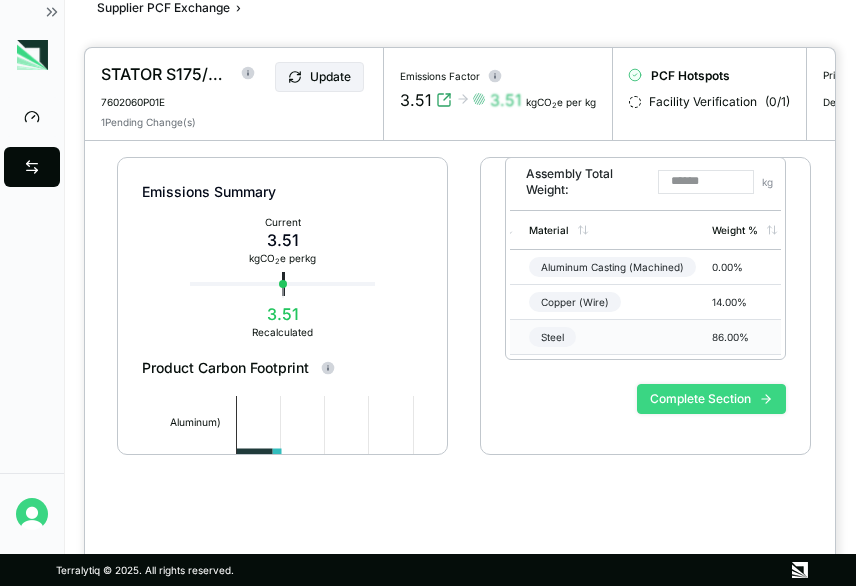 click on "Complete Section" at bounding box center (711, 399) 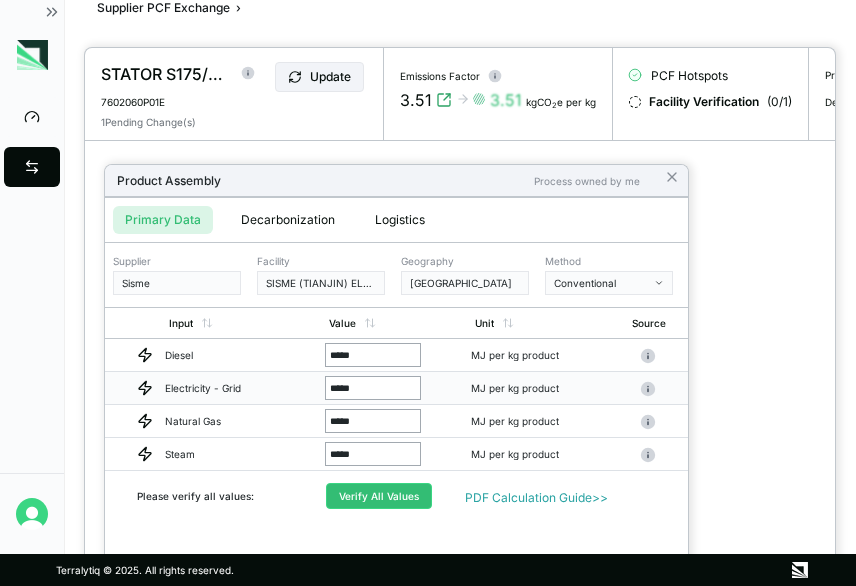 click on "*****" at bounding box center (373, 388) 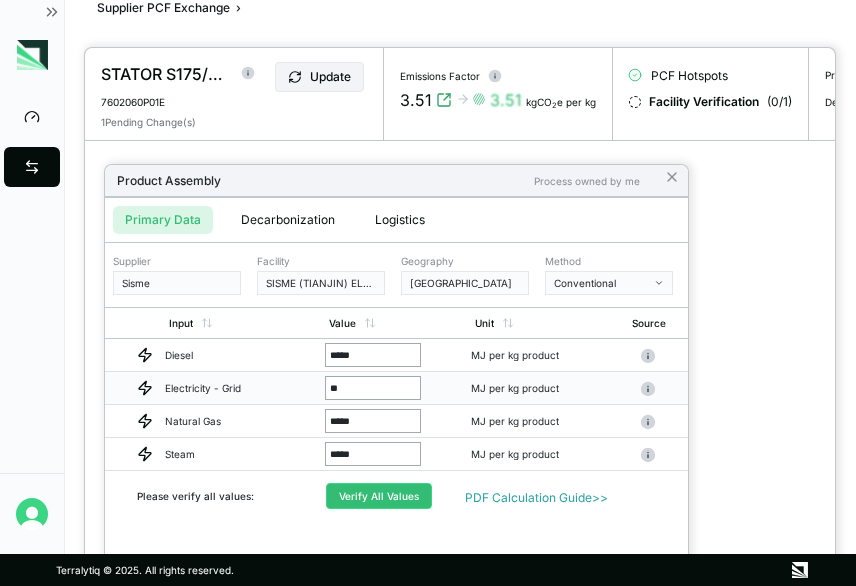type on "*" 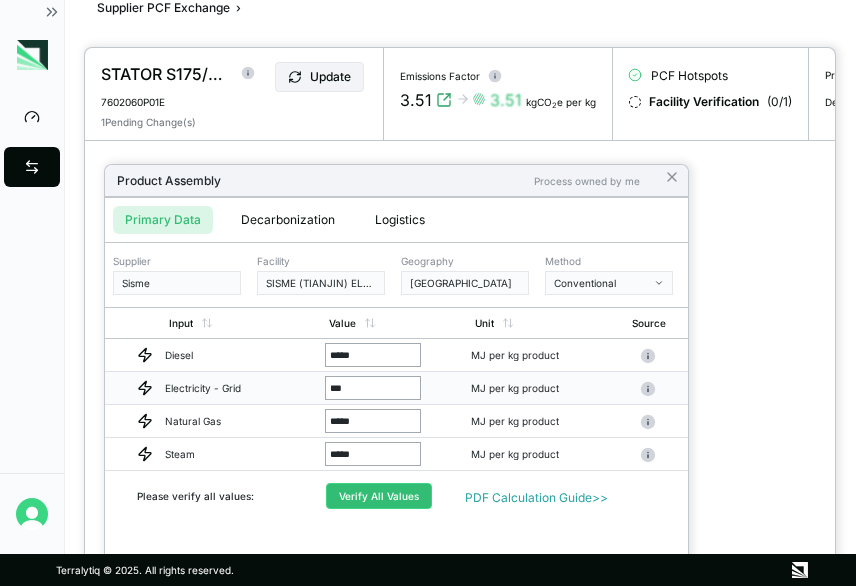 type on "****" 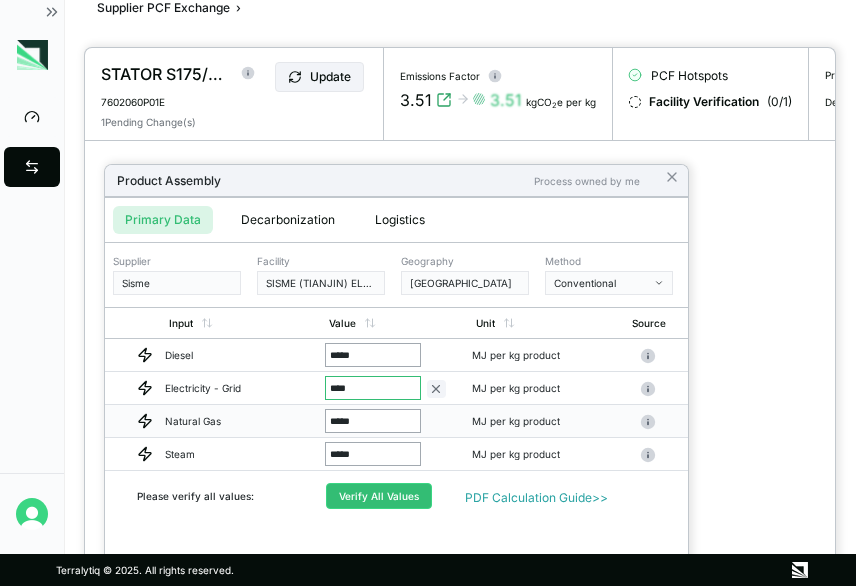 click on "*****" at bounding box center [373, 421] 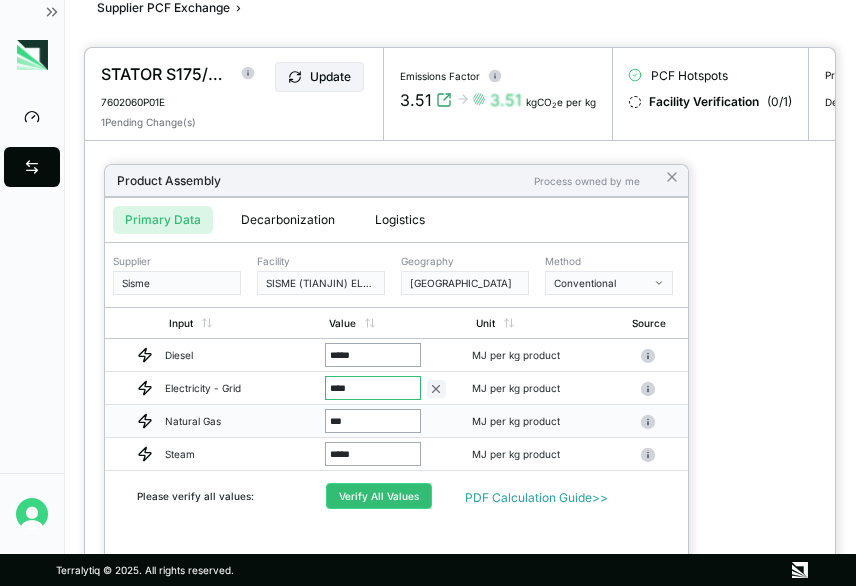 type on "****" 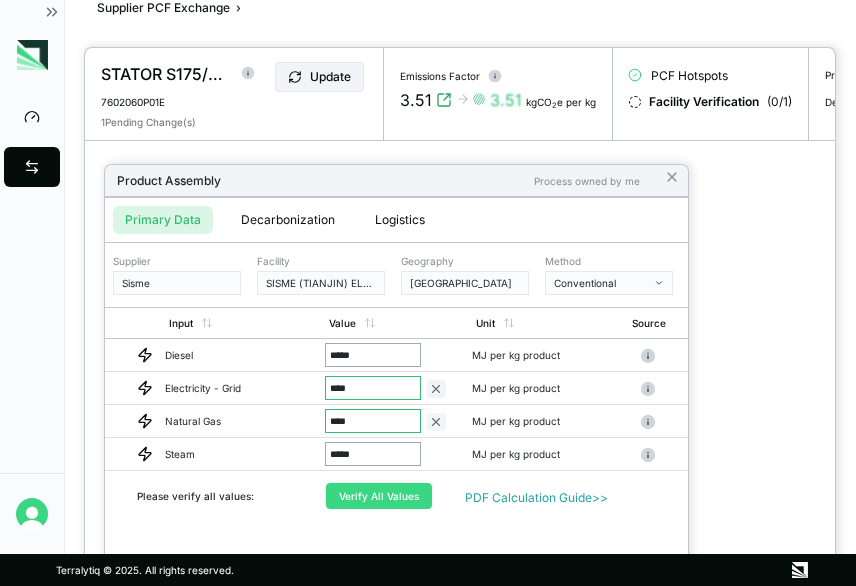 click on "Verify All Values" at bounding box center [379, 496] 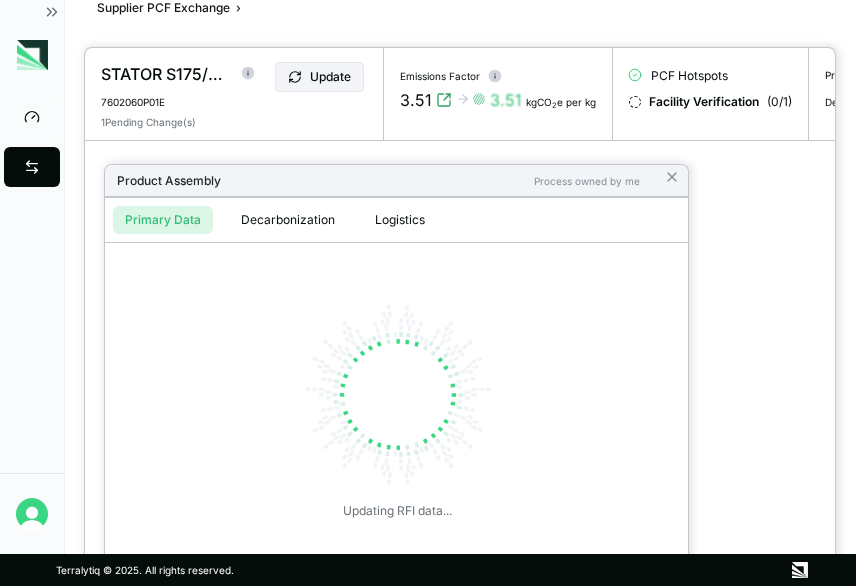 click on "Updating RFI data..." at bounding box center (397, 407) 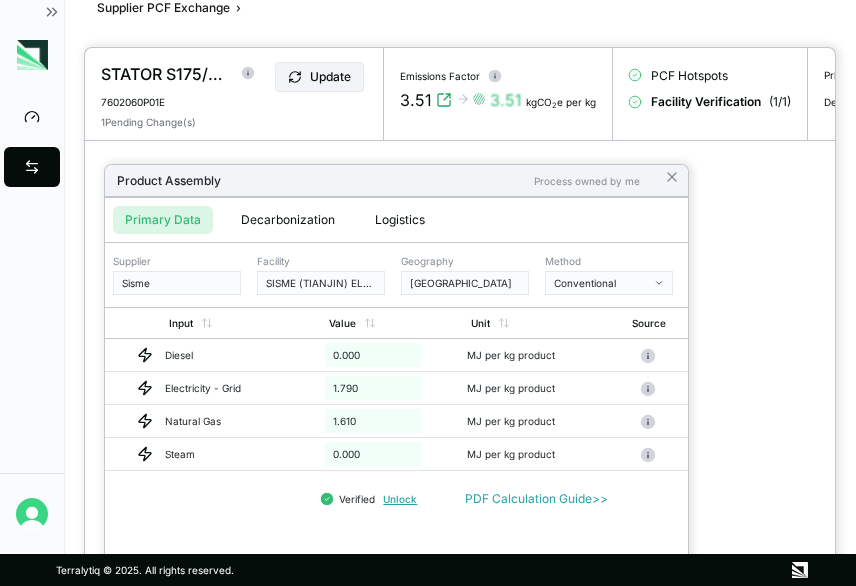click at bounding box center (460, 317) 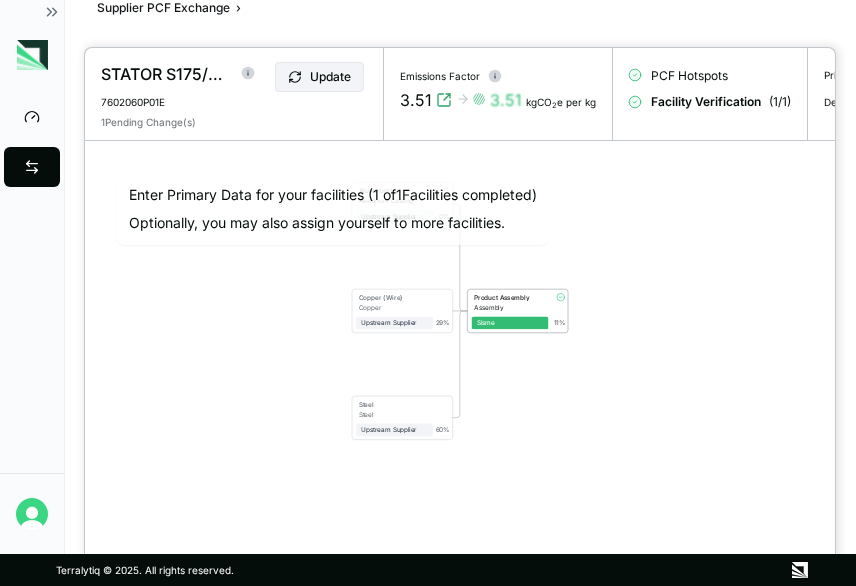 click on "Update" at bounding box center (319, 77) 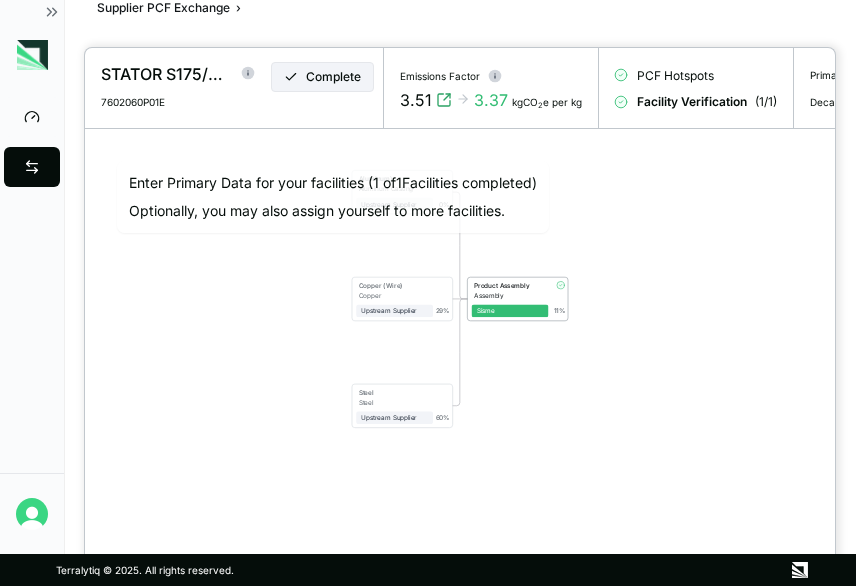 click at bounding box center [428, 293] 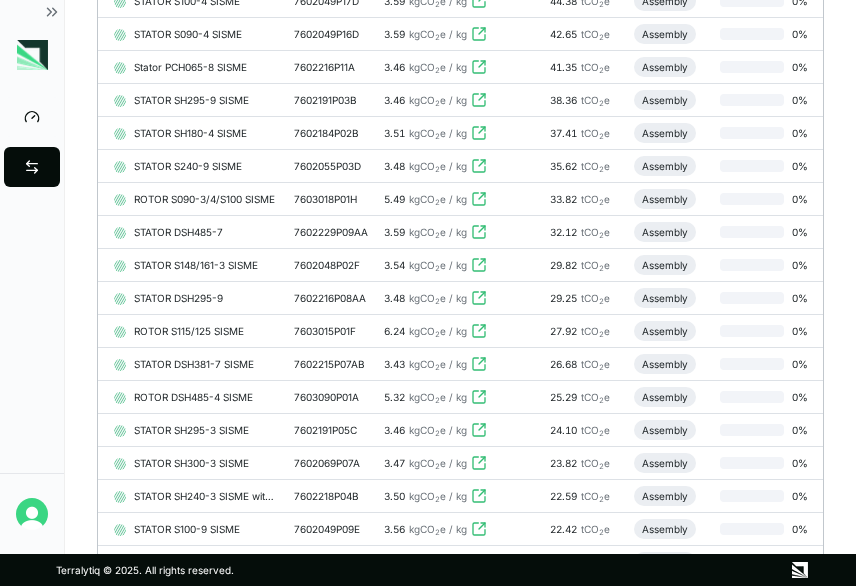 scroll, scrollTop: 1738, scrollLeft: 0, axis: vertical 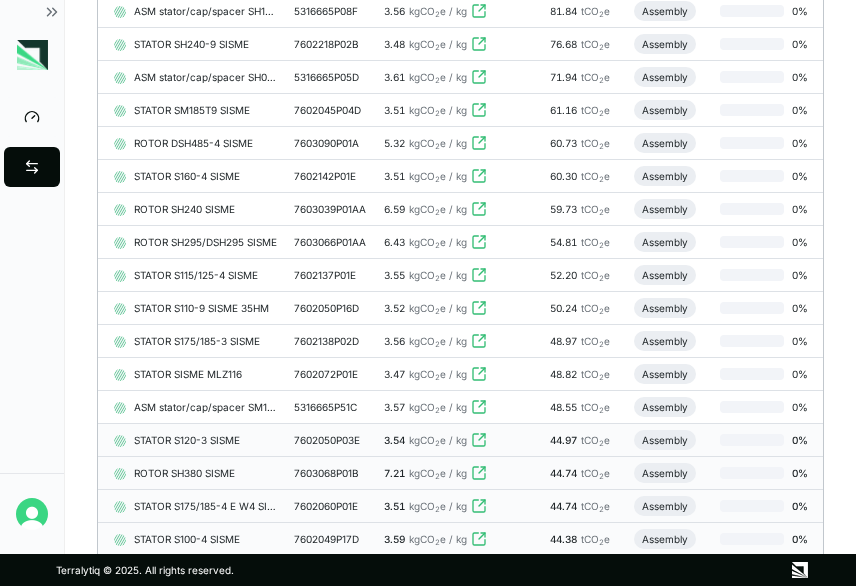 click on "7602049P17D" at bounding box center [331, 539] 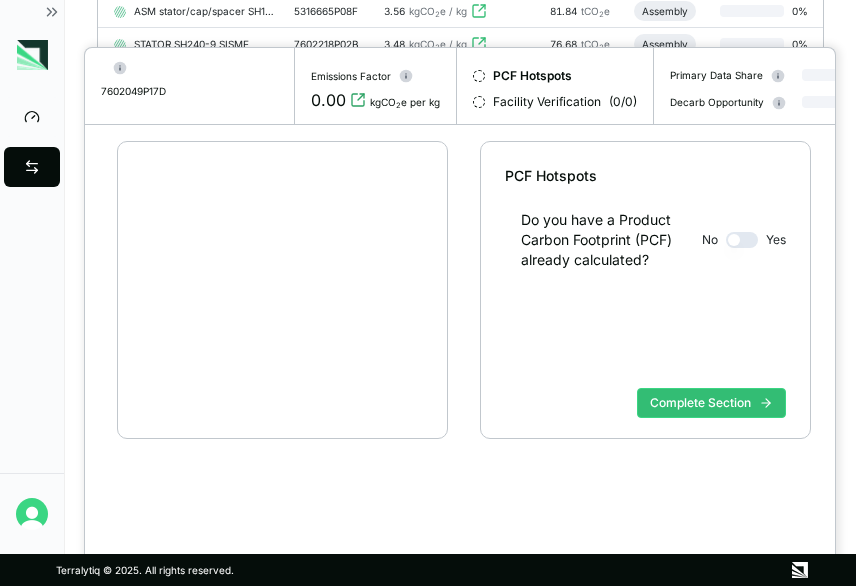 scroll, scrollTop: 38, scrollLeft: 0, axis: vertical 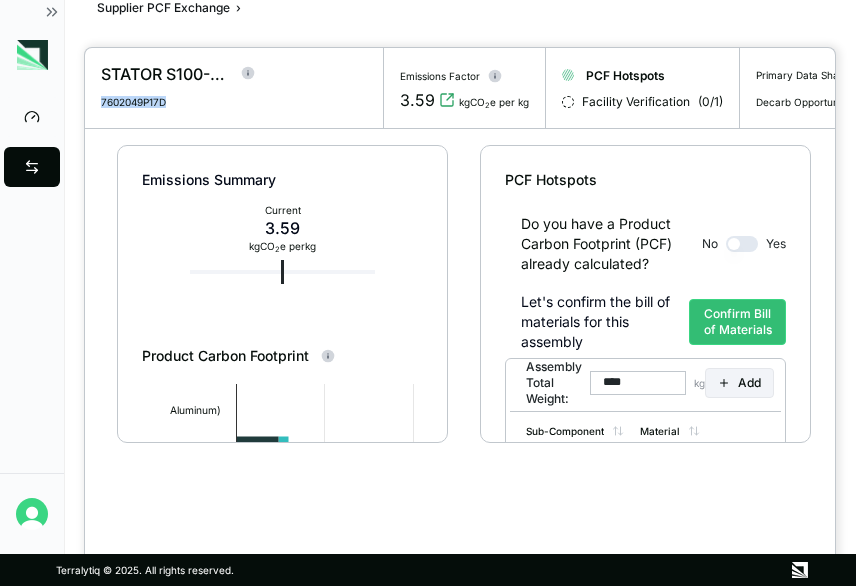 drag, startPoint x: 99, startPoint y: 102, endPoint x: 209, endPoint y: 102, distance: 110 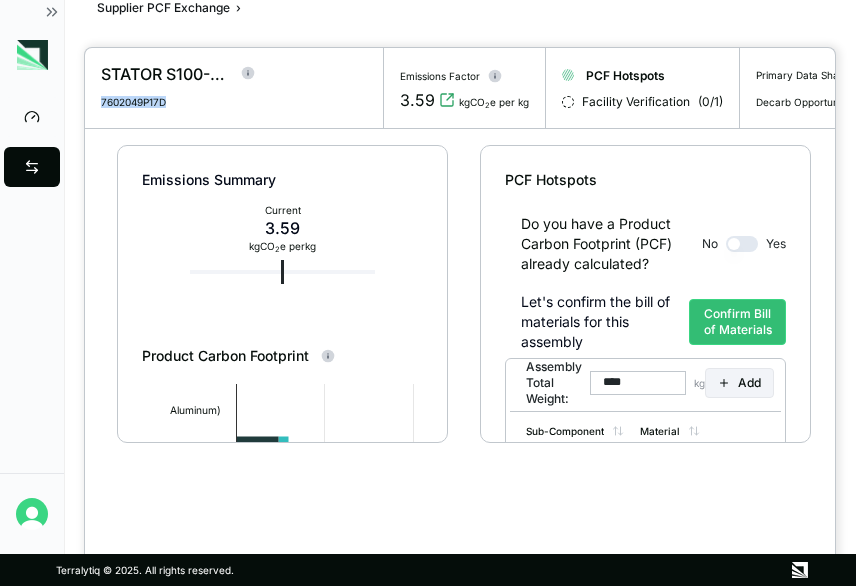 click on "****" at bounding box center [638, 383] 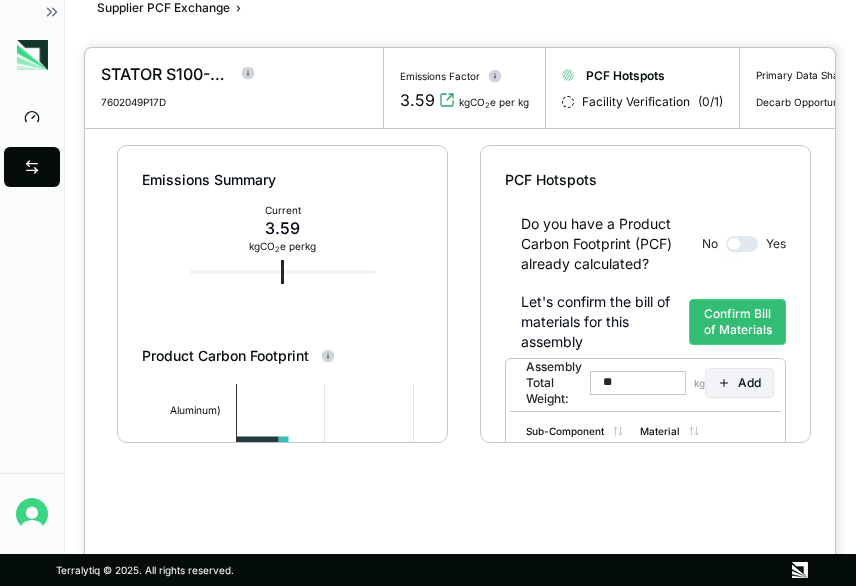 type on "*" 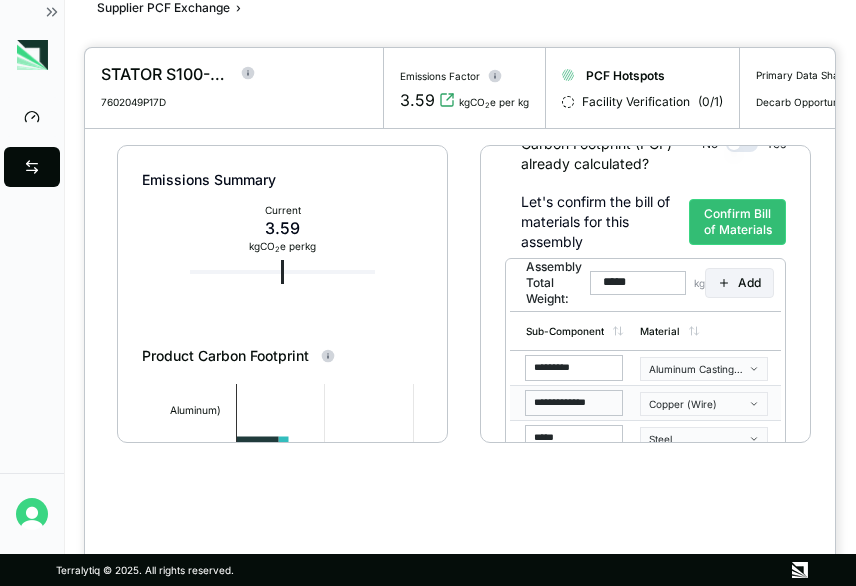 scroll, scrollTop: 200, scrollLeft: 0, axis: vertical 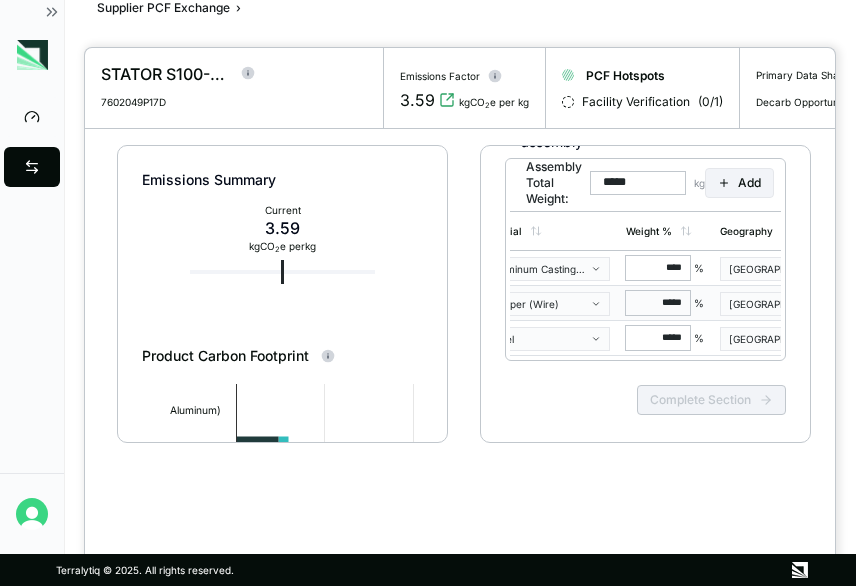 type on "*****" 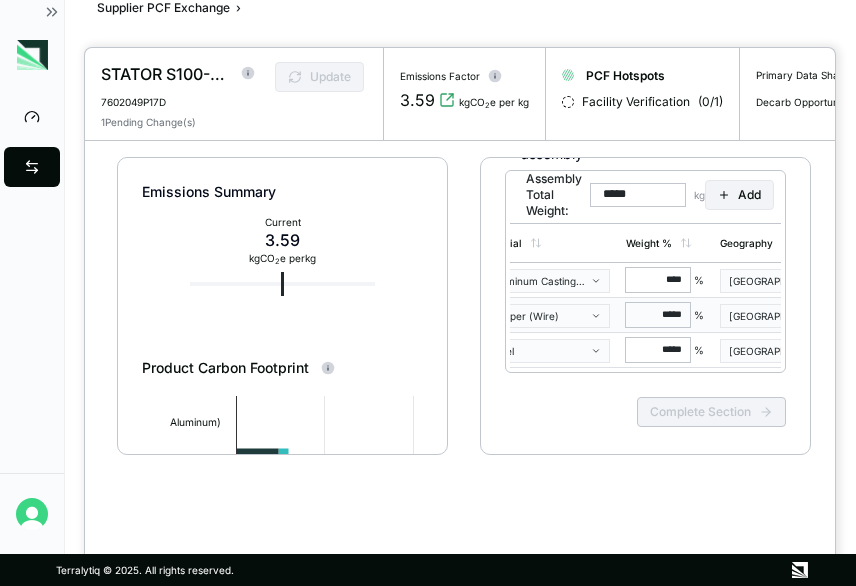 click on "*****" at bounding box center (658, 315) 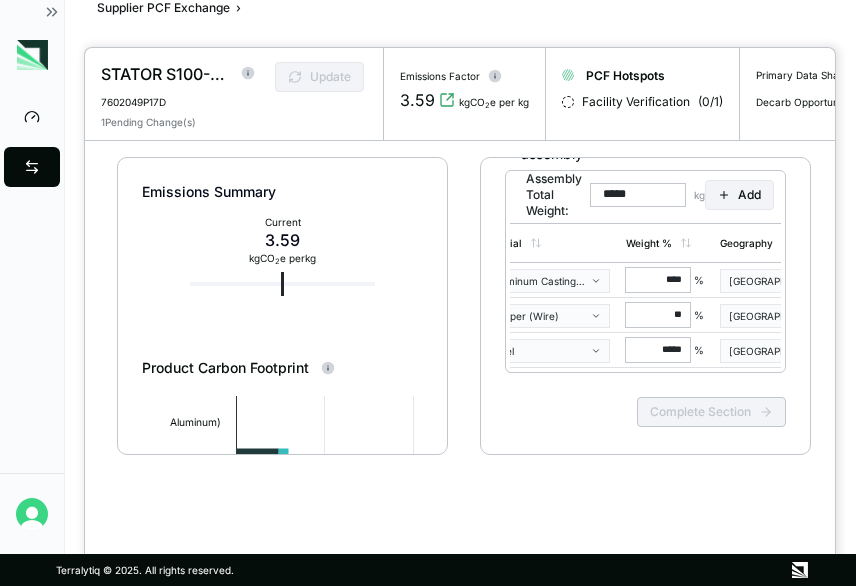 type on "*" 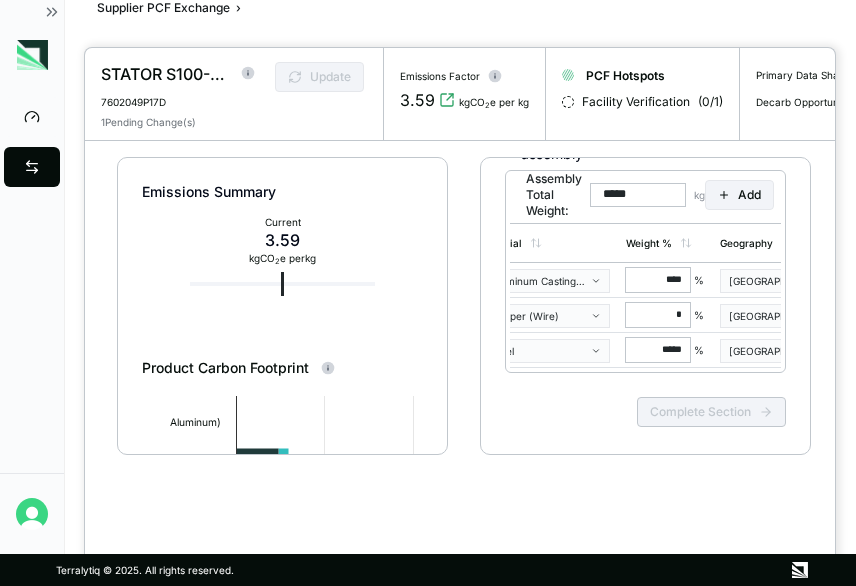 type on "**" 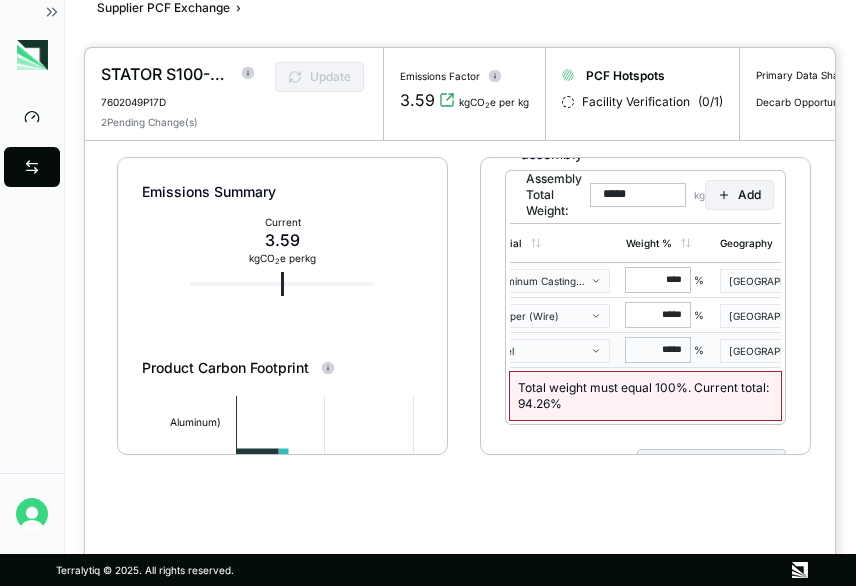 click on "*****" at bounding box center [658, 350] 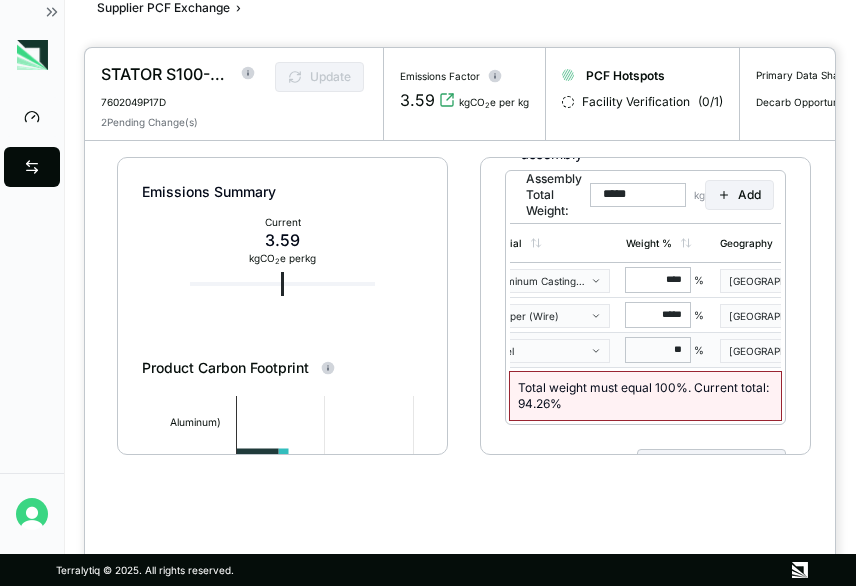 type on "*" 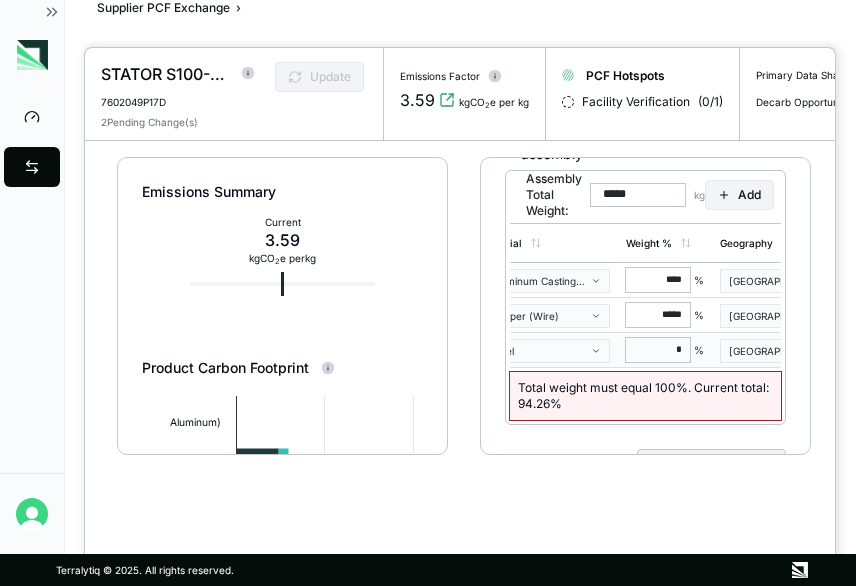 type on "**" 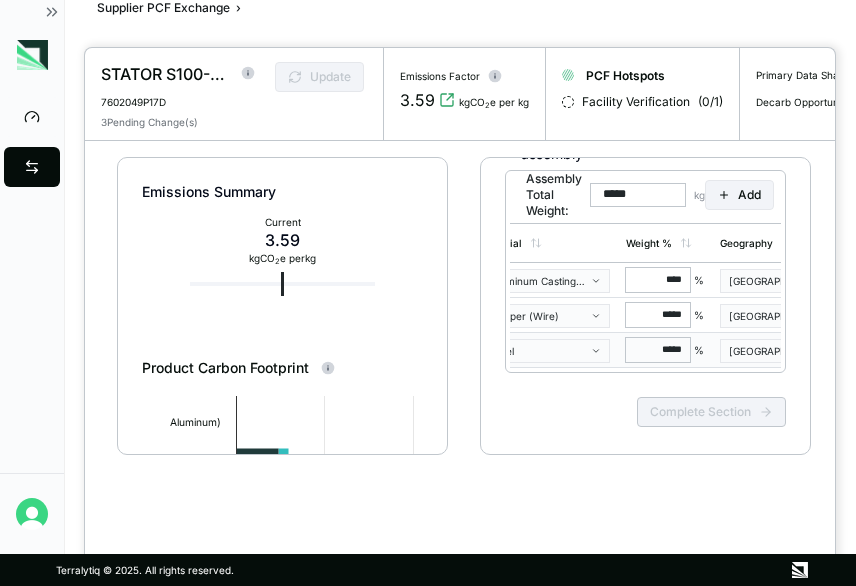 click on "**********" at bounding box center [460, 355] 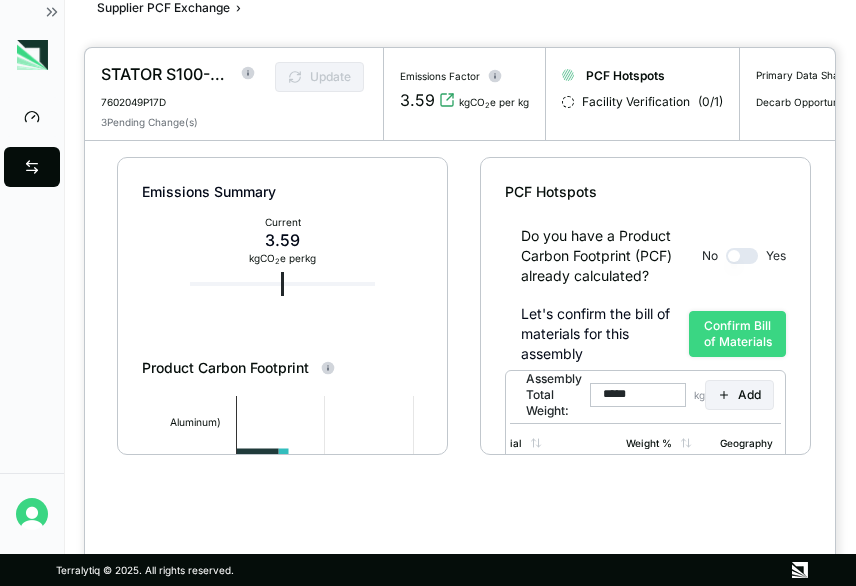 click on "Confirm Bill of Materials" at bounding box center (737, 334) 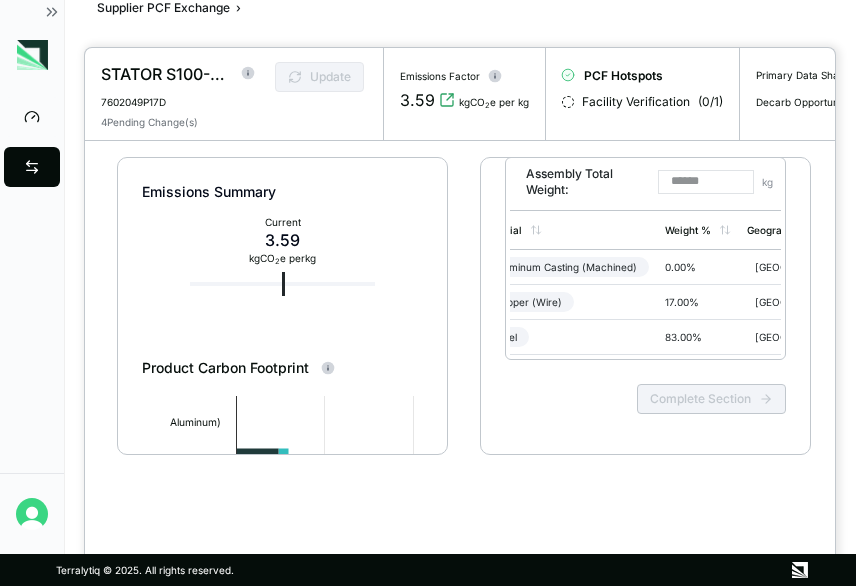 scroll, scrollTop: 220, scrollLeft: 0, axis: vertical 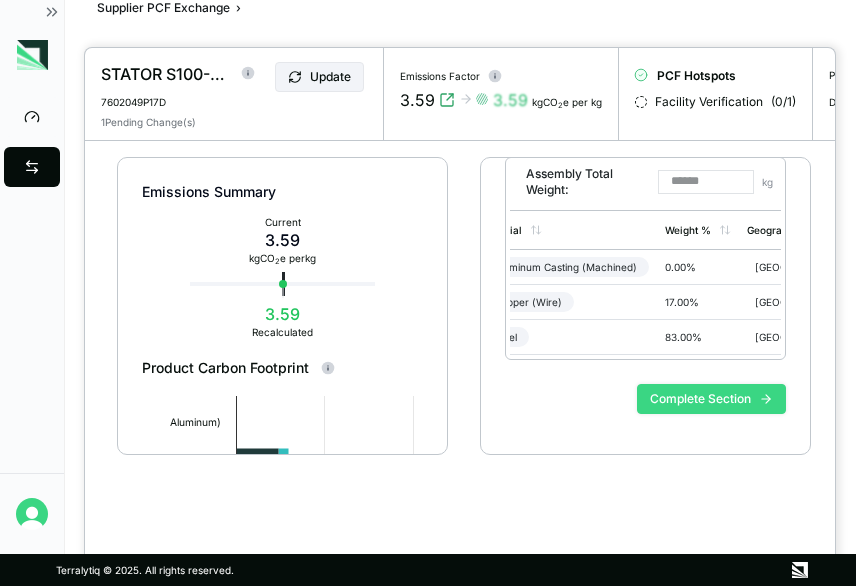 click on "Complete Section" at bounding box center (711, 399) 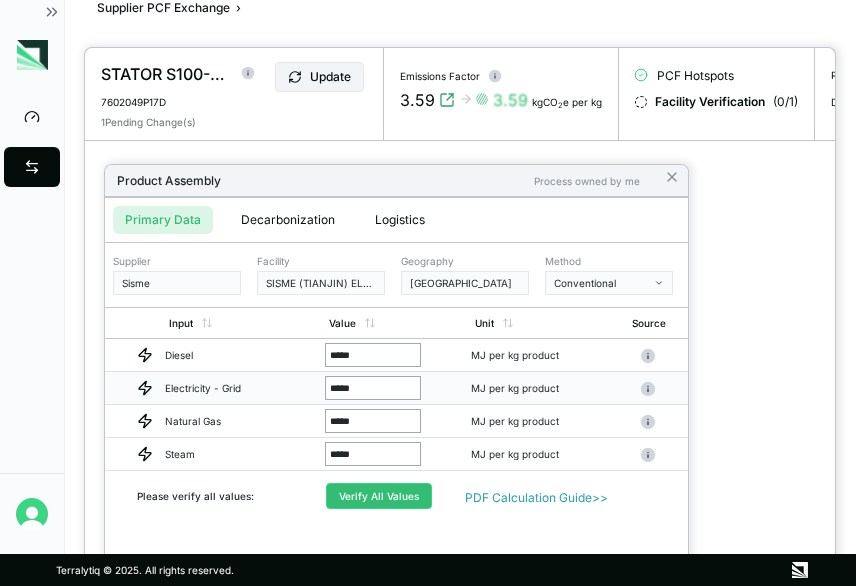 click on "*****" at bounding box center [373, 388] 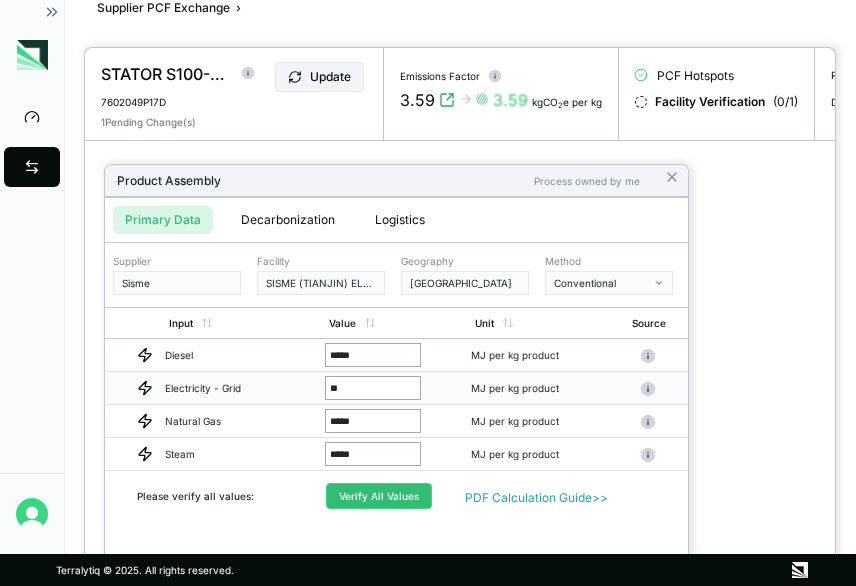 type on "*" 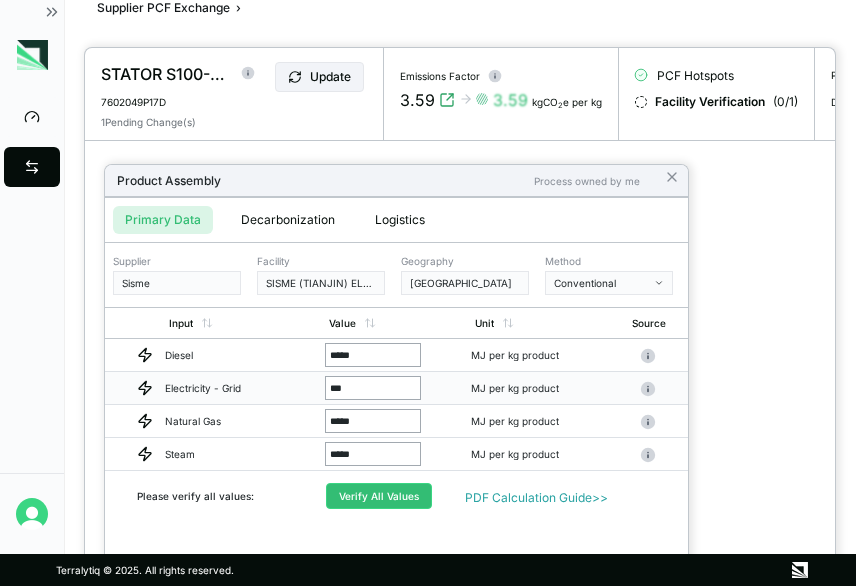 type on "****" 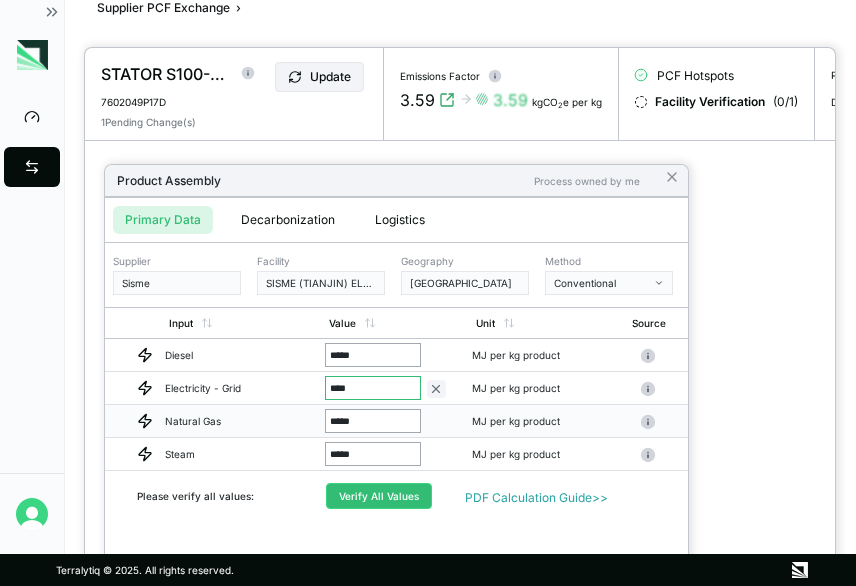 click on "*****" at bounding box center [373, 421] 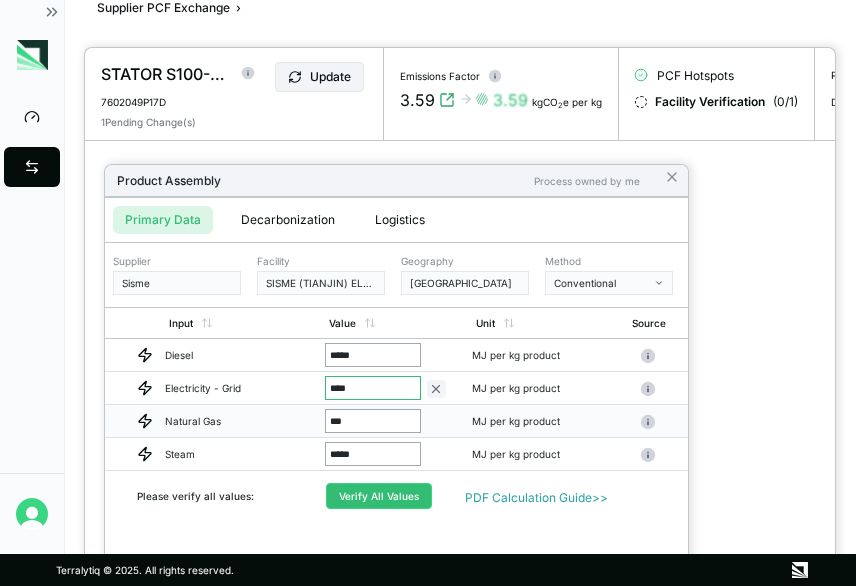 type on "****" 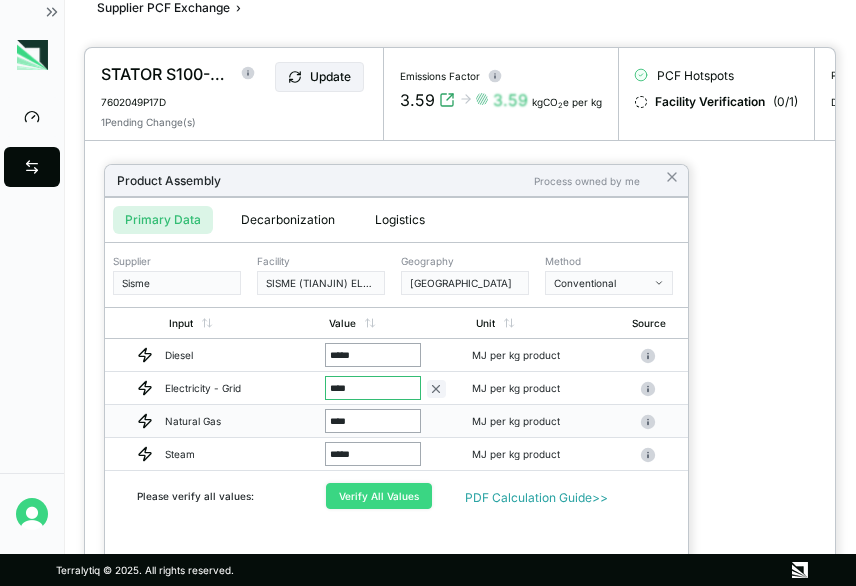 click on "Verify All Values" at bounding box center [379, 496] 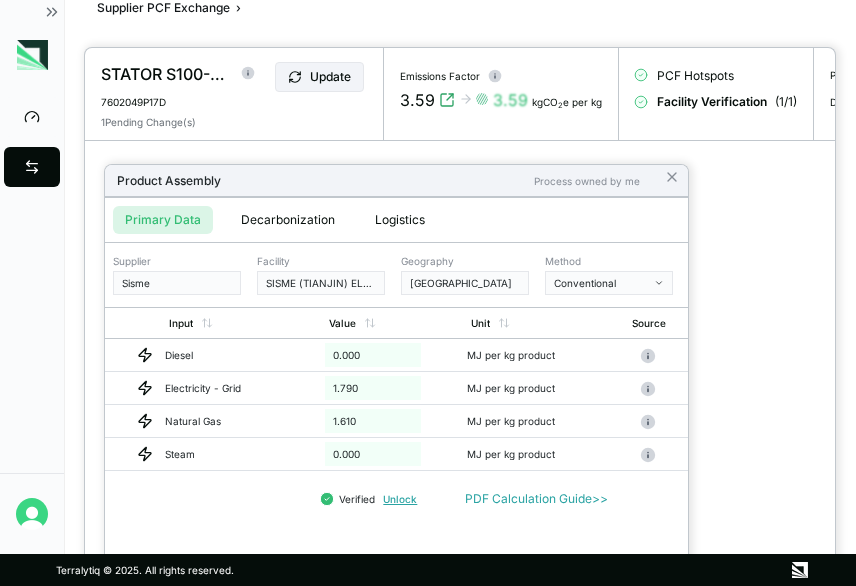 click at bounding box center (460, 317) 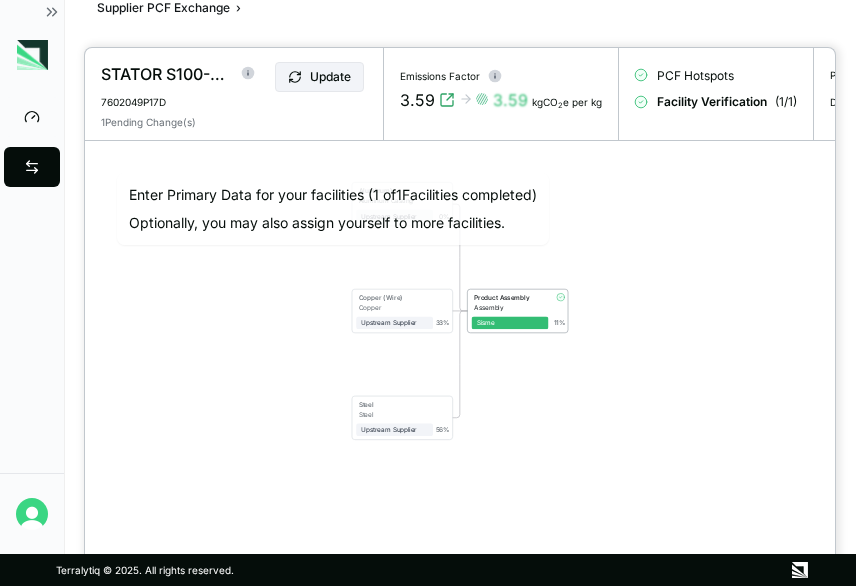 click on "Update" at bounding box center [319, 77] 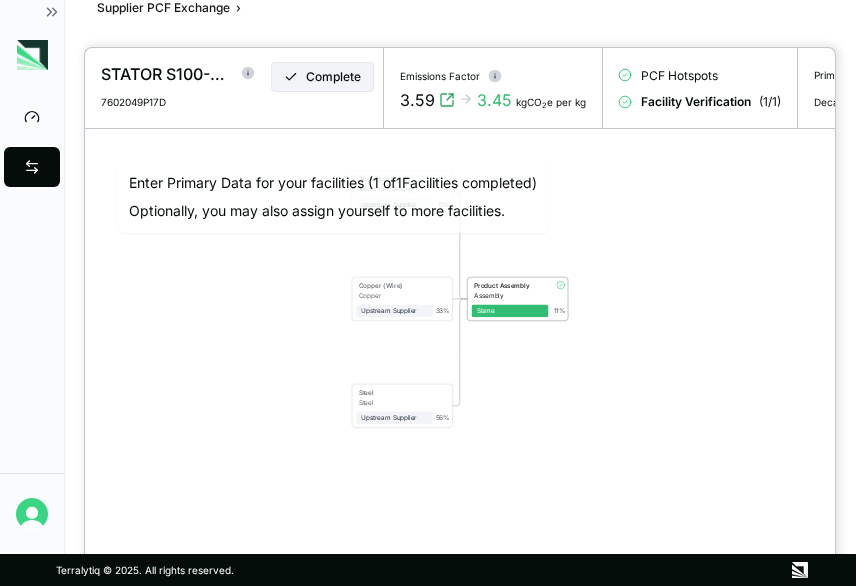 click at bounding box center (428, 293) 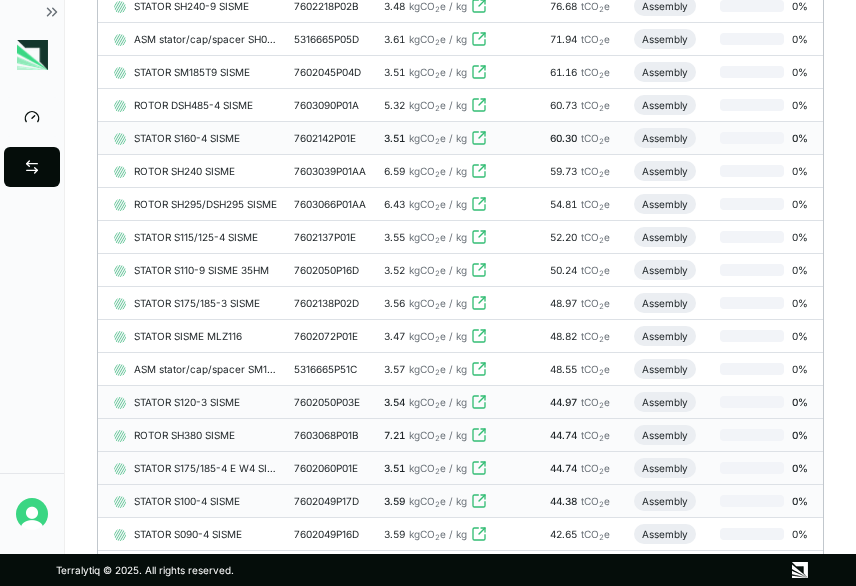 scroll, scrollTop: 1238, scrollLeft: 0, axis: vertical 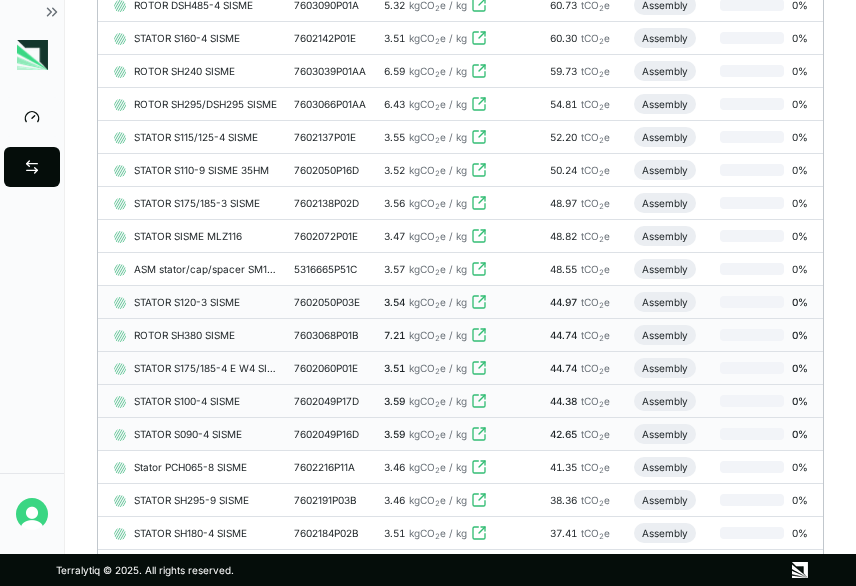 click on "7602049P16D" at bounding box center (331, 434) 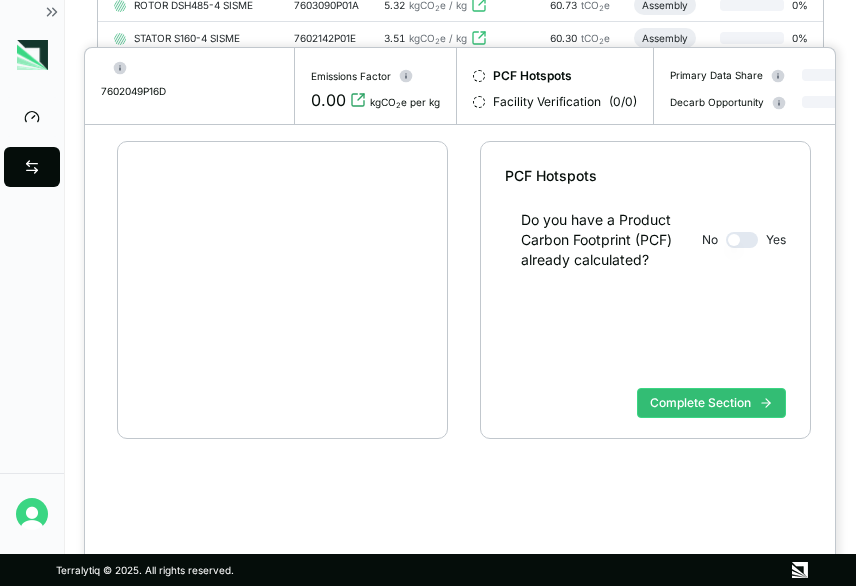 scroll, scrollTop: 38, scrollLeft: 0, axis: vertical 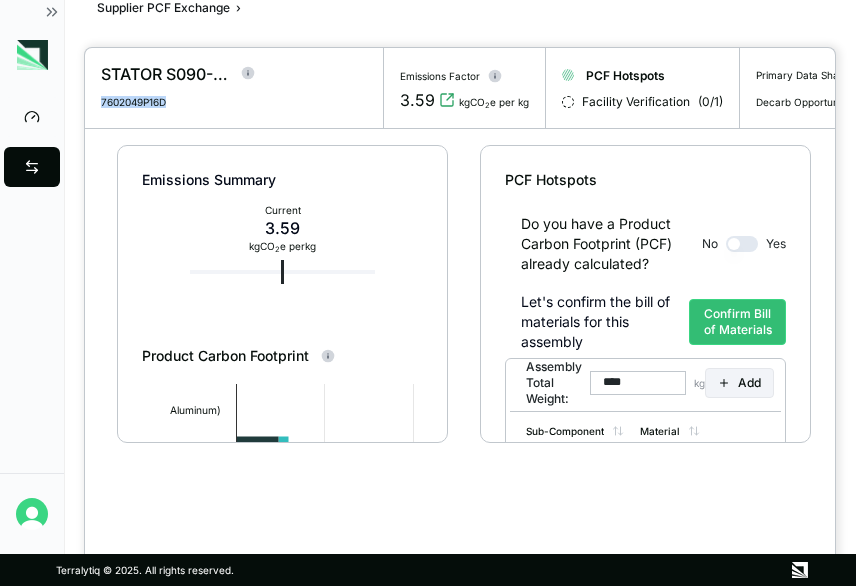 drag, startPoint x: 101, startPoint y: 99, endPoint x: 160, endPoint y: 108, distance: 59.682495 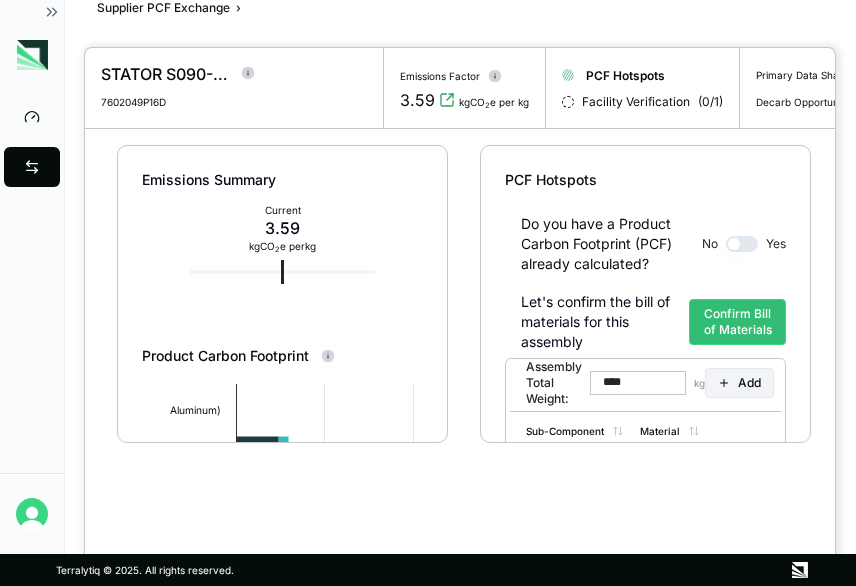 click on "****" at bounding box center (638, 383) 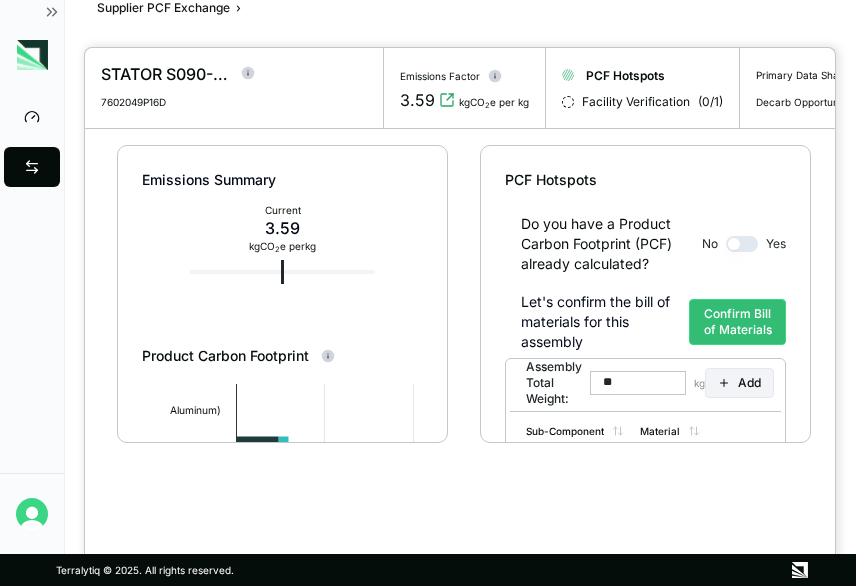 type on "*" 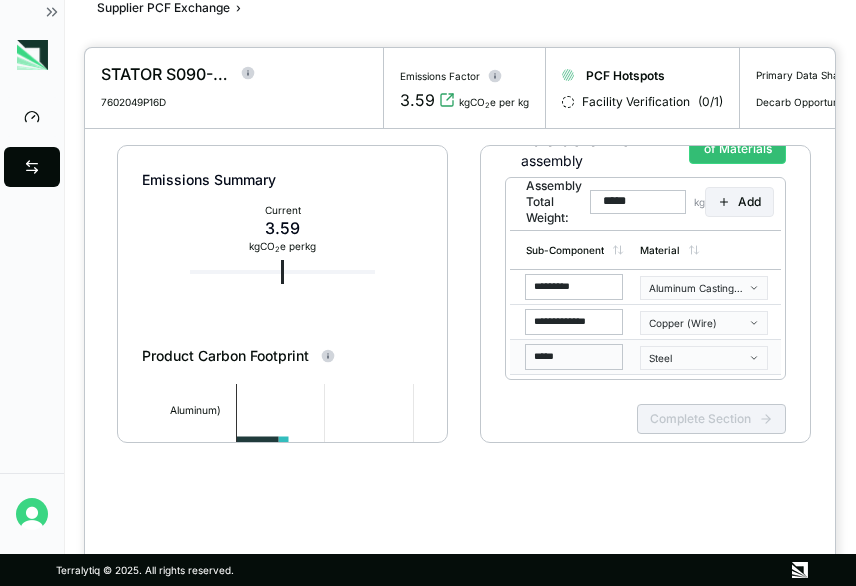 scroll, scrollTop: 200, scrollLeft: 0, axis: vertical 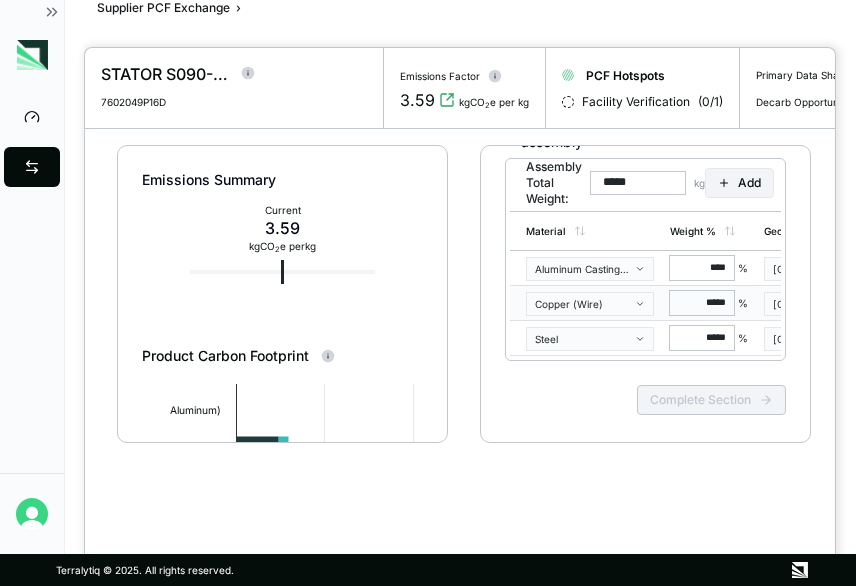 type on "*****" 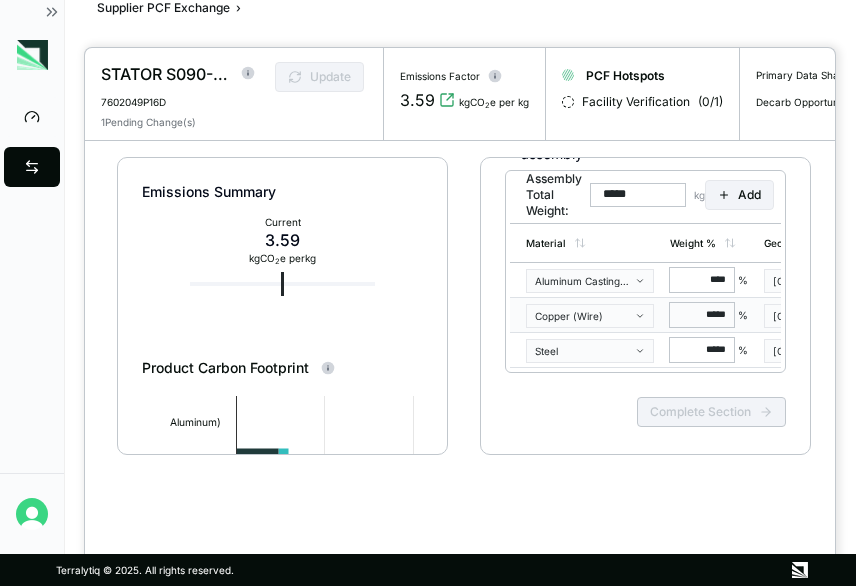 click on "*****" at bounding box center (702, 315) 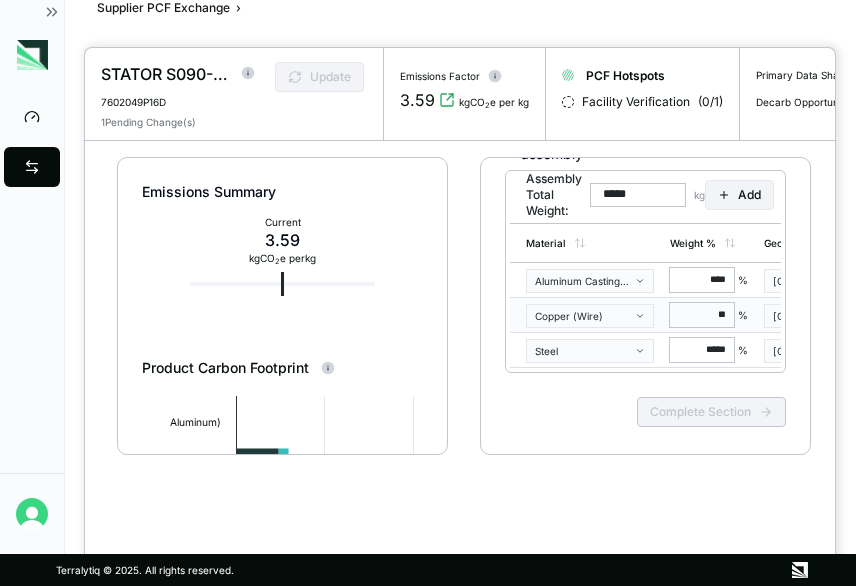 type on "*" 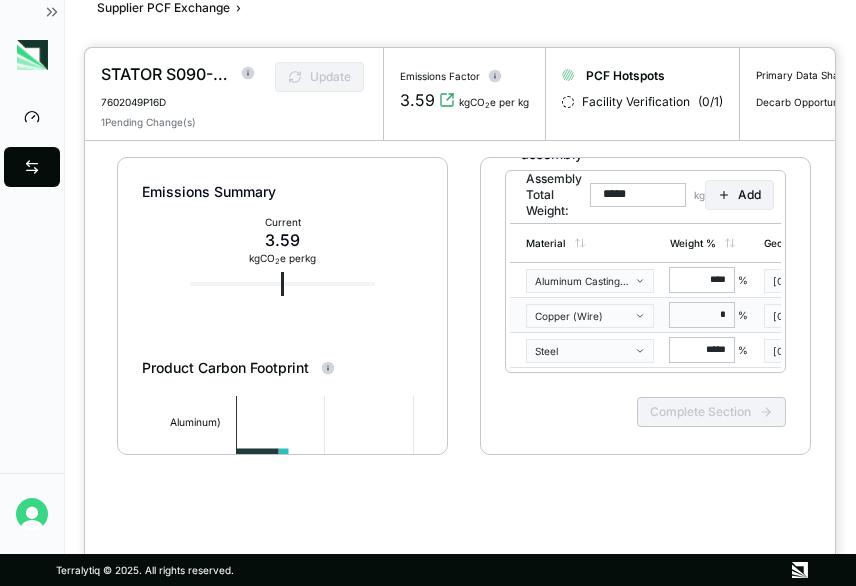 type on "**" 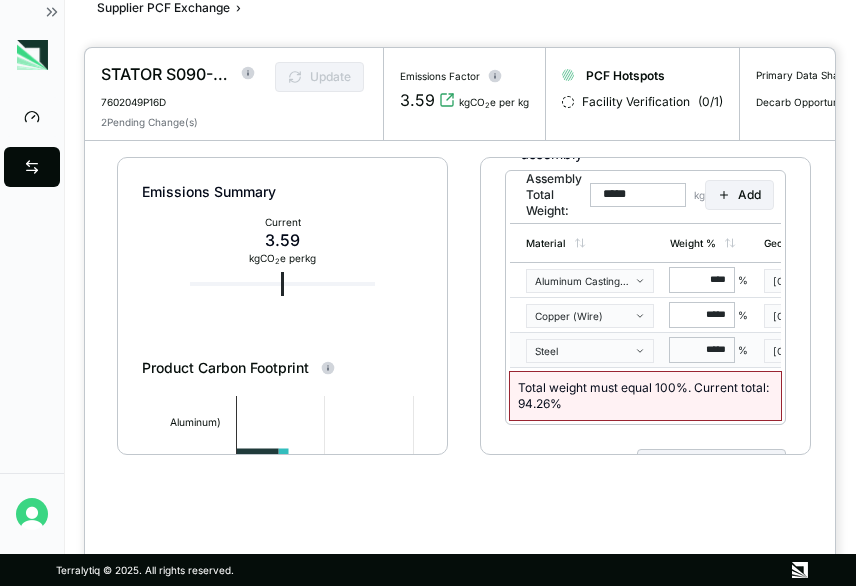 click on "*****" at bounding box center [702, 350] 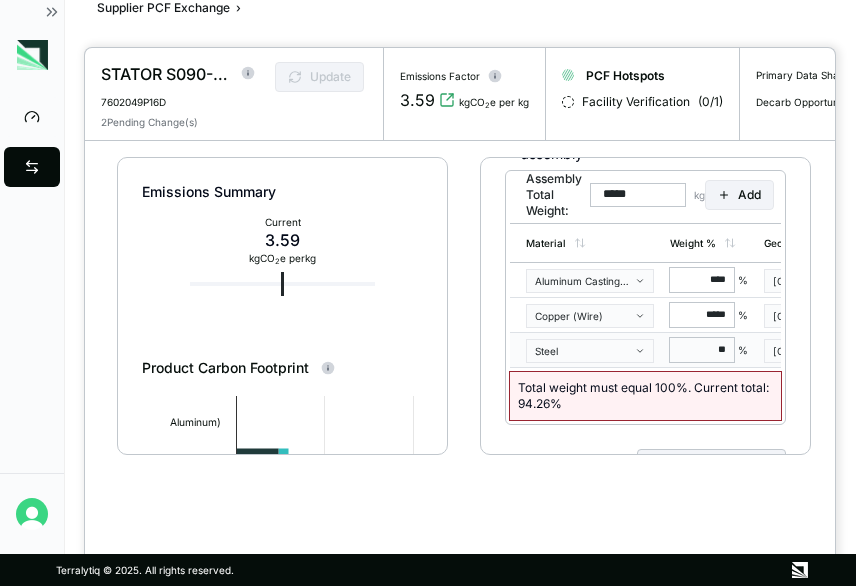 type on "*" 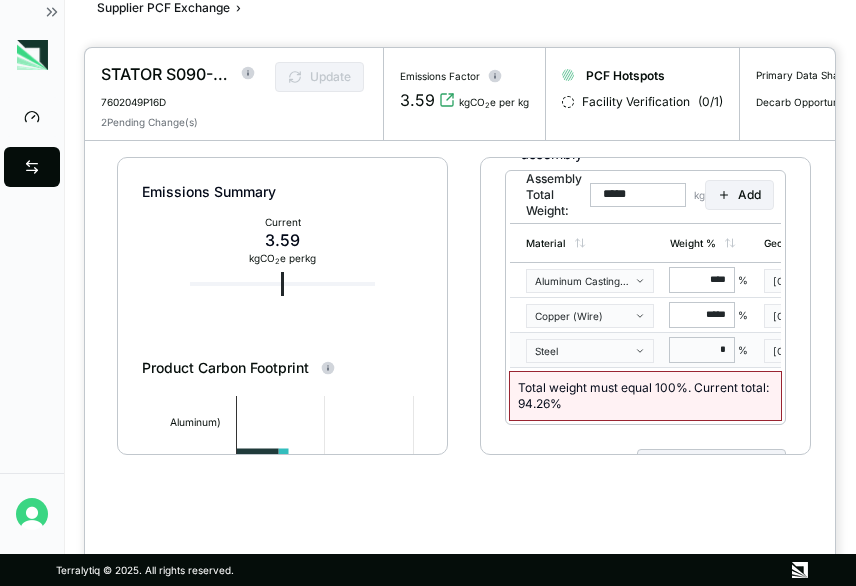 type on "**" 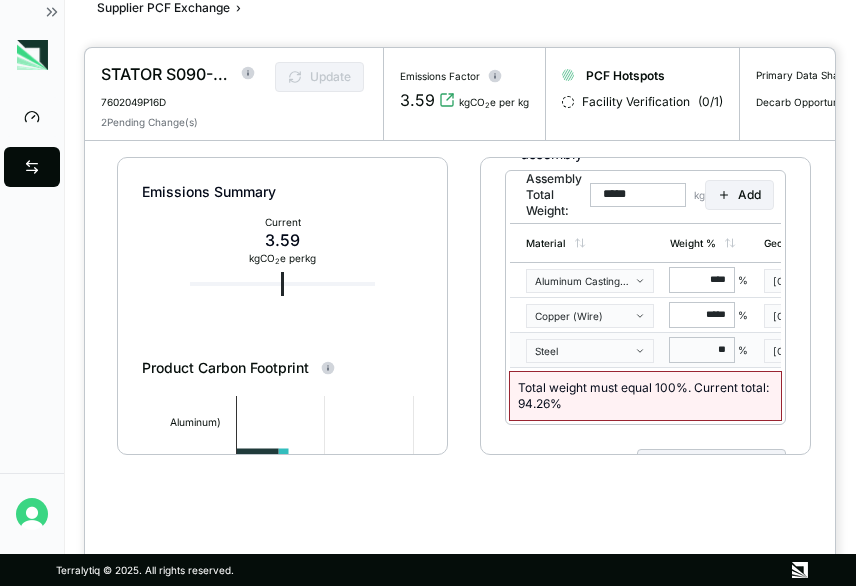 click on "Assembly Total Weight: ***** kg" at bounding box center [611, 195] 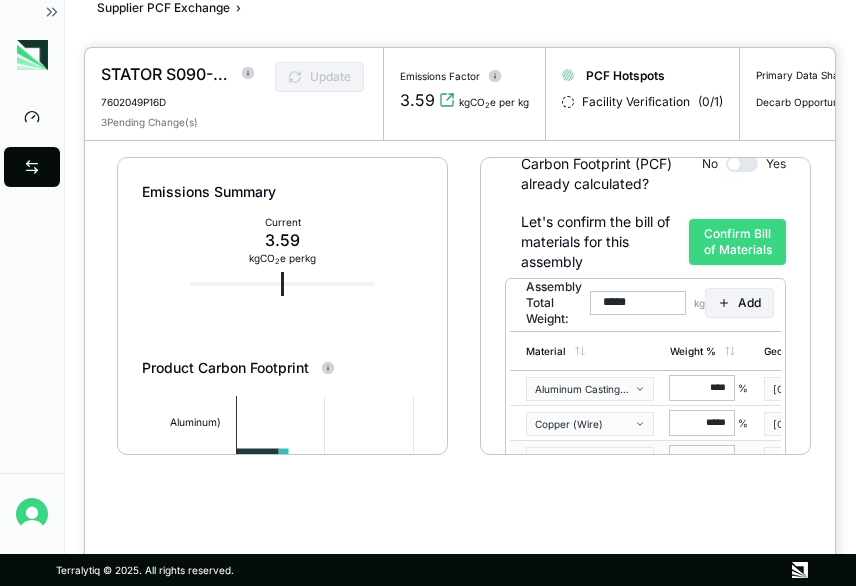 scroll, scrollTop: 0, scrollLeft: 0, axis: both 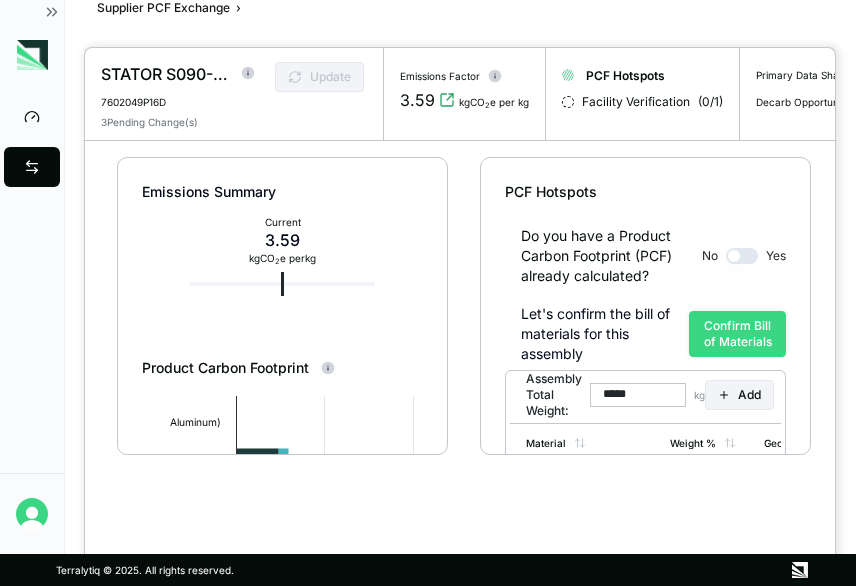 click on "Confirm Bill of Materials" at bounding box center (737, 334) 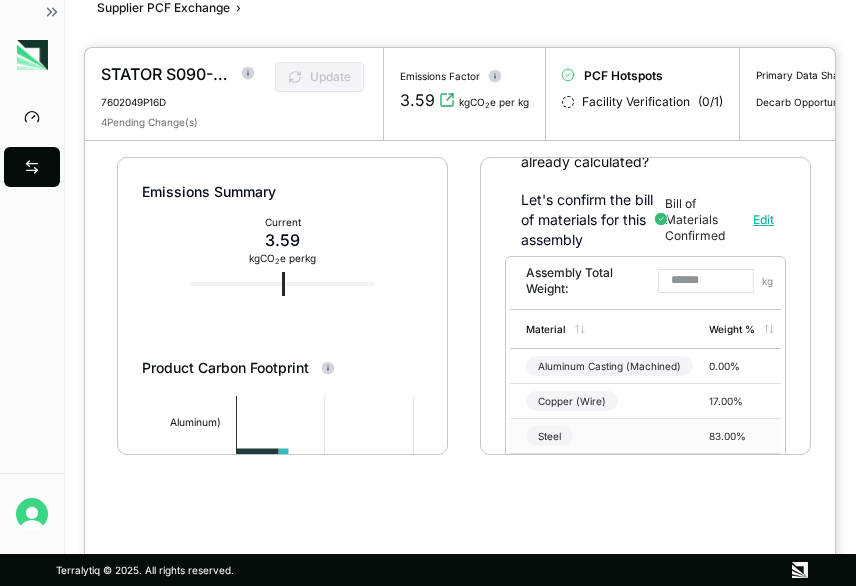 scroll, scrollTop: 220, scrollLeft: 0, axis: vertical 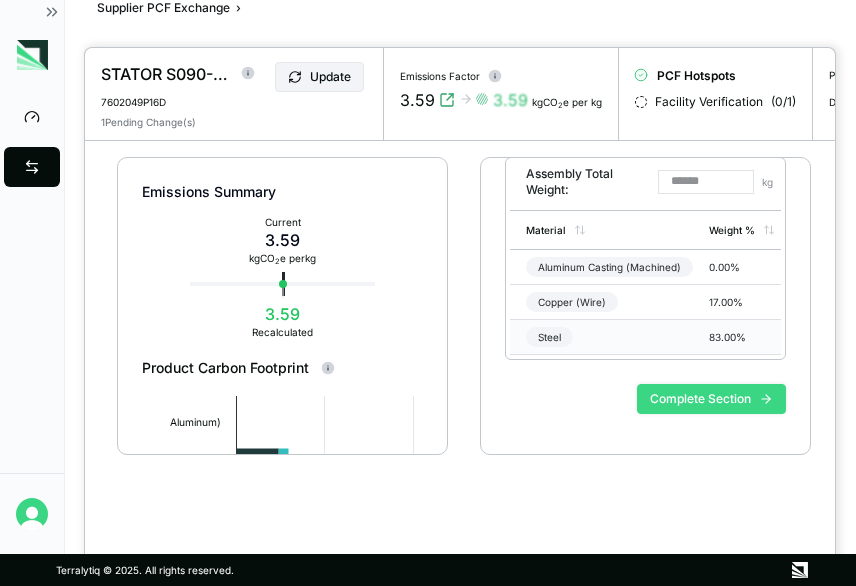 click on "Complete Section" at bounding box center [711, 399] 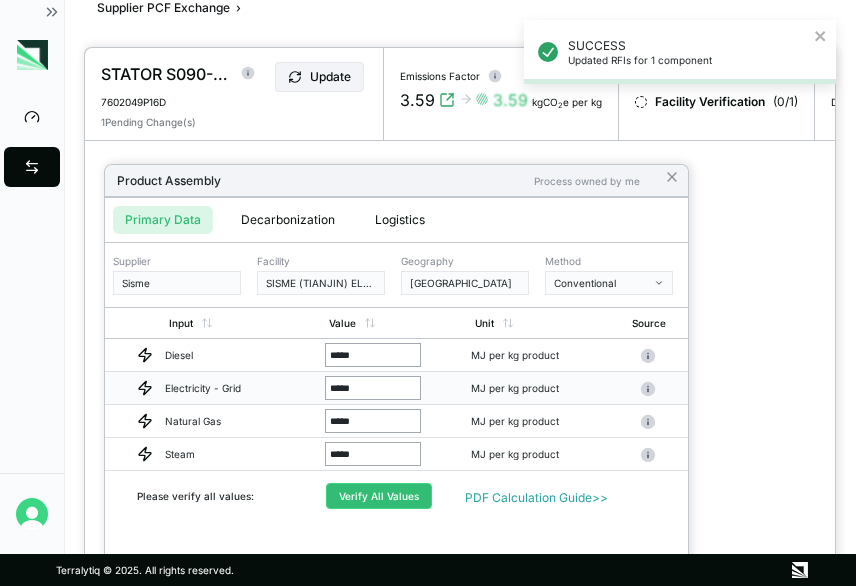 click on "*****" at bounding box center [373, 388] 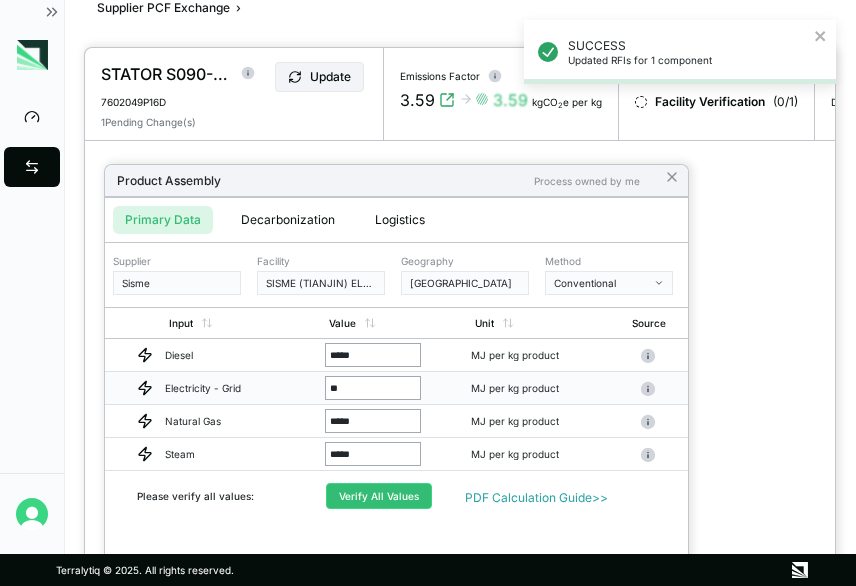 type on "*" 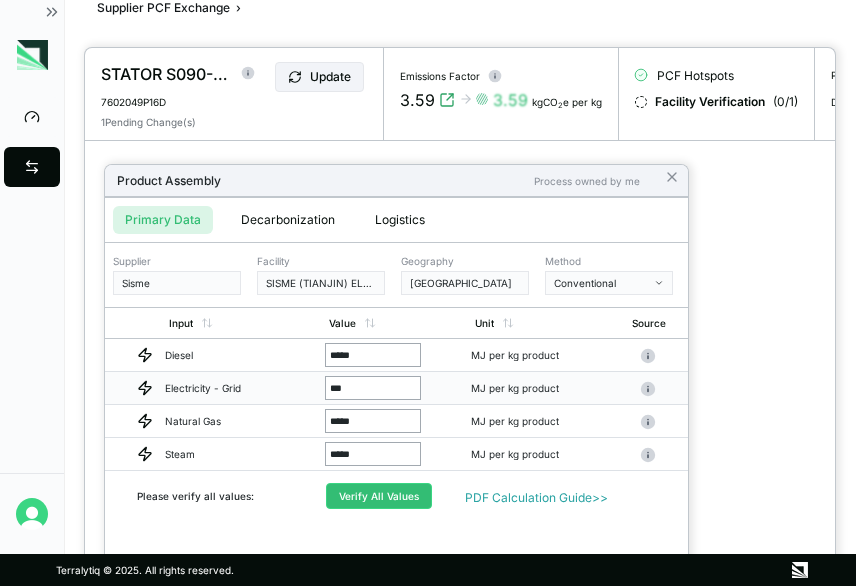 type on "****" 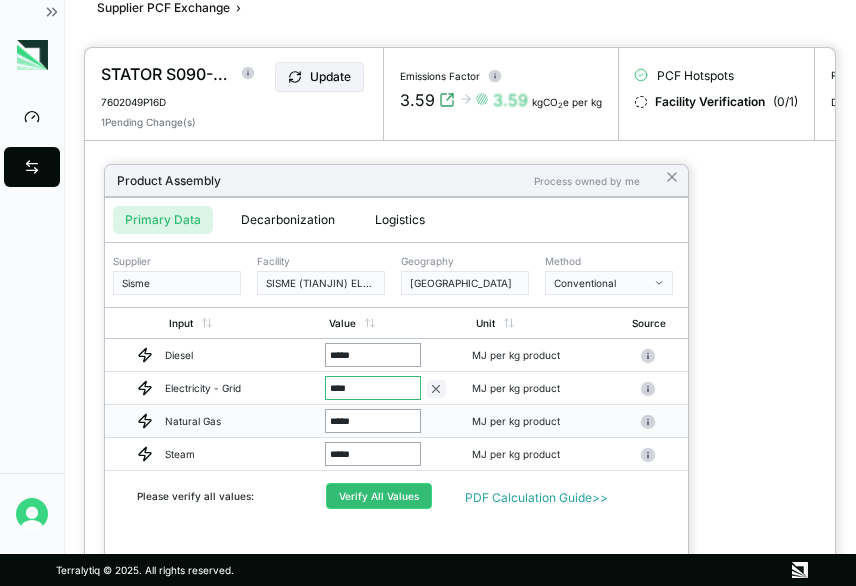 click on "*****" at bounding box center [373, 421] 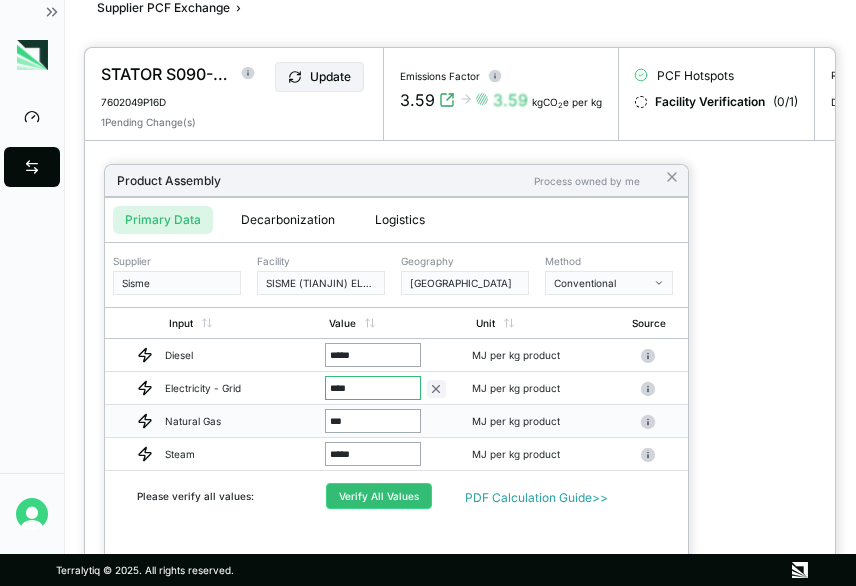 type on "****" 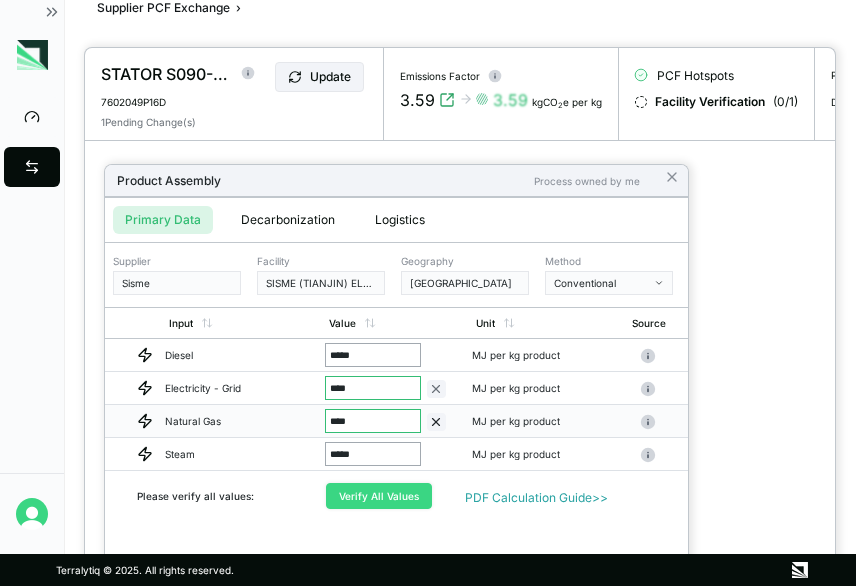 click on "Verify All Values" at bounding box center (379, 496) 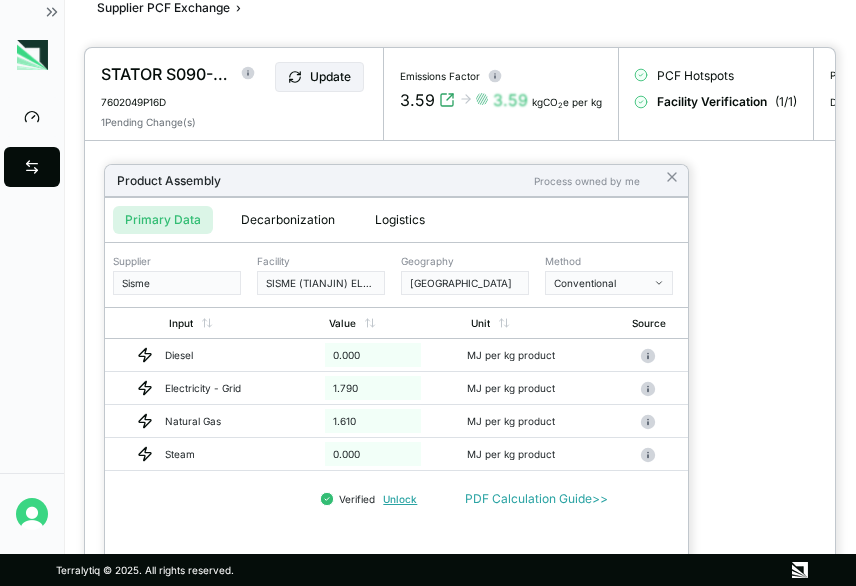 click at bounding box center [460, 317] 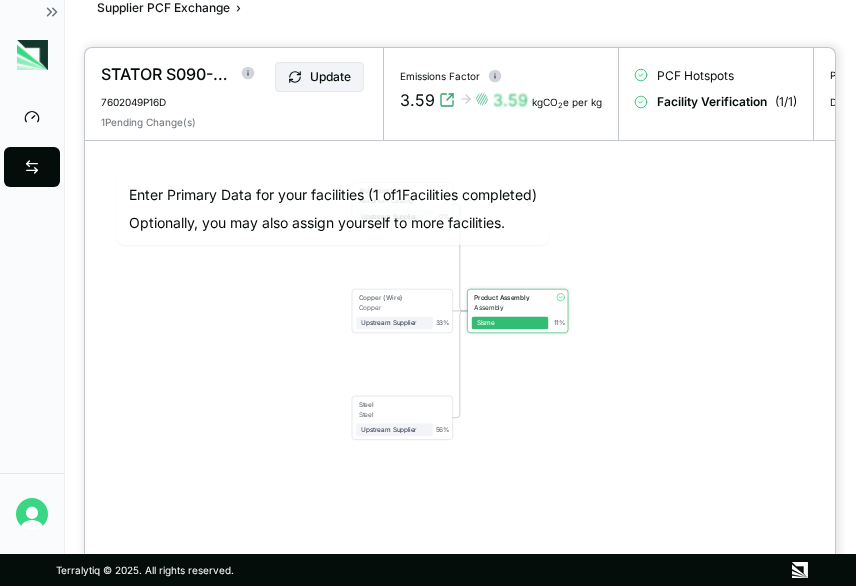click on "Update" at bounding box center [319, 77] 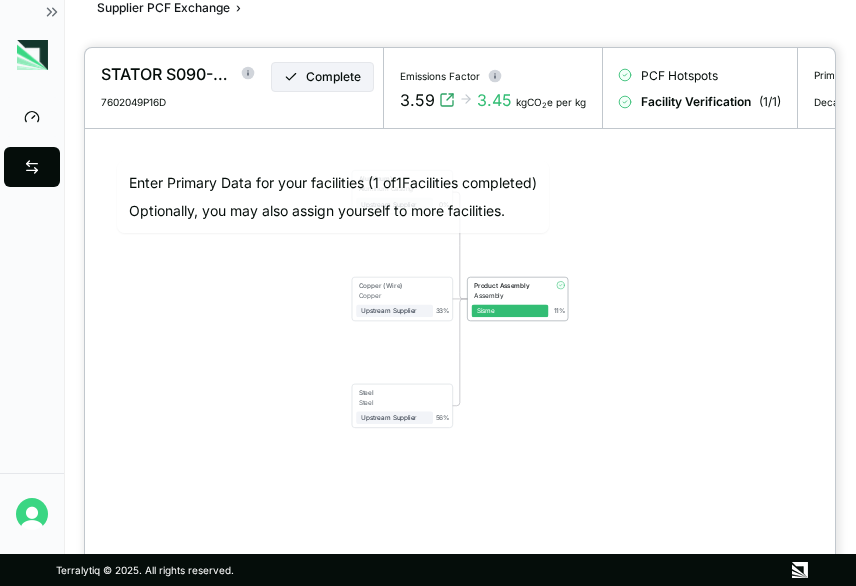 click at bounding box center (428, 293) 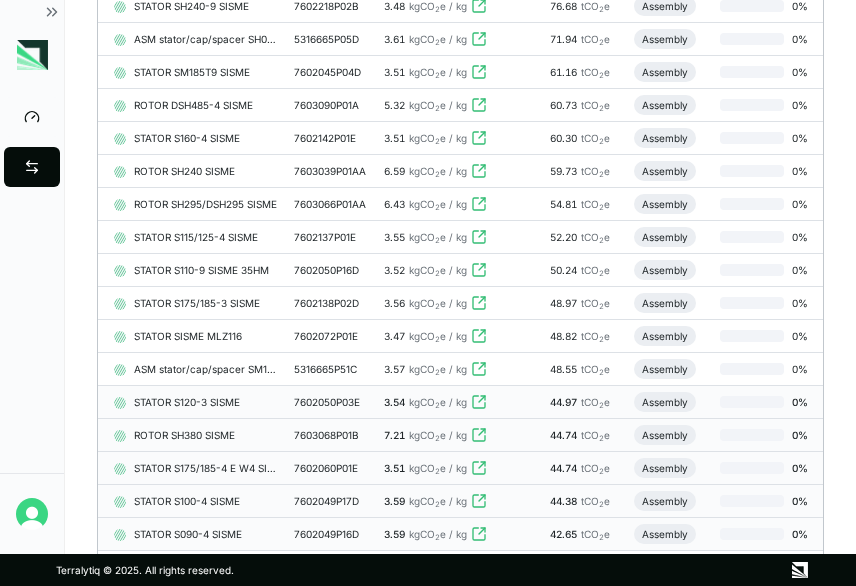 scroll, scrollTop: 1238, scrollLeft: 0, axis: vertical 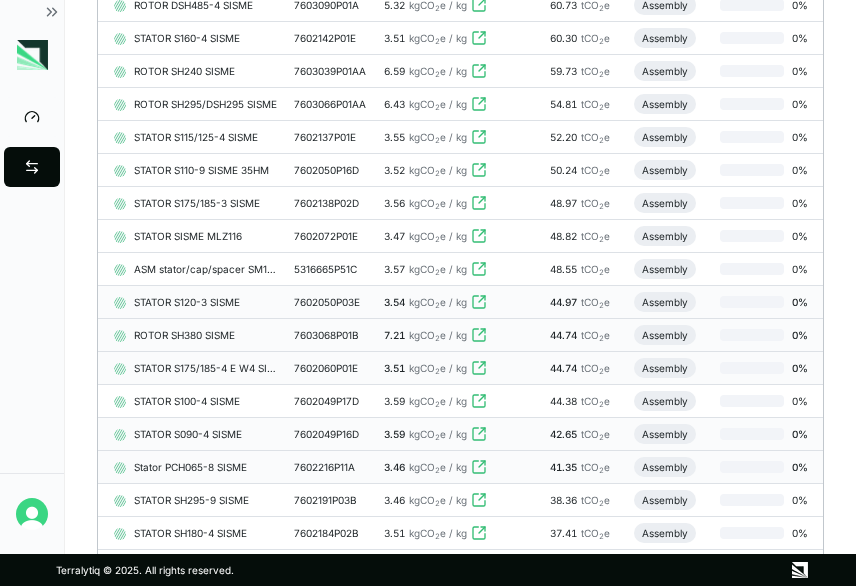 click on "7602216P11A" at bounding box center [331, 467] 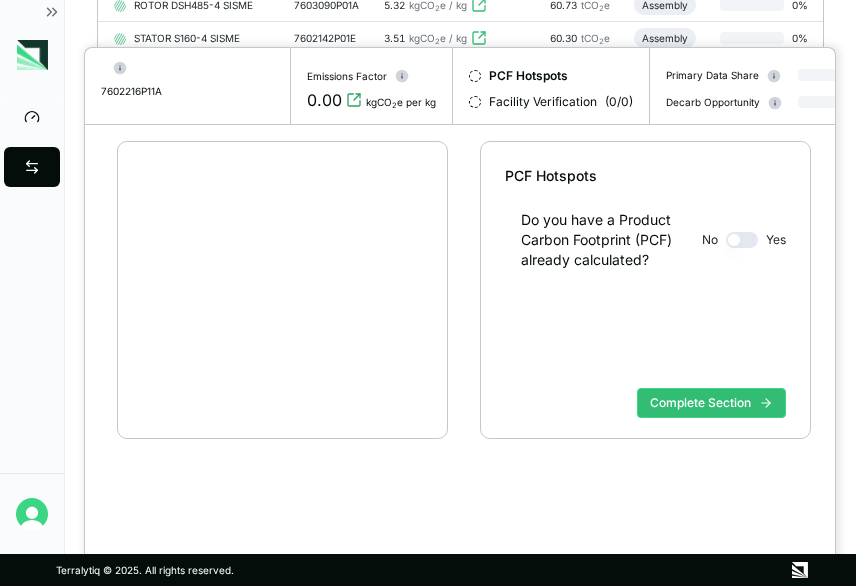 scroll, scrollTop: 38, scrollLeft: 0, axis: vertical 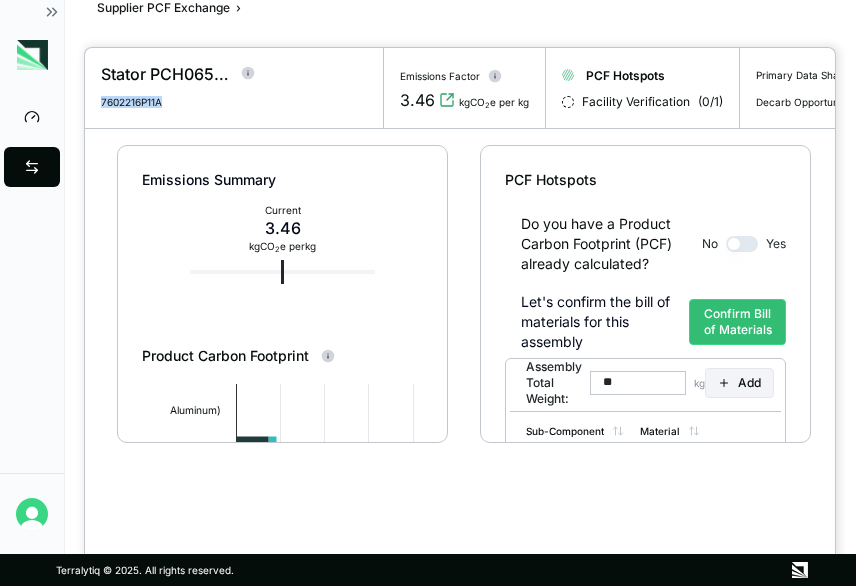 drag, startPoint x: 100, startPoint y: 101, endPoint x: 180, endPoint y: 105, distance: 80.09994 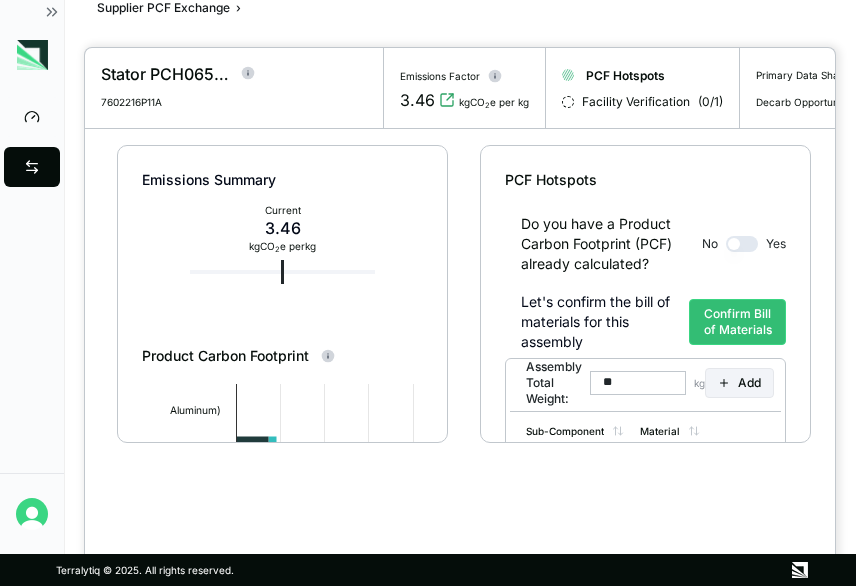 click on "**" at bounding box center [638, 383] 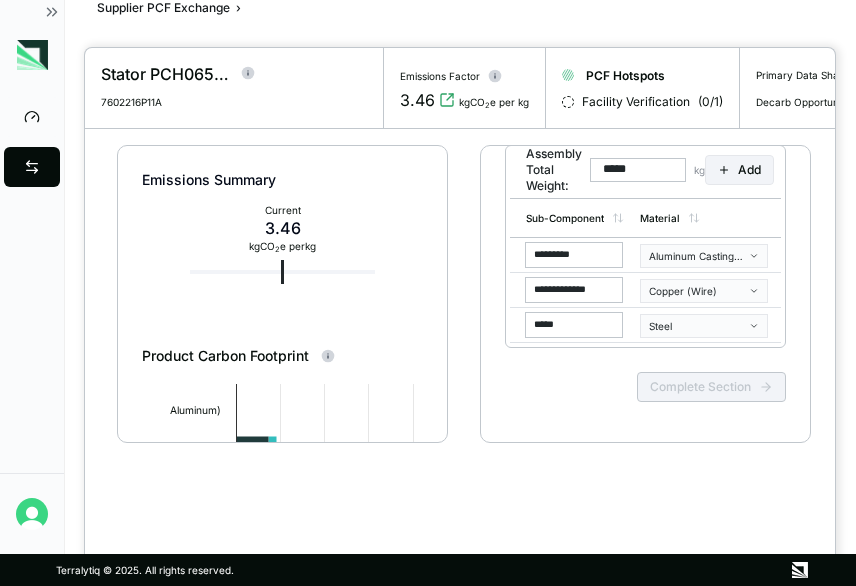 scroll, scrollTop: 220, scrollLeft: 0, axis: vertical 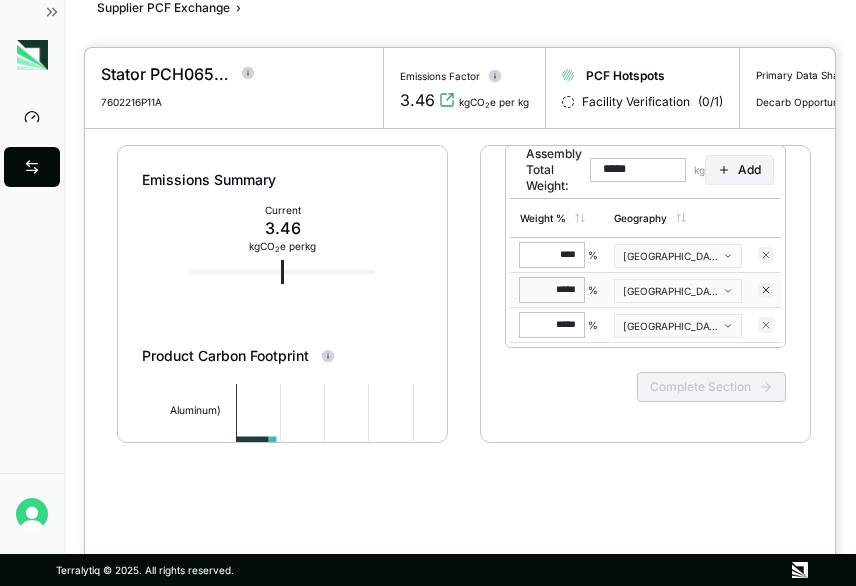 type on "*****" 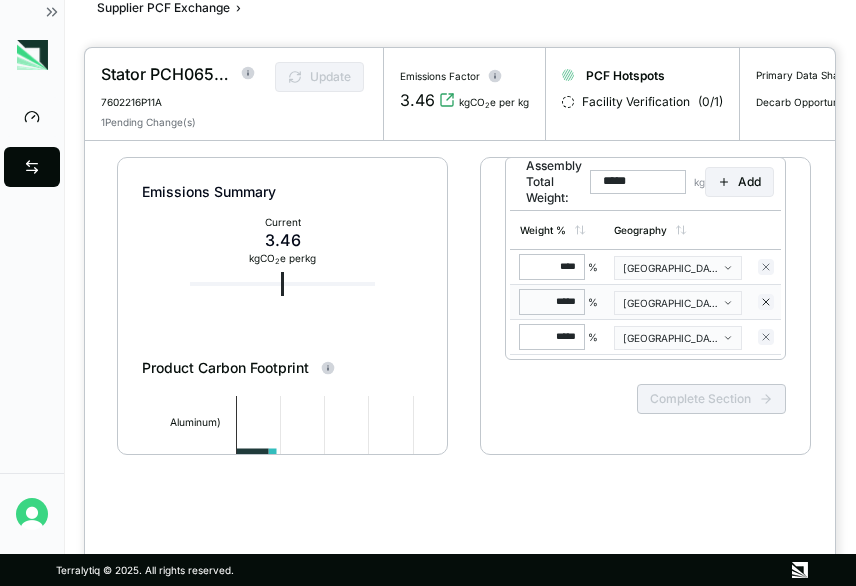 click on "*****" at bounding box center [552, 302] 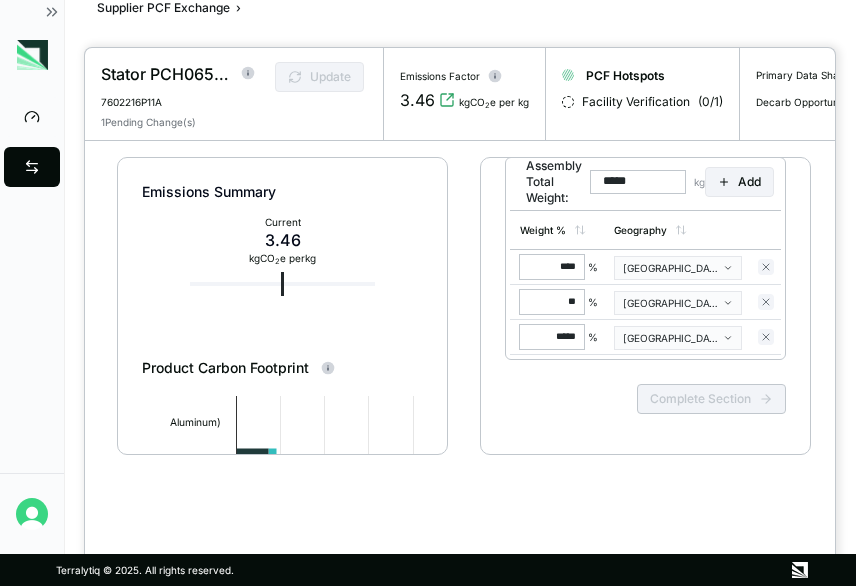 type on "*" 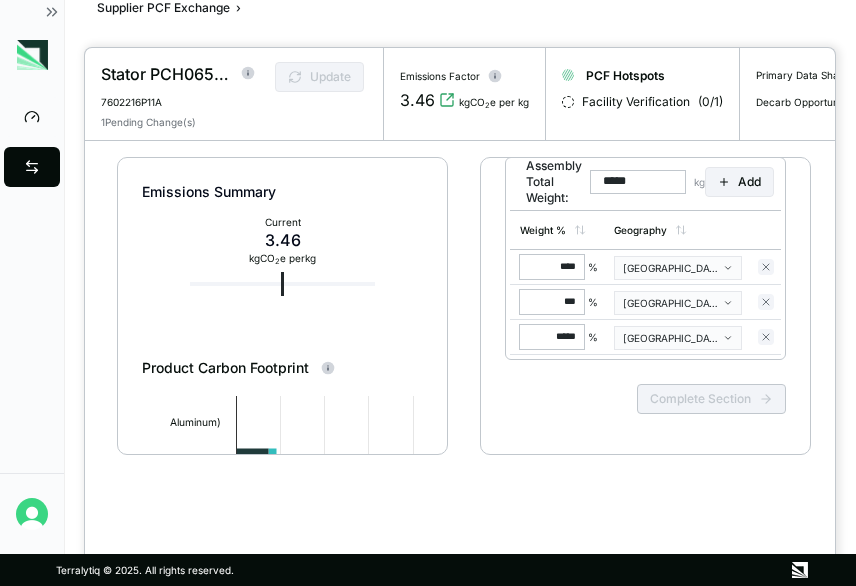 type on "****" 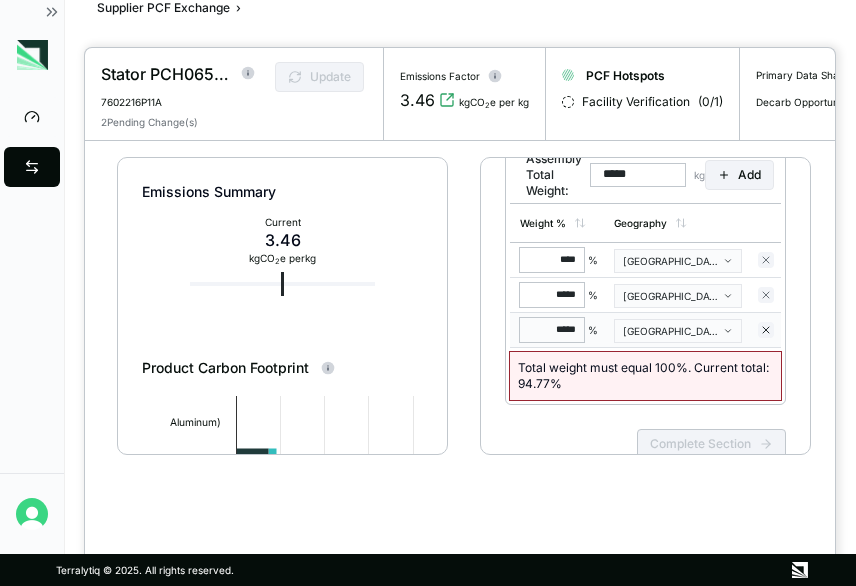 click on "*****" at bounding box center [552, 330] 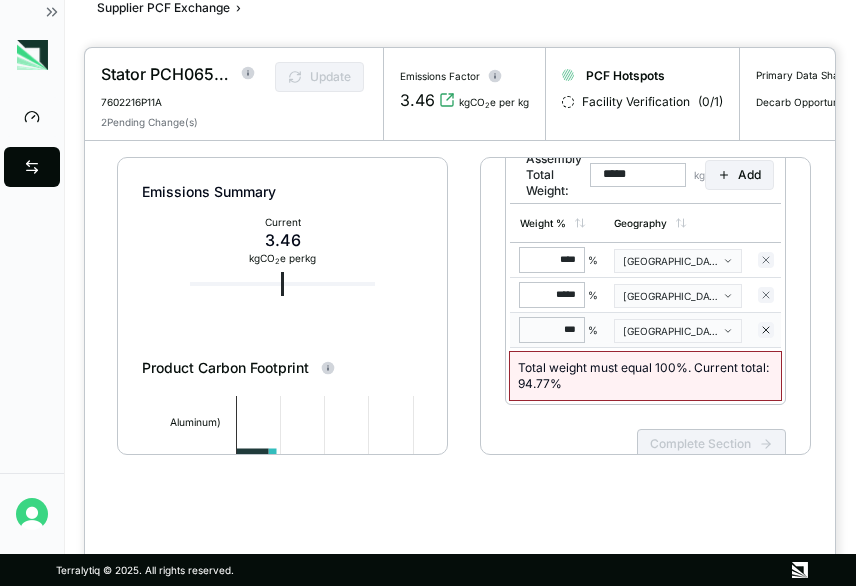 type on "****" 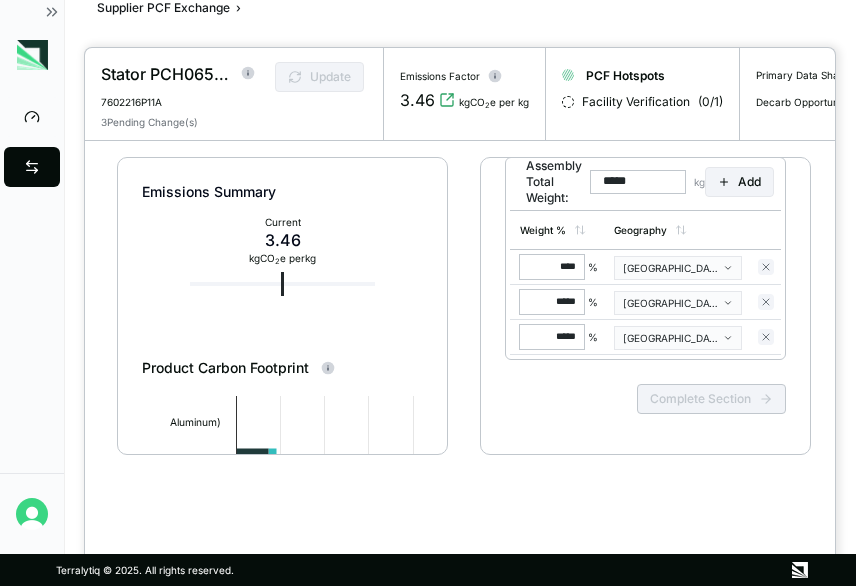 click on "**********" at bounding box center [645, 125] 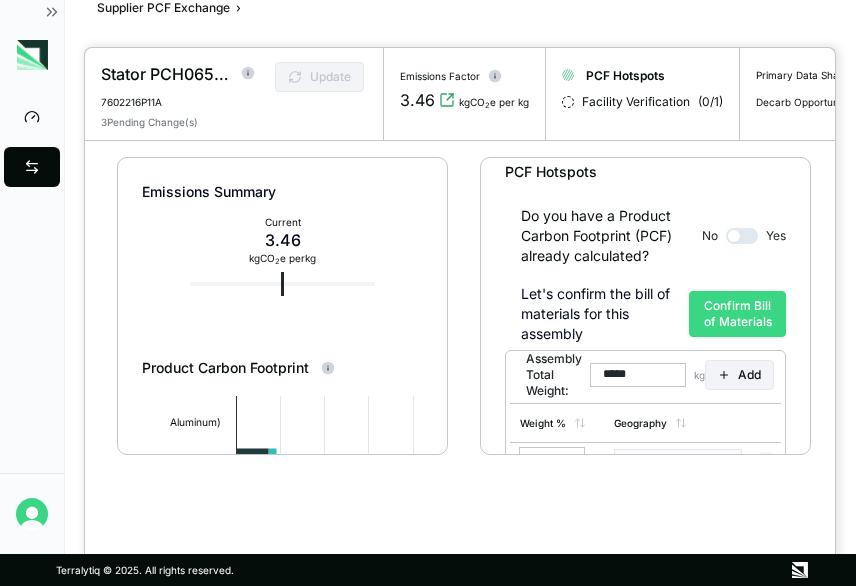 click on "Confirm Bill of Materials" at bounding box center [737, 314] 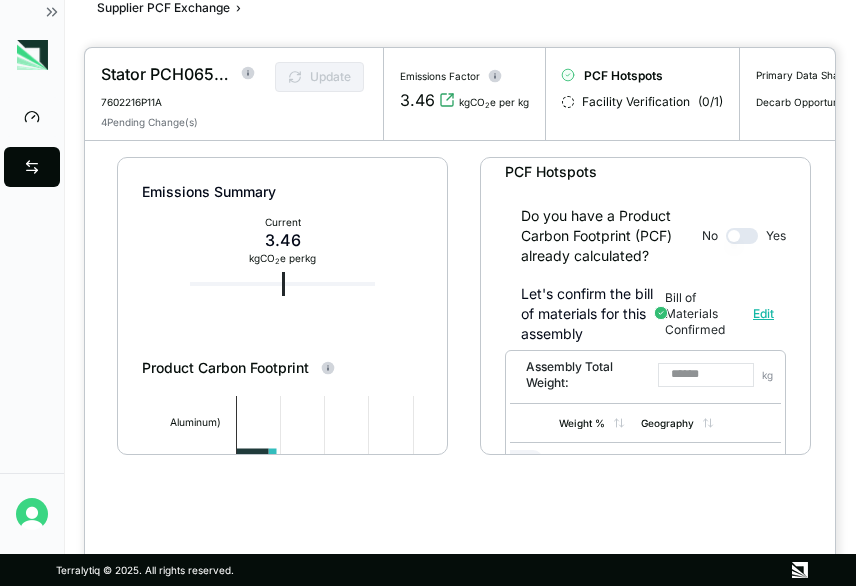 scroll, scrollTop: 0, scrollLeft: 220, axis: horizontal 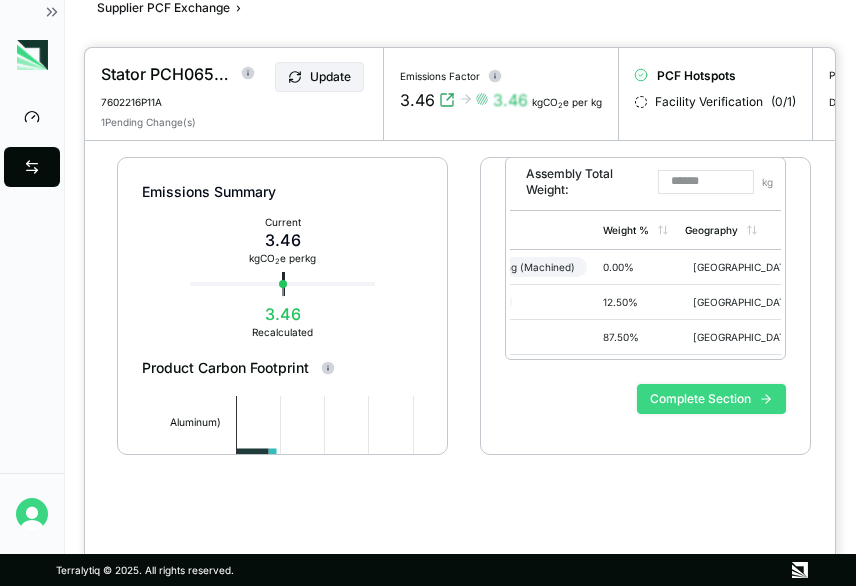 click on "Complete Section" at bounding box center [711, 399] 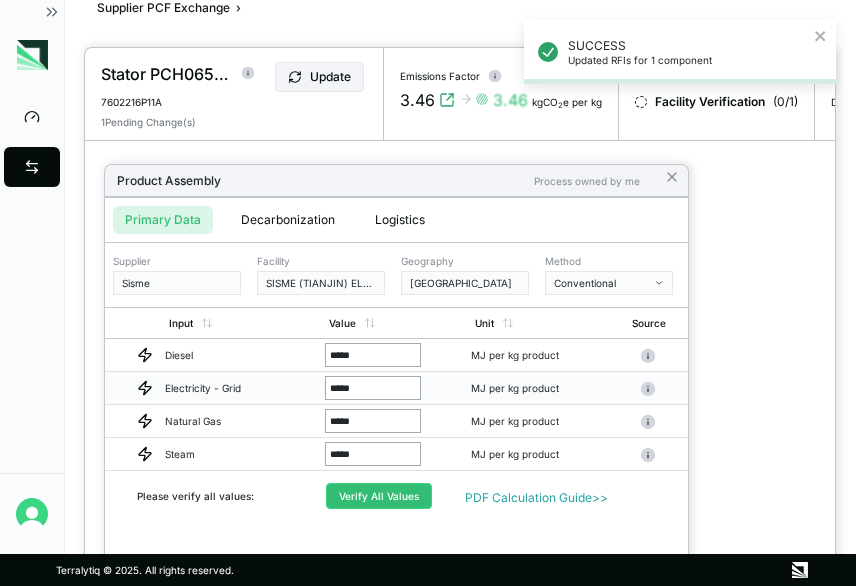click on "*****" at bounding box center [373, 388] 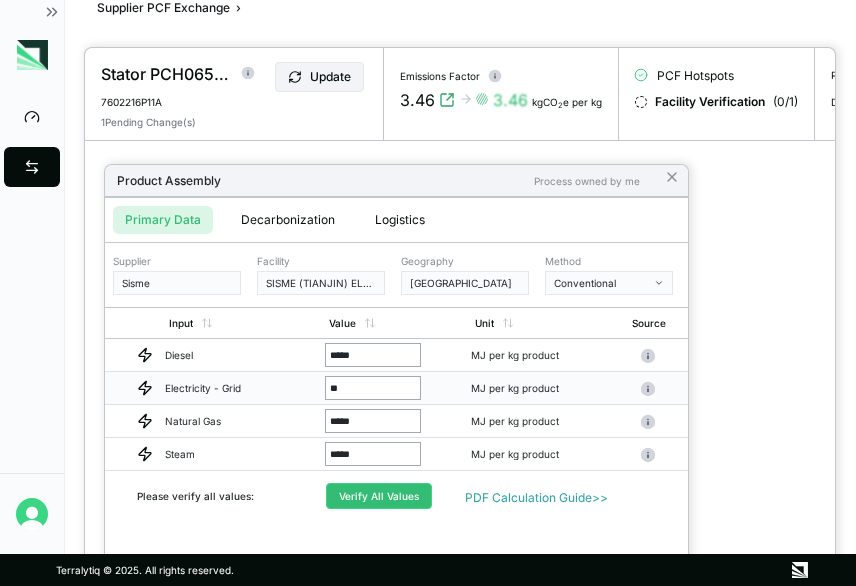 type on "*" 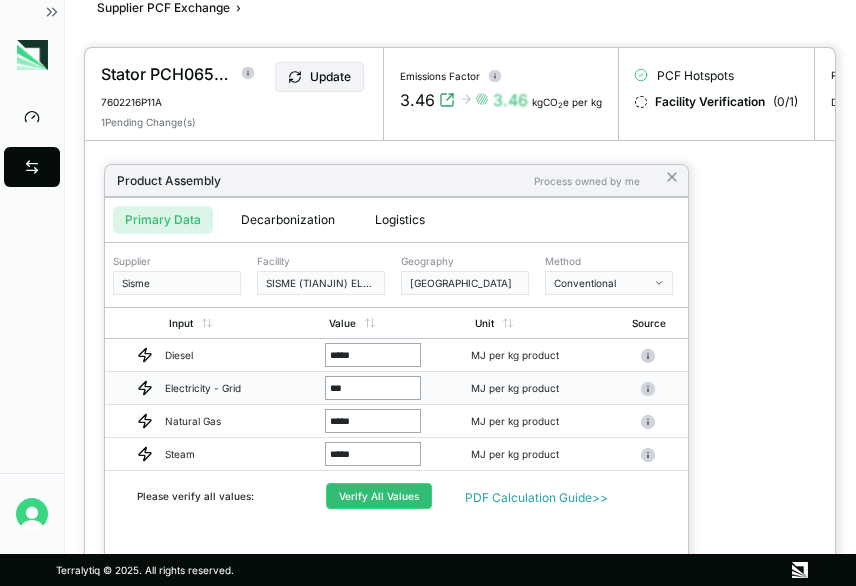 type on "****" 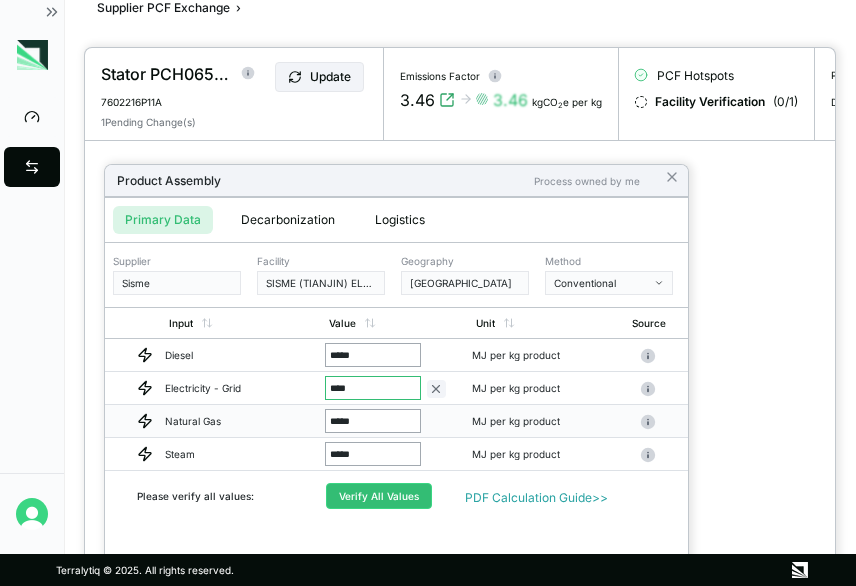 click on "*****" at bounding box center (373, 421) 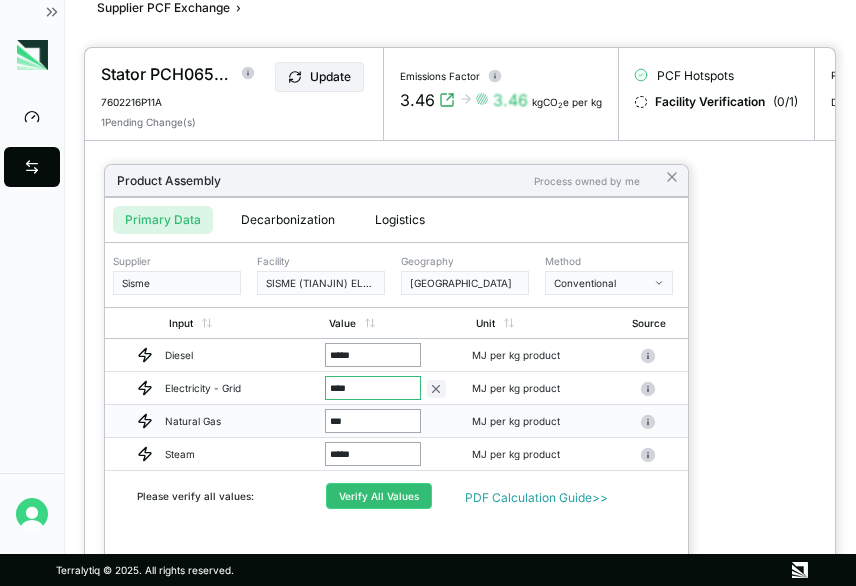 type on "****" 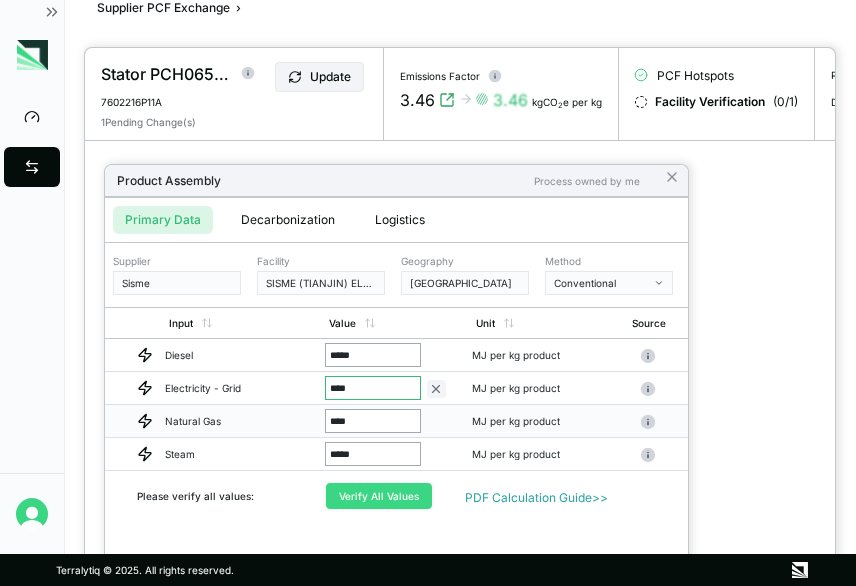 click on "Verify All Values" at bounding box center (379, 496) 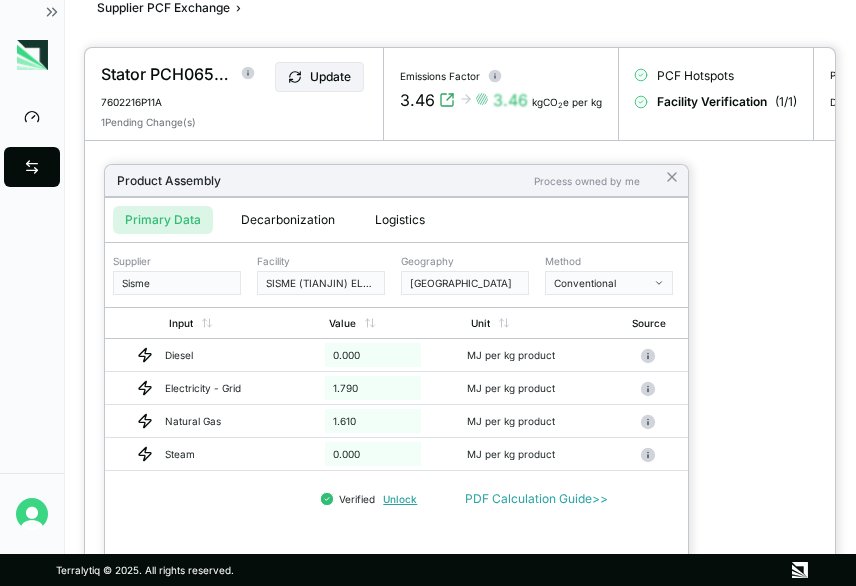 click at bounding box center [460, 317] 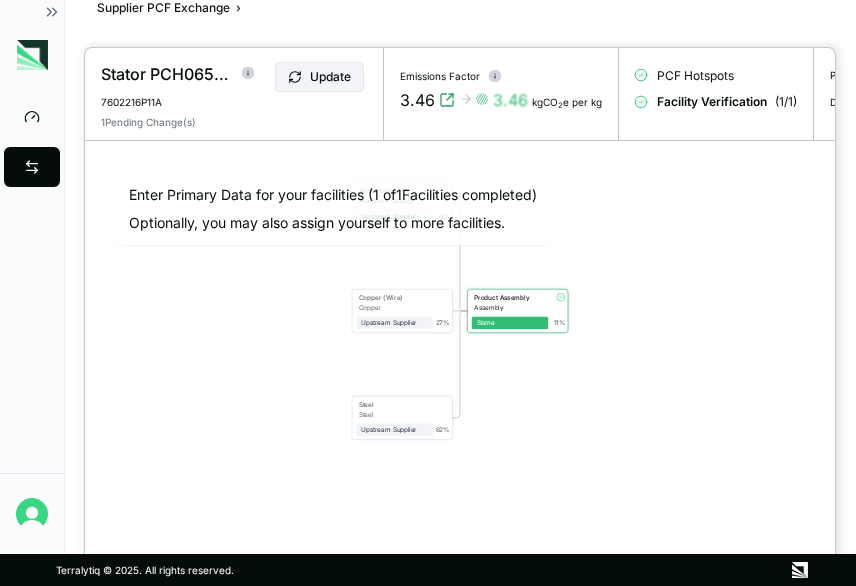 click on "Update" at bounding box center (319, 77) 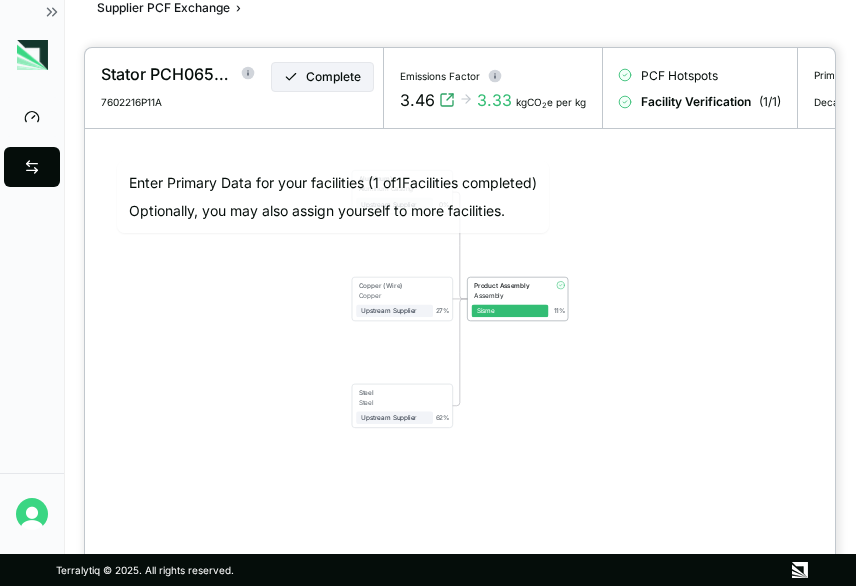 click at bounding box center (428, 293) 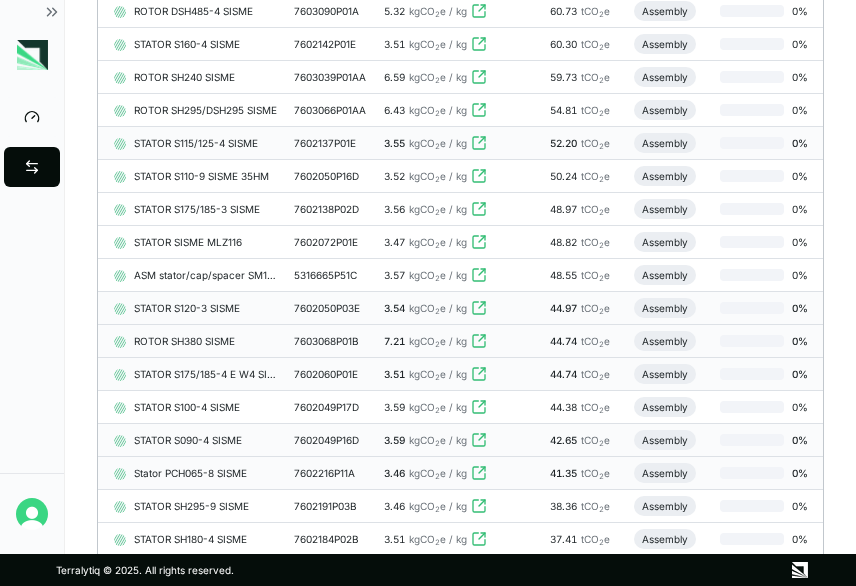 scroll, scrollTop: 1238, scrollLeft: 0, axis: vertical 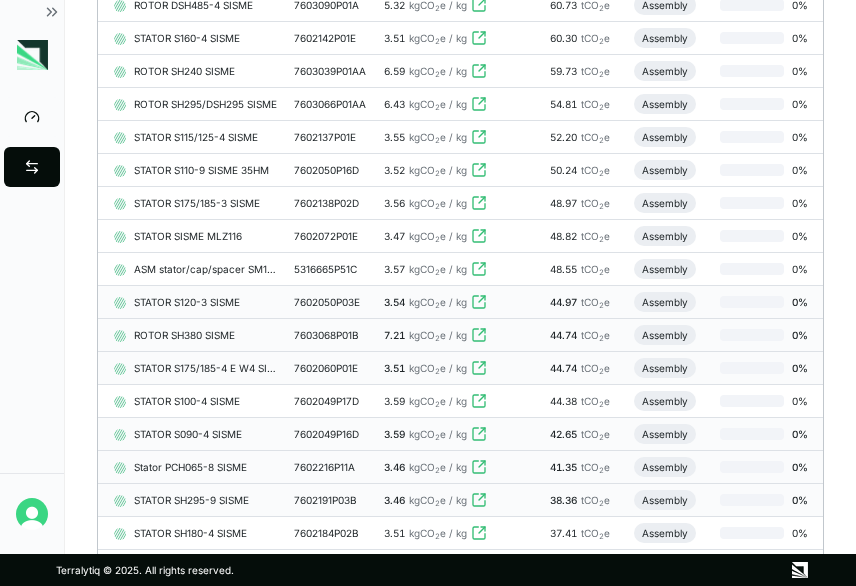 click on "7602191P03B" at bounding box center [331, 500] 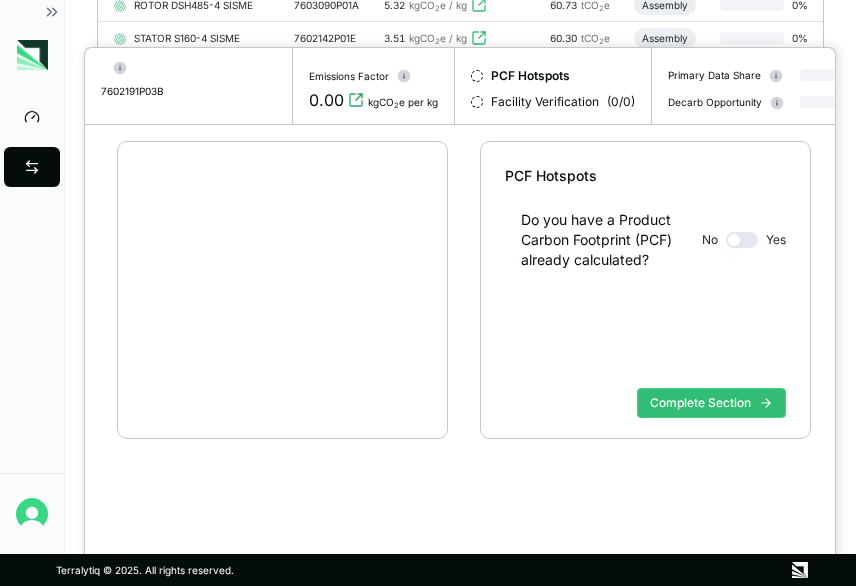 scroll, scrollTop: 38, scrollLeft: 0, axis: vertical 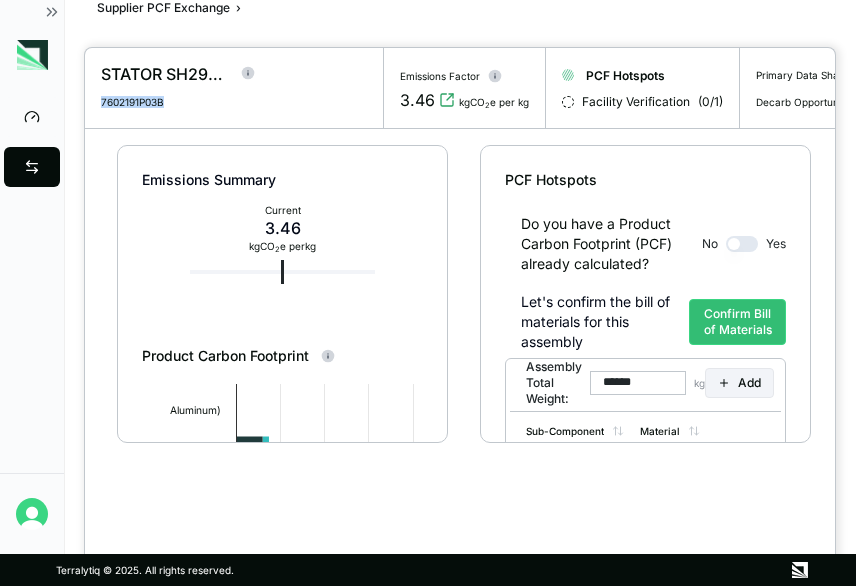 drag, startPoint x: 99, startPoint y: 91, endPoint x: 178, endPoint y: 108, distance: 80.80842 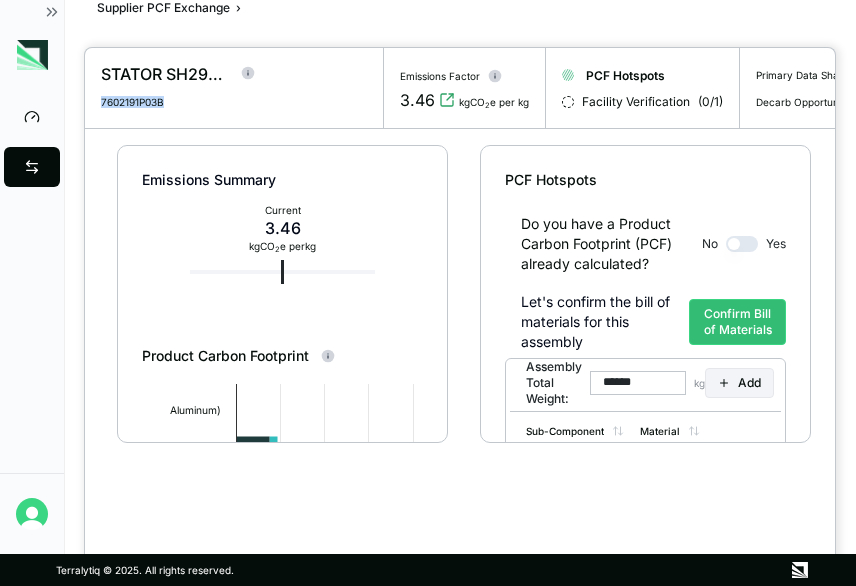copy on "7602191P03B" 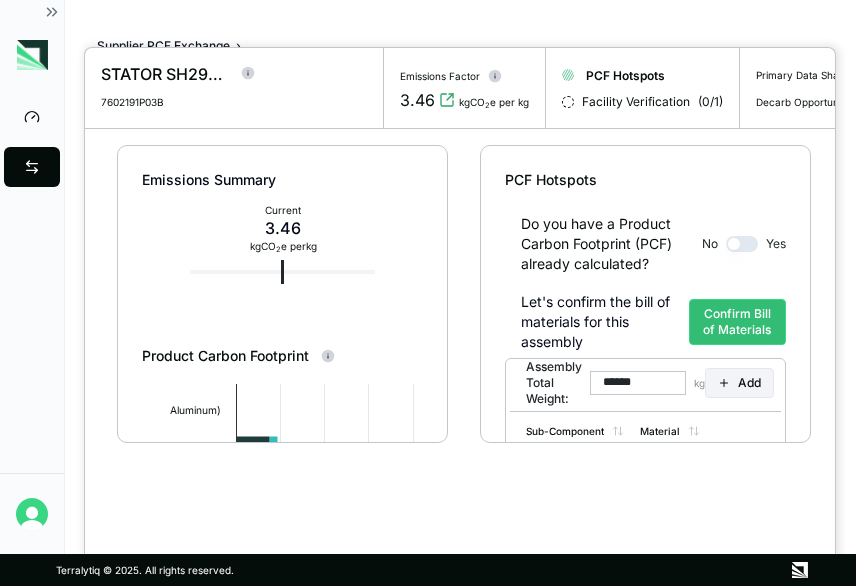 scroll, scrollTop: 0, scrollLeft: 0, axis: both 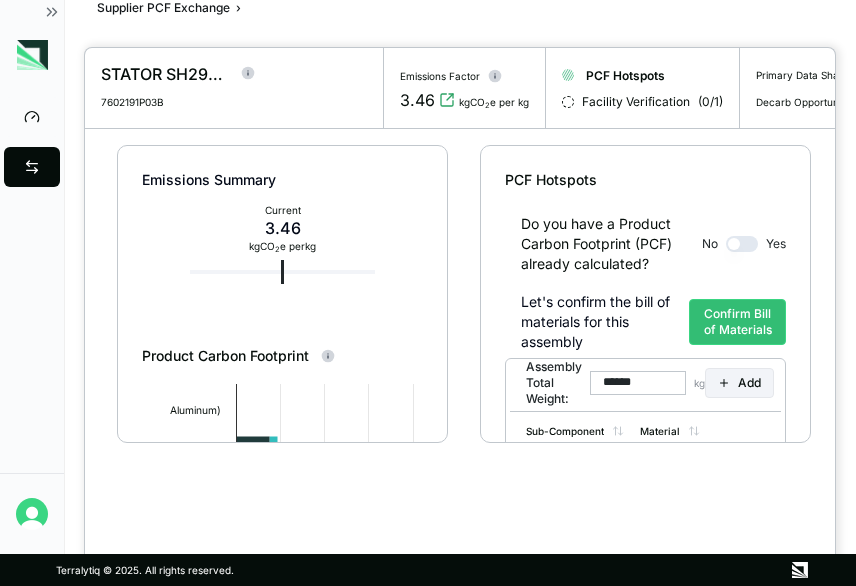 click on "******" at bounding box center (638, 383) 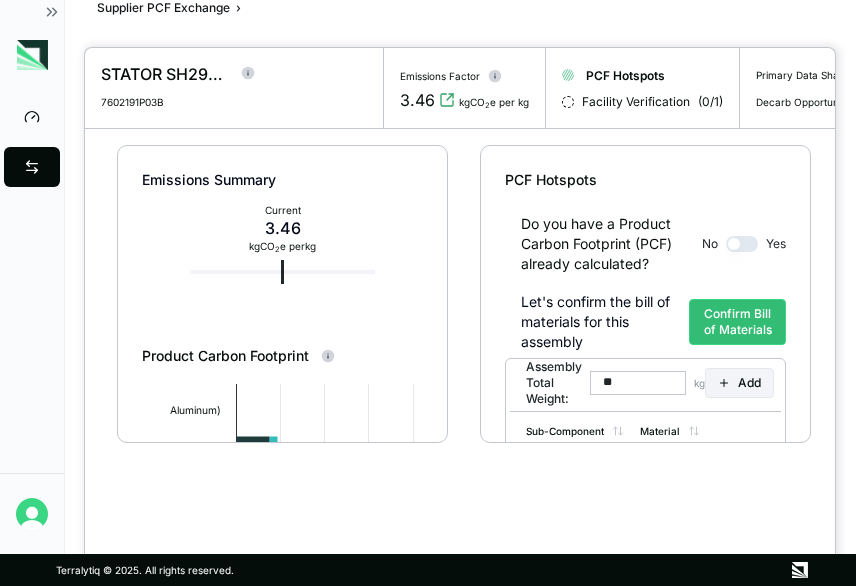 type on "*" 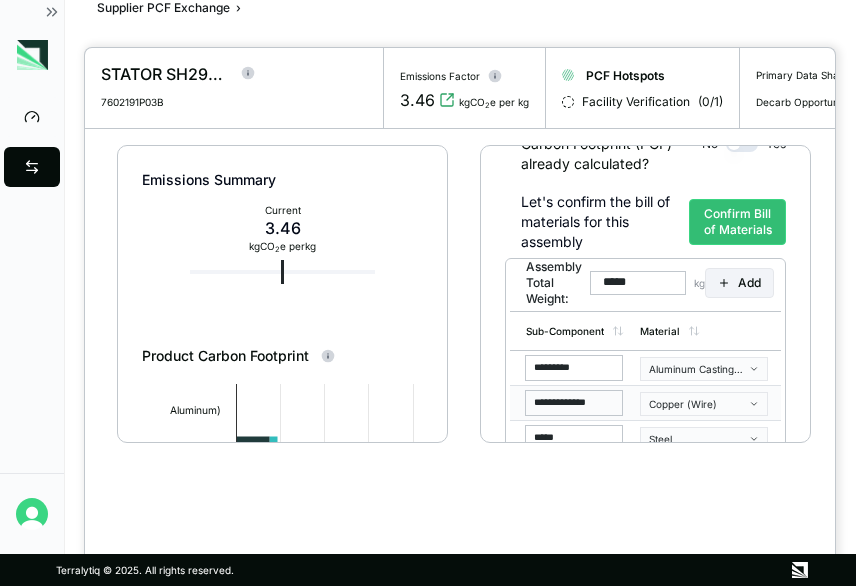scroll, scrollTop: 200, scrollLeft: 0, axis: vertical 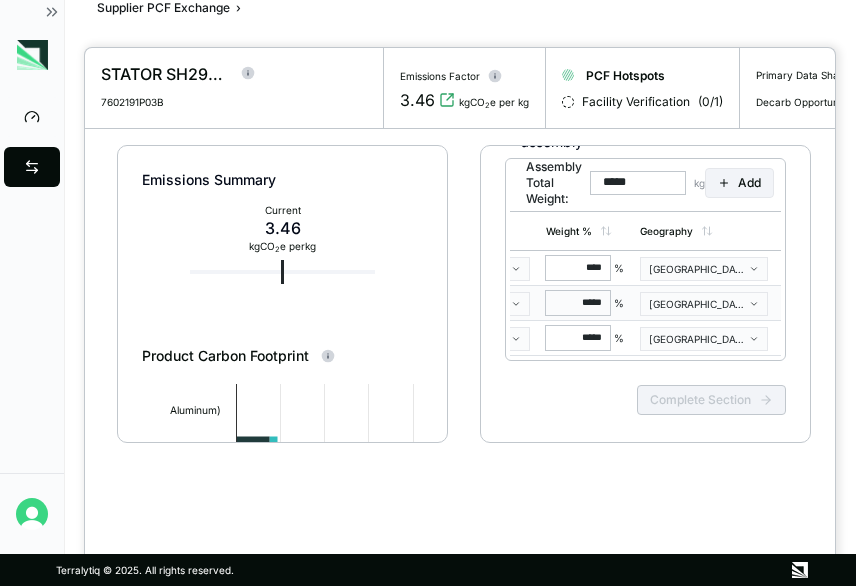 type on "*****" 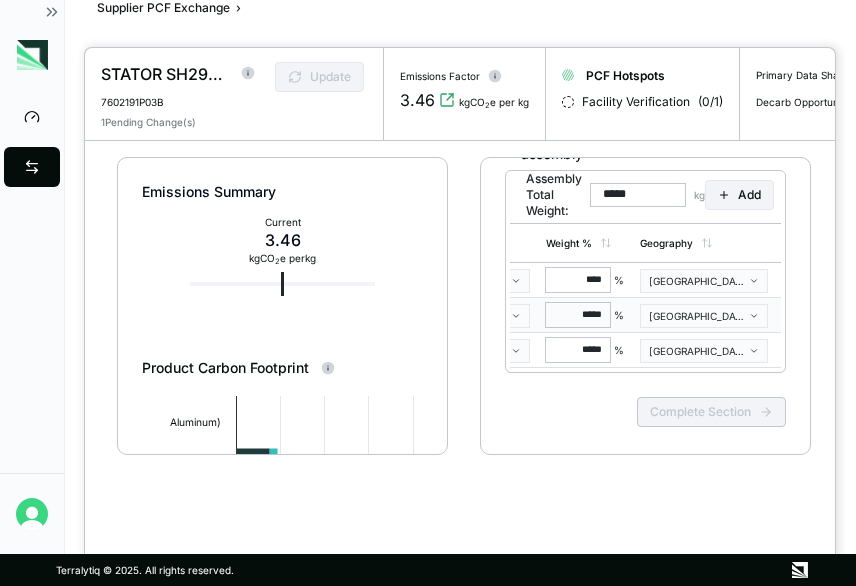click on "*****" at bounding box center [578, 315] 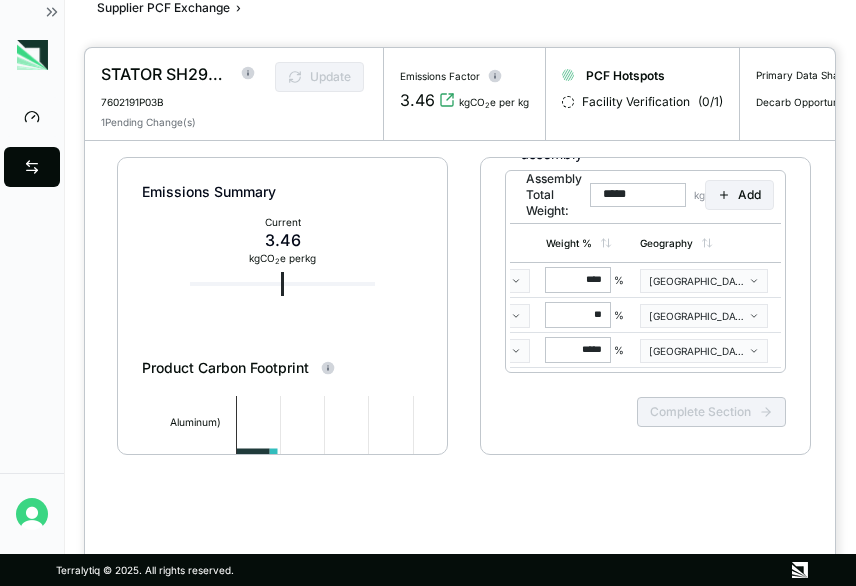 type on "*" 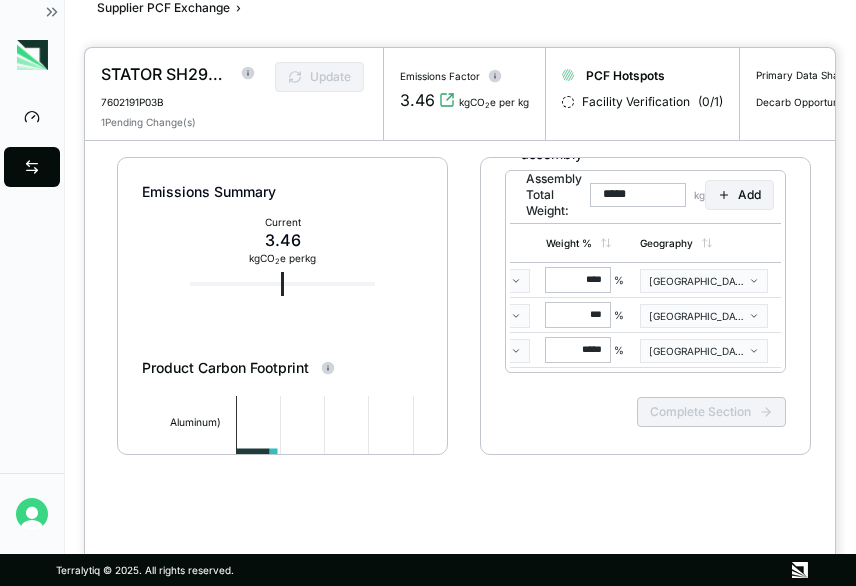 type on "****" 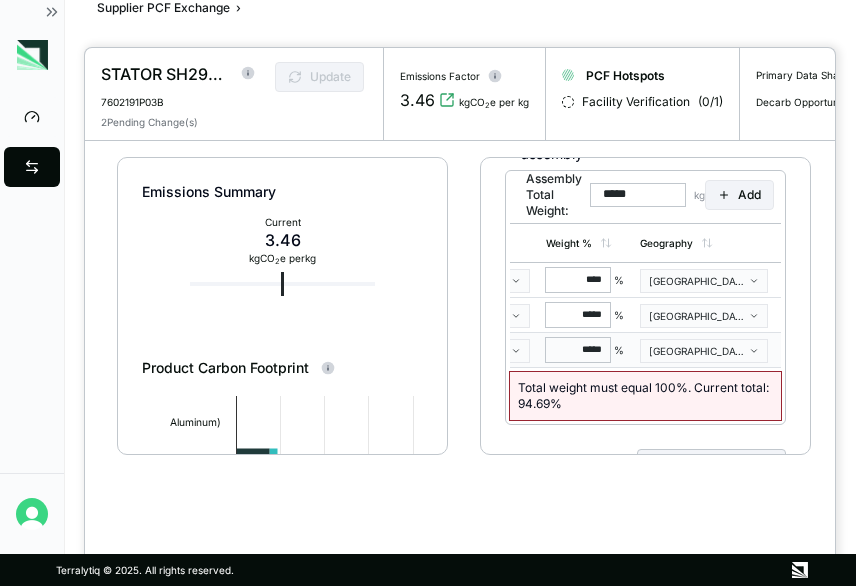 click on "*****" at bounding box center [578, 350] 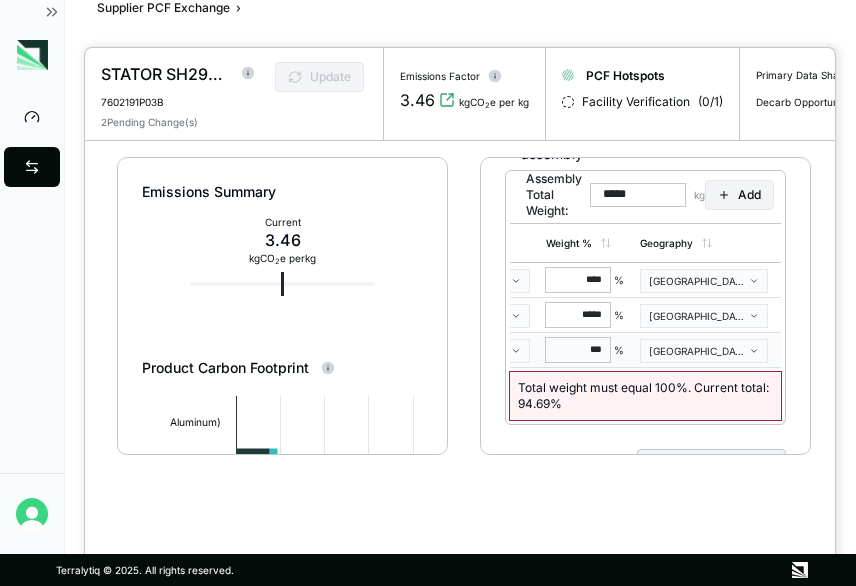 type on "****" 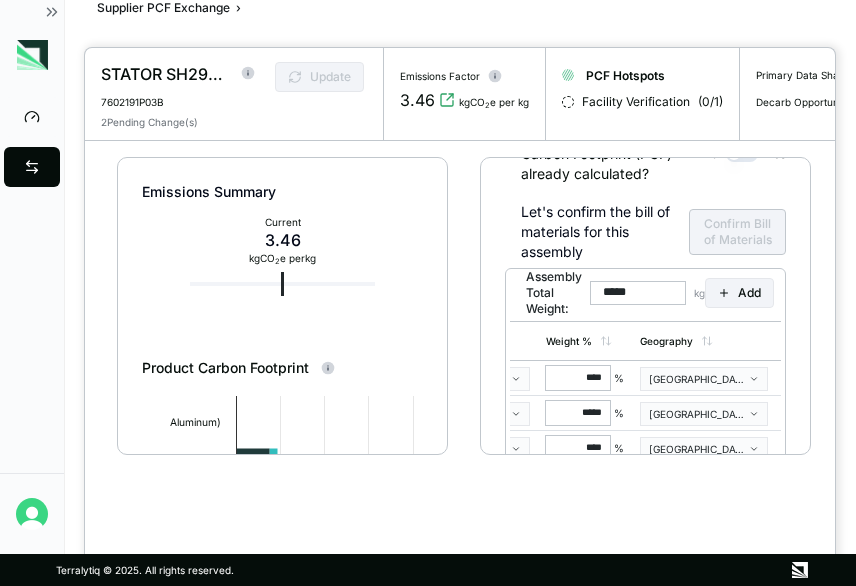 scroll, scrollTop: 0, scrollLeft: 0, axis: both 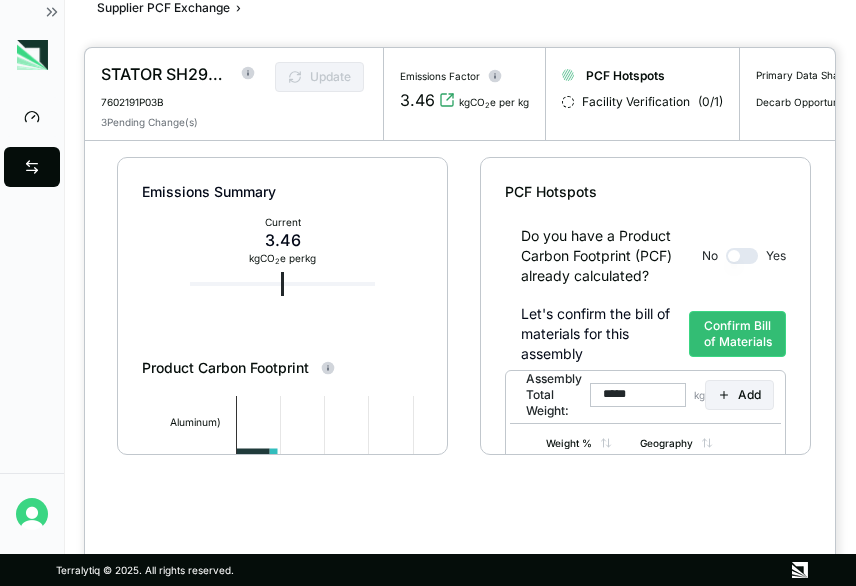 click on "Do you have a Product Carbon Footprint (PCF) already calculated? No Yes" at bounding box center (645, 256) 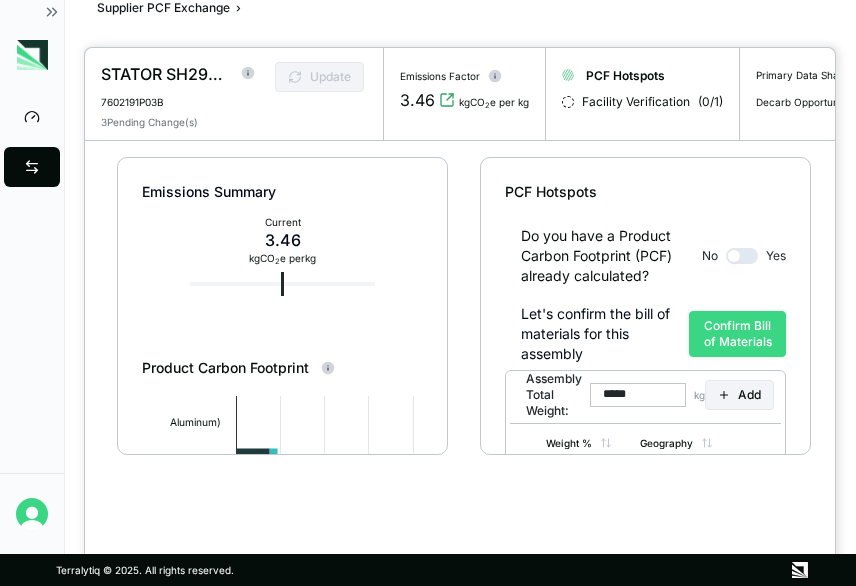 click on "Confirm Bill of Materials" at bounding box center [737, 334] 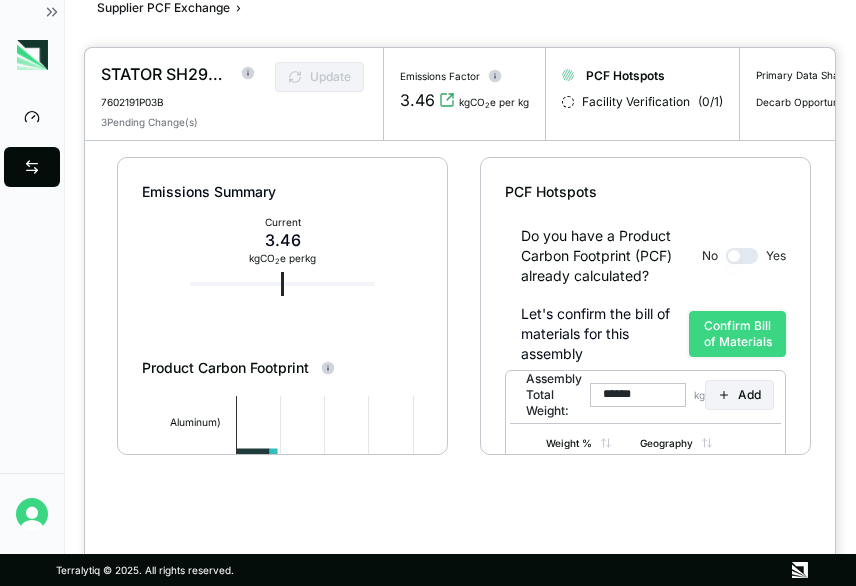scroll, scrollTop: 0, scrollLeft: 220, axis: horizontal 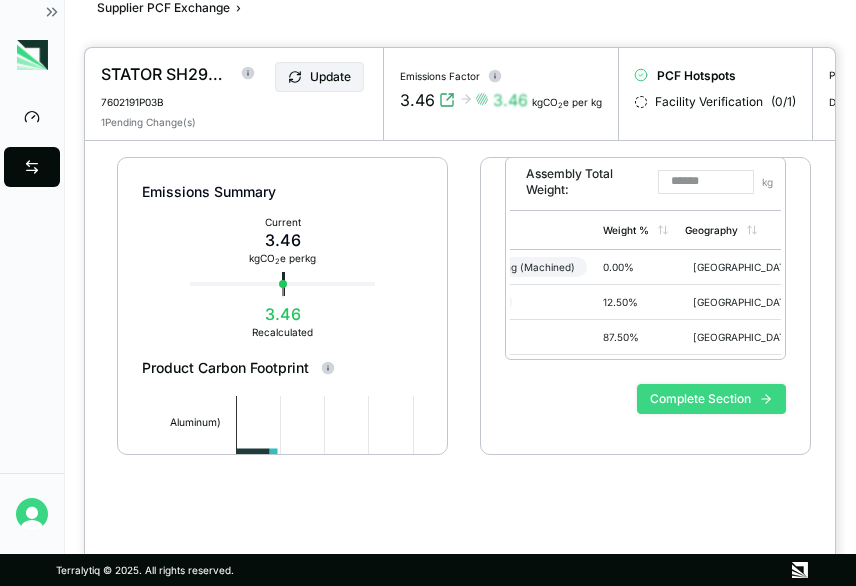 click on "Complete Section" at bounding box center (711, 399) 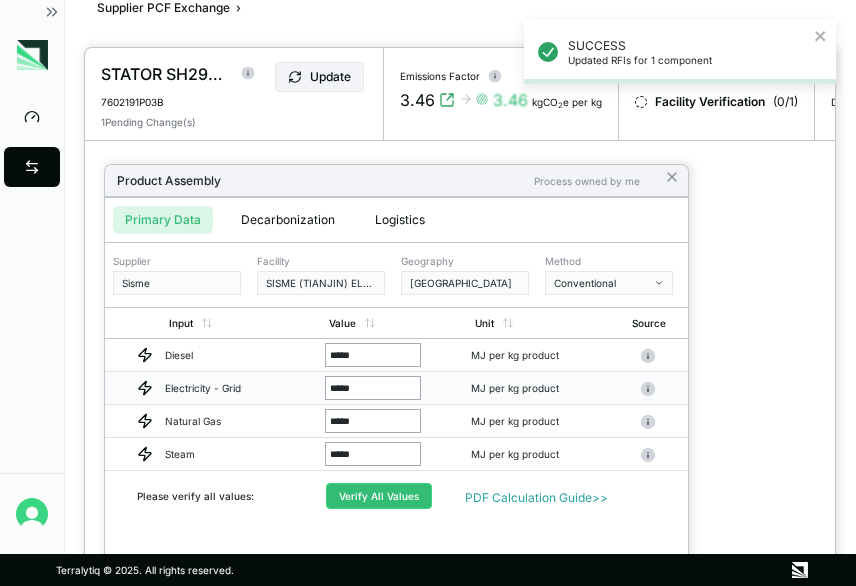 click on "*****" at bounding box center [373, 388] 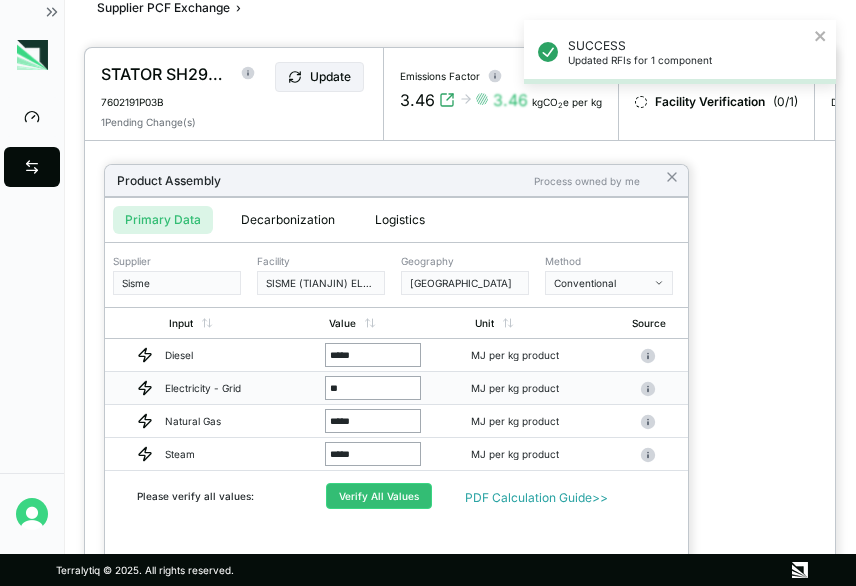 type on "*" 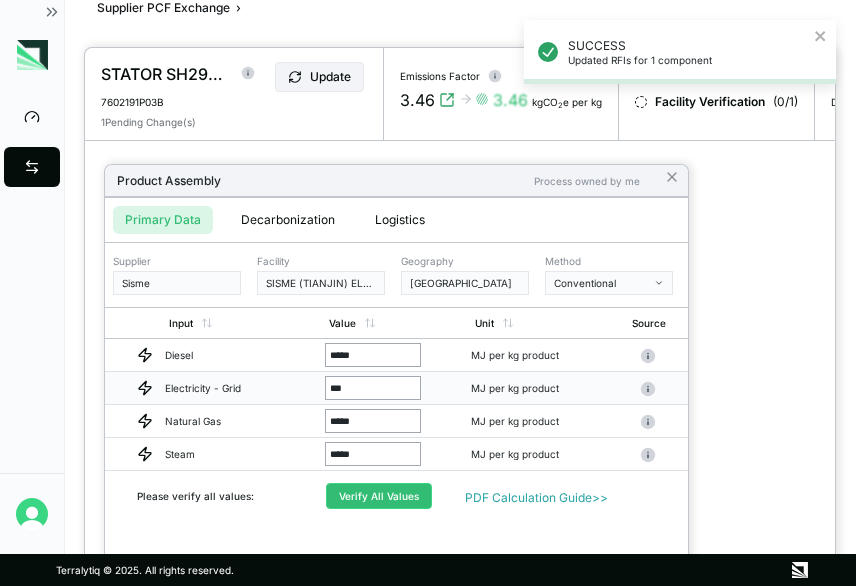 type on "****" 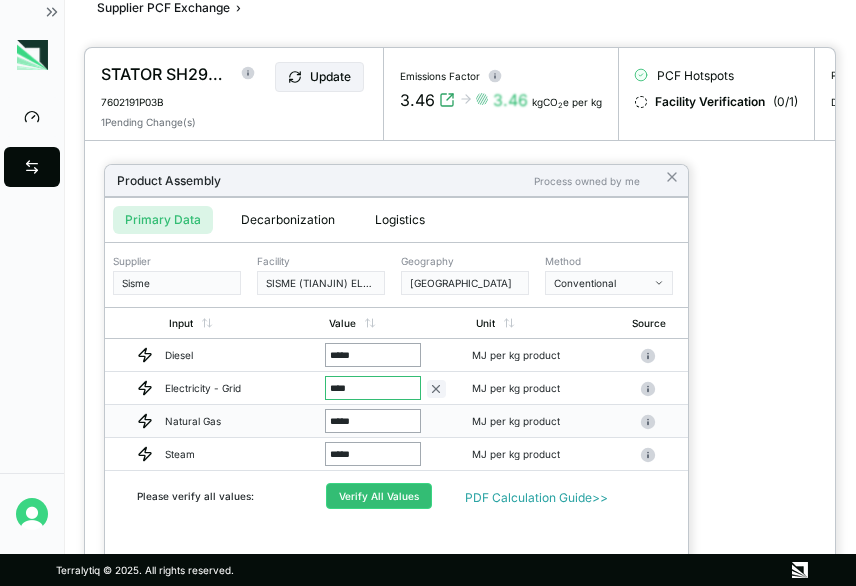 click on "*****" at bounding box center (373, 421) 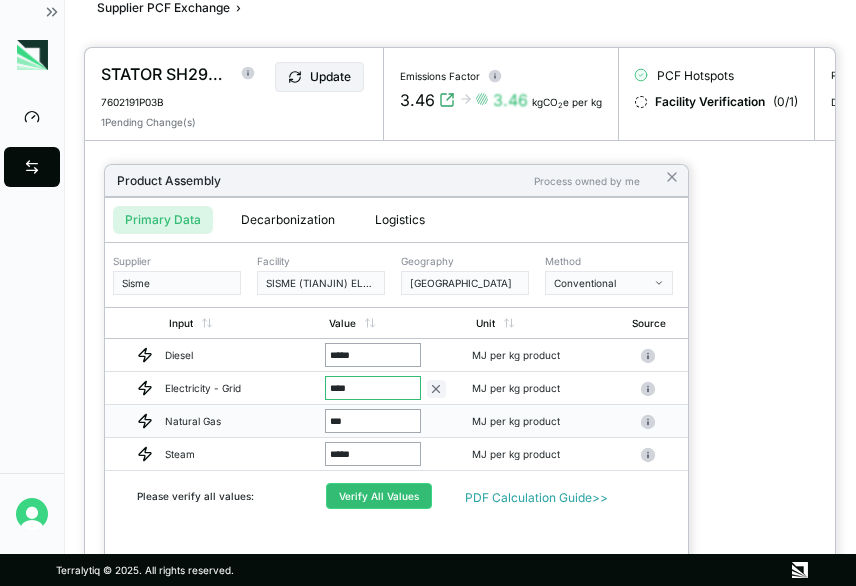 type on "****" 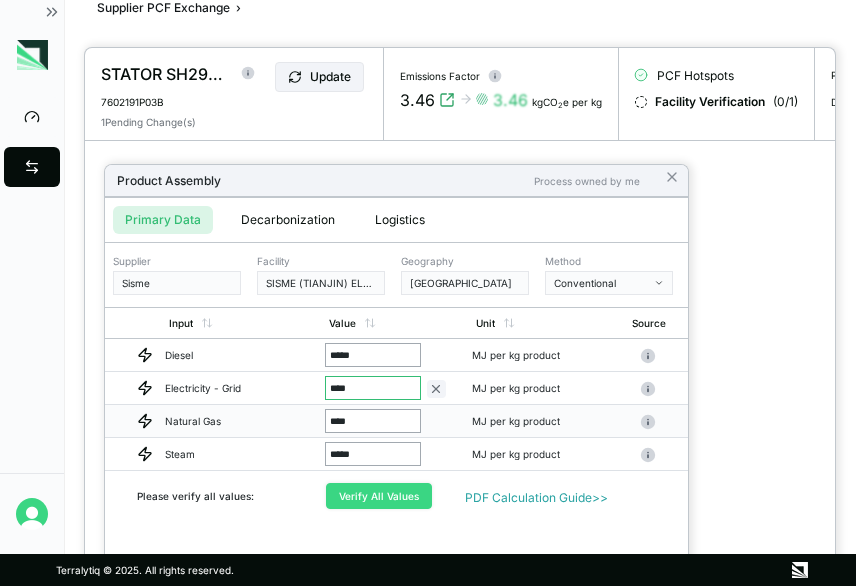 click on "Verify All Values" at bounding box center [379, 496] 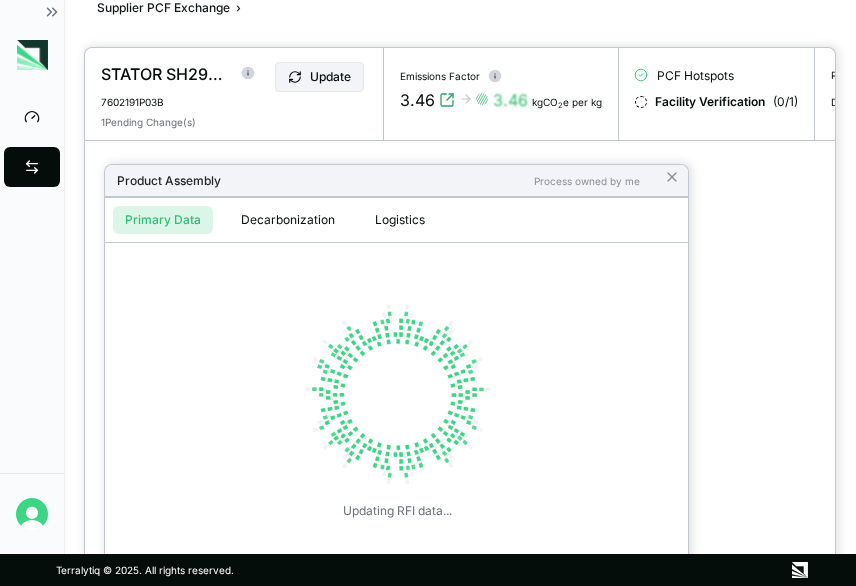 click on "Updating RFI data..." at bounding box center [397, 407] 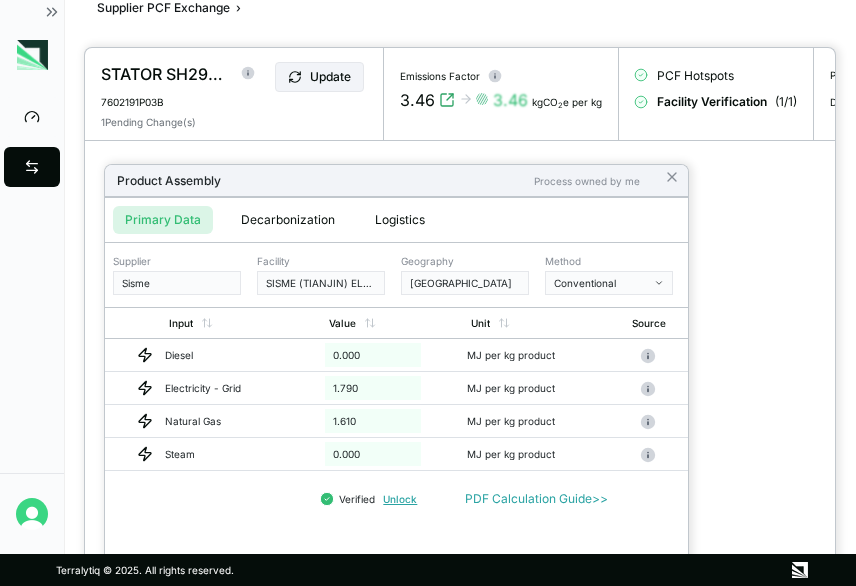 click at bounding box center (460, 317) 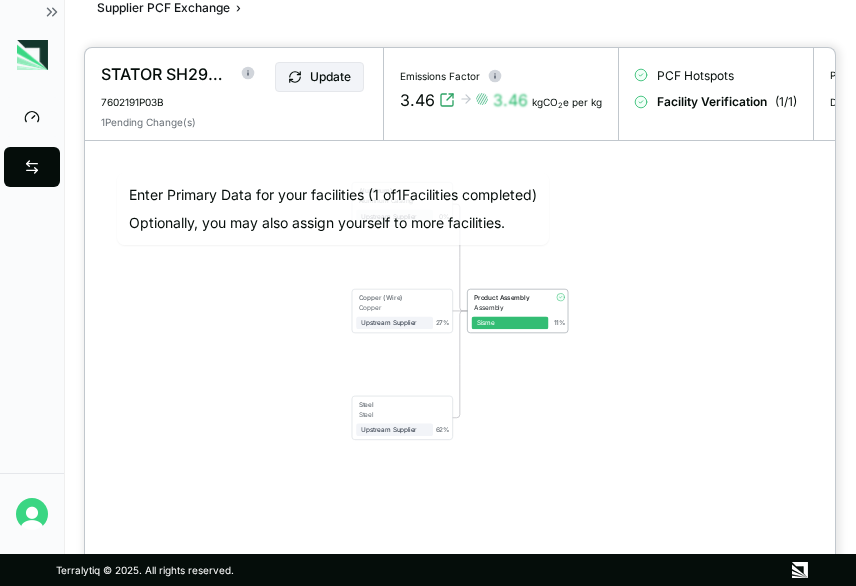 click on "Update" at bounding box center (319, 77) 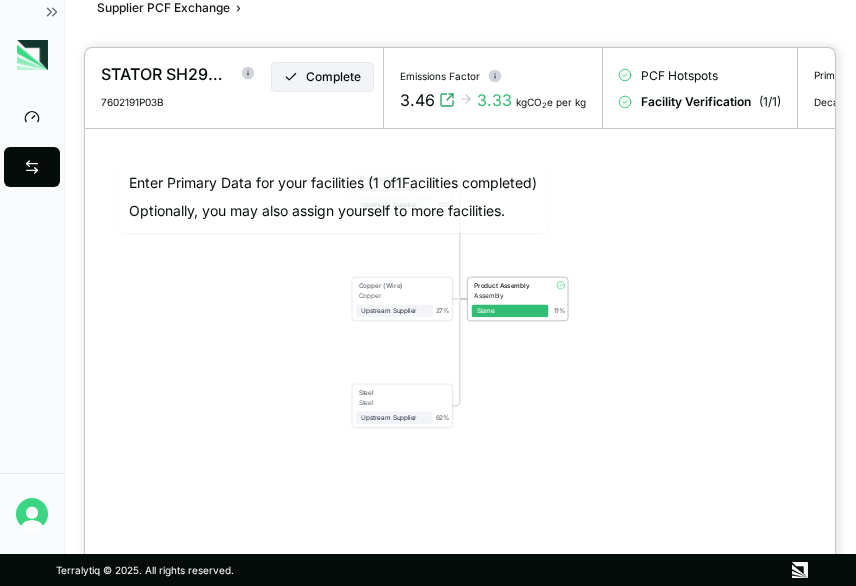 click at bounding box center [428, 293] 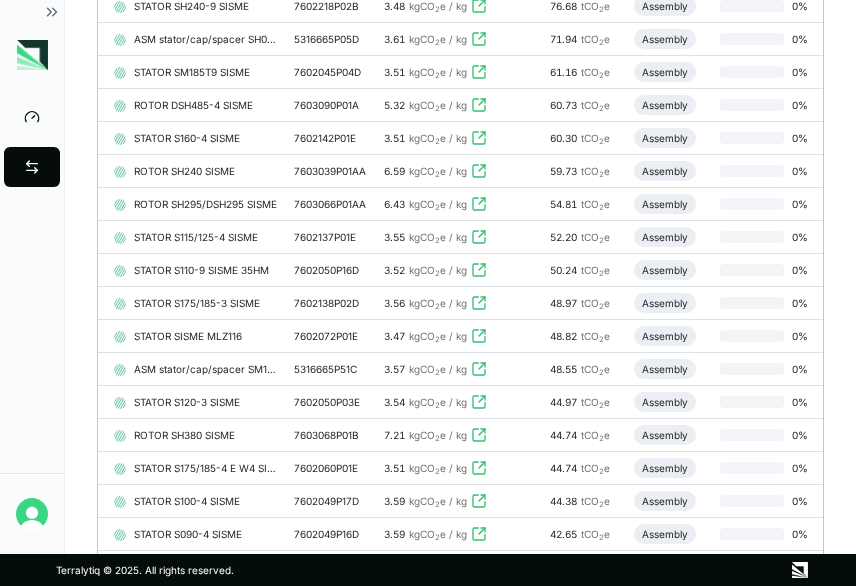 scroll, scrollTop: 1238, scrollLeft: 0, axis: vertical 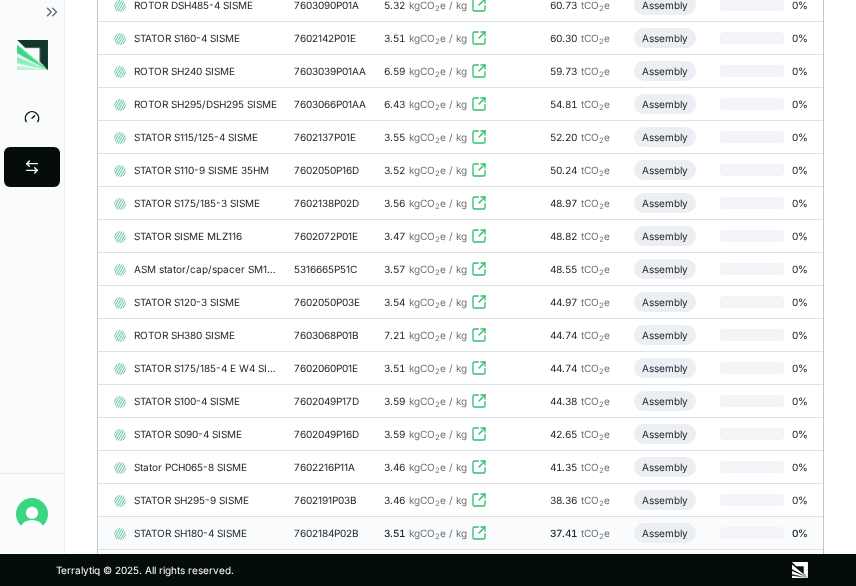 click on "7602184P02B" at bounding box center [331, 533] 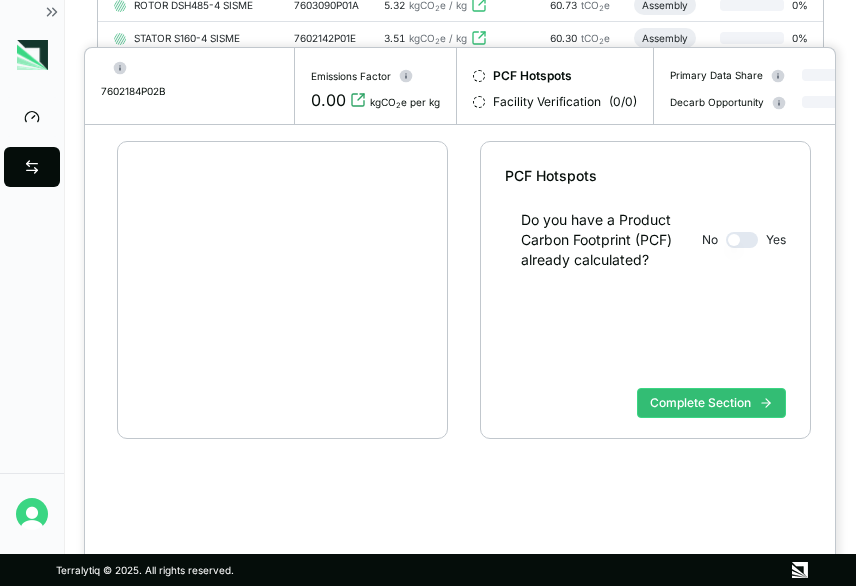 scroll, scrollTop: 38, scrollLeft: 0, axis: vertical 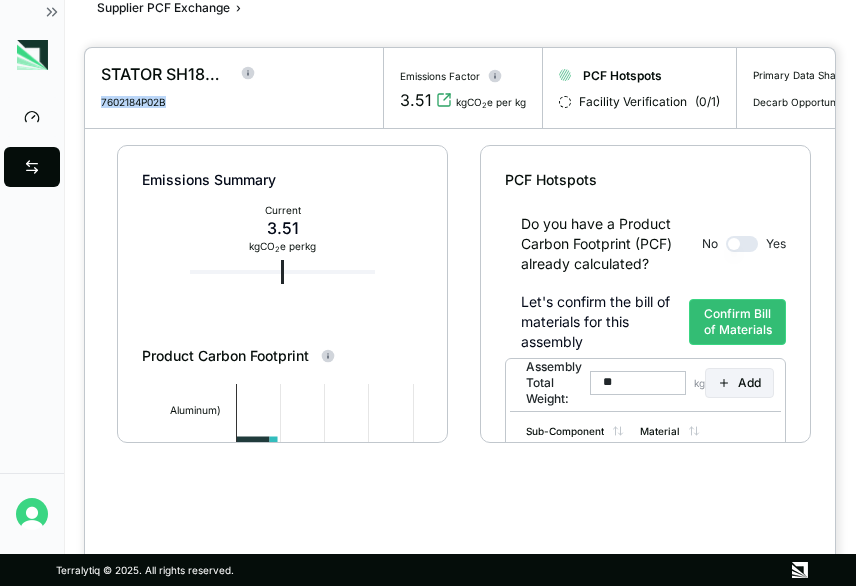 drag, startPoint x: 103, startPoint y: 97, endPoint x: 183, endPoint y: 97, distance: 80 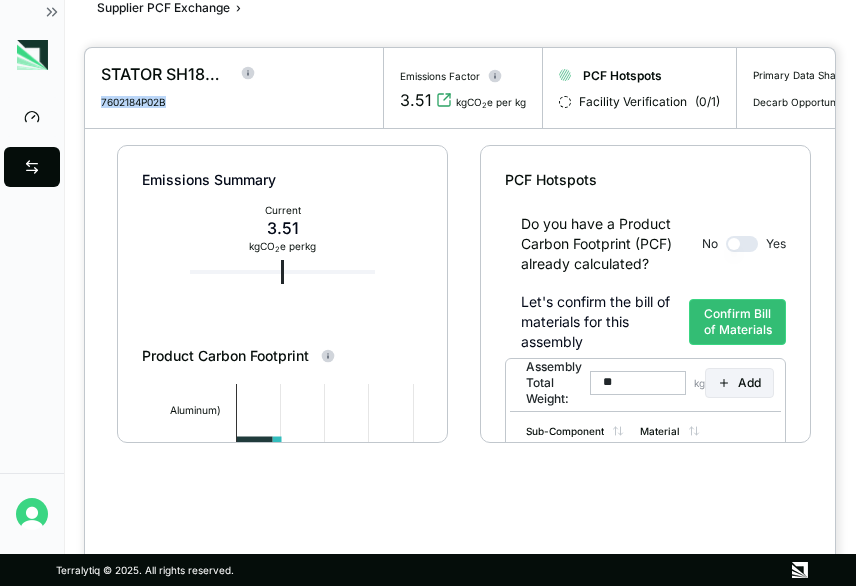 copy on "7602184P02B" 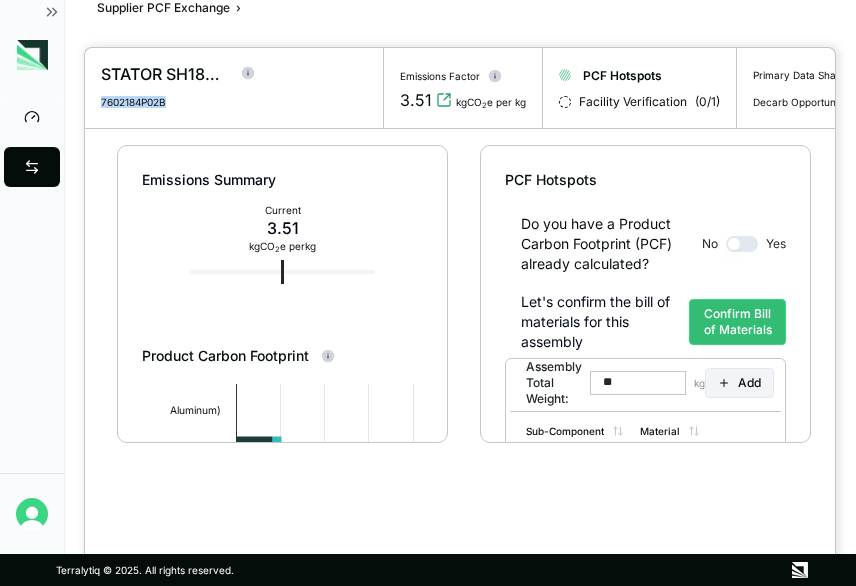 click on "**" at bounding box center (638, 383) 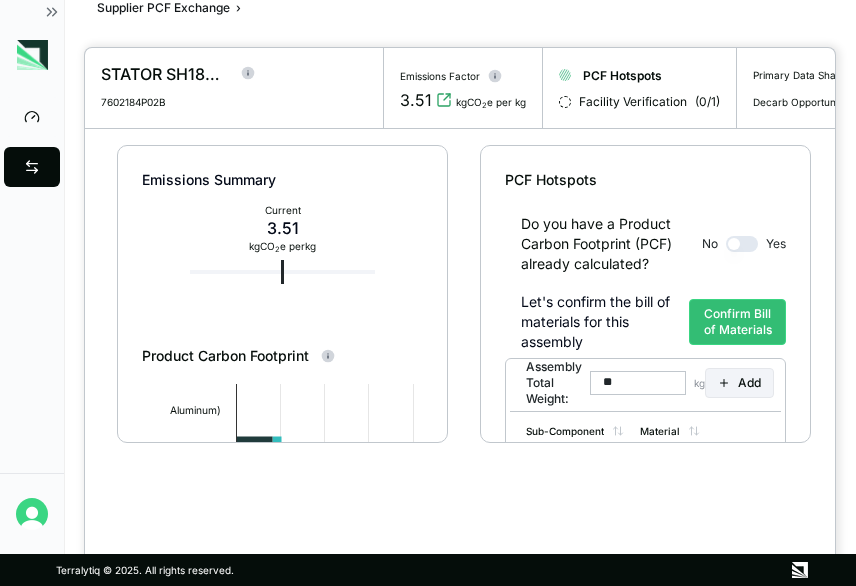type on "*" 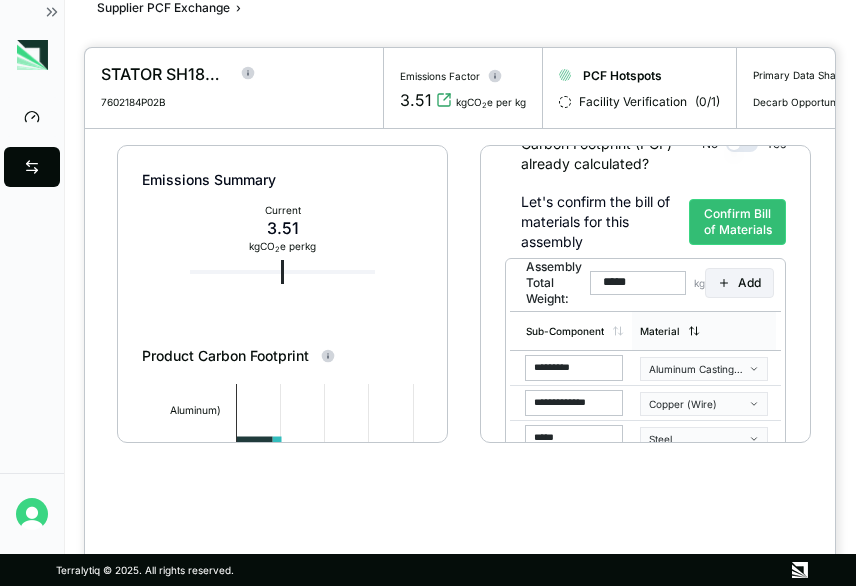 scroll, scrollTop: 200, scrollLeft: 0, axis: vertical 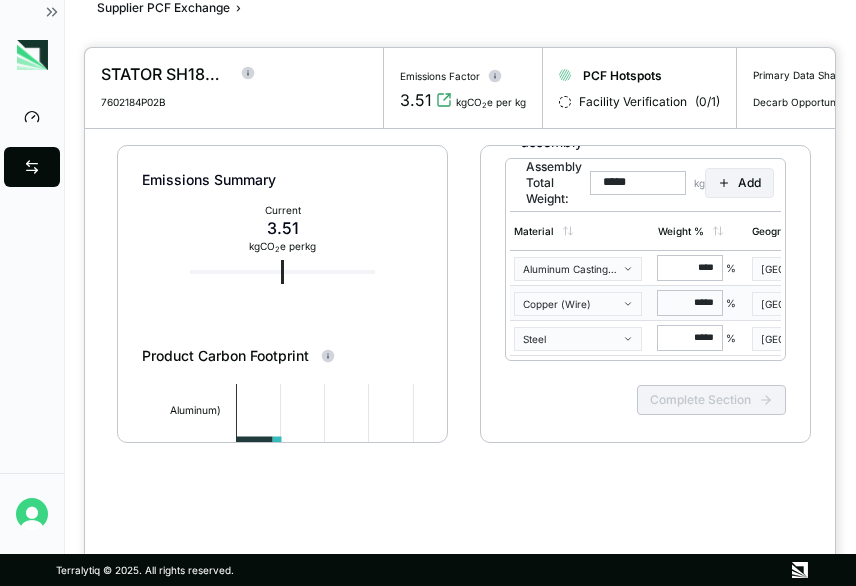 type on "*****" 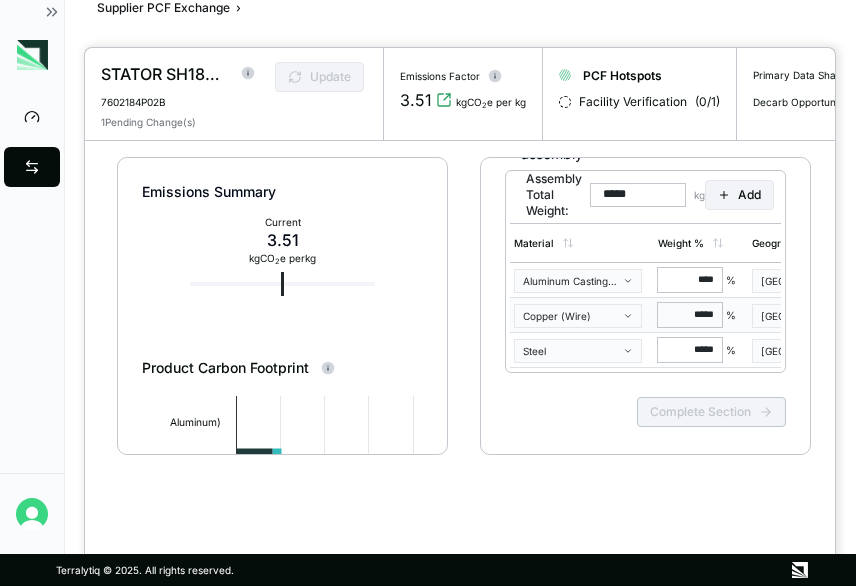 click on "*****" at bounding box center (690, 315) 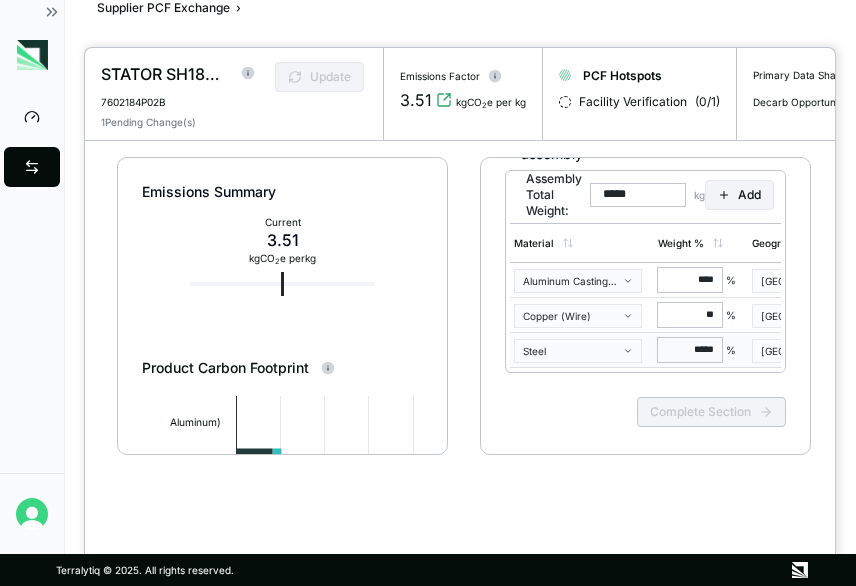 type on "*" 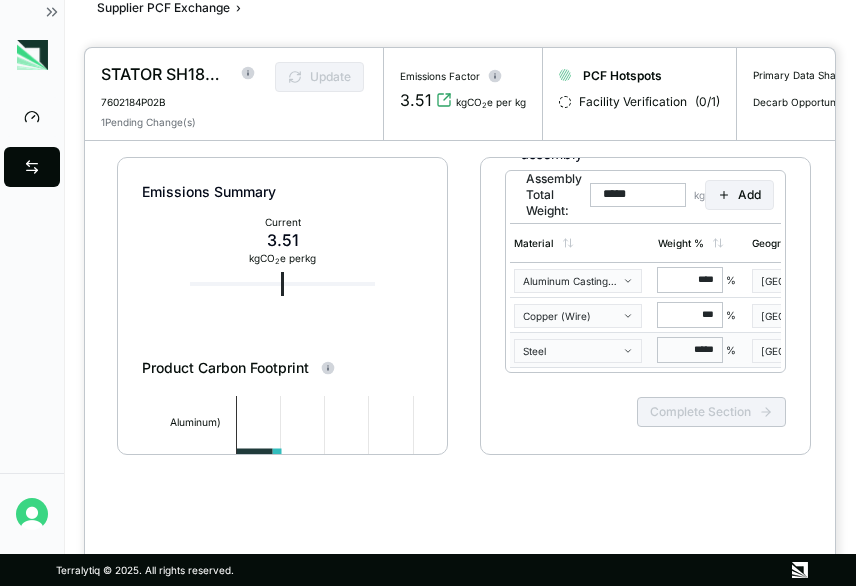 type on "****" 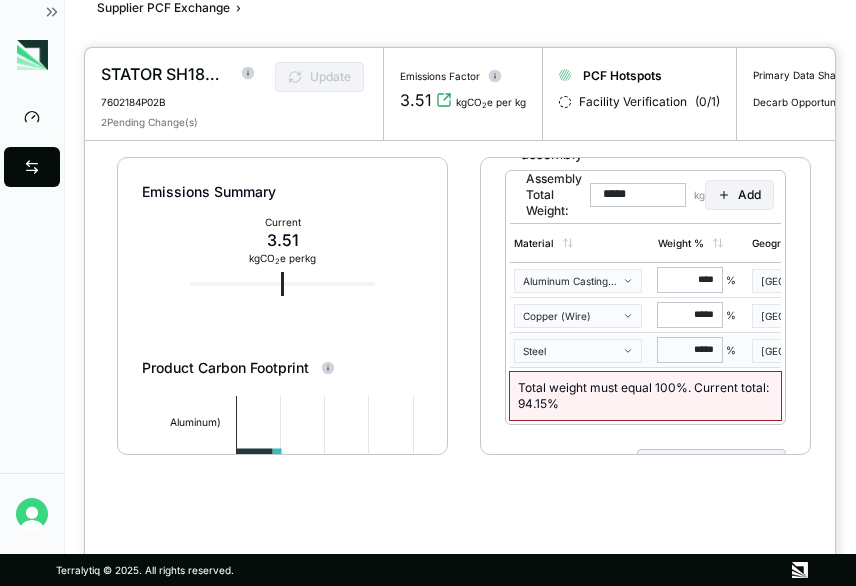 click on "*****" at bounding box center [690, 350] 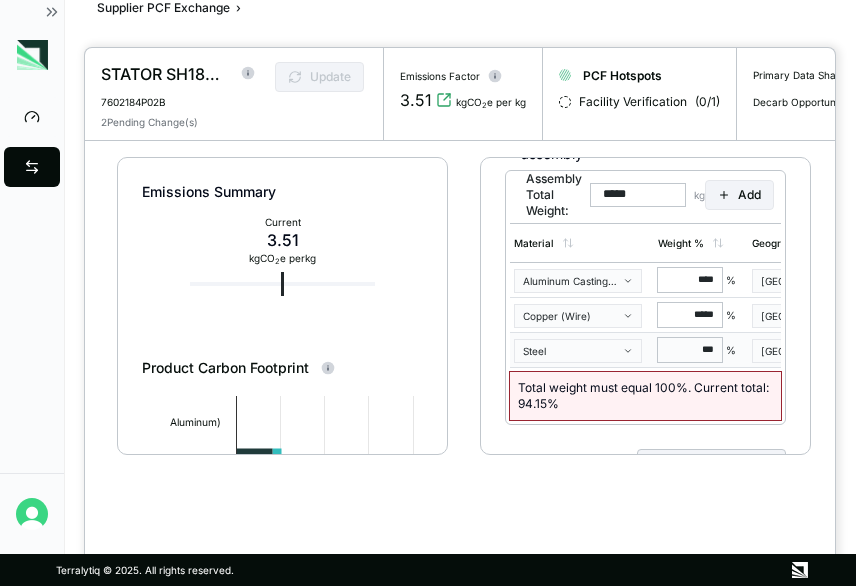 type on "****" 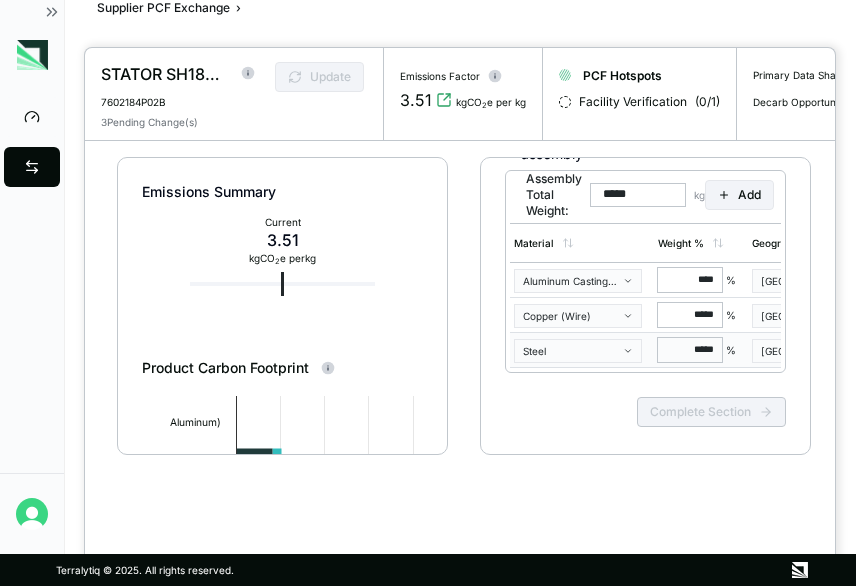 click on "**********" at bounding box center [645, 295] 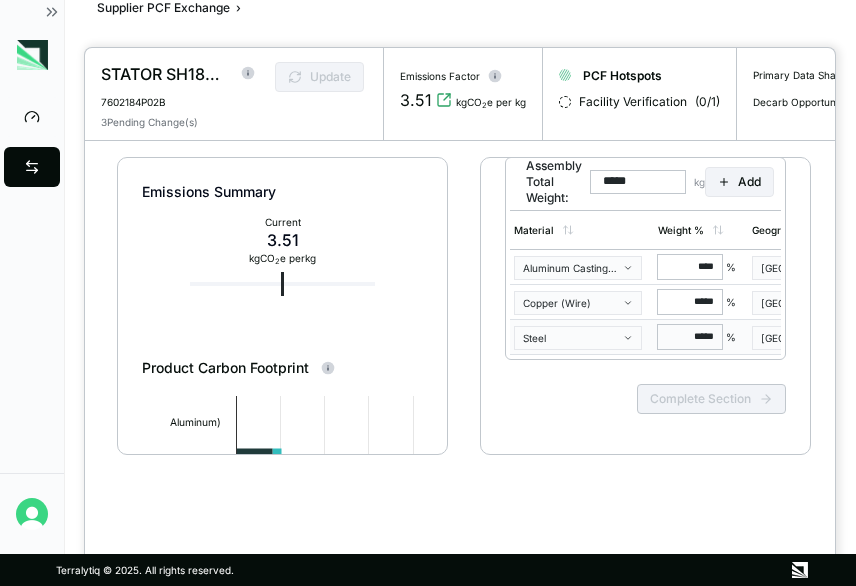 scroll, scrollTop: 220, scrollLeft: 0, axis: vertical 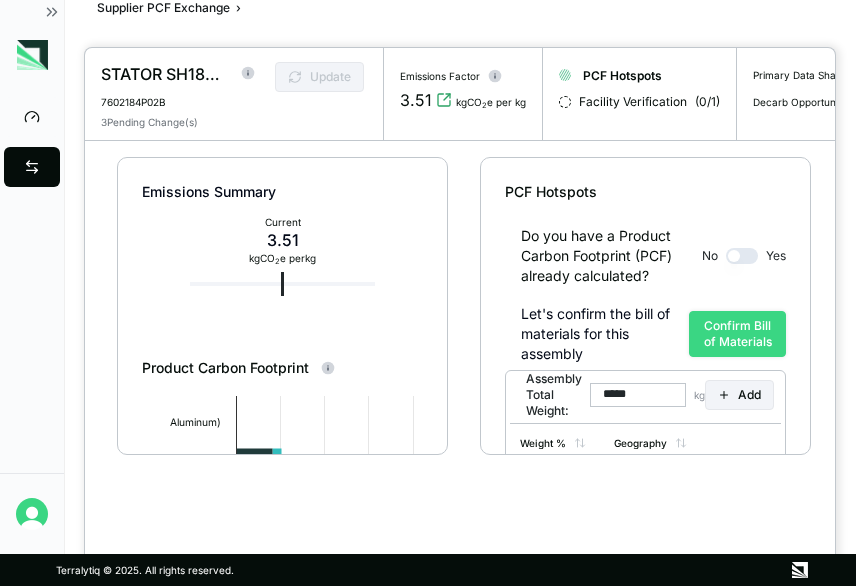click on "Confirm Bill of Materials" at bounding box center (737, 334) 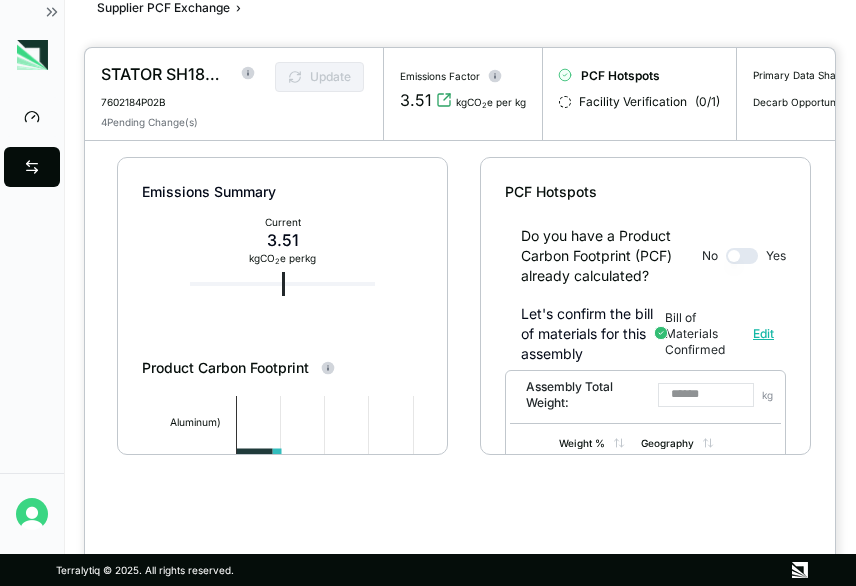 scroll, scrollTop: 0, scrollLeft: 220, axis: horizontal 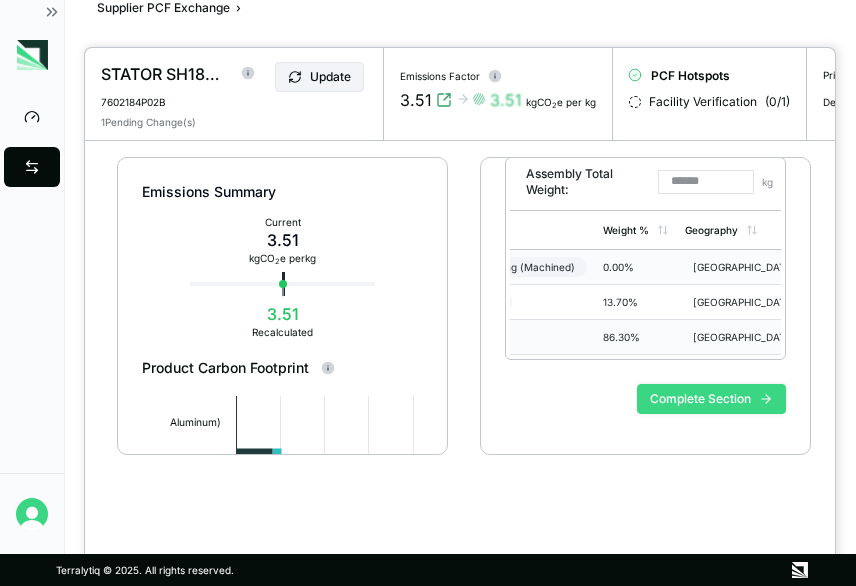 click on "Complete Section" at bounding box center (711, 399) 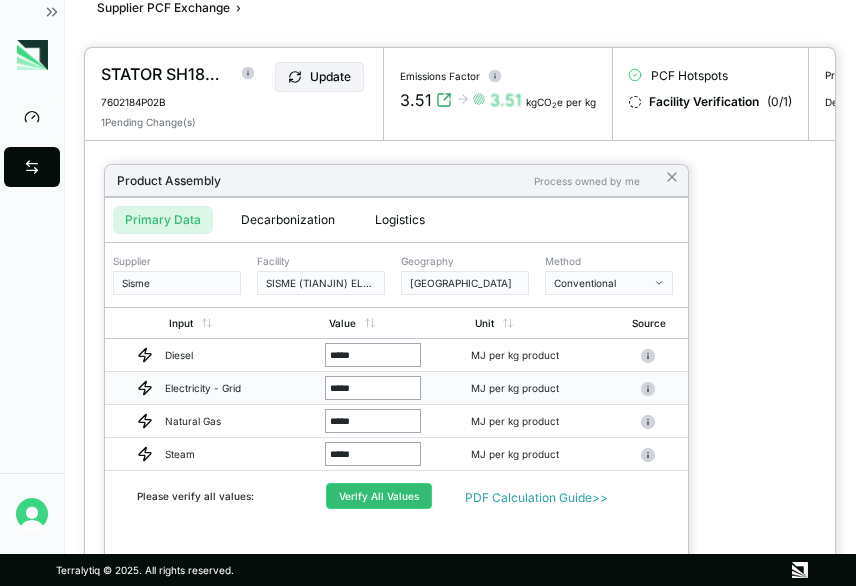 click on "*****" at bounding box center [373, 388] 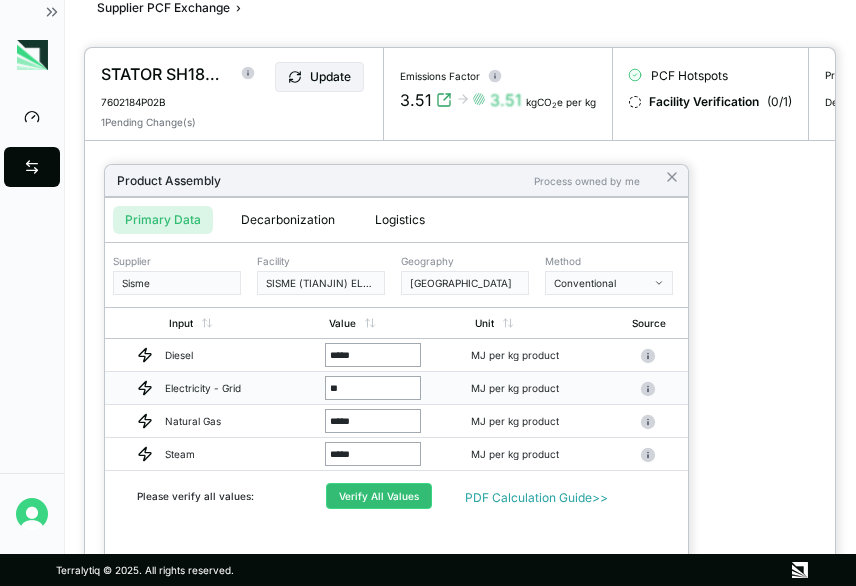 type on "*" 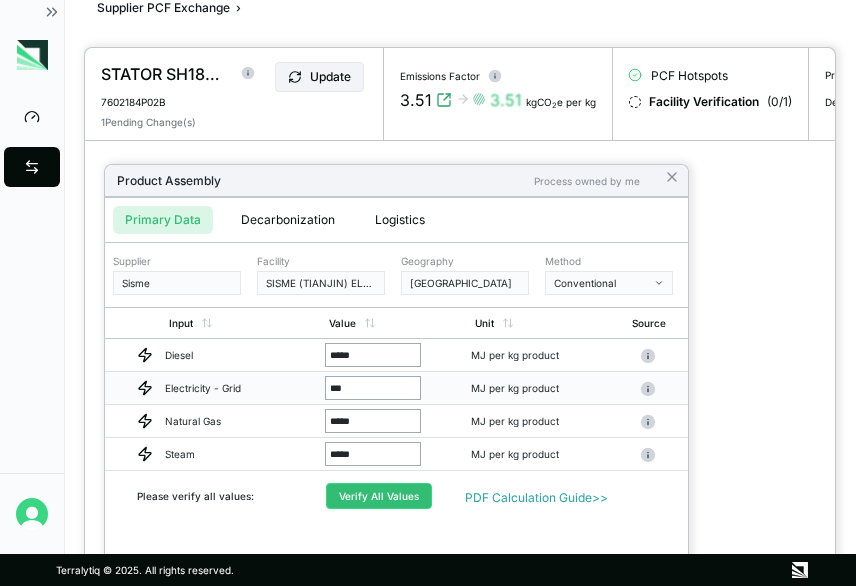 type on "****" 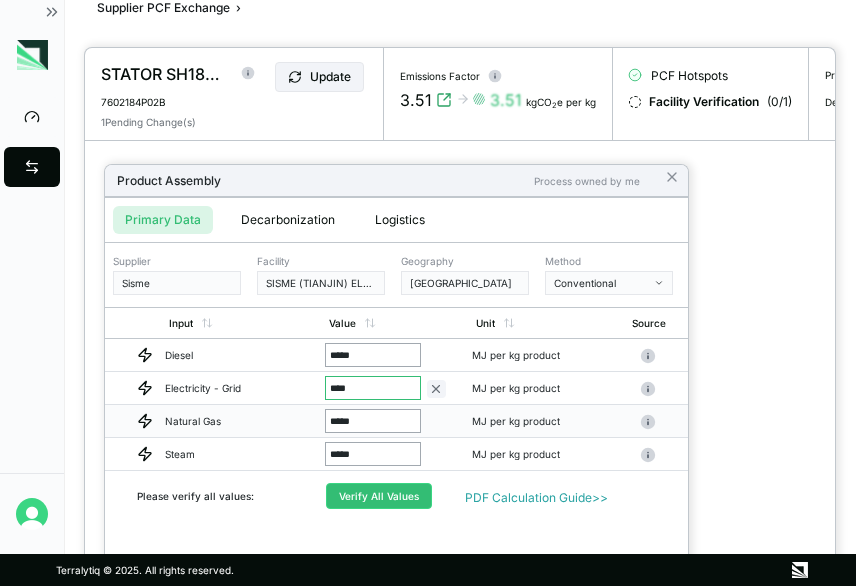 click on "*****" at bounding box center (373, 421) 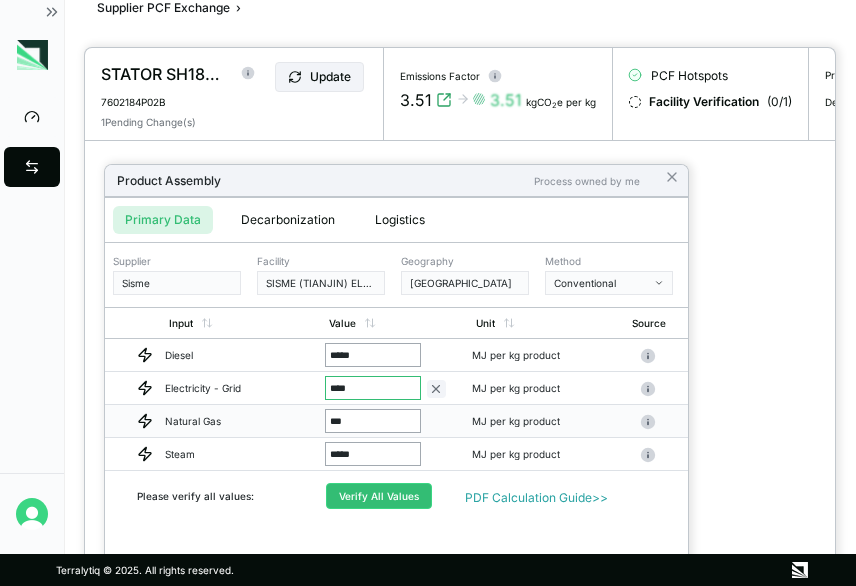 type on "****" 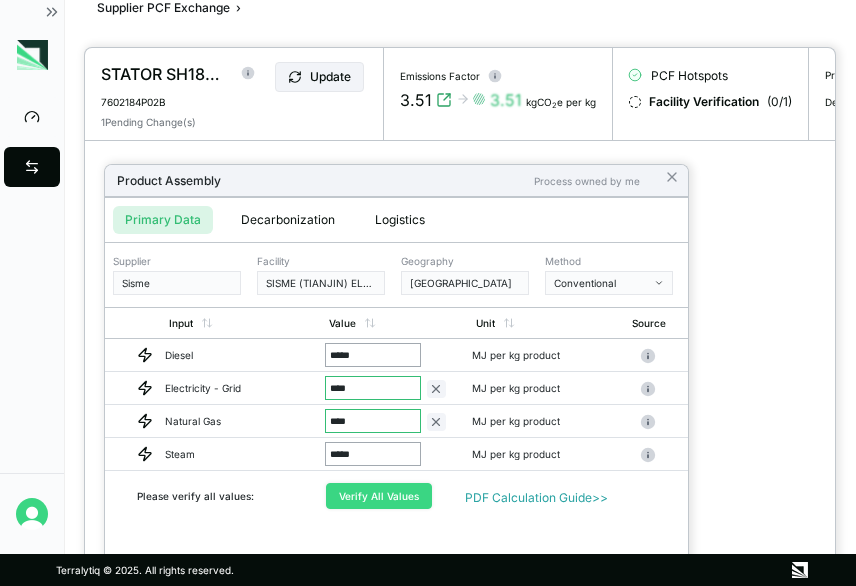 click on "Verify All Values" at bounding box center (379, 496) 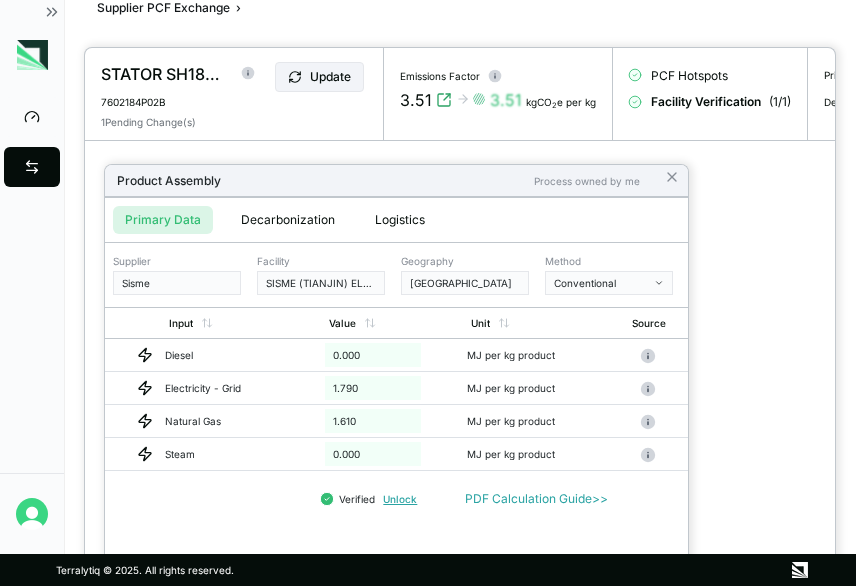 click at bounding box center (460, 317) 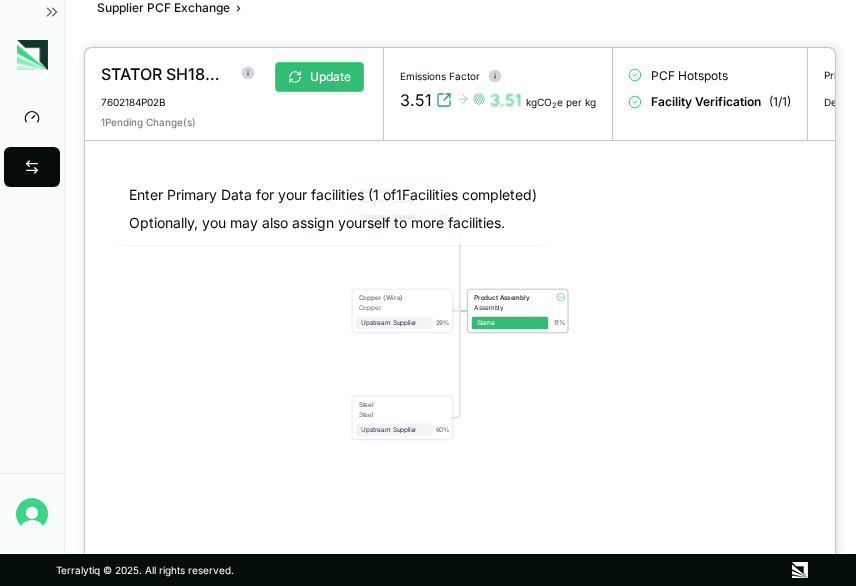 click on "Update" at bounding box center [319, 77] 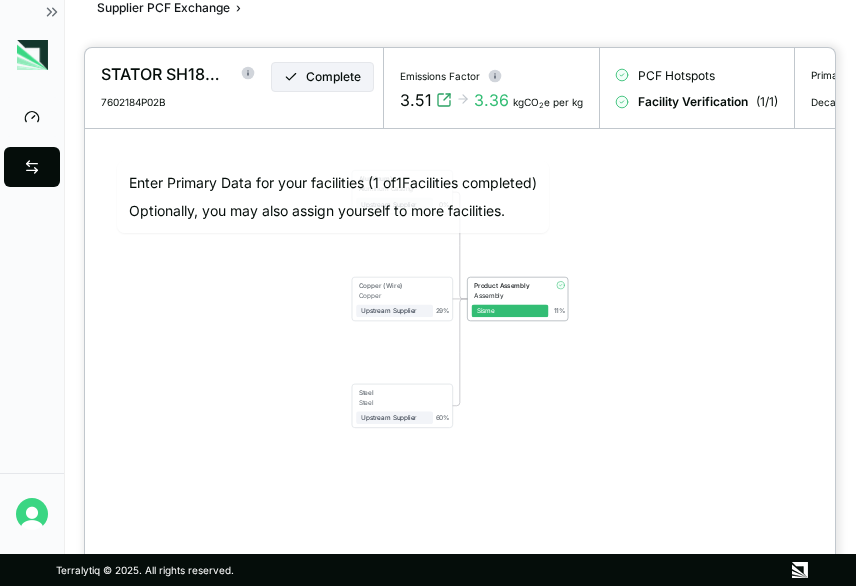 click at bounding box center (428, 293) 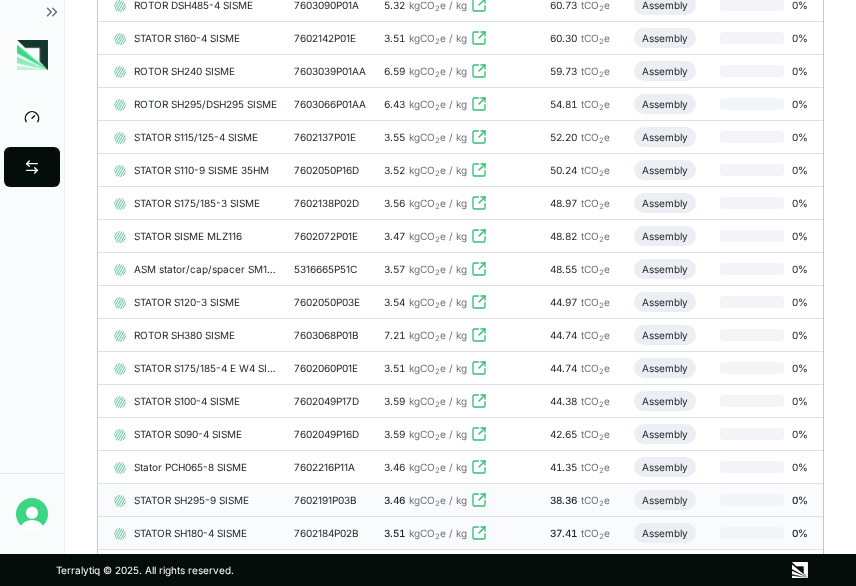 scroll, scrollTop: 1338, scrollLeft: 0, axis: vertical 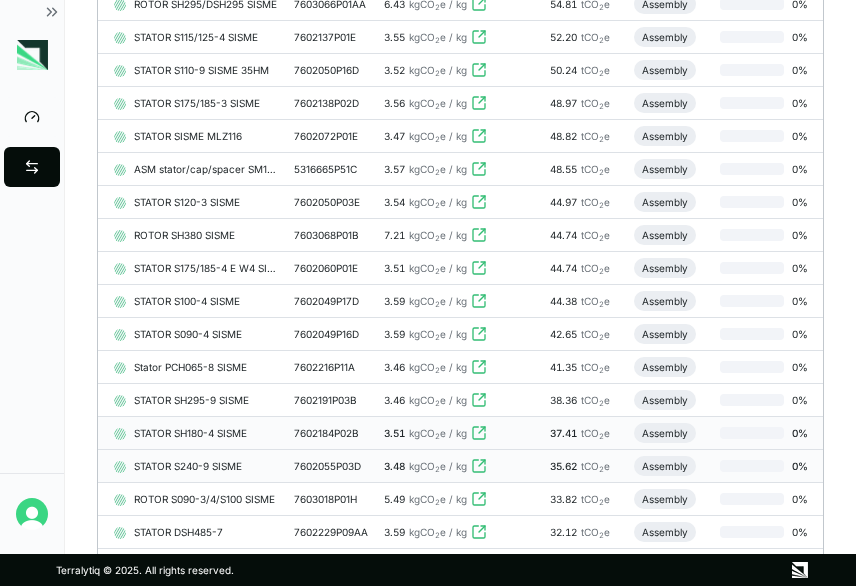 click on "7602055P03D" at bounding box center [331, 466] 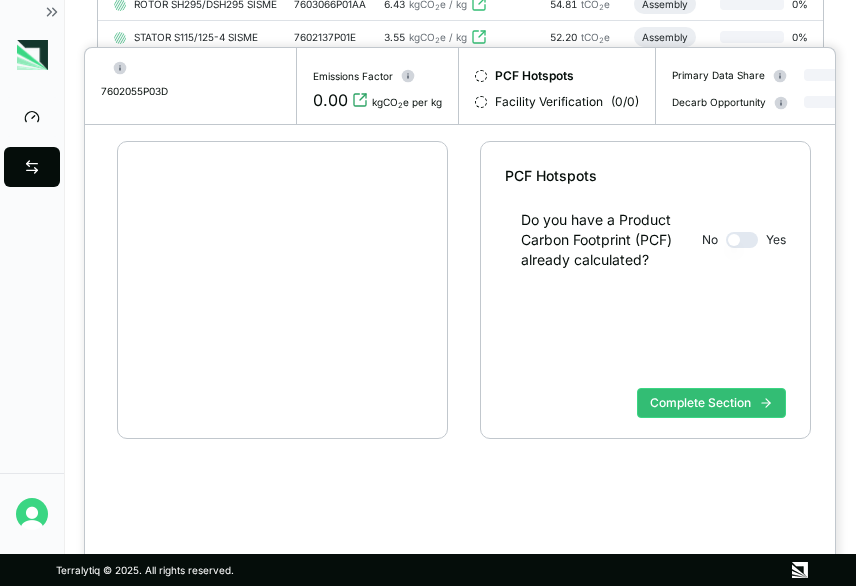 scroll, scrollTop: 38, scrollLeft: 0, axis: vertical 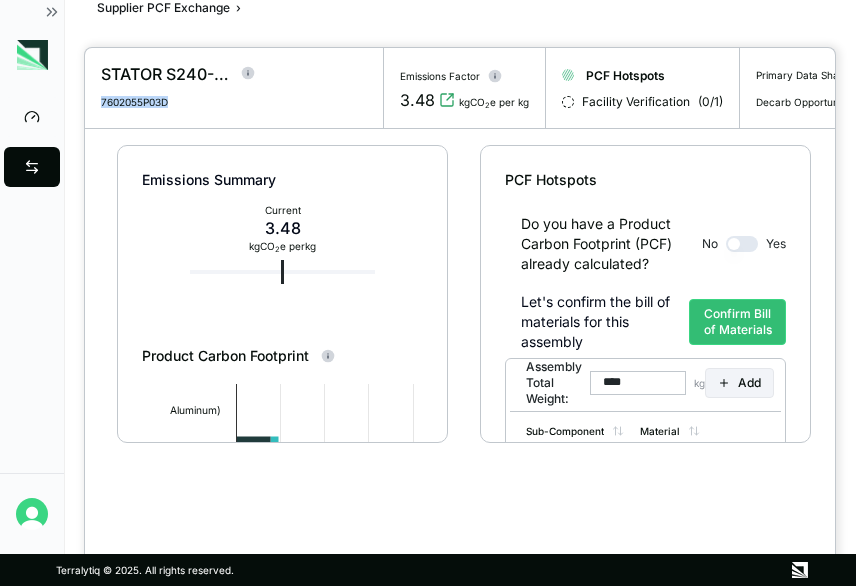 drag, startPoint x: 95, startPoint y: 104, endPoint x: 194, endPoint y: 104, distance: 99 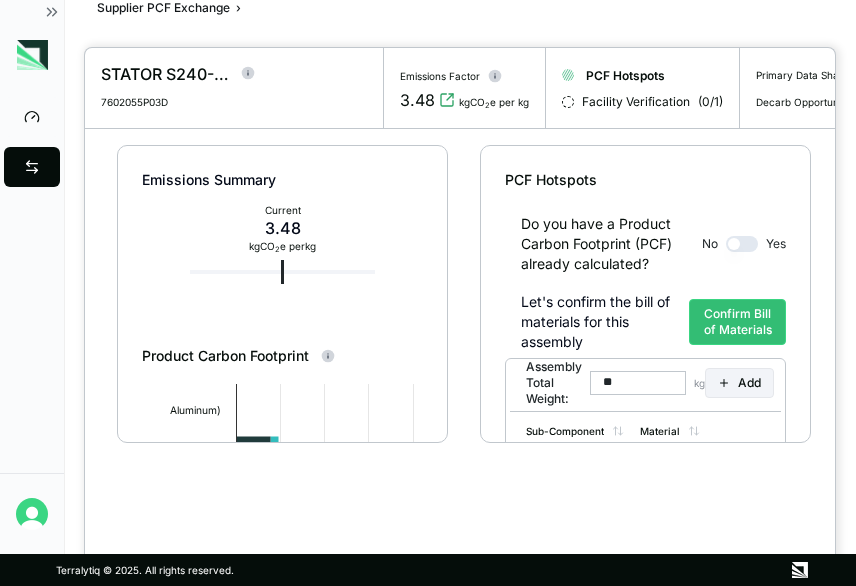 type on "*" 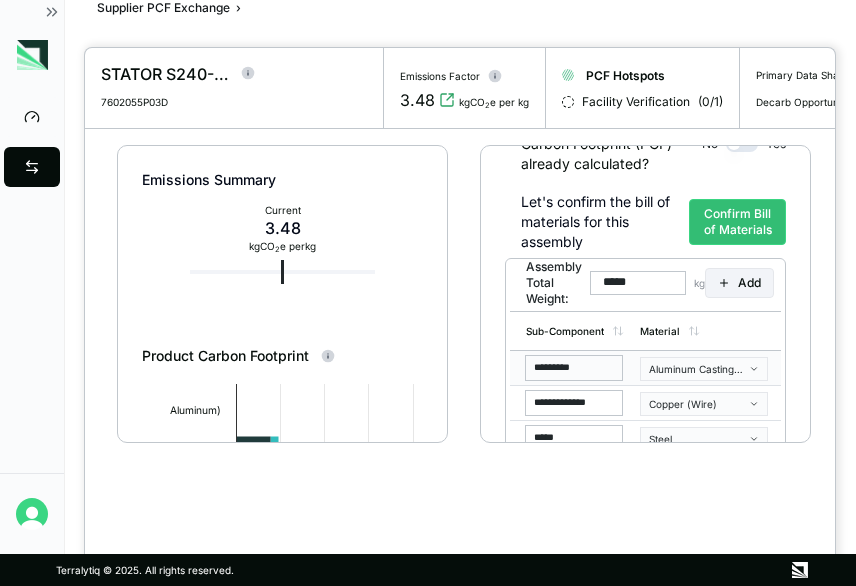 scroll, scrollTop: 200, scrollLeft: 0, axis: vertical 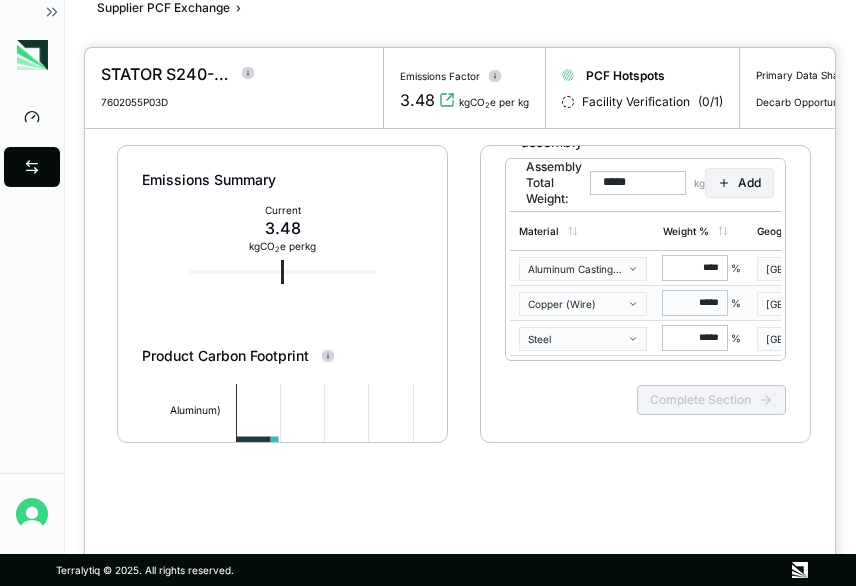 type on "*****" 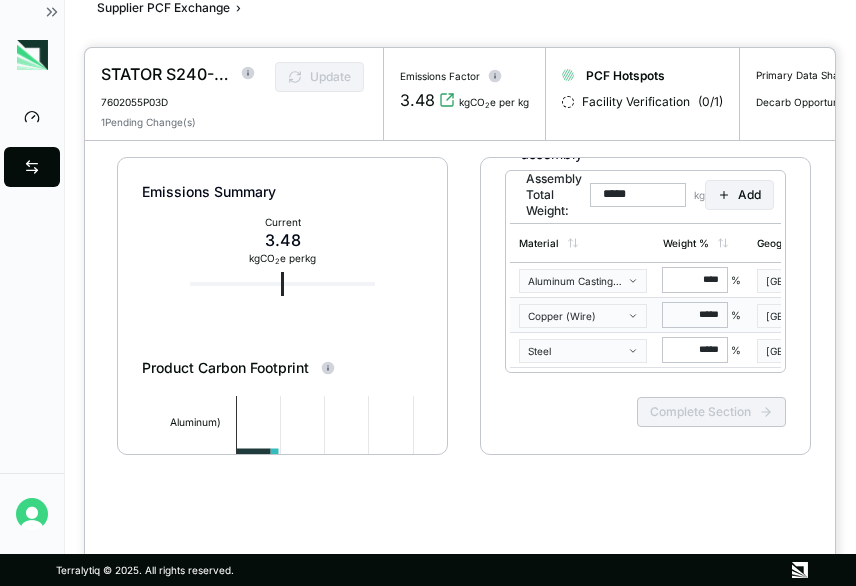 click on "*****" at bounding box center (695, 315) 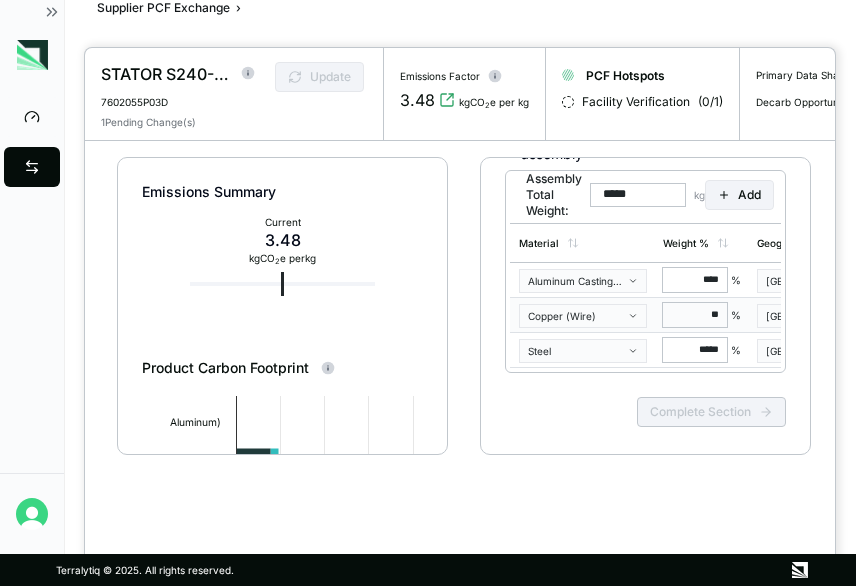 type on "*" 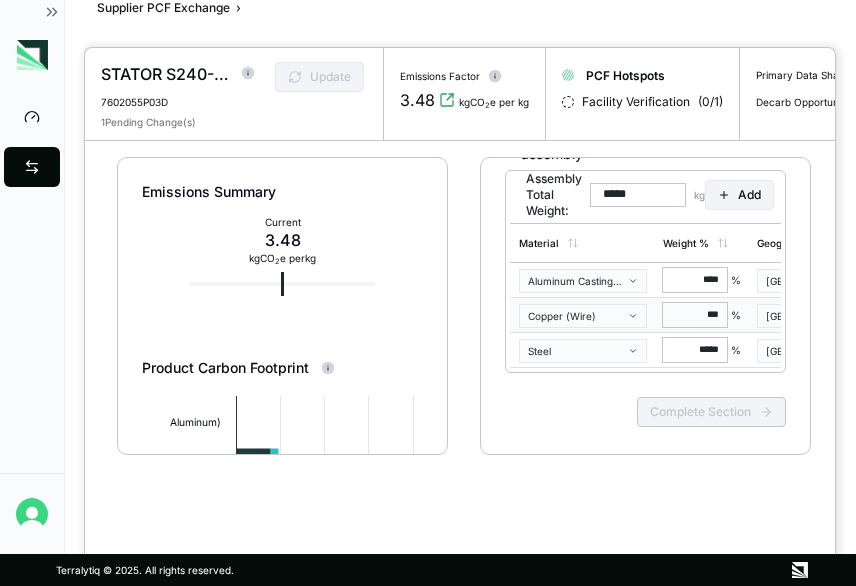 type on "****" 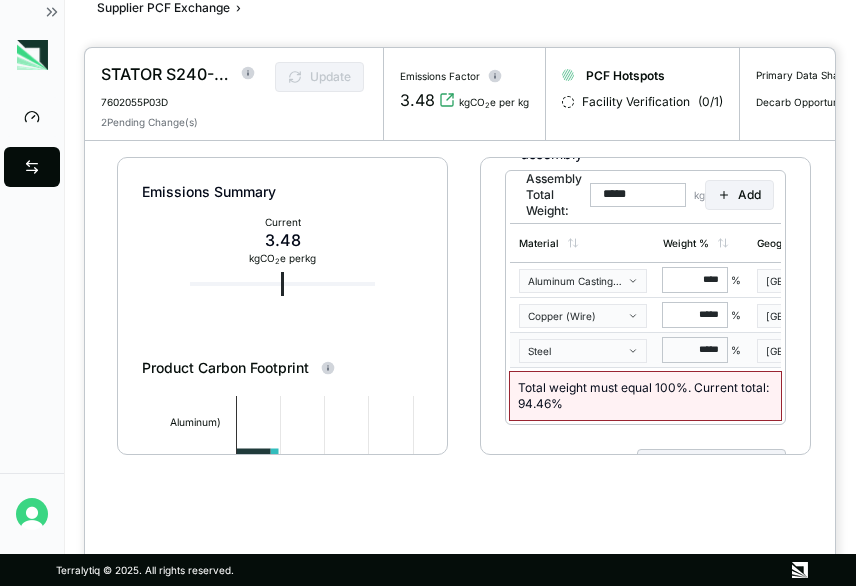 click on "*****" at bounding box center (695, 350) 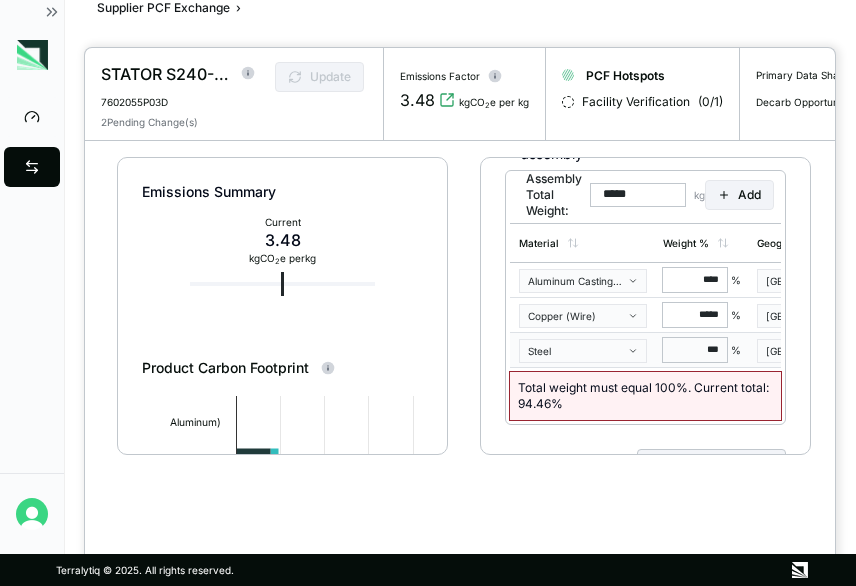 type on "****" 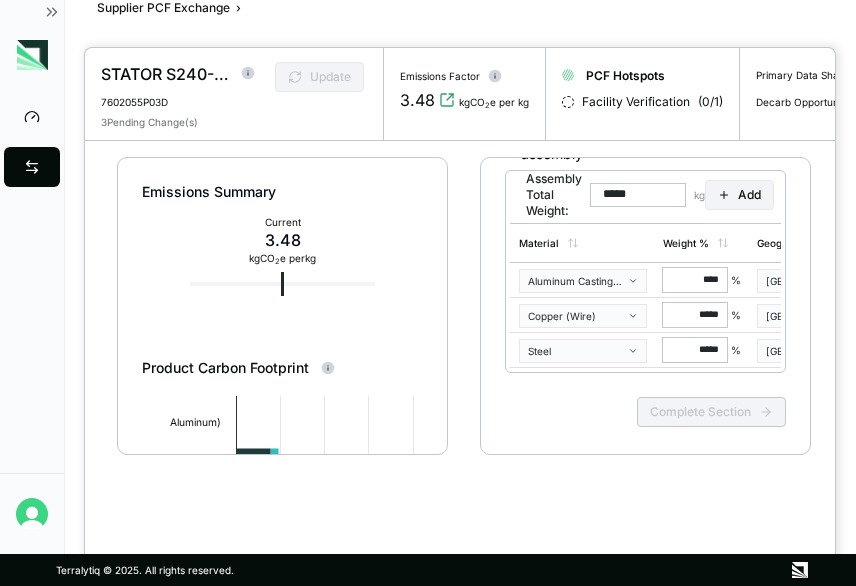 click on "**********" at bounding box center [645, 138] 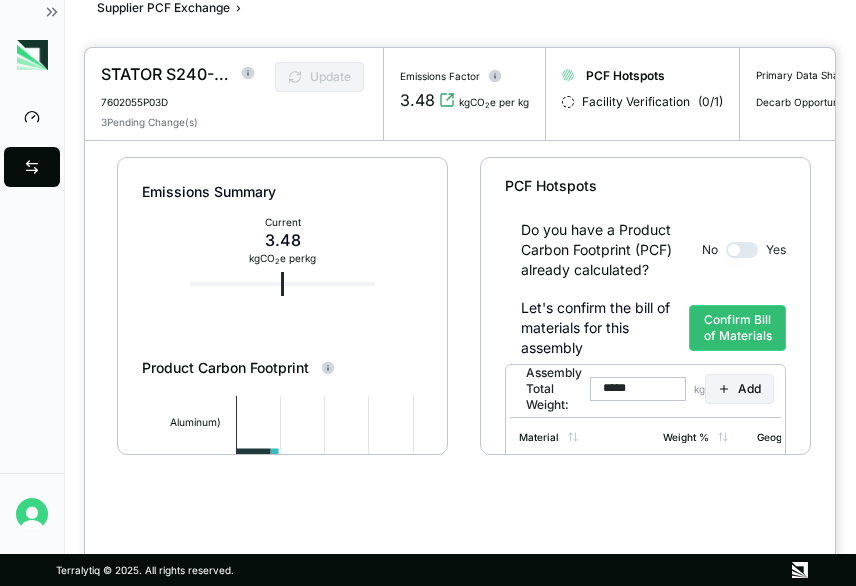 scroll, scrollTop: 0, scrollLeft: 0, axis: both 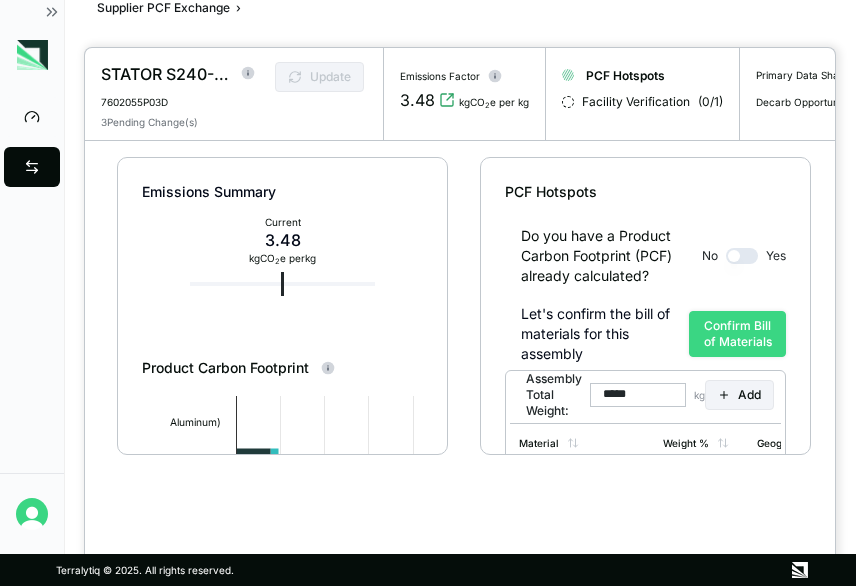 click on "Confirm Bill of Materials" at bounding box center (737, 334) 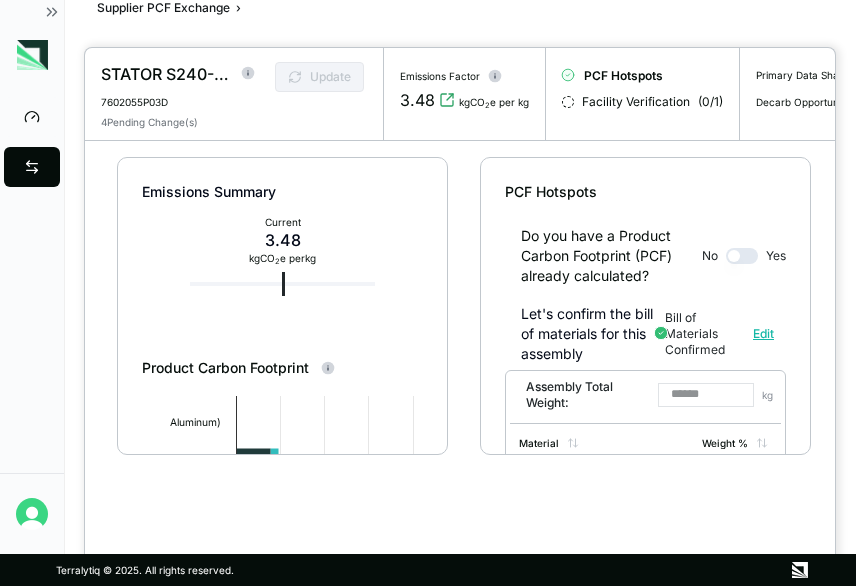 scroll, scrollTop: 220, scrollLeft: 0, axis: vertical 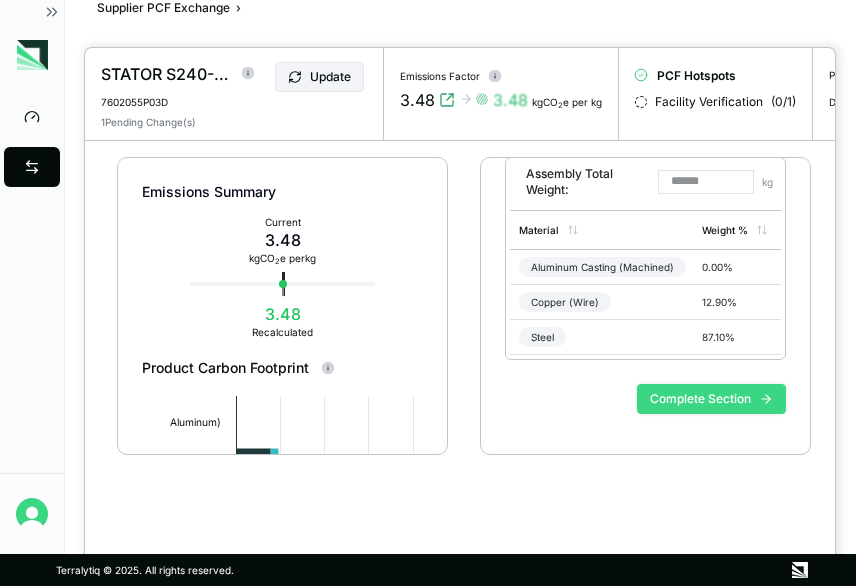 click on "Complete Section" at bounding box center [711, 399] 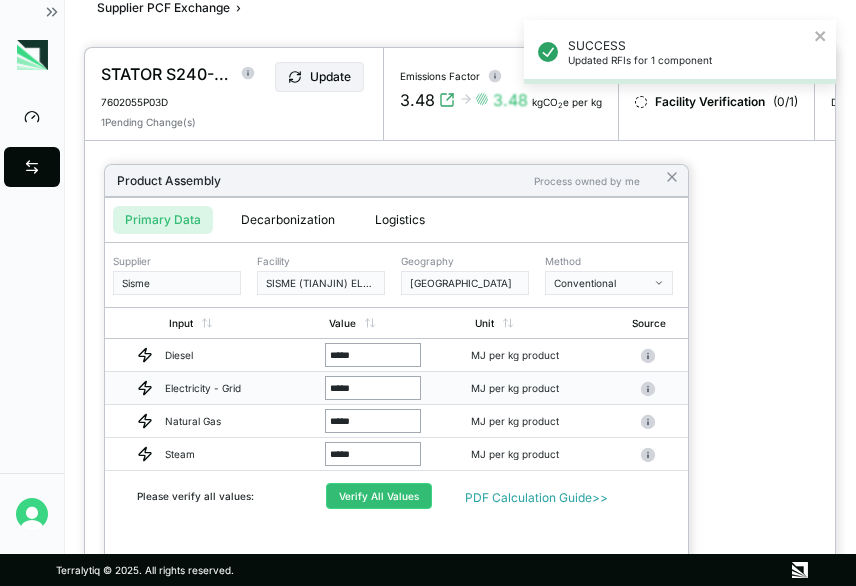 click on "*****" at bounding box center [373, 388] 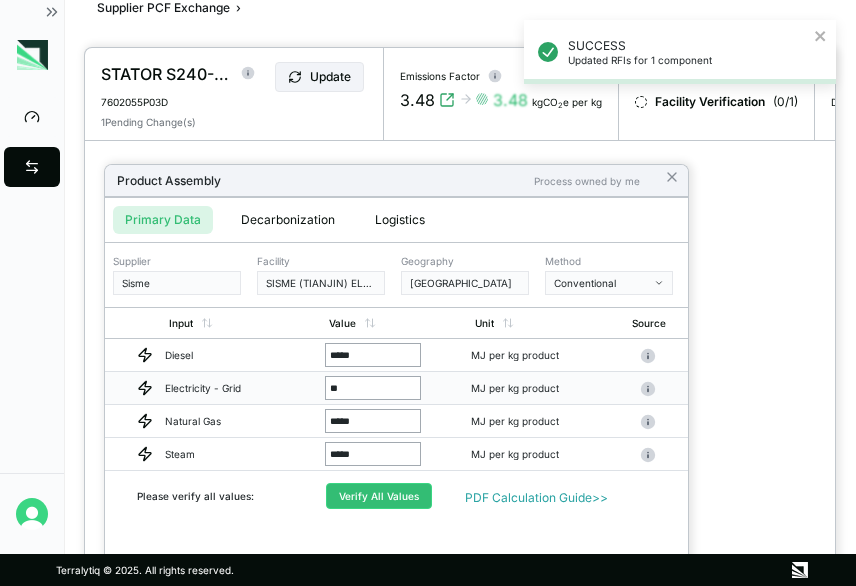 type on "*" 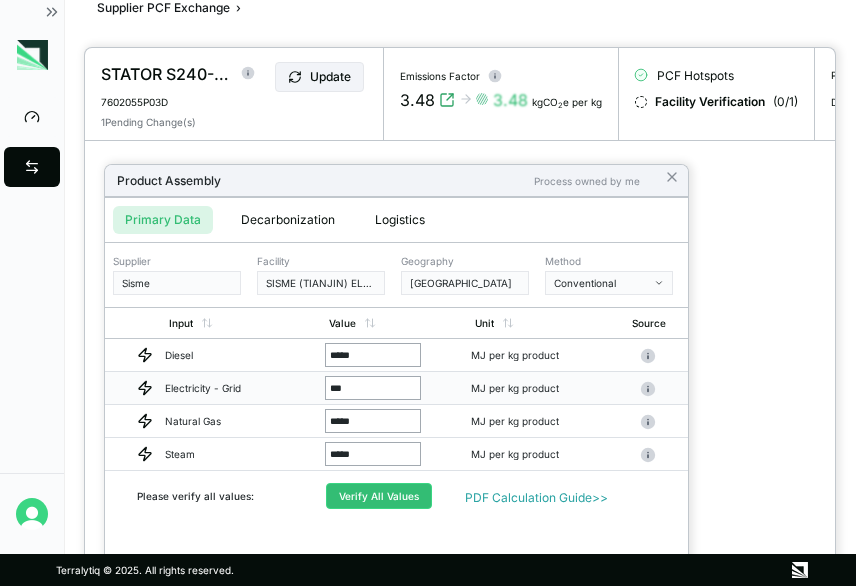 type on "****" 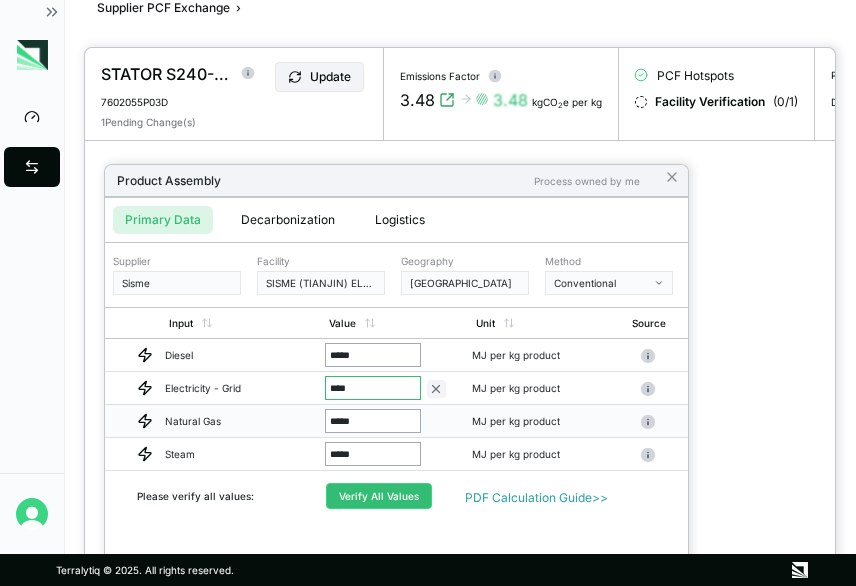 click on "*****" at bounding box center (373, 421) 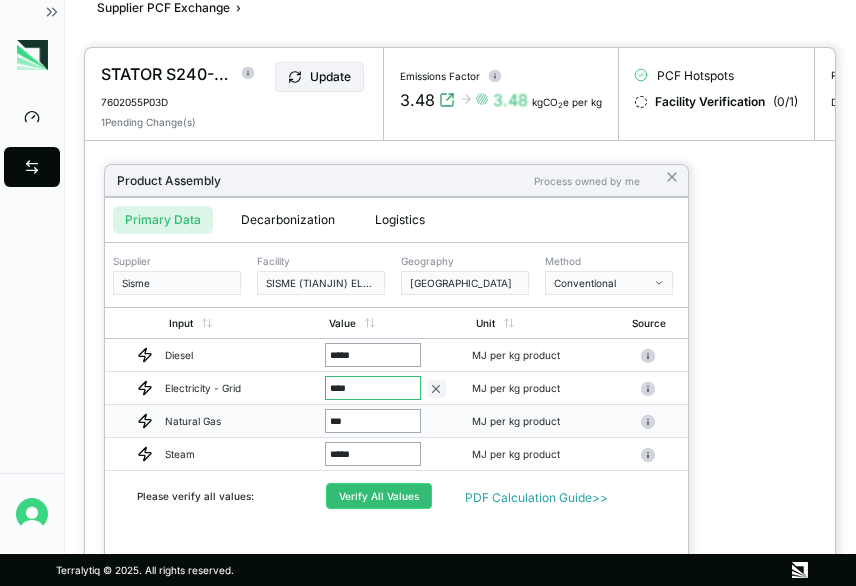 type on "****" 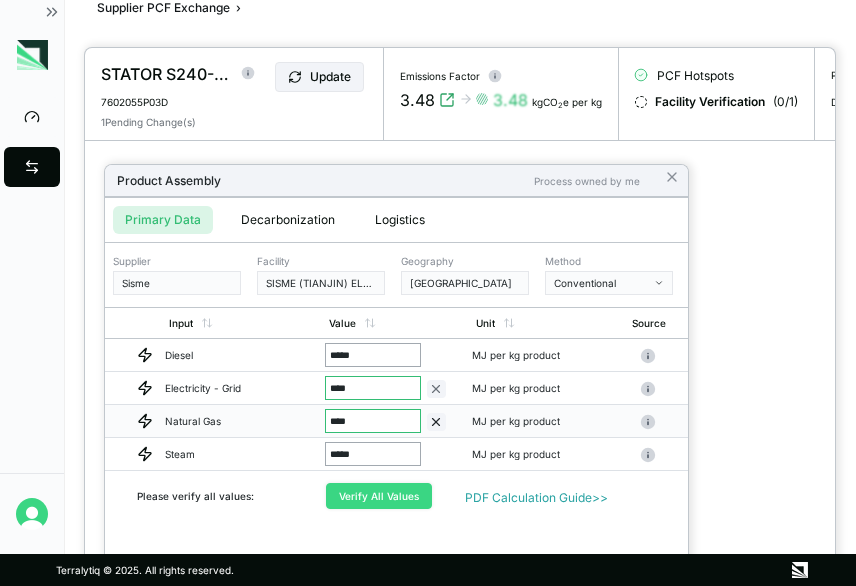 click on "Verify All Values" at bounding box center (379, 496) 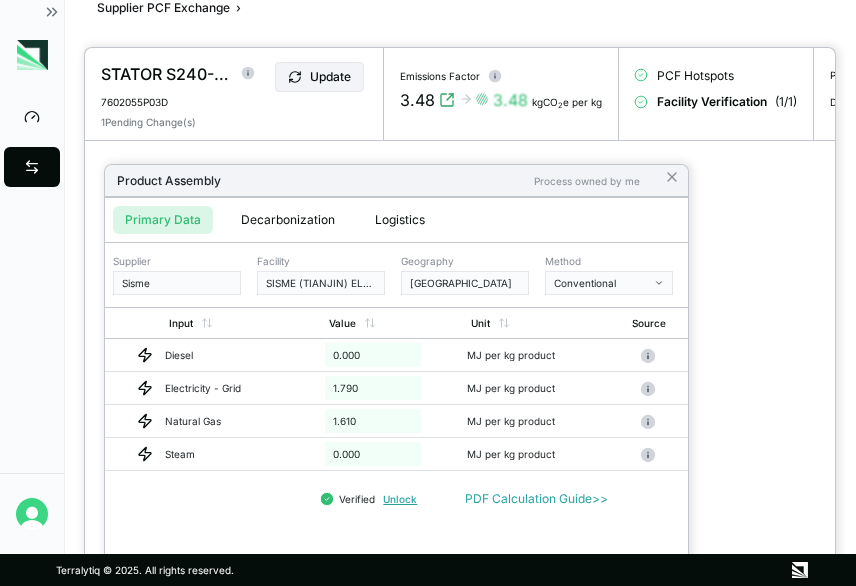 click at bounding box center (460, 317) 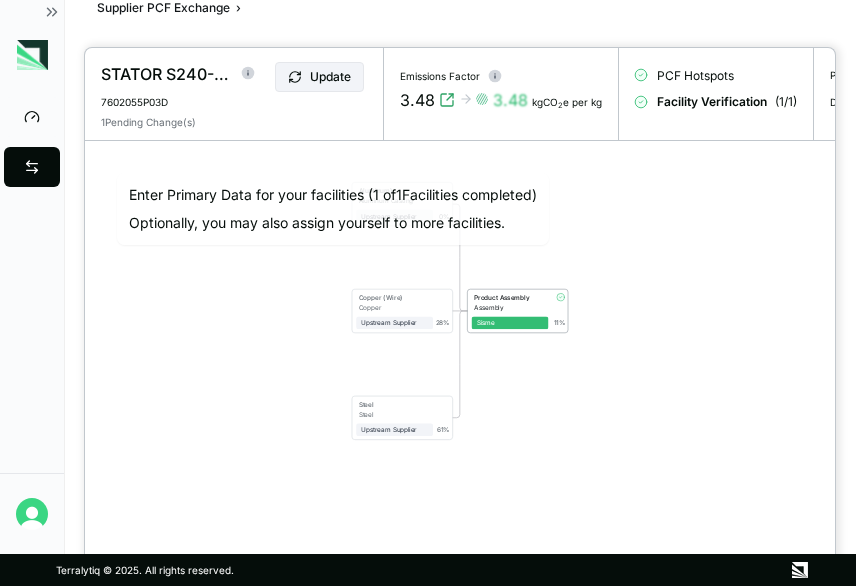 click on "Update" at bounding box center (319, 77) 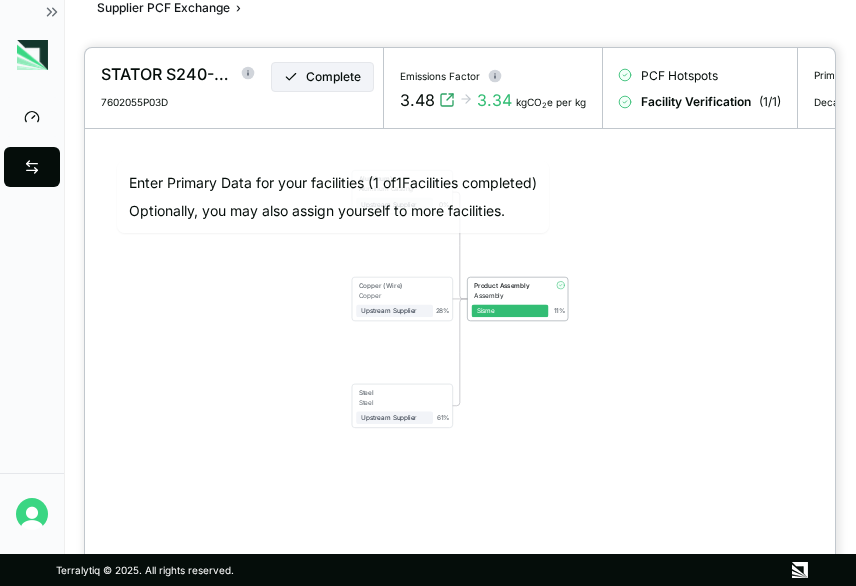 click at bounding box center (428, 293) 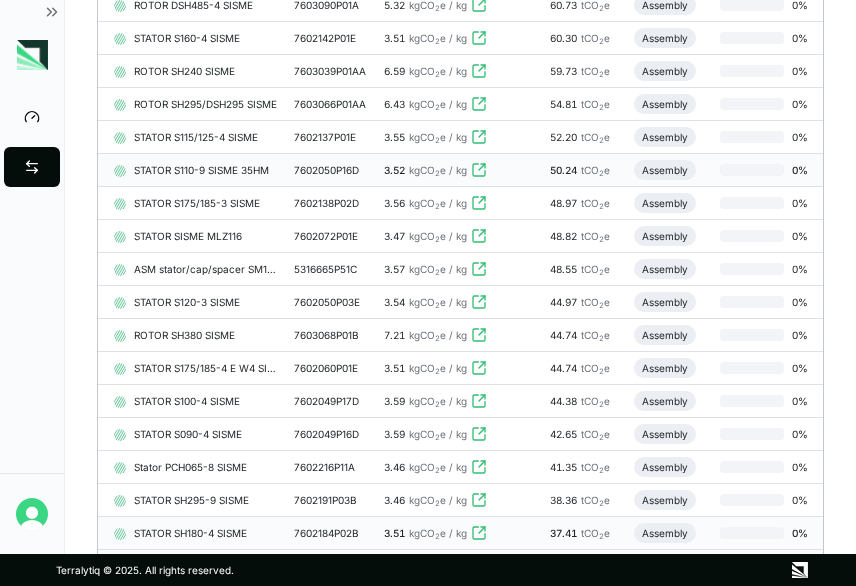 scroll, scrollTop: 1338, scrollLeft: 0, axis: vertical 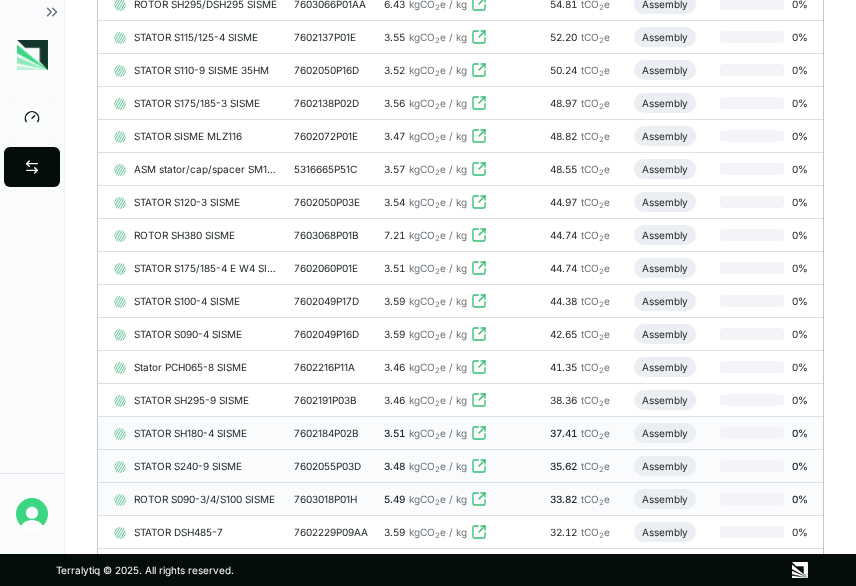 click on "7603018P01H" at bounding box center [331, 499] 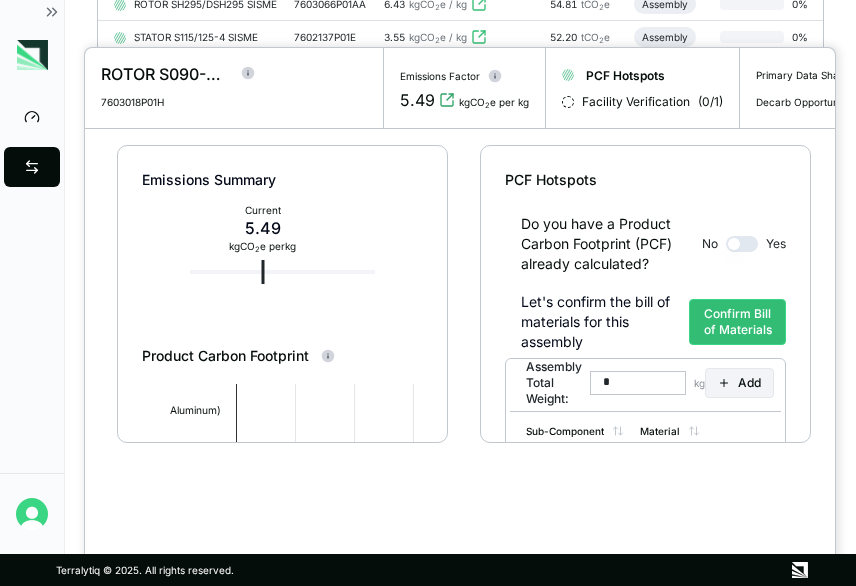 scroll, scrollTop: 38, scrollLeft: 0, axis: vertical 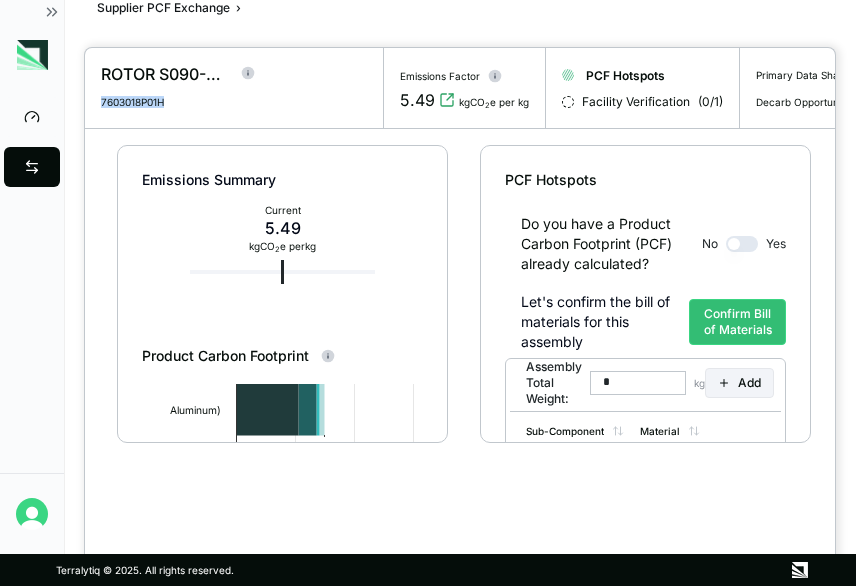drag, startPoint x: 99, startPoint y: 99, endPoint x: 170, endPoint y: 106, distance: 71.34424 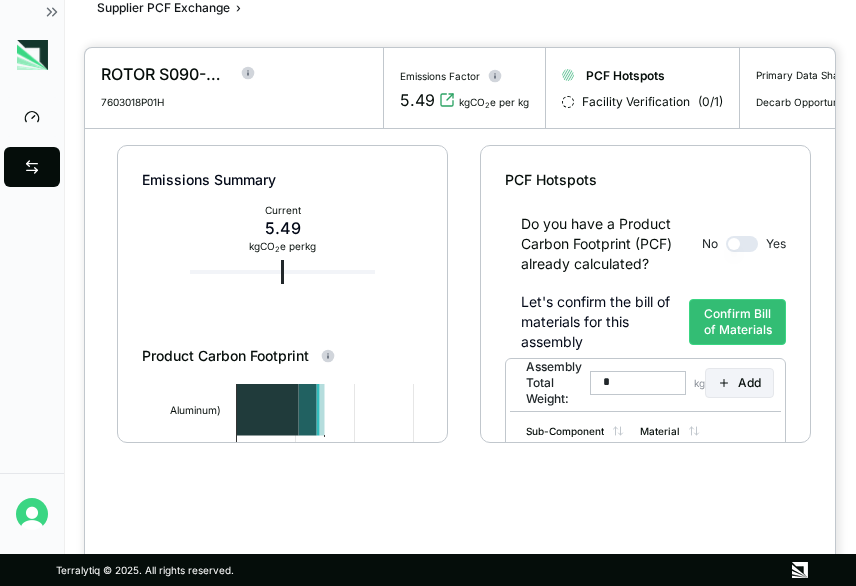click on "*" at bounding box center (638, 383) 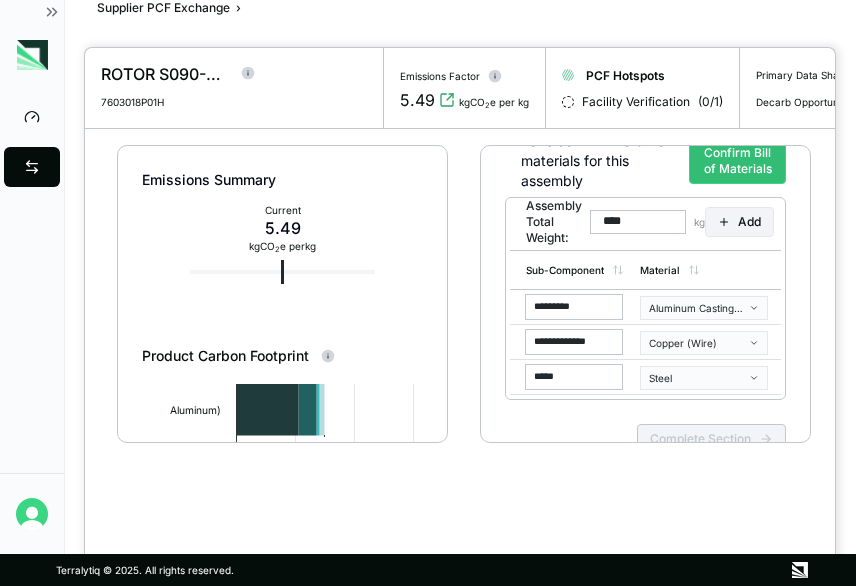 scroll, scrollTop: 200, scrollLeft: 0, axis: vertical 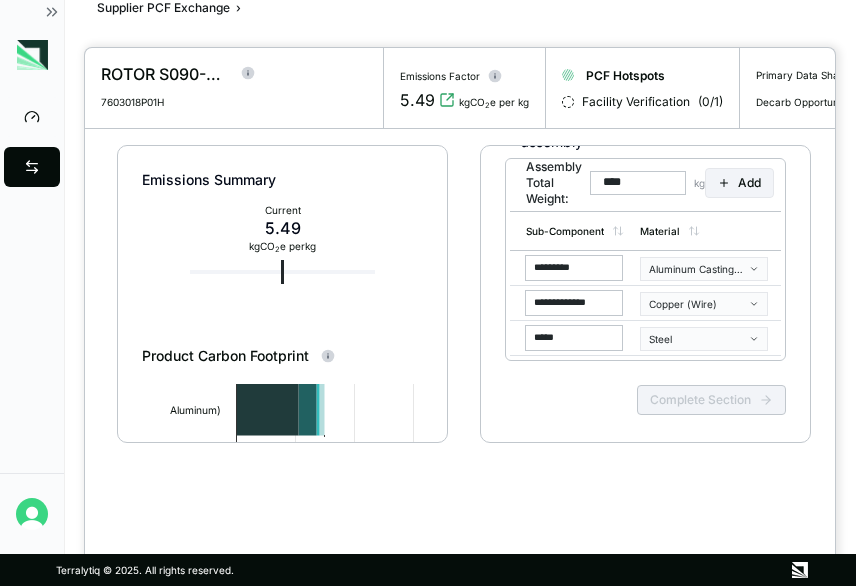 type on "****" 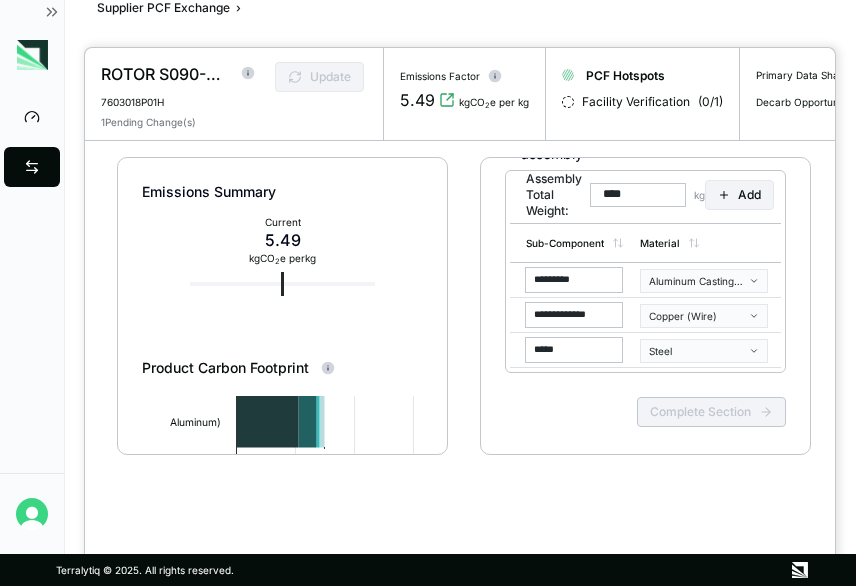 click on "**********" at bounding box center (645, 295) 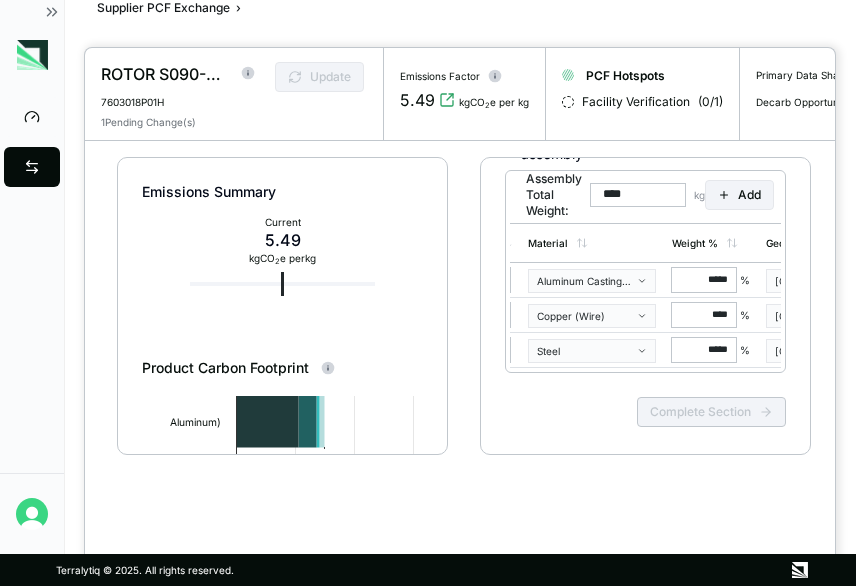 scroll, scrollTop: 0, scrollLeft: 225, axis: horizontal 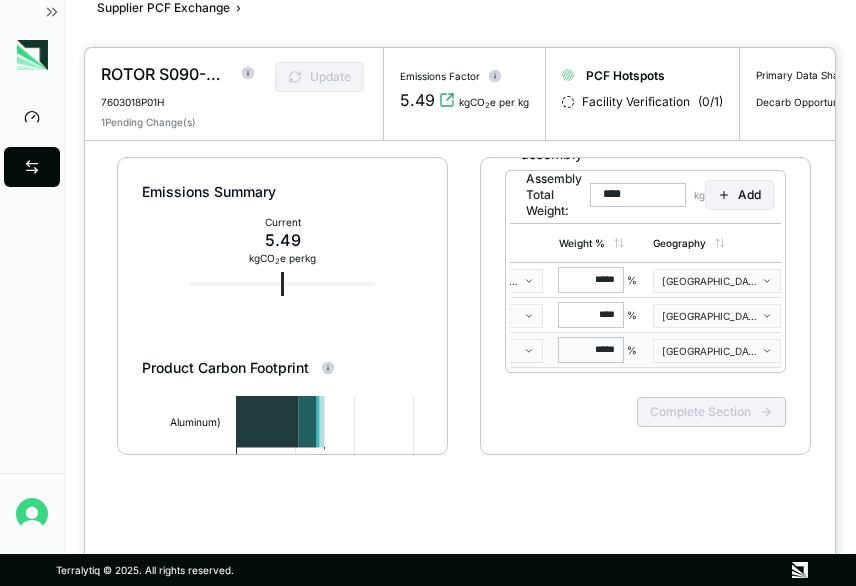 click on "*****" at bounding box center [591, 350] 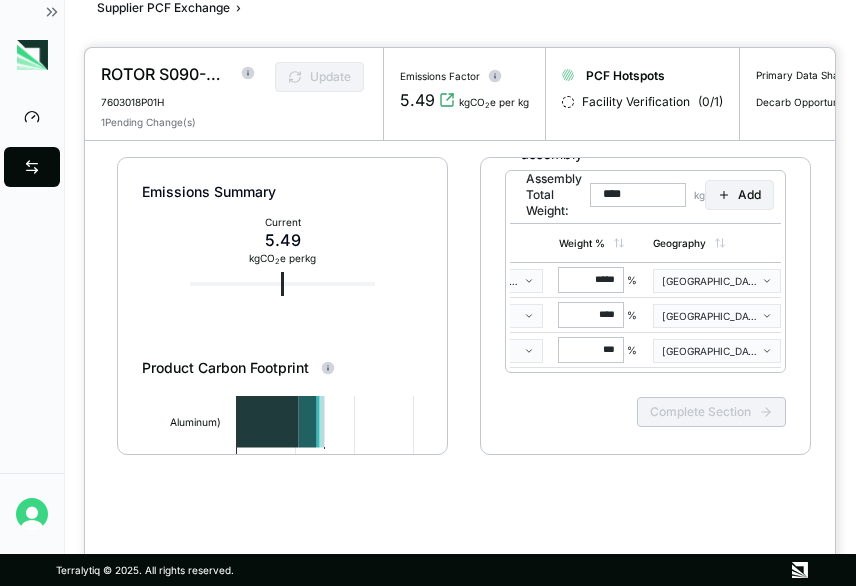 type on "****" 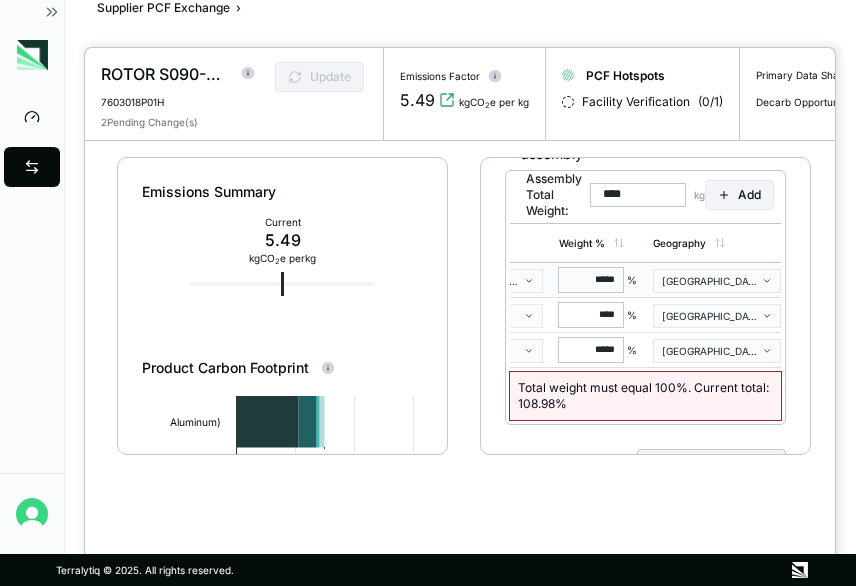 click on "*****" at bounding box center (591, 280) 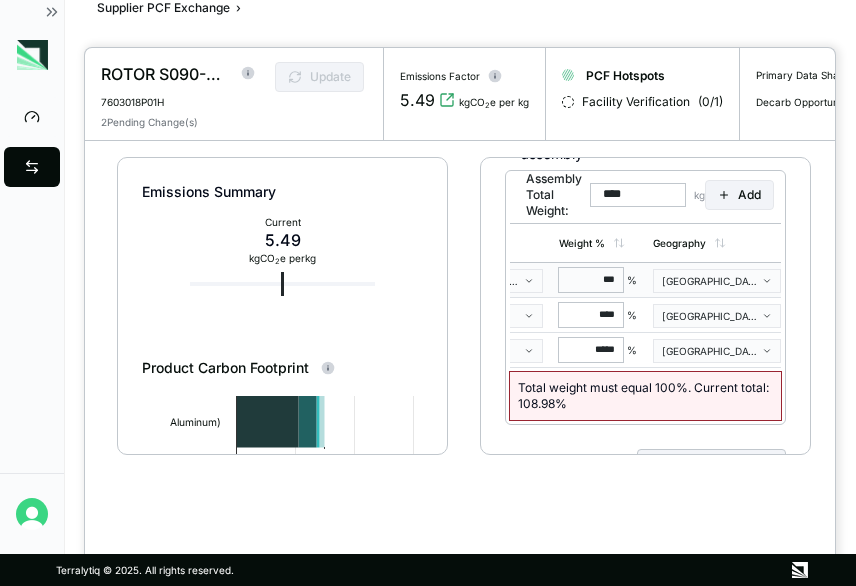type on "****" 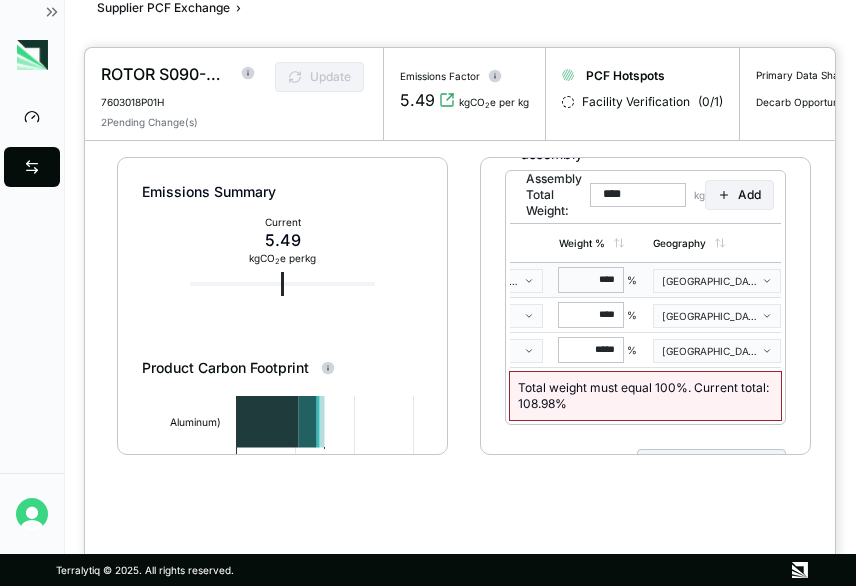click on "**********" at bounding box center [645, 138] 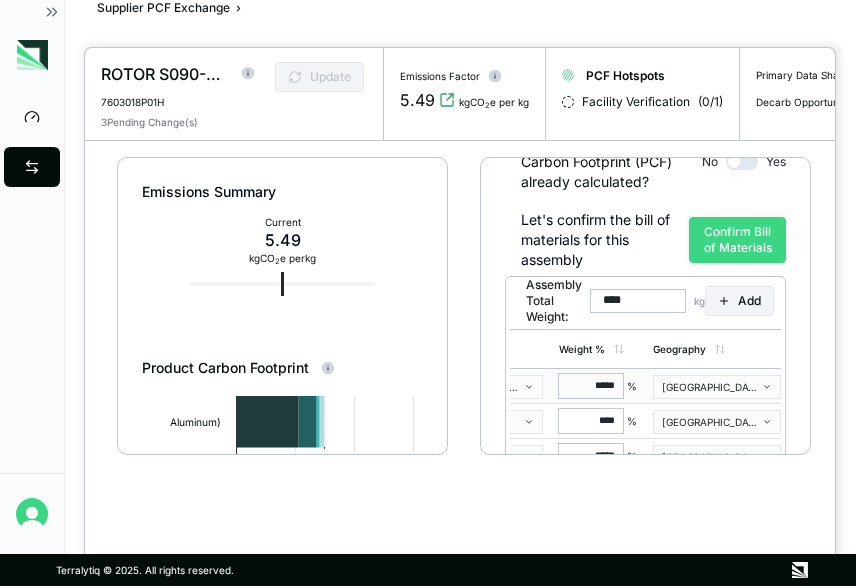 scroll, scrollTop: 0, scrollLeft: 0, axis: both 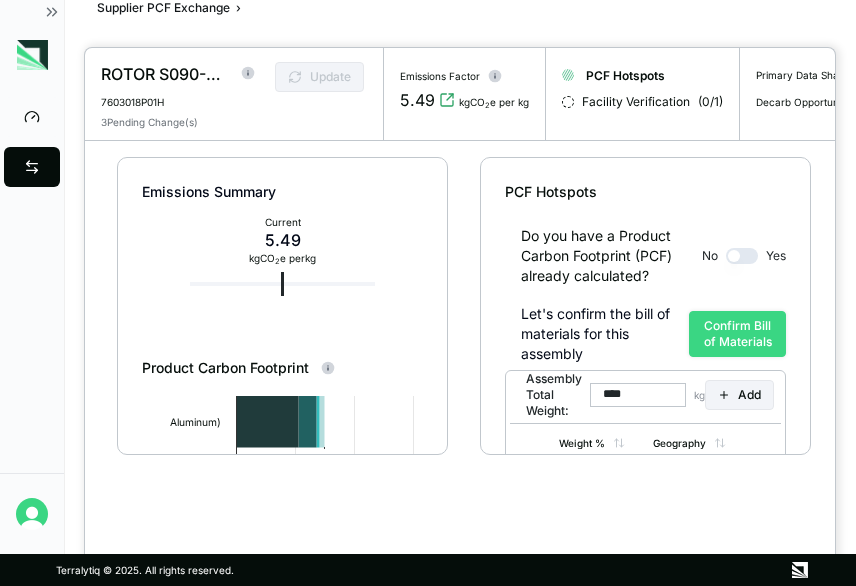 click on "Confirm Bill of Materials" at bounding box center [737, 334] 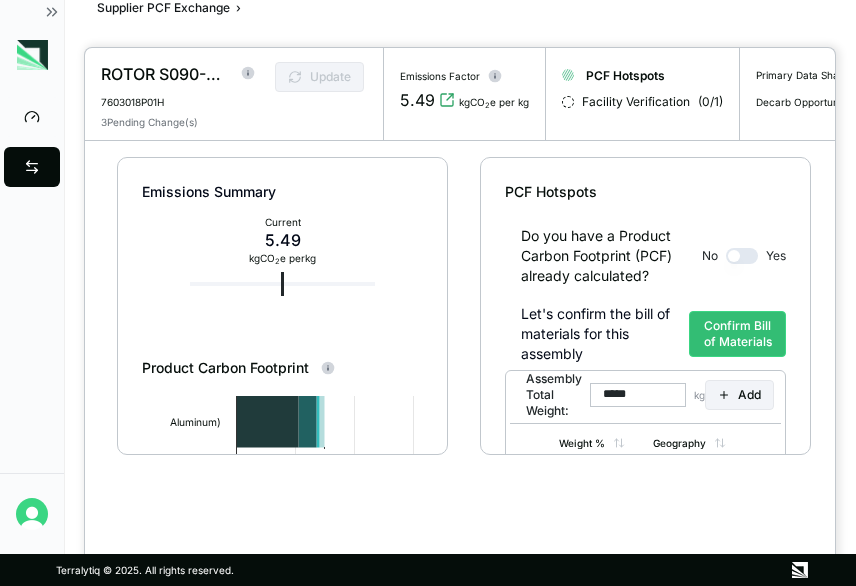 scroll, scrollTop: 0, scrollLeft: 220, axis: horizontal 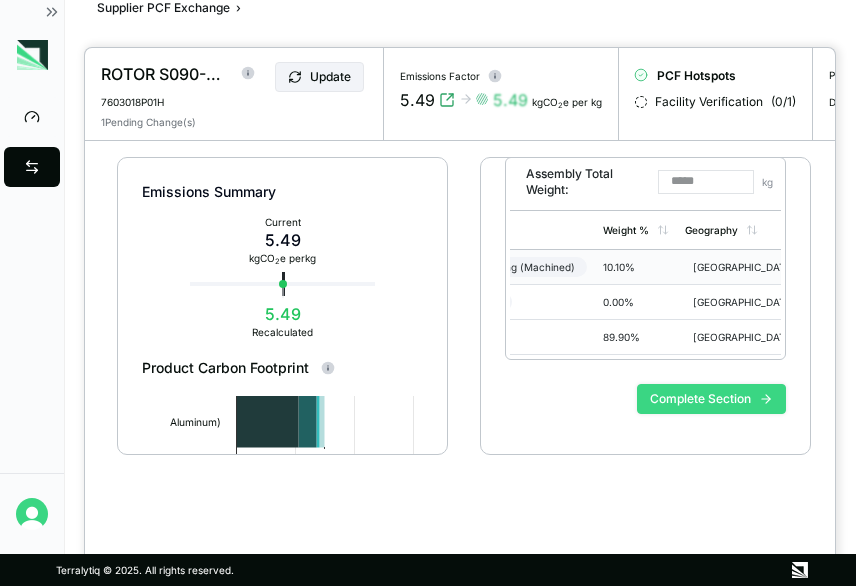 click on "Complete Section" at bounding box center [711, 399] 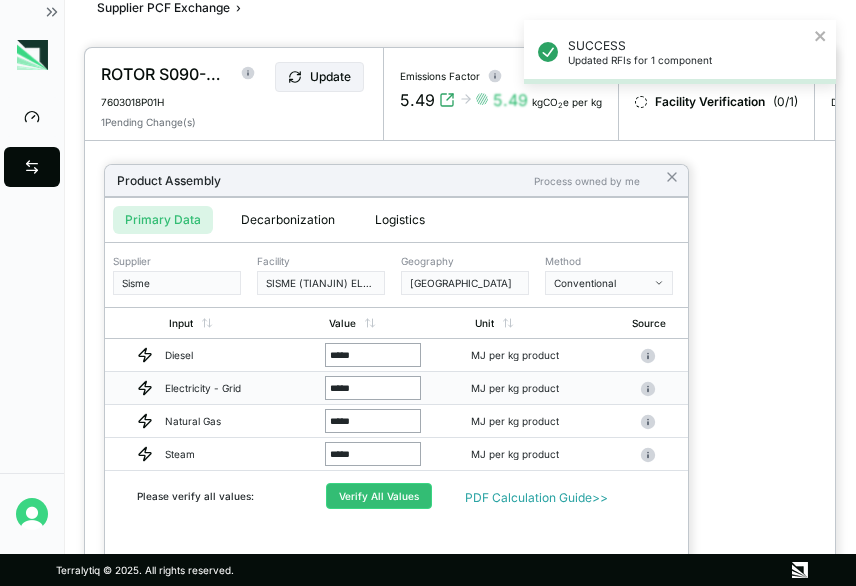 click on "*****" at bounding box center [373, 388] 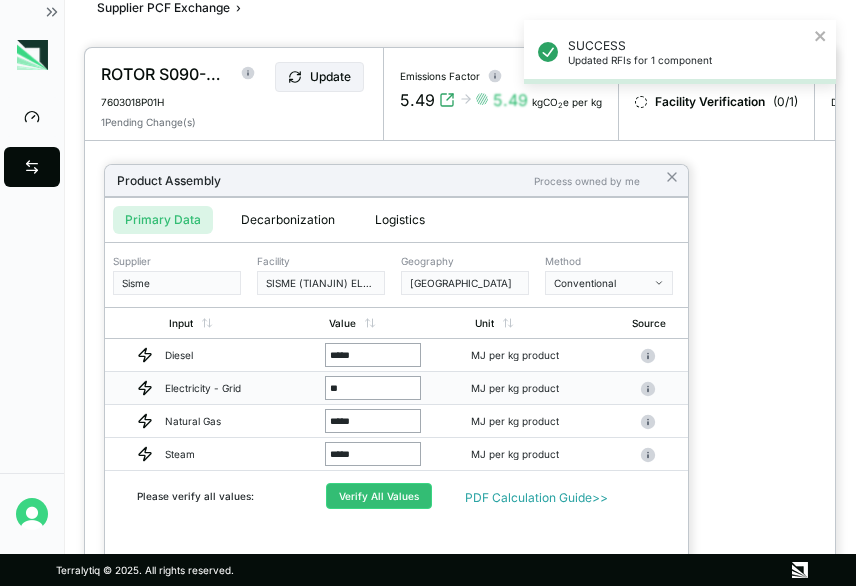 type on "*" 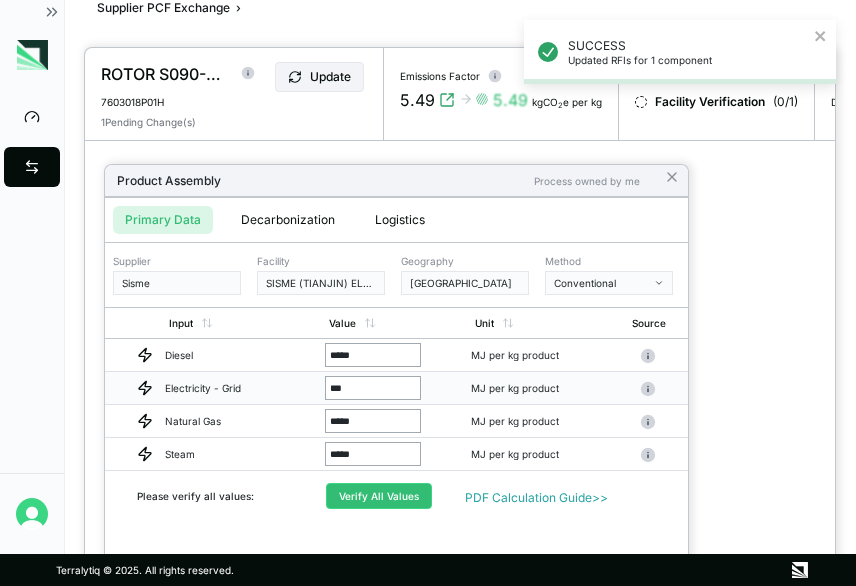 type on "****" 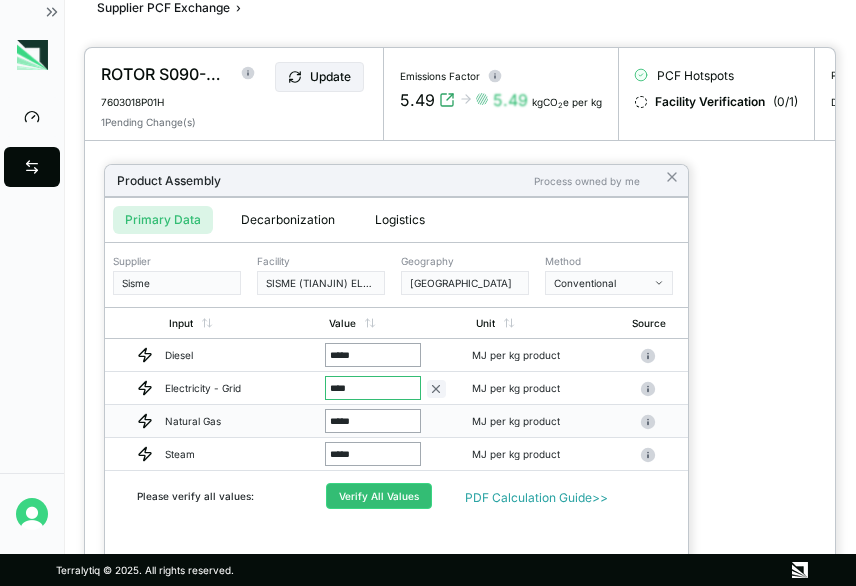 click on "*****" at bounding box center [373, 421] 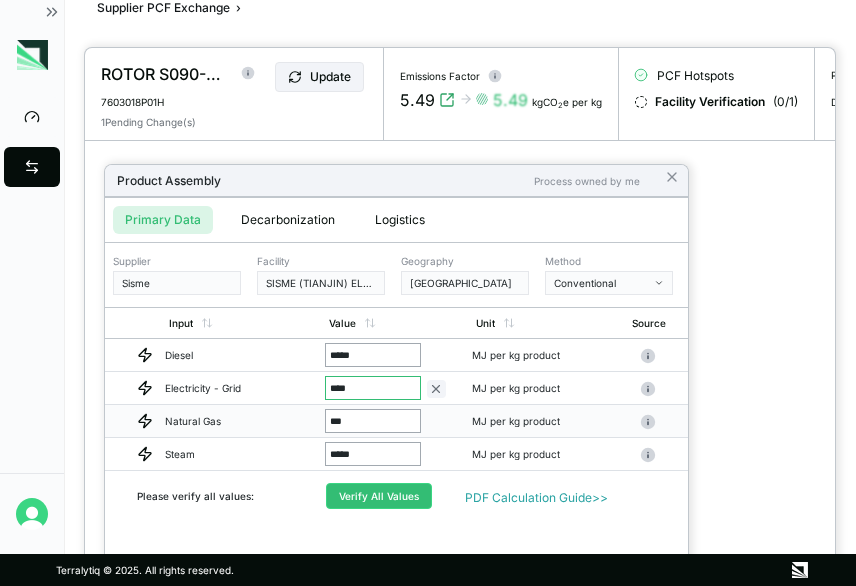 type on "****" 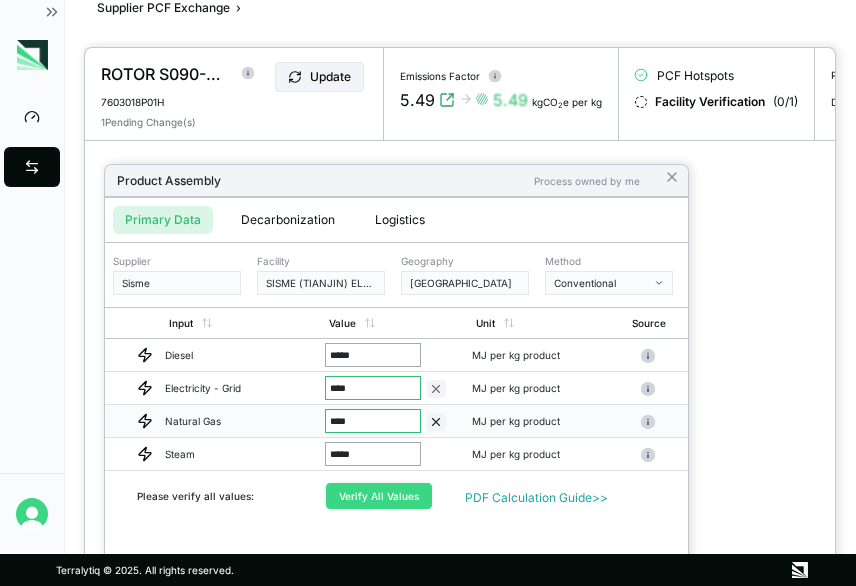 click on "Verify All Values" at bounding box center [379, 496] 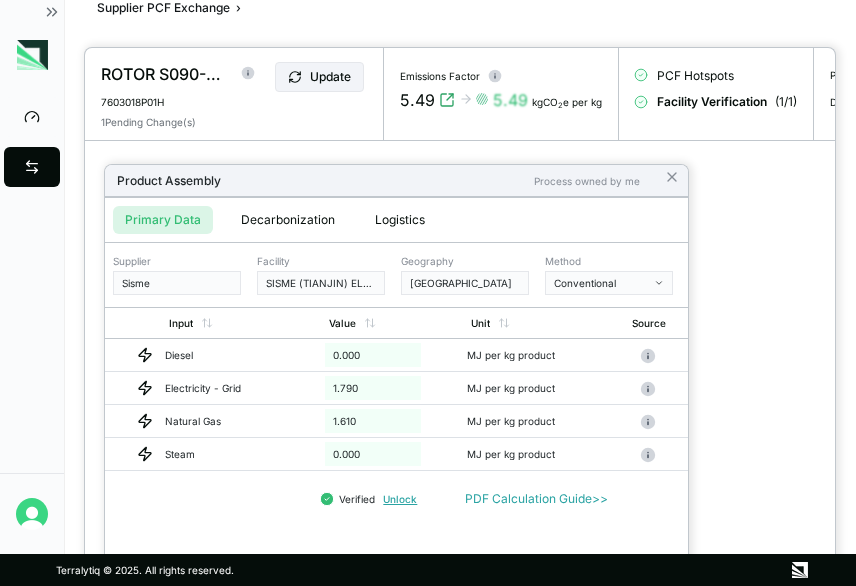 click at bounding box center (460, 317) 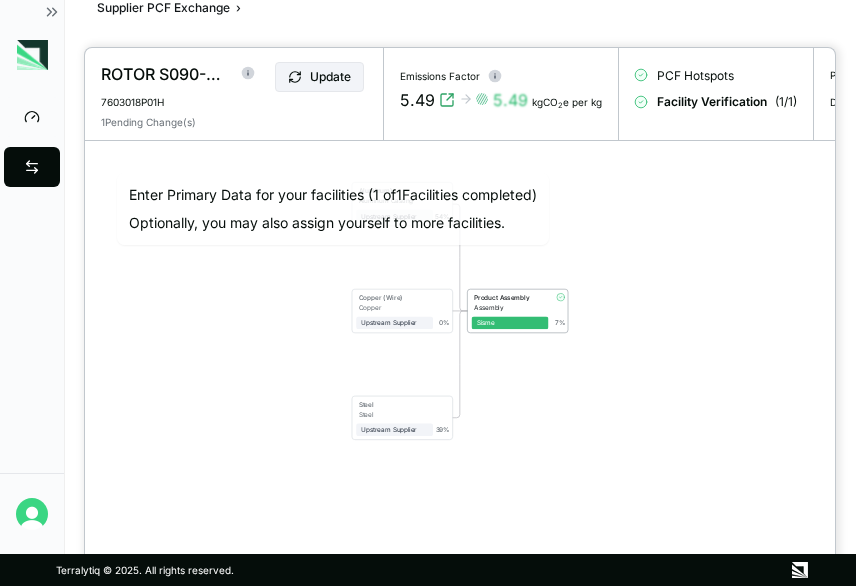 click on "Update" at bounding box center (319, 77) 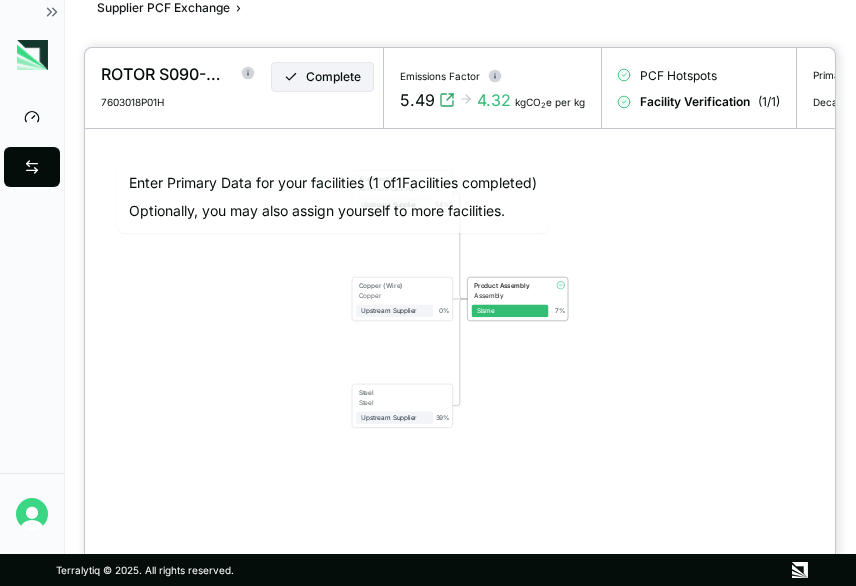 click at bounding box center (428, 293) 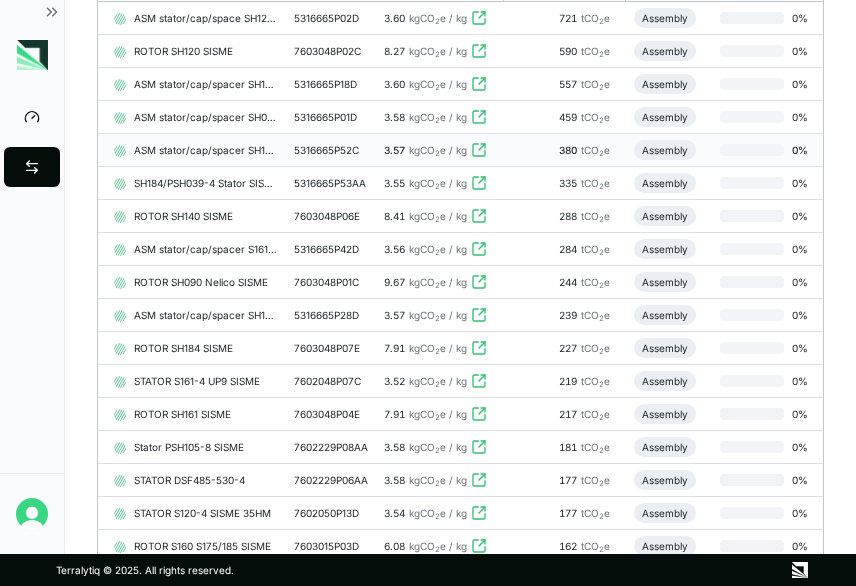 scroll, scrollTop: 338, scrollLeft: 0, axis: vertical 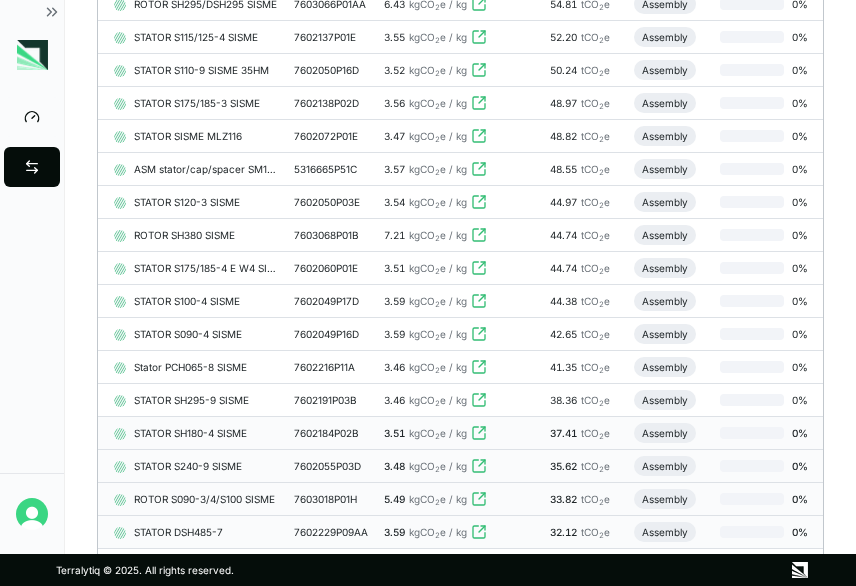 click on "7602229P09AA" at bounding box center (331, 532) 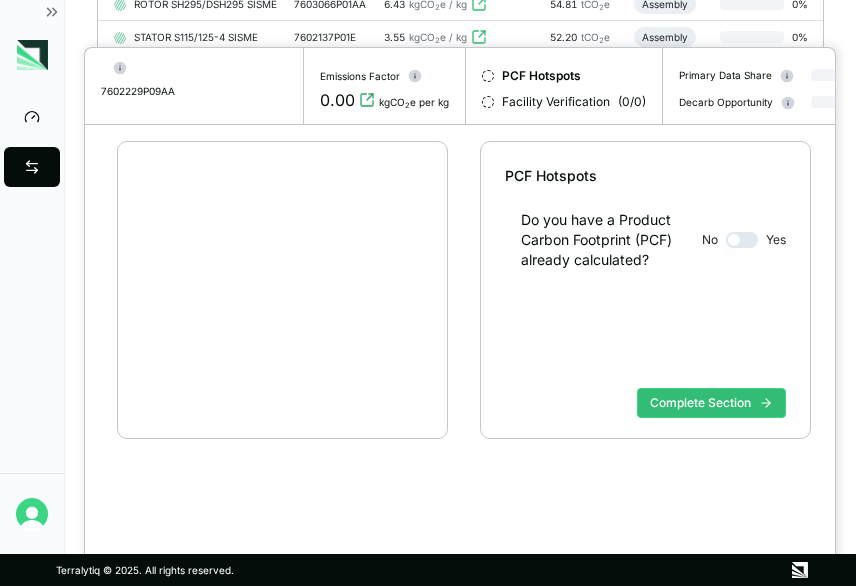 scroll, scrollTop: 38, scrollLeft: 0, axis: vertical 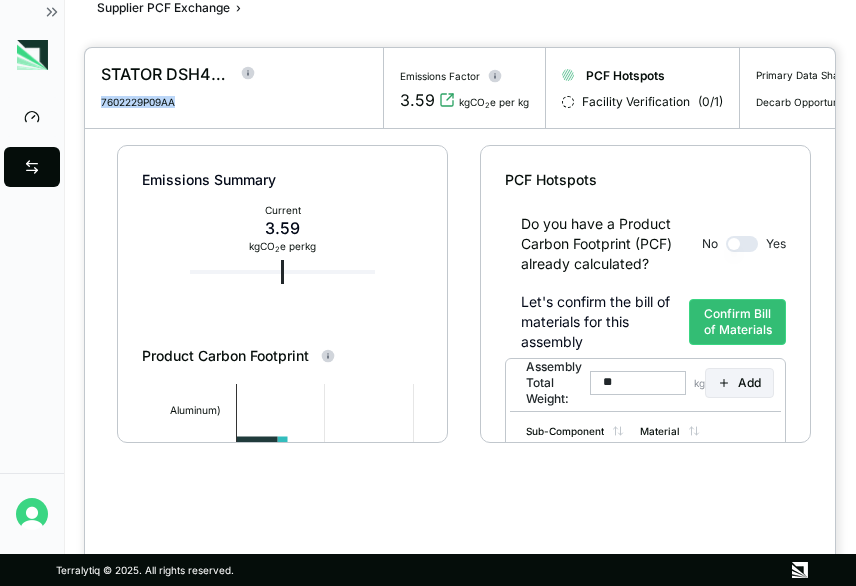 drag, startPoint x: 102, startPoint y: 95, endPoint x: 174, endPoint y: 103, distance: 72.443085 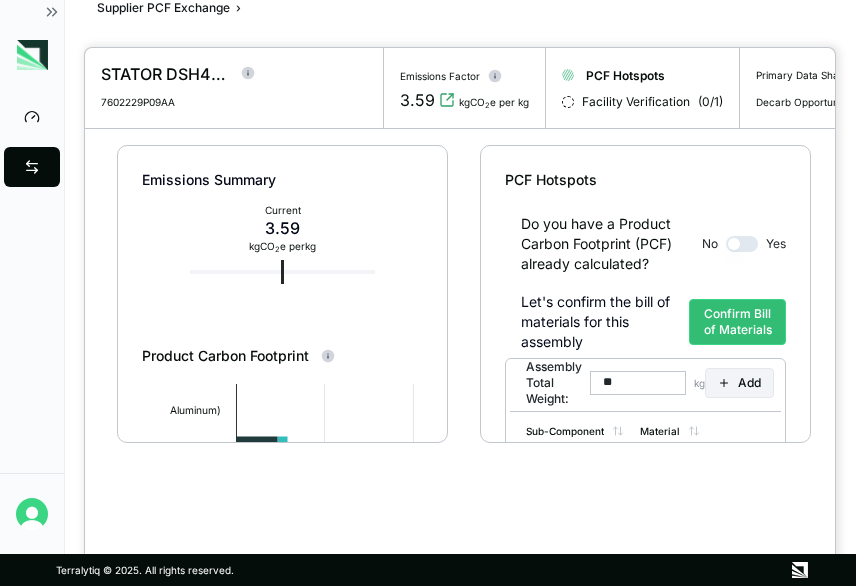 click on "**" at bounding box center (638, 383) 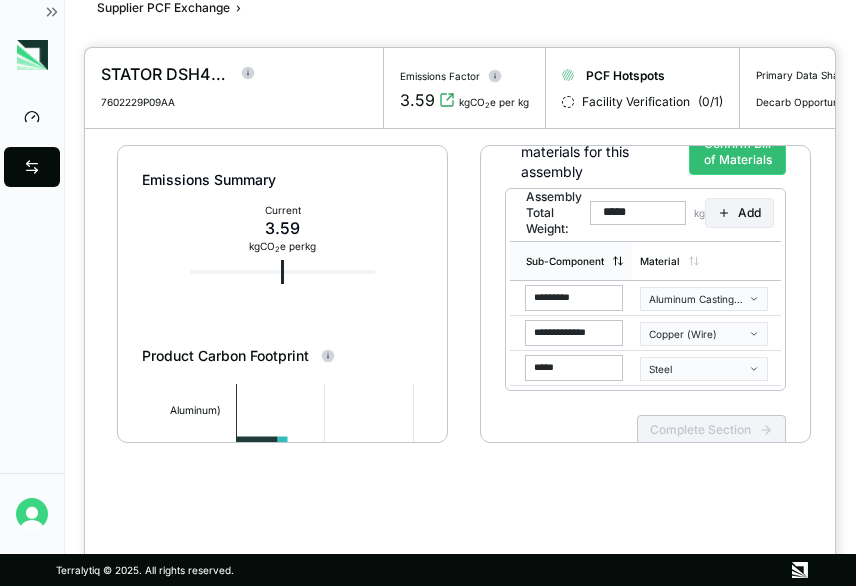 scroll, scrollTop: 200, scrollLeft: 0, axis: vertical 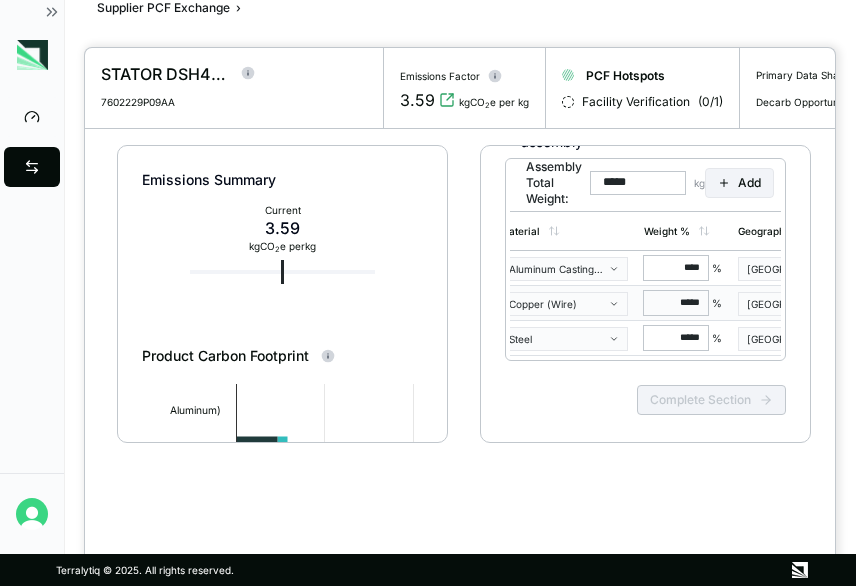 type on "*****" 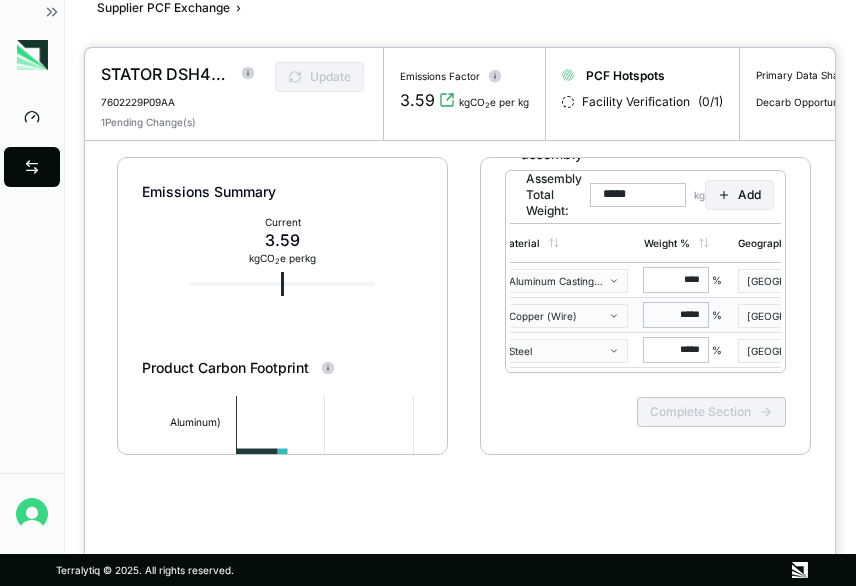 click on "*****" at bounding box center [676, 315] 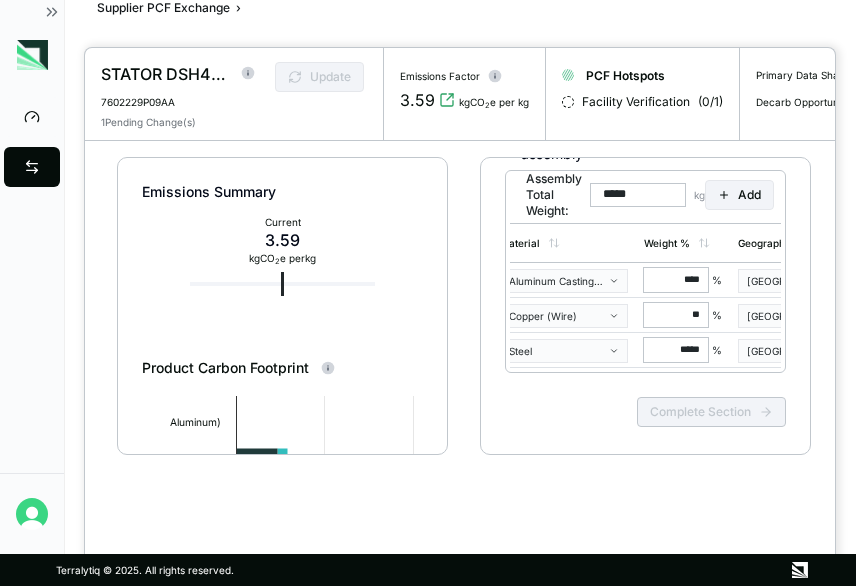 type on "*" 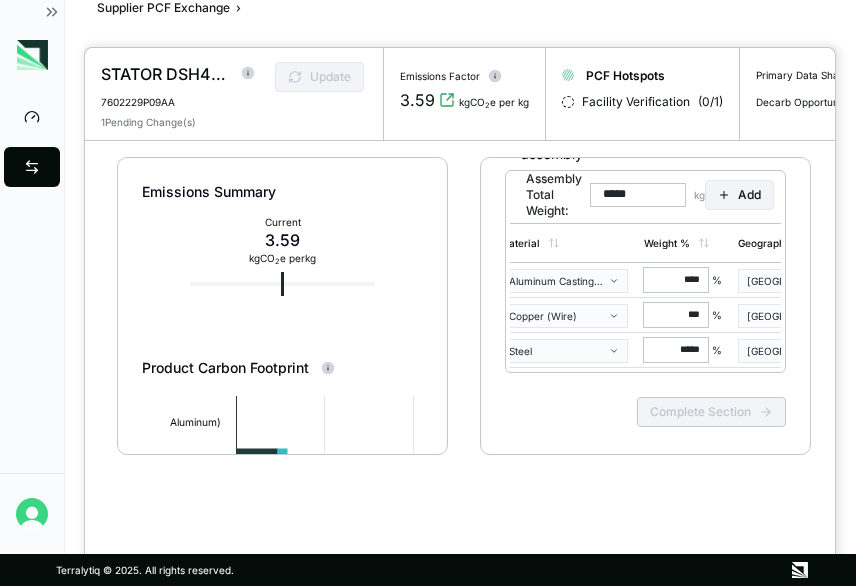 type on "****" 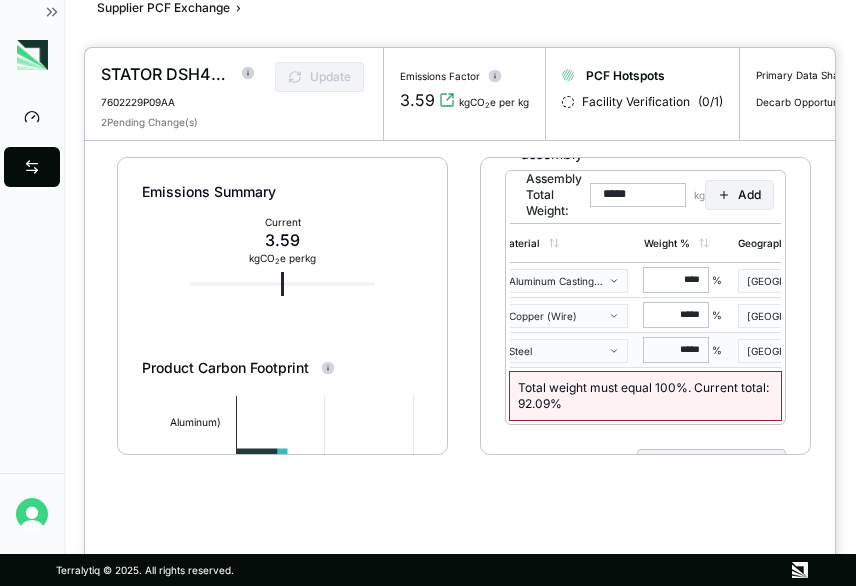 click on "*****" at bounding box center (676, 350) 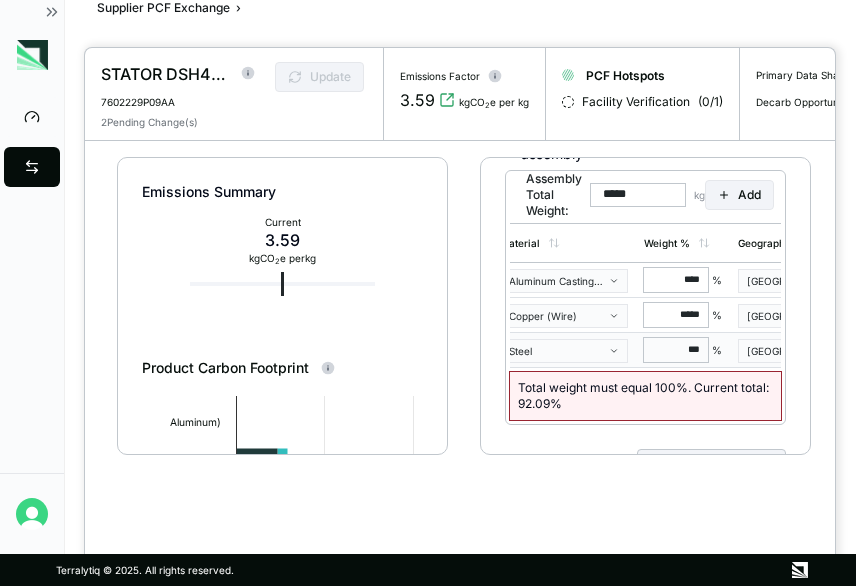 type on "****" 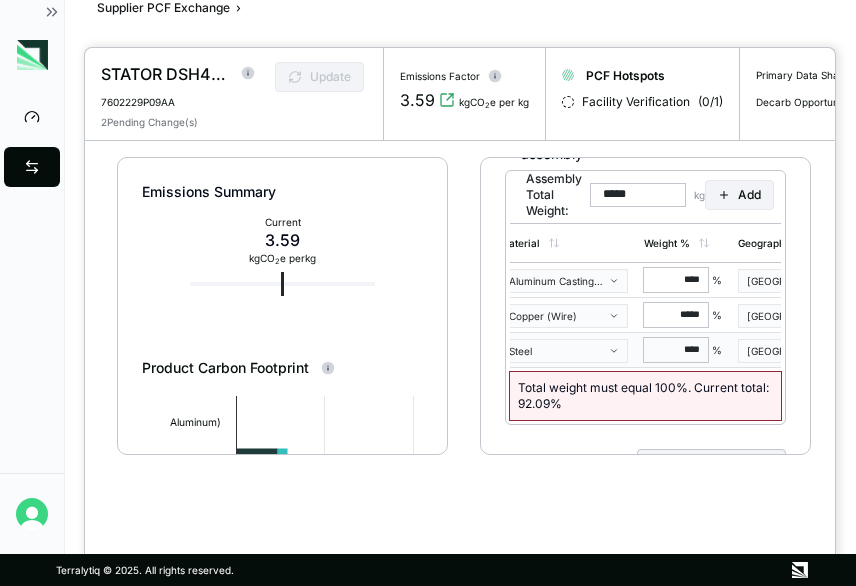 click on "**********" at bounding box center [645, 138] 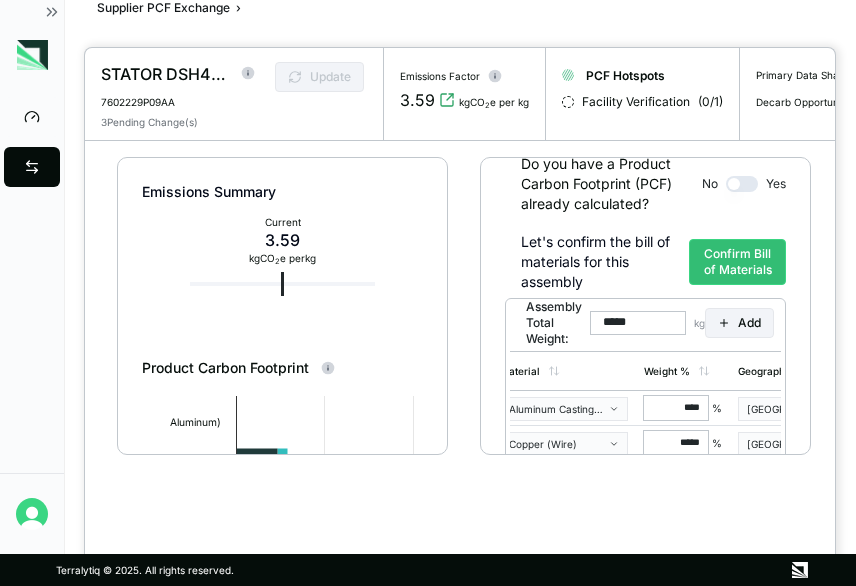 scroll, scrollTop: 0, scrollLeft: 0, axis: both 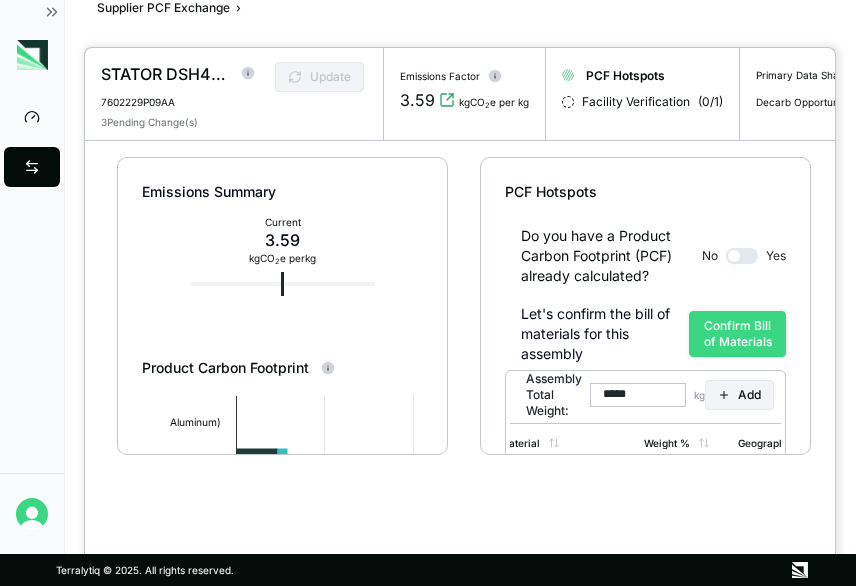 click on "Confirm Bill of Materials" at bounding box center [737, 334] 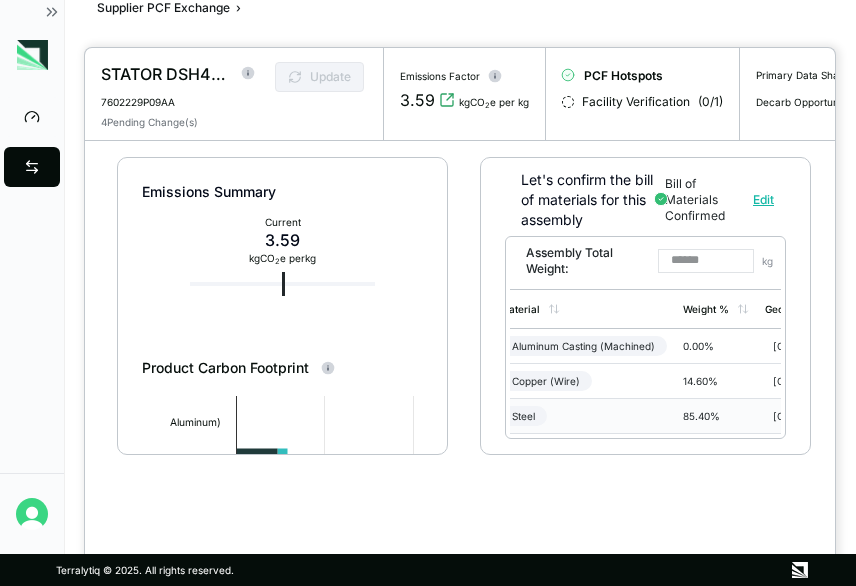 scroll, scrollTop: 220, scrollLeft: 0, axis: vertical 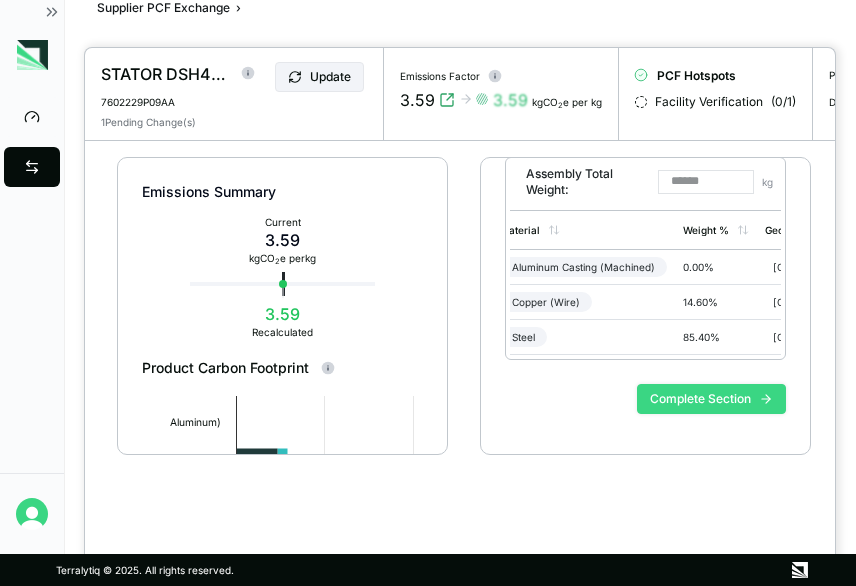 click on "Complete Section" at bounding box center [711, 399] 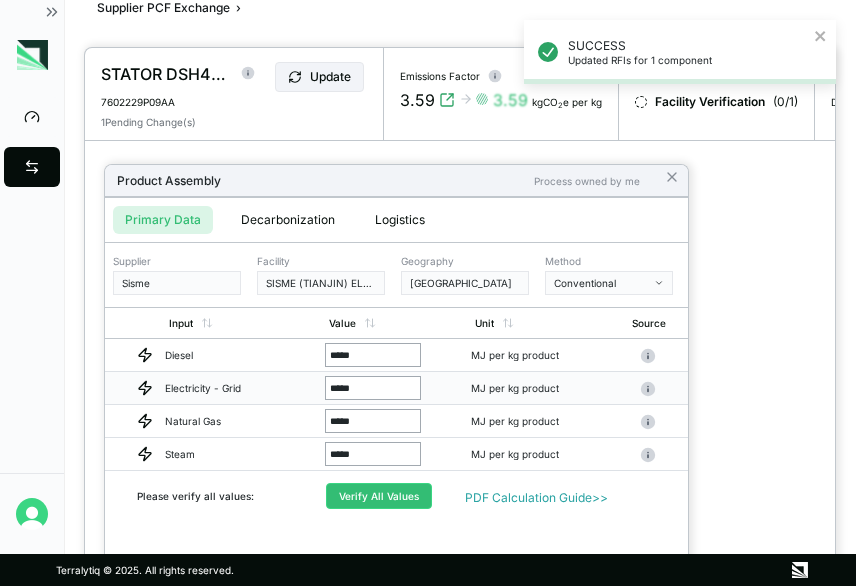 click on "*****" at bounding box center (373, 388) 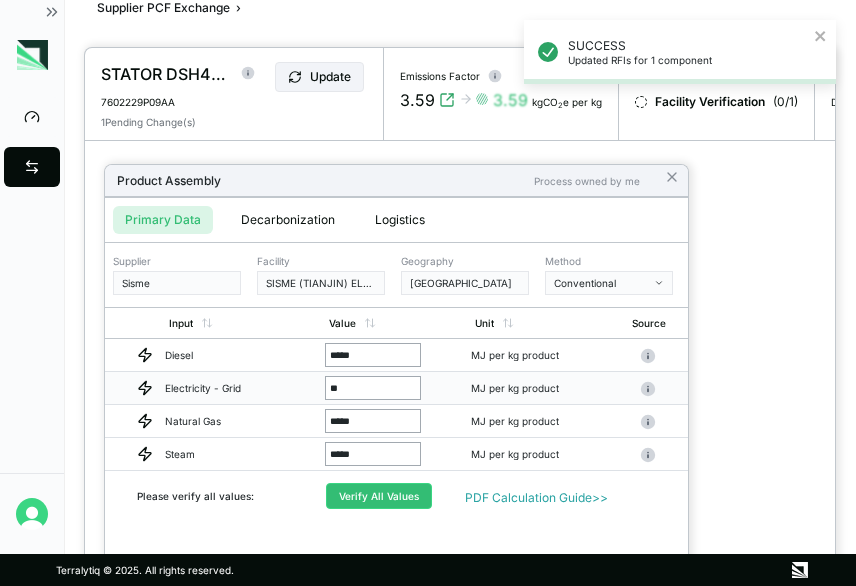 type on "*" 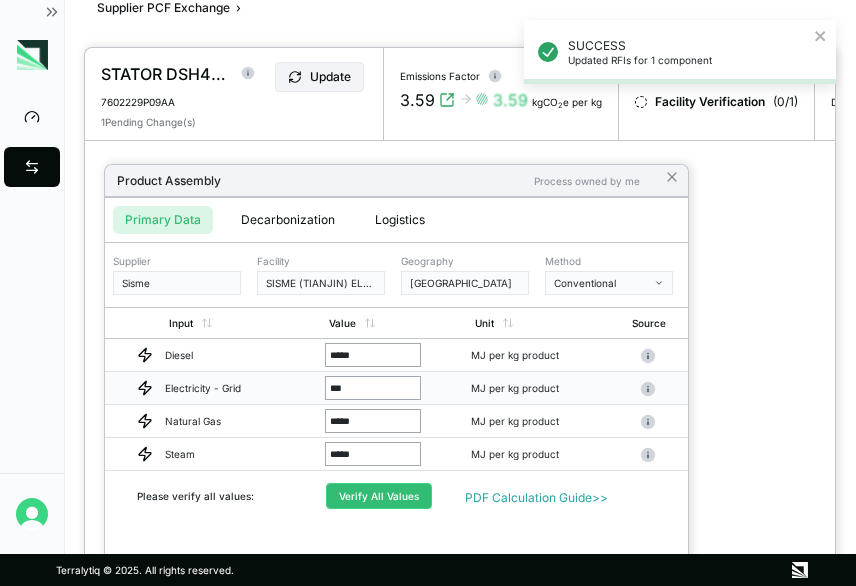 type on "****" 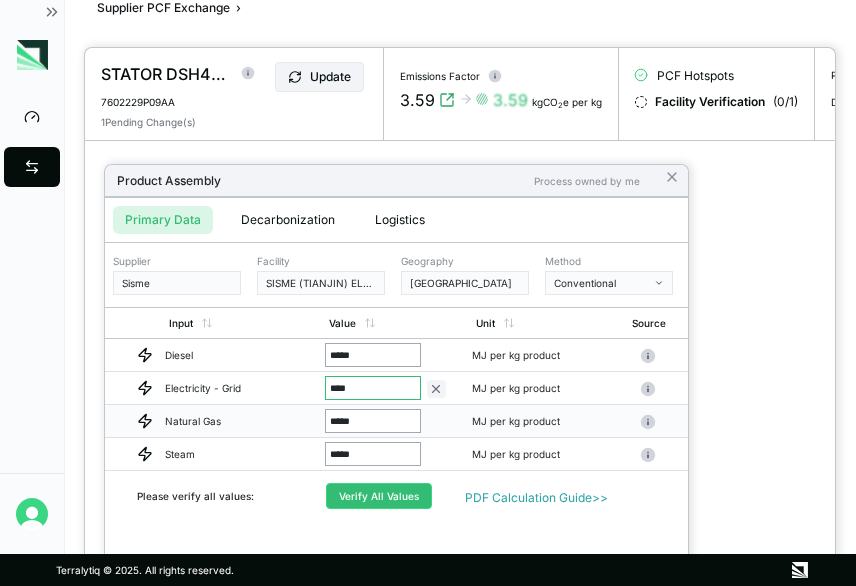 click on "*****" at bounding box center (373, 421) 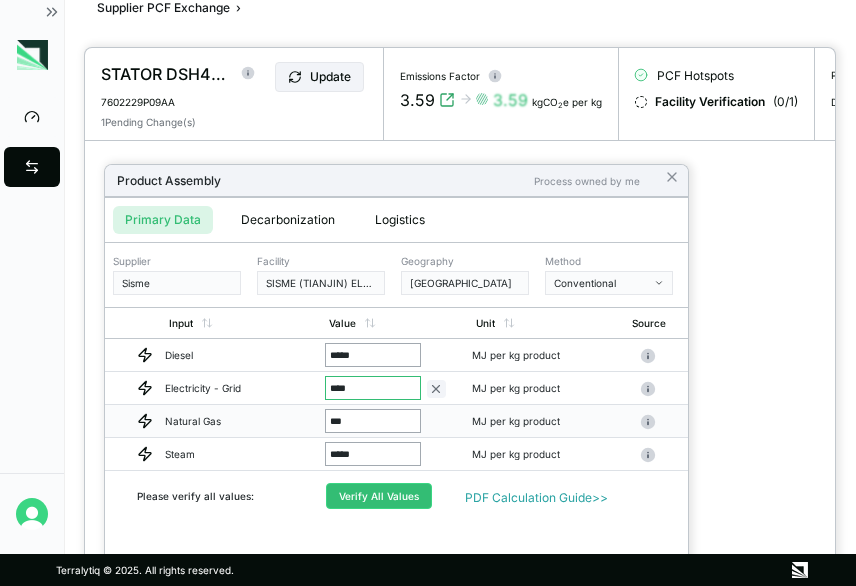 type on "****" 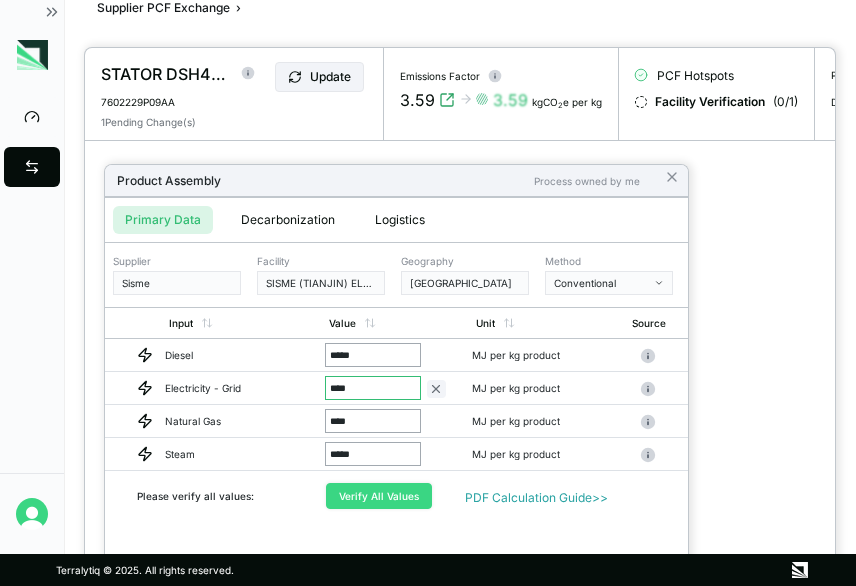 click on "Verify All Values" at bounding box center (379, 496) 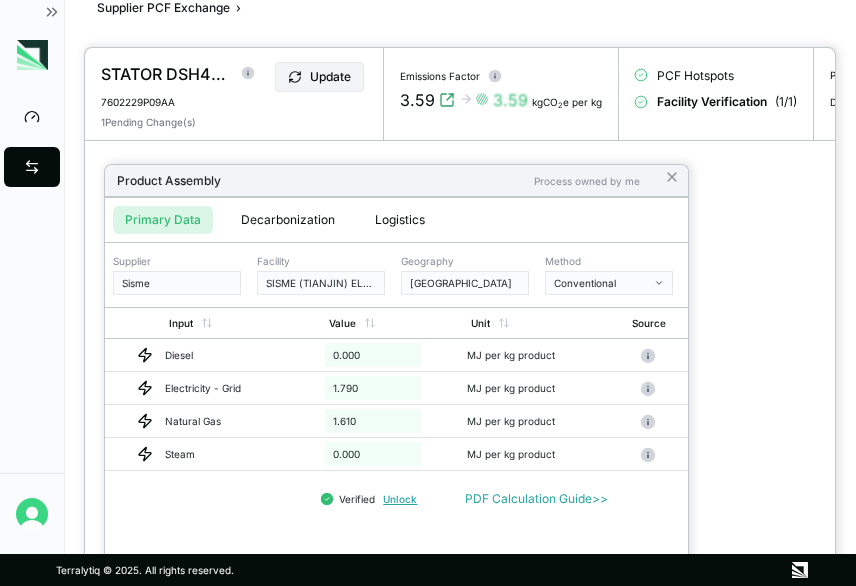 click at bounding box center (460, 317) 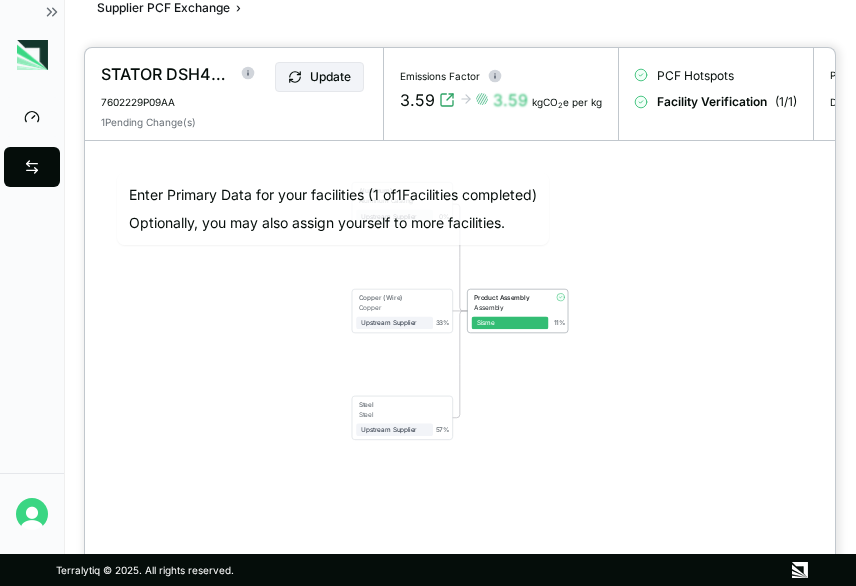click on "Update" at bounding box center [319, 77] 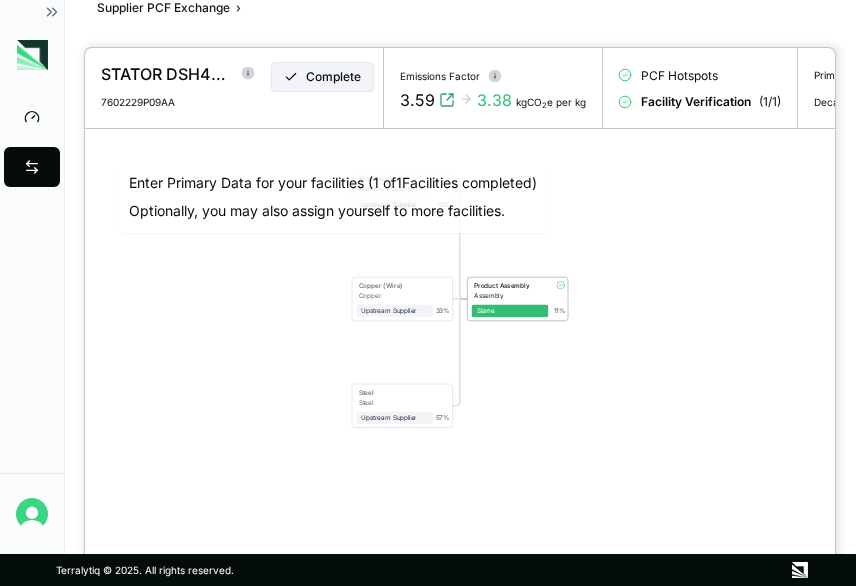 click at bounding box center [428, 293] 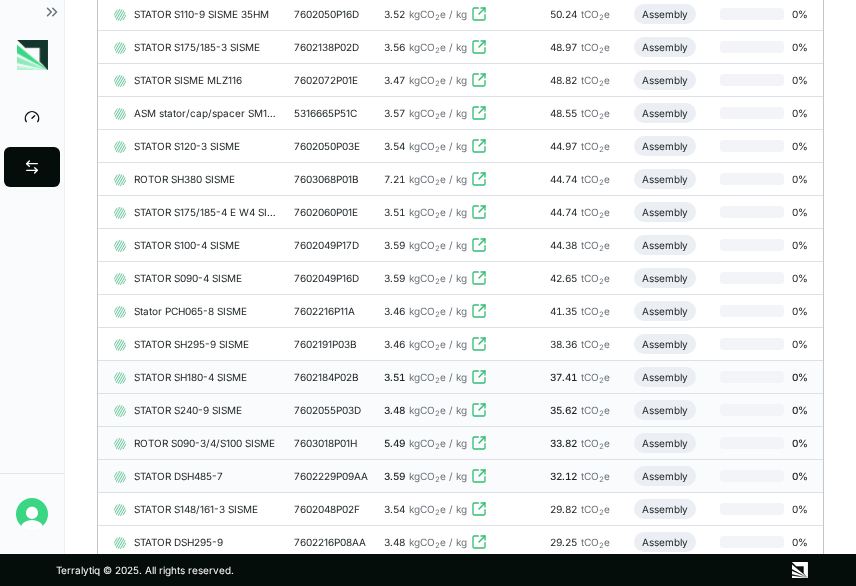 scroll, scrollTop: 1438, scrollLeft: 0, axis: vertical 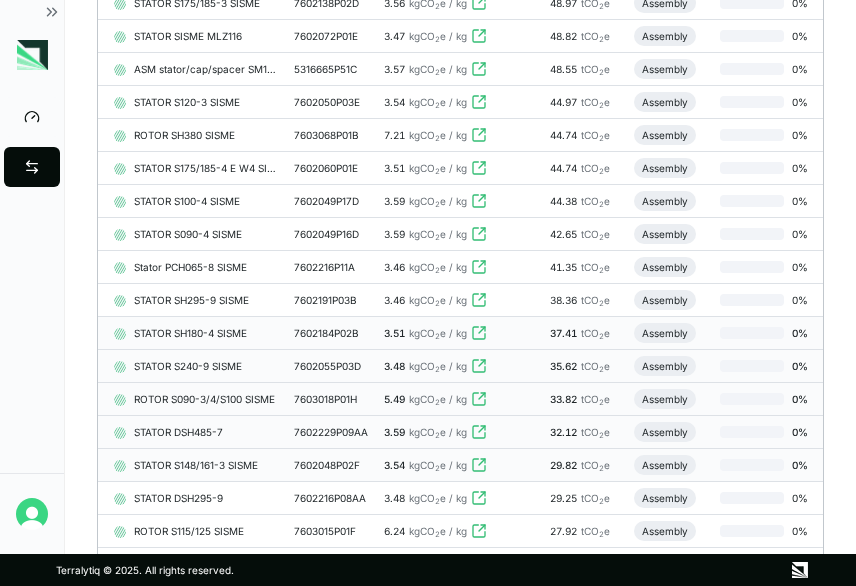 click on "7602048P02F" at bounding box center [331, 465] 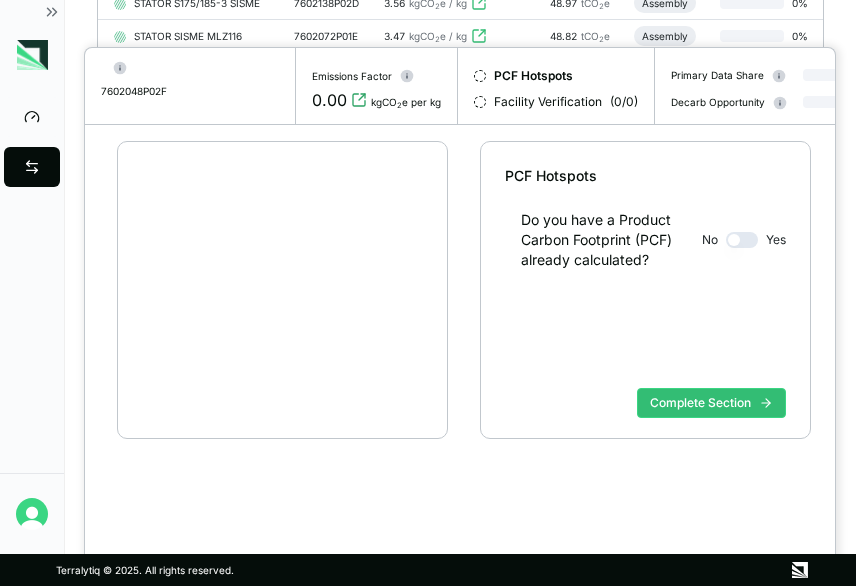 scroll, scrollTop: 38, scrollLeft: 0, axis: vertical 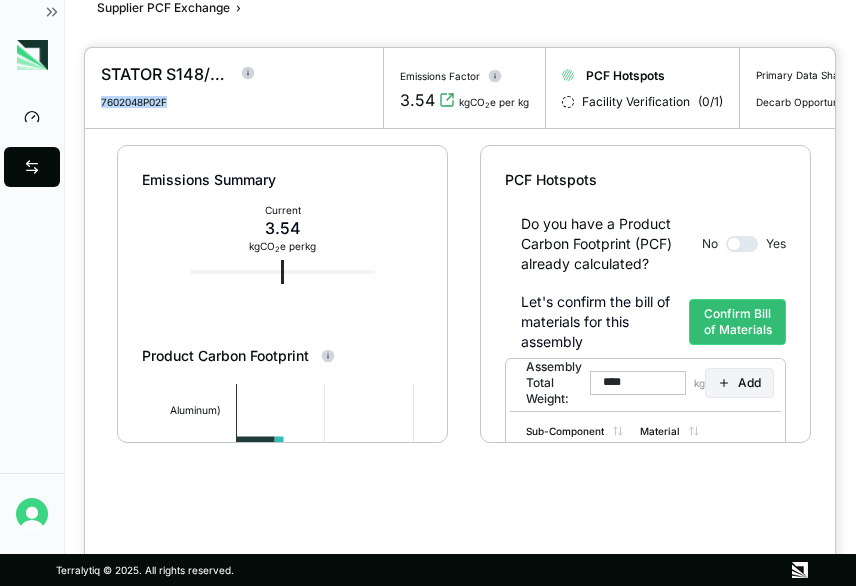 drag, startPoint x: 100, startPoint y: 97, endPoint x: 204, endPoint y: 100, distance: 104.04326 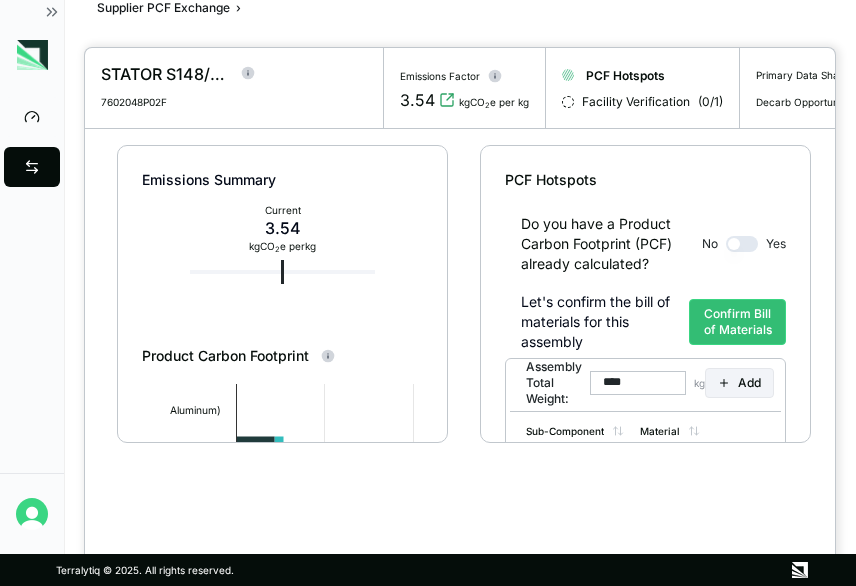 click on "****" at bounding box center [638, 383] 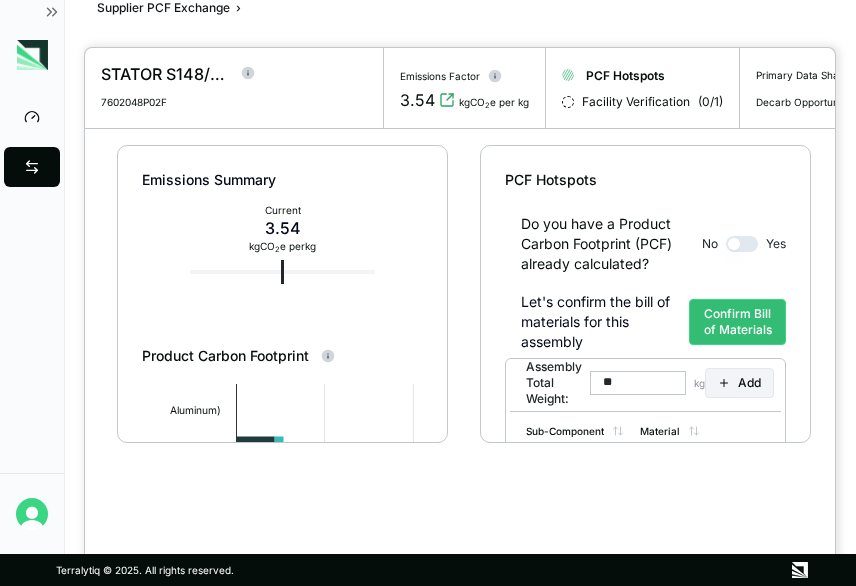 type on "*" 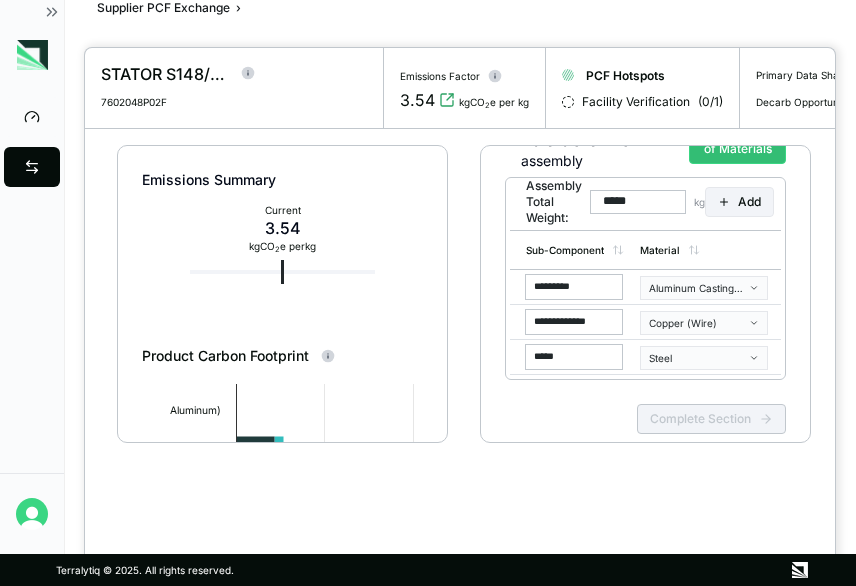 scroll, scrollTop: 200, scrollLeft: 0, axis: vertical 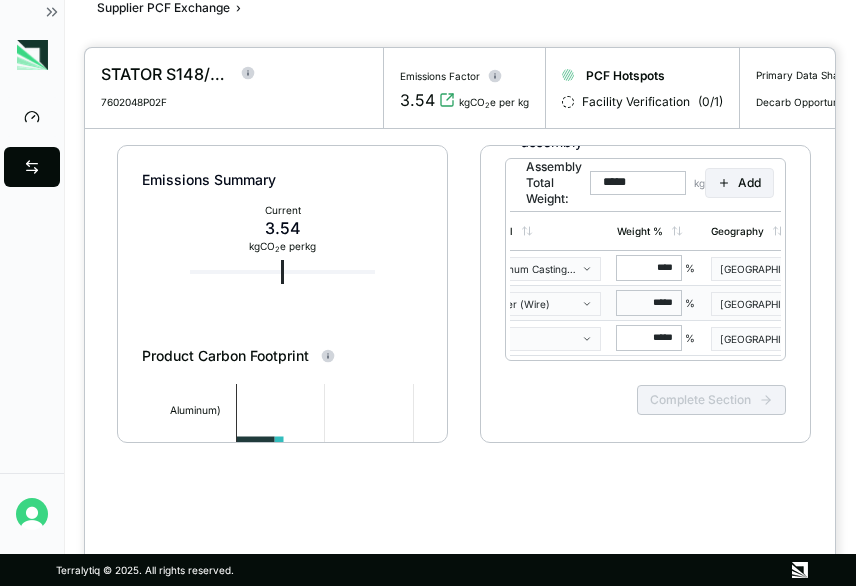 type on "*****" 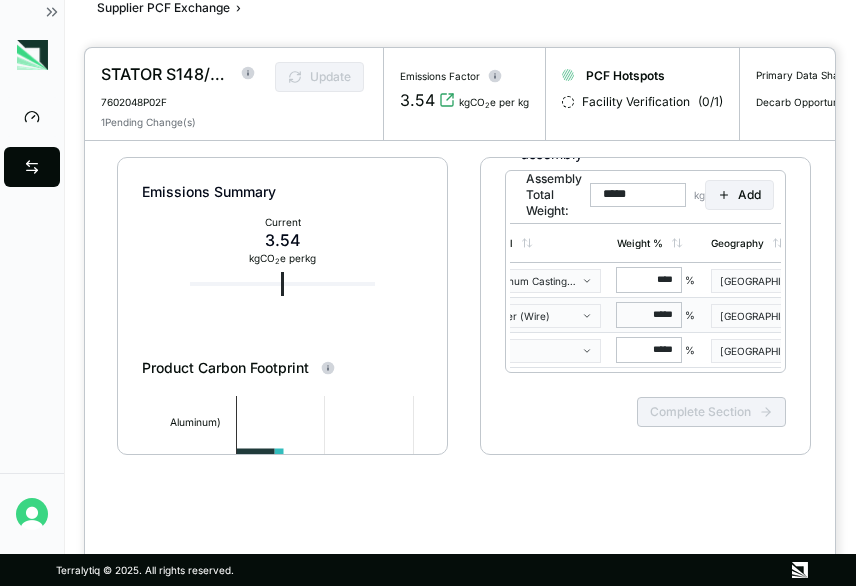 click on "*****" at bounding box center (649, 315) 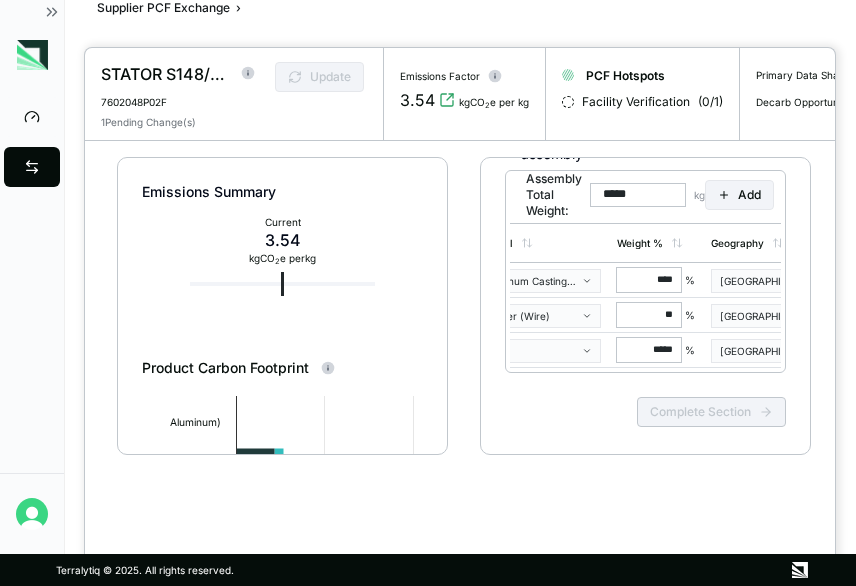 type on "*" 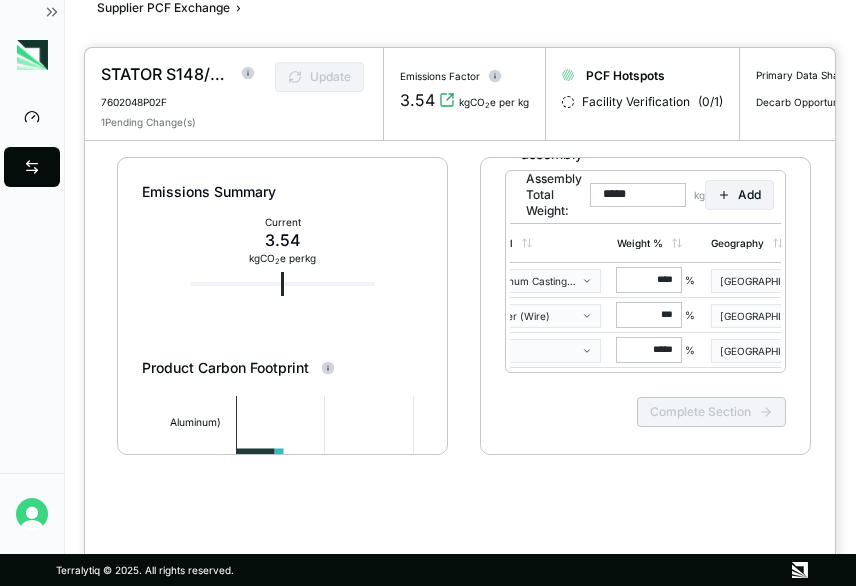 type on "****" 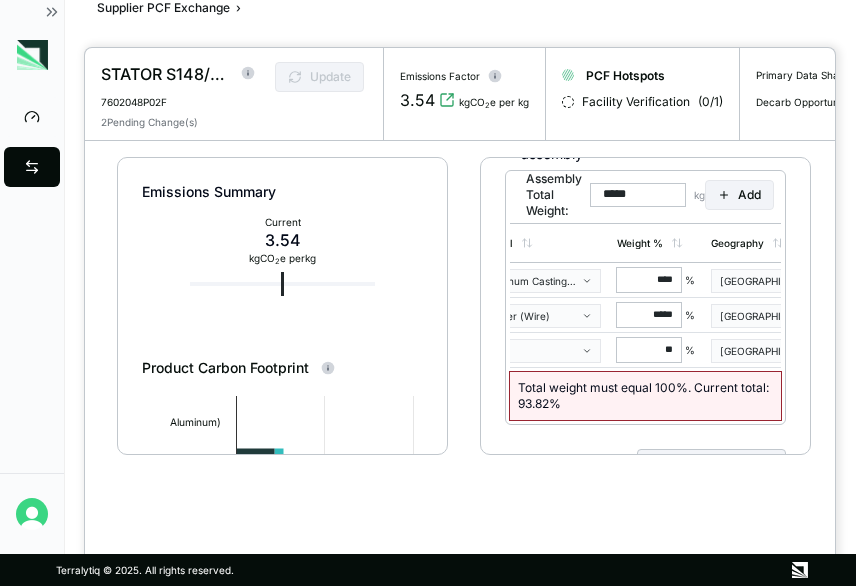 type on "*" 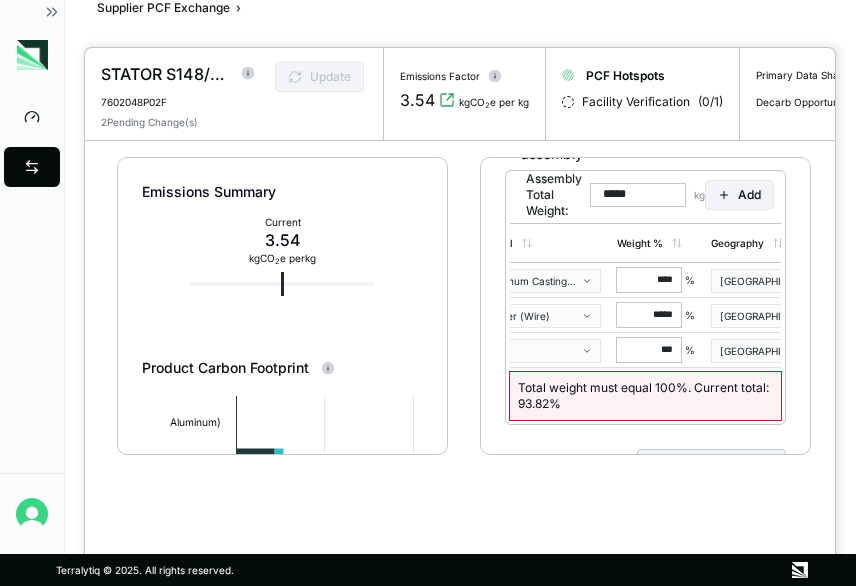 type on "****" 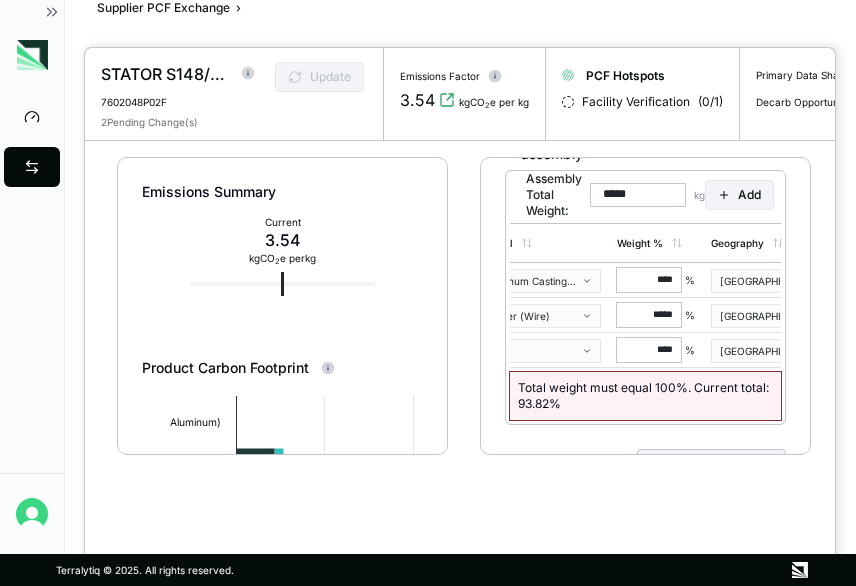 click on "**********" at bounding box center [460, 355] 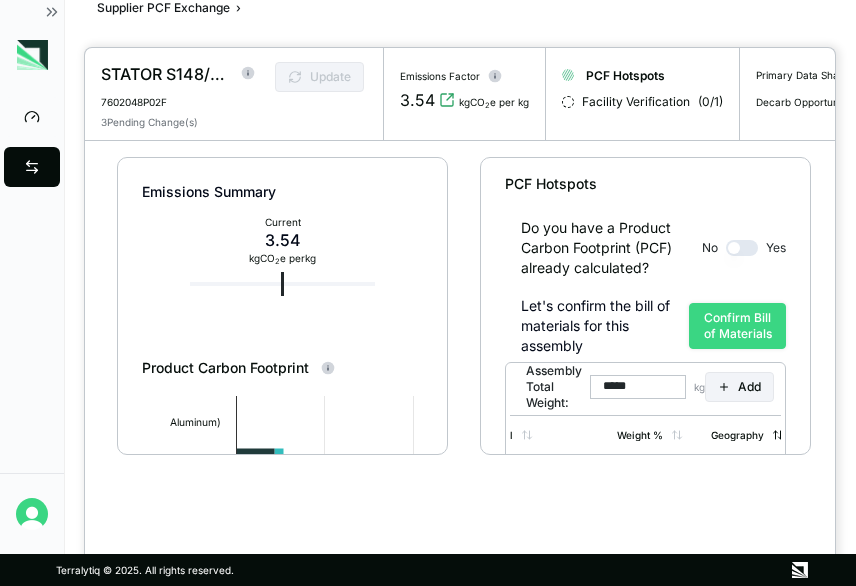 scroll, scrollTop: 0, scrollLeft: 0, axis: both 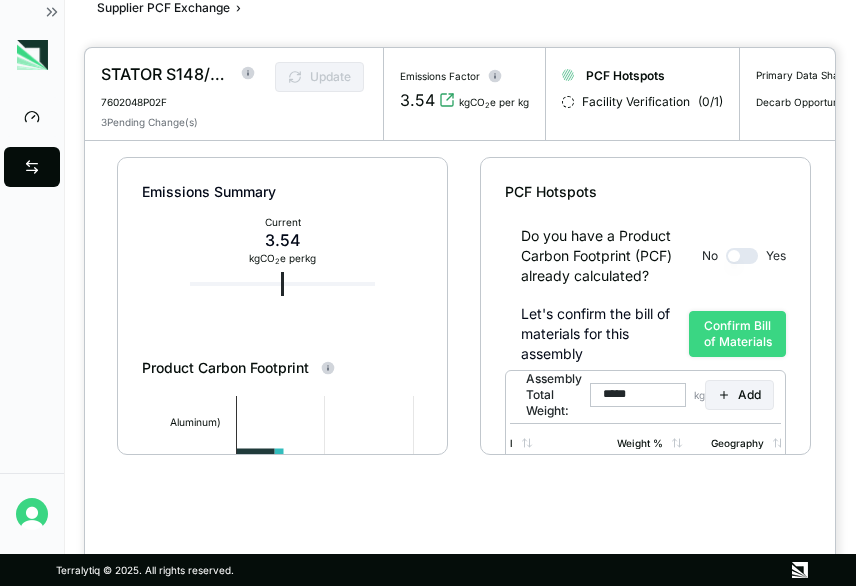 click on "Confirm Bill of Materials" at bounding box center [737, 334] 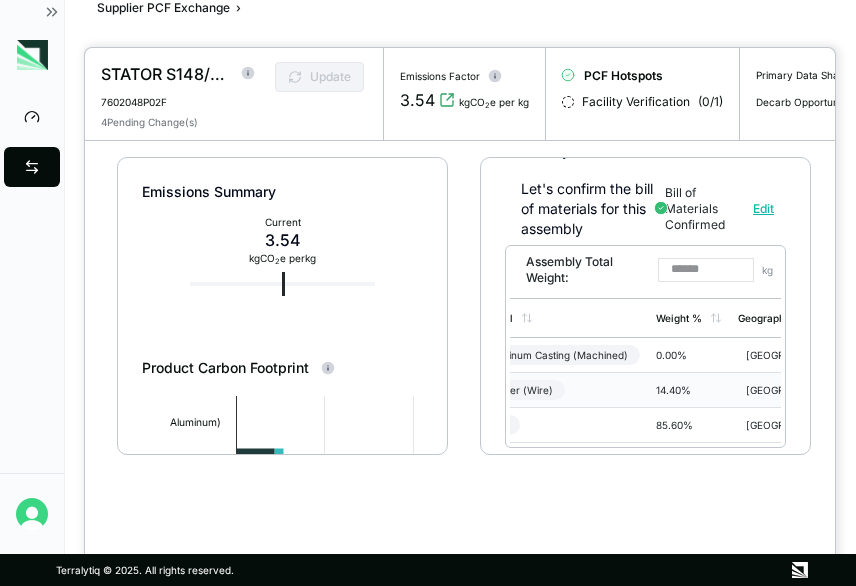 scroll, scrollTop: 220, scrollLeft: 0, axis: vertical 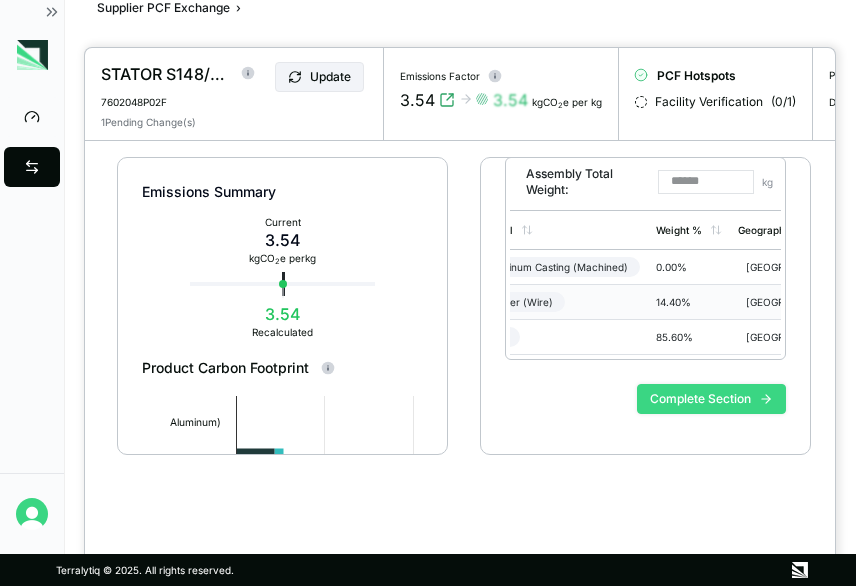 click on "Complete Section" at bounding box center (711, 399) 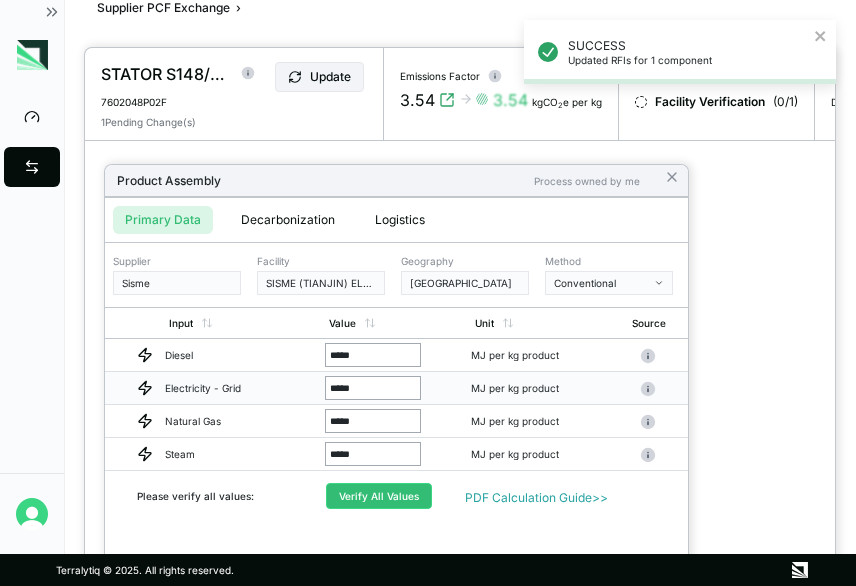 click on "*****" at bounding box center [373, 388] 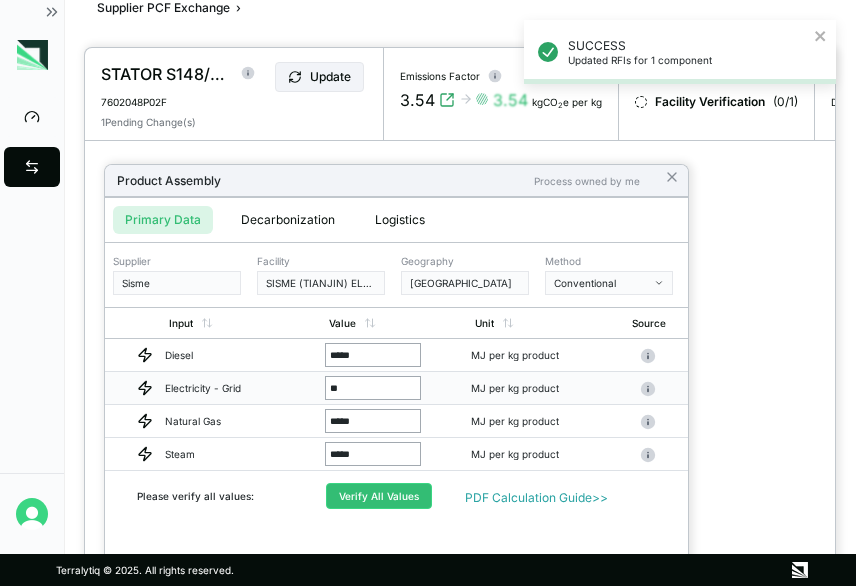 type on "*" 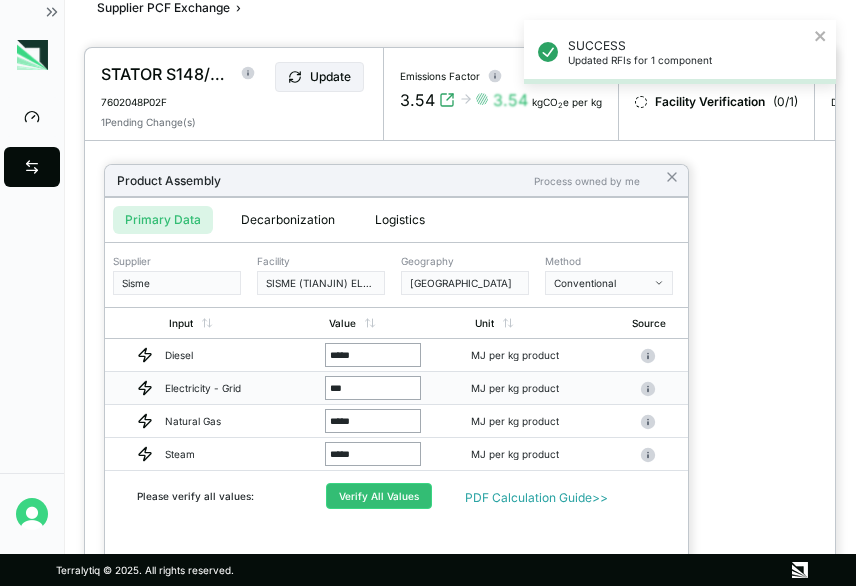 type on "****" 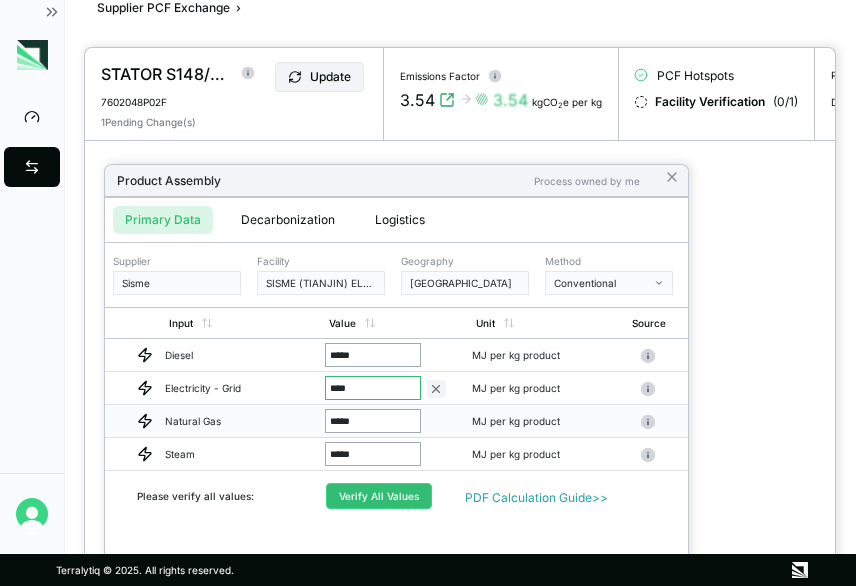click on "*****" at bounding box center [373, 421] 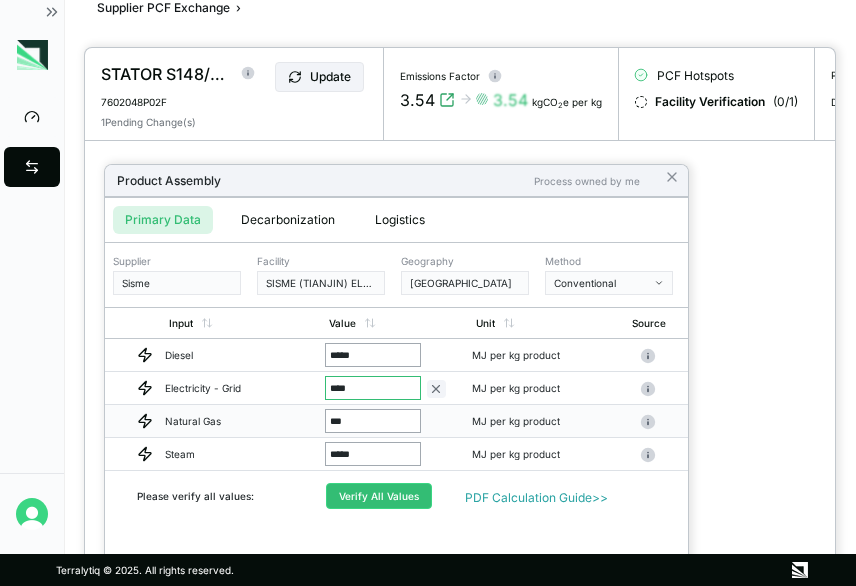type on "****" 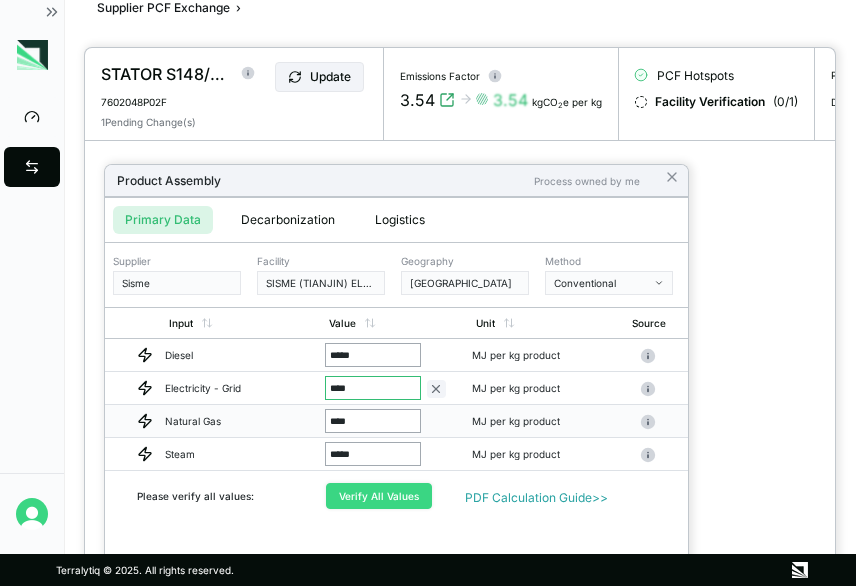 click on "Verify All Values" at bounding box center [379, 496] 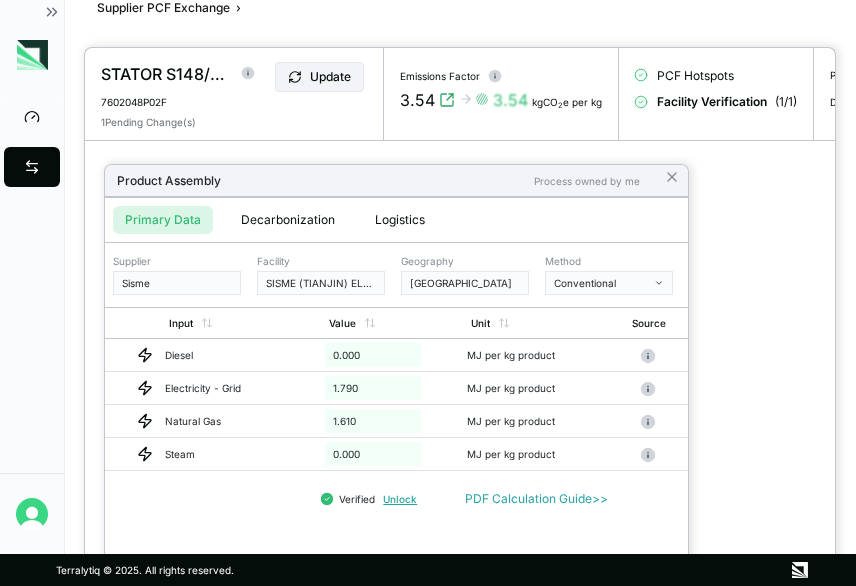 click at bounding box center (460, 317) 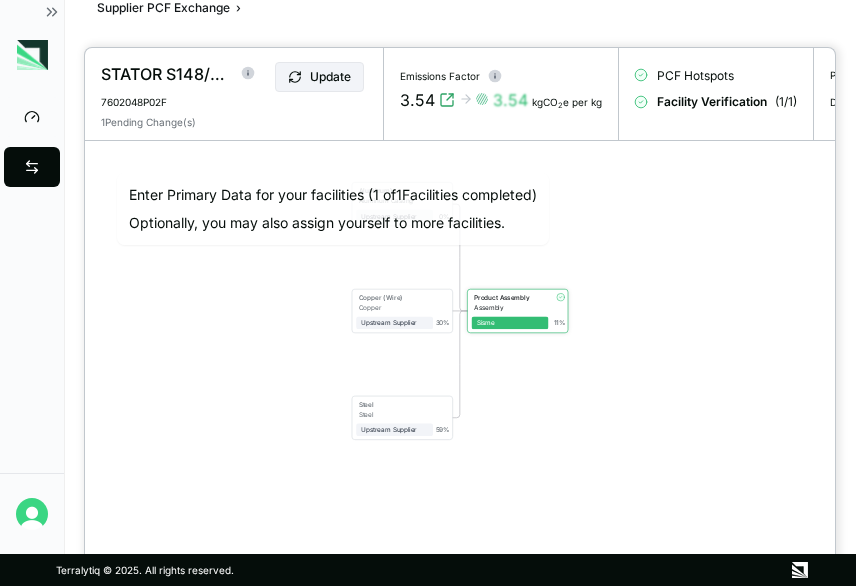 click on "Update" at bounding box center [319, 77] 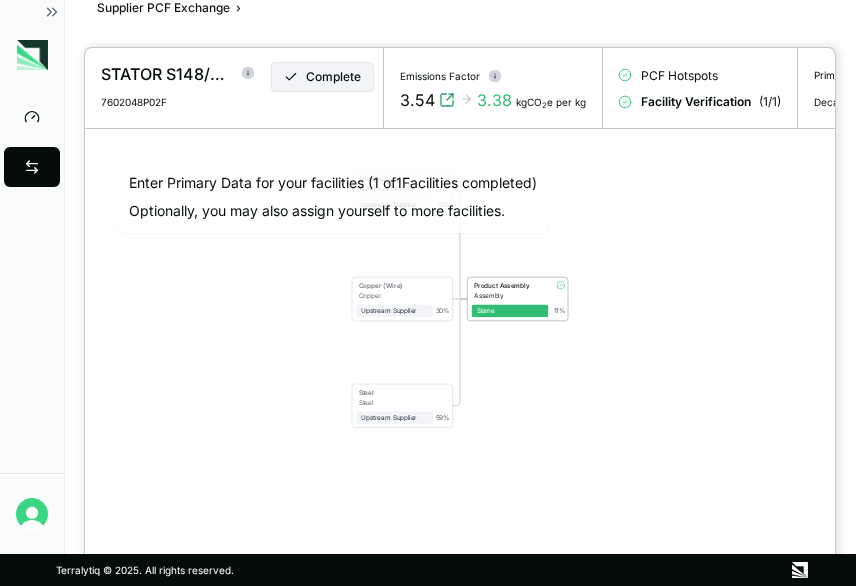 click at bounding box center (428, 293) 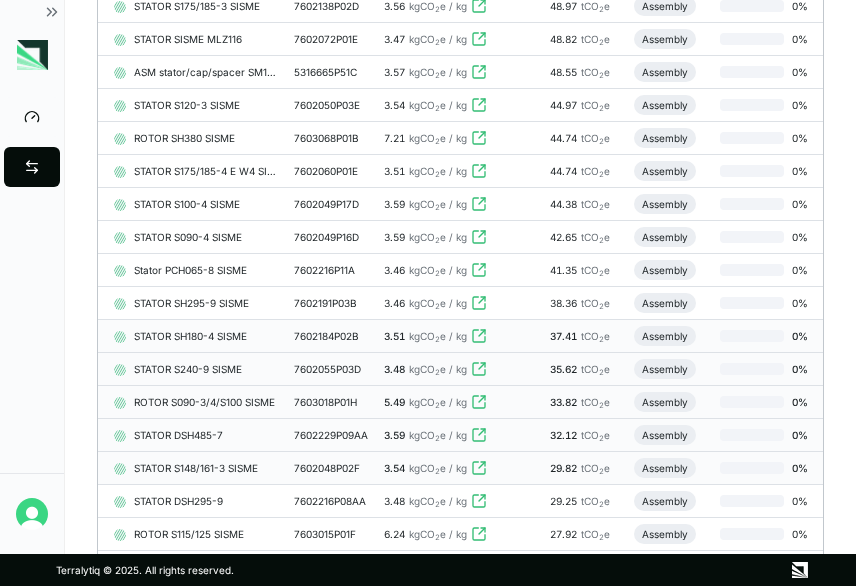 scroll, scrollTop: 1438, scrollLeft: 0, axis: vertical 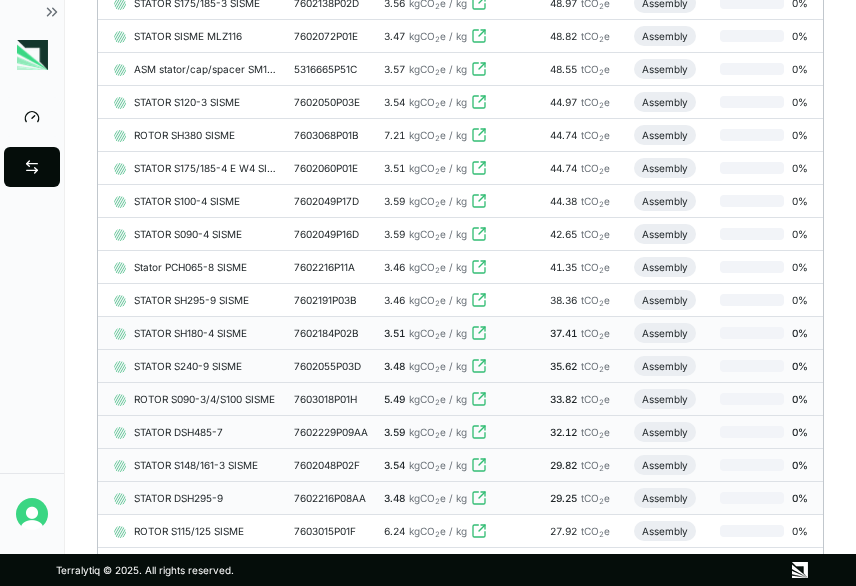 click on "7602216P08AA" at bounding box center [331, 498] 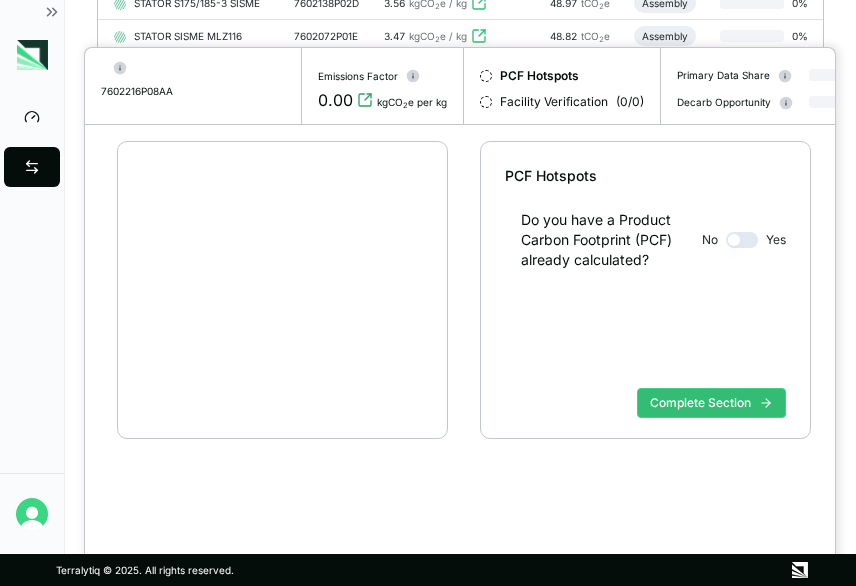 scroll, scrollTop: 38, scrollLeft: 0, axis: vertical 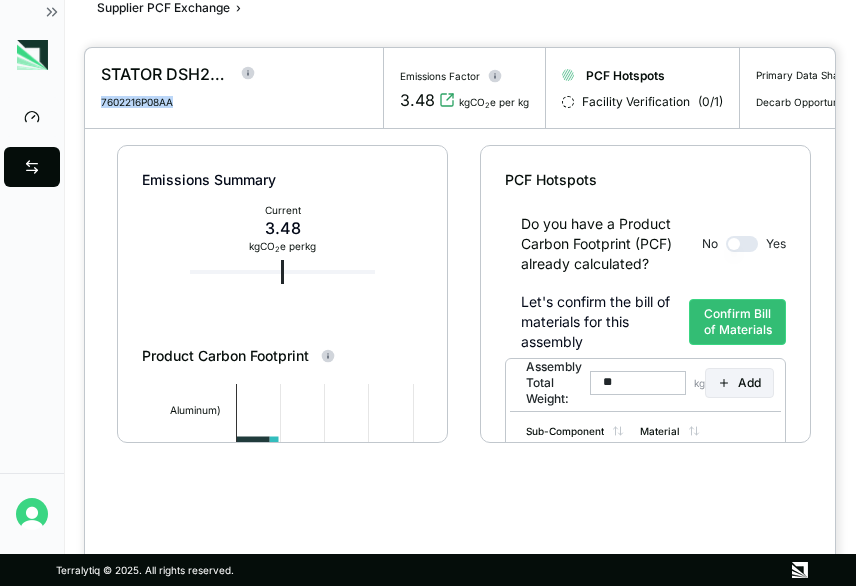 drag, startPoint x: 100, startPoint y: 93, endPoint x: 200, endPoint y: 97, distance: 100.07997 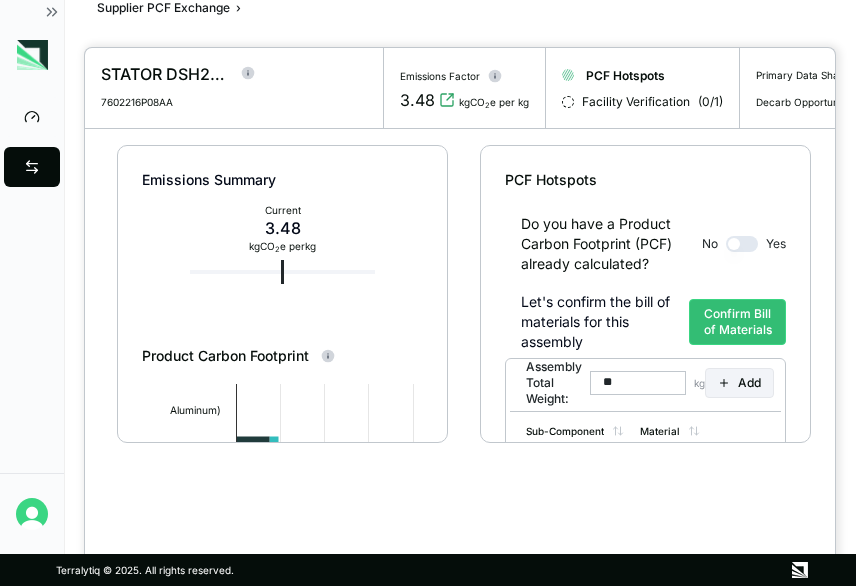 click on "**" at bounding box center [638, 383] 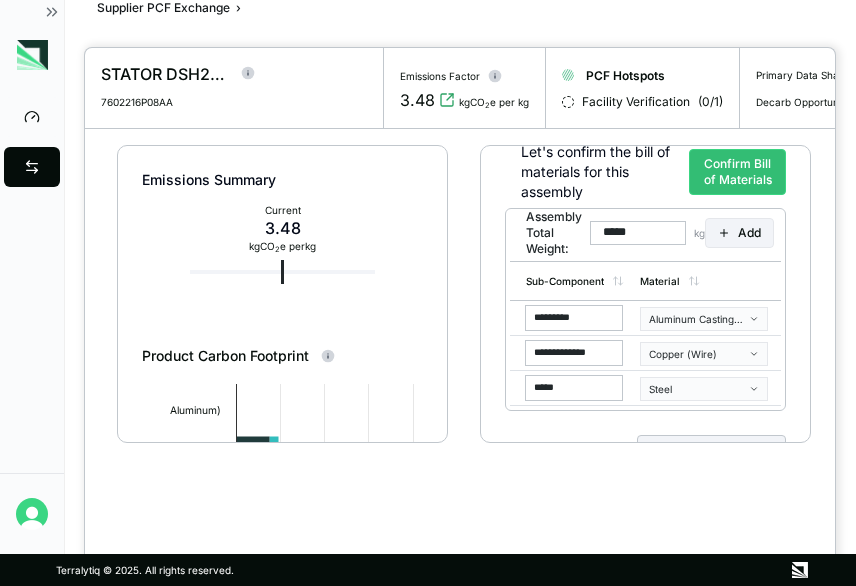 scroll, scrollTop: 200, scrollLeft: 0, axis: vertical 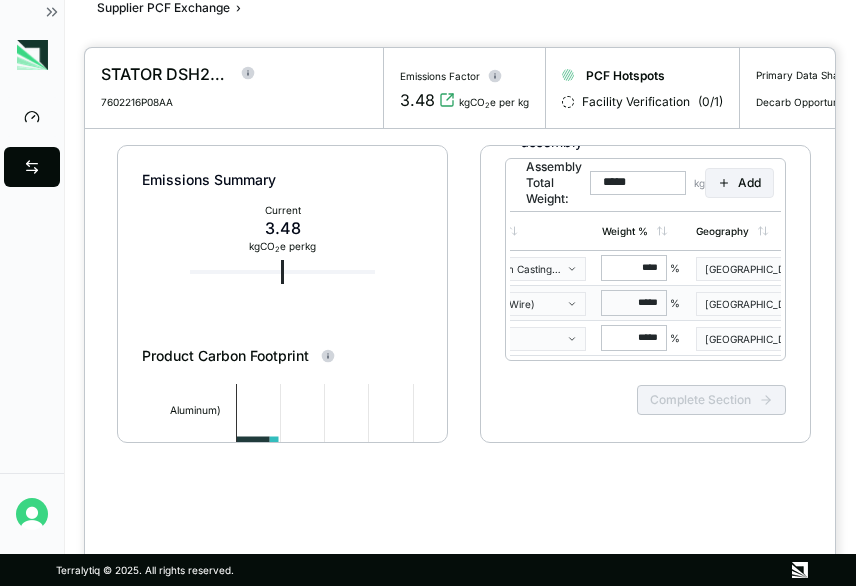 type on "*****" 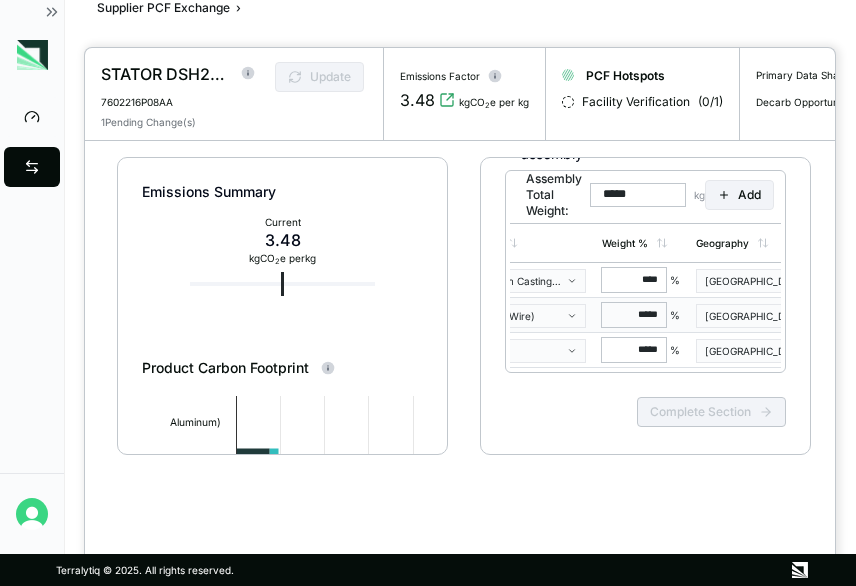 click on "*****" at bounding box center (634, 315) 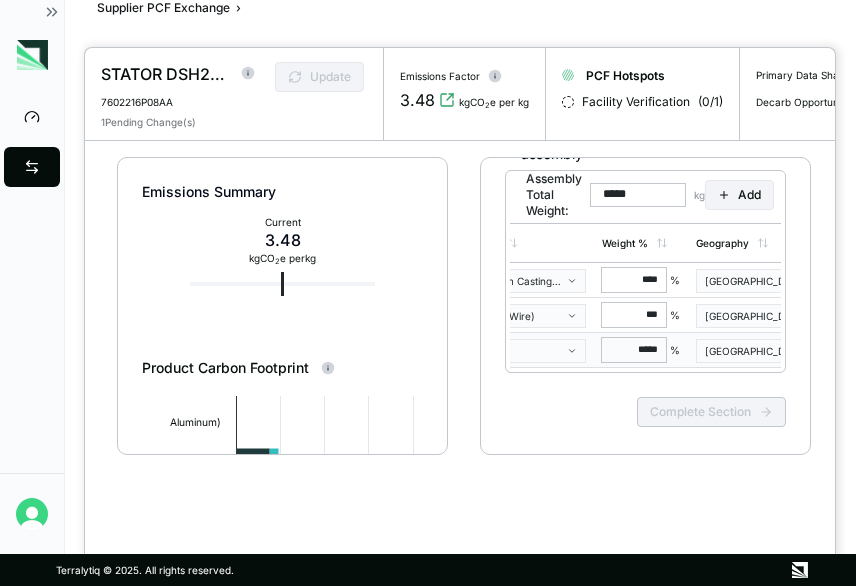 type on "****" 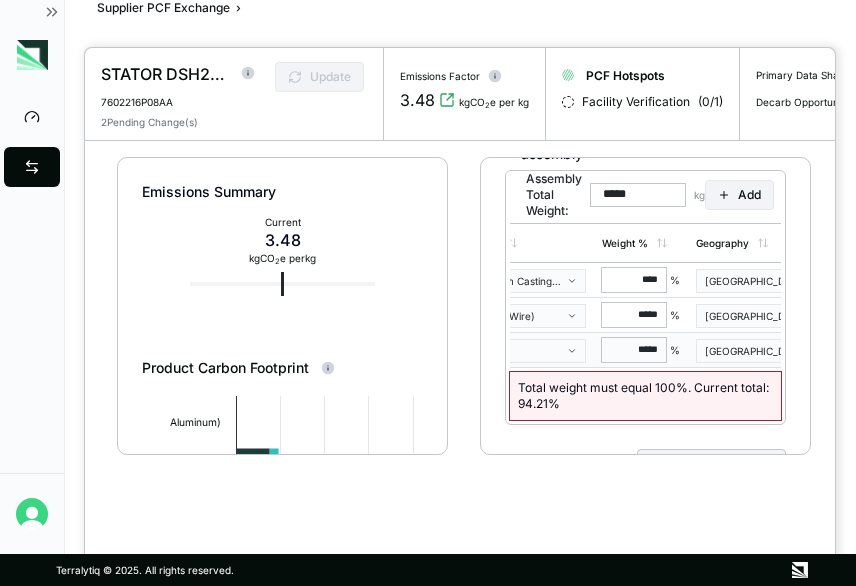 click on "*****" at bounding box center (634, 350) 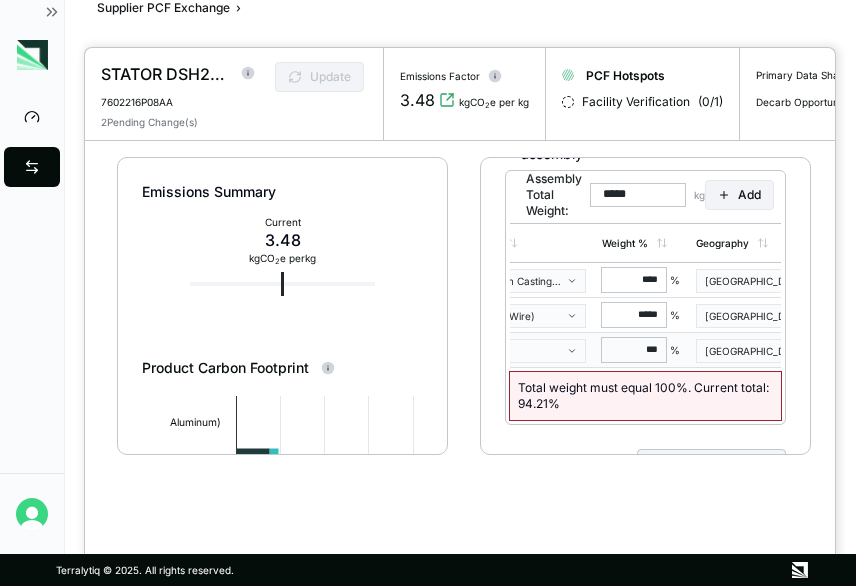 type on "****" 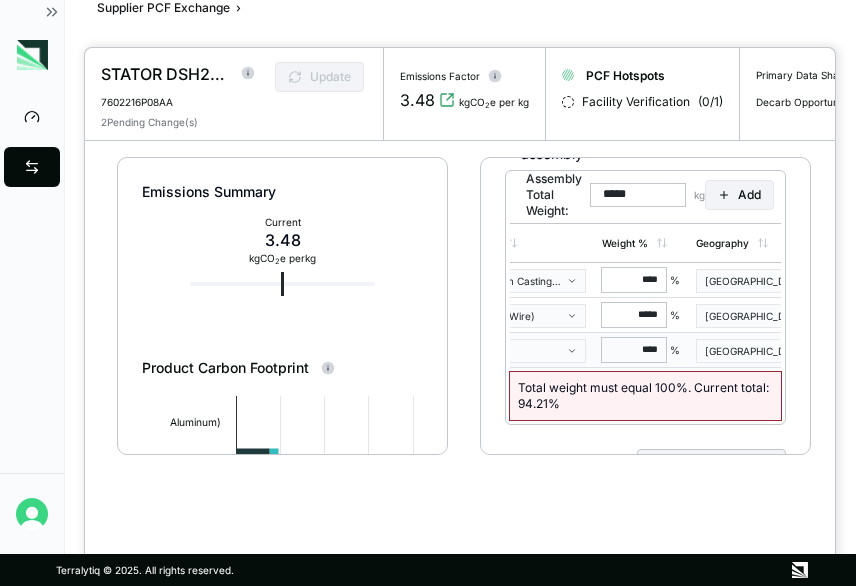 click on "**********" at bounding box center (645, 138) 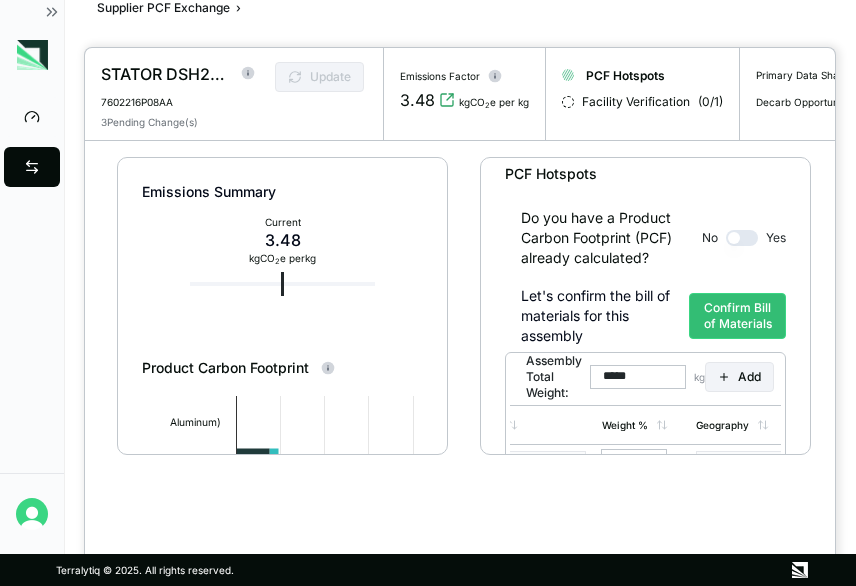 scroll, scrollTop: 0, scrollLeft: 0, axis: both 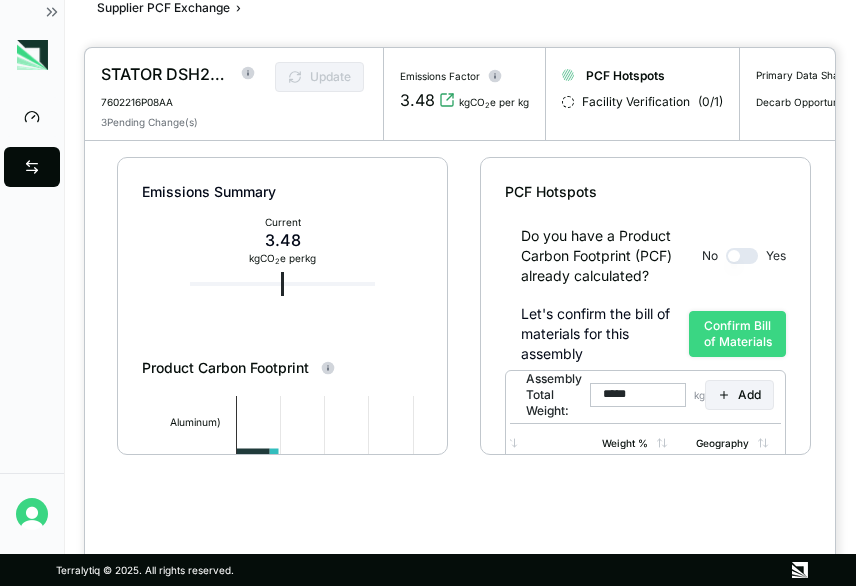 click on "Confirm Bill of Materials" at bounding box center (737, 334) 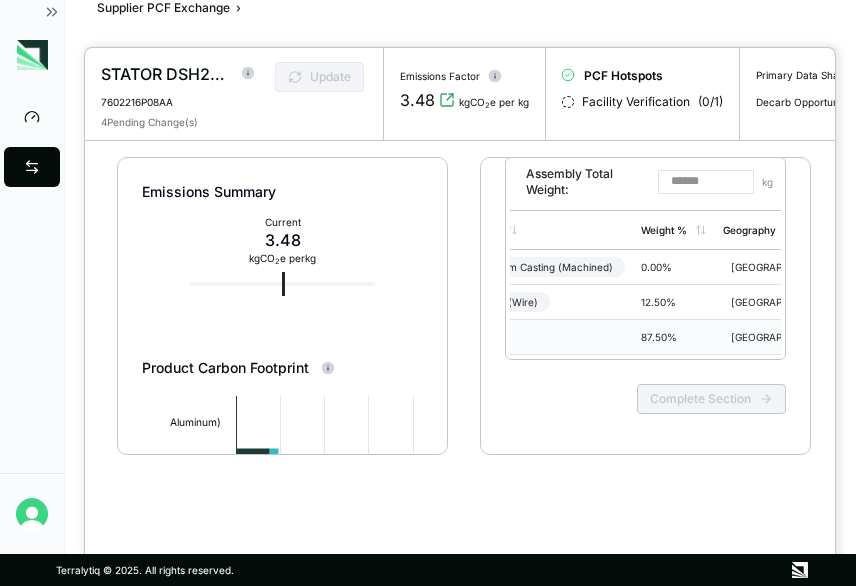 scroll, scrollTop: 220, scrollLeft: 0, axis: vertical 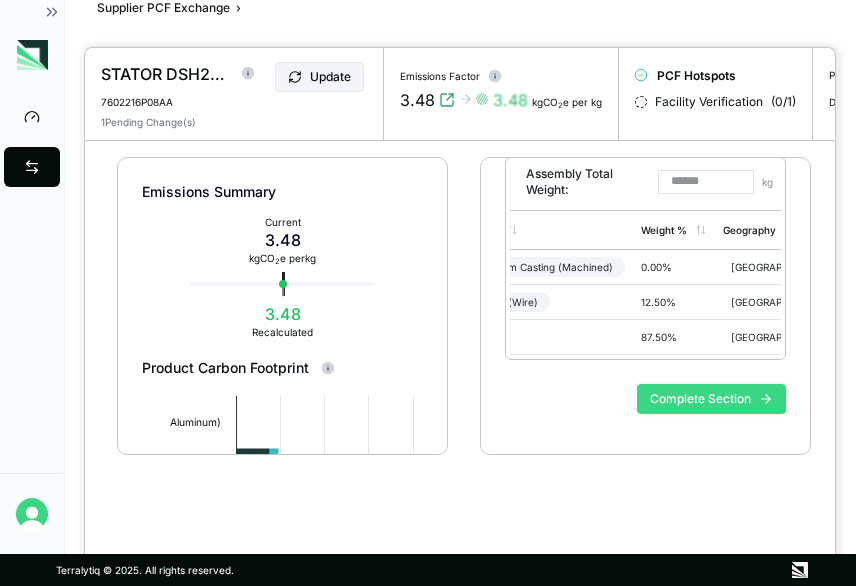 click on "Complete Section" at bounding box center [711, 399] 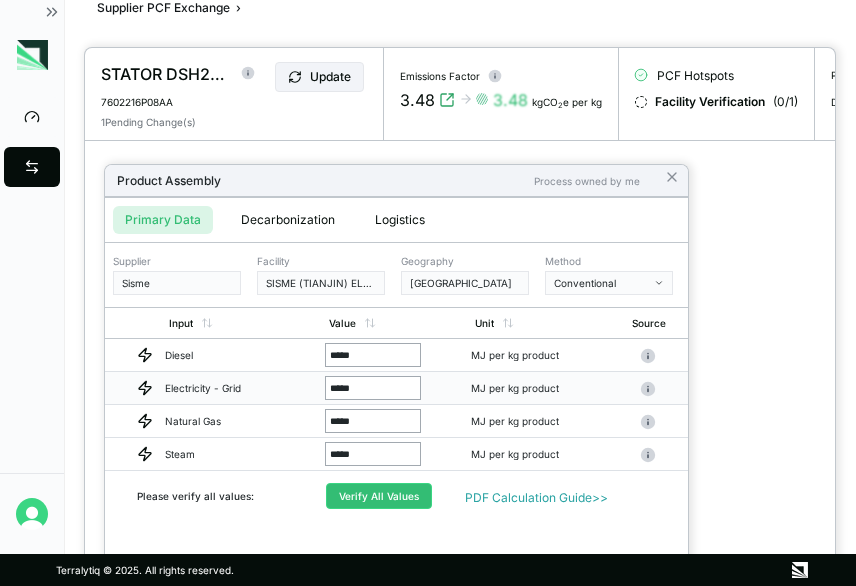 click on "*****" at bounding box center [373, 388] 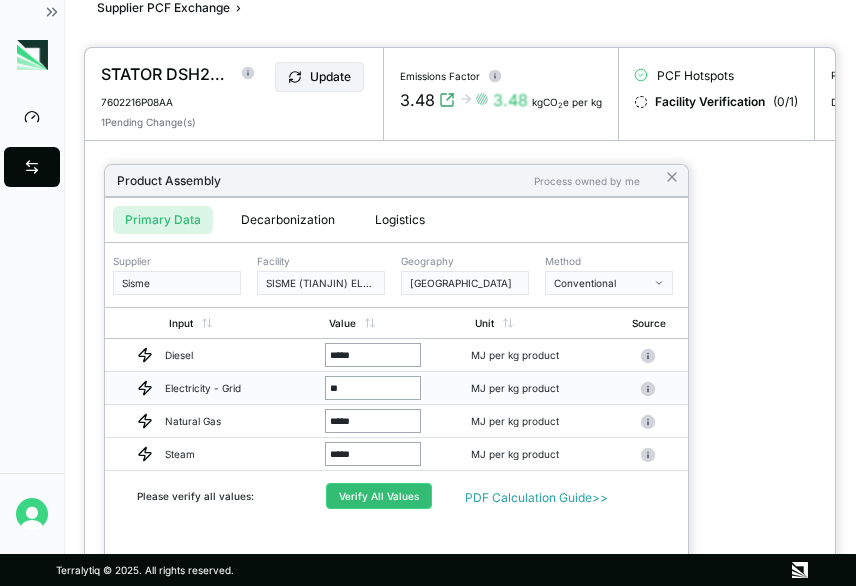type on "*" 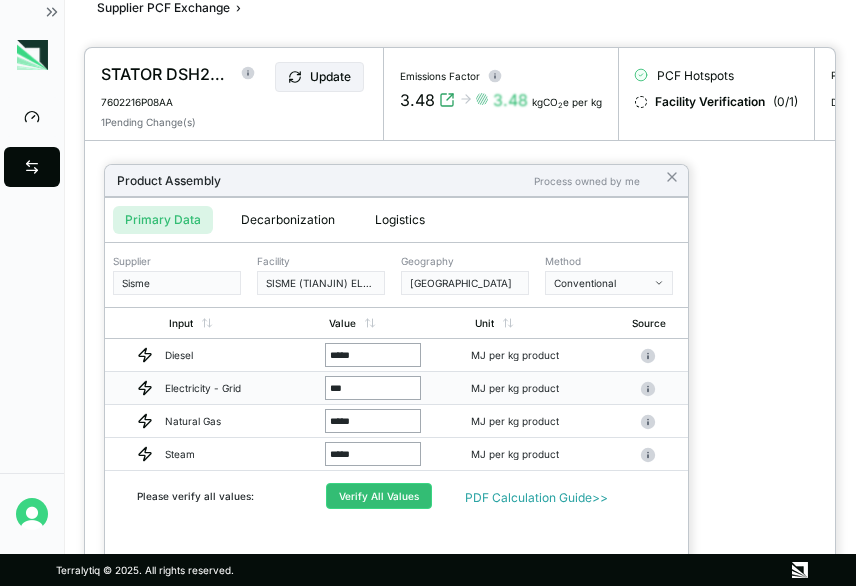 type on "****" 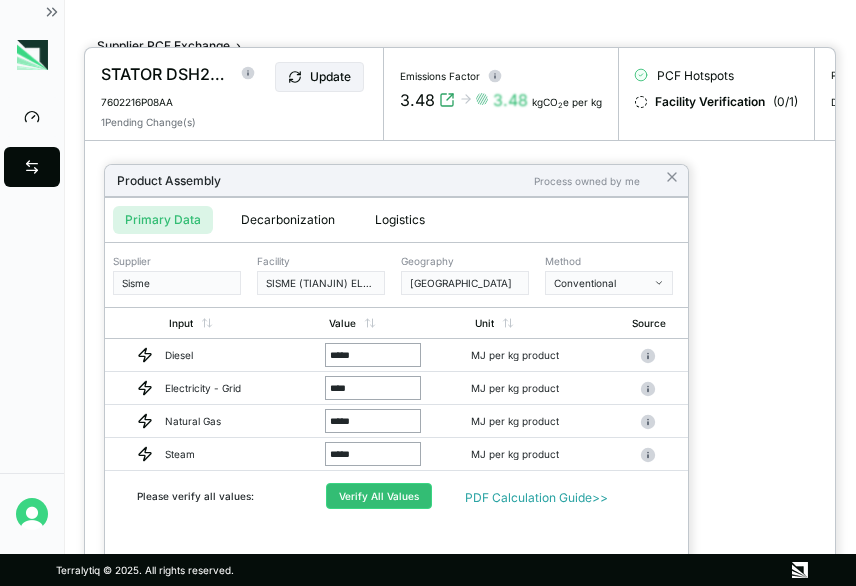 scroll, scrollTop: 0, scrollLeft: 0, axis: both 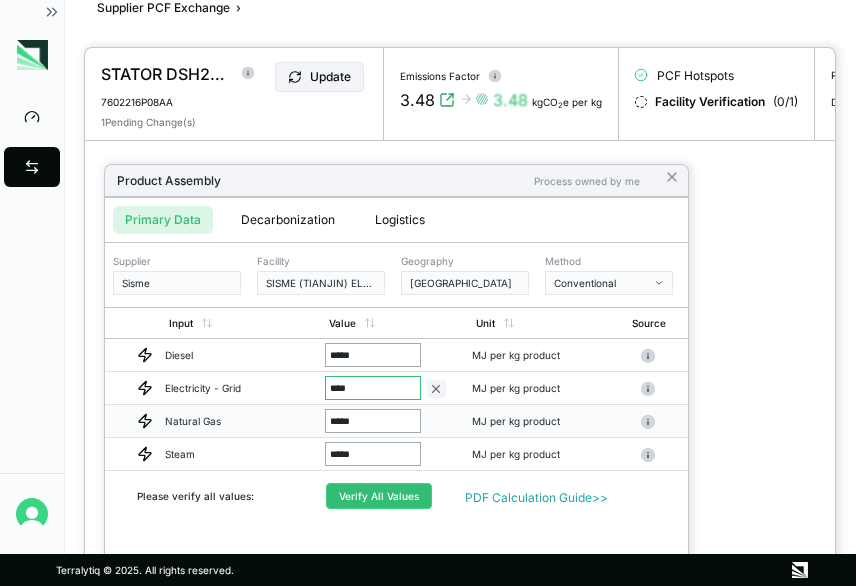 click on "*****" at bounding box center [373, 421] 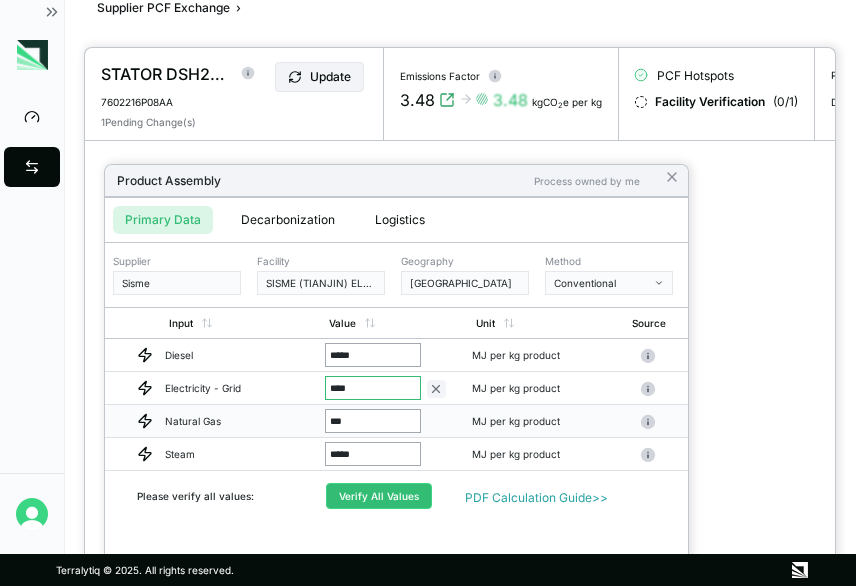 type on "****" 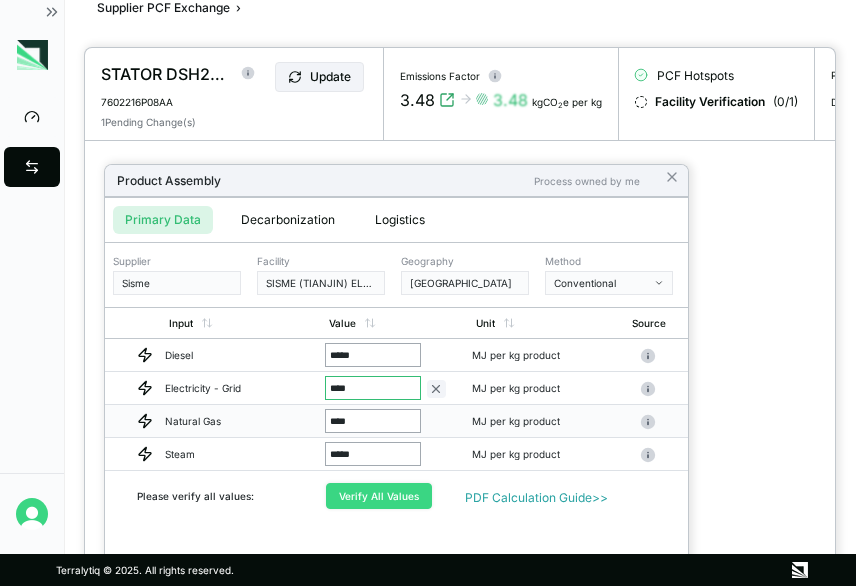 click on "Verify All Values" at bounding box center (379, 496) 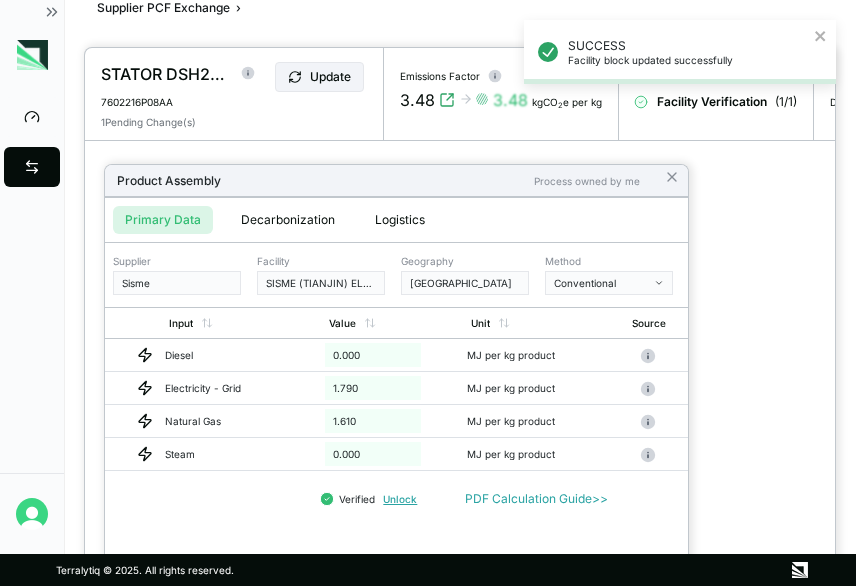 click at bounding box center (460, 317) 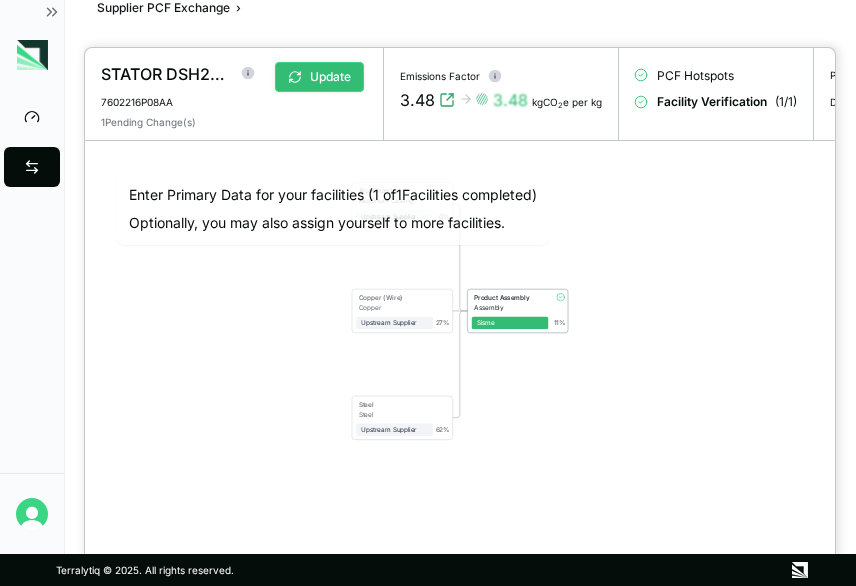 click on "Update" at bounding box center [319, 77] 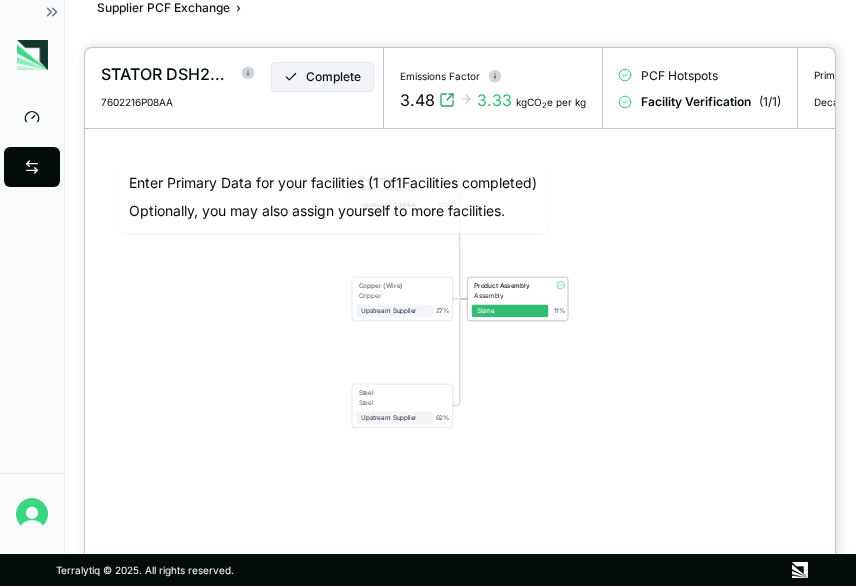 click at bounding box center (428, 293) 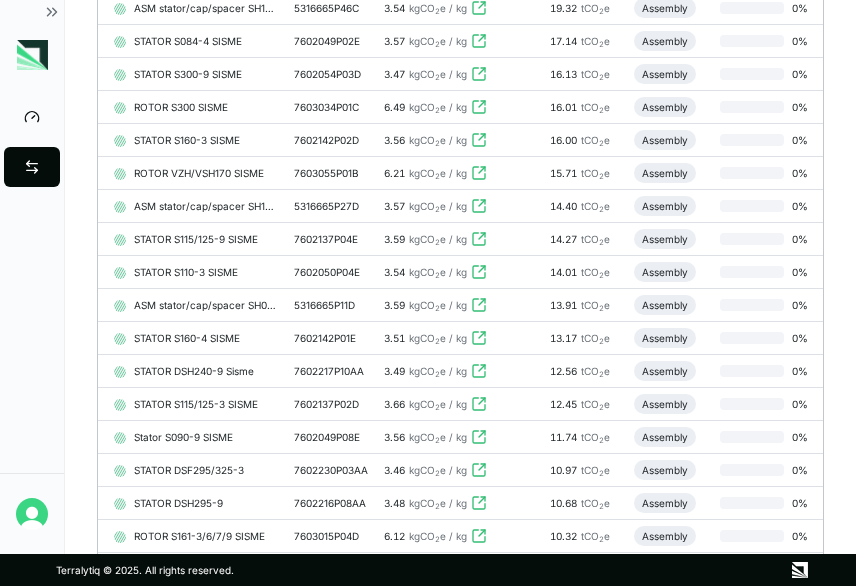 scroll, scrollTop: 2292, scrollLeft: 0, axis: vertical 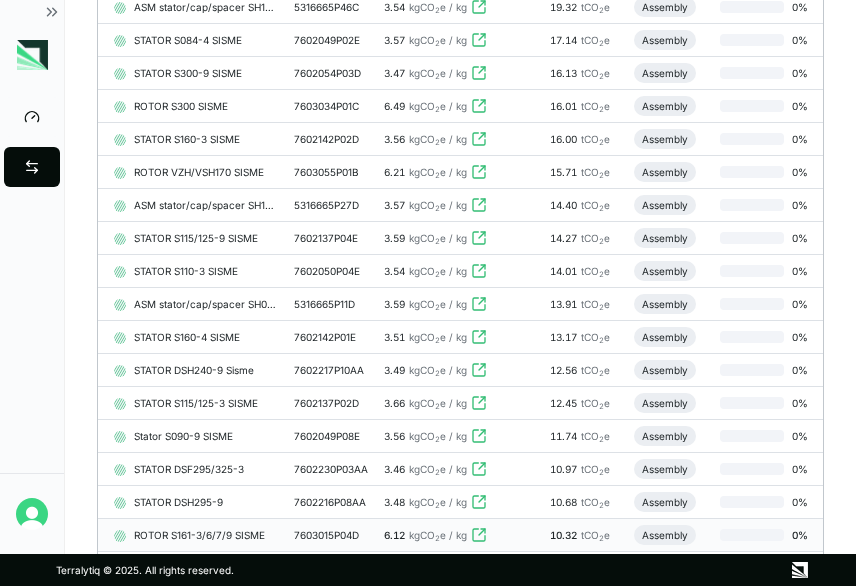 click on "7603015P04D" at bounding box center [331, 535] 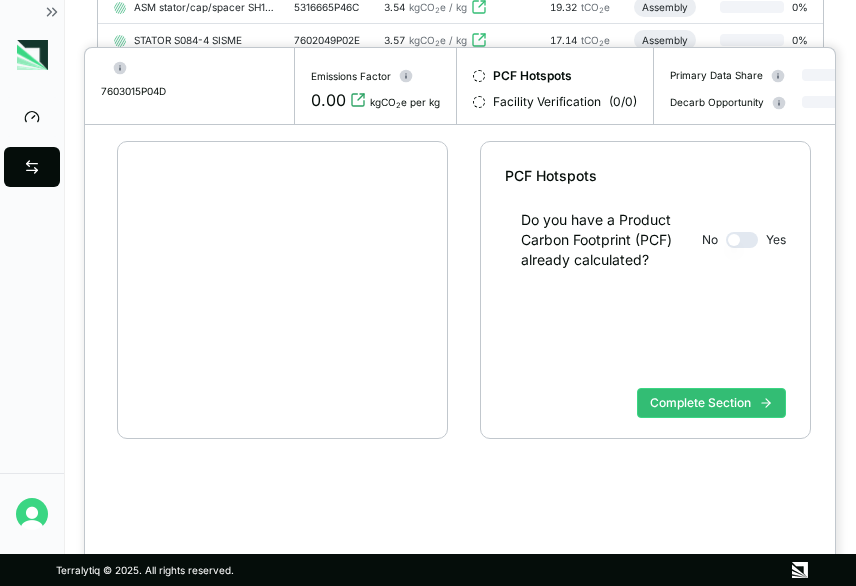scroll, scrollTop: 38, scrollLeft: 0, axis: vertical 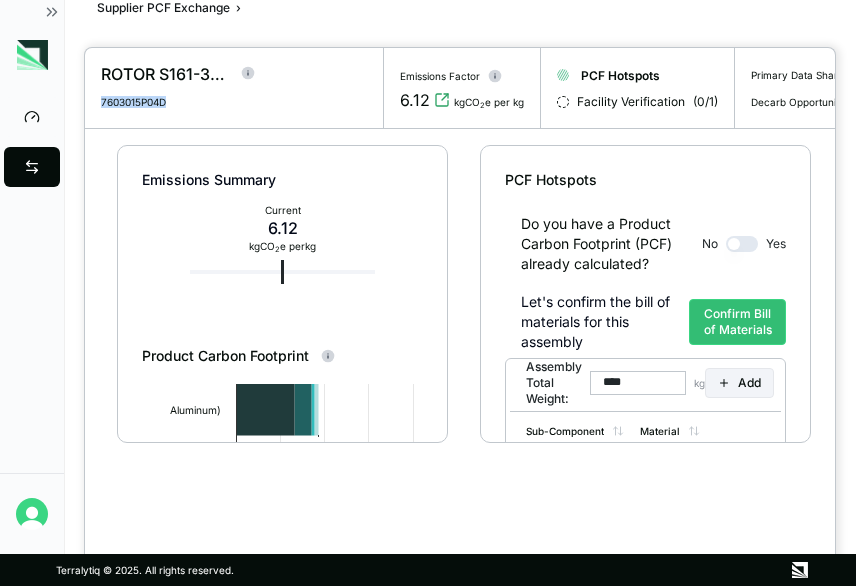 drag, startPoint x: 102, startPoint y: 99, endPoint x: 176, endPoint y: 97, distance: 74.02702 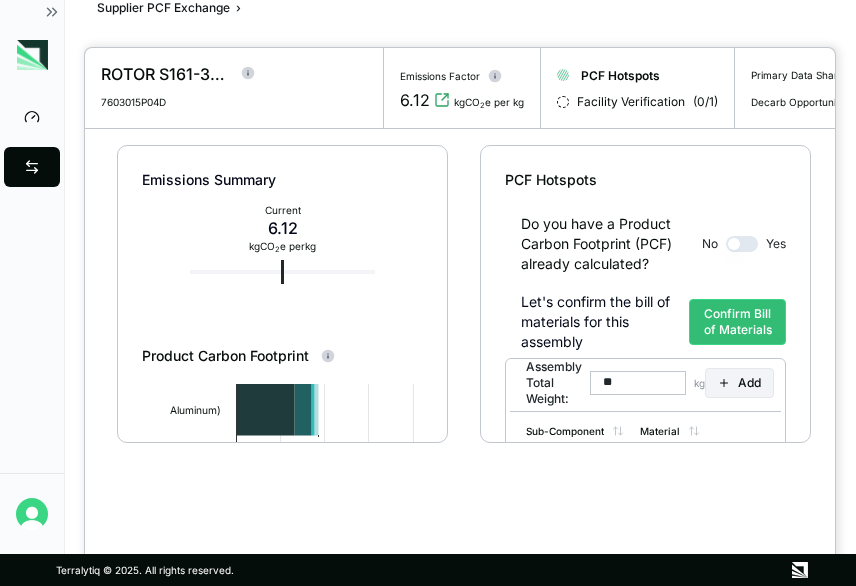type on "*" 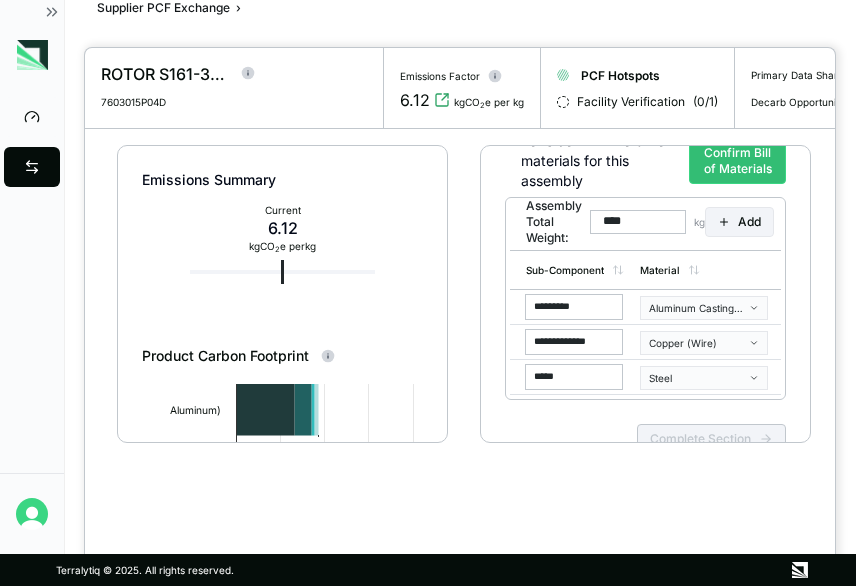 scroll, scrollTop: 162, scrollLeft: 0, axis: vertical 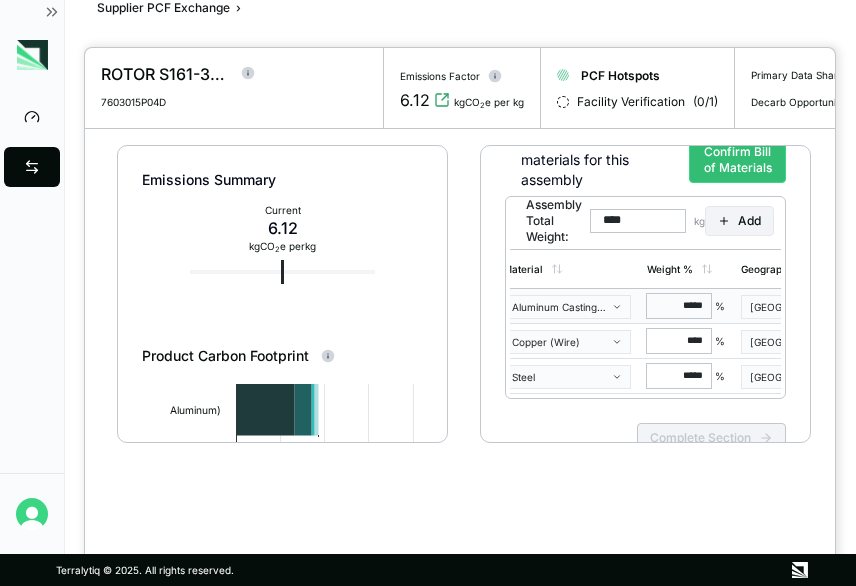 type on "****" 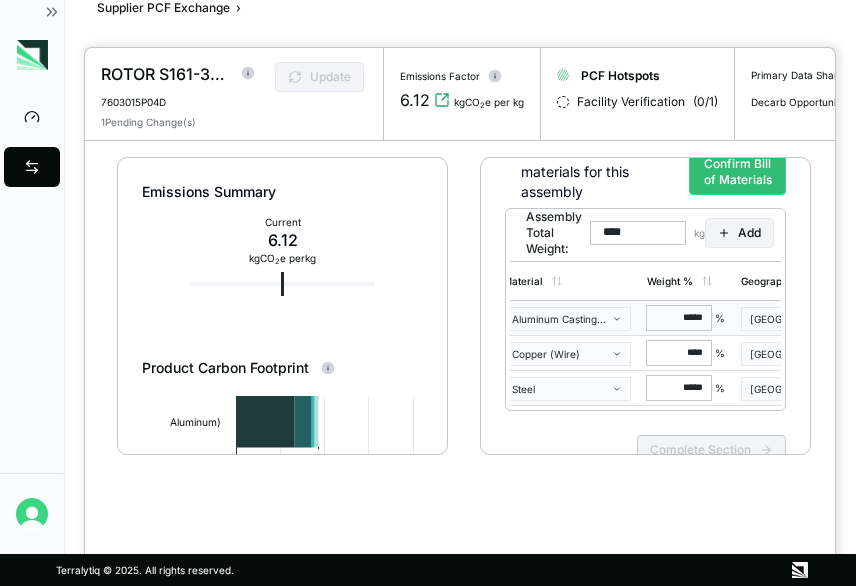 click on "*****" at bounding box center [679, 318] 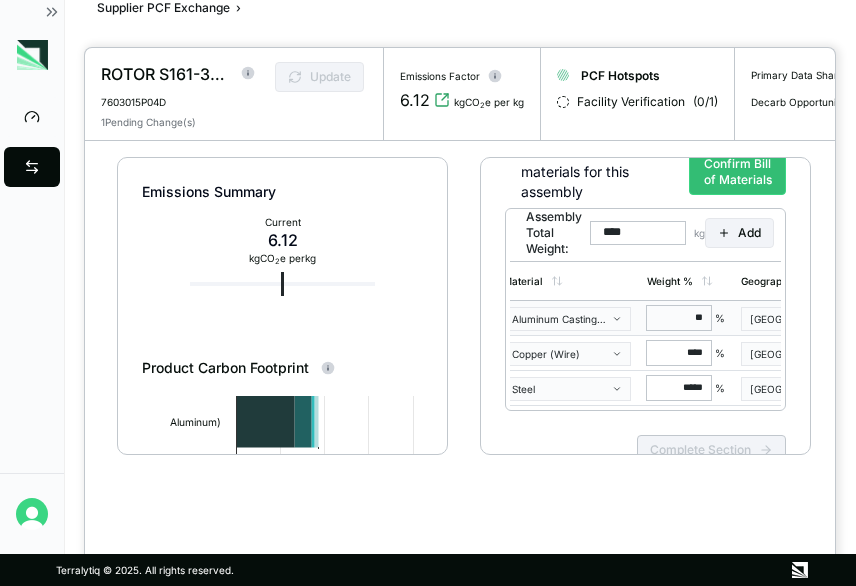 type on "*" 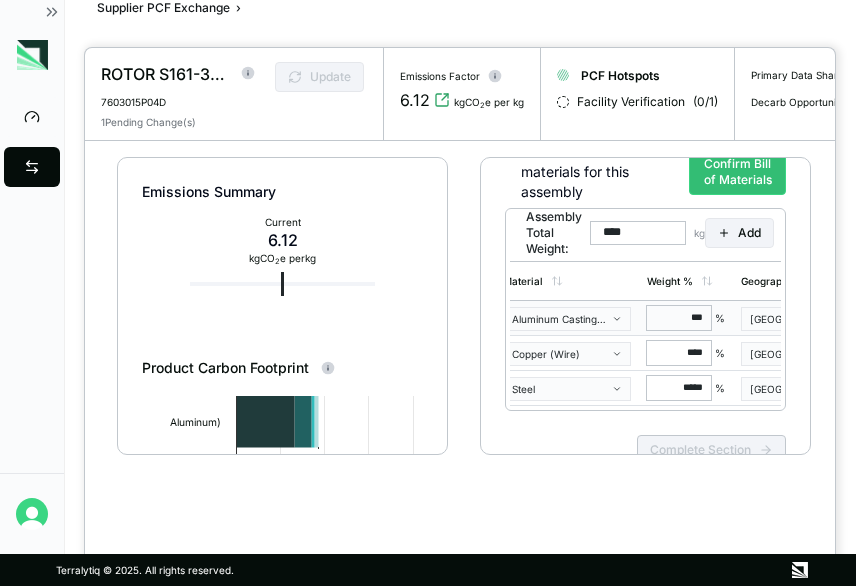 type on "****" 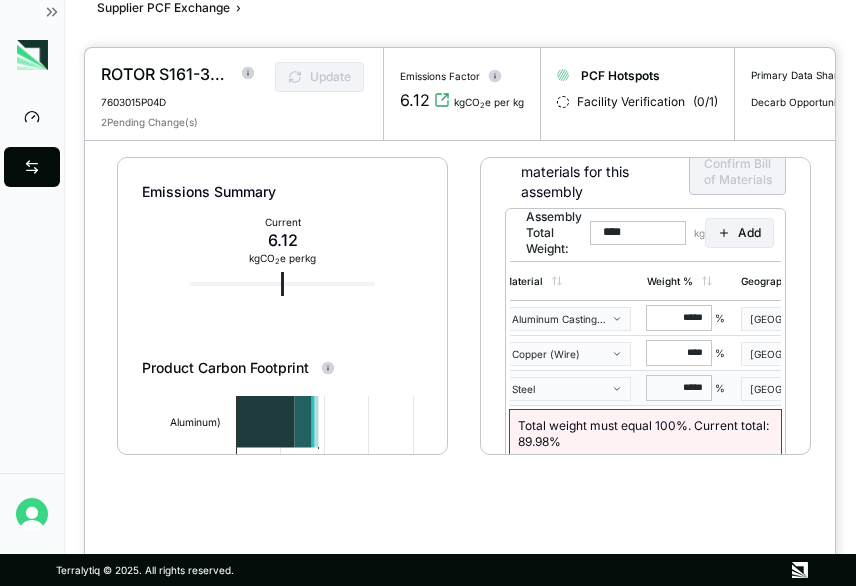 click on "*****" at bounding box center [679, 388] 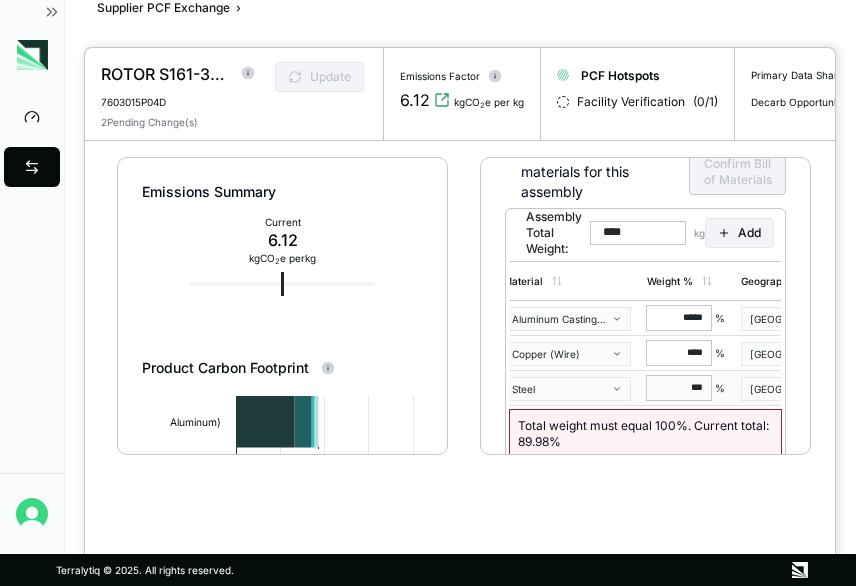 type on "****" 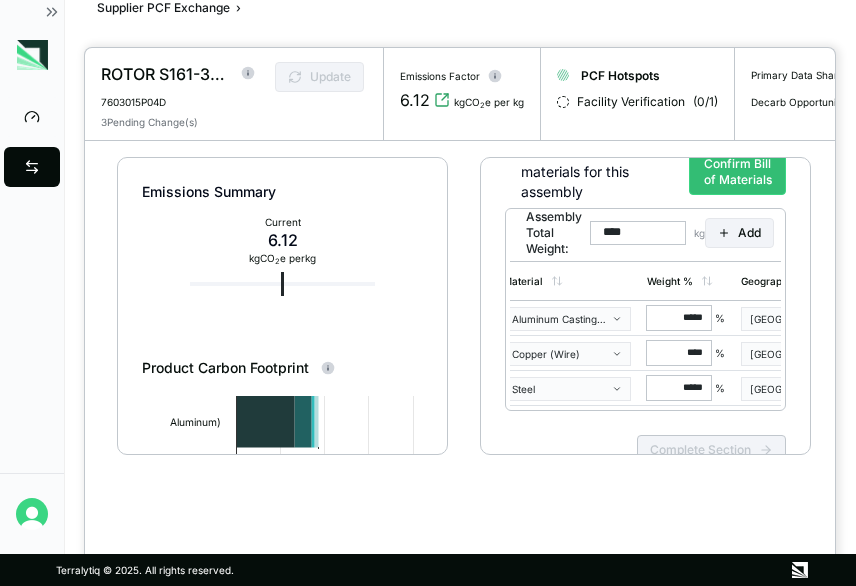 click on "**********" at bounding box center [645, 306] 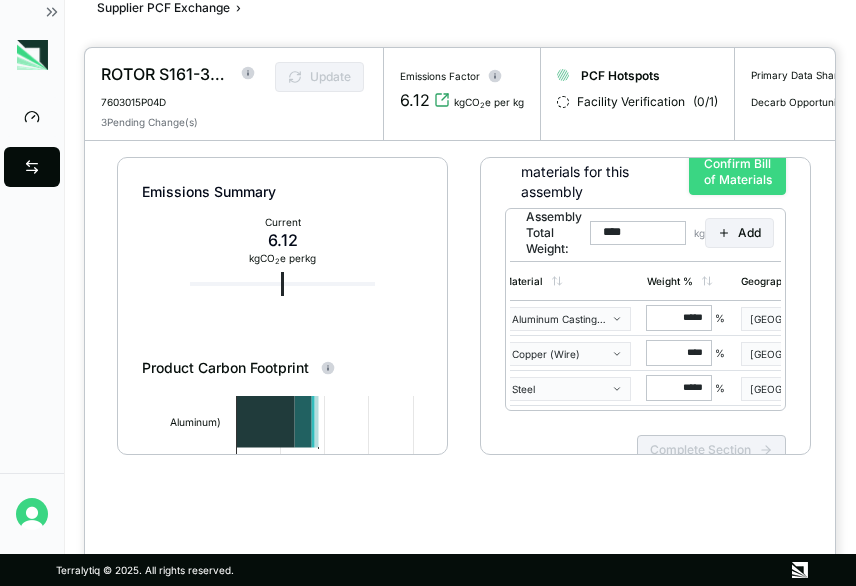 click on "Confirm Bill of Materials" at bounding box center (737, 172) 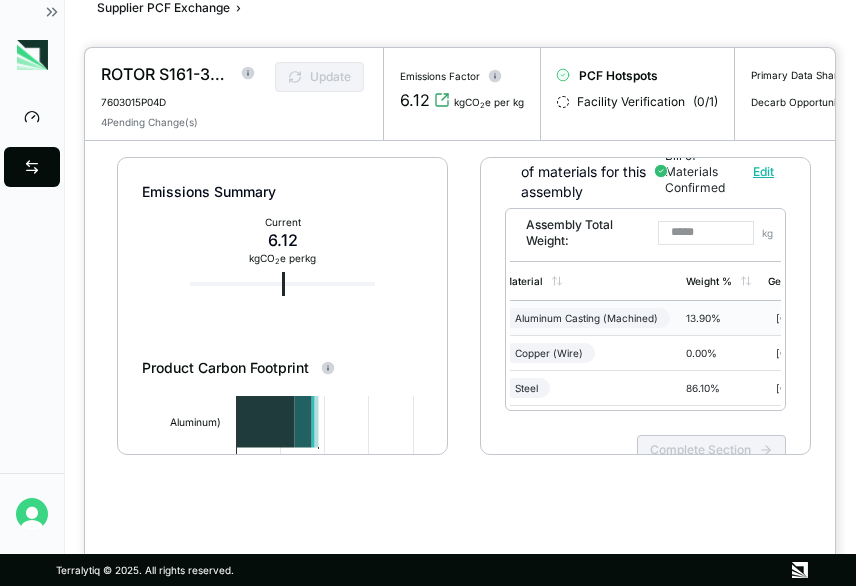 scroll, scrollTop: 220, scrollLeft: 0, axis: vertical 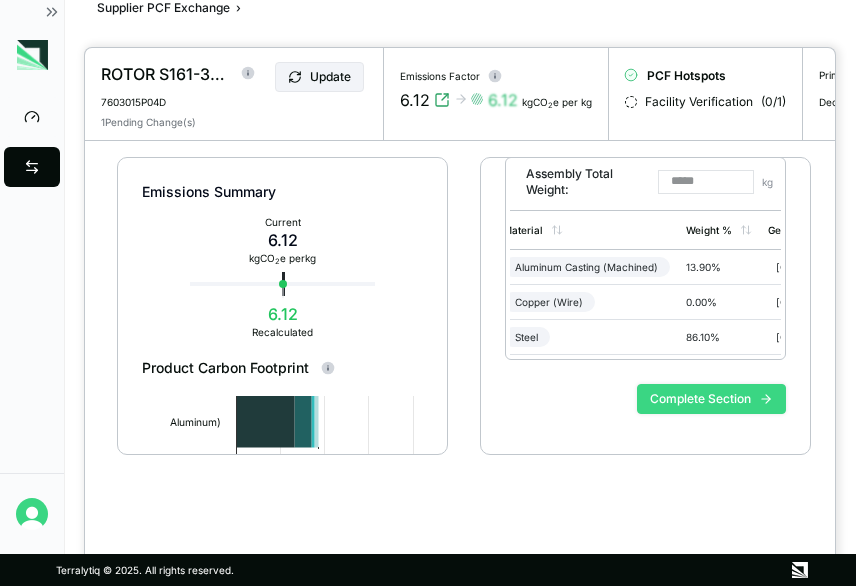 click on "Complete Section" at bounding box center (711, 399) 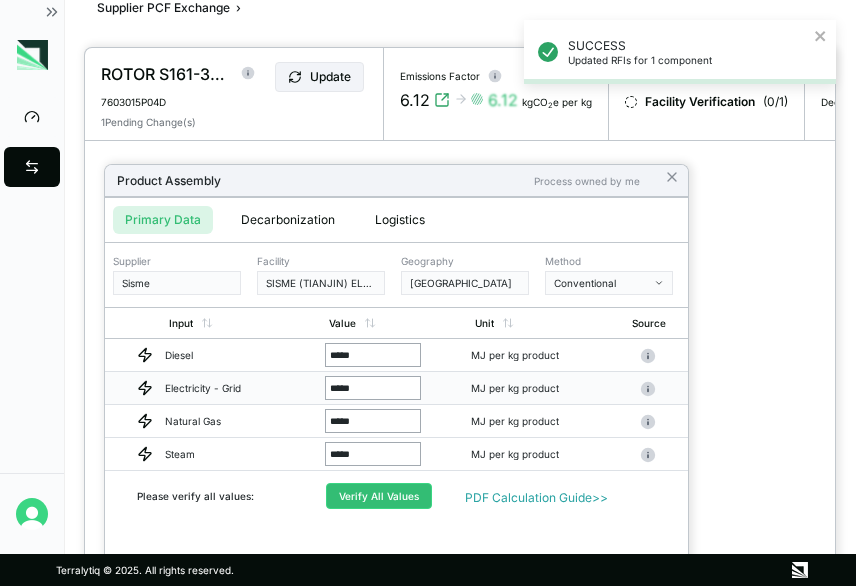 click on "*****" at bounding box center [373, 388] 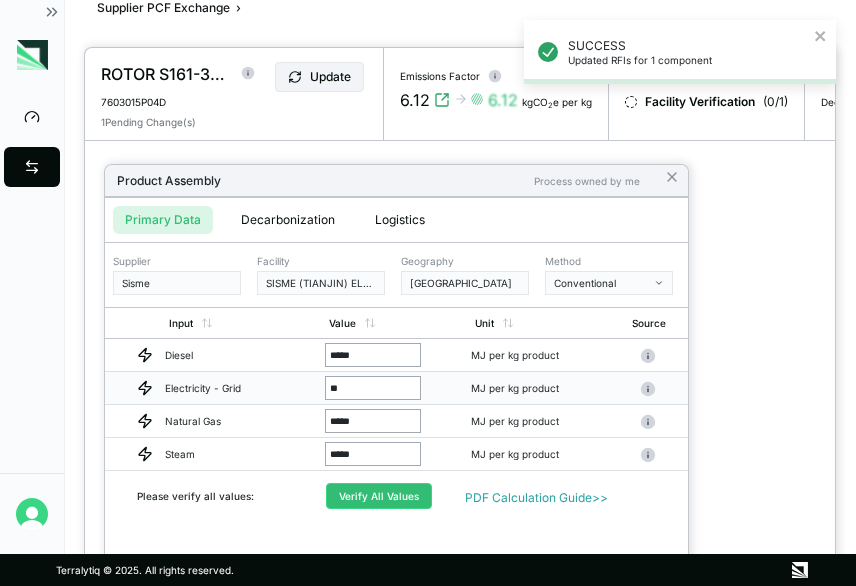 type on "*" 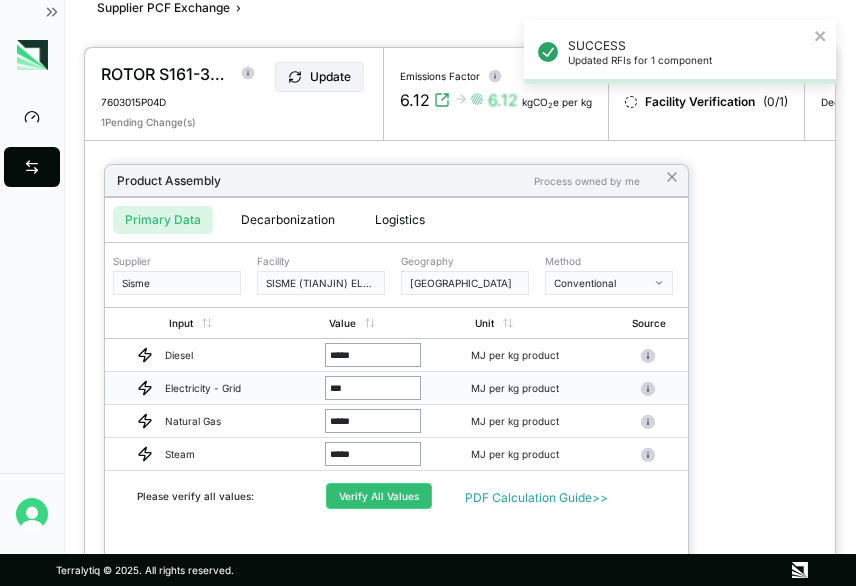 type on "****" 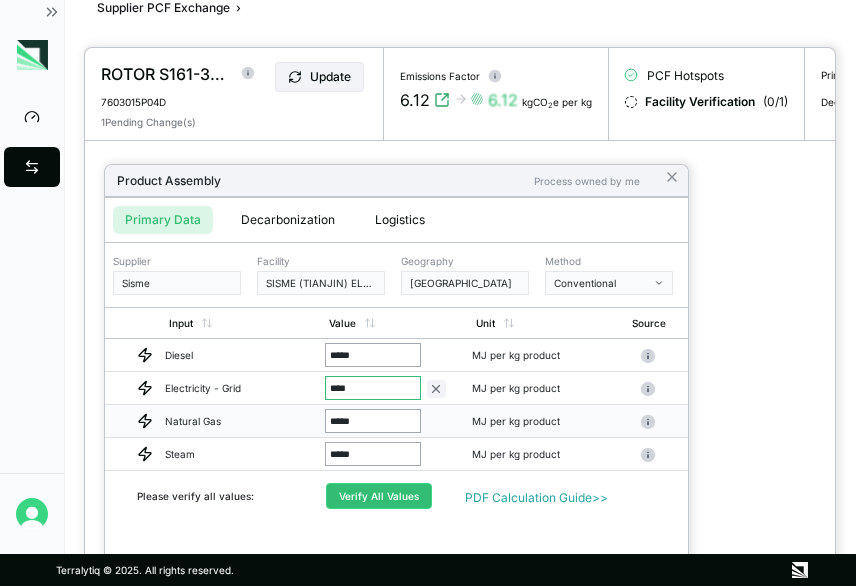 click on "*****" at bounding box center [373, 421] 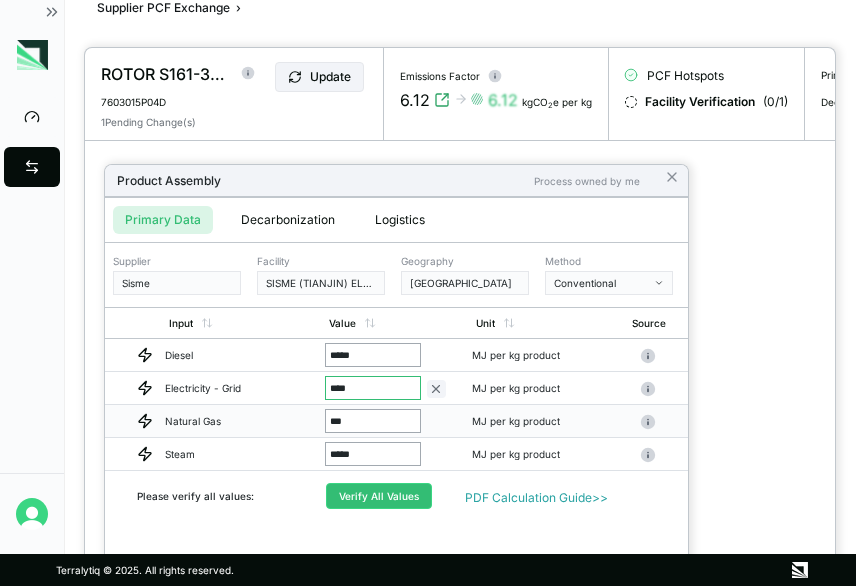 type on "****" 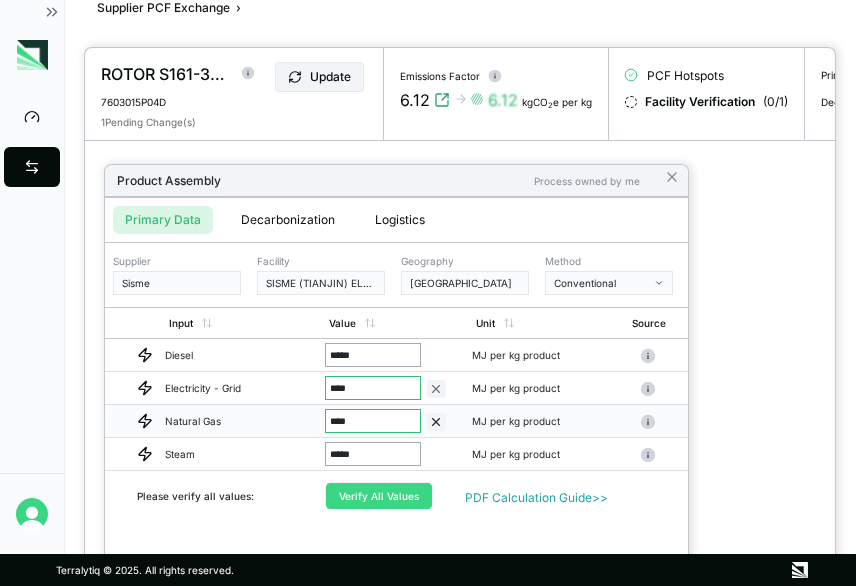 click on "Verify All Values" at bounding box center [379, 496] 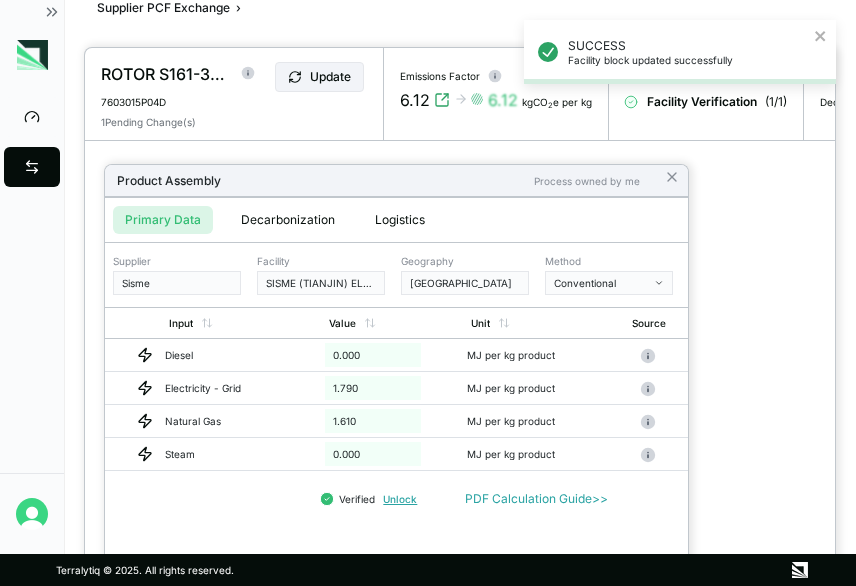 click at bounding box center [460, 317] 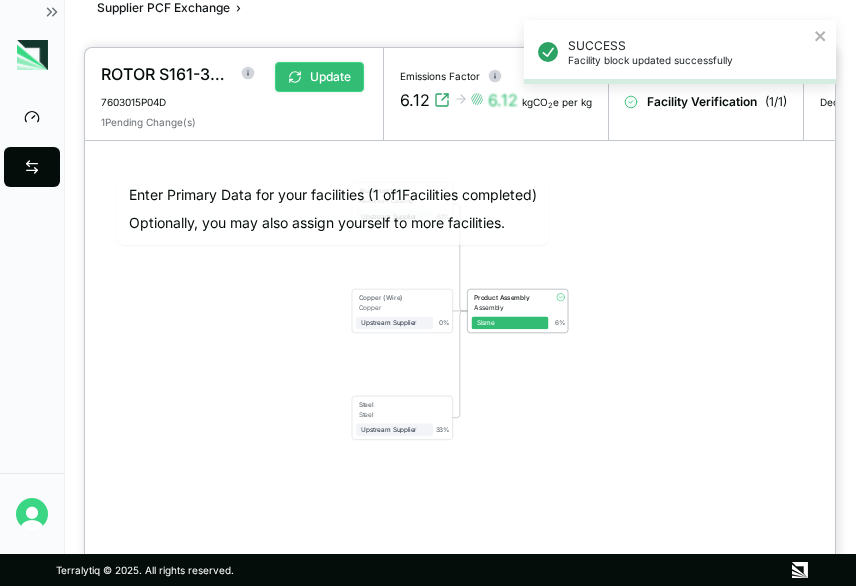 click on "Update" at bounding box center (319, 77) 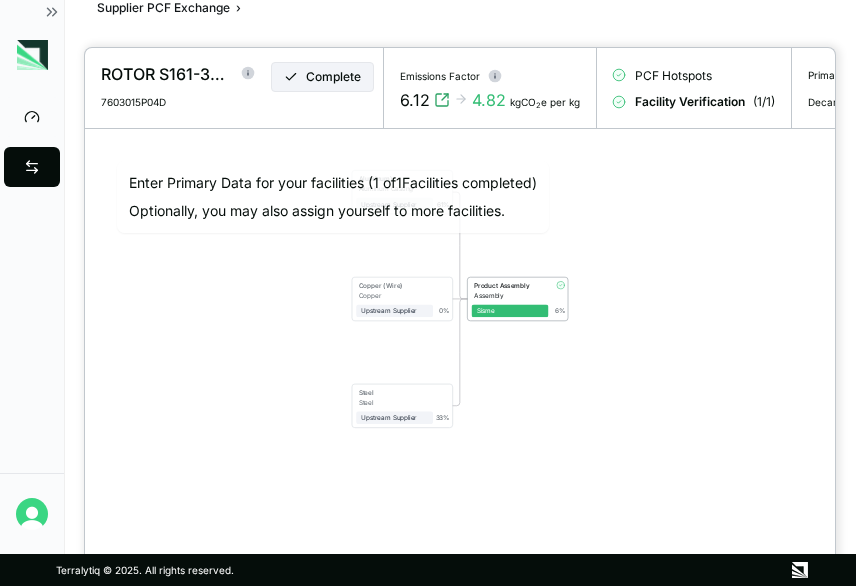 click at bounding box center (428, 293) 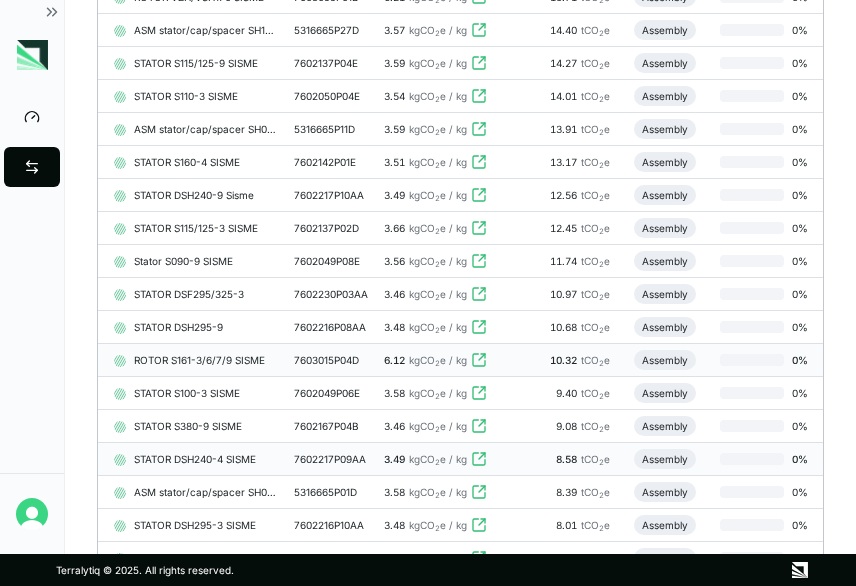 scroll, scrollTop: 2469, scrollLeft: 0, axis: vertical 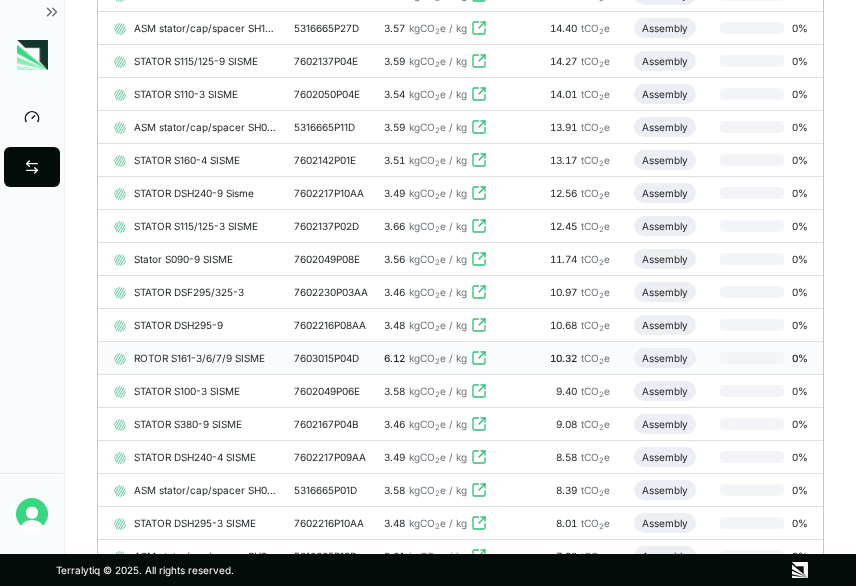 click on "6.12 kgCO 2 e / kg" at bounding box center [439, 358] 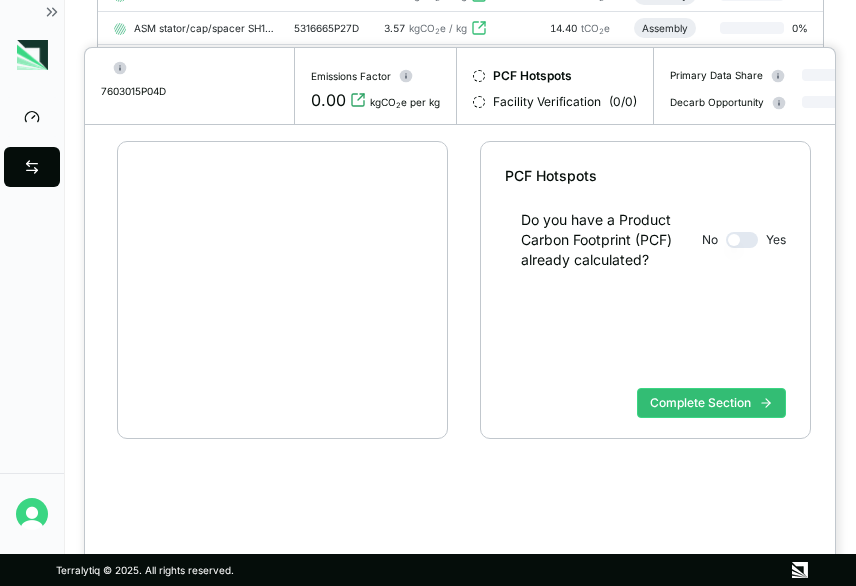 scroll, scrollTop: 38, scrollLeft: 0, axis: vertical 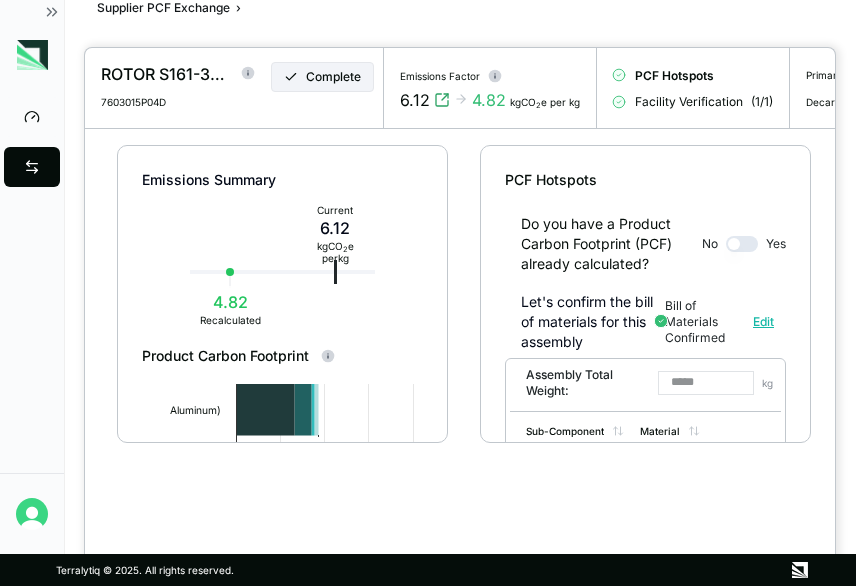 click at bounding box center (428, 293) 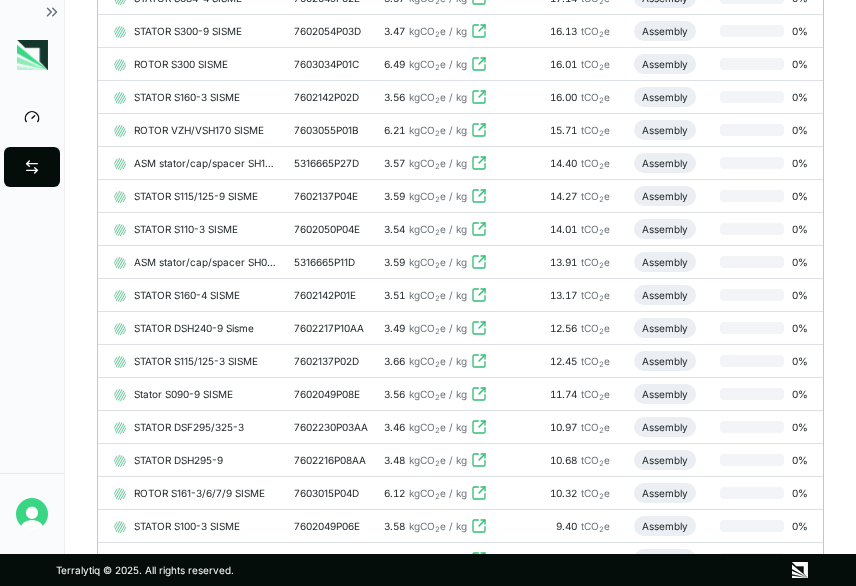 scroll, scrollTop: 2338, scrollLeft: 0, axis: vertical 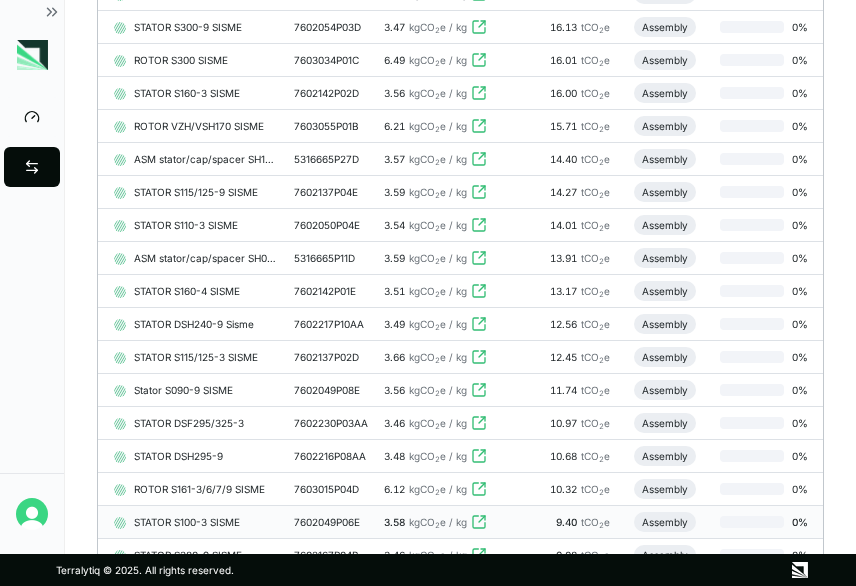 click on "7602049P06E" at bounding box center [331, 522] 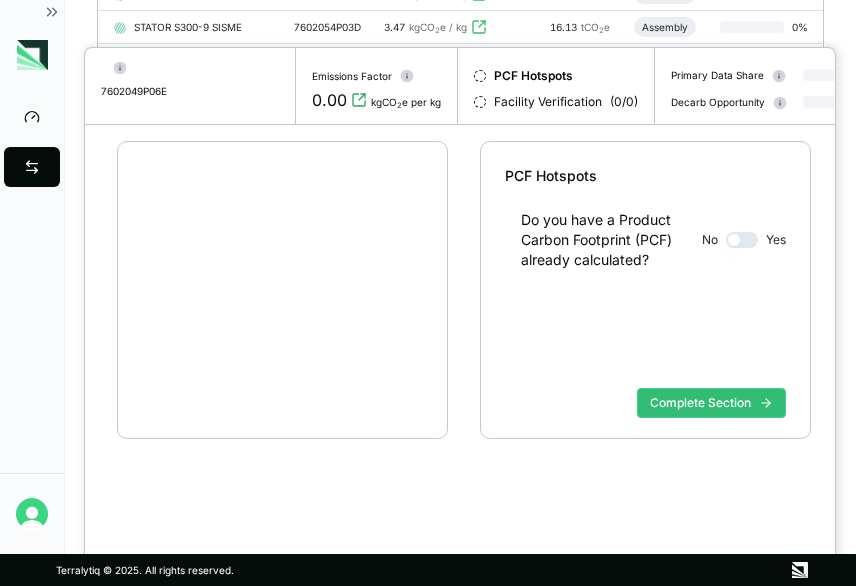 scroll, scrollTop: 38, scrollLeft: 0, axis: vertical 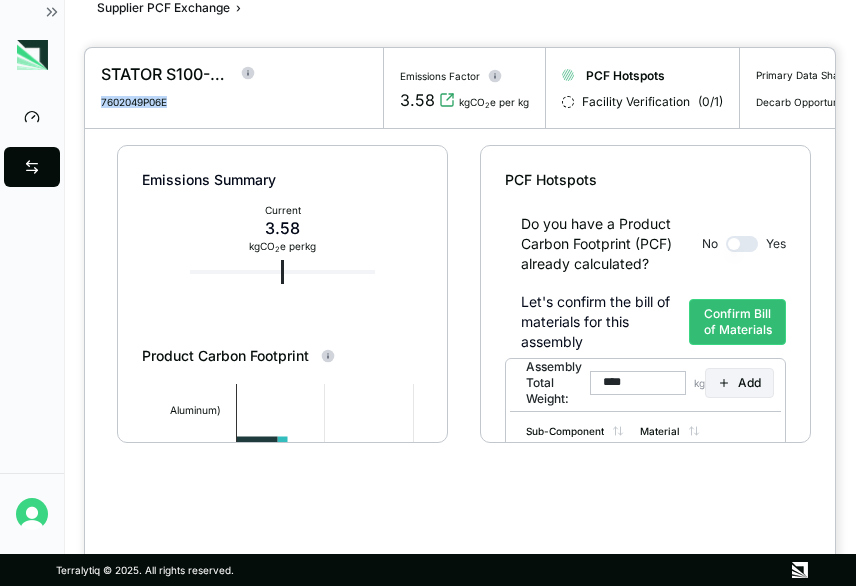 drag, startPoint x: 101, startPoint y: 99, endPoint x: 184, endPoint y: 105, distance: 83.21658 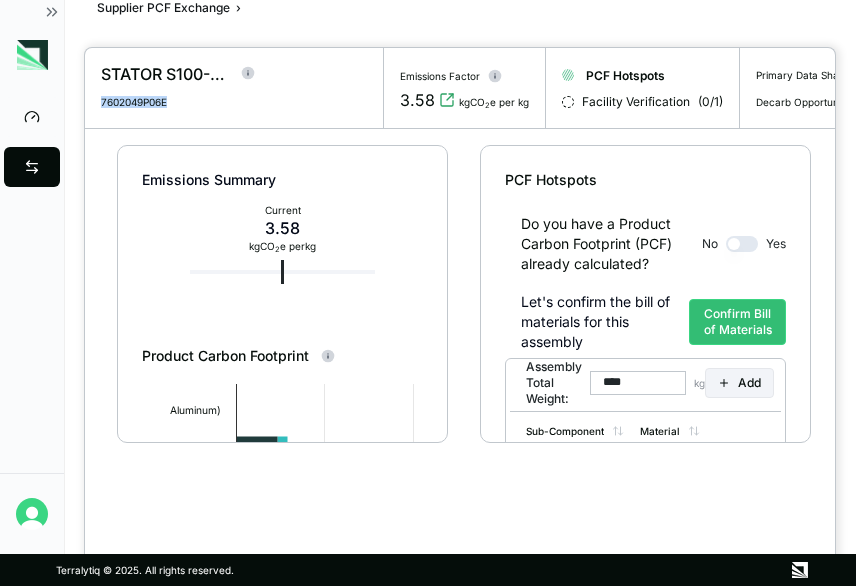 click on "****" at bounding box center [638, 383] 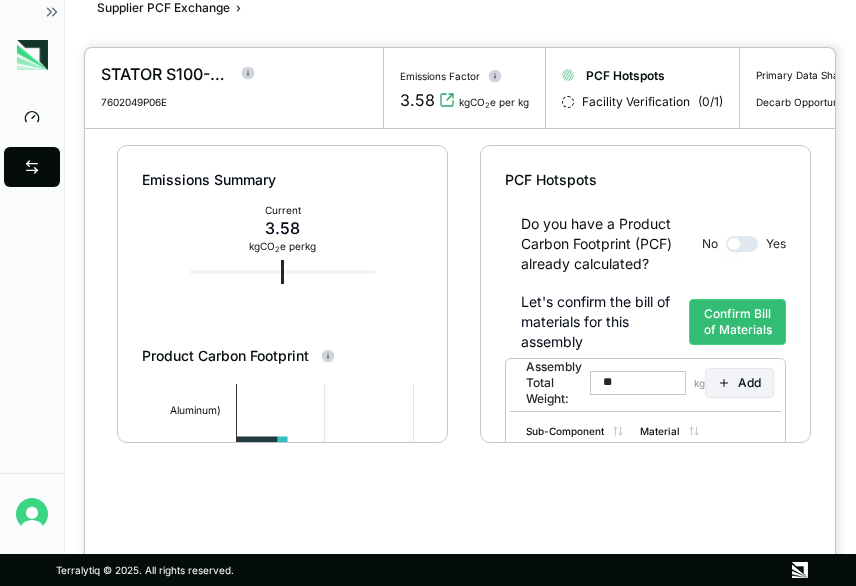 type on "*" 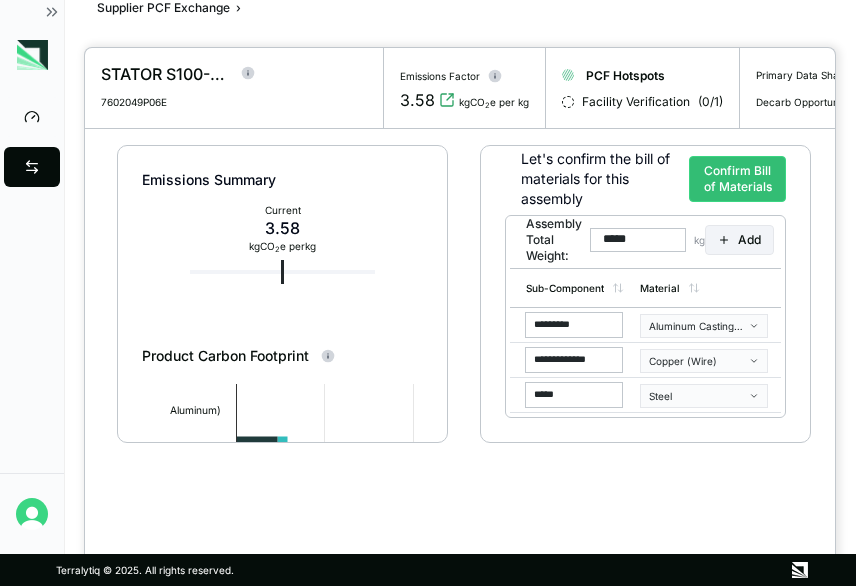 scroll, scrollTop: 154, scrollLeft: 0, axis: vertical 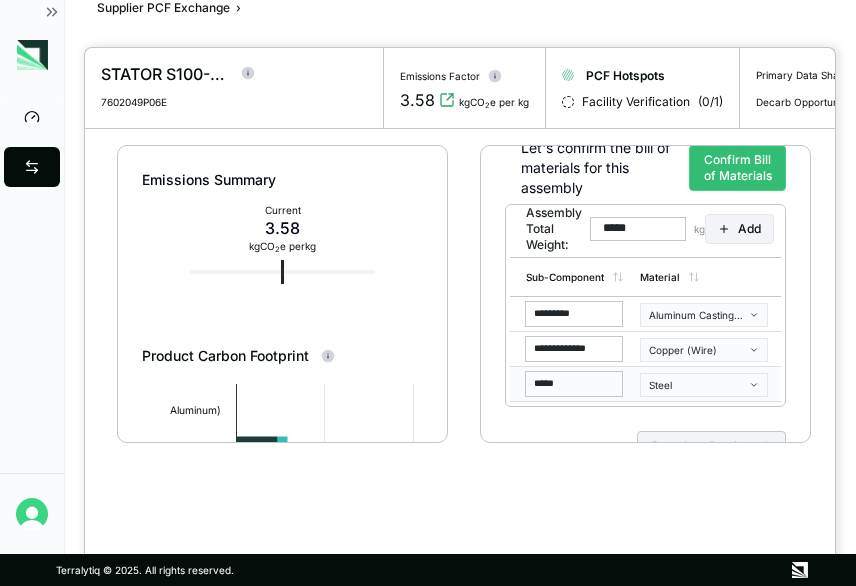 type on "*****" 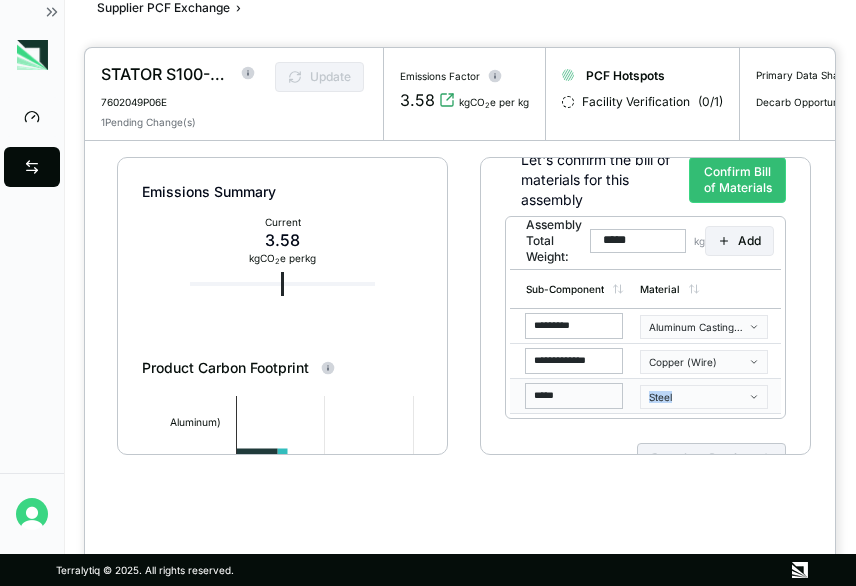 drag, startPoint x: 637, startPoint y: 409, endPoint x: 709, endPoint y: 396, distance: 73.1642 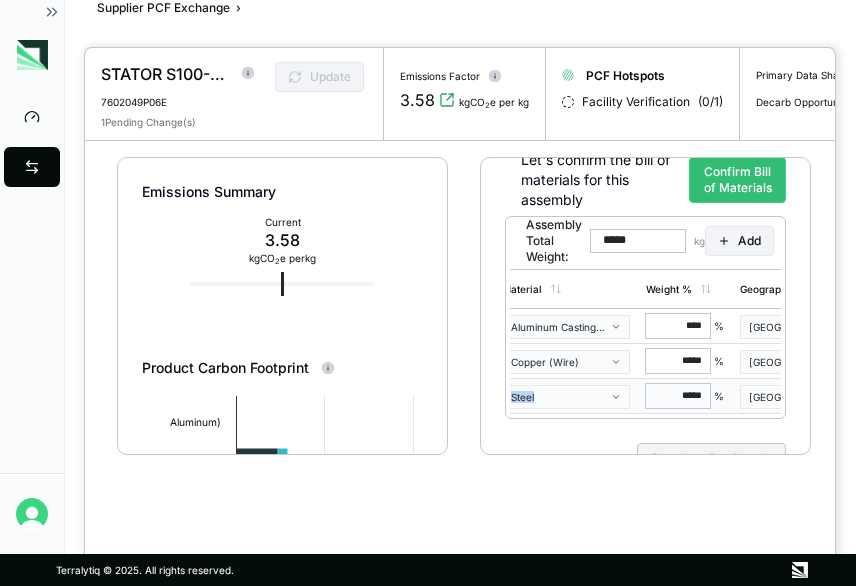 scroll, scrollTop: 0, scrollLeft: 140, axis: horizontal 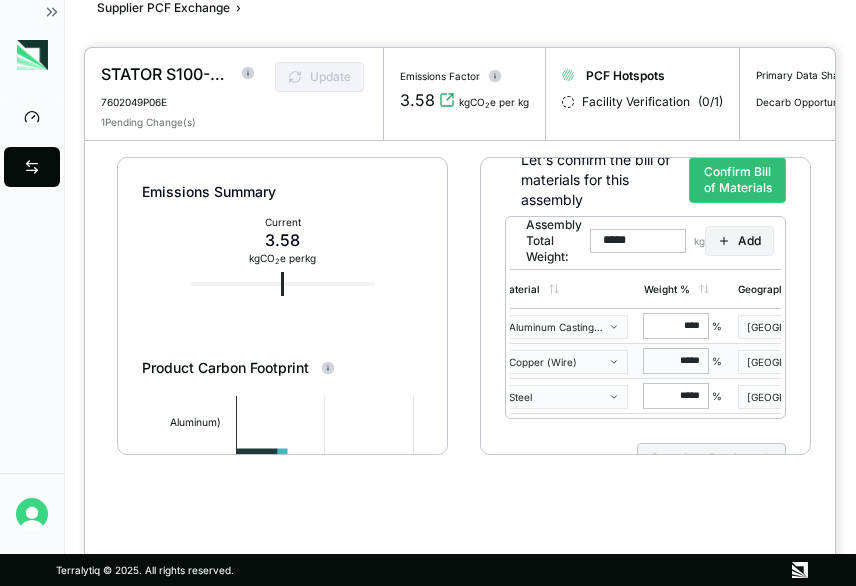 click on "*****" at bounding box center (676, 361) 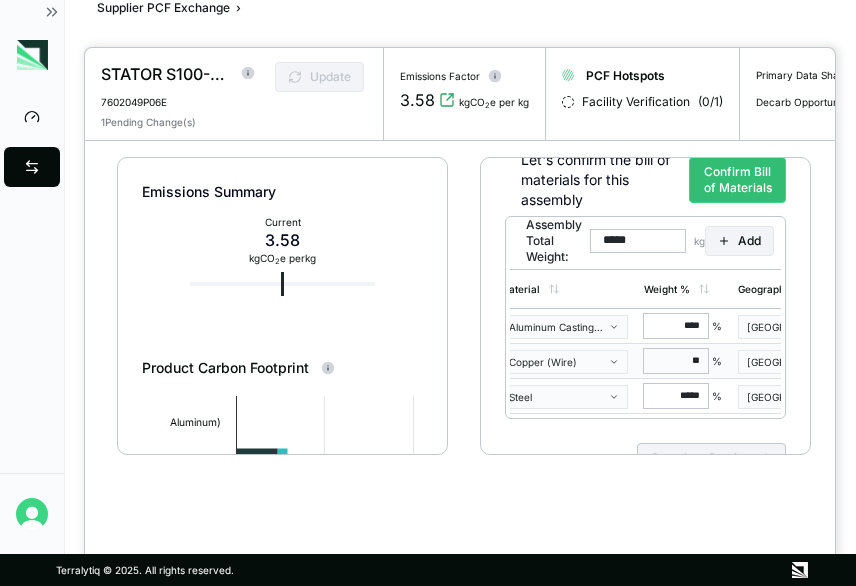 type on "*" 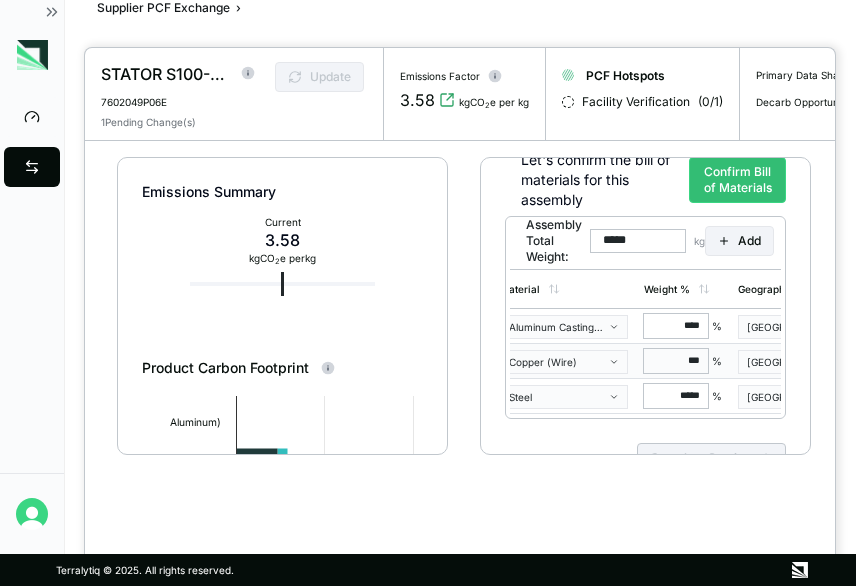type on "****" 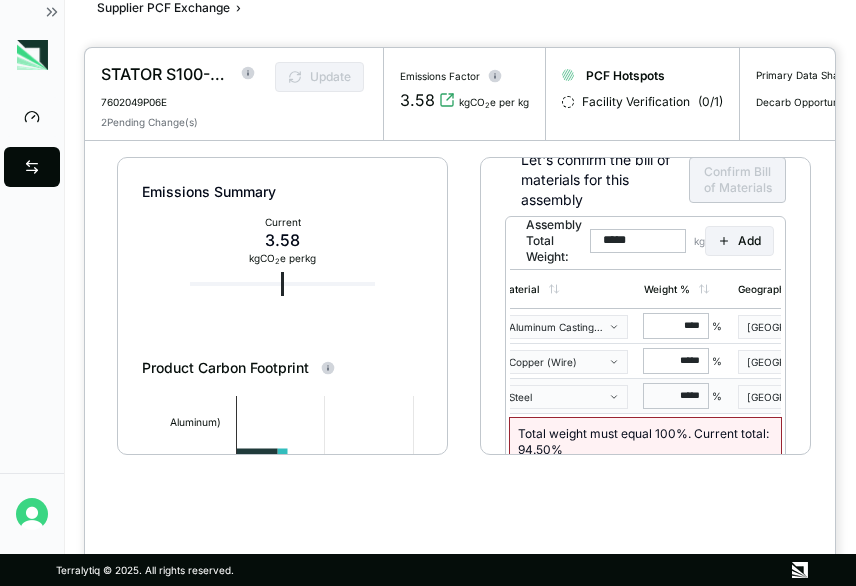 click on "*****" at bounding box center [676, 396] 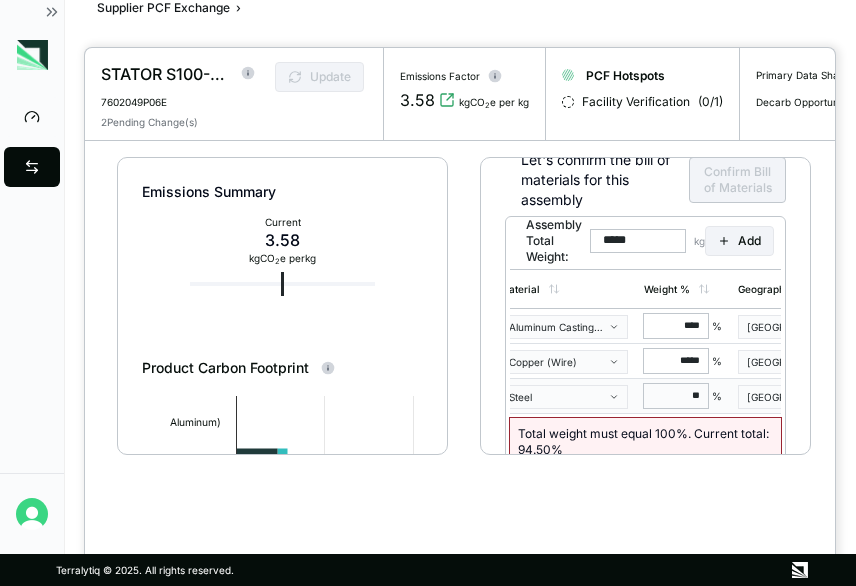 type on "*" 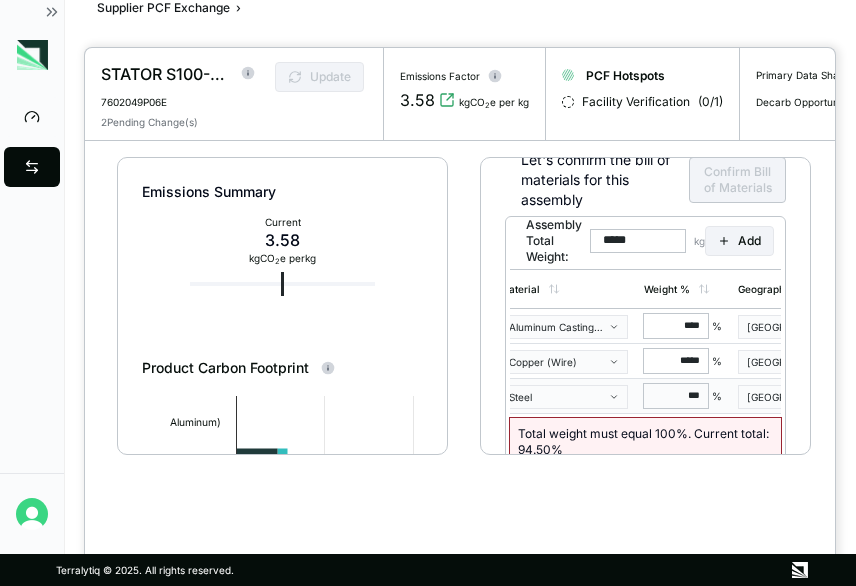 type on "****" 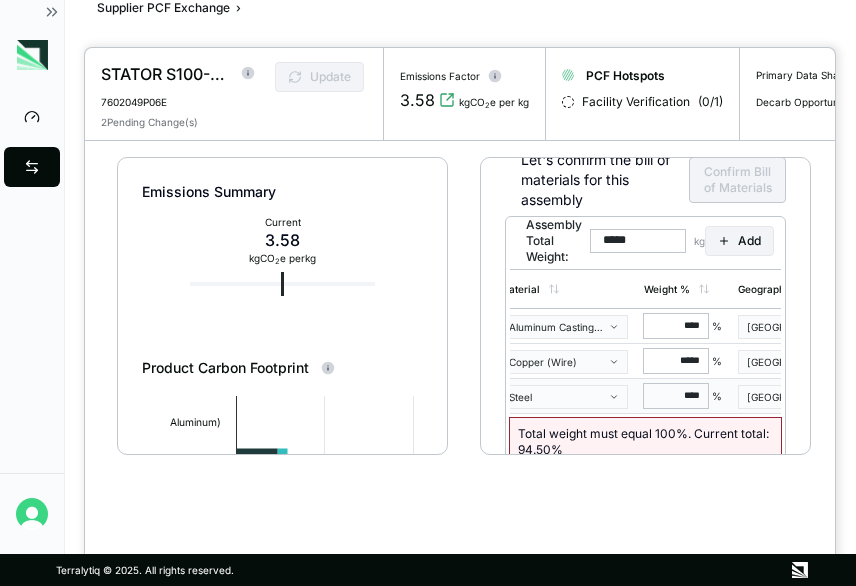 click on "**********" at bounding box center [645, 306] 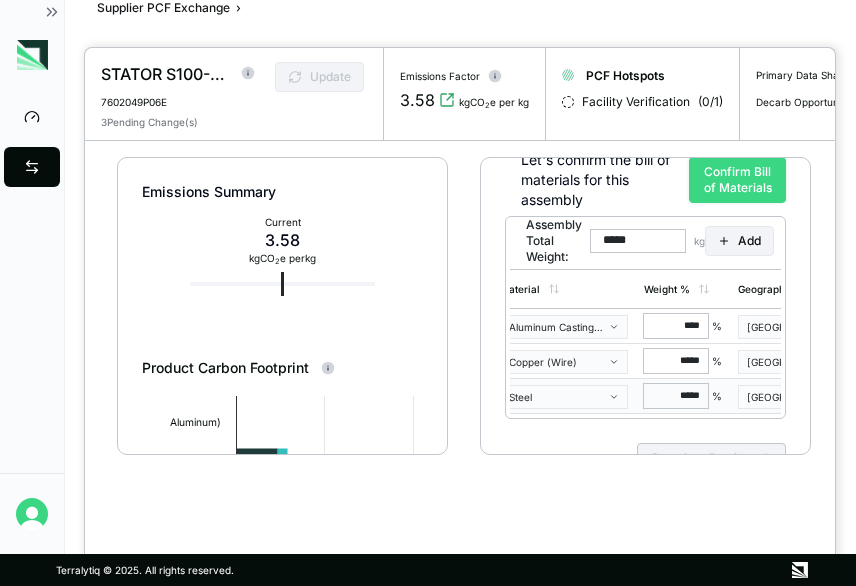 click on "Confirm Bill of Materials" at bounding box center [737, 180] 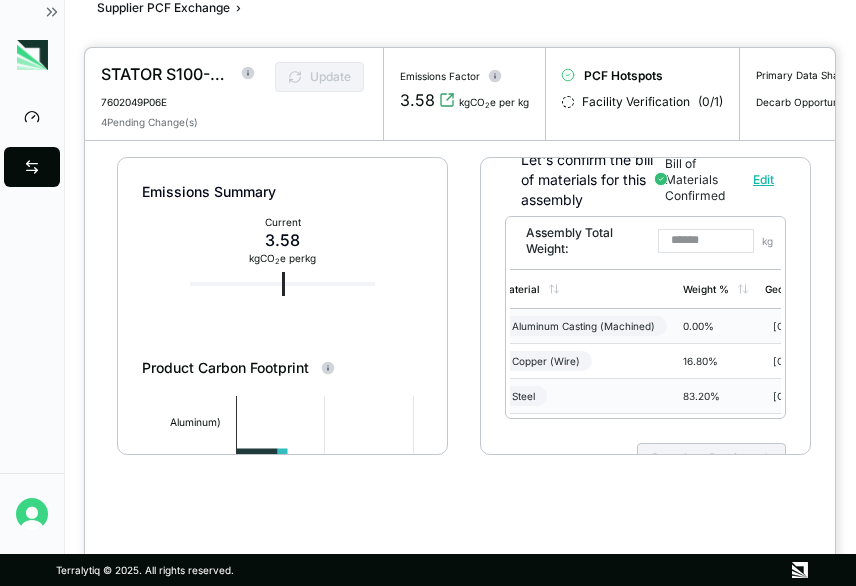 scroll, scrollTop: 220, scrollLeft: 0, axis: vertical 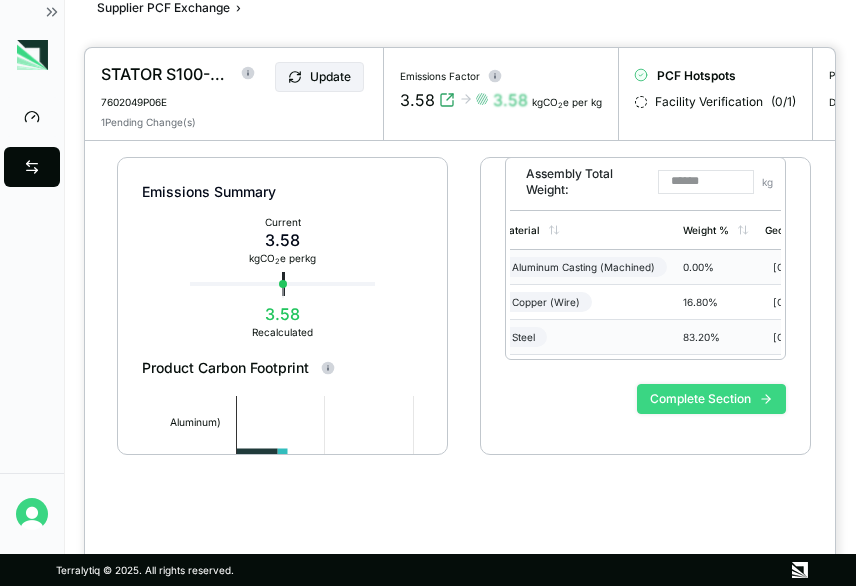click on "Complete Section" at bounding box center (711, 399) 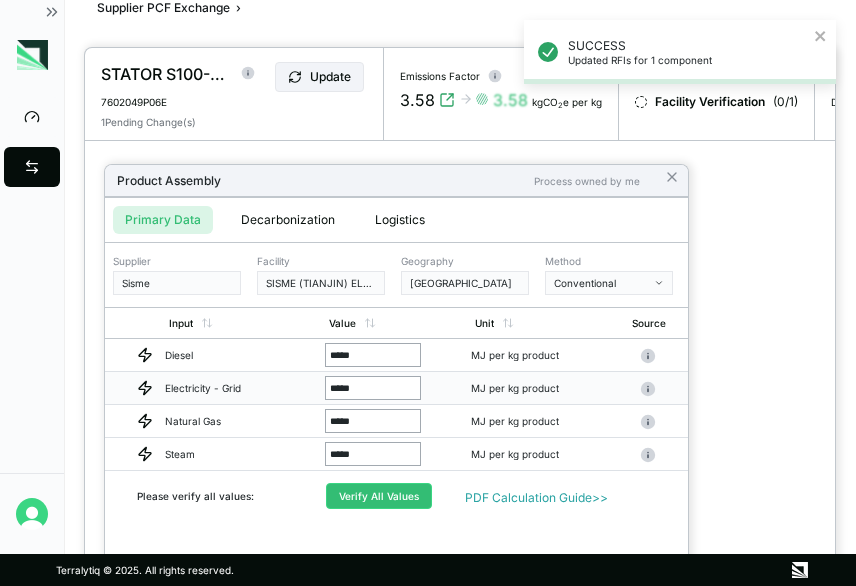 click on "*****" at bounding box center [373, 388] 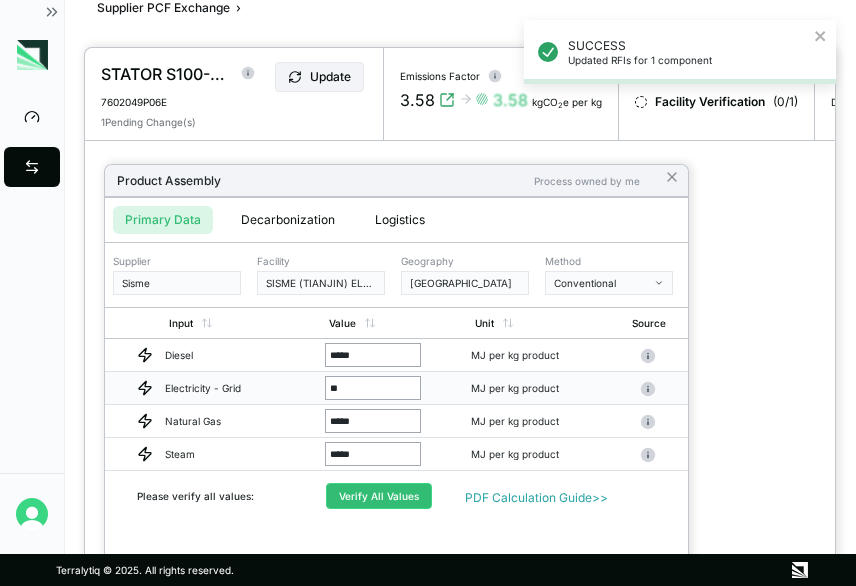 type on "*" 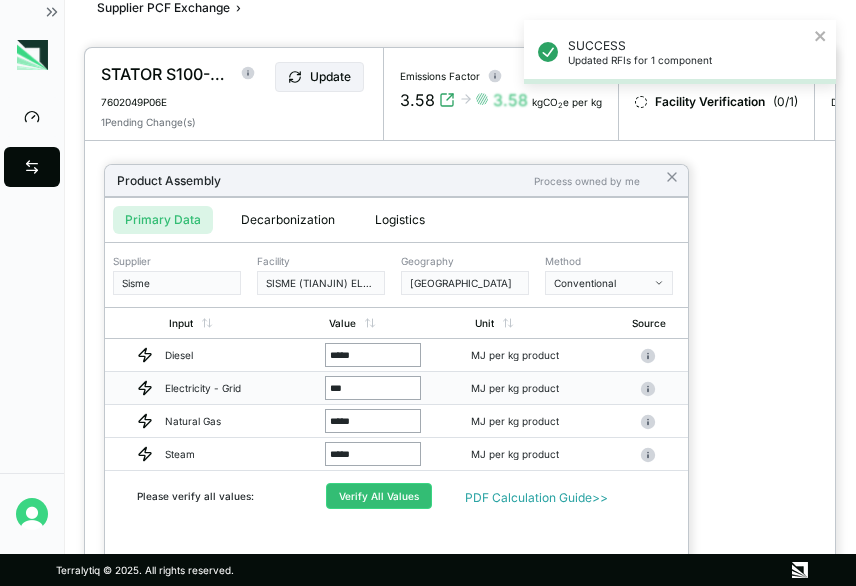 type on "****" 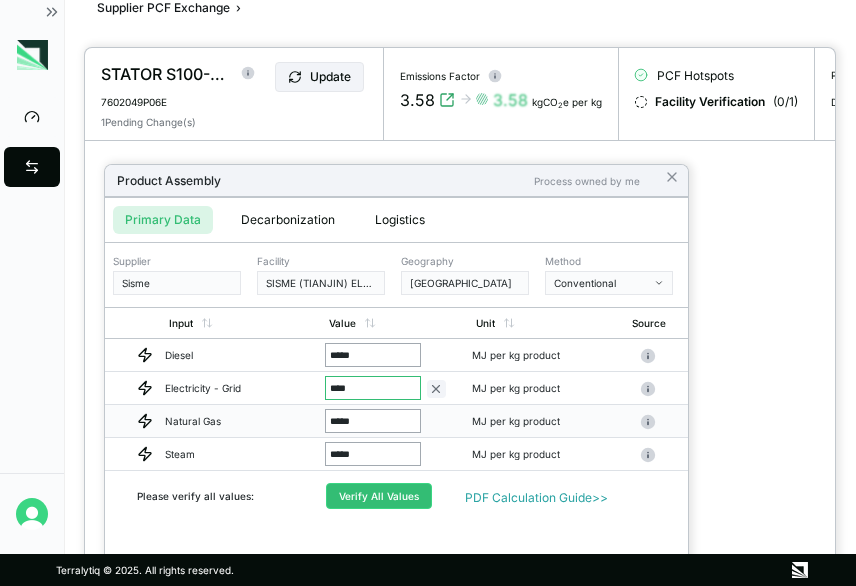 click on "*****" at bounding box center [373, 421] 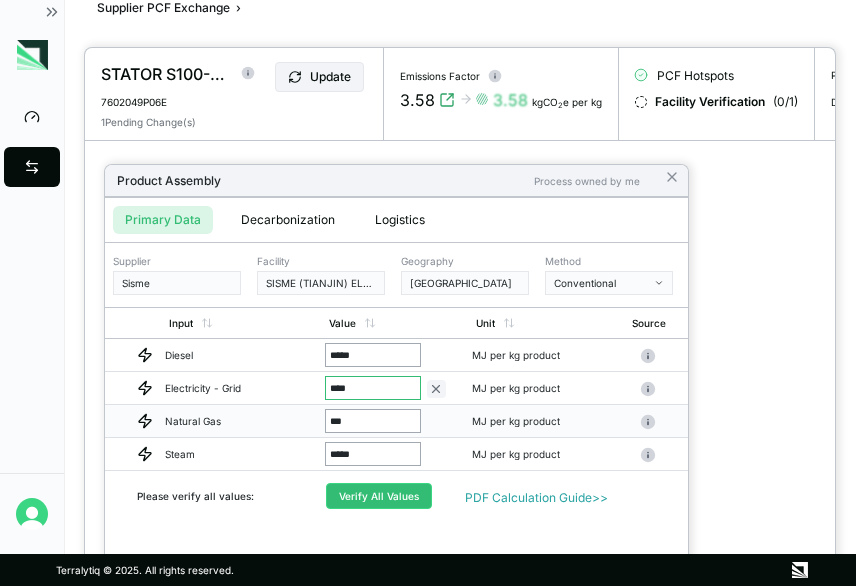 type on "****" 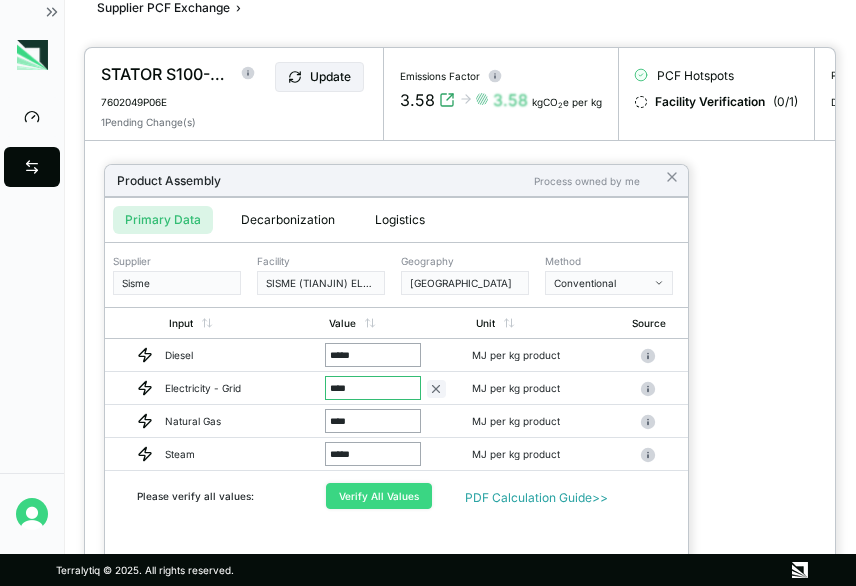 click on "Verify All Values" at bounding box center [379, 496] 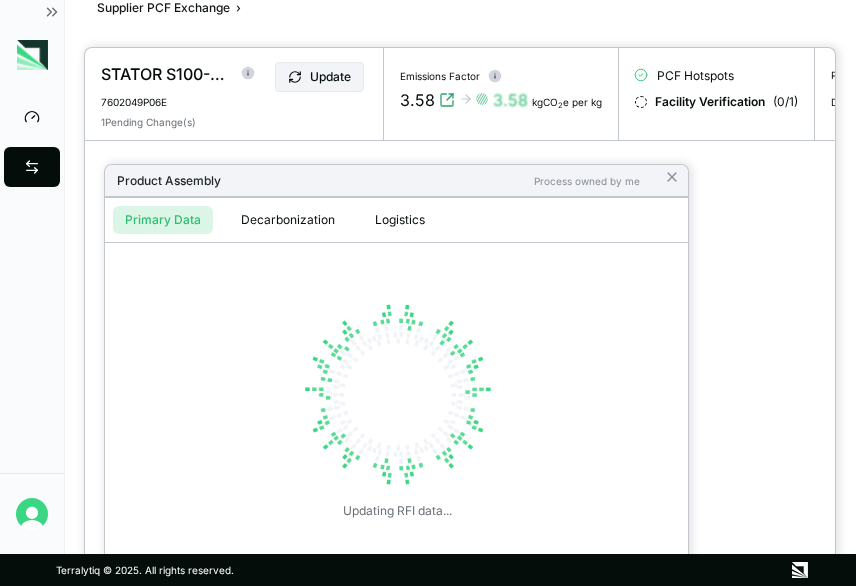 click at bounding box center (460, 317) 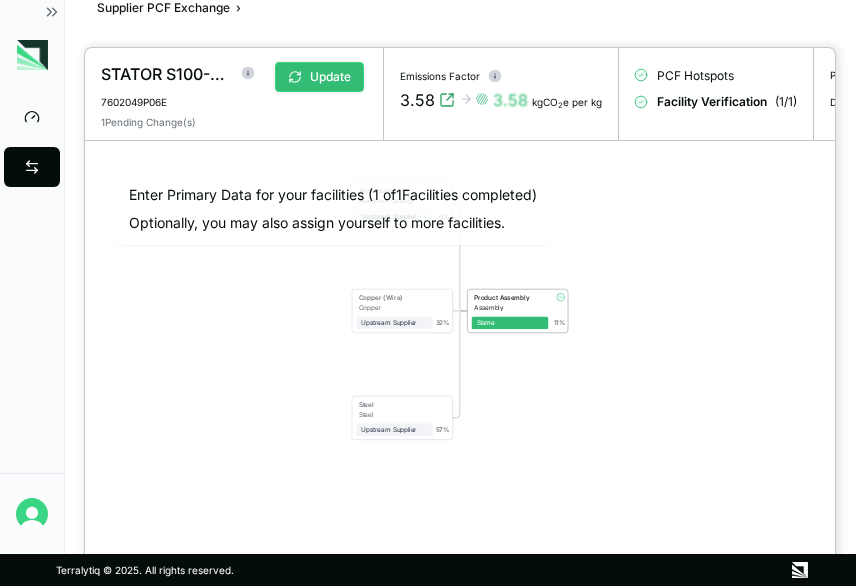 click on "Update" at bounding box center (319, 77) 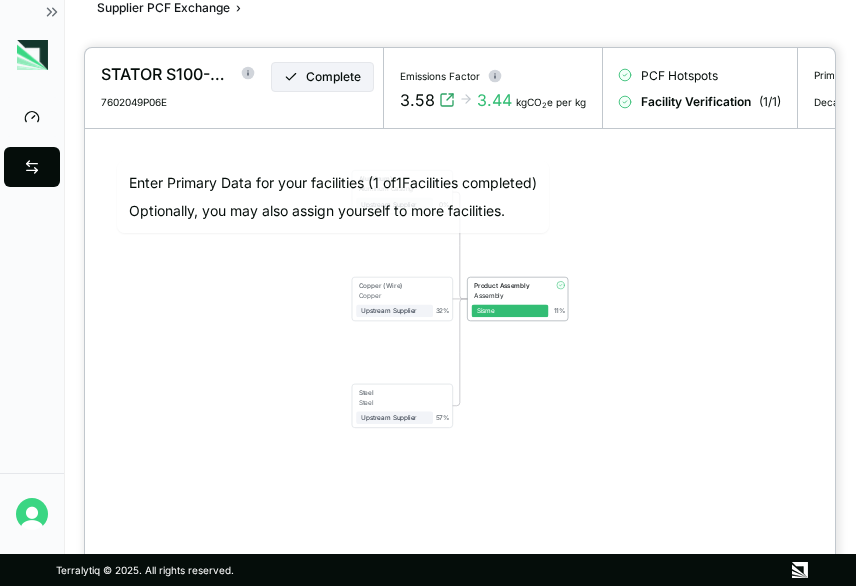 click at bounding box center [428, 293] 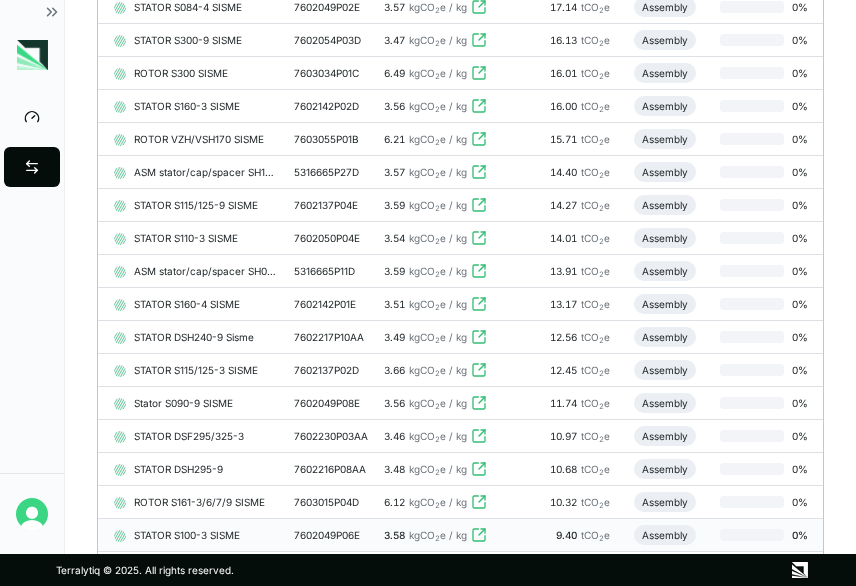 scroll, scrollTop: 2335, scrollLeft: 0, axis: vertical 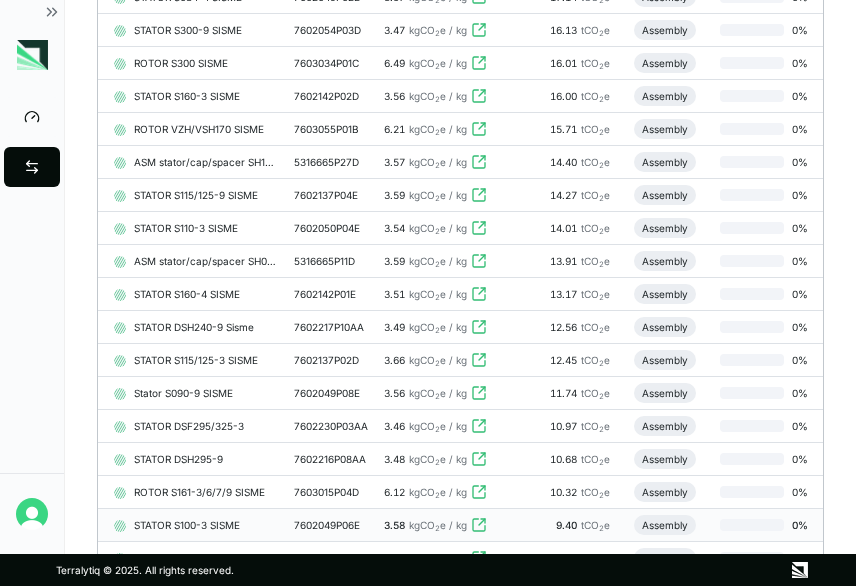 click on "7602049P06E" at bounding box center (331, 525) 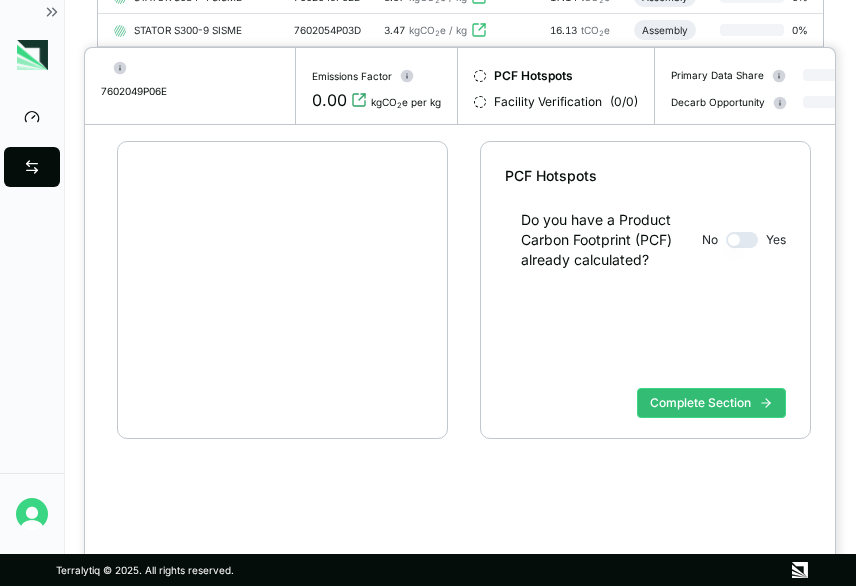 scroll, scrollTop: 38, scrollLeft: 0, axis: vertical 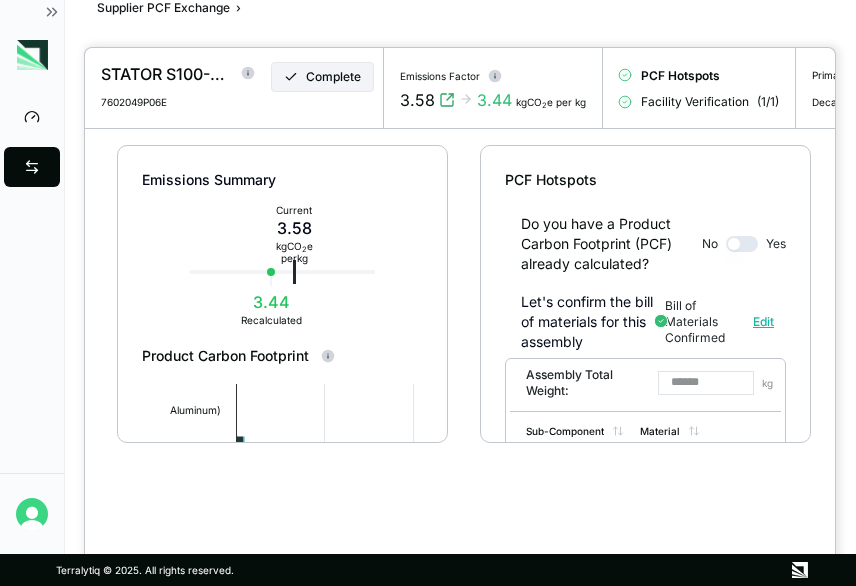click at bounding box center (428, 293) 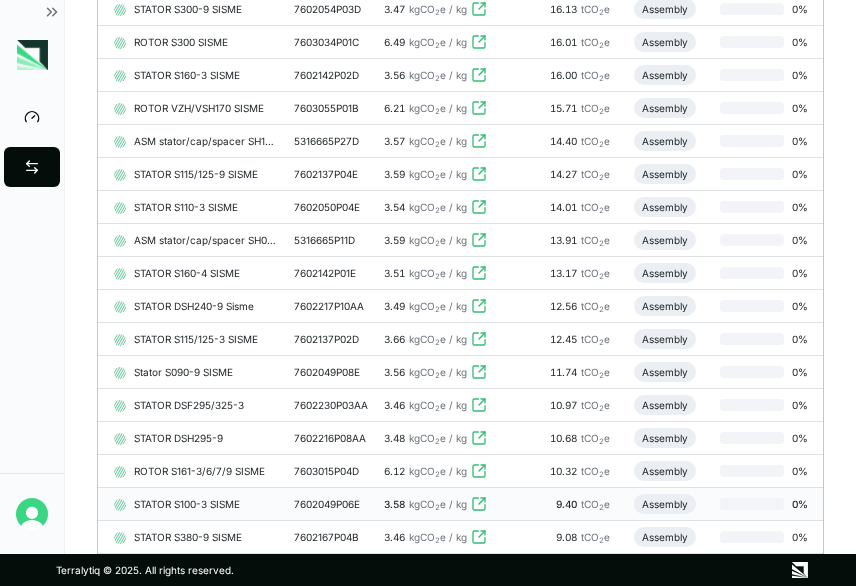 scroll, scrollTop: 2356, scrollLeft: 0, axis: vertical 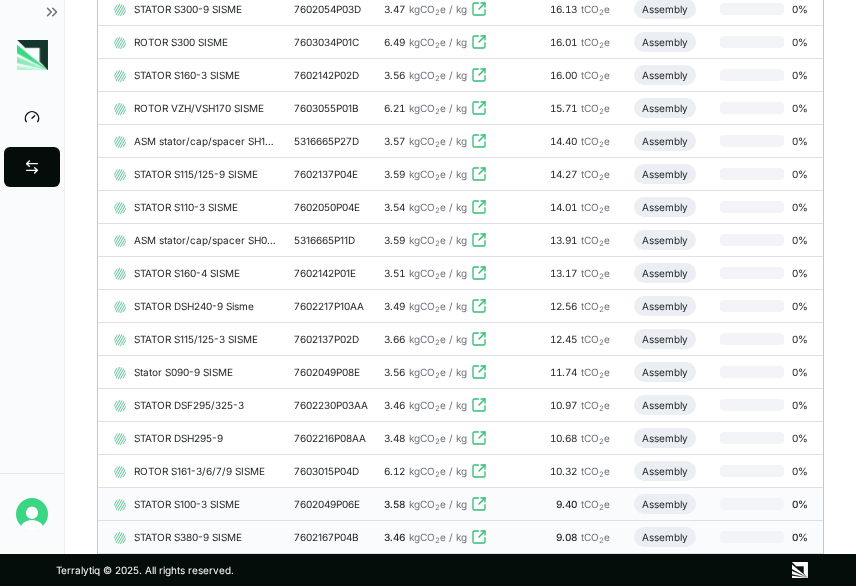 click 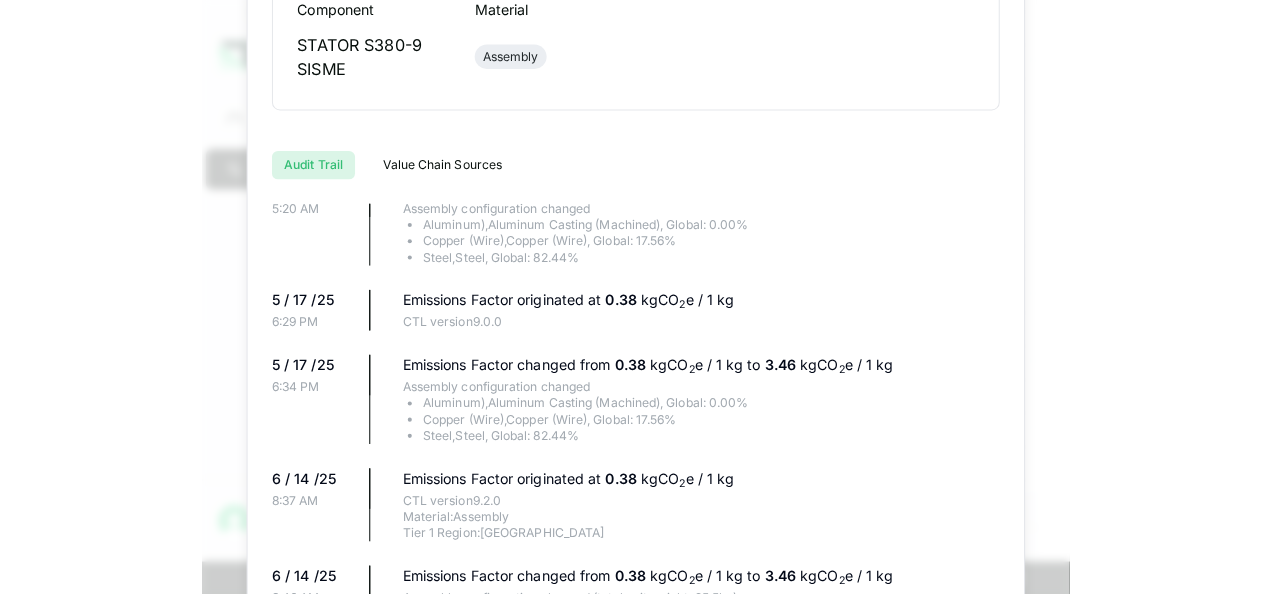 scroll, scrollTop: 0, scrollLeft: 0, axis: both 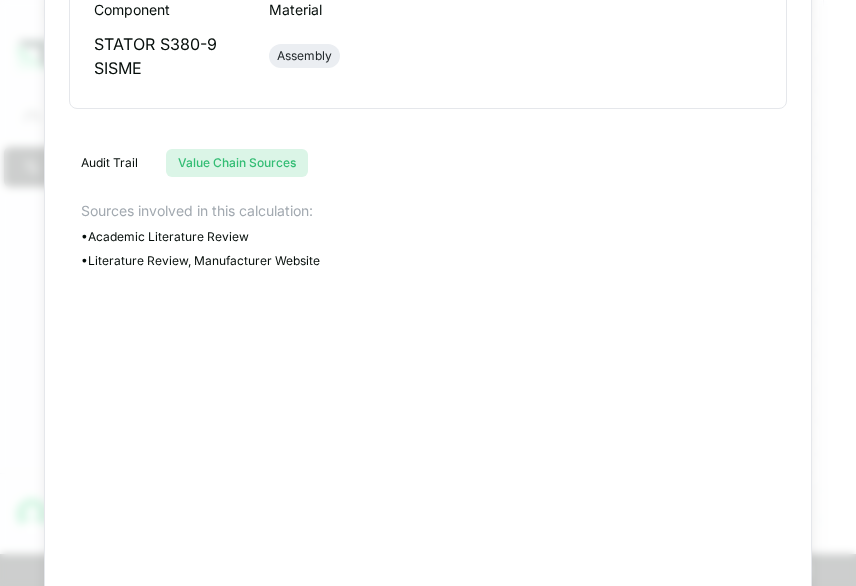 click on "Value Chain Sources" at bounding box center [237, 163] 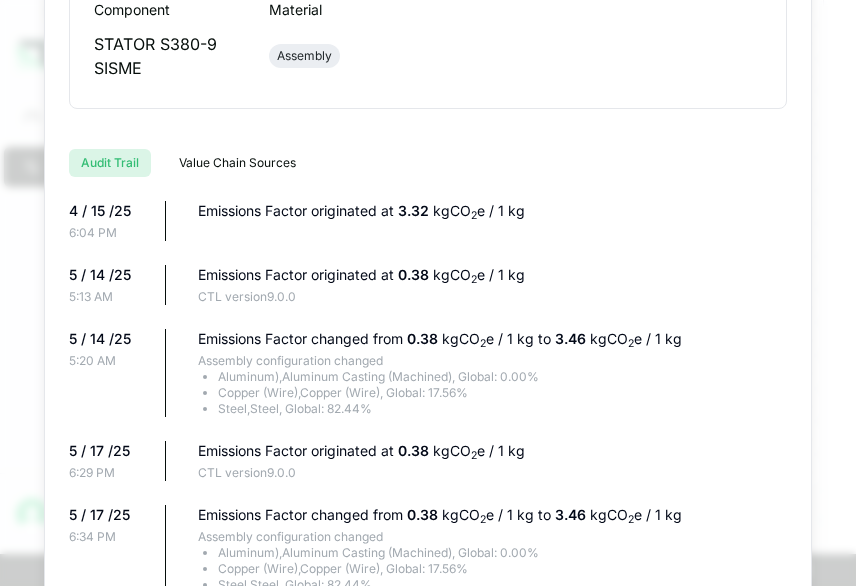 click on "Component Material STATOR S380-9 SISME Assembly" at bounding box center (428, 42) 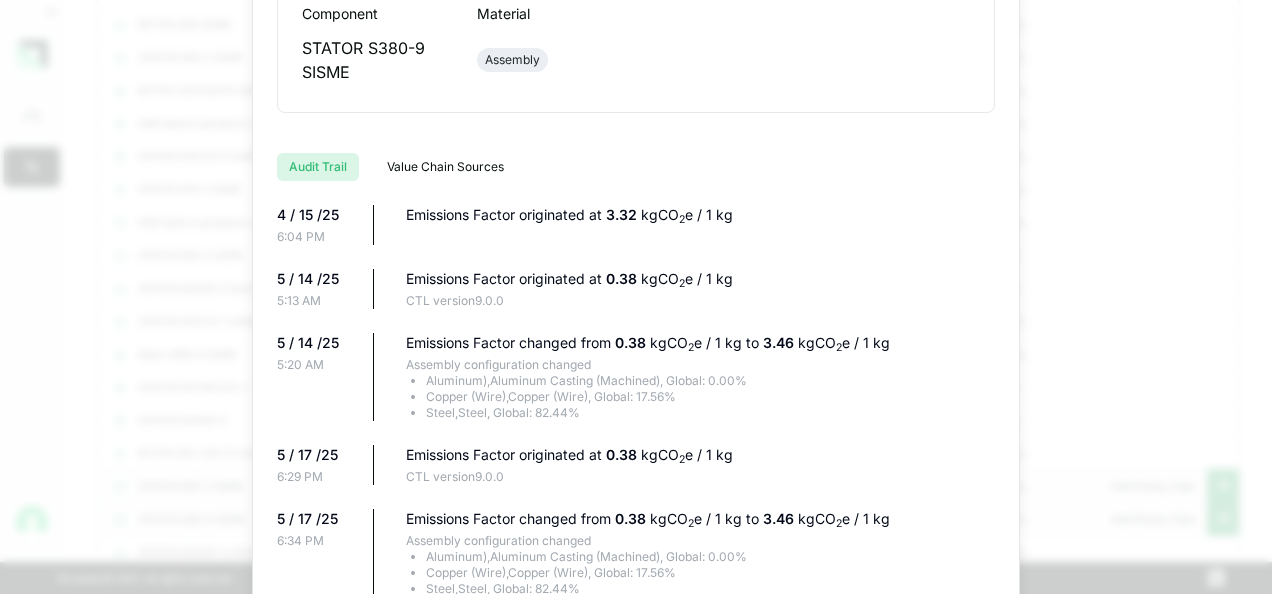 scroll, scrollTop: 2338, scrollLeft: 0, axis: vertical 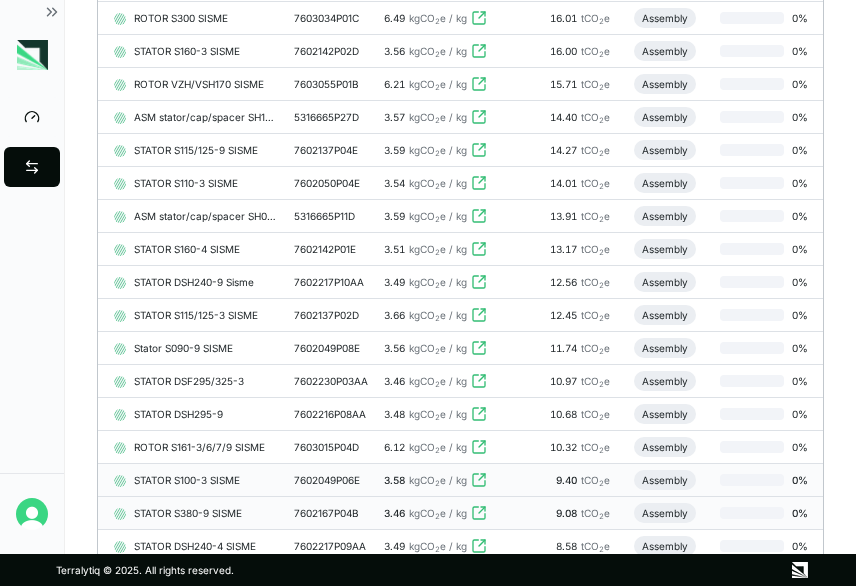 click on "7602167P04B" at bounding box center (331, 513) 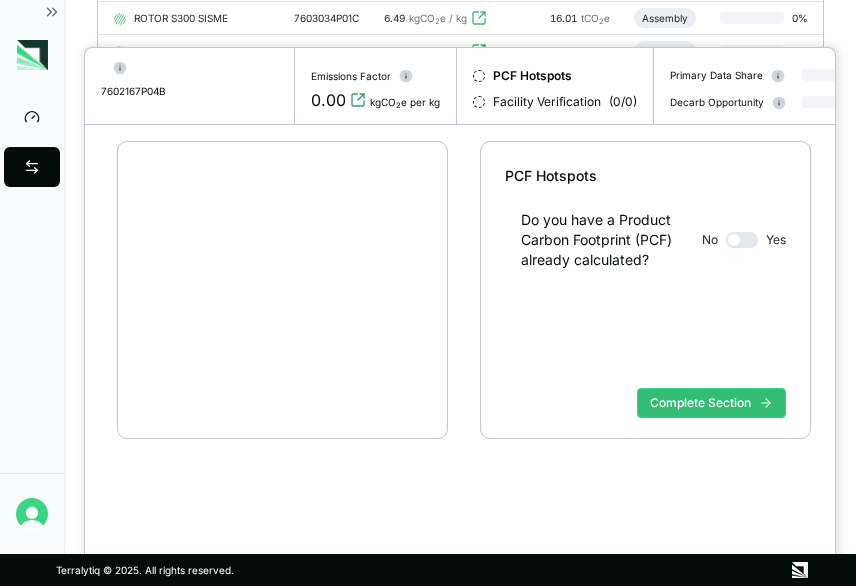 scroll, scrollTop: 38, scrollLeft: 0, axis: vertical 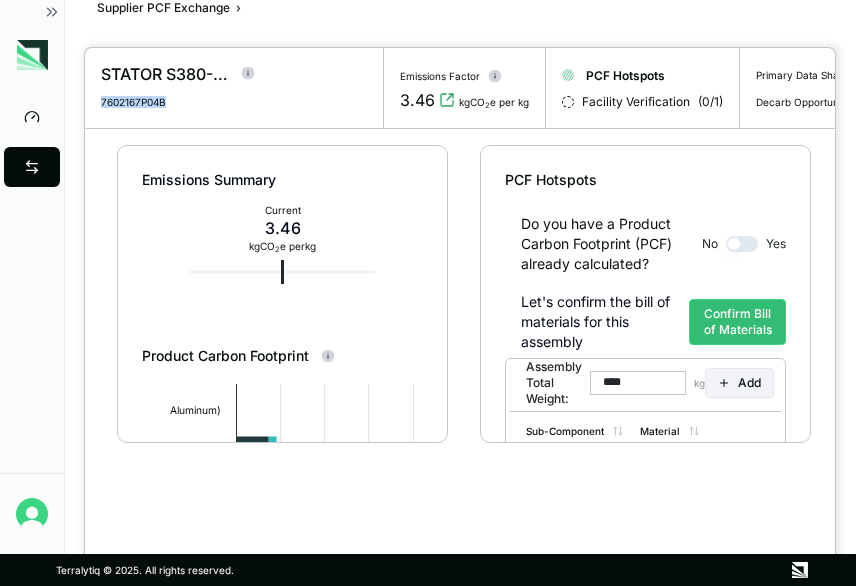 drag, startPoint x: 100, startPoint y: 101, endPoint x: 194, endPoint y: 113, distance: 94.76286 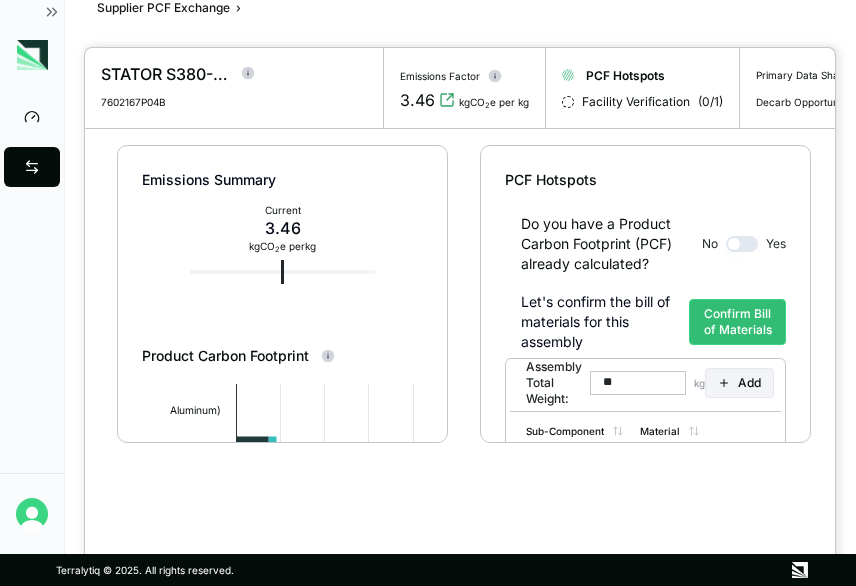 type on "*" 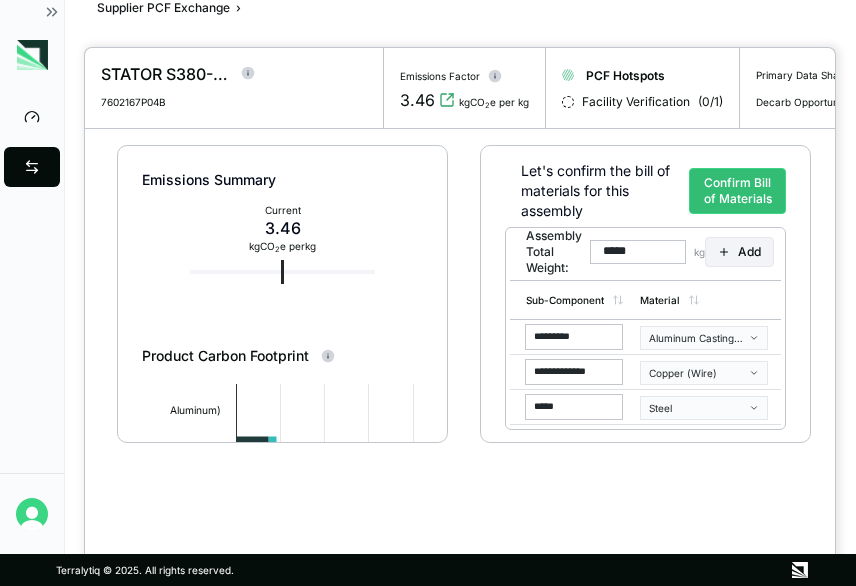 scroll, scrollTop: 134, scrollLeft: 0, axis: vertical 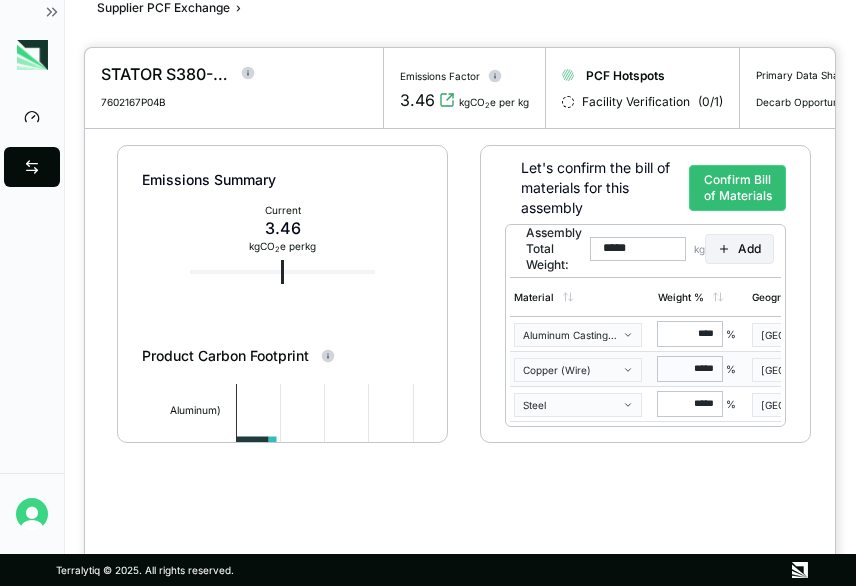 type on "*****" 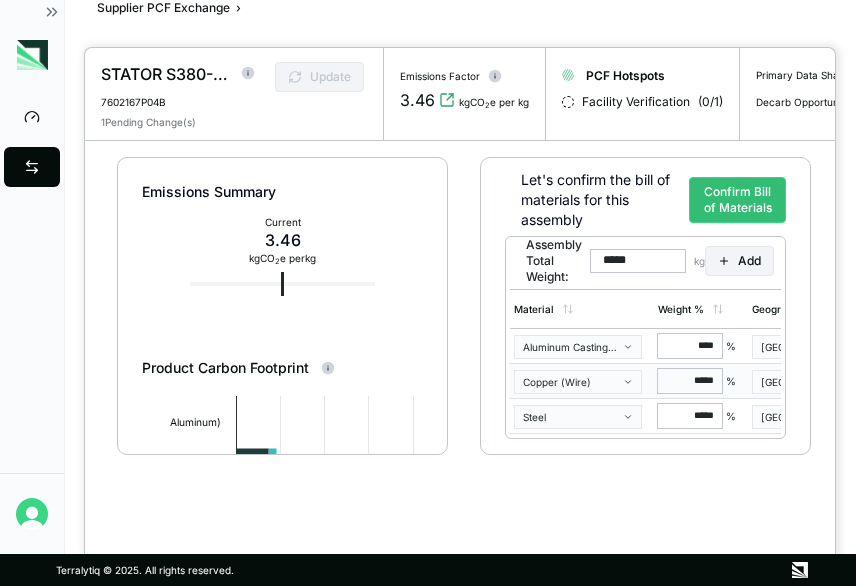click on "*****" at bounding box center [690, 381] 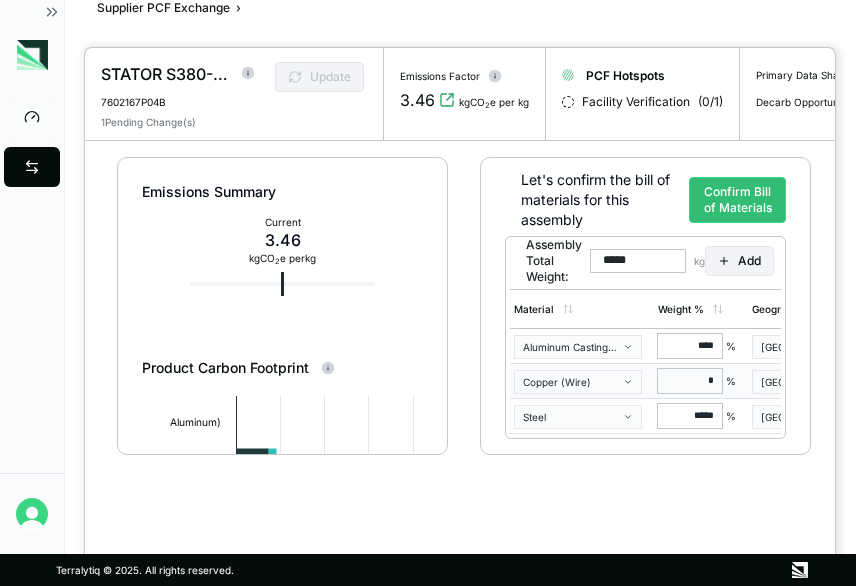 type on "**" 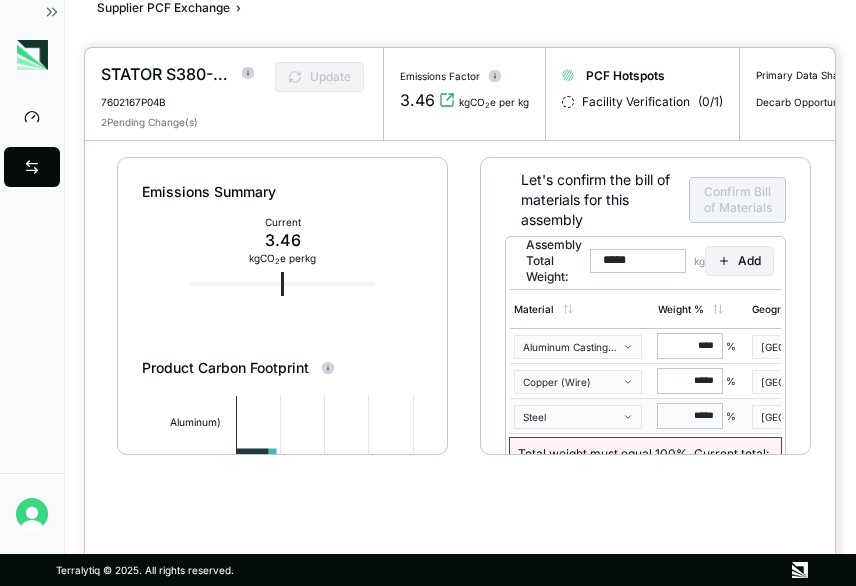 click on "*****" at bounding box center (690, 416) 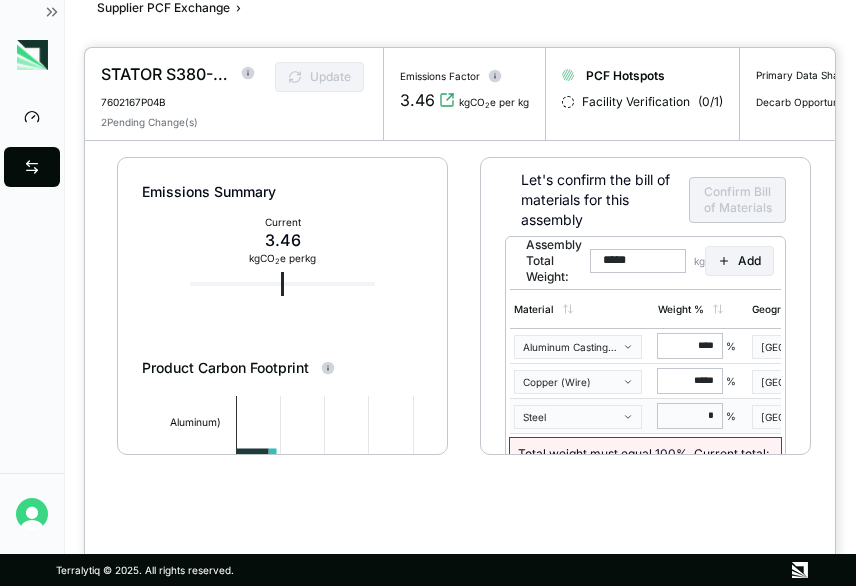 type on "**" 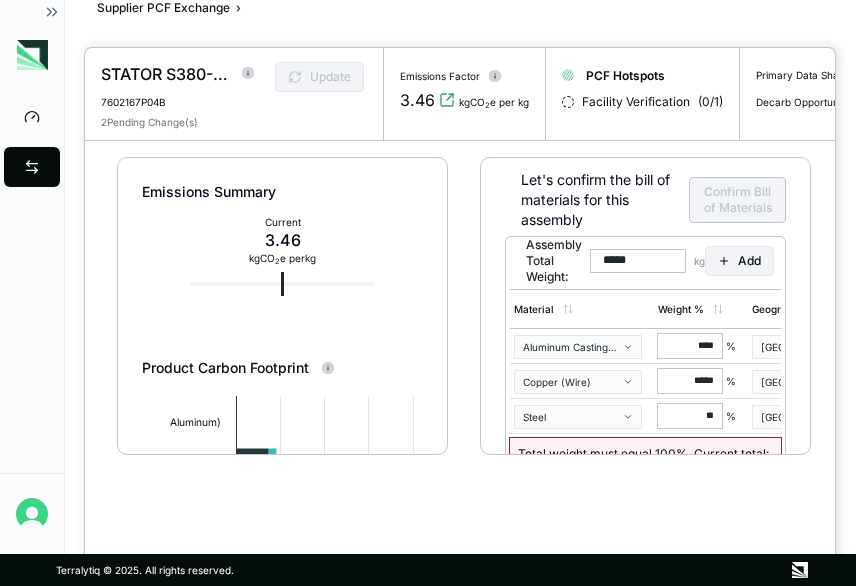 click on "Let's confirm the bill of materials for this assembly" at bounding box center (605, 200) 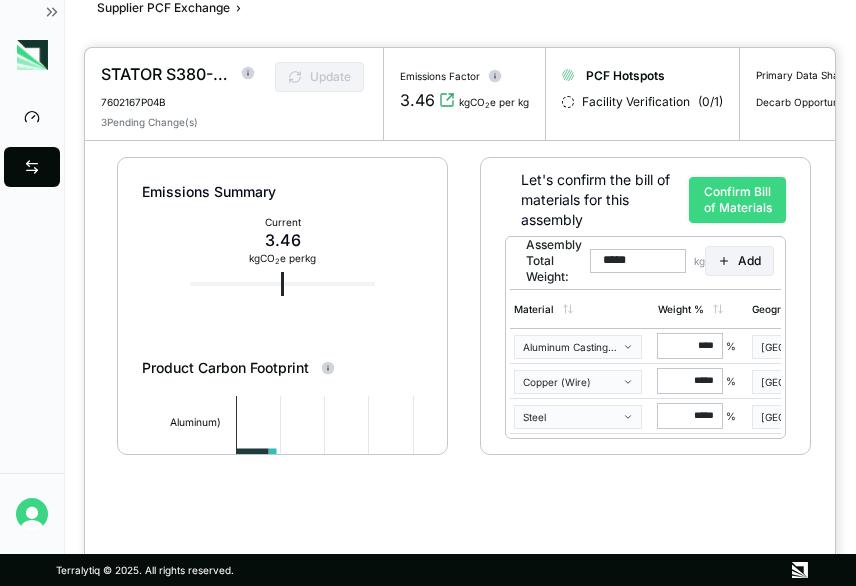 click on "Confirm Bill of Materials" at bounding box center [737, 200] 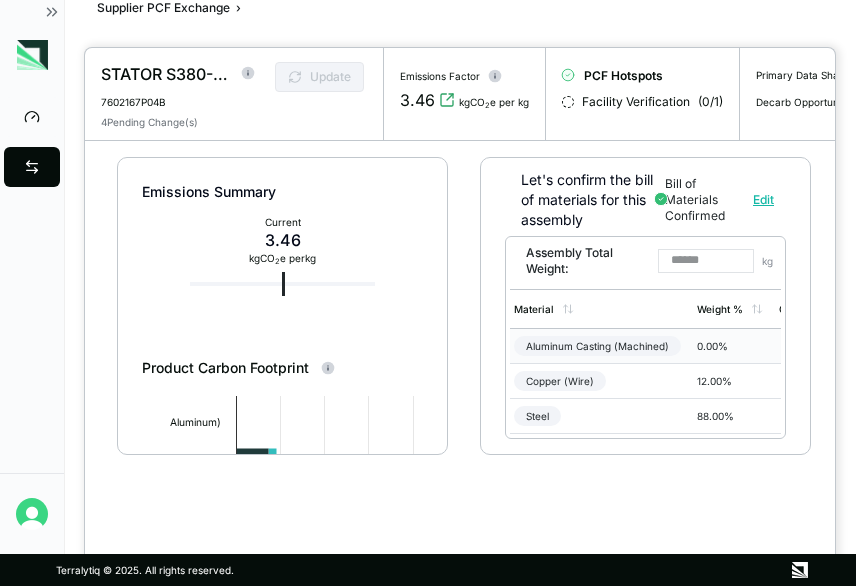 scroll, scrollTop: 220, scrollLeft: 0, axis: vertical 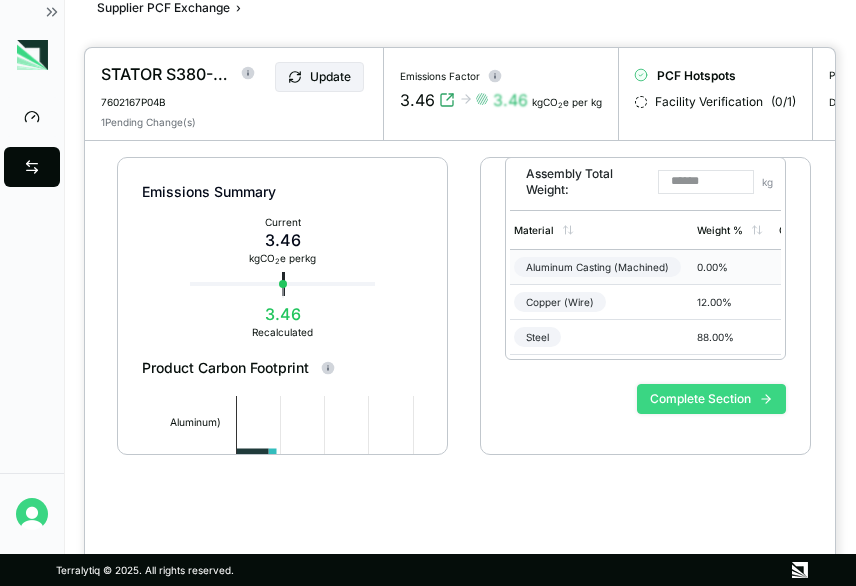 click on "Complete Section" at bounding box center (711, 399) 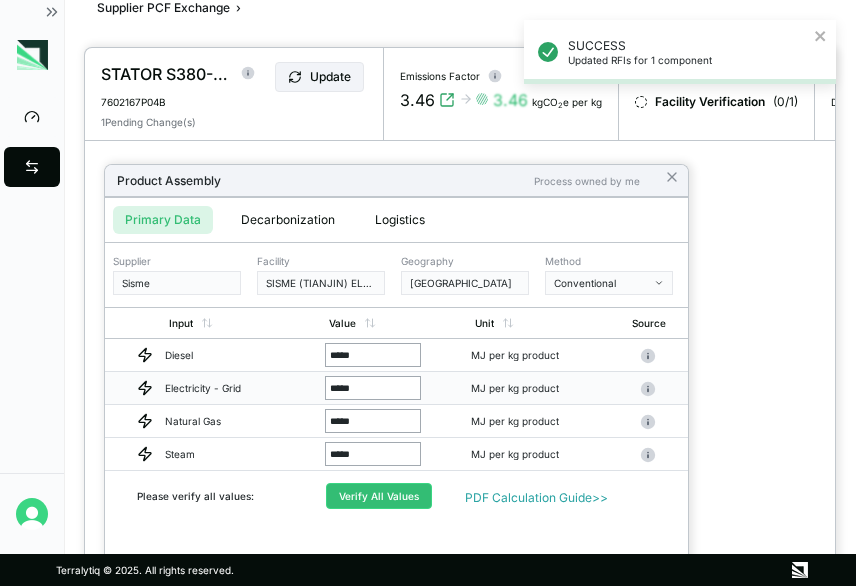 click on "*****" at bounding box center [373, 388] 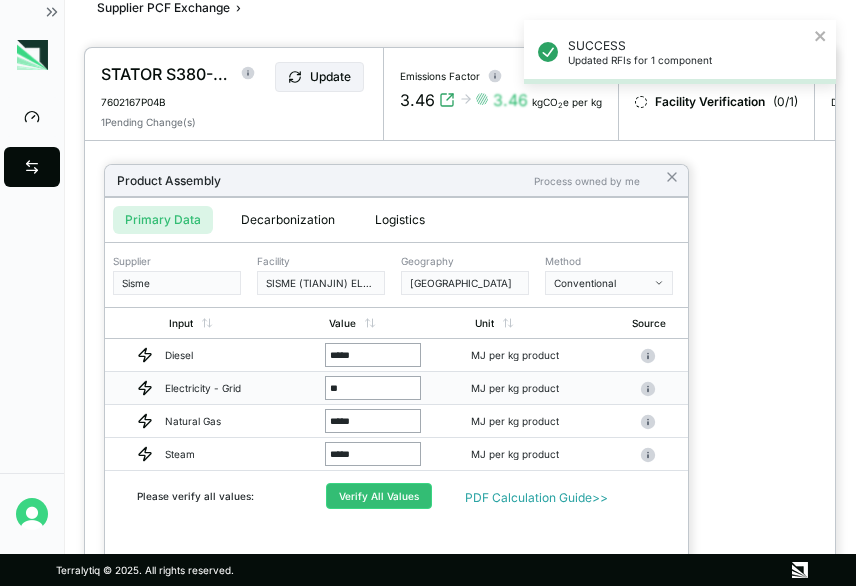 type on "*" 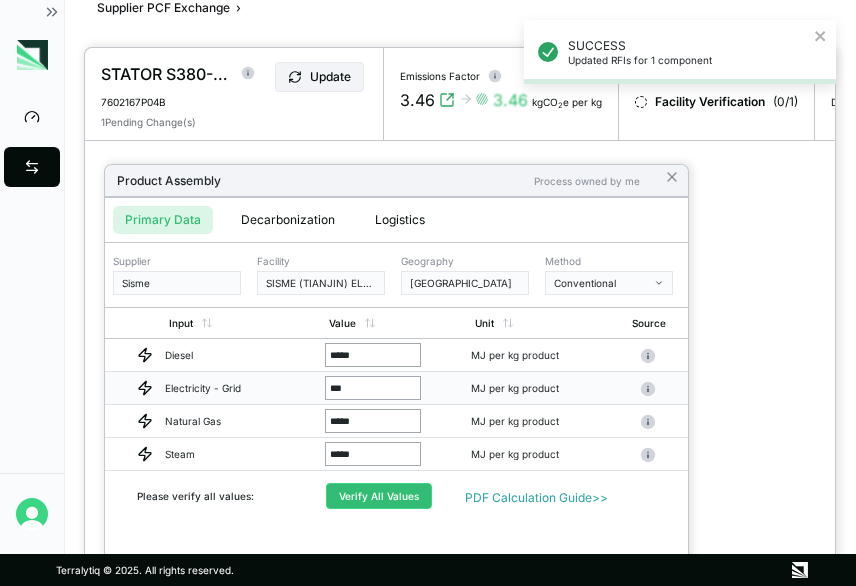 type on "****" 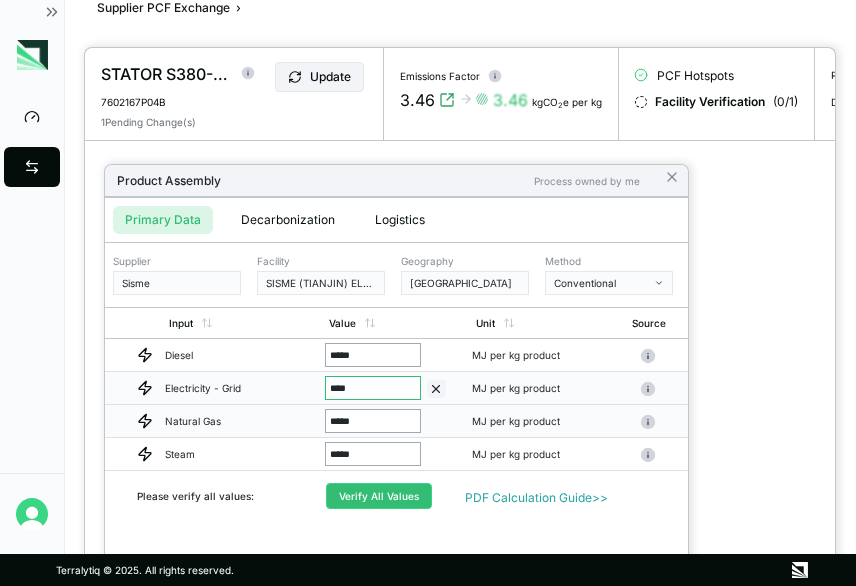 click on "*****" at bounding box center (373, 421) 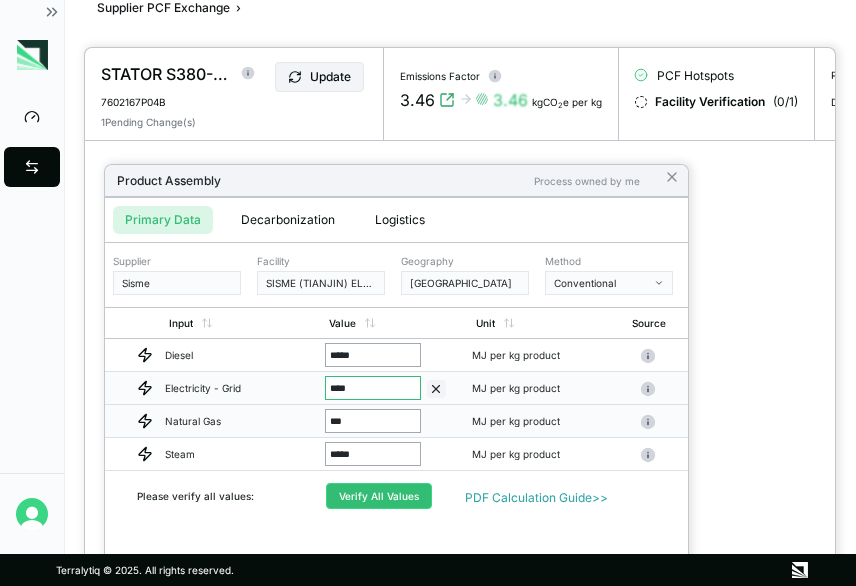 type on "****" 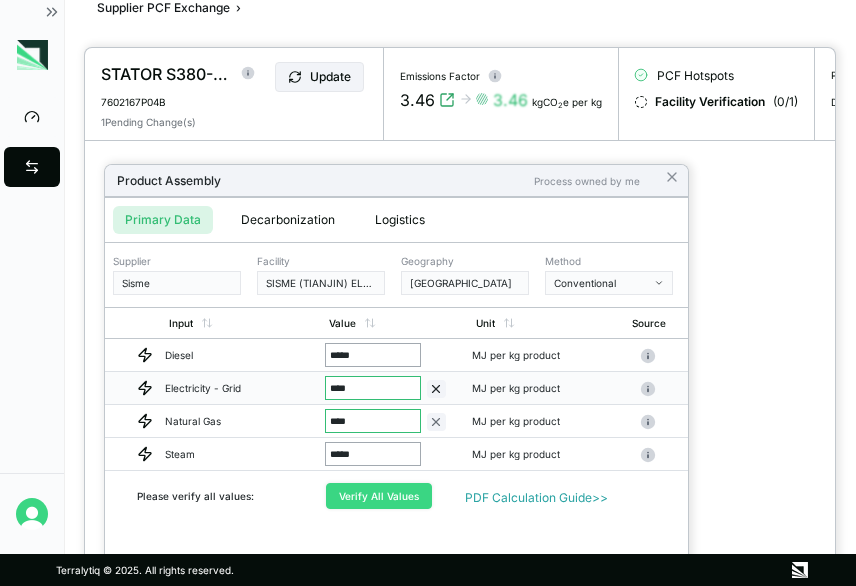 click on "Verify All Values" at bounding box center [379, 496] 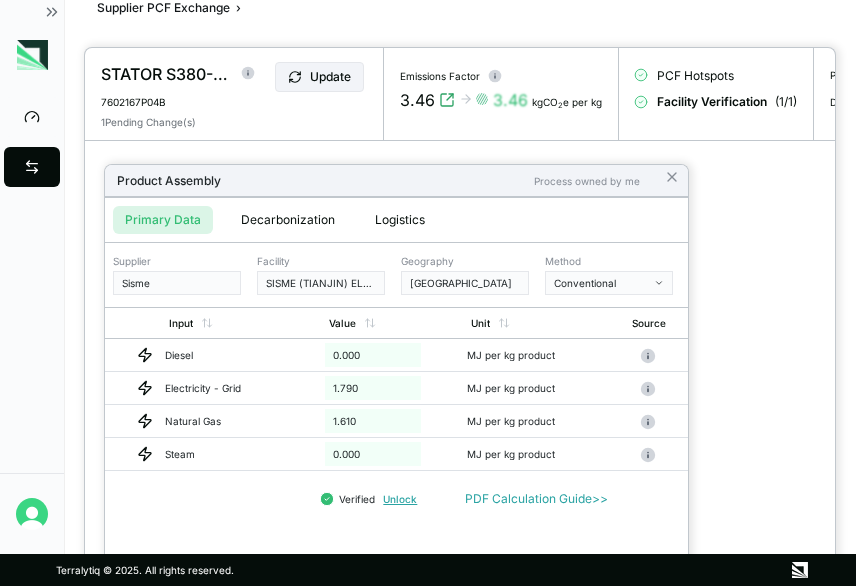 click at bounding box center (460, 317) 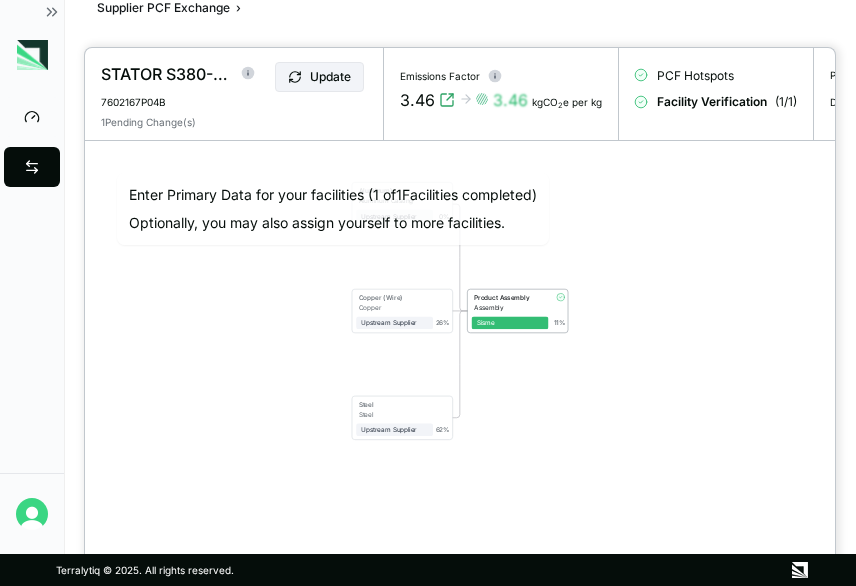 click on "Update" at bounding box center (319, 77) 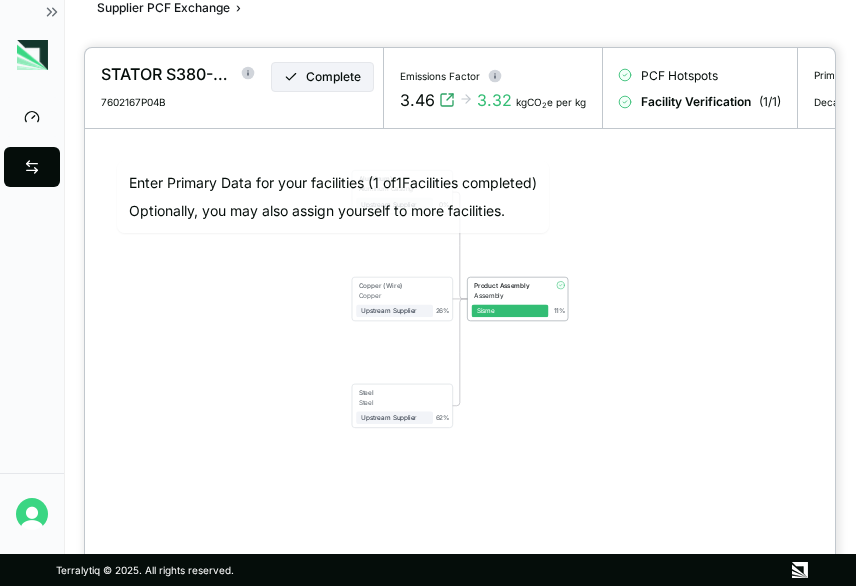 click at bounding box center (428, 293) 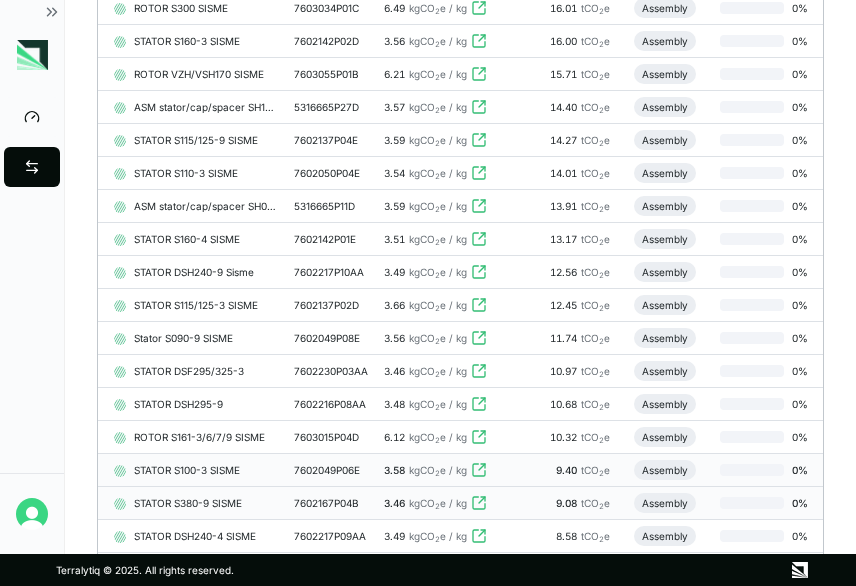 scroll, scrollTop: 2396, scrollLeft: 0, axis: vertical 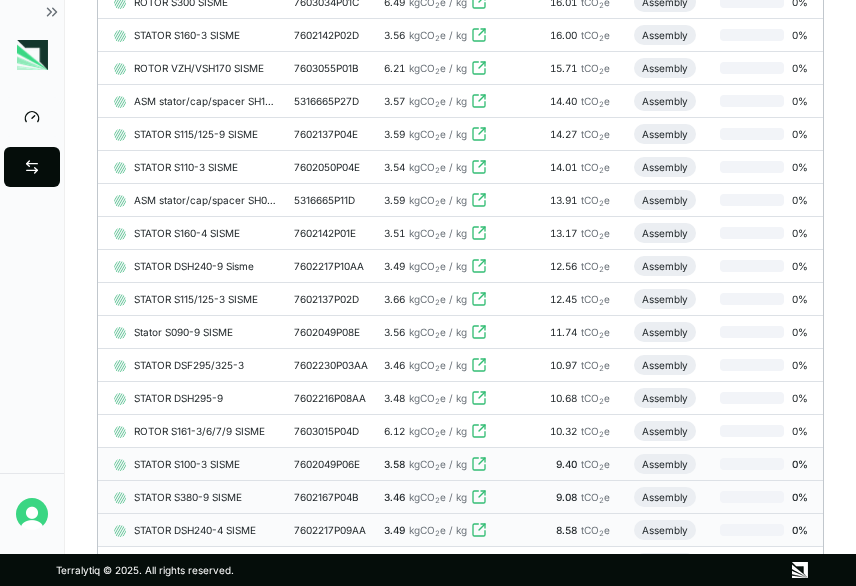 click on "7602217P09AA" at bounding box center (331, 530) 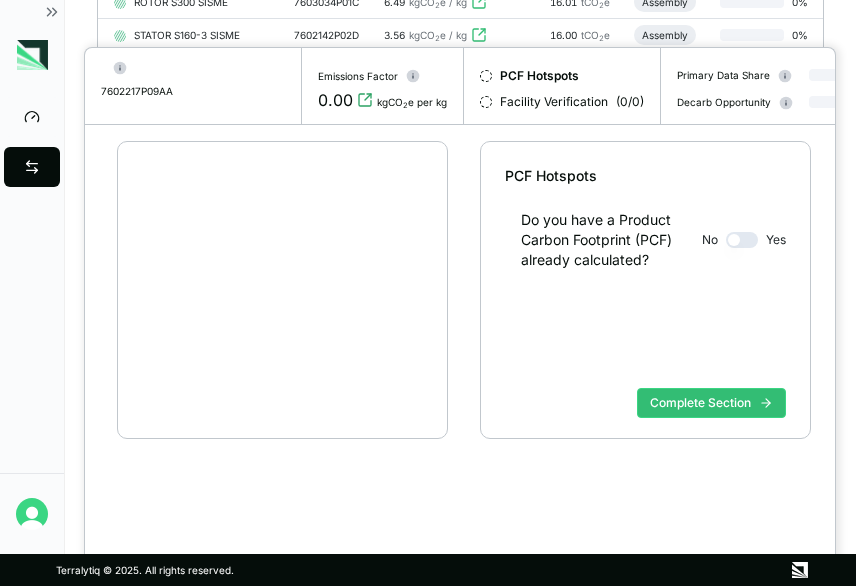 scroll, scrollTop: 38, scrollLeft: 0, axis: vertical 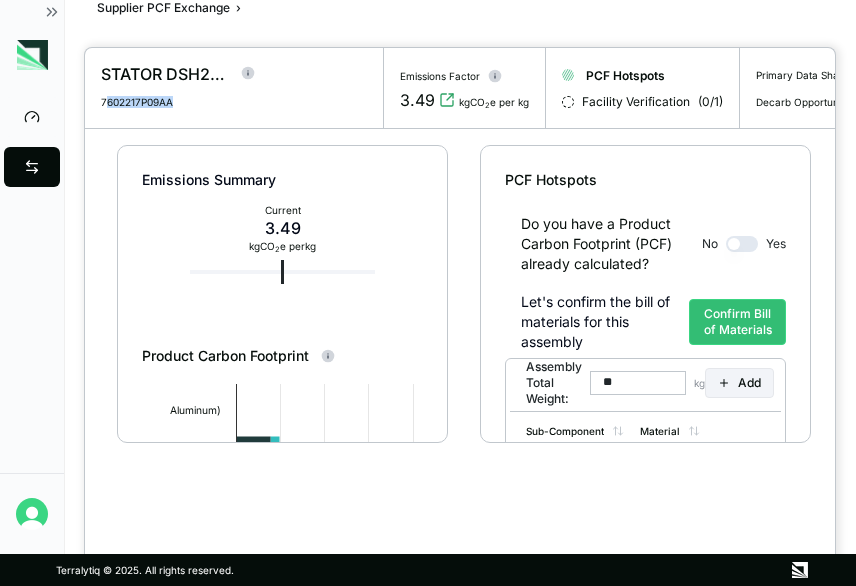 drag, startPoint x: 106, startPoint y: 93, endPoint x: 191, endPoint y: 93, distance: 85 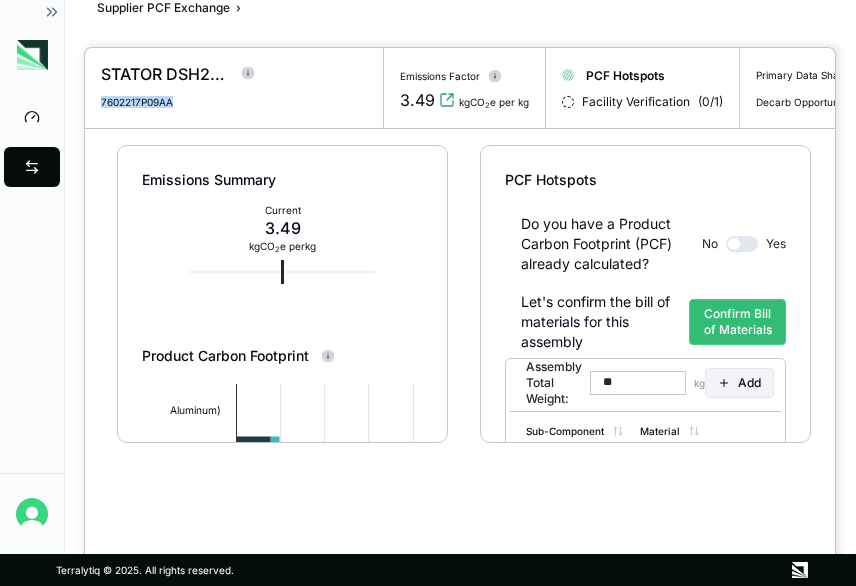 drag, startPoint x: 191, startPoint y: 93, endPoint x: 202, endPoint y: 97, distance: 11.7046995 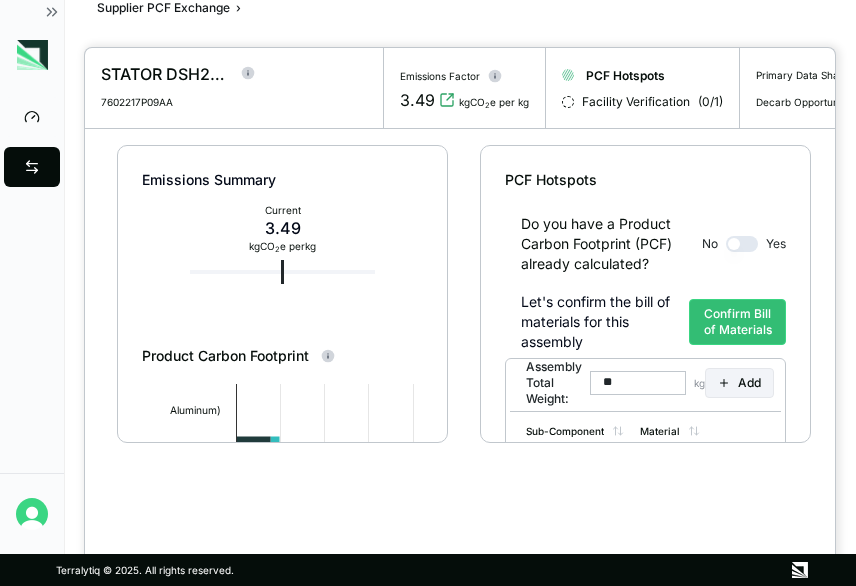 type on "*" 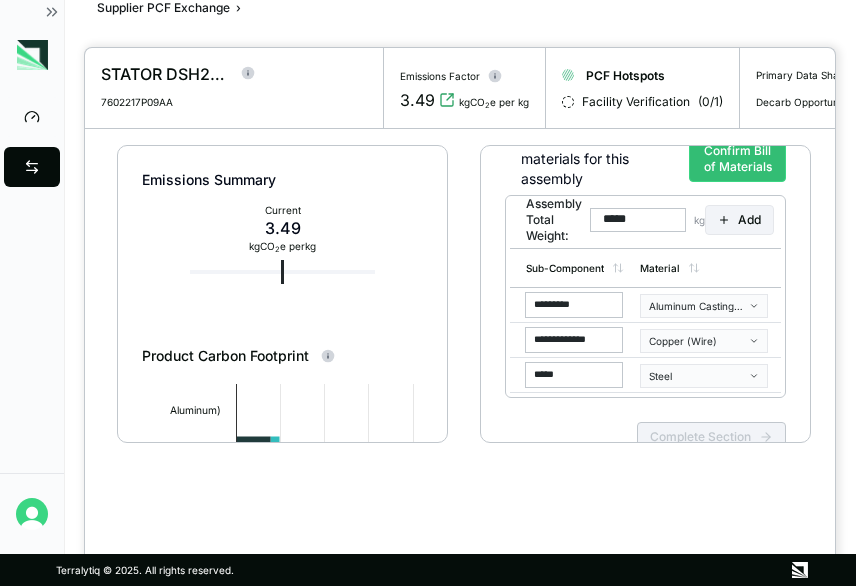 scroll, scrollTop: 164, scrollLeft: 0, axis: vertical 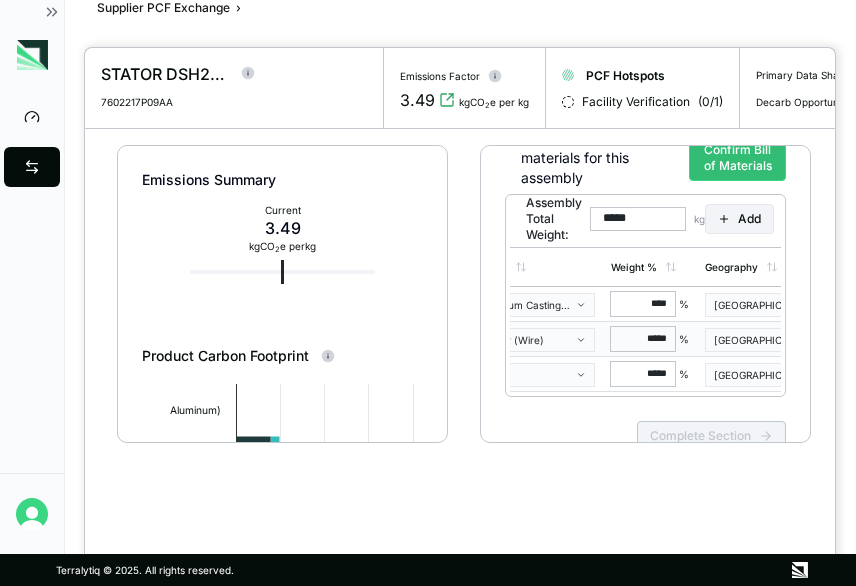type on "*****" 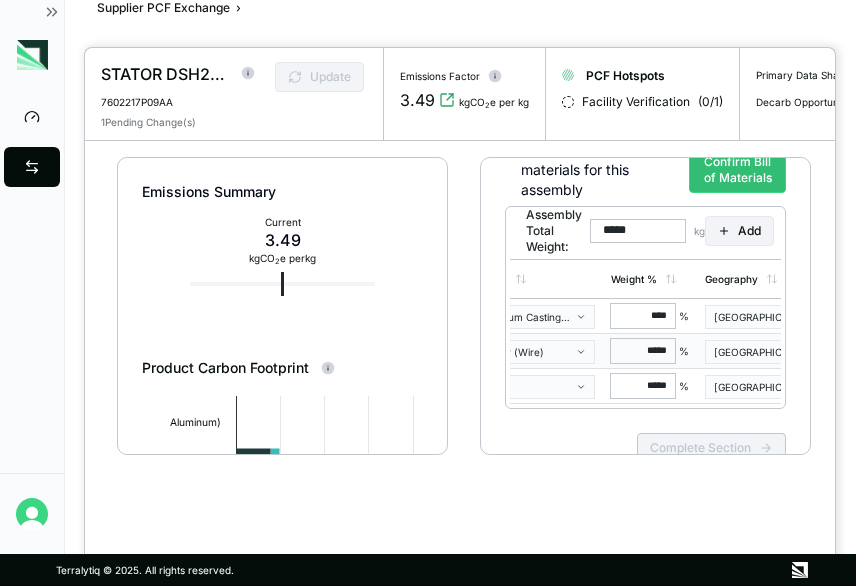 click on "*****" at bounding box center [643, 351] 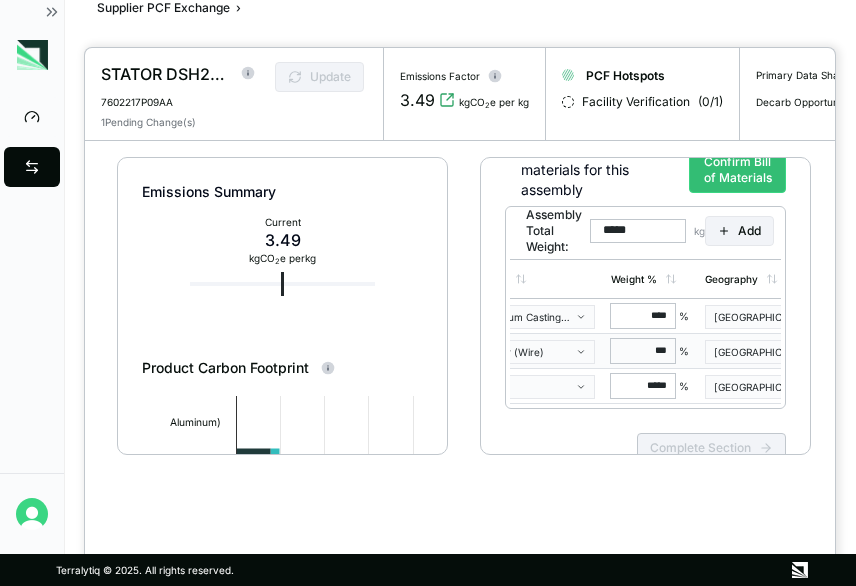 type on "****" 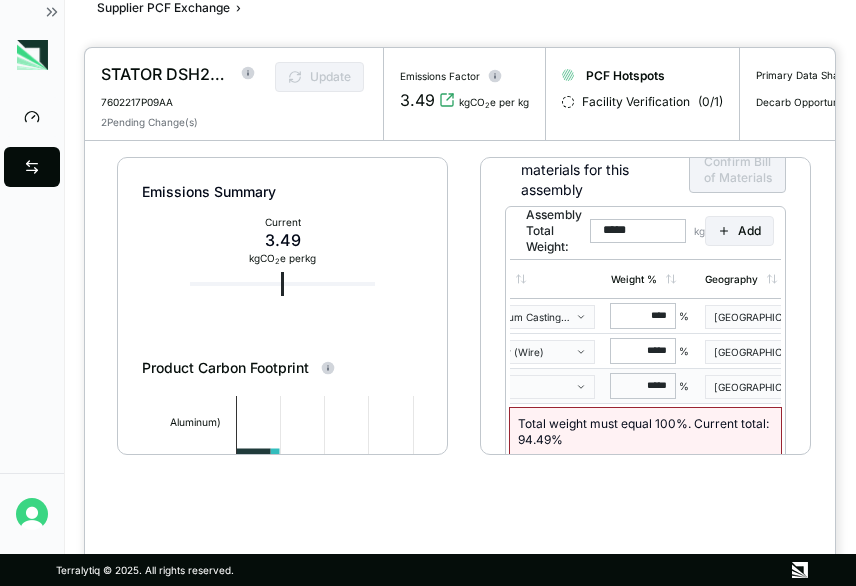 click on "*****" at bounding box center [643, 386] 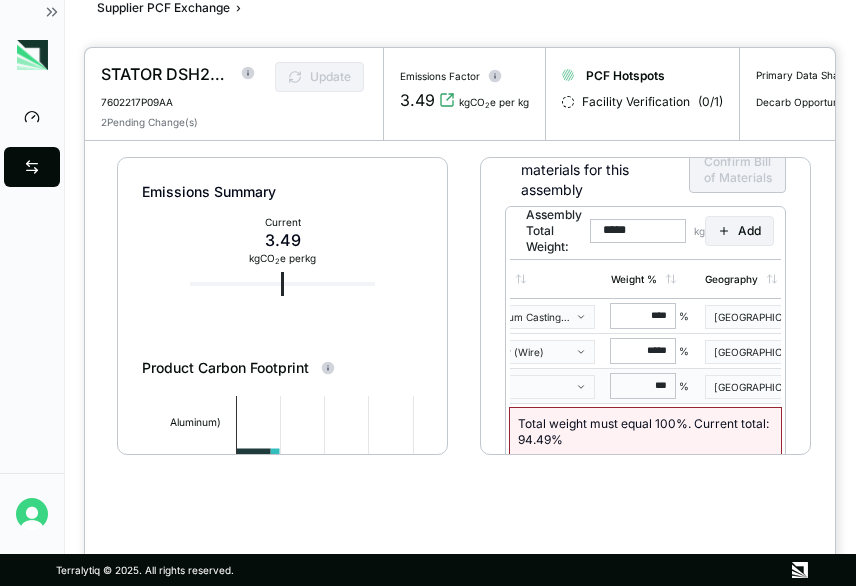 type on "****" 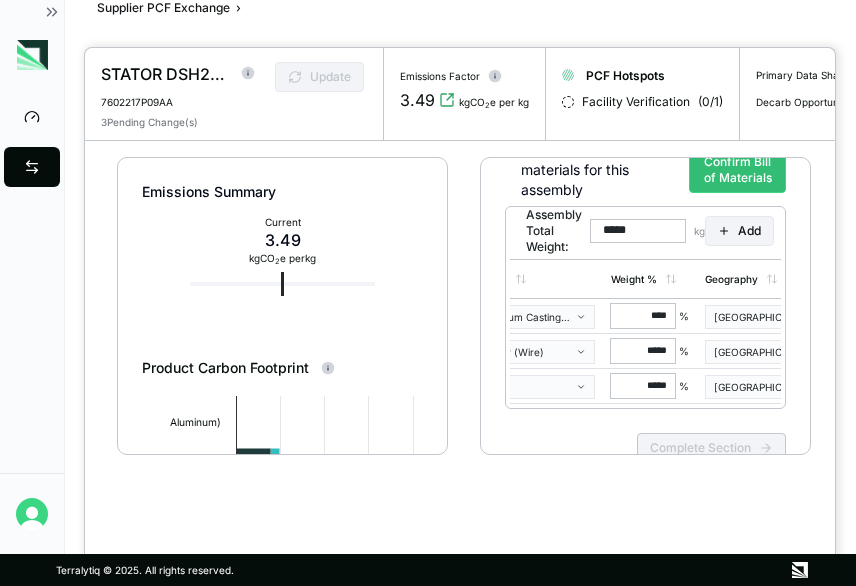 click on "Let's confirm the bill of materials for this assembly" at bounding box center [605, 170] 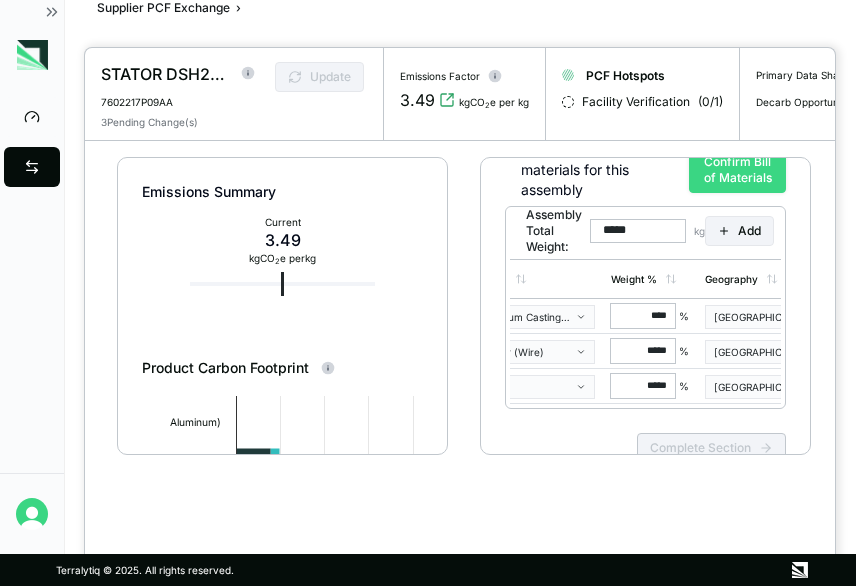 click on "Confirm Bill of Materials" at bounding box center (737, 170) 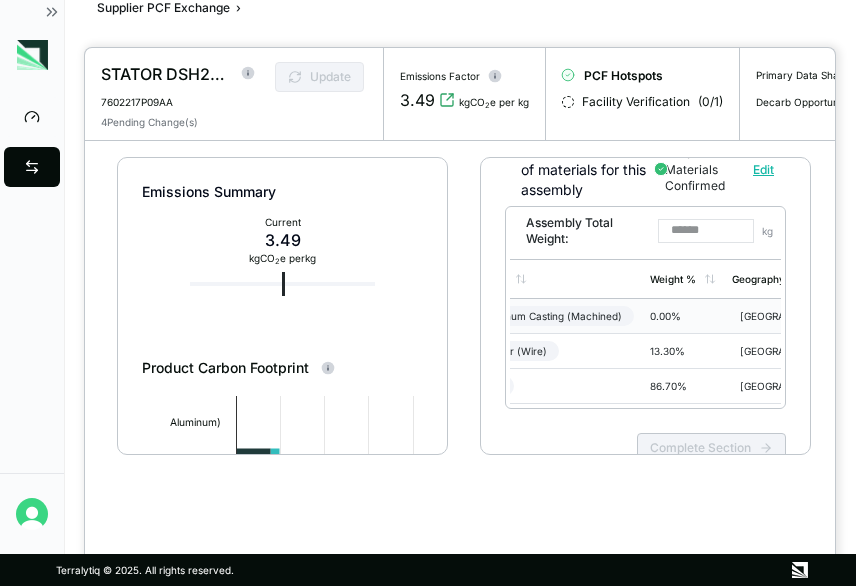 scroll, scrollTop: 220, scrollLeft: 0, axis: vertical 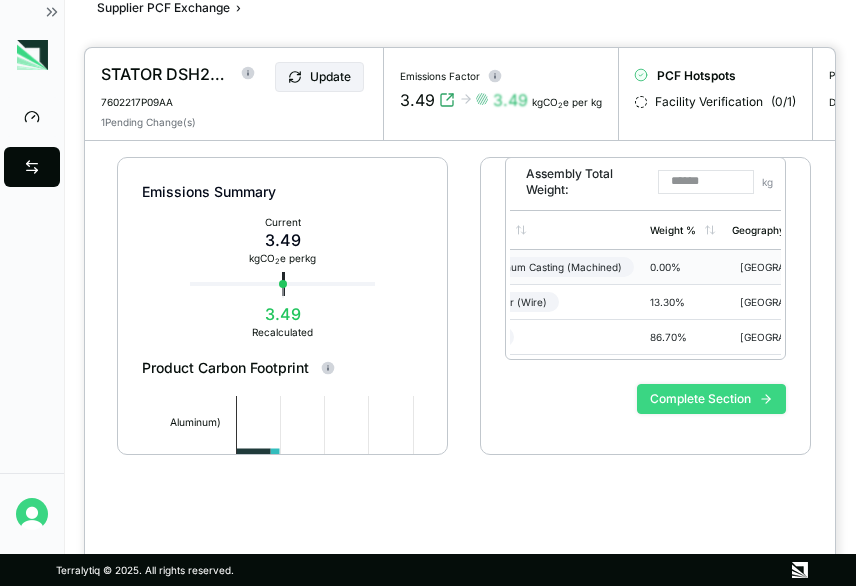 click on "Complete Section" at bounding box center [711, 399] 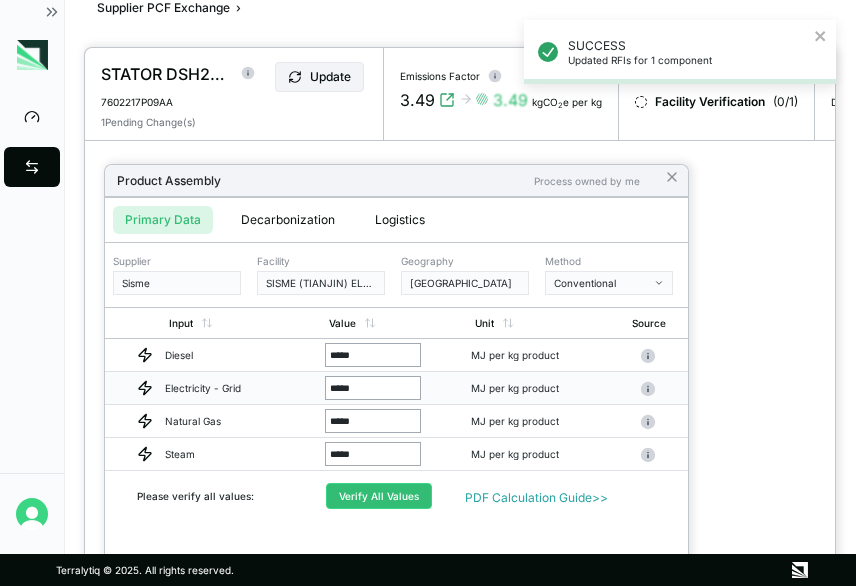 click on "*****" at bounding box center (373, 388) 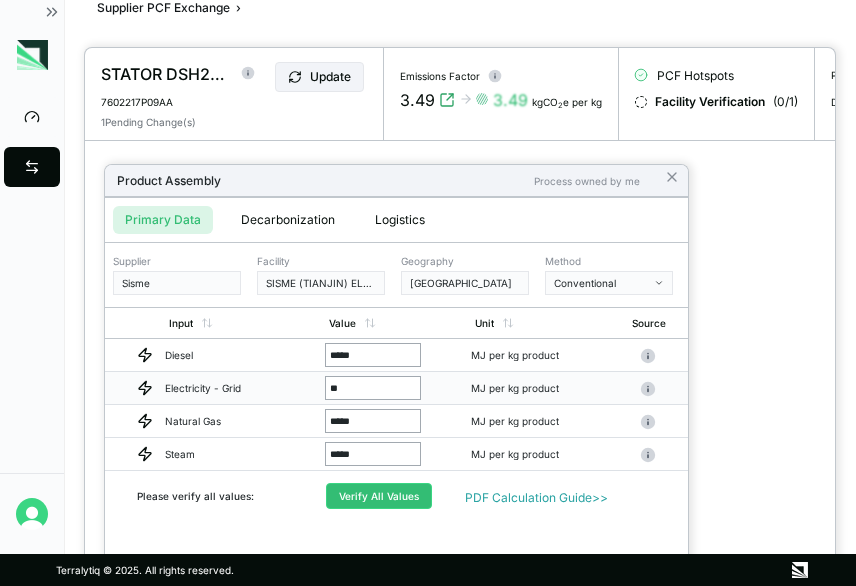 type on "*" 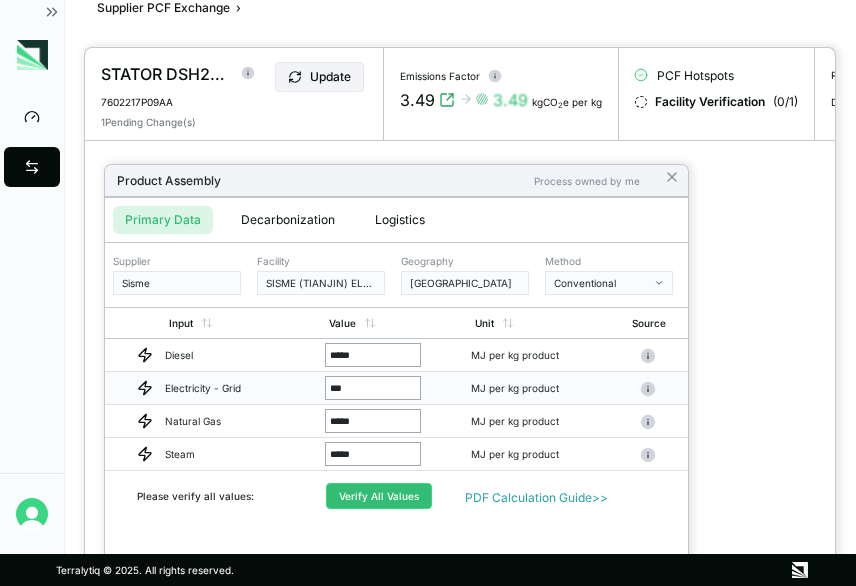 type on "****" 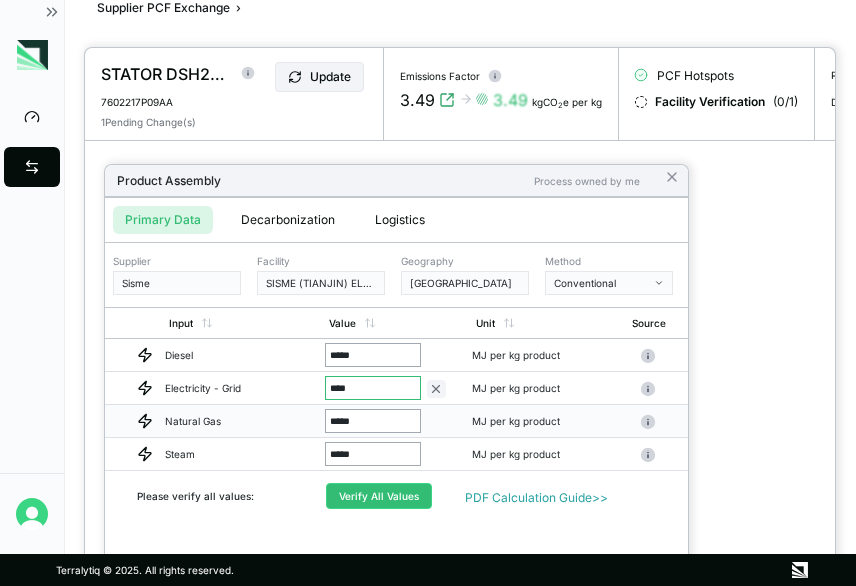 click on "*****" at bounding box center (373, 421) 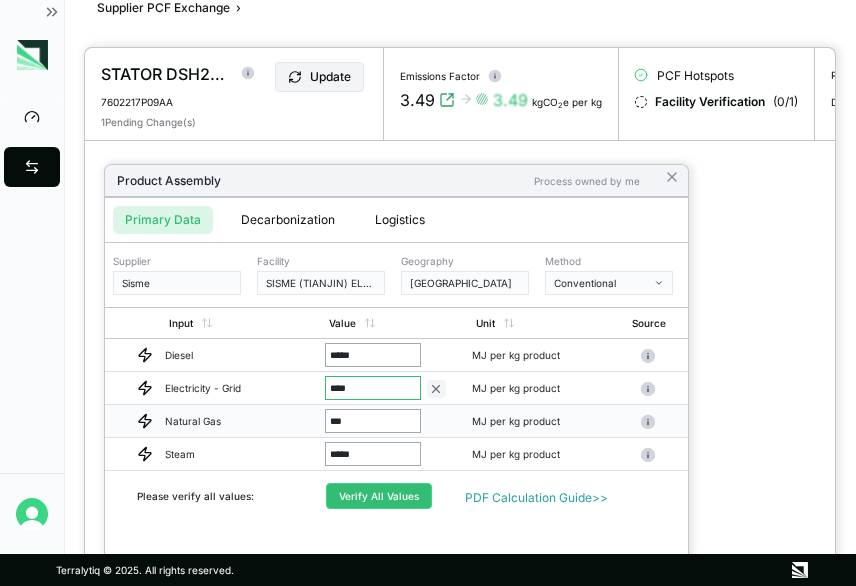 type on "****" 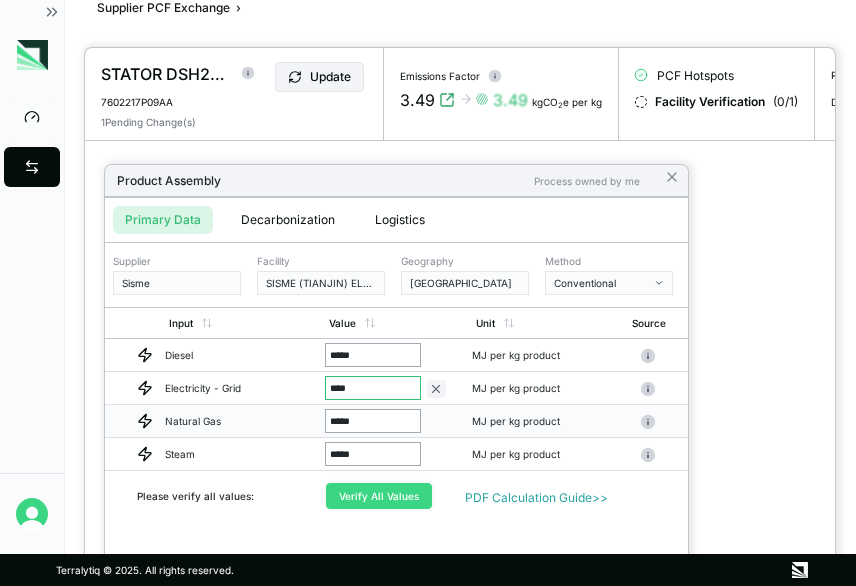 click on "Verify All Values" at bounding box center [379, 496] 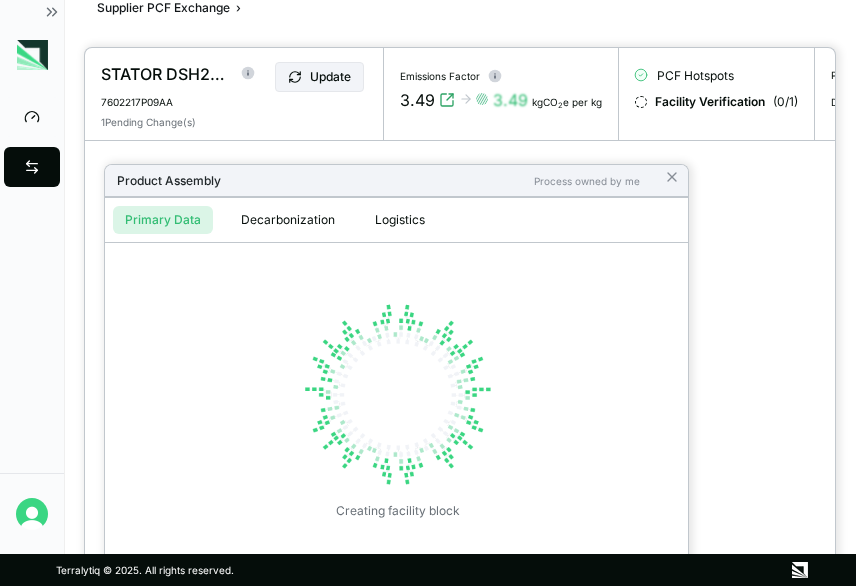 click at bounding box center (398, 395) 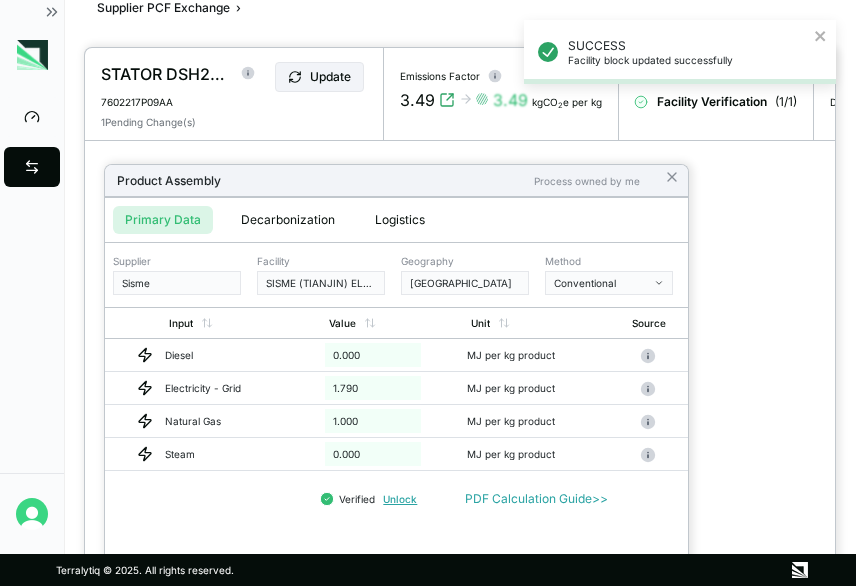 click at bounding box center [460, 317] 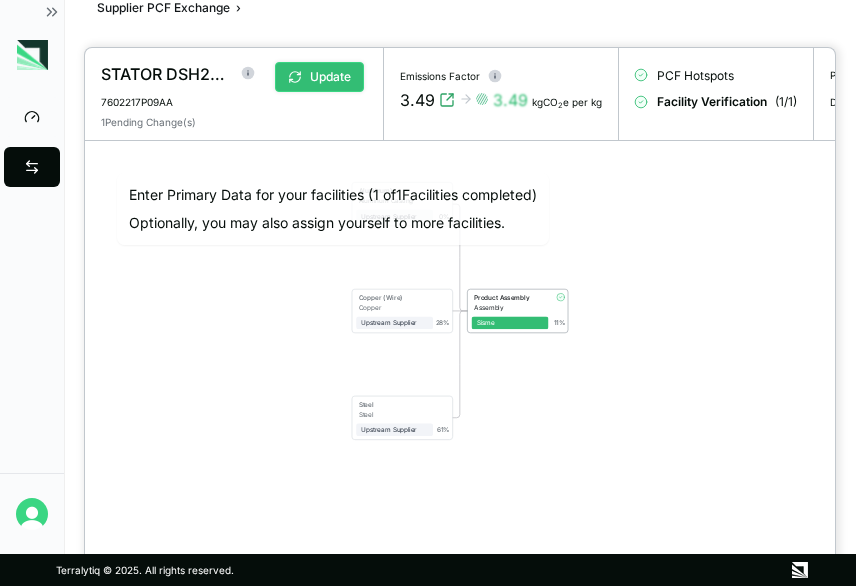 click 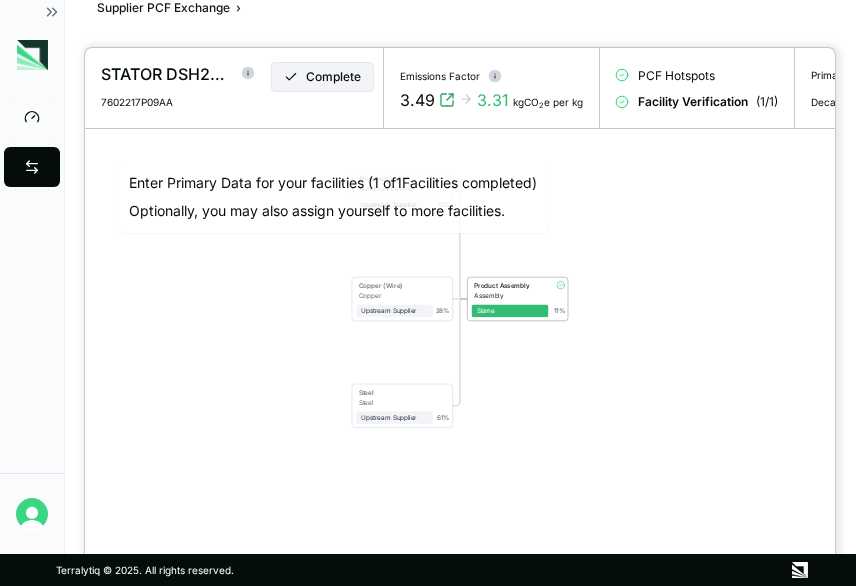 click at bounding box center [428, 293] 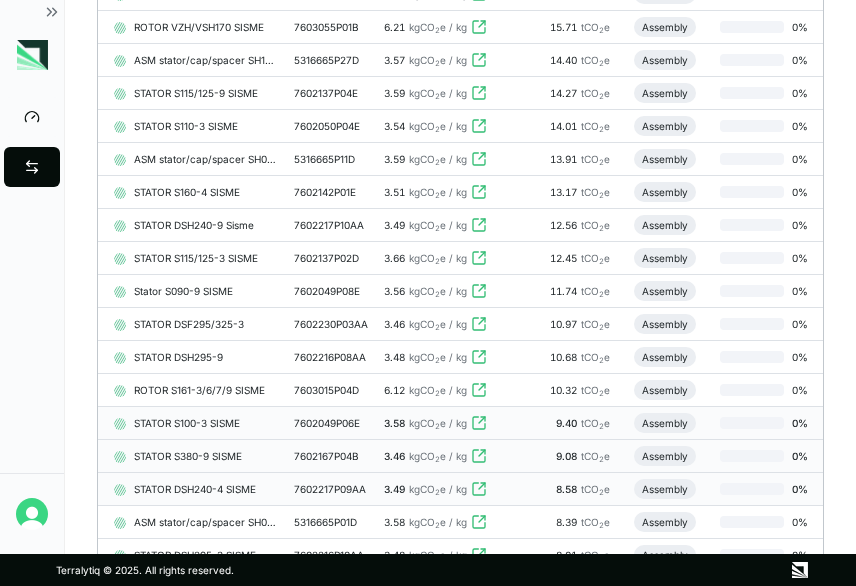 scroll, scrollTop: 2438, scrollLeft: 0, axis: vertical 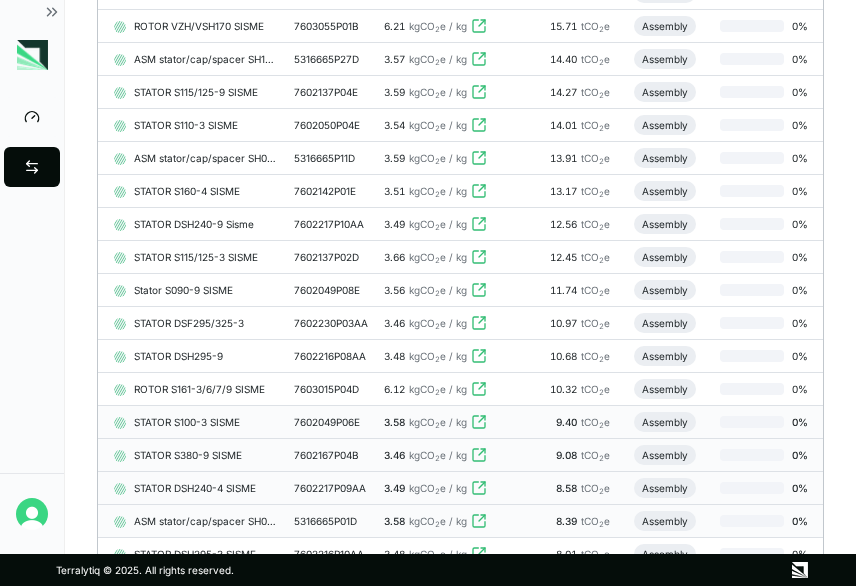 click on "5316665P01D" at bounding box center [331, 521] 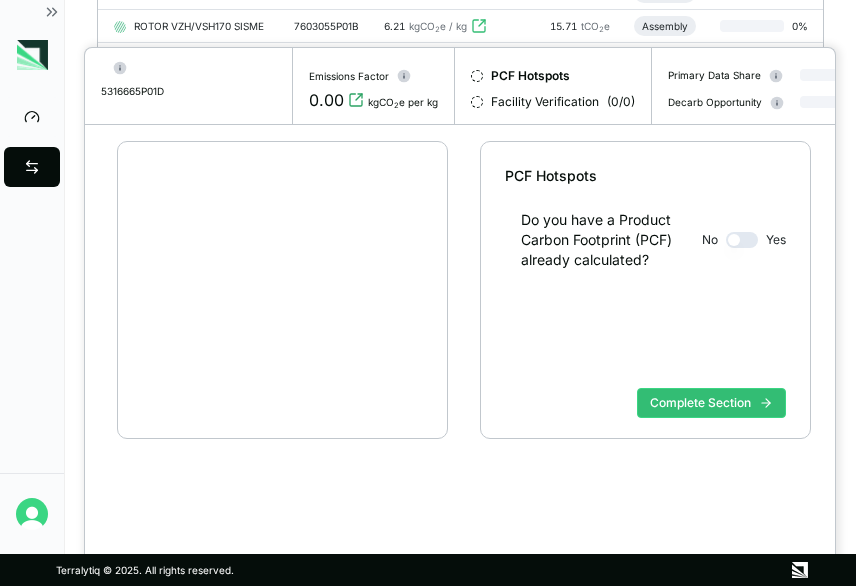 scroll, scrollTop: 38, scrollLeft: 0, axis: vertical 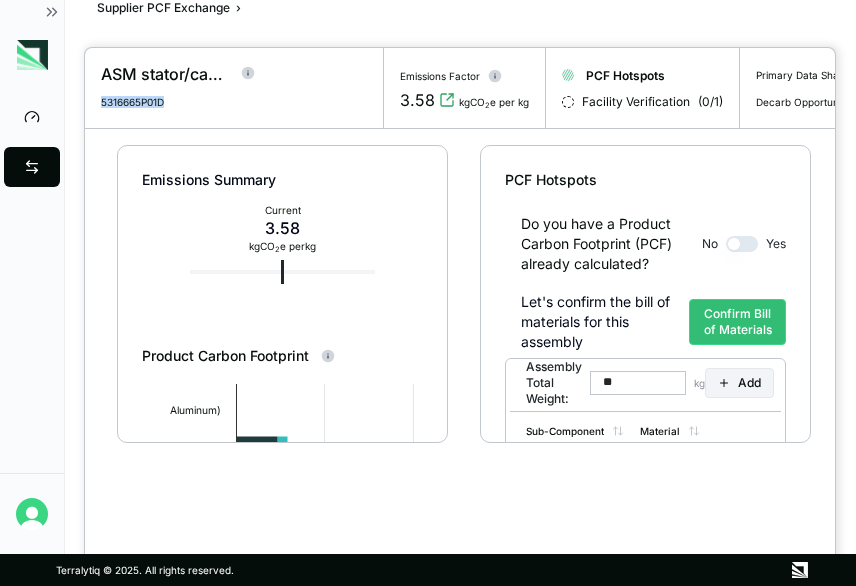 drag, startPoint x: 97, startPoint y: 100, endPoint x: 194, endPoint y: 96, distance: 97.082436 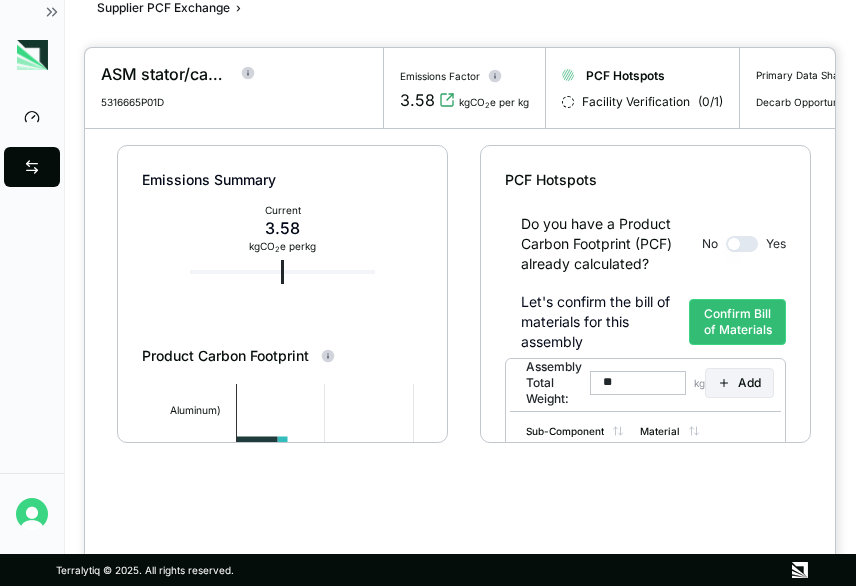 type on "*" 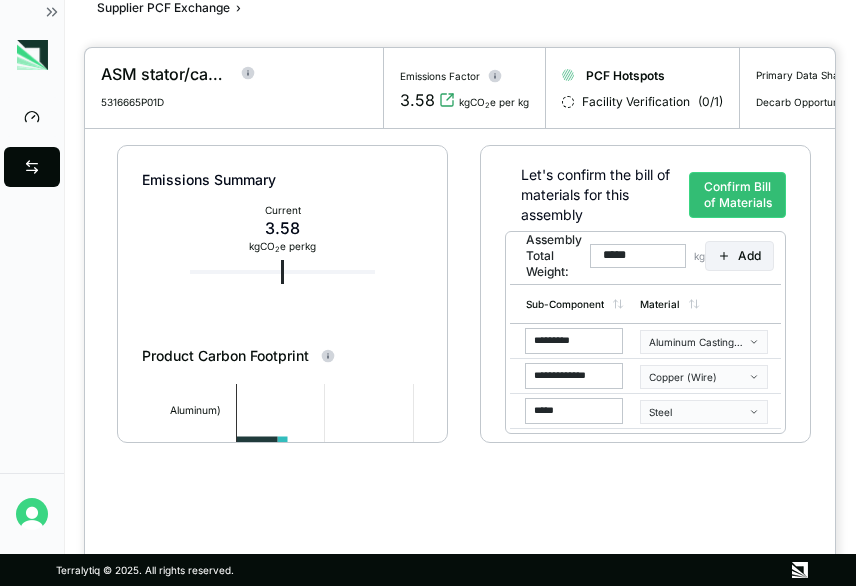 scroll, scrollTop: 128, scrollLeft: 0, axis: vertical 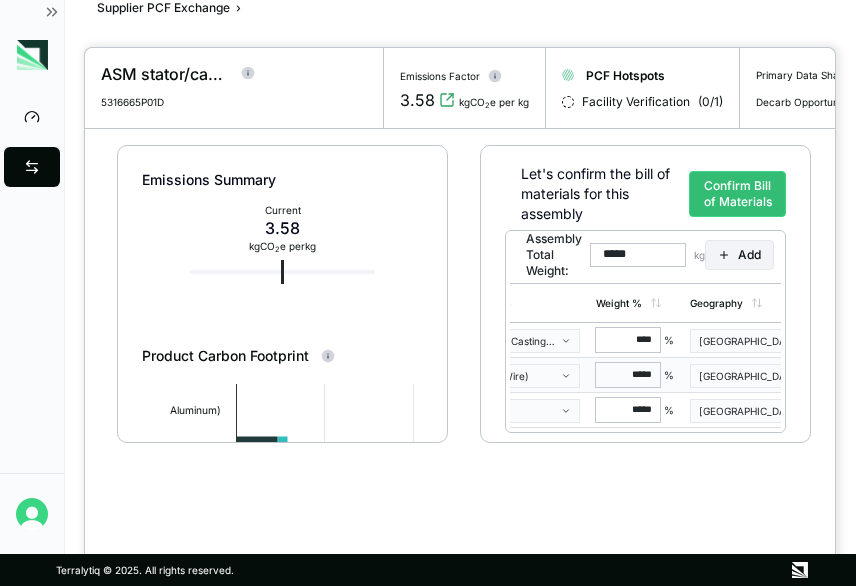 type on "*****" 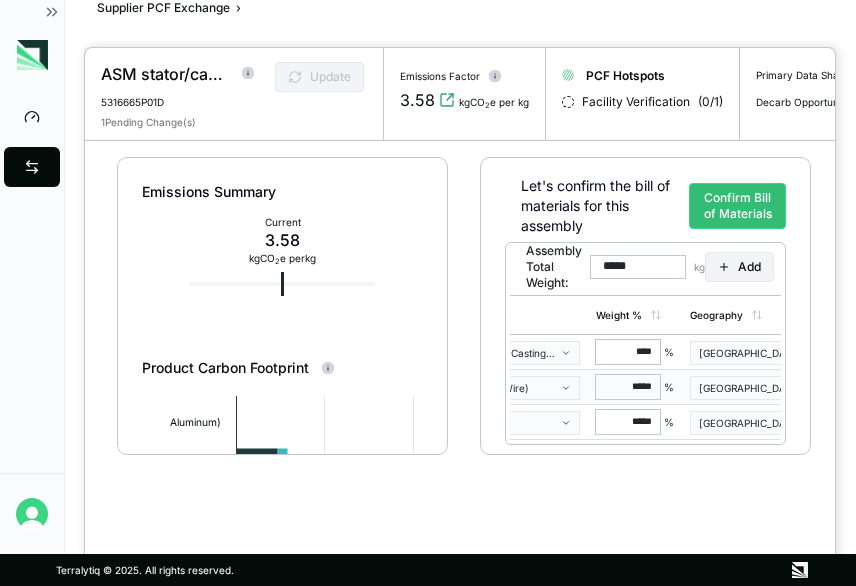 click on "*****" at bounding box center (628, 387) 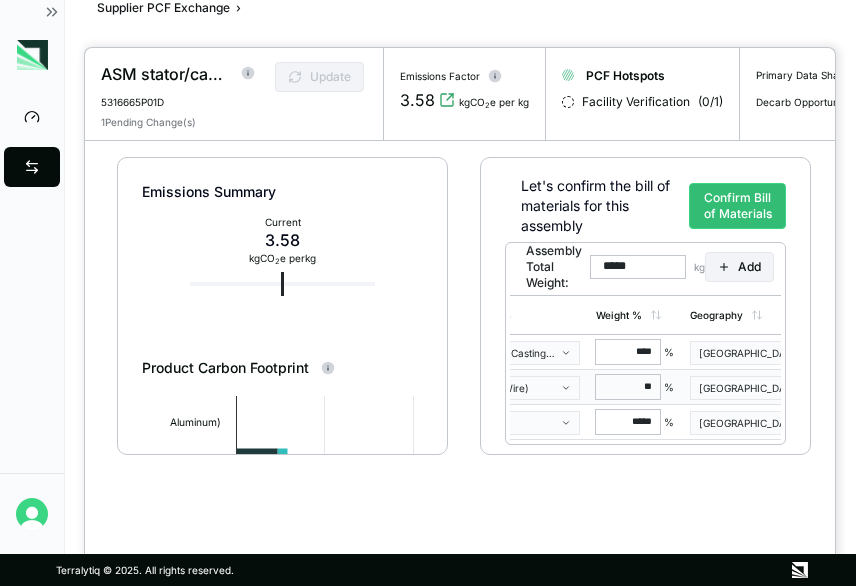 type on "*" 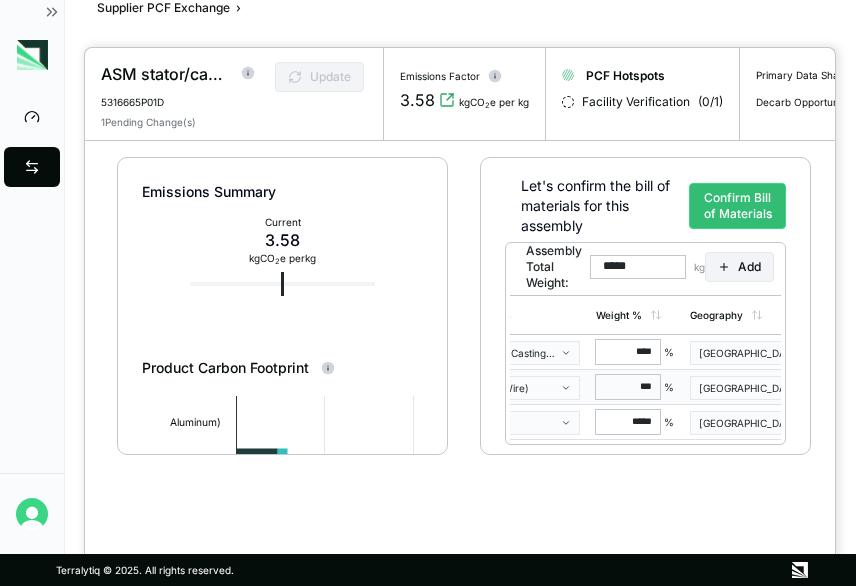 type on "****" 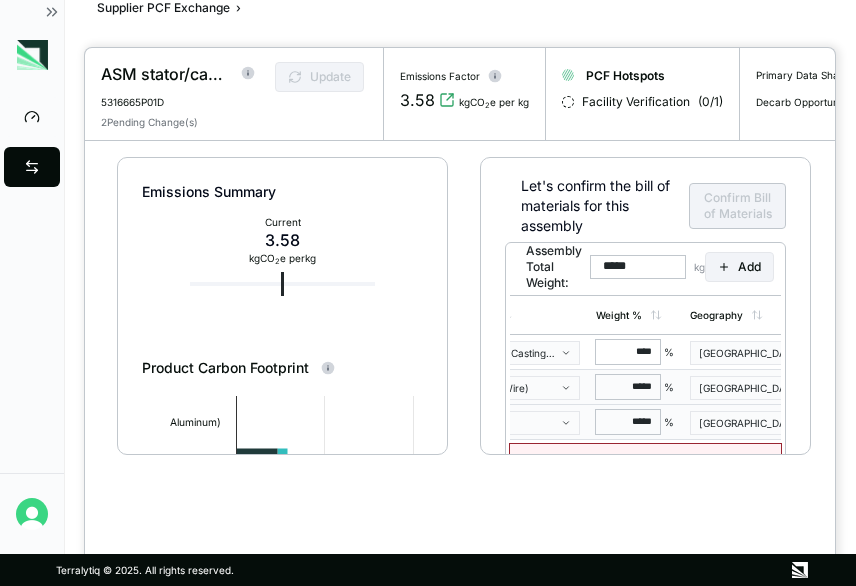 click on "*****" at bounding box center (628, 422) 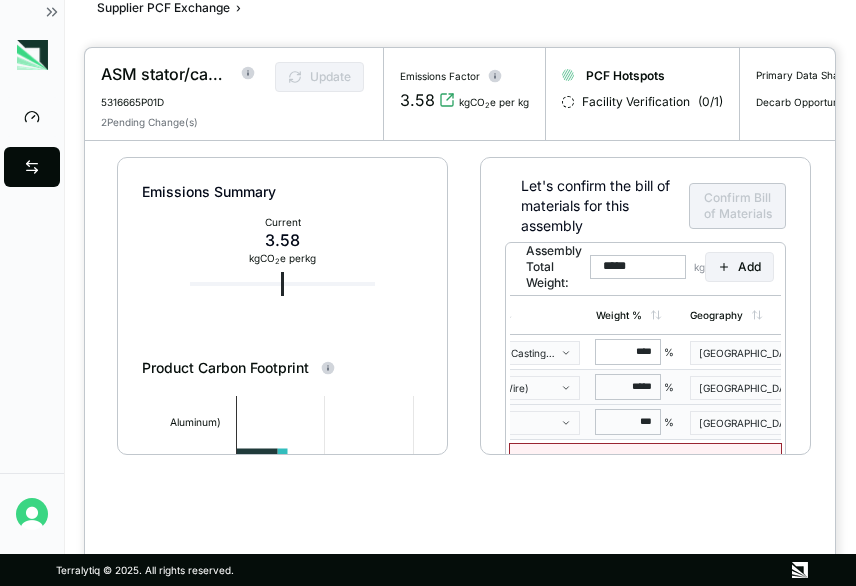 type on "****" 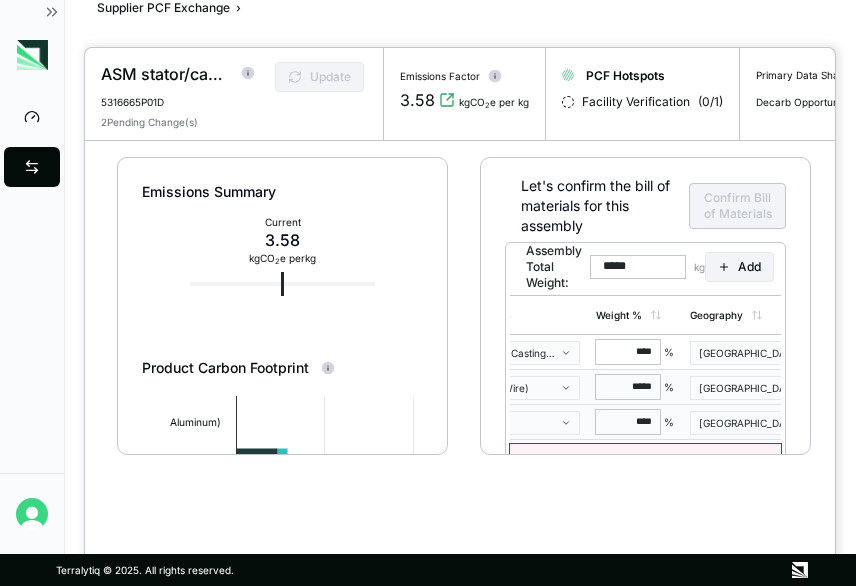 click on "Let's confirm the bill of materials for this assembly" at bounding box center [605, 206] 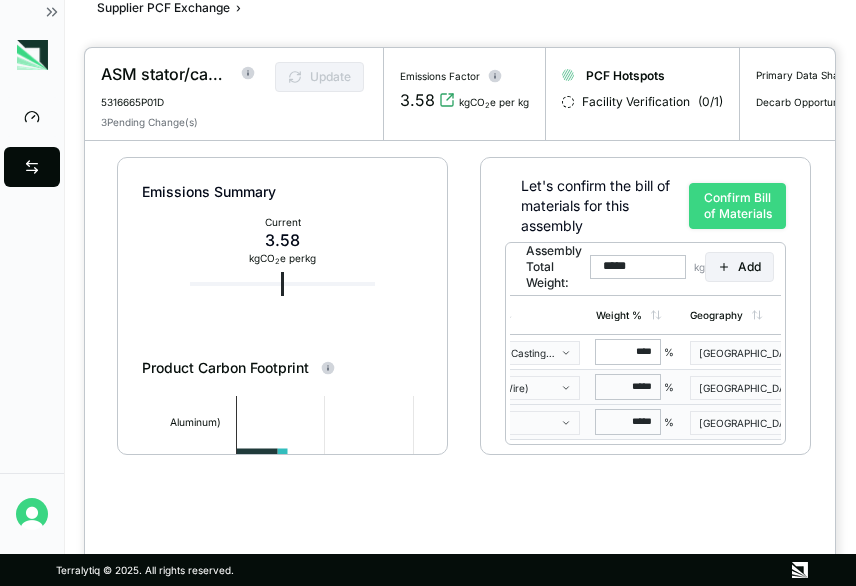 click on "Confirm Bill of Materials" at bounding box center (737, 206) 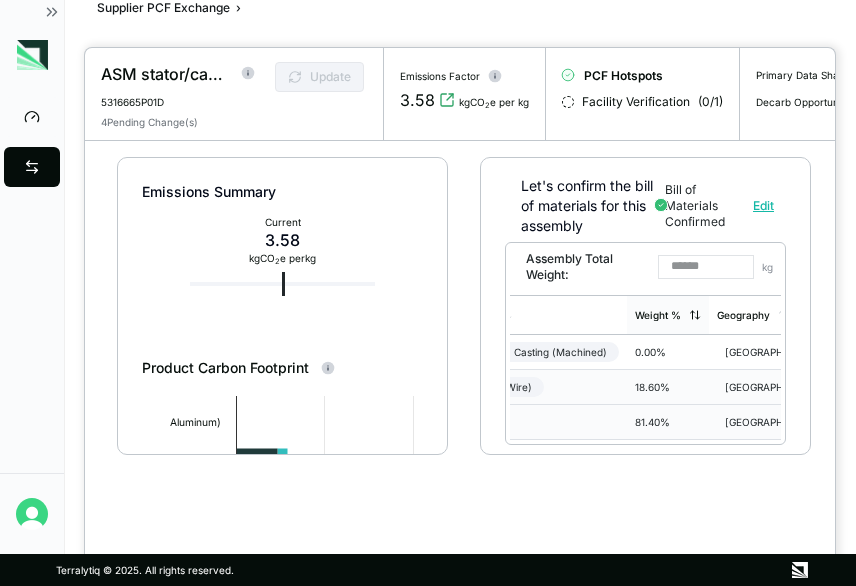 scroll, scrollTop: 220, scrollLeft: 0, axis: vertical 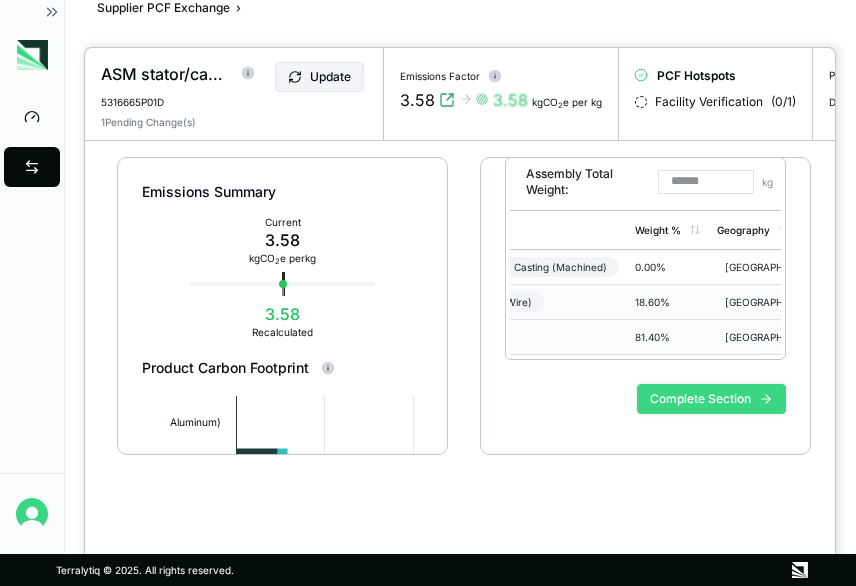 click on "Complete Section" at bounding box center [711, 399] 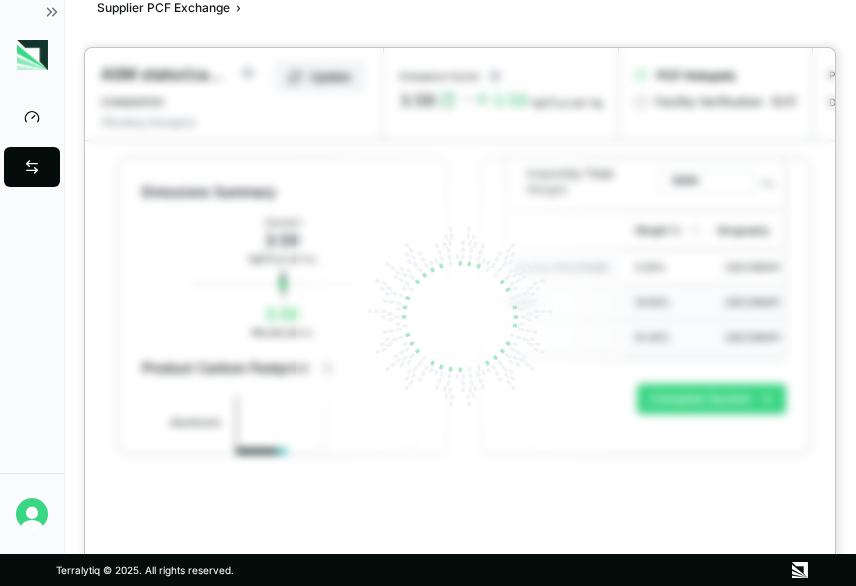 click at bounding box center [460, 317] 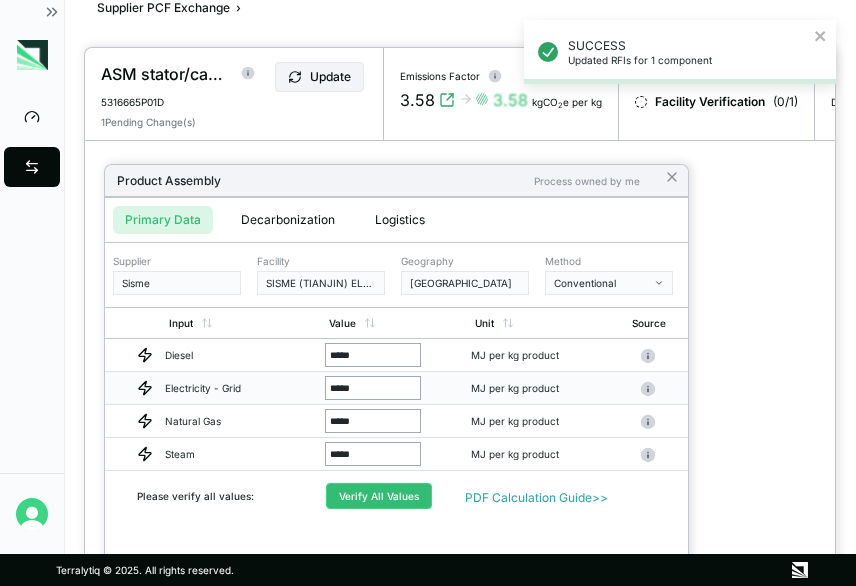 click on "*****" at bounding box center [373, 388] 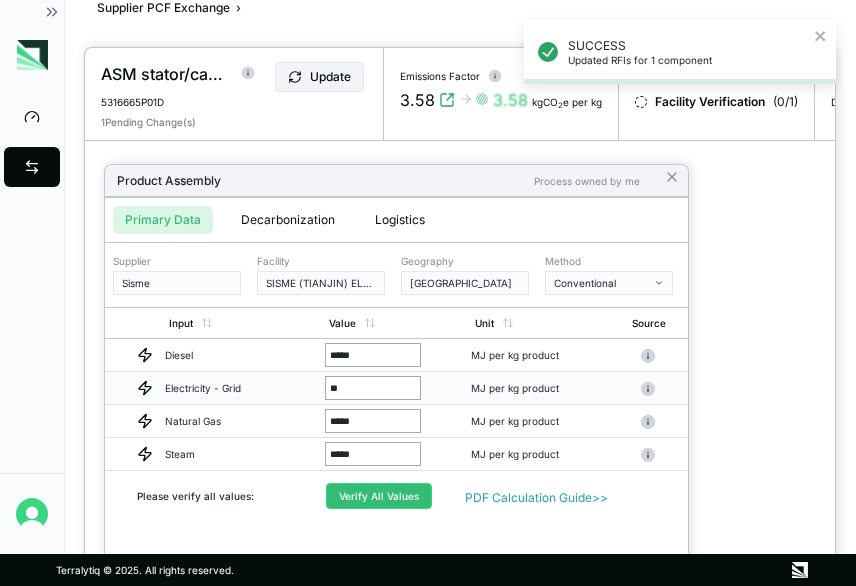 type on "*" 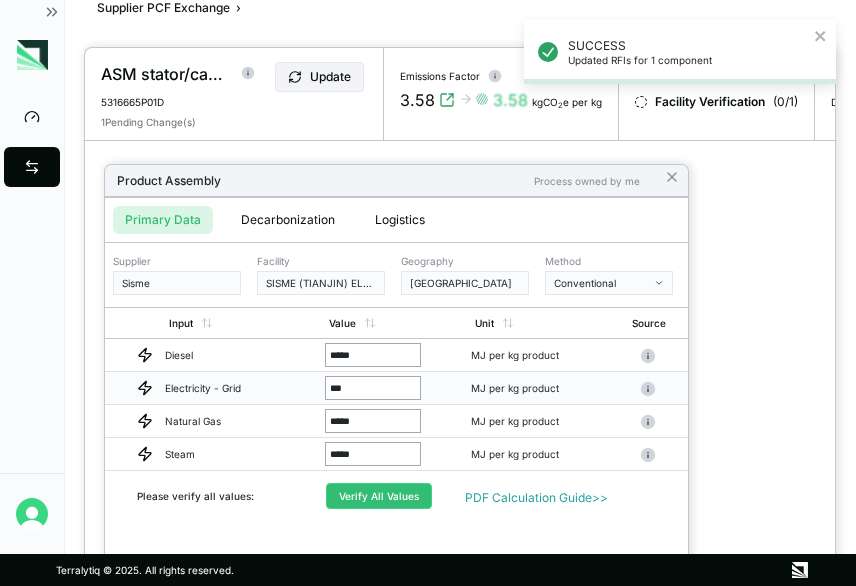 type on "****" 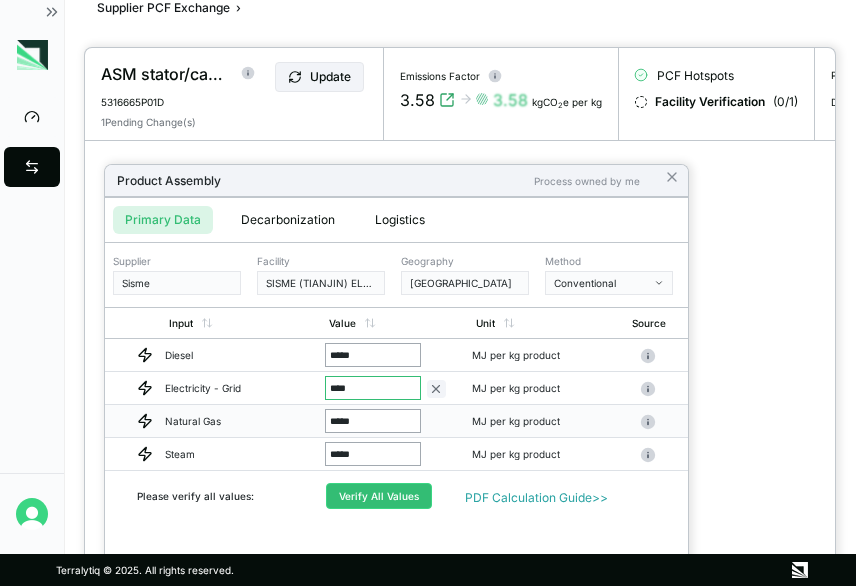 click on "*****" at bounding box center [373, 421] 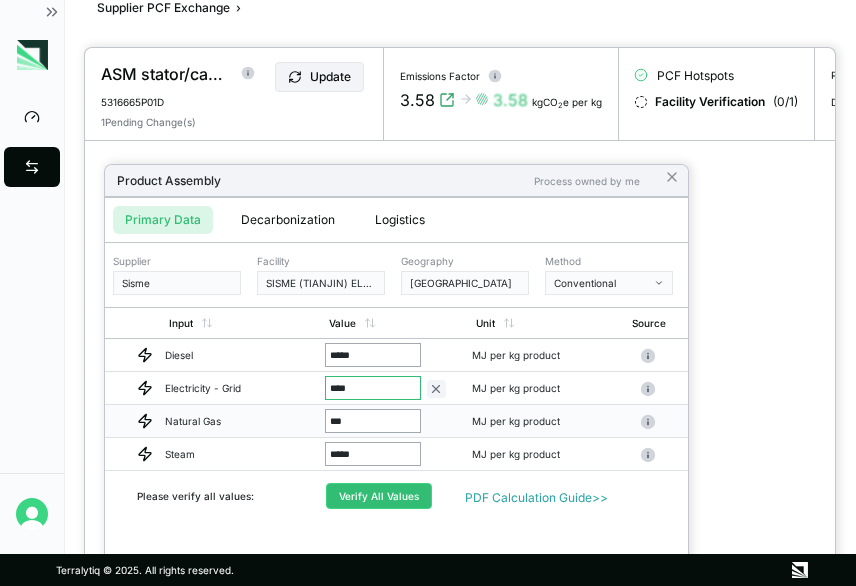 type on "****" 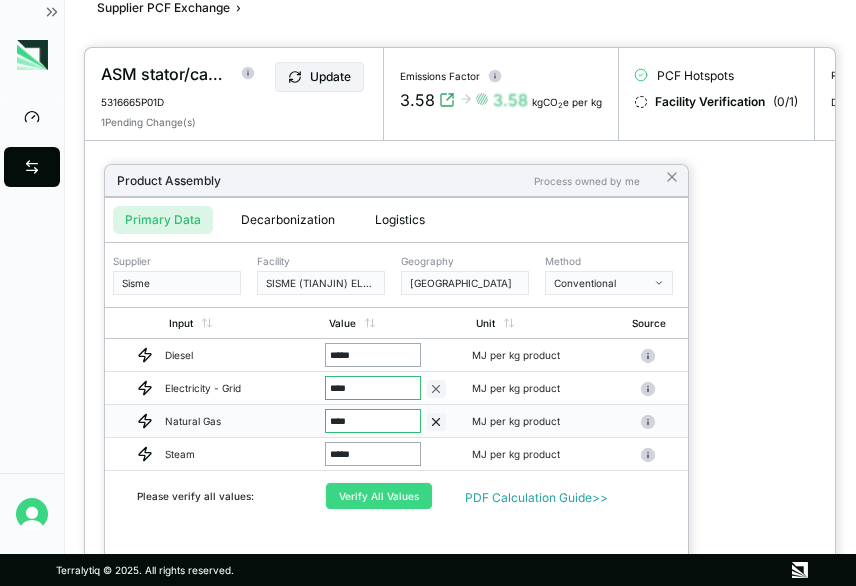 click on "Verify All Values" at bounding box center [379, 496] 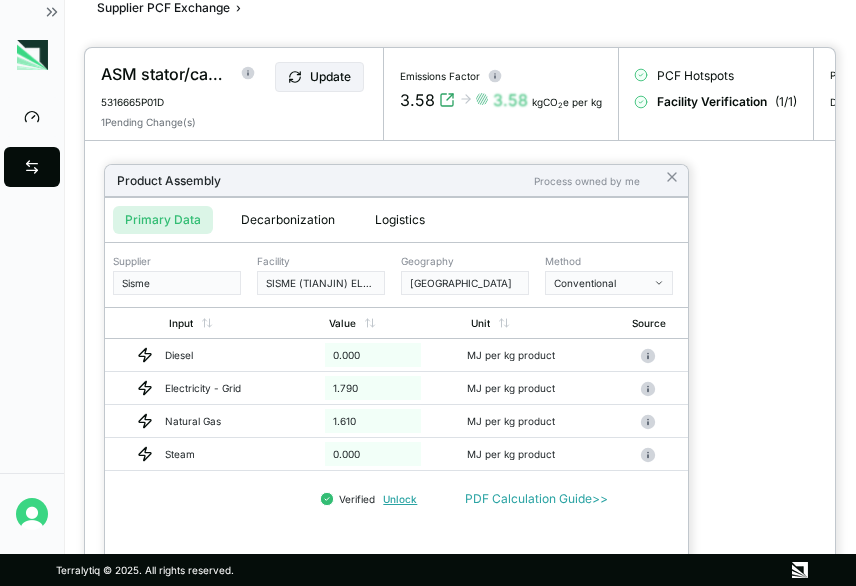 click at bounding box center (460, 317) 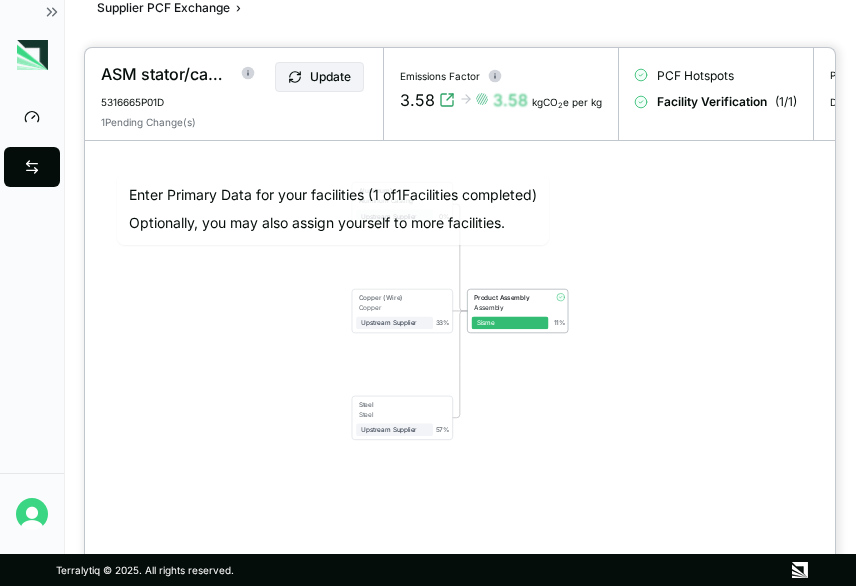 click on "Update" at bounding box center (319, 77) 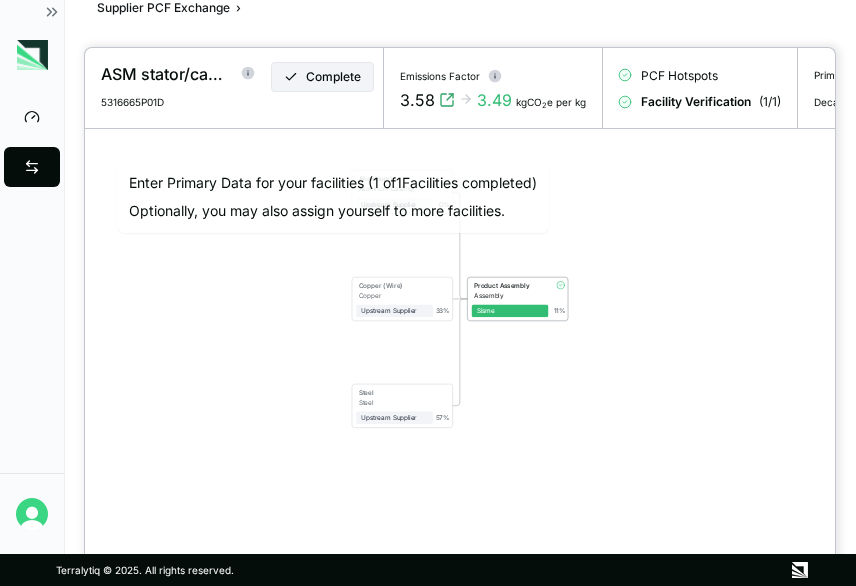 click at bounding box center [428, 293] 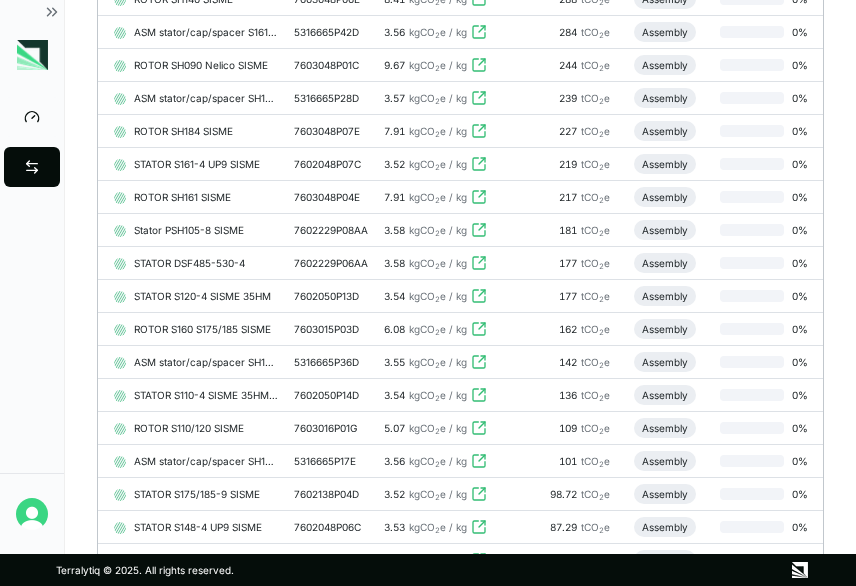 scroll, scrollTop: 519, scrollLeft: 0, axis: vertical 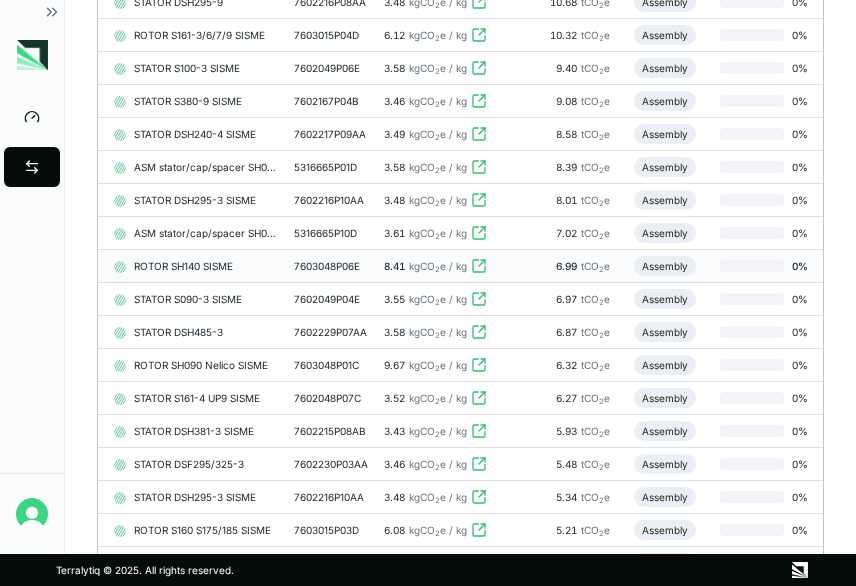 click on "7603048P06E" at bounding box center [331, 266] 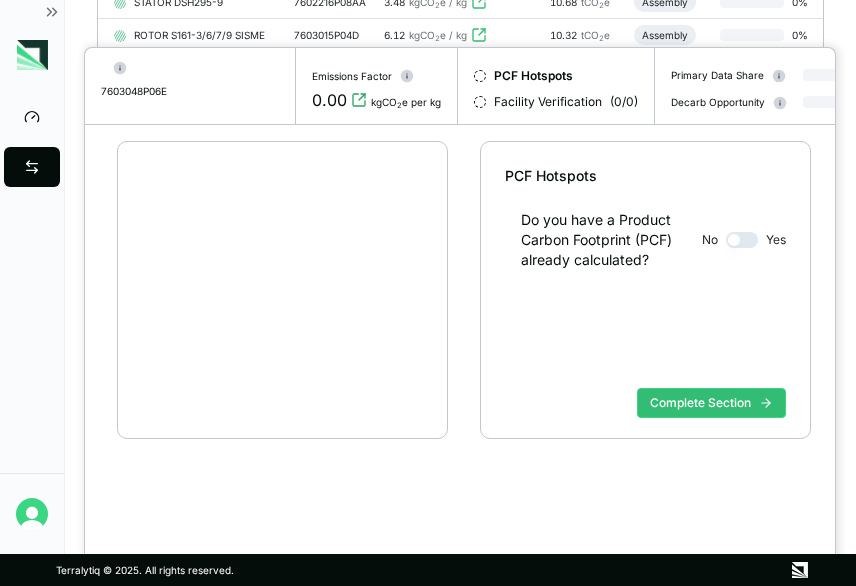scroll, scrollTop: 38, scrollLeft: 0, axis: vertical 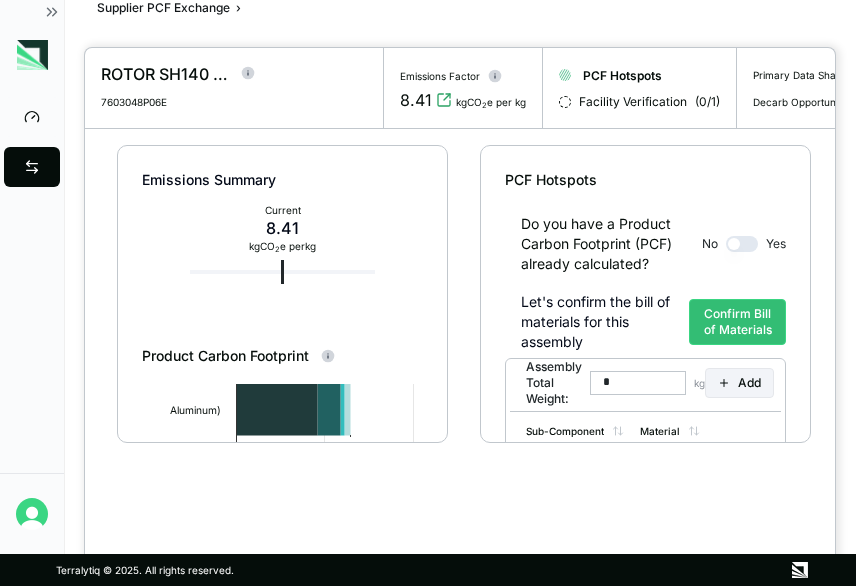 click on "Let's confirm the bill of materials for this assembly" at bounding box center [605, 322] 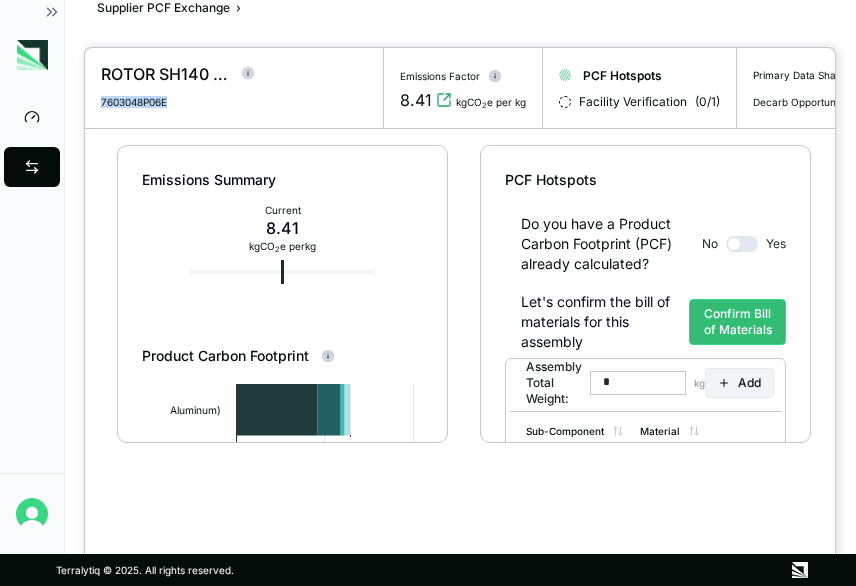 drag, startPoint x: 100, startPoint y: 100, endPoint x: 188, endPoint y: 101, distance: 88.005684 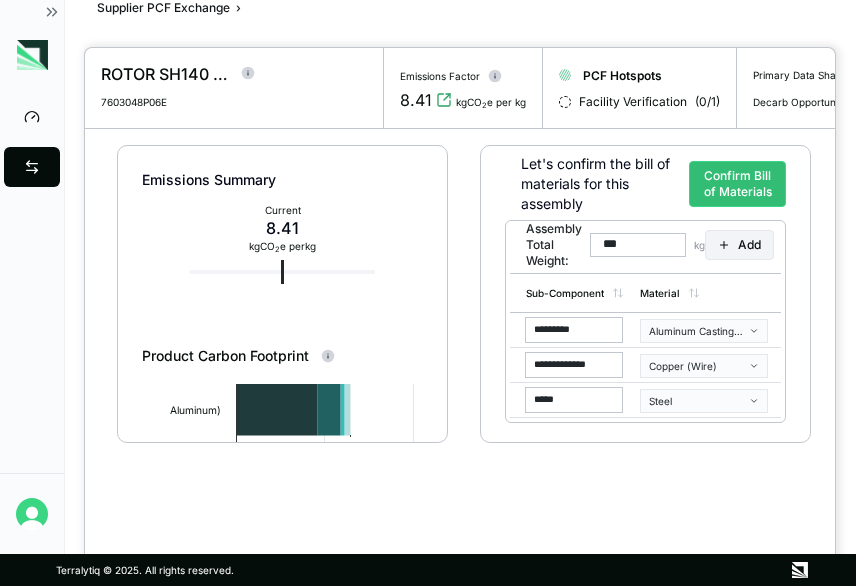 scroll, scrollTop: 139, scrollLeft: 0, axis: vertical 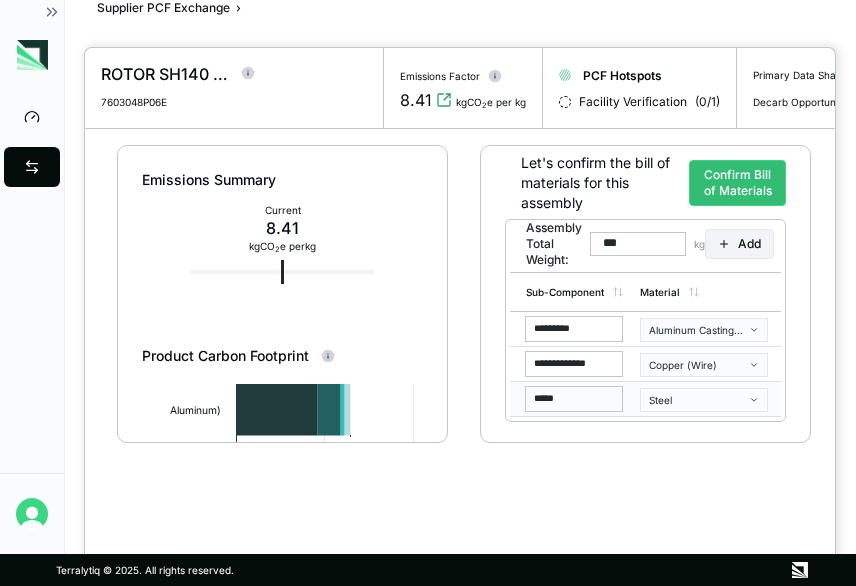 type on "***" 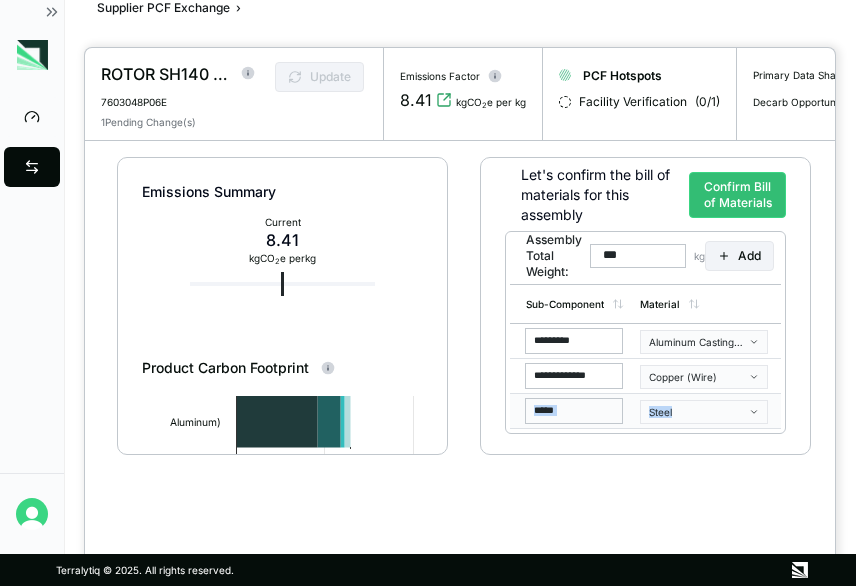 drag, startPoint x: 628, startPoint y: 422, endPoint x: 716, endPoint y: 411, distance: 88.68484 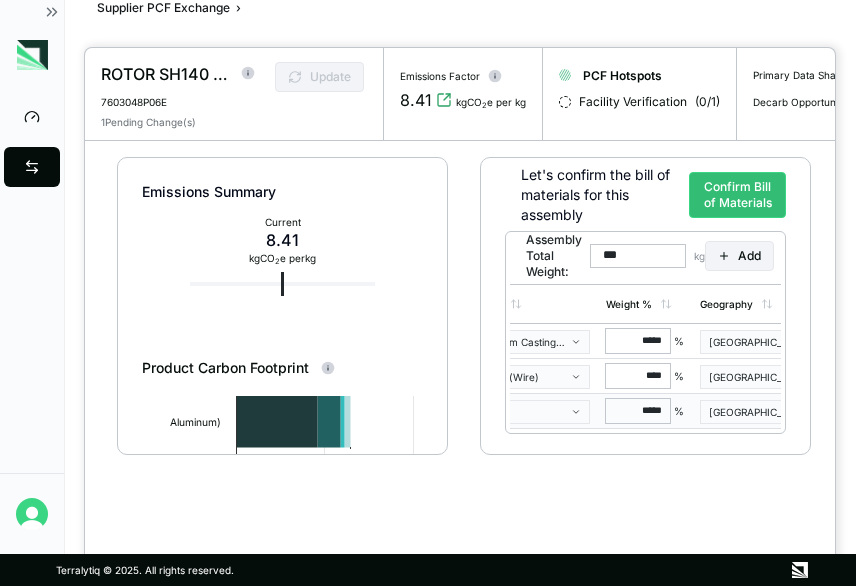 scroll, scrollTop: 0, scrollLeft: 176, axis: horizontal 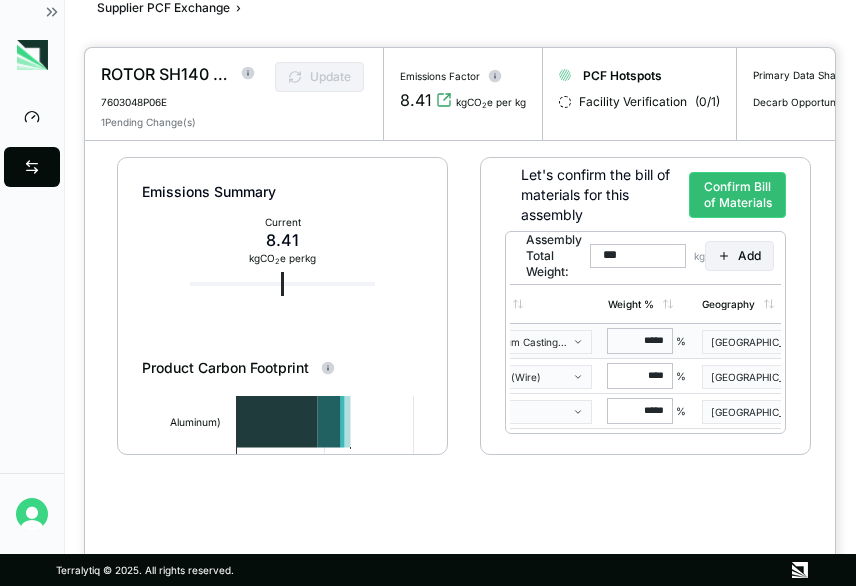 click on "*****" at bounding box center (640, 341) 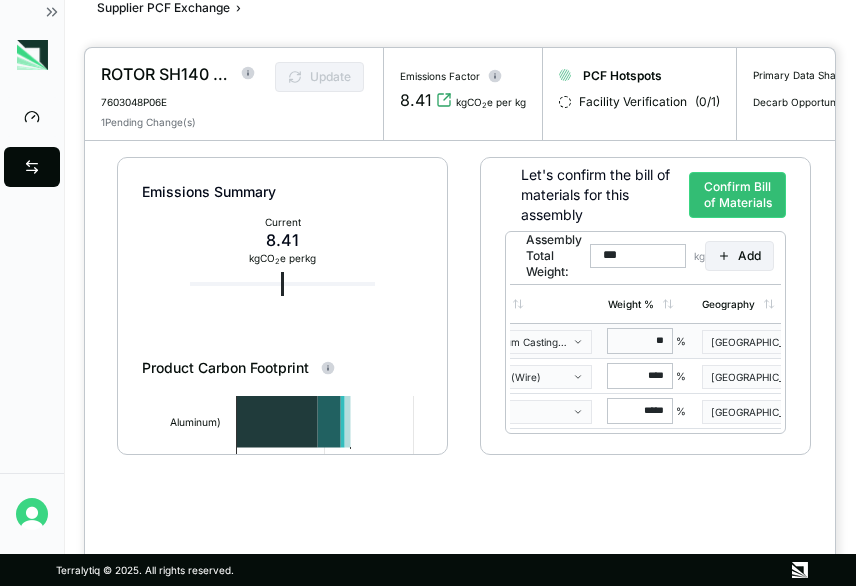 type on "*" 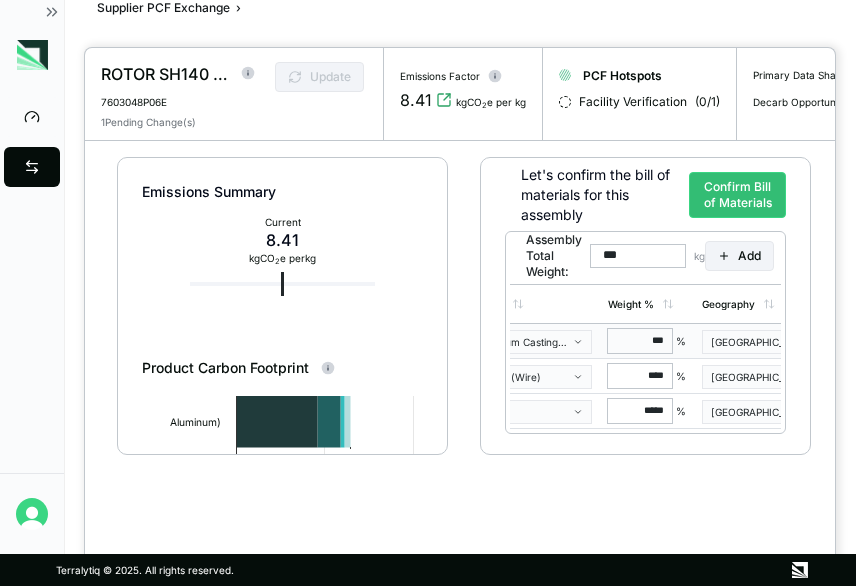 type on "****" 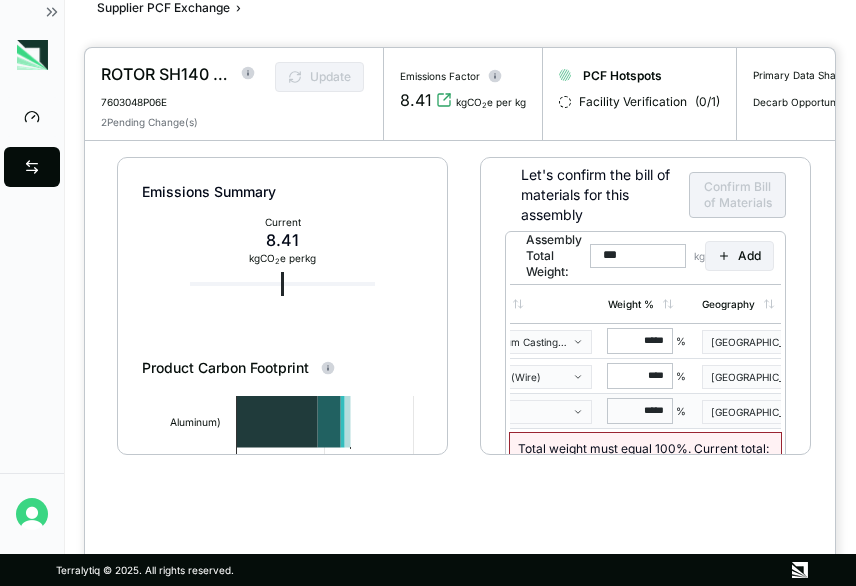 click on "*****" at bounding box center [640, 411] 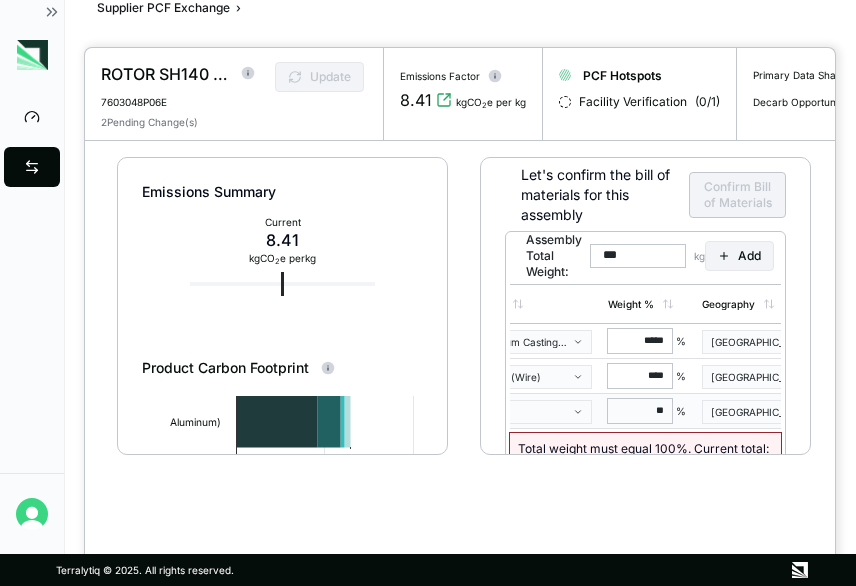 type on "*" 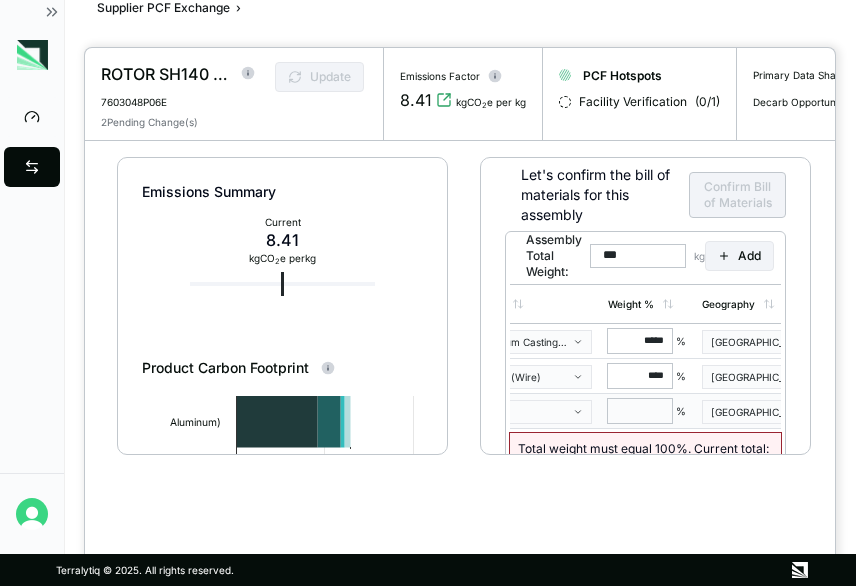 type on "*" 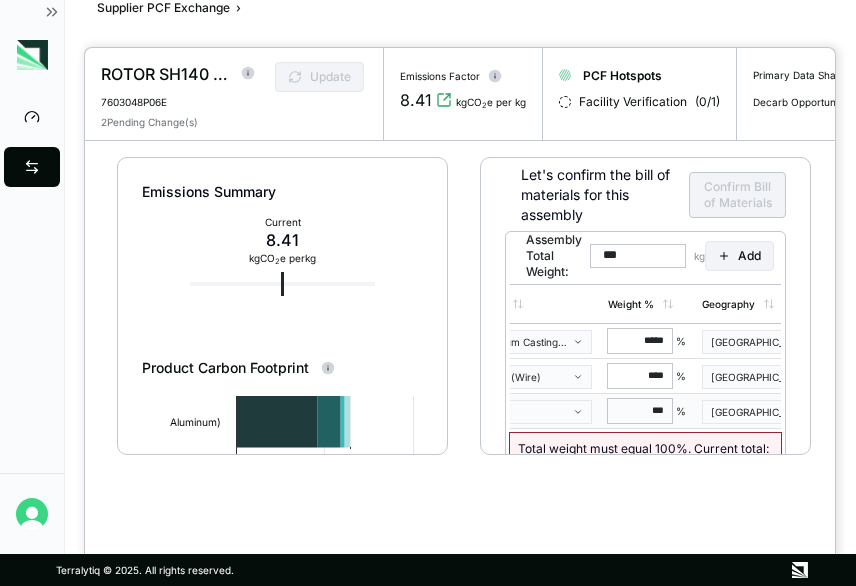type on "****" 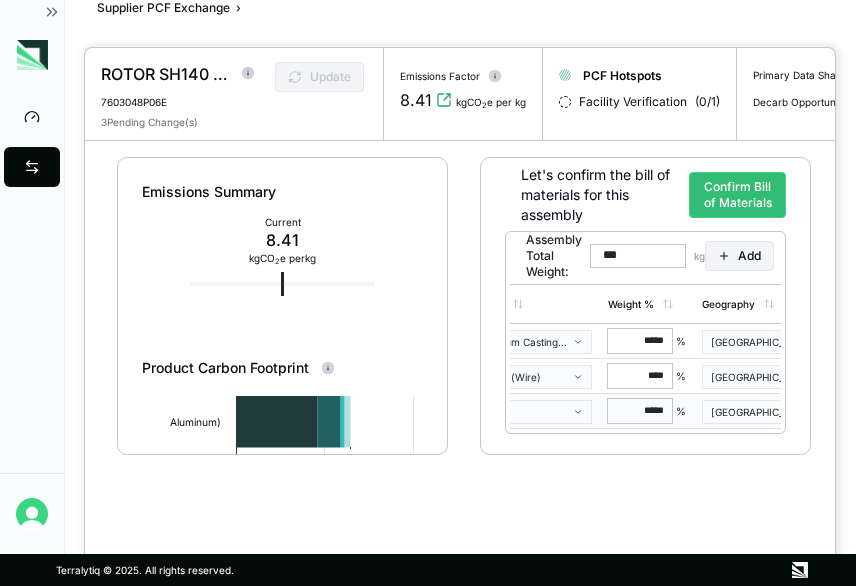 click on "Let's confirm the bill of materials for this assembly" at bounding box center (605, 195) 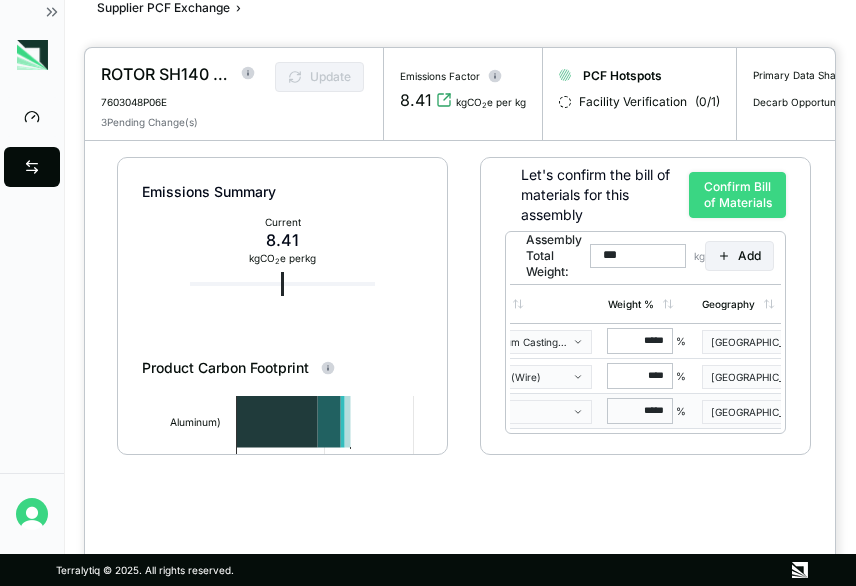 click on "Confirm Bill of Materials" at bounding box center [737, 195] 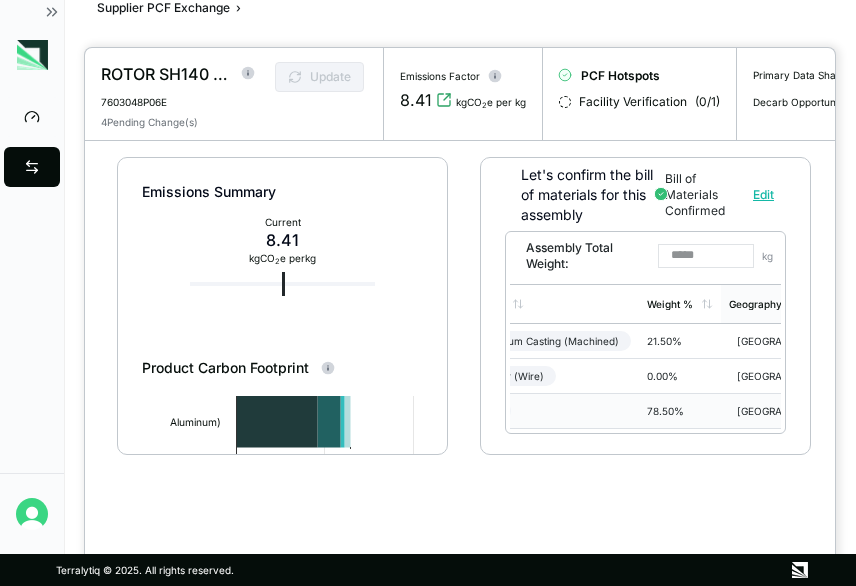 scroll, scrollTop: 220, scrollLeft: 0, axis: vertical 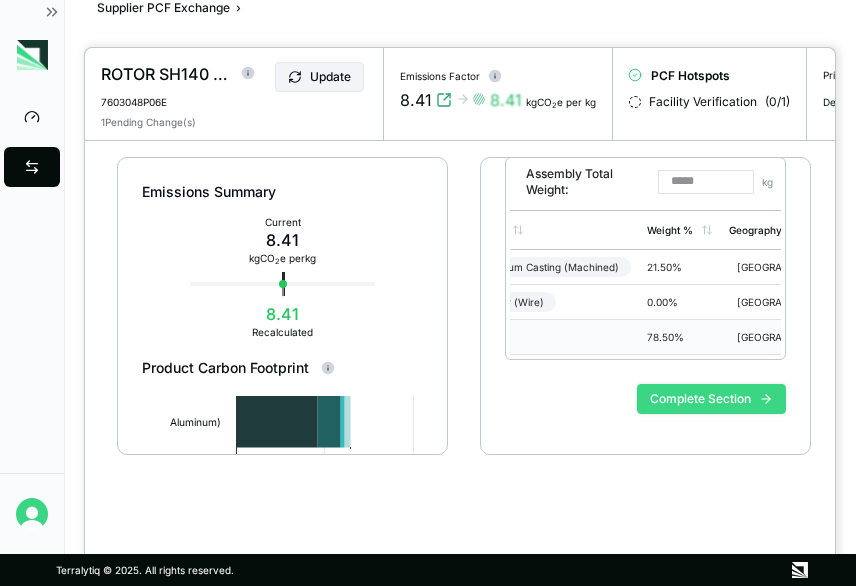 click on "Complete Section" at bounding box center [711, 399] 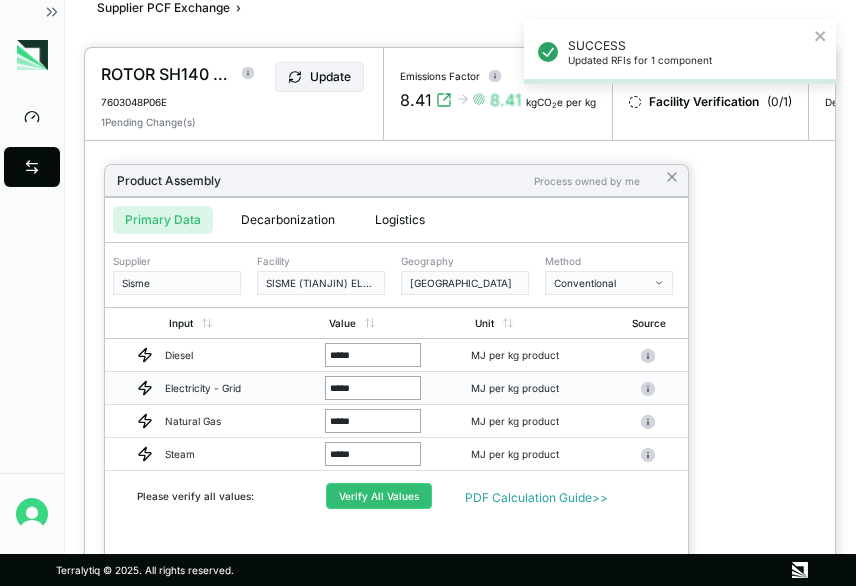 click on "*****" at bounding box center [373, 388] 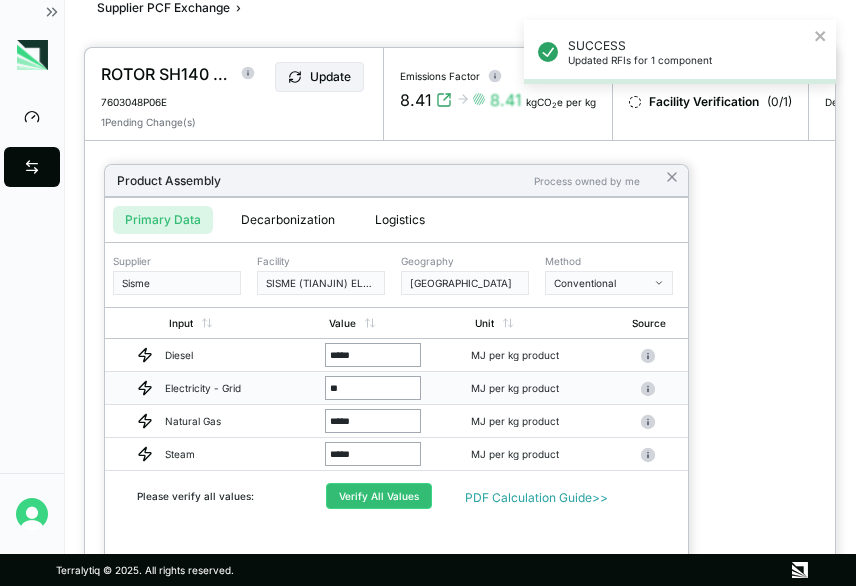 type on "*" 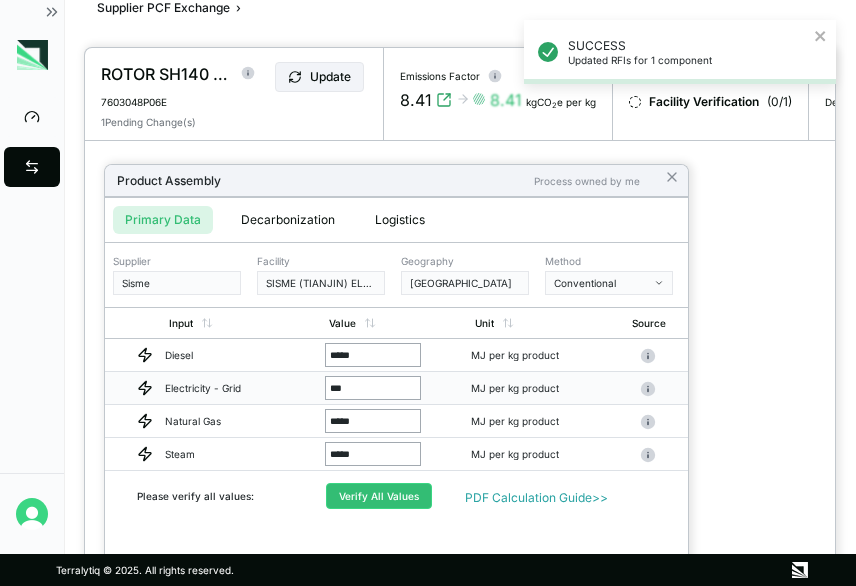 type on "****" 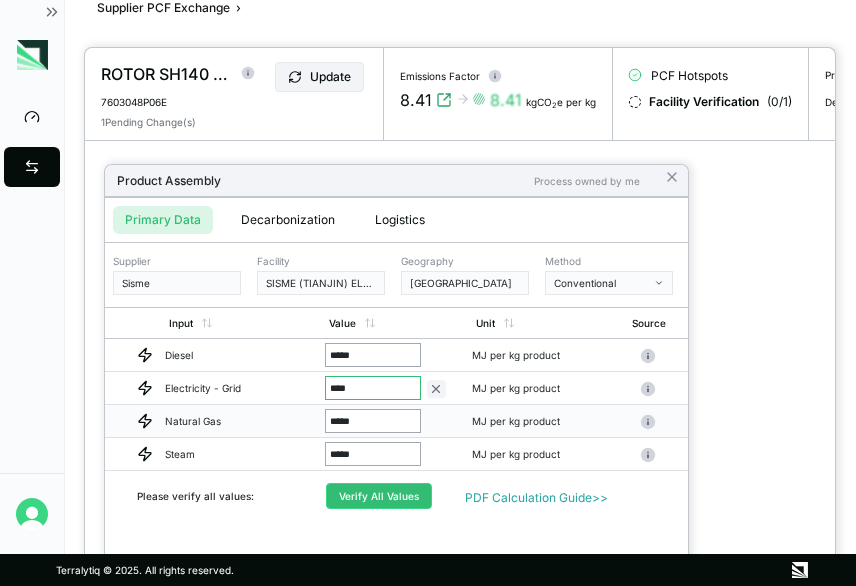 click on "*****" at bounding box center [373, 421] 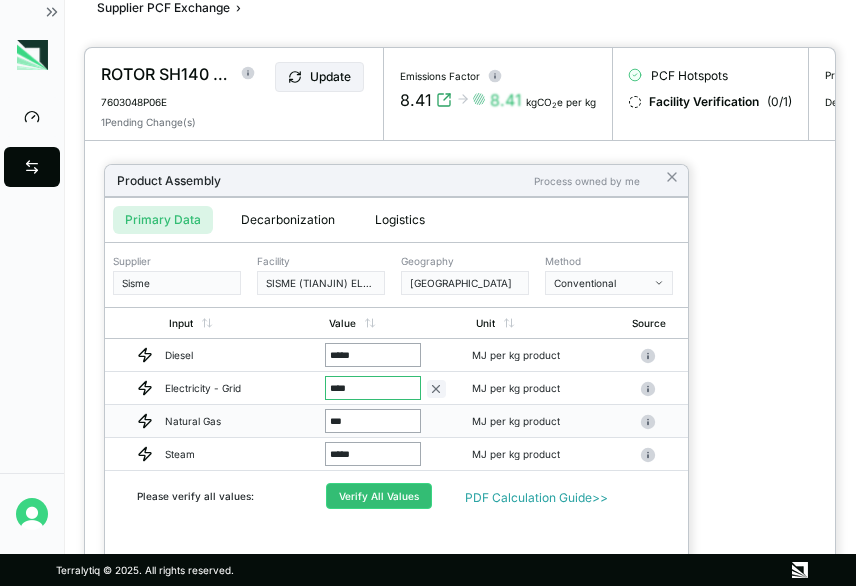 type on "****" 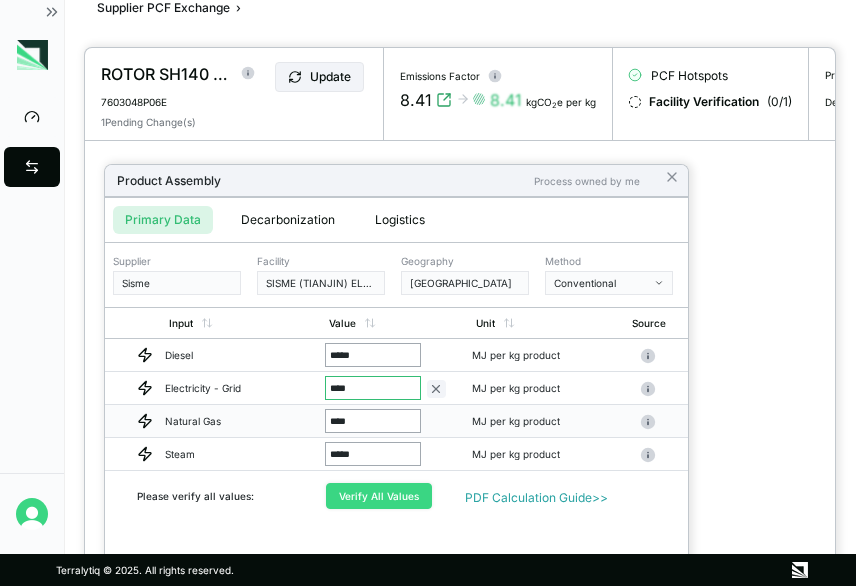 click on "Verify All Values" at bounding box center [379, 496] 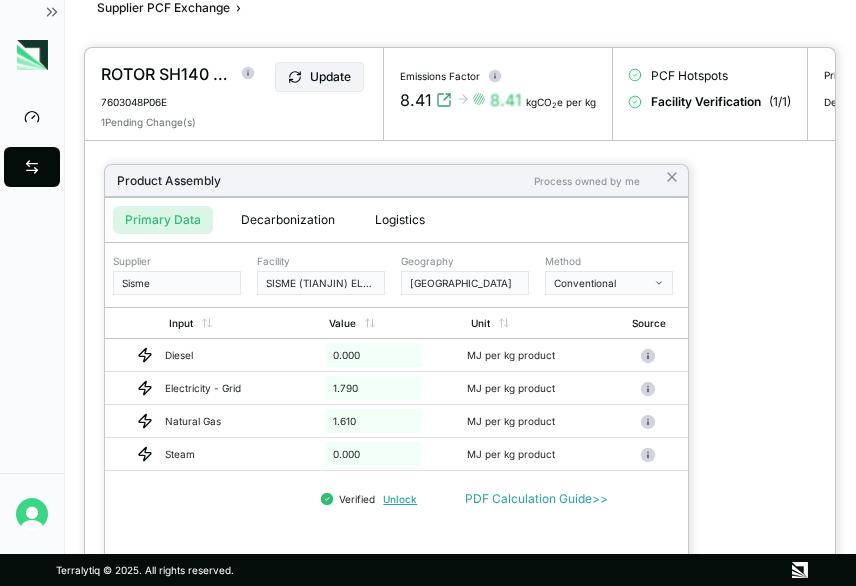 click at bounding box center [460, 317] 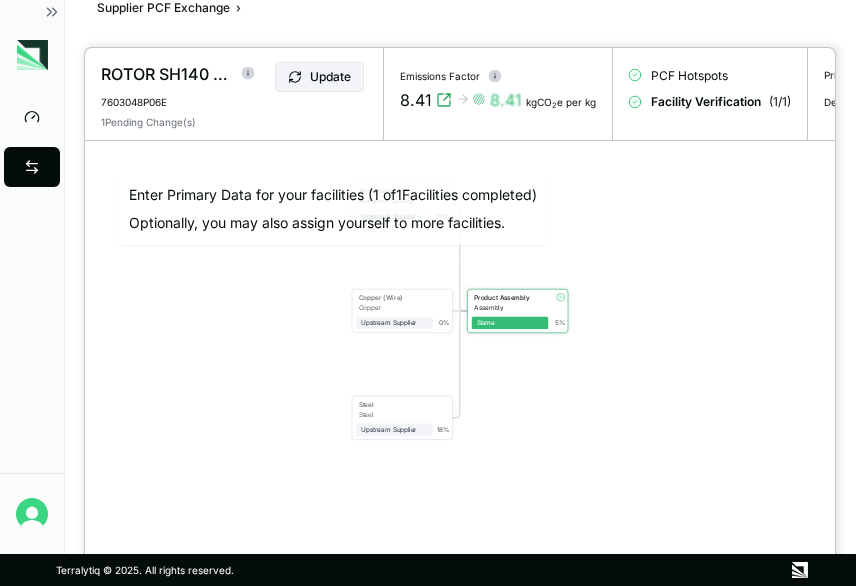 click on "Update" at bounding box center (319, 77) 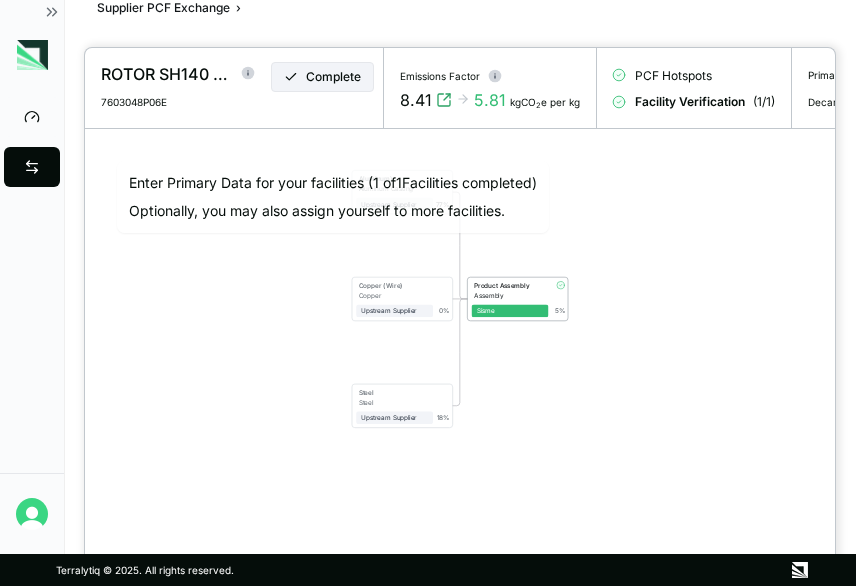 click at bounding box center [428, 293] 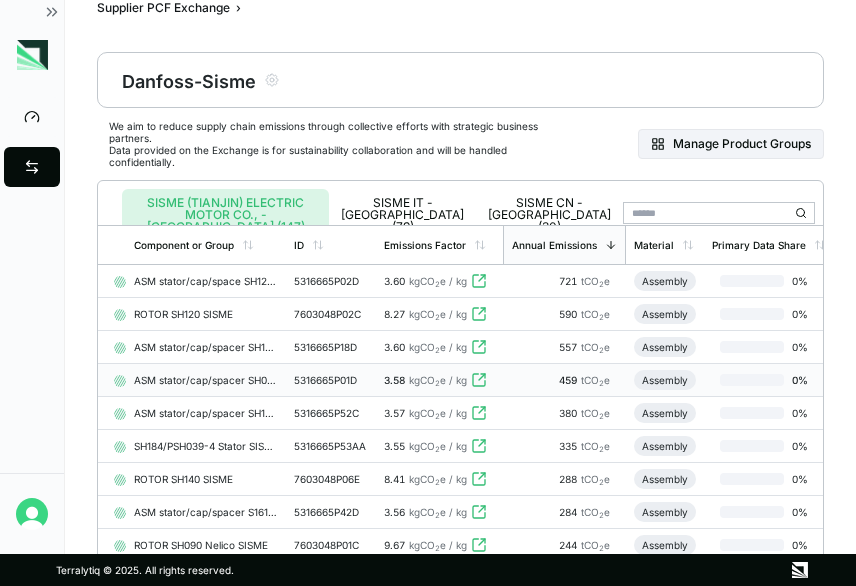 scroll, scrollTop: 0, scrollLeft: 0, axis: both 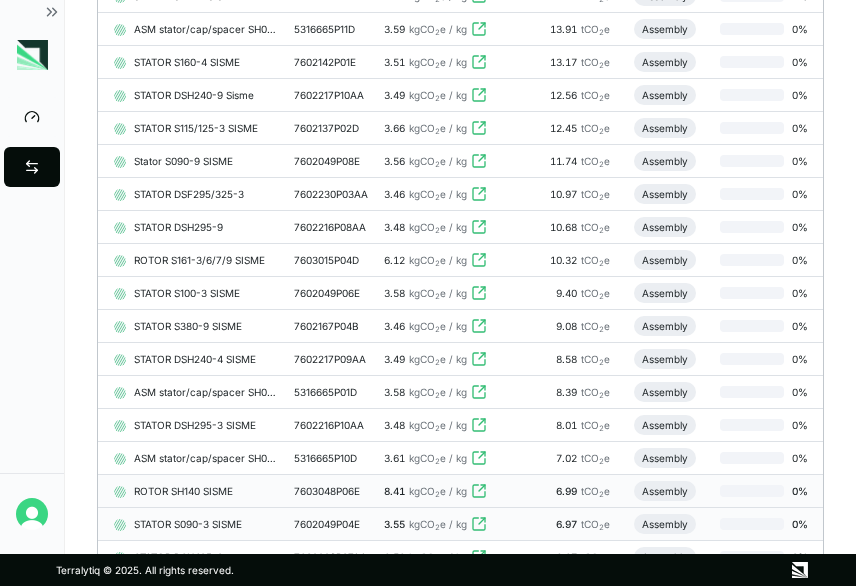 click on "7602049P04E" at bounding box center (331, 524) 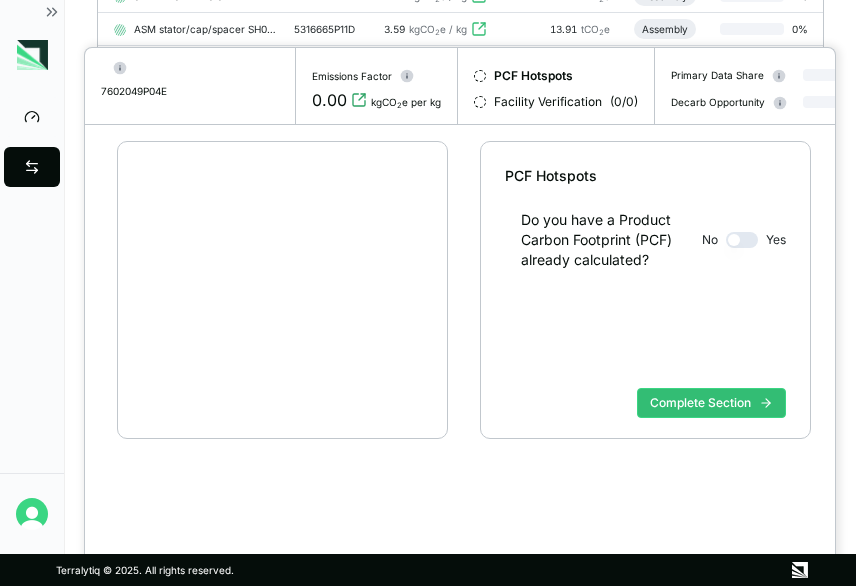 scroll, scrollTop: 38, scrollLeft: 0, axis: vertical 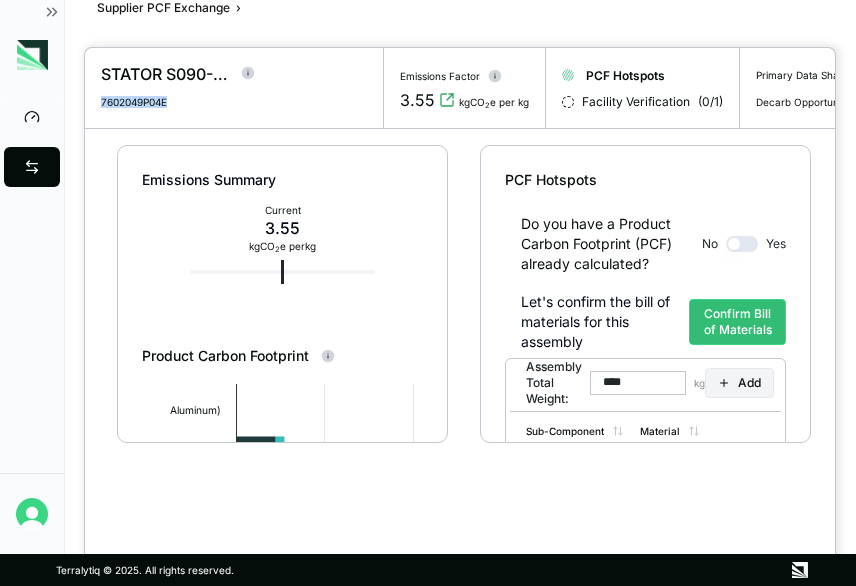 drag, startPoint x: 101, startPoint y: 99, endPoint x: 186, endPoint y: 102, distance: 85.052925 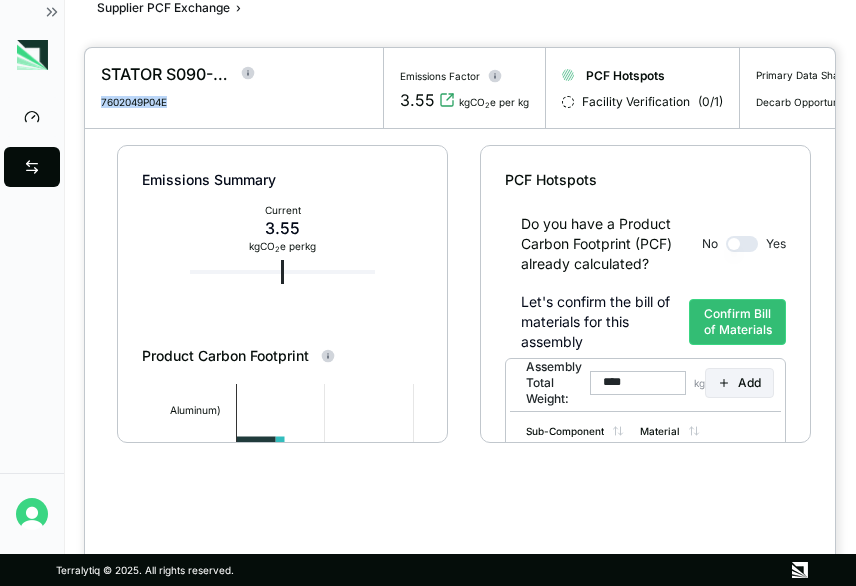 copy on "7602049P04E" 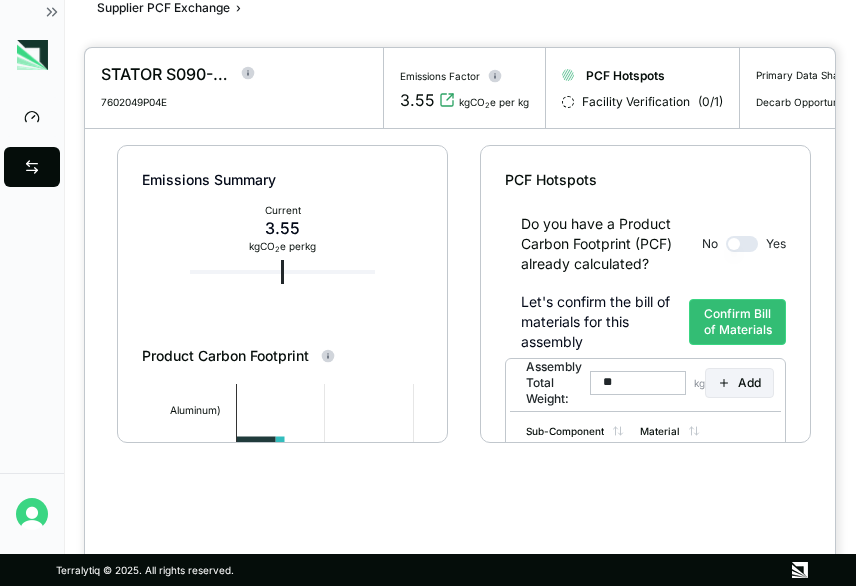 type on "*" 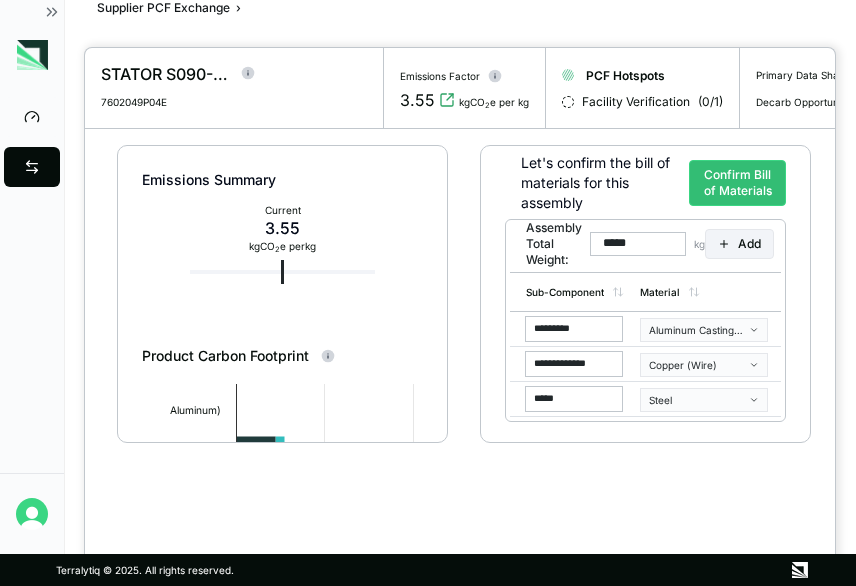 scroll, scrollTop: 146, scrollLeft: 0, axis: vertical 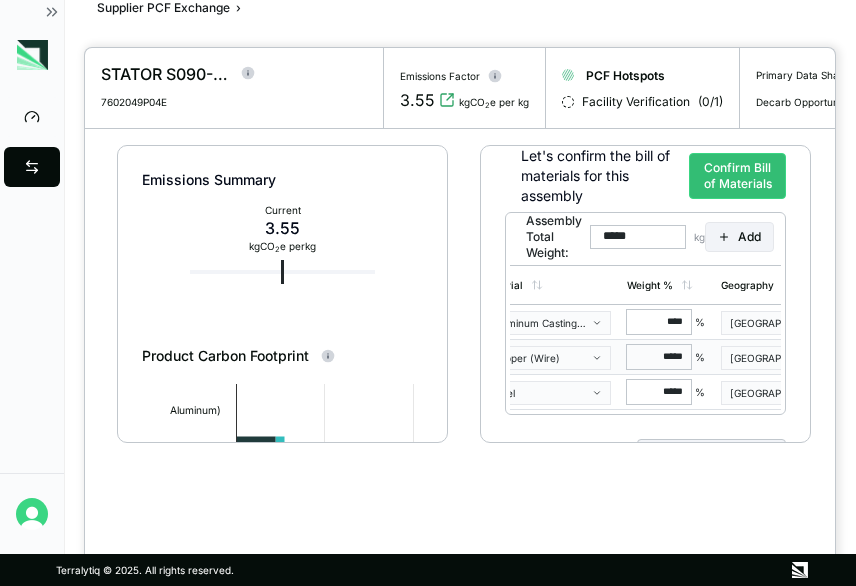 type on "*****" 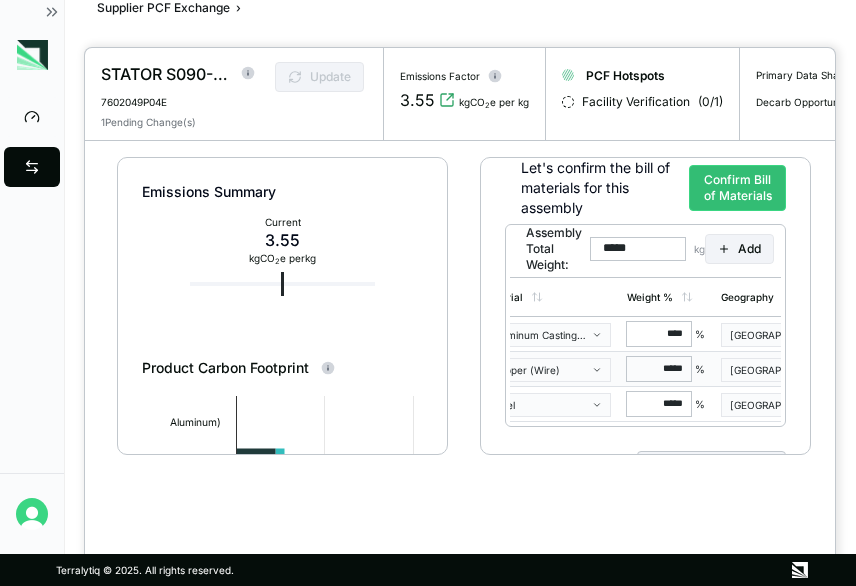 click on "*****" at bounding box center [659, 369] 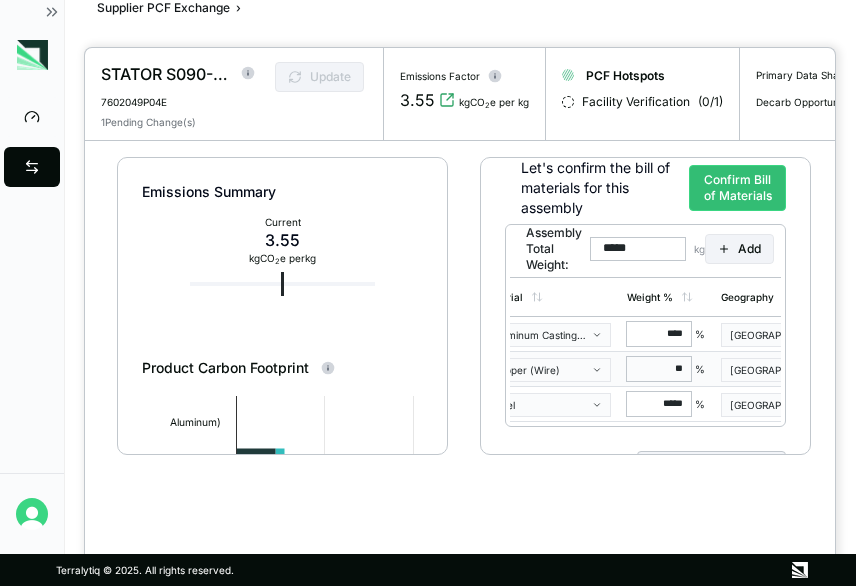 type on "*" 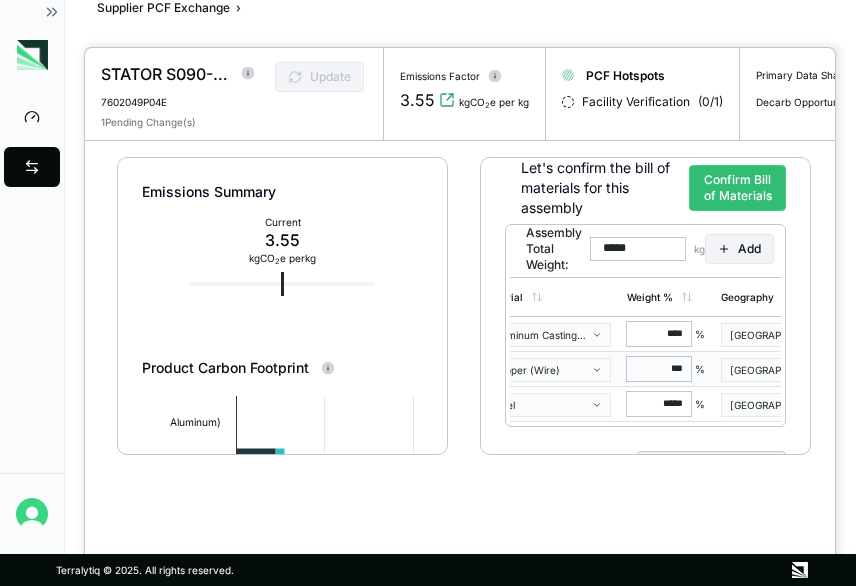 type on "****" 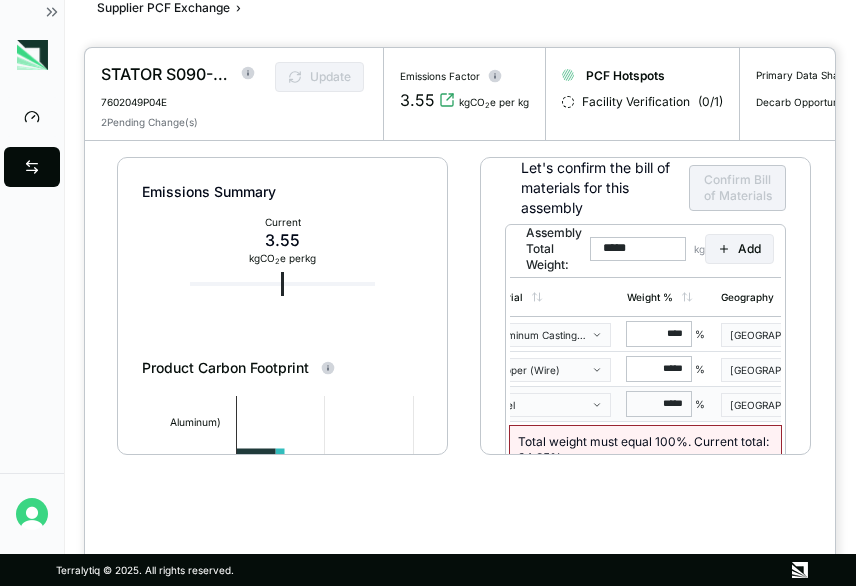 click on "*****" at bounding box center (659, 404) 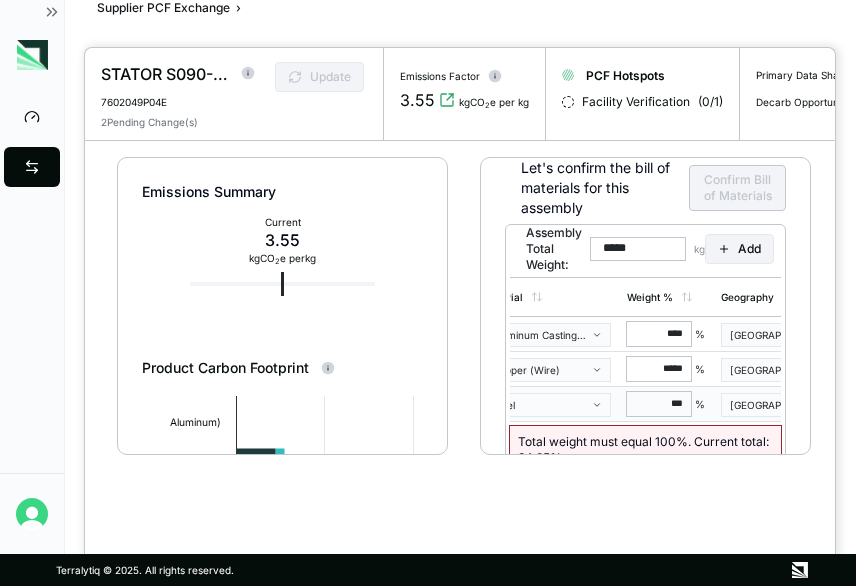 type on "****" 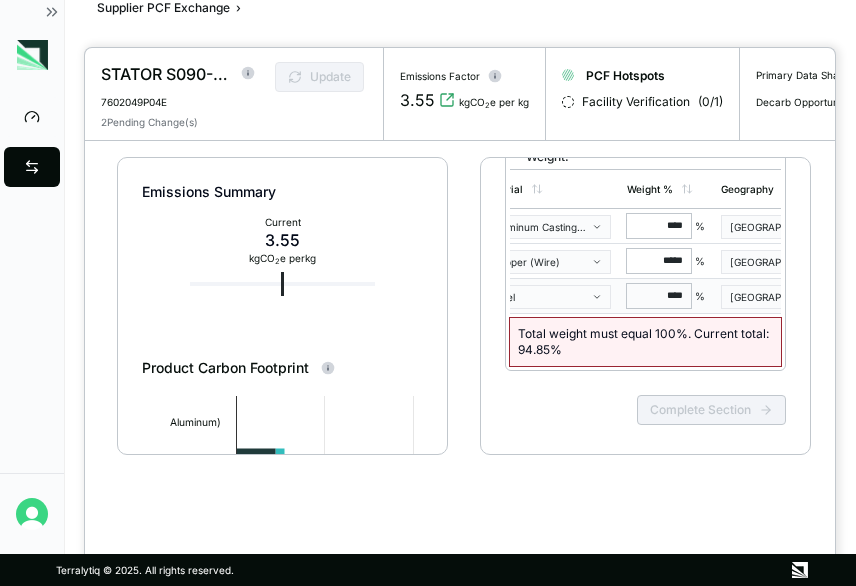 click on "**********" at bounding box center (645, 84) 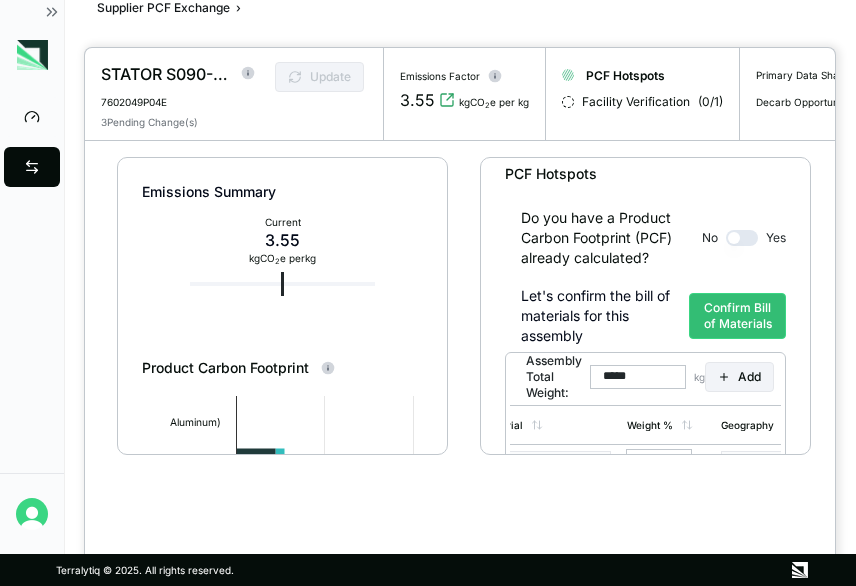 scroll, scrollTop: 14, scrollLeft: 0, axis: vertical 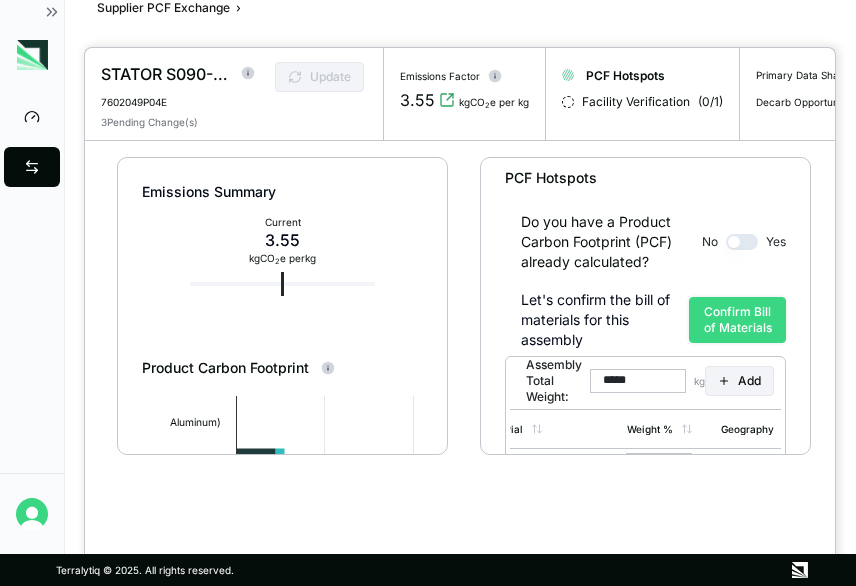 click on "Confirm Bill of Materials" at bounding box center (737, 320) 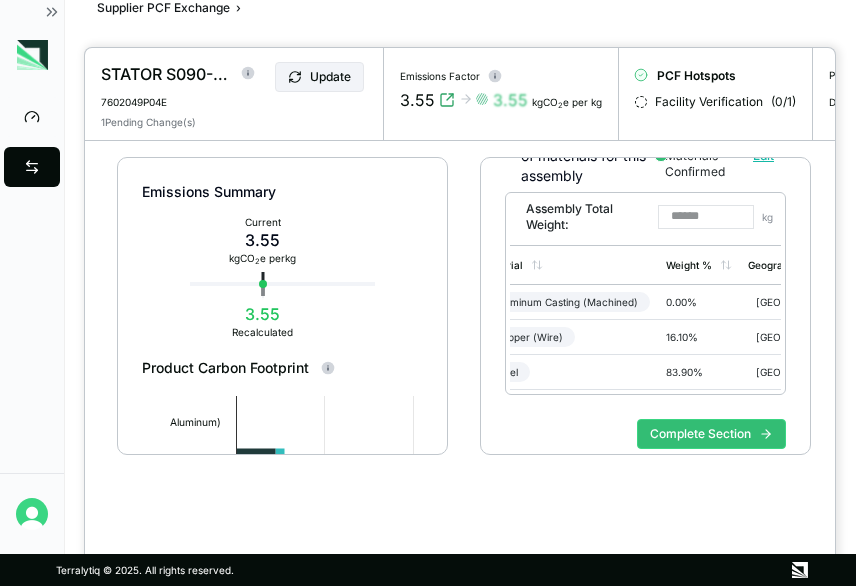 scroll, scrollTop: 220, scrollLeft: 0, axis: vertical 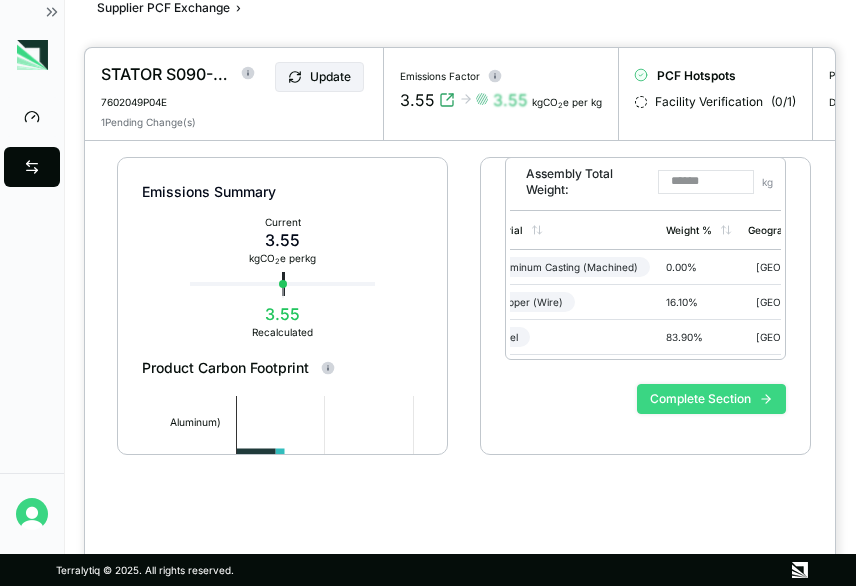 click on "Complete Section" at bounding box center (711, 399) 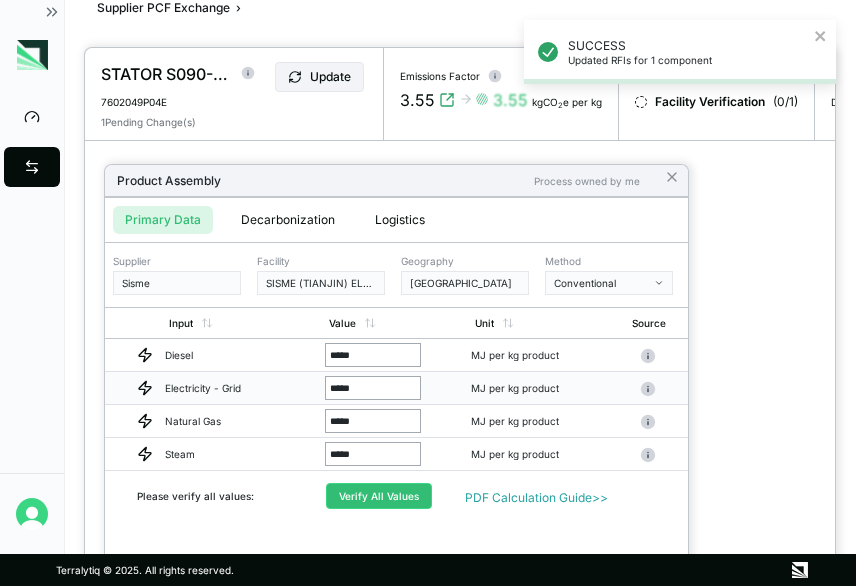 click on "*****" at bounding box center (373, 388) 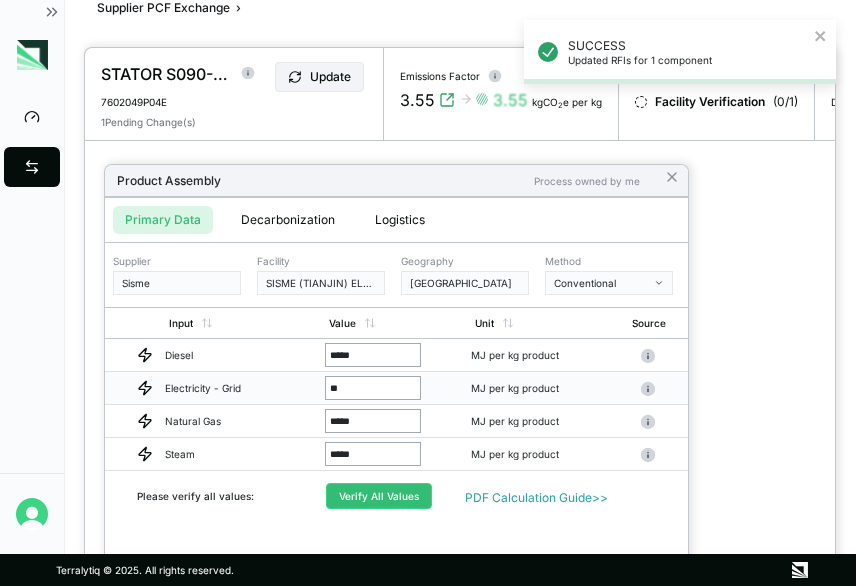 type on "*" 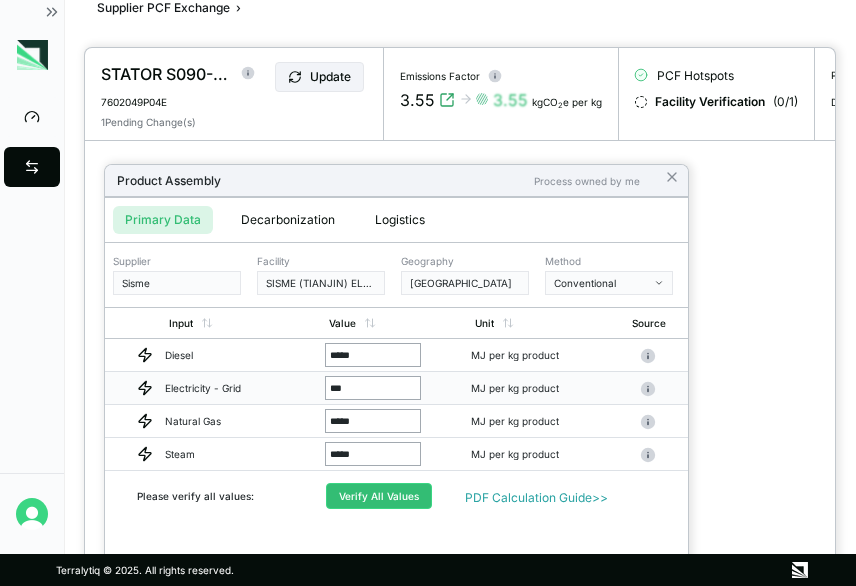 type on "****" 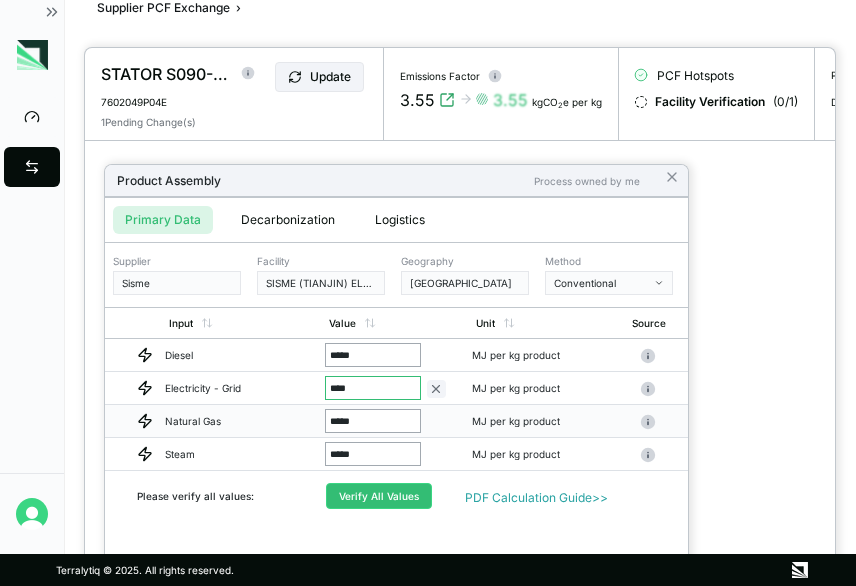 click on "*****" at bounding box center [373, 421] 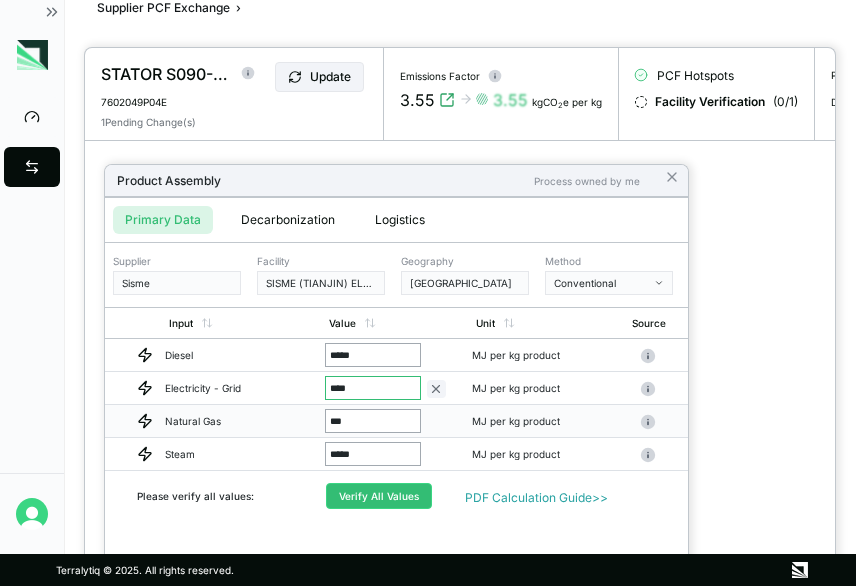 type on "****" 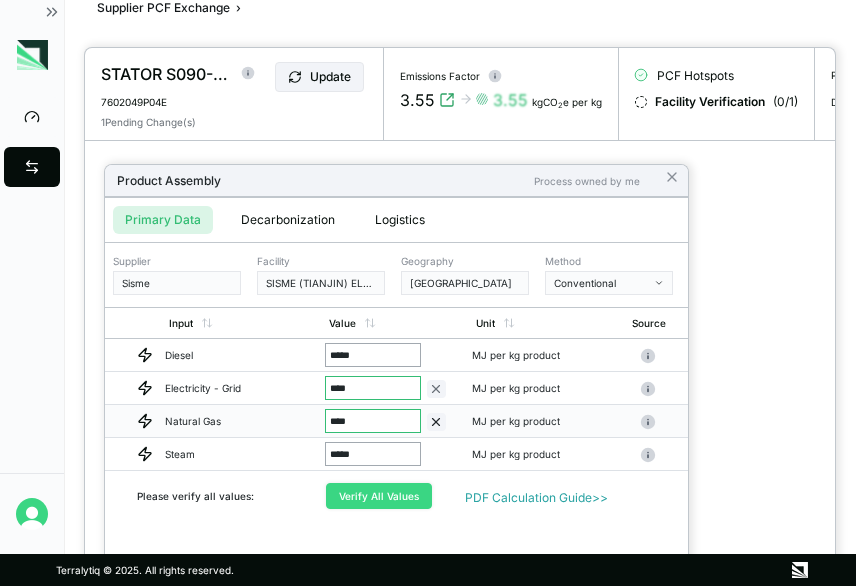 click on "Verify All Values" at bounding box center [379, 496] 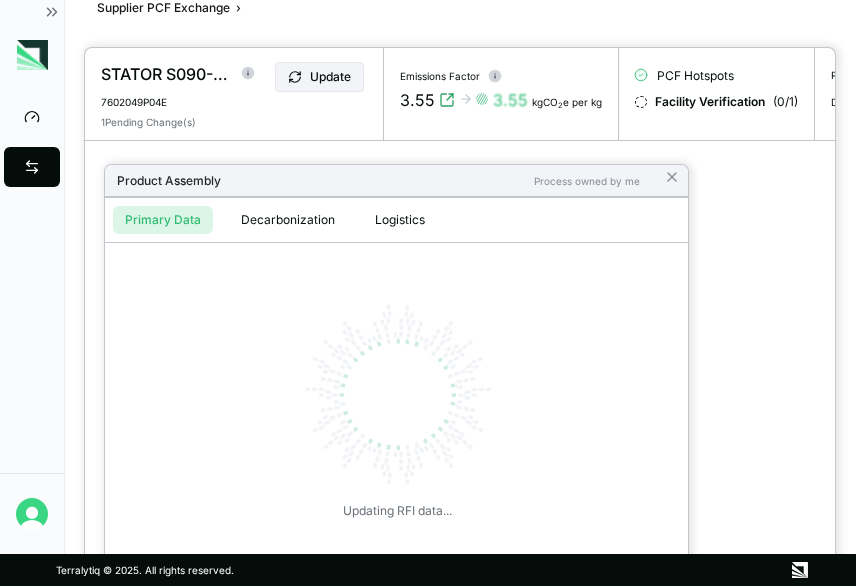 click at bounding box center [398, 395] 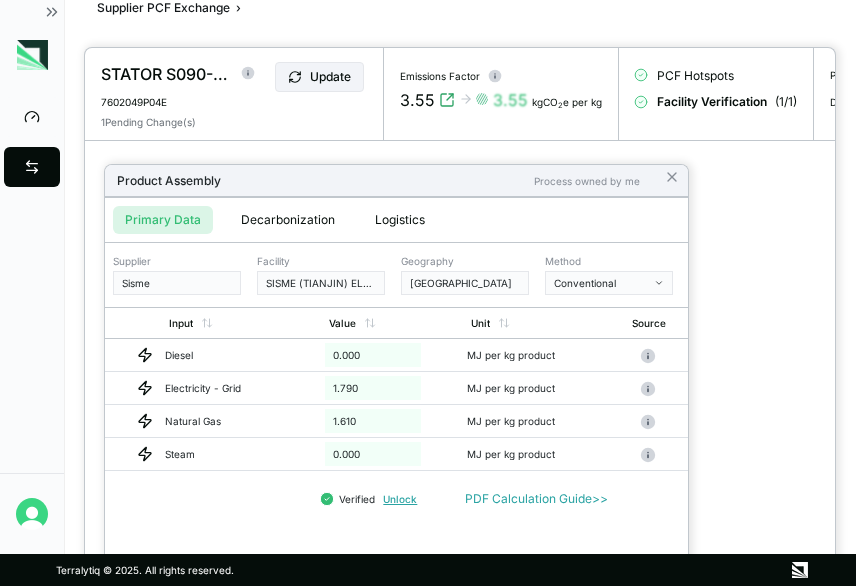 click at bounding box center (460, 317) 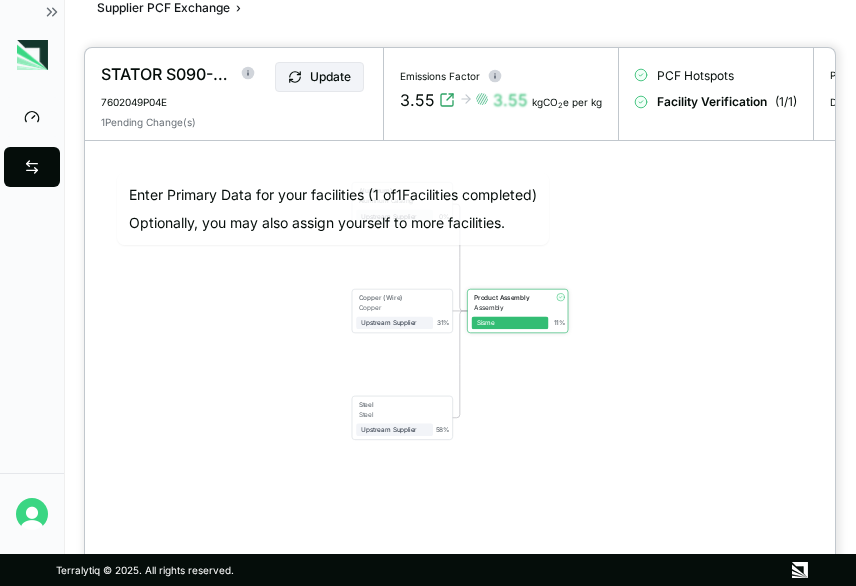 click on "Update" at bounding box center (319, 77) 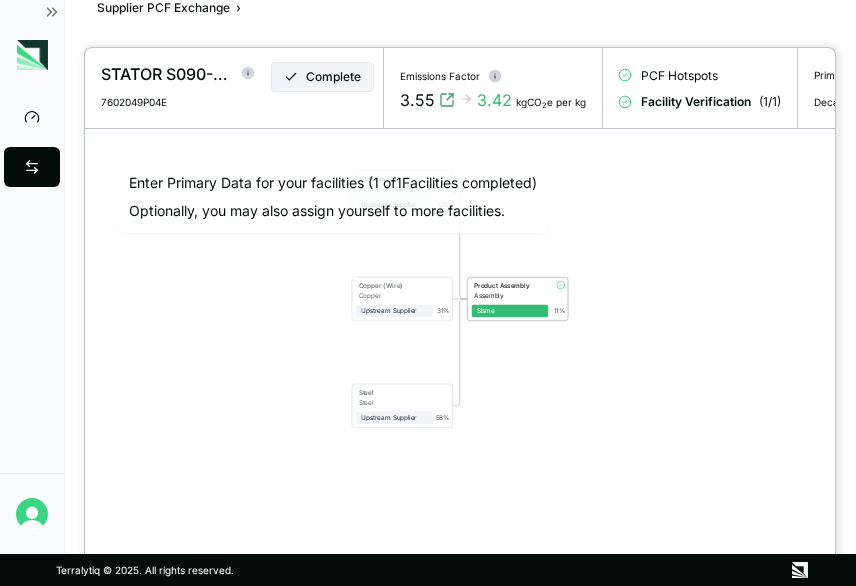 click at bounding box center (428, 293) 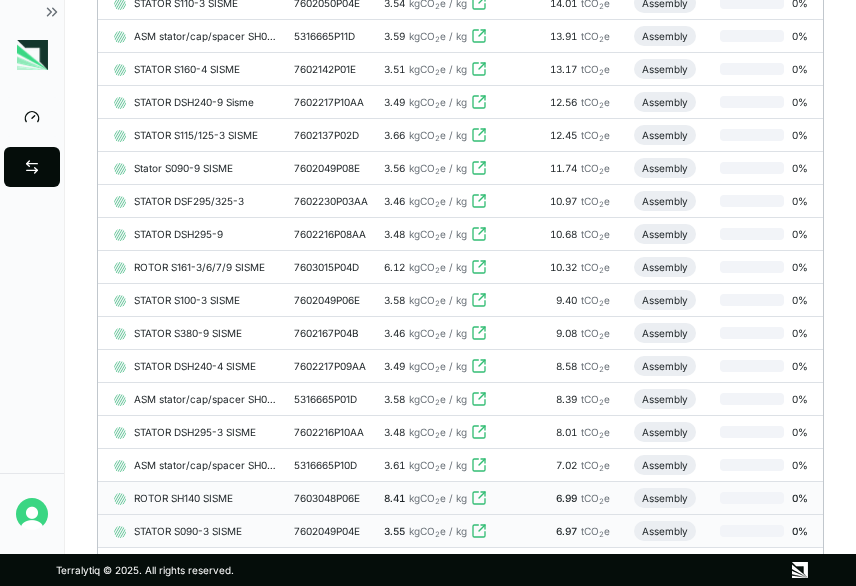 scroll, scrollTop: 2568, scrollLeft: 0, axis: vertical 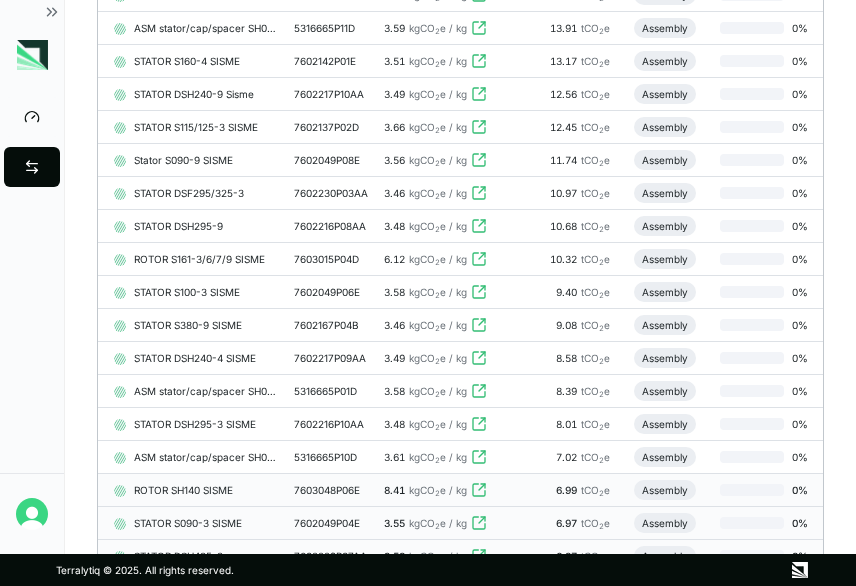 click on "7602229P07AA" at bounding box center (331, 556) 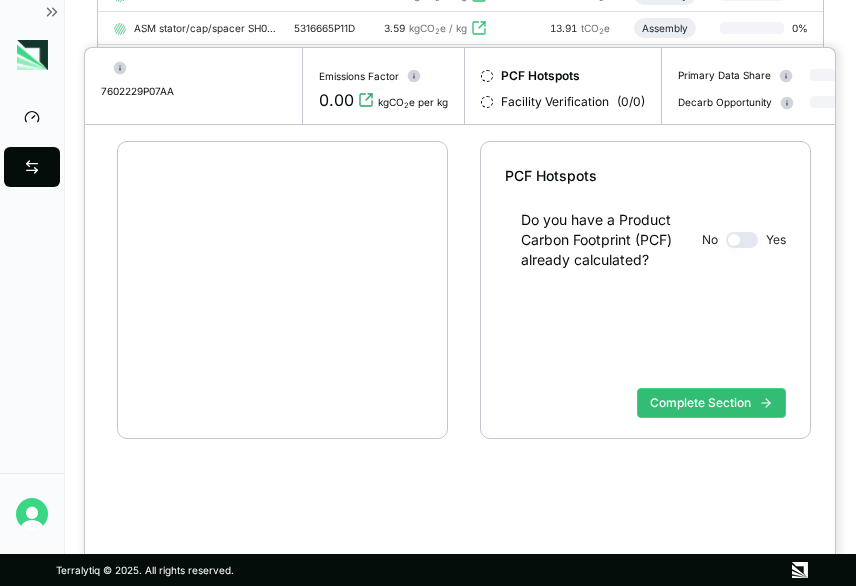 scroll, scrollTop: 38, scrollLeft: 0, axis: vertical 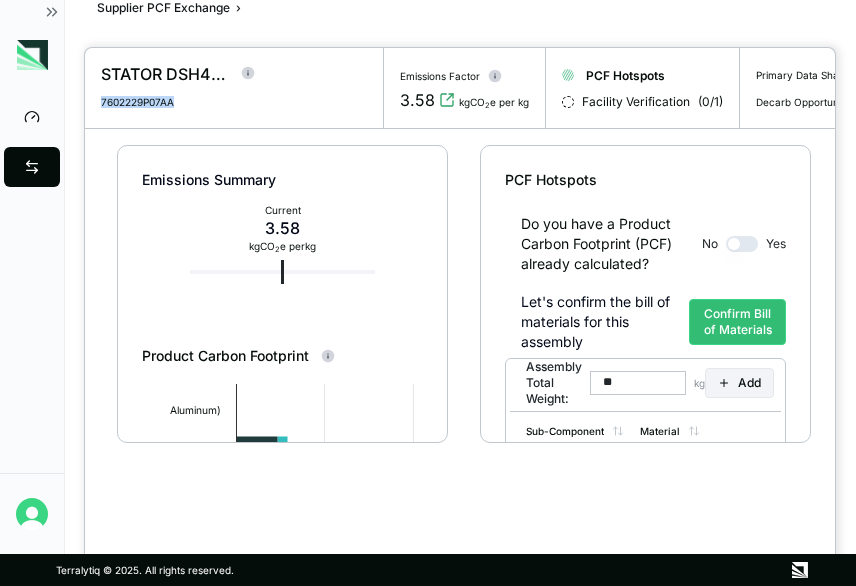 drag, startPoint x: 99, startPoint y: 96, endPoint x: 190, endPoint y: 98, distance: 91.02197 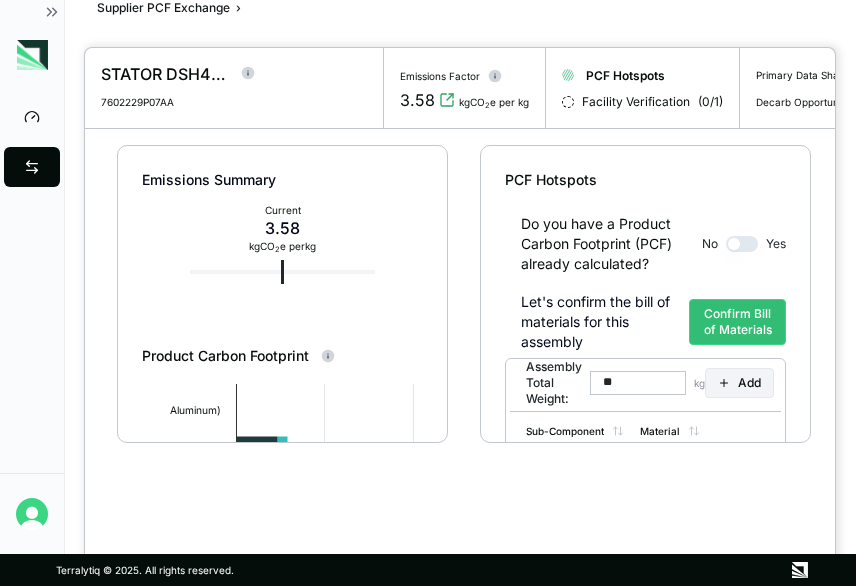 type on "*" 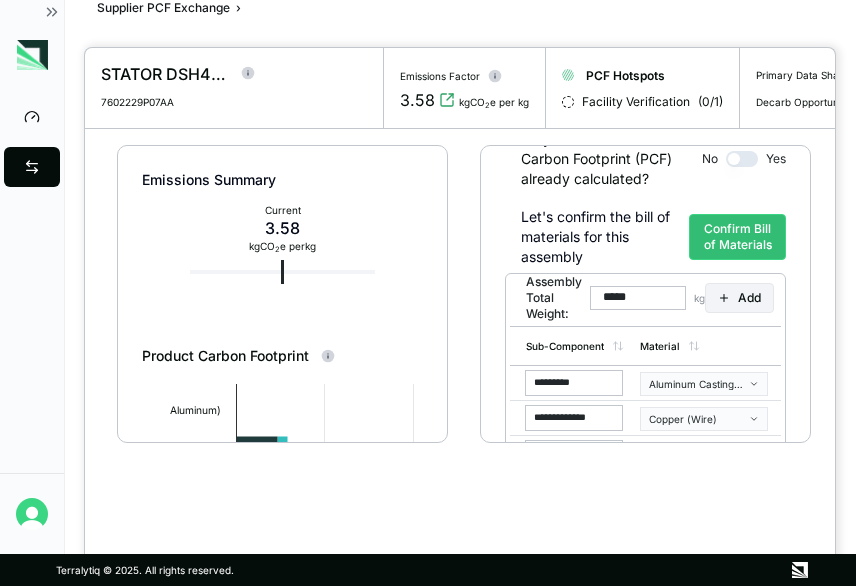 scroll, scrollTop: 119, scrollLeft: 0, axis: vertical 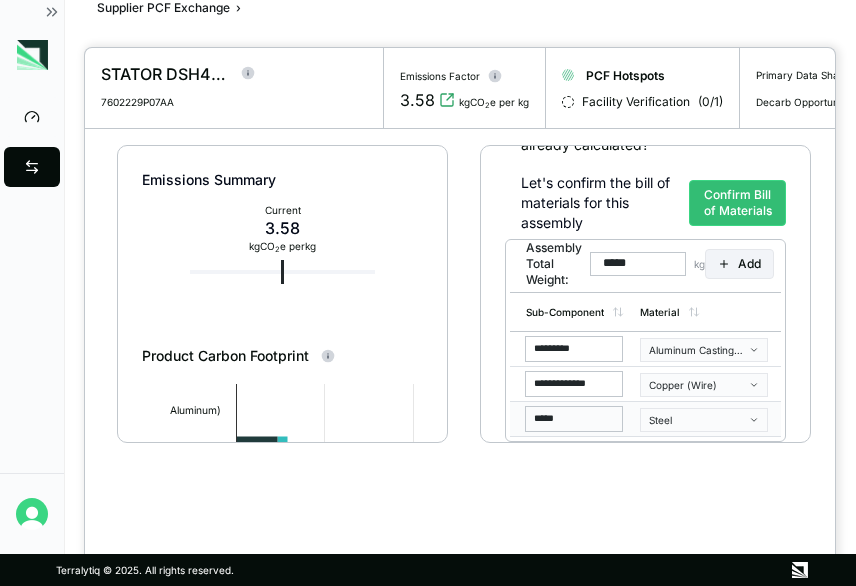 type on "*****" 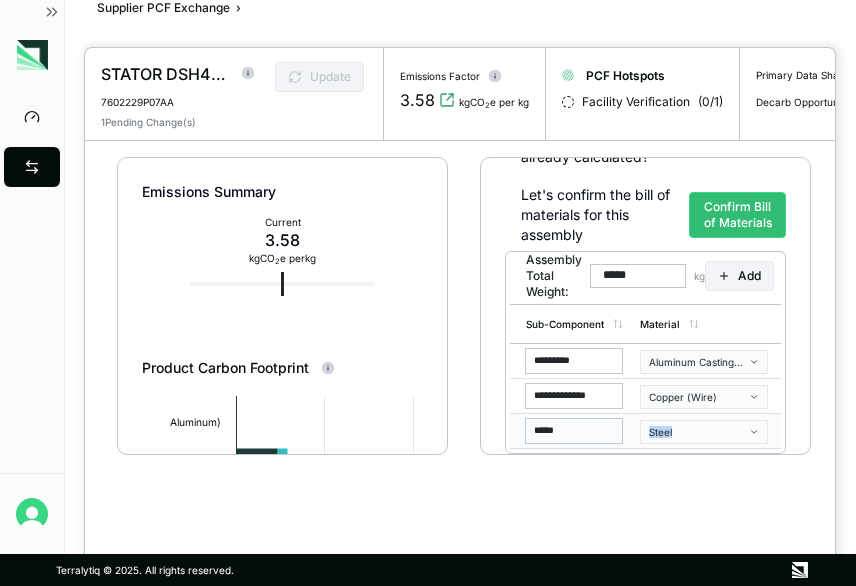 drag, startPoint x: 640, startPoint y: 439, endPoint x: 722, endPoint y: 432, distance: 82.29824 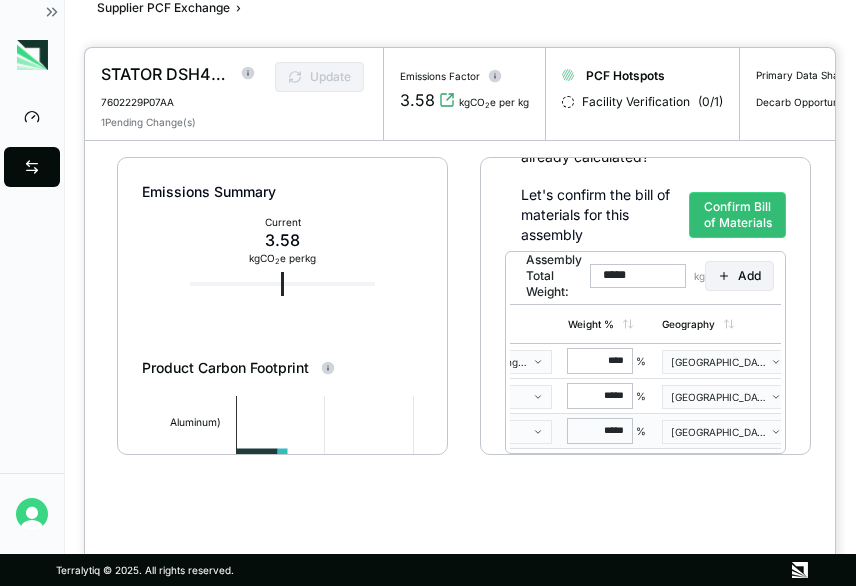 scroll, scrollTop: 0, scrollLeft: 219, axis: horizontal 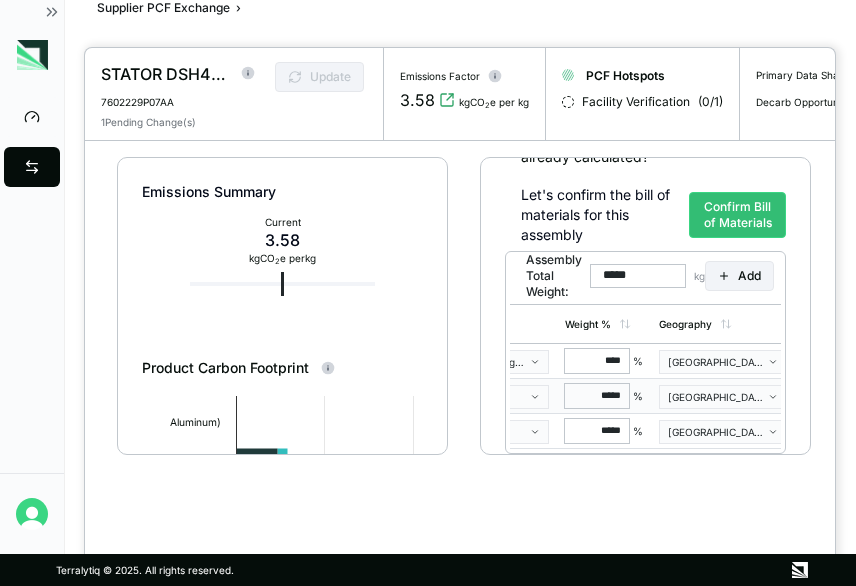 click on "*****" at bounding box center (597, 396) 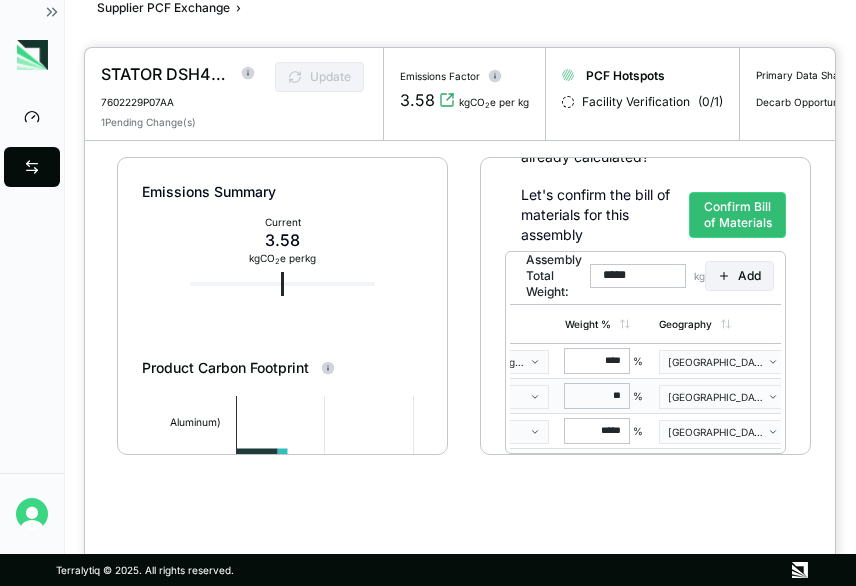 type on "*" 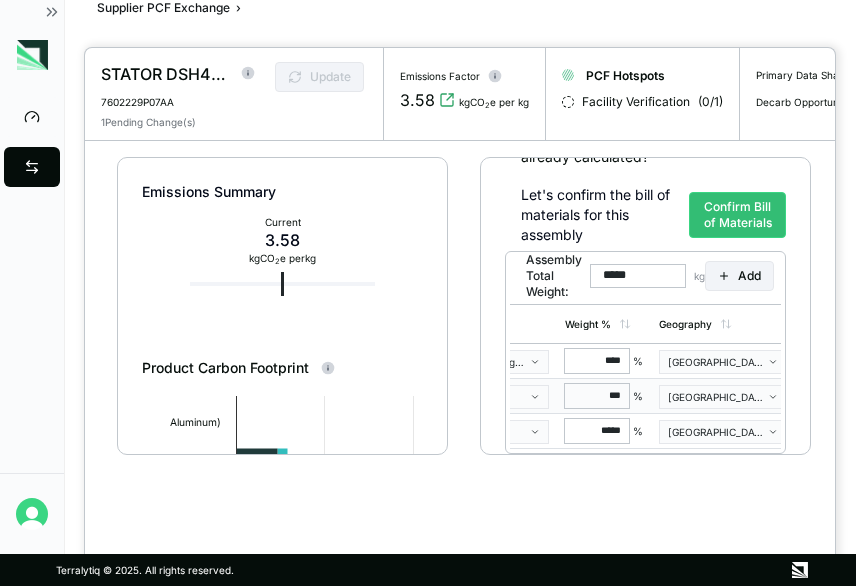 type on "****" 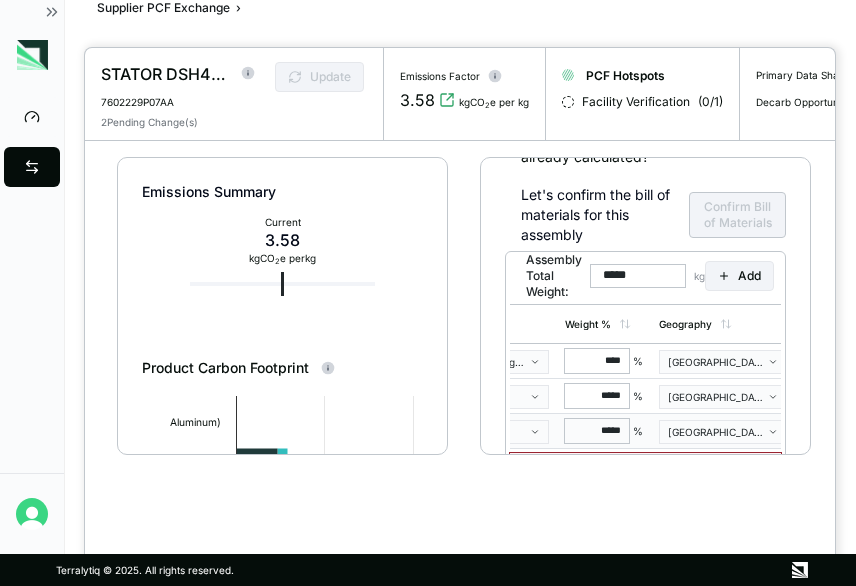 click on "*****" at bounding box center (597, 431) 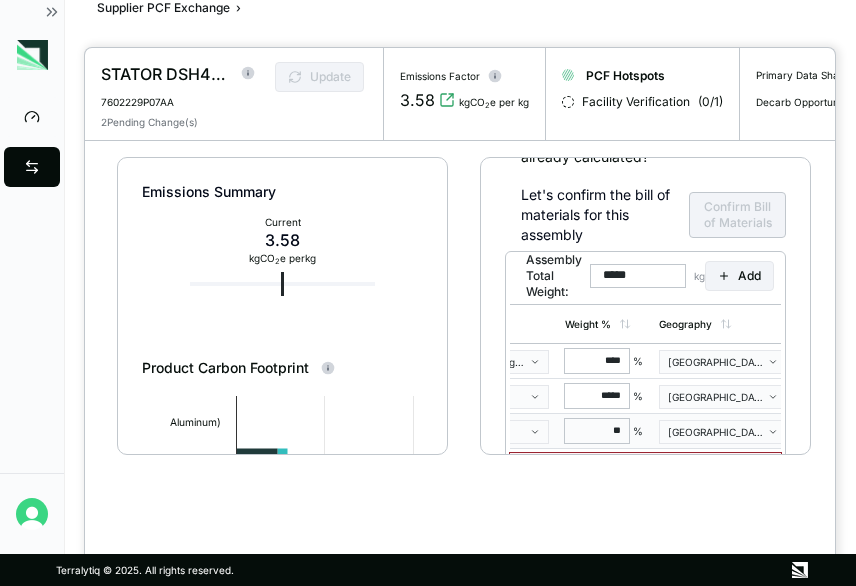 type on "*" 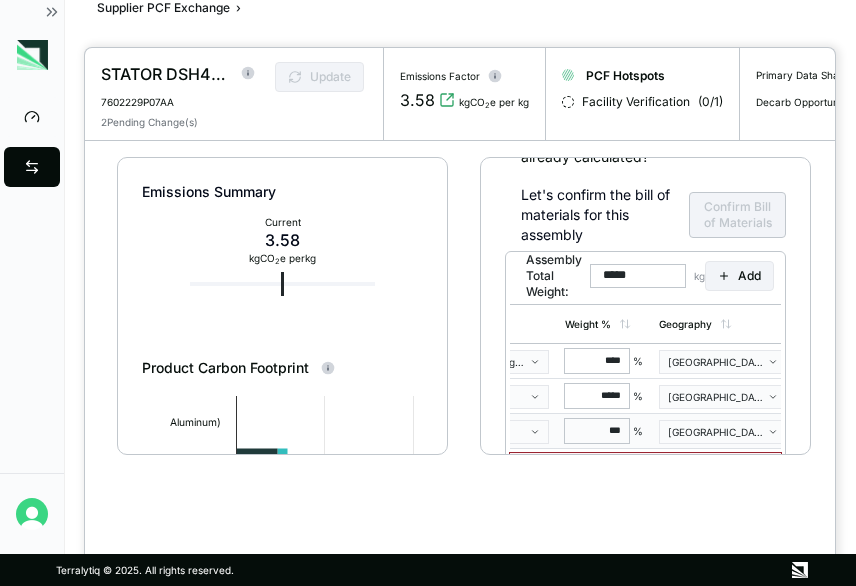 type on "****" 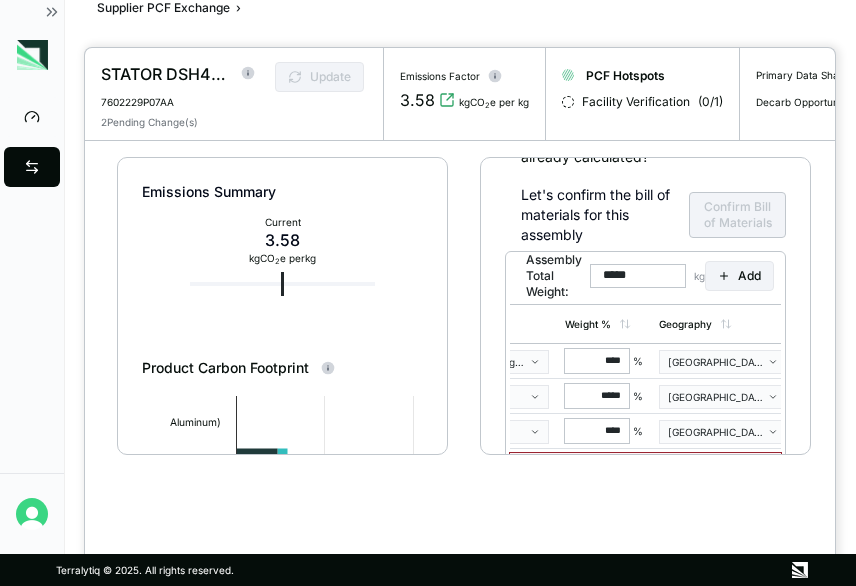 click on "Let's confirm the bill of materials for this assembly" at bounding box center (605, 215) 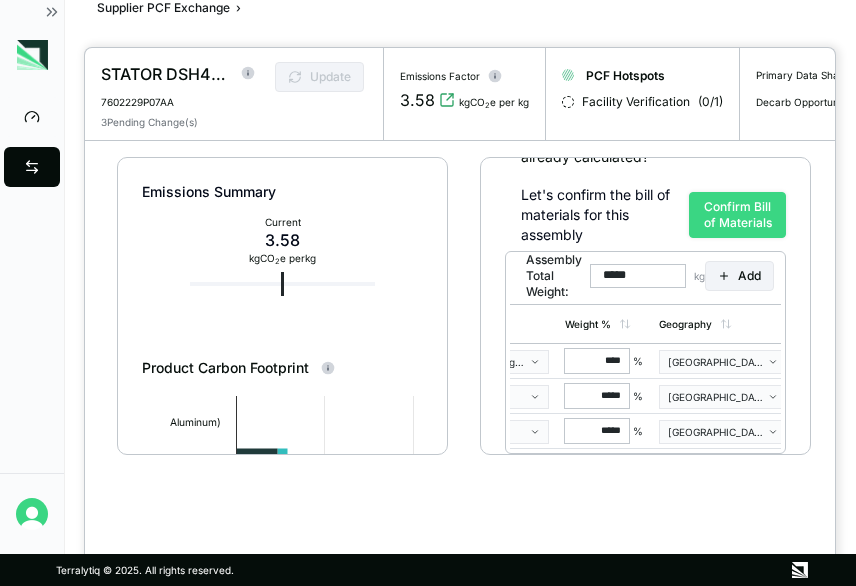 click on "Confirm Bill of Materials" at bounding box center [737, 215] 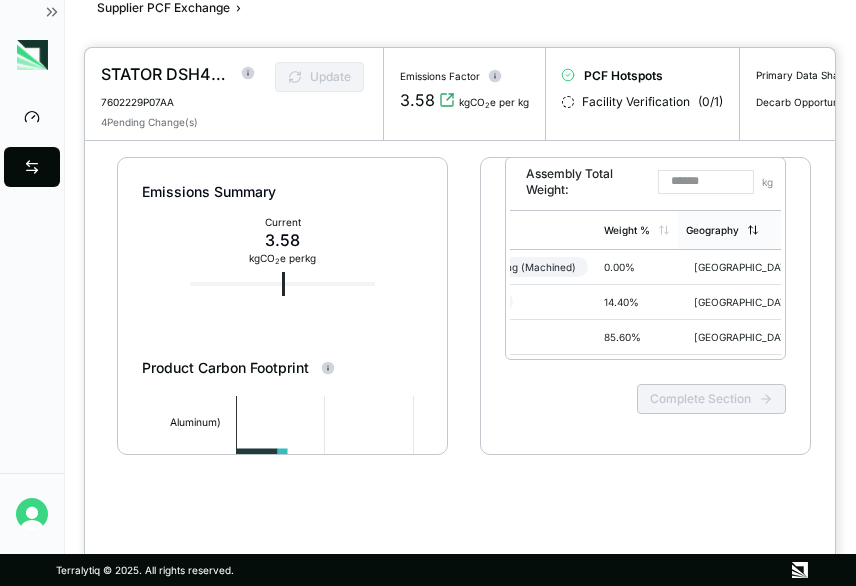 scroll, scrollTop: 220, scrollLeft: 0, axis: vertical 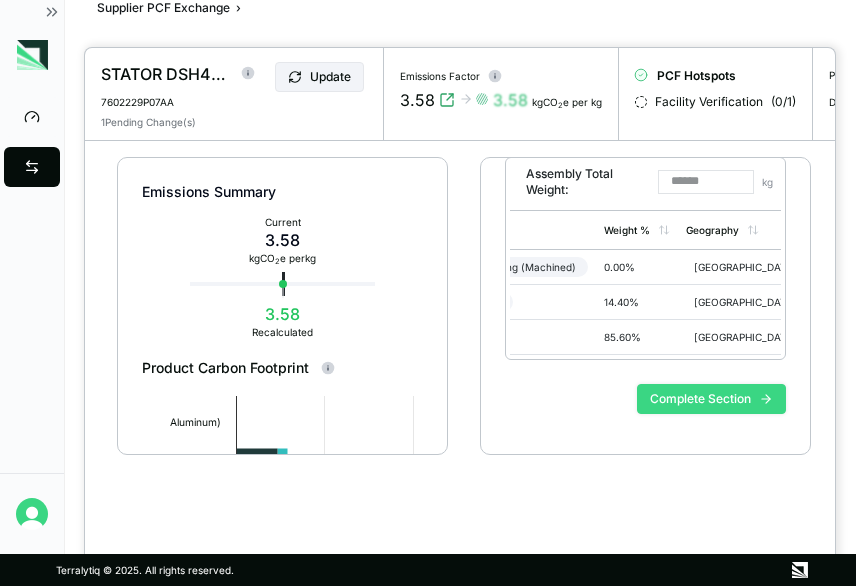 click on "Complete Section" at bounding box center (711, 399) 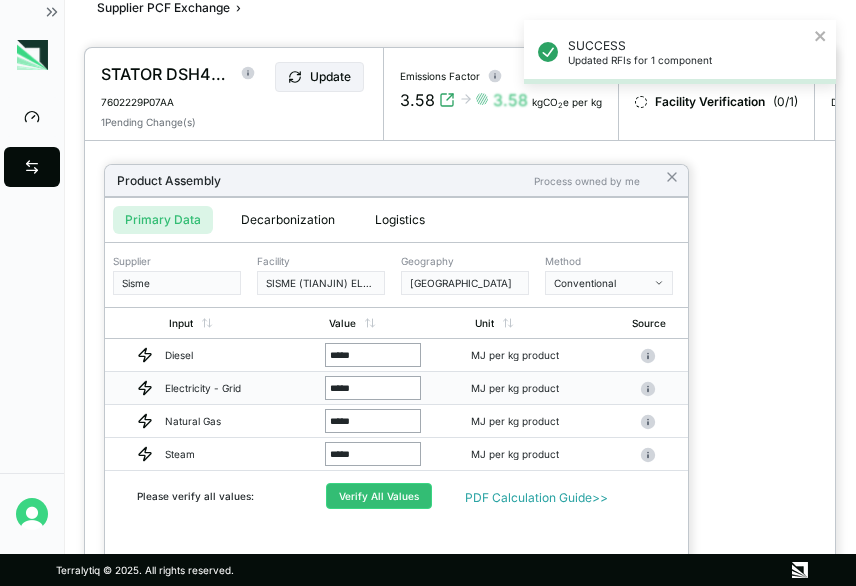 click on "*****" at bounding box center [373, 388] 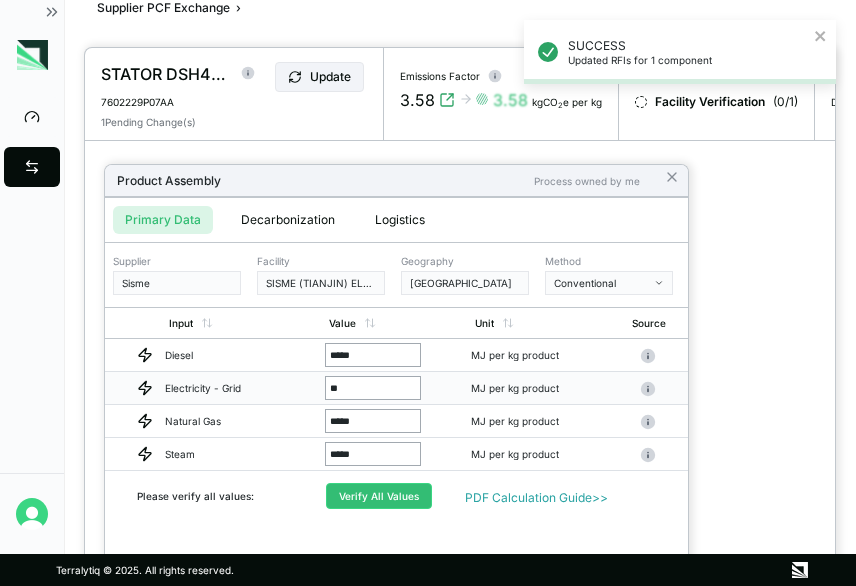 type on "*" 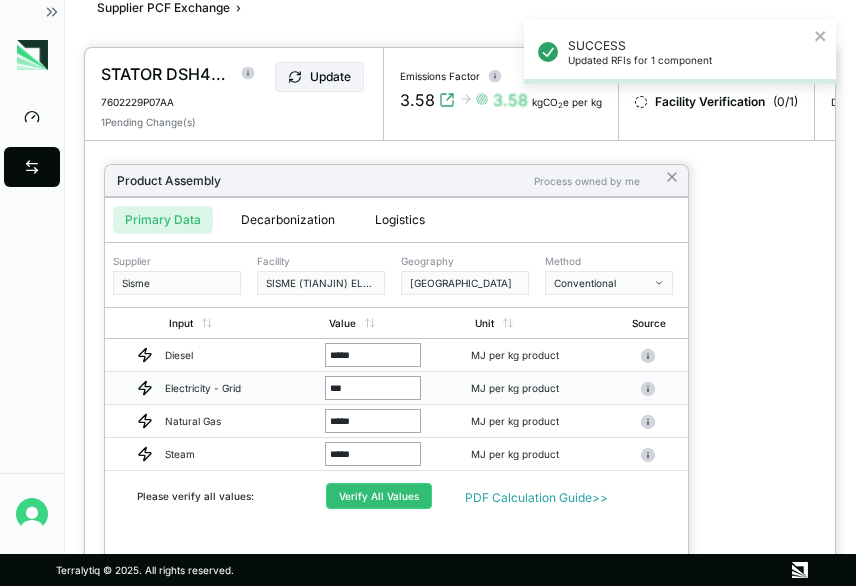 type on "****" 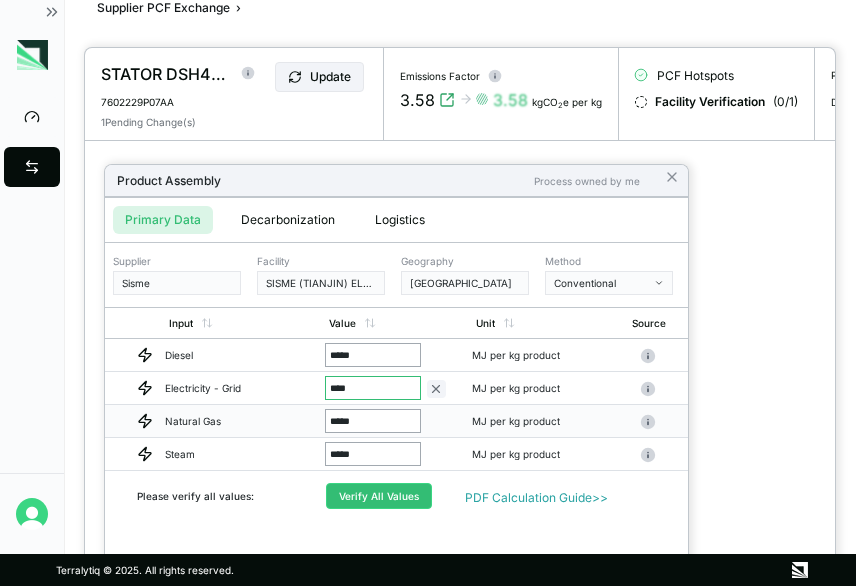 click on "*****" at bounding box center [373, 421] 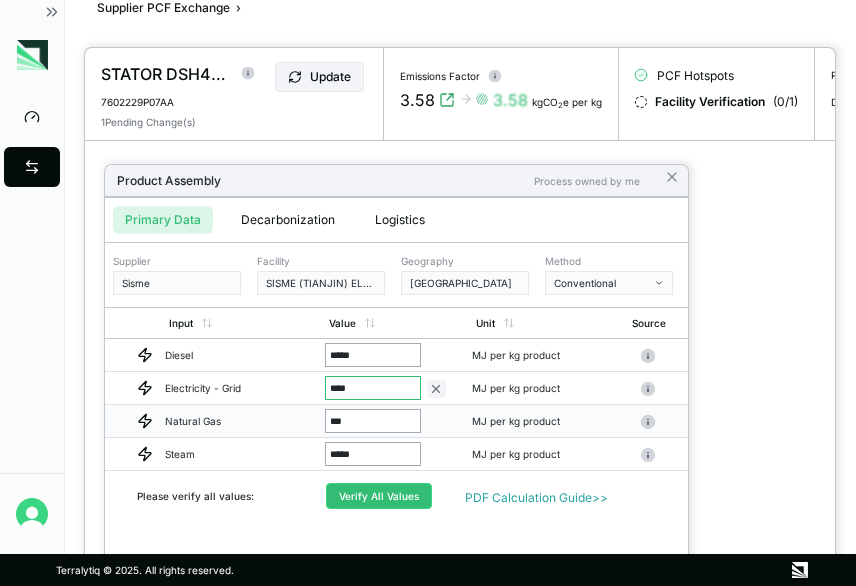 type on "****" 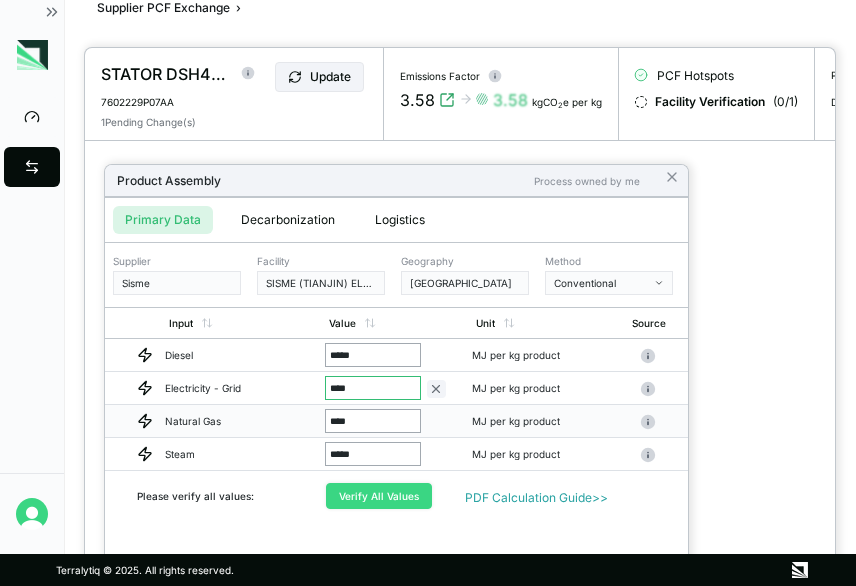 click on "Verify All Values" at bounding box center [379, 496] 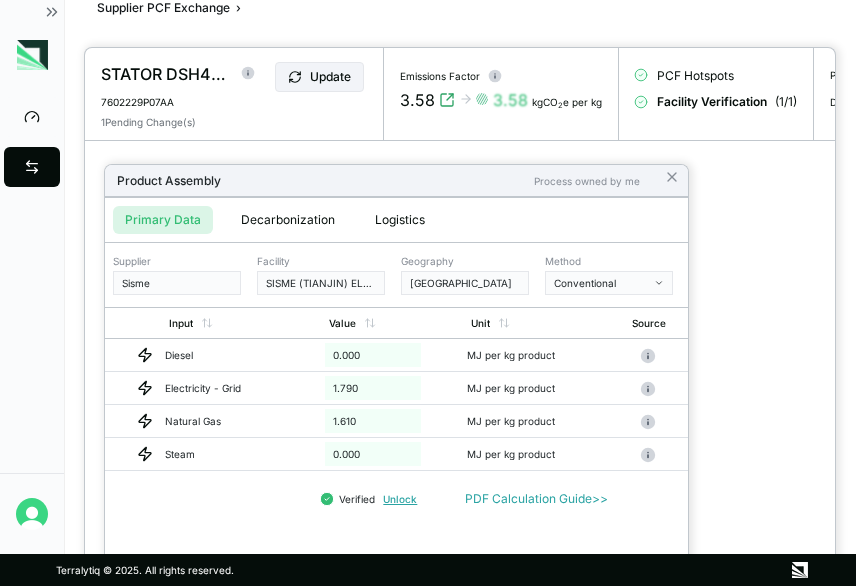 click at bounding box center [460, 317] 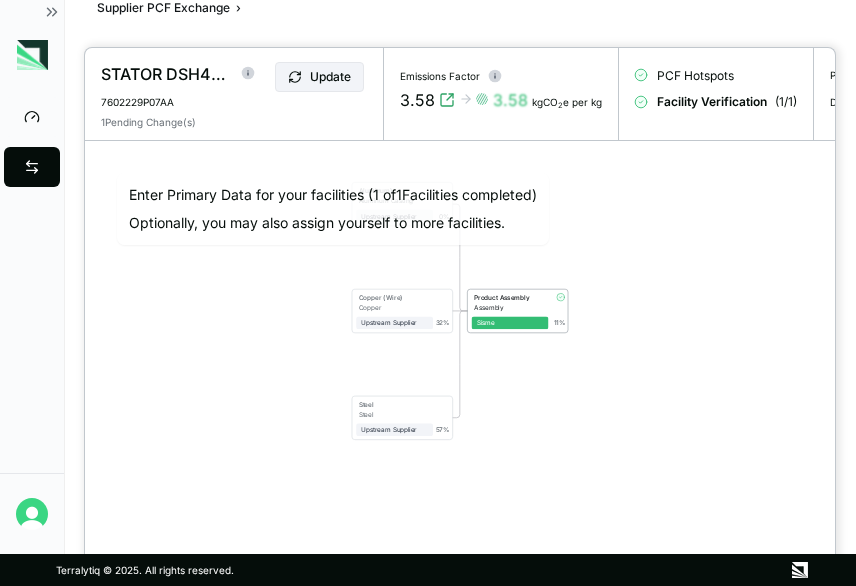 click on "Update" at bounding box center (319, 77) 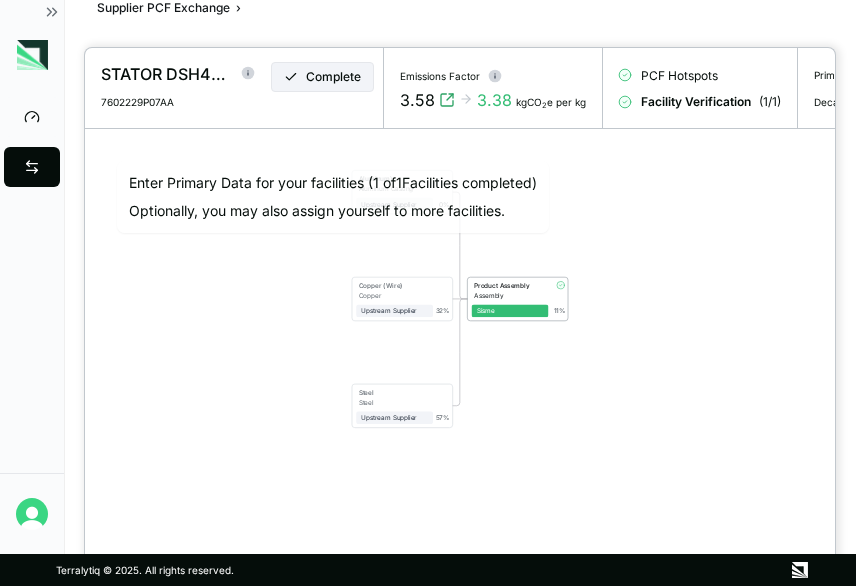 click at bounding box center (428, 293) 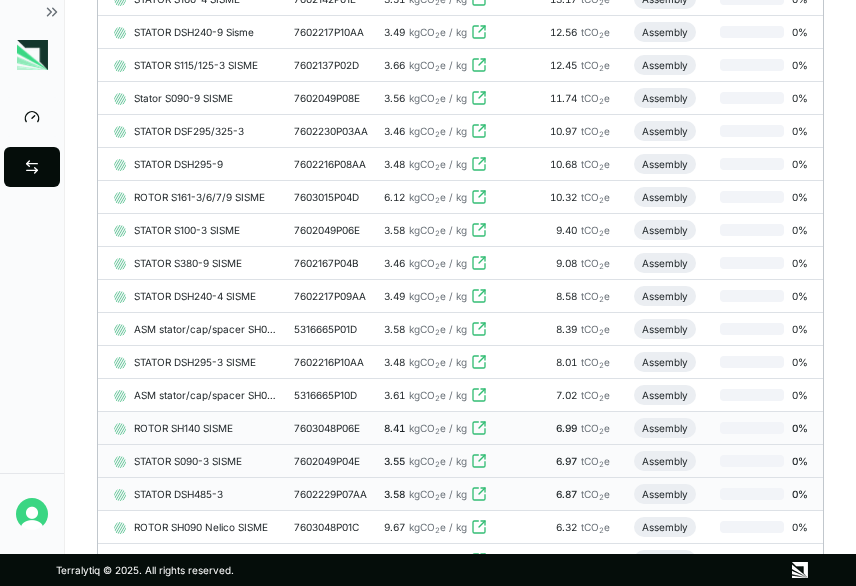 scroll, scrollTop: 2632, scrollLeft: 0, axis: vertical 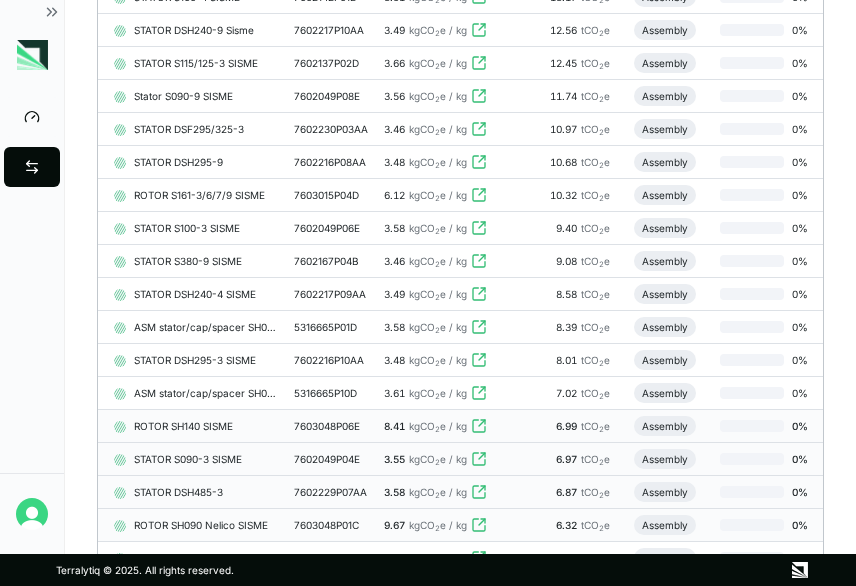 click on "7603048P01C" at bounding box center [331, 525] 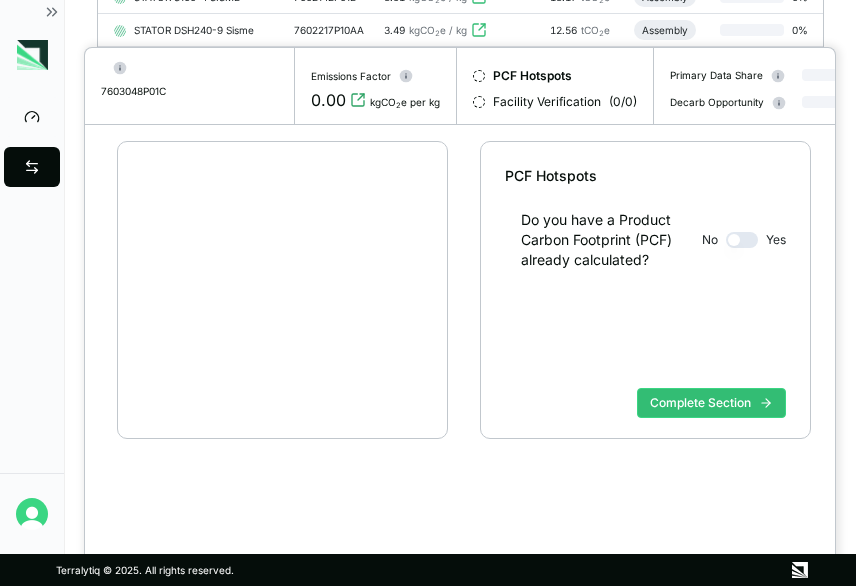 scroll, scrollTop: 38, scrollLeft: 0, axis: vertical 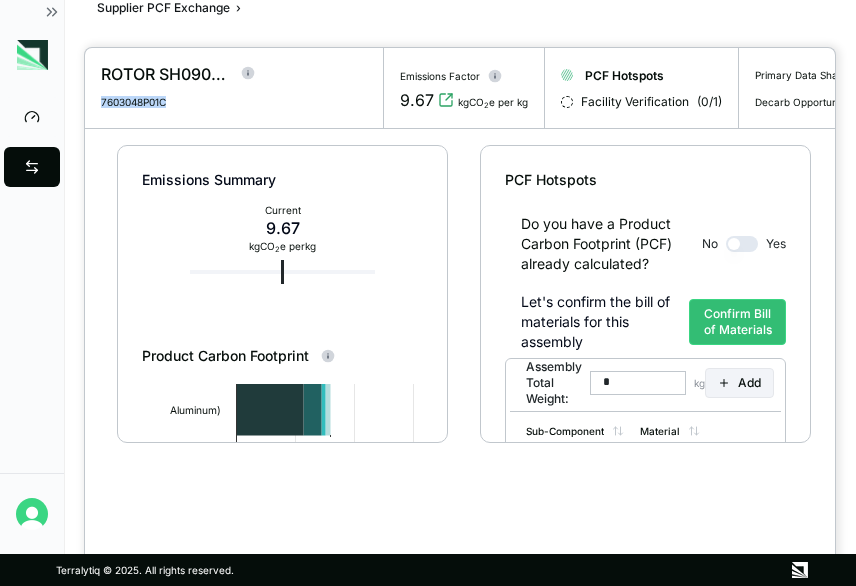 drag, startPoint x: 101, startPoint y: 98, endPoint x: 186, endPoint y: 103, distance: 85.146935 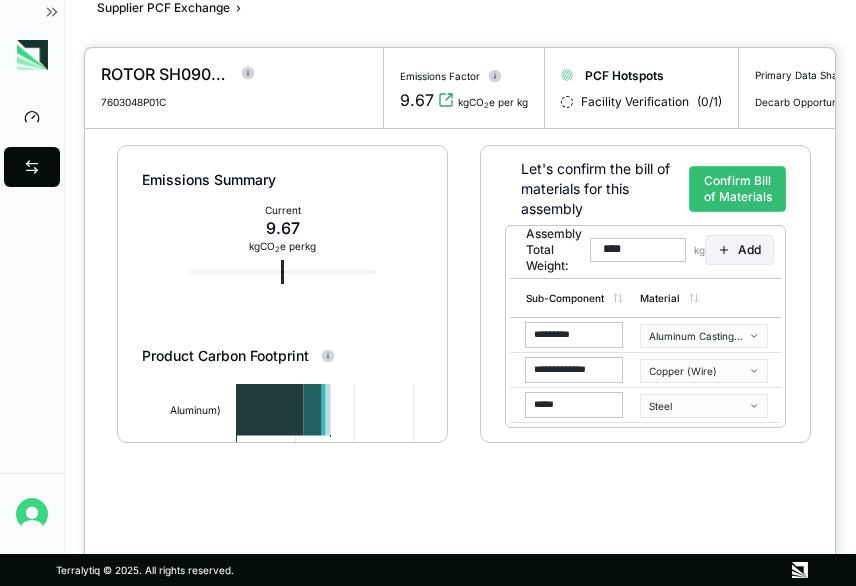 scroll, scrollTop: 142, scrollLeft: 0, axis: vertical 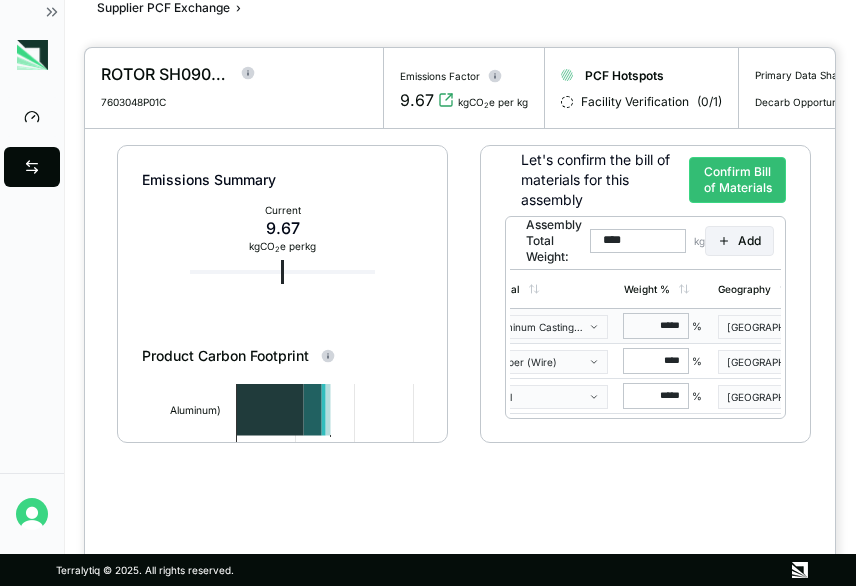 type on "****" 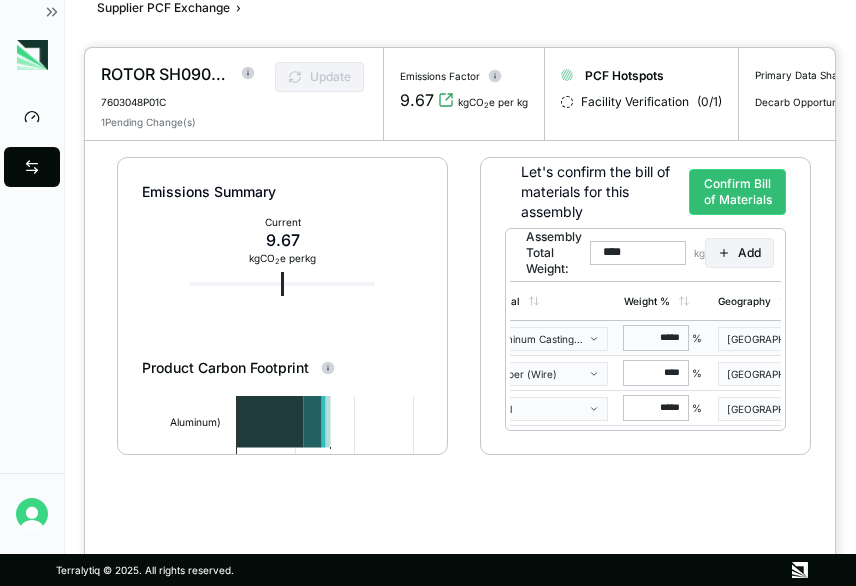 click on "*****" at bounding box center (656, 338) 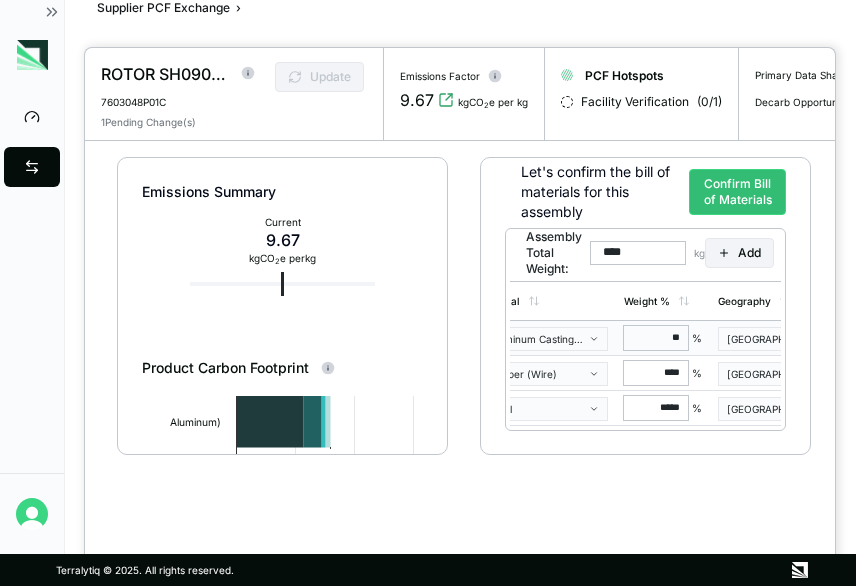 type on "*" 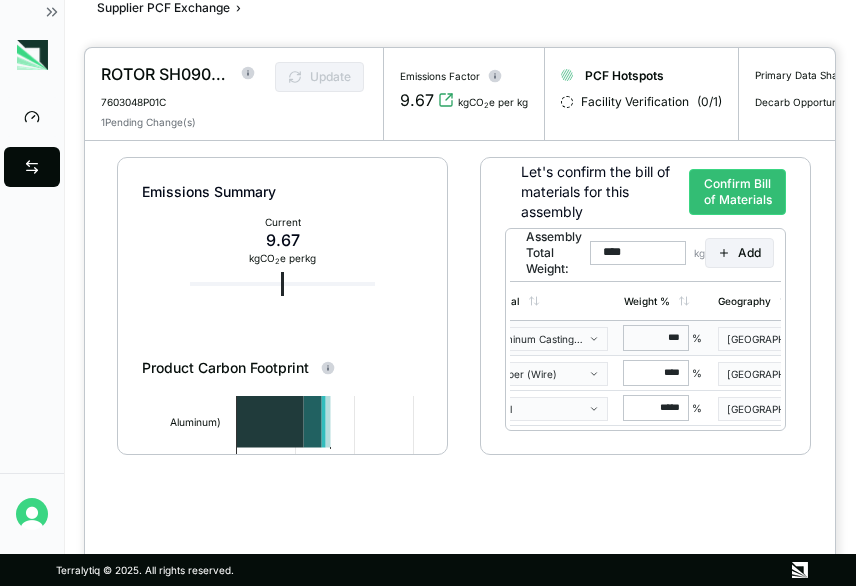 type on "****" 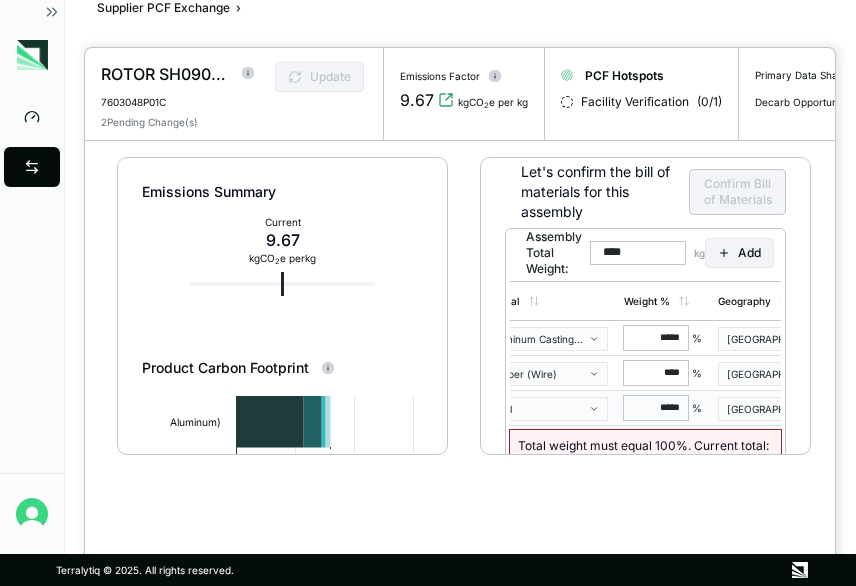 click on "*****" at bounding box center (656, 408) 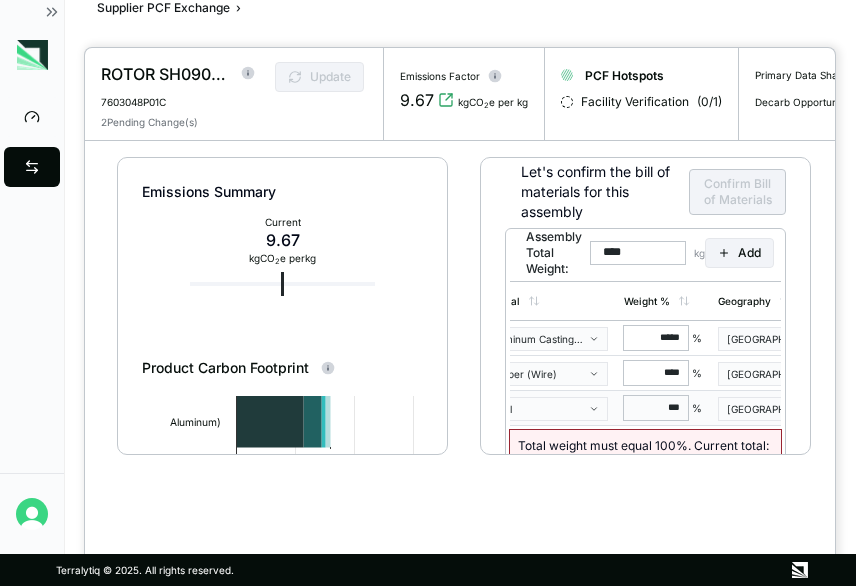 type on "****" 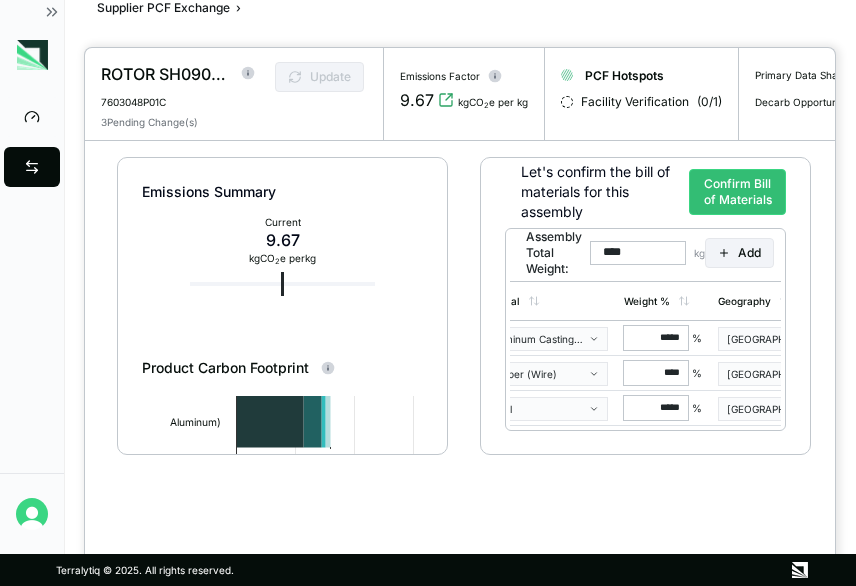 click on "Let's confirm the bill of materials for this assembly" at bounding box center [605, 192] 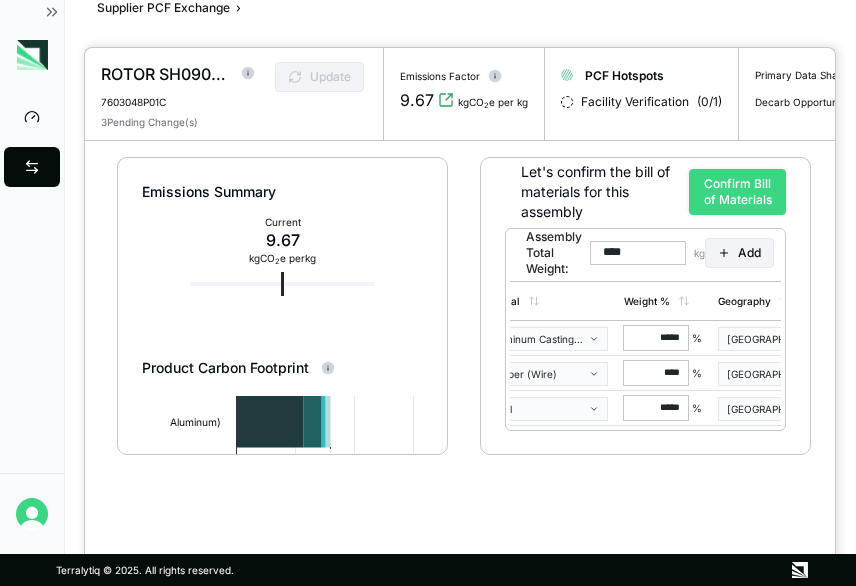 click on "Confirm Bill of Materials" at bounding box center [737, 192] 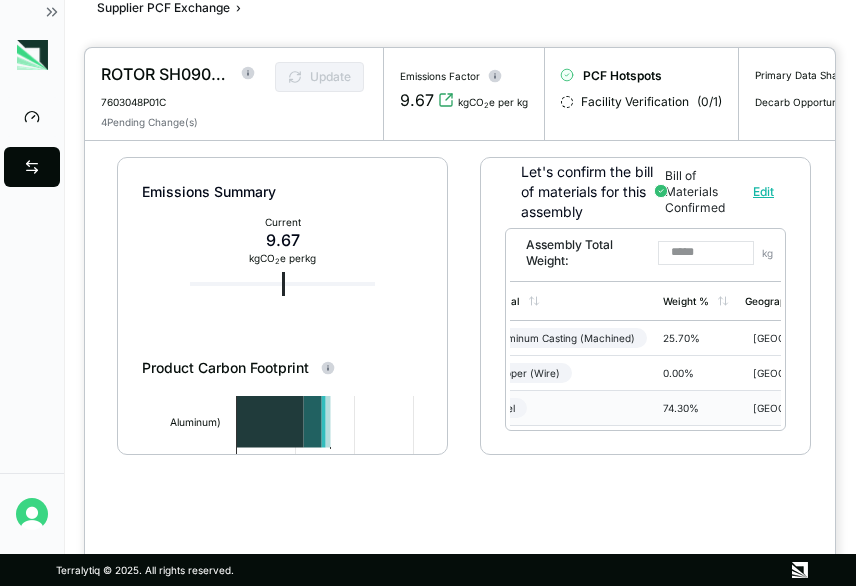 scroll, scrollTop: 220, scrollLeft: 0, axis: vertical 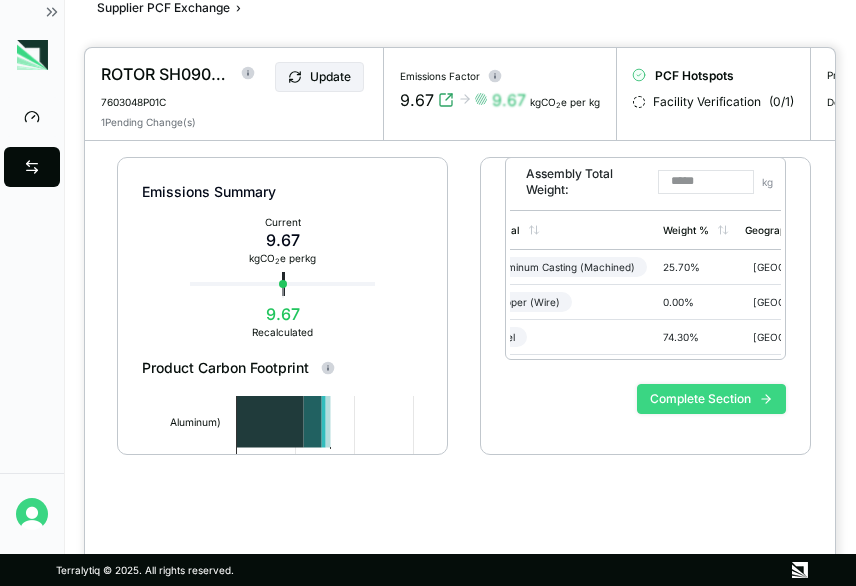 click on "Complete Section" at bounding box center [711, 399] 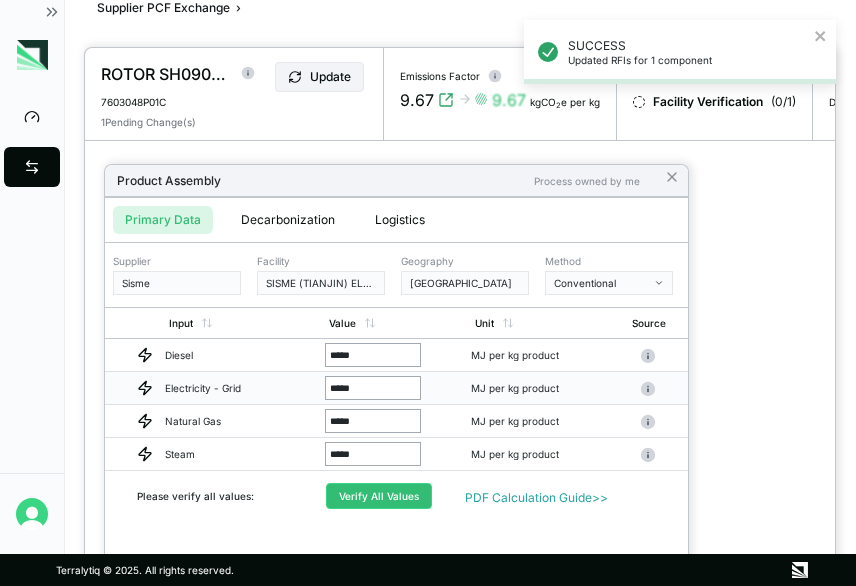 click on "*****" at bounding box center (373, 388) 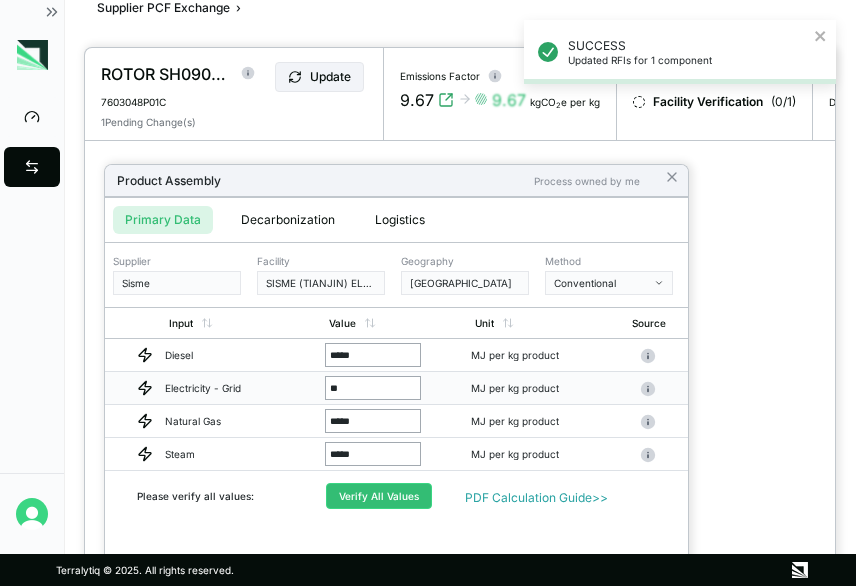 type on "*" 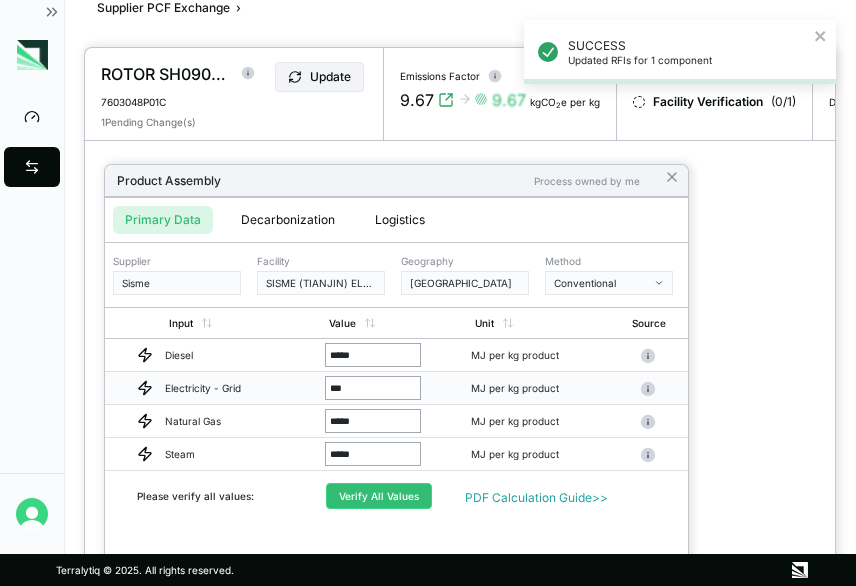 type on "****" 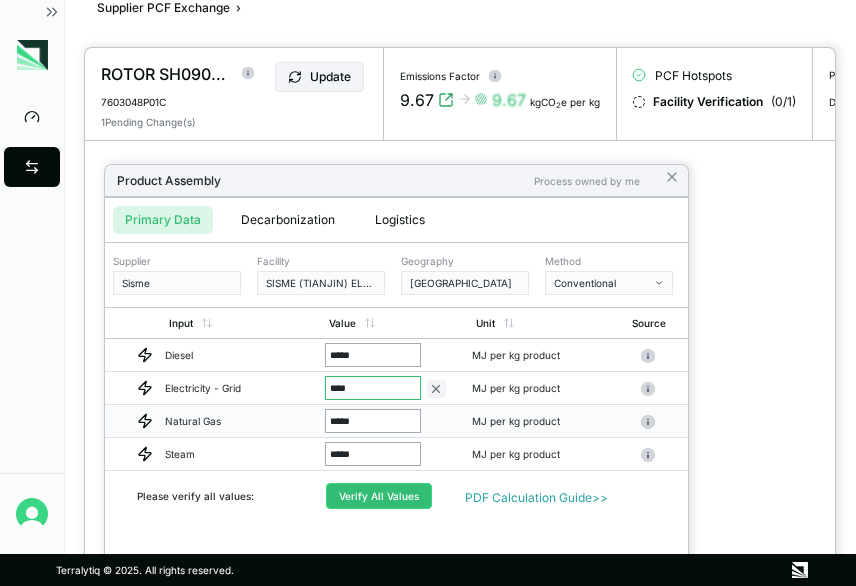 click on "*****" at bounding box center (373, 421) 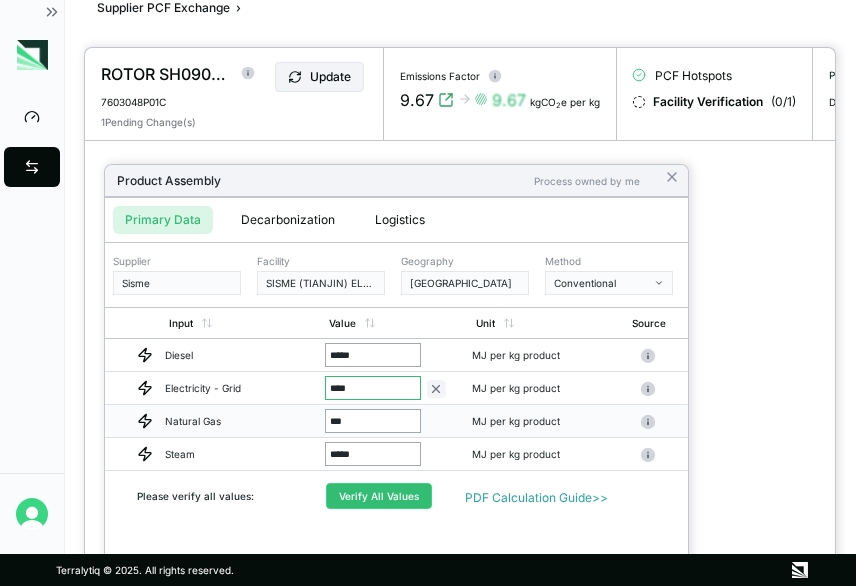 type on "****" 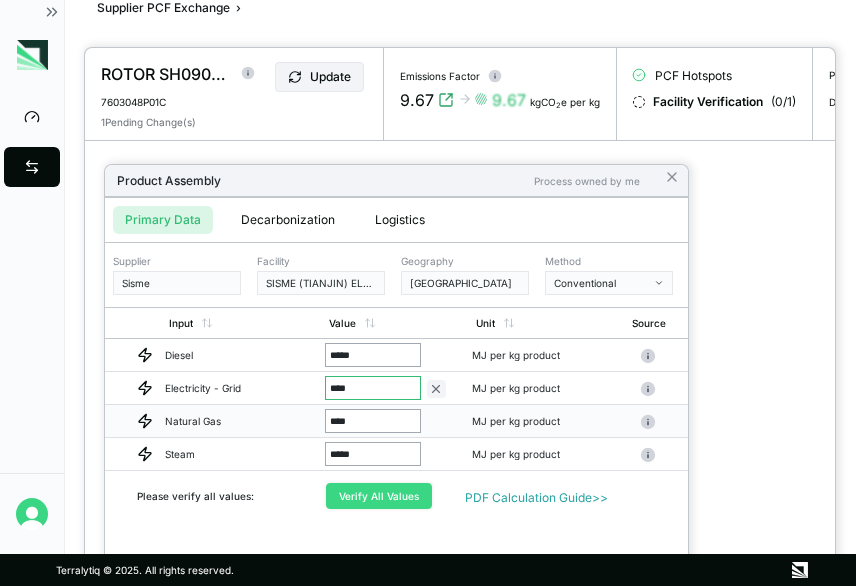 click on "Verify All Values" at bounding box center (379, 496) 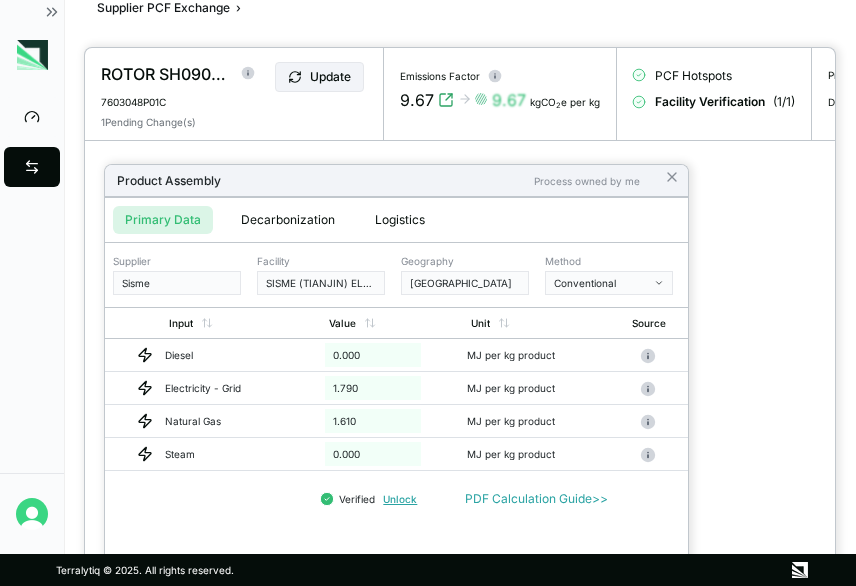 click at bounding box center [460, 317] 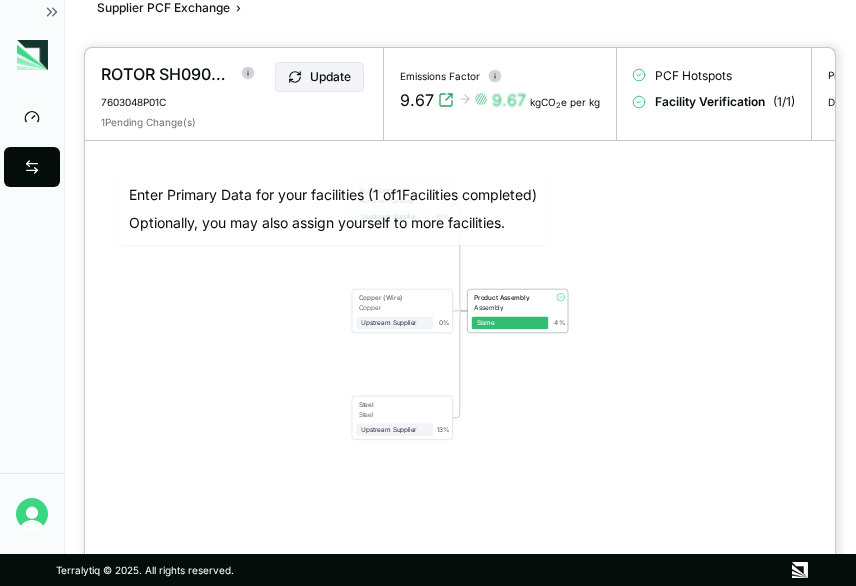 click on "Update" at bounding box center [319, 77] 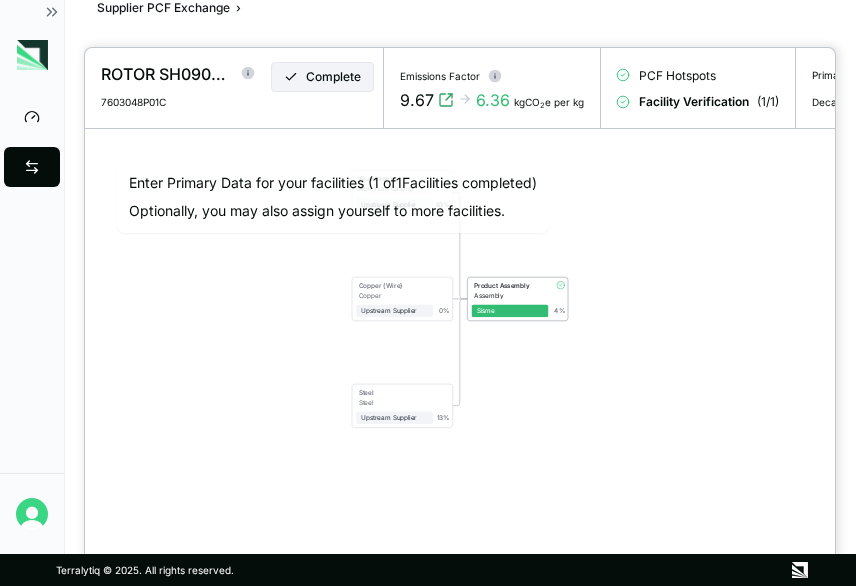 click at bounding box center [428, 293] 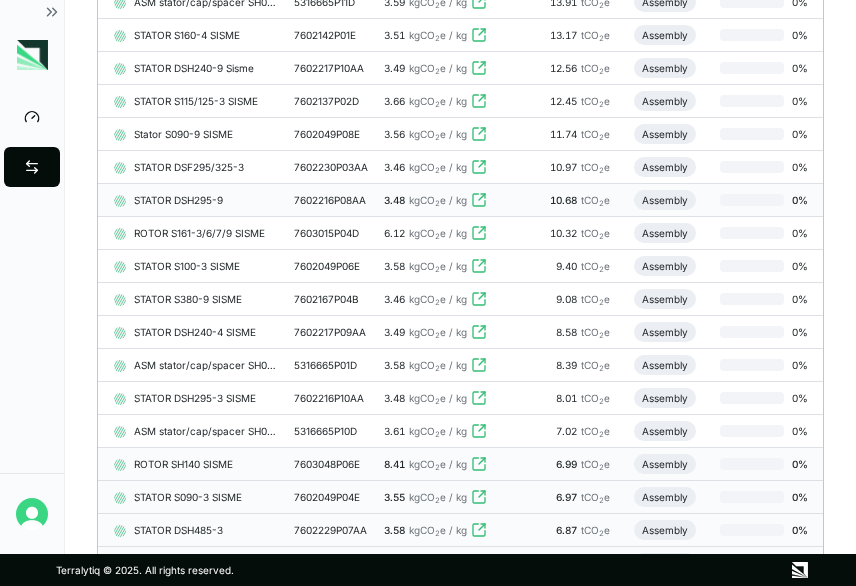 scroll, scrollTop: 2638, scrollLeft: 0, axis: vertical 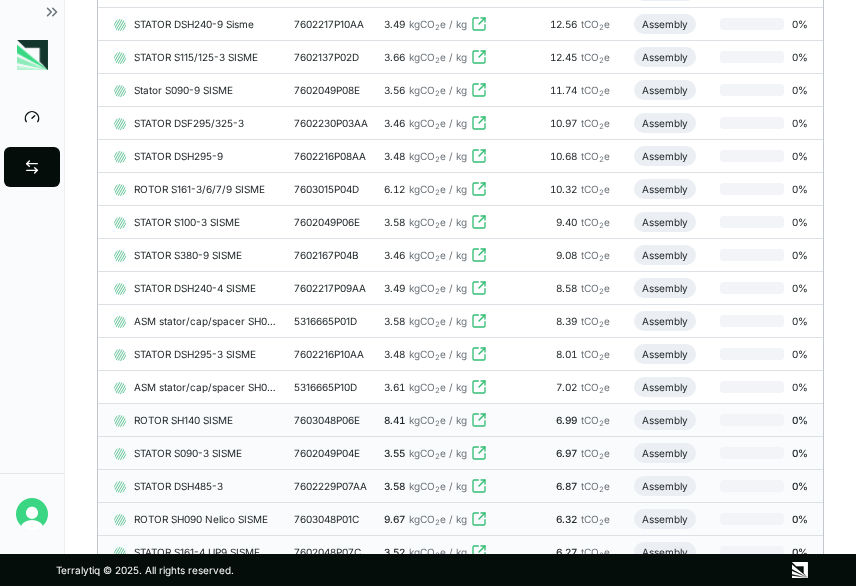 click on "7602048P07C" at bounding box center [331, 552] 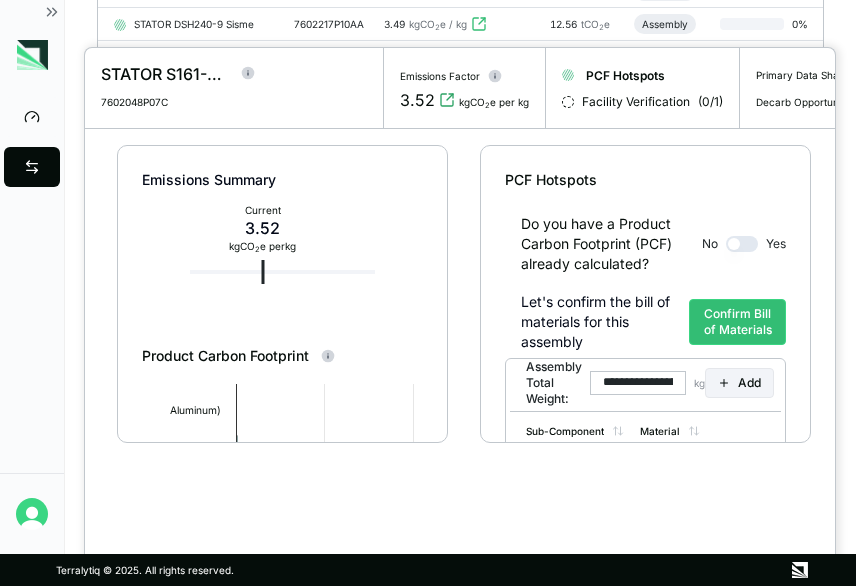 scroll, scrollTop: 38, scrollLeft: 0, axis: vertical 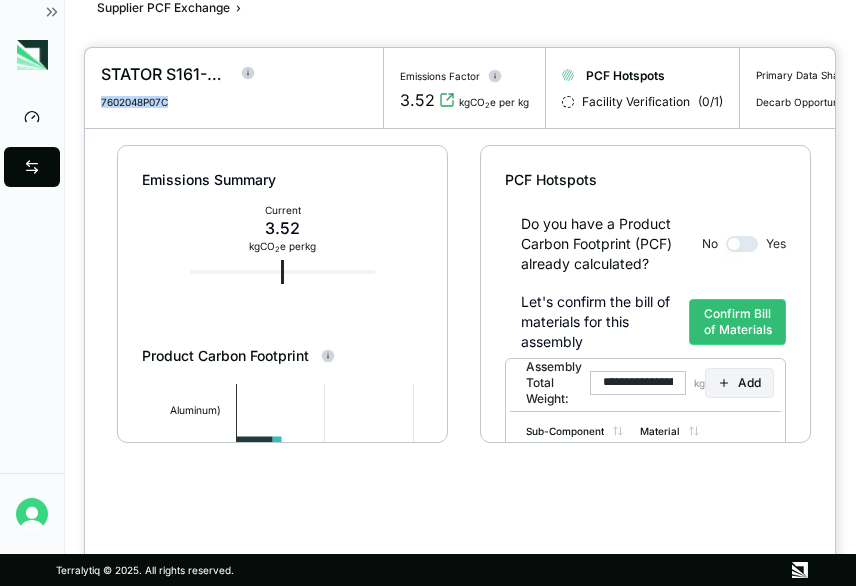 drag, startPoint x: 95, startPoint y: 101, endPoint x: 179, endPoint y: 105, distance: 84.095184 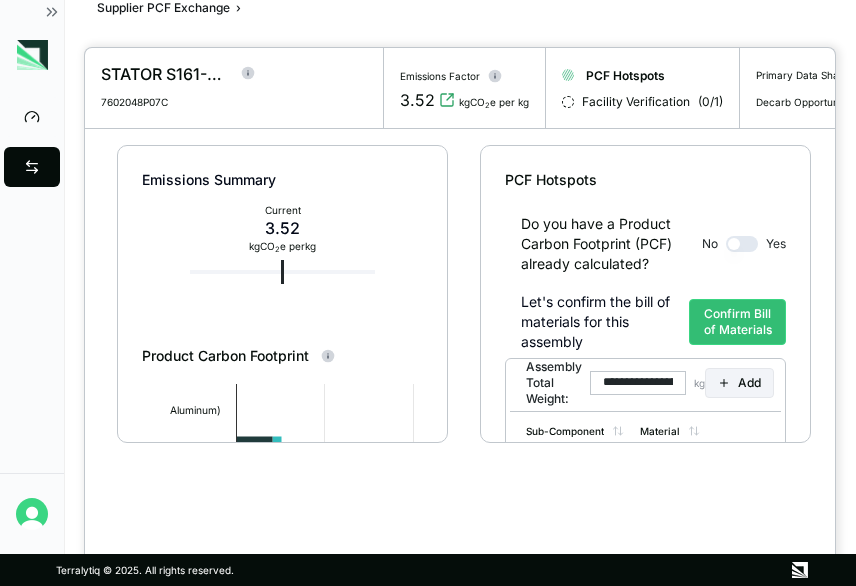 drag, startPoint x: 202, startPoint y: 115, endPoint x: 219, endPoint y: 113, distance: 17.117243 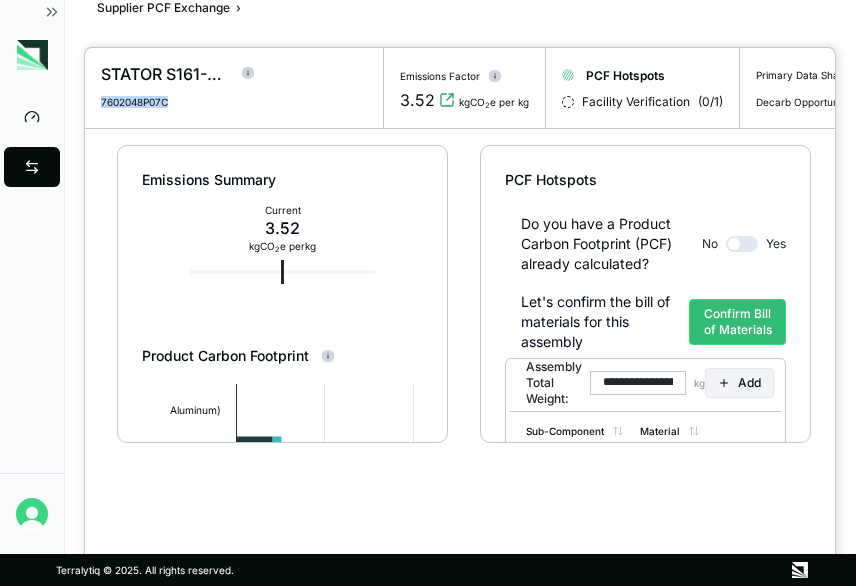drag, startPoint x: 188, startPoint y: 102, endPoint x: 102, endPoint y: 103, distance: 86.00581 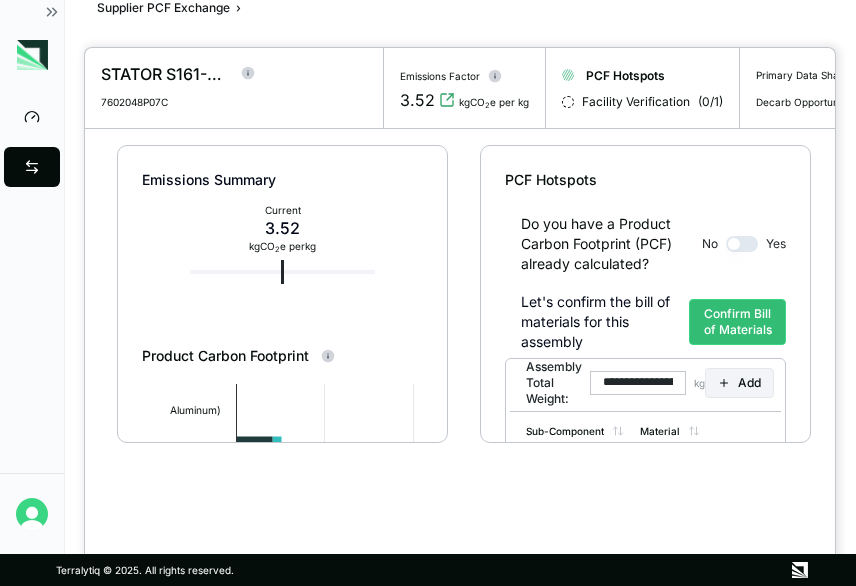 scroll, scrollTop: 0, scrollLeft: 59, axis: horizontal 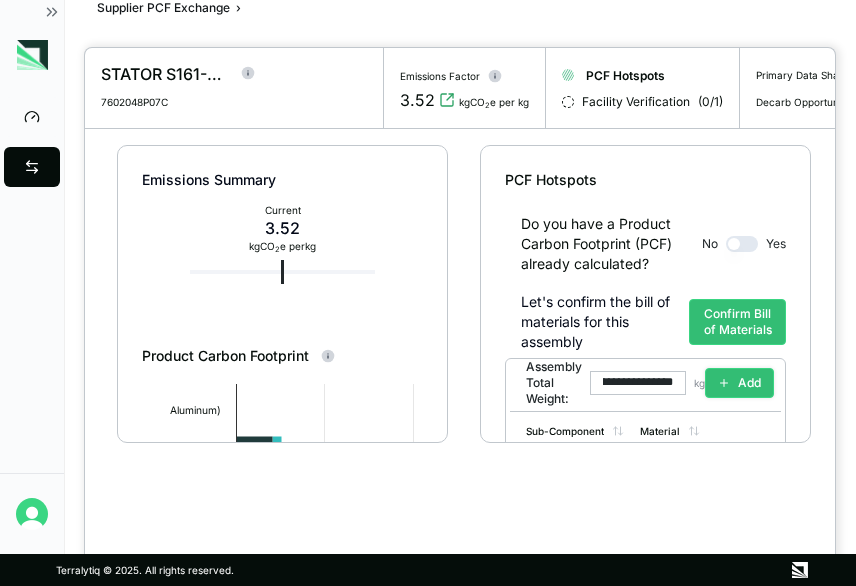 drag, startPoint x: 597, startPoint y: 391, endPoint x: 712, endPoint y: 393, distance: 115.01739 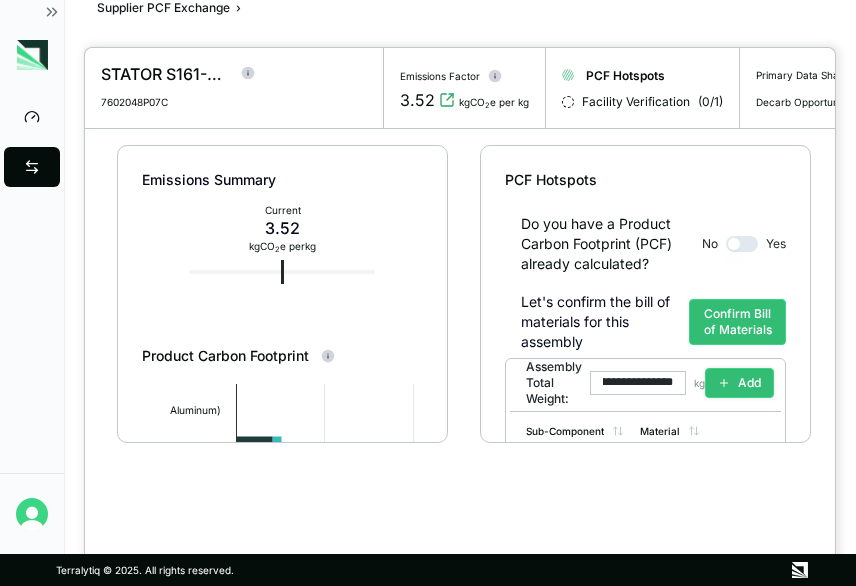 click on "**********" at bounding box center (645, 383) 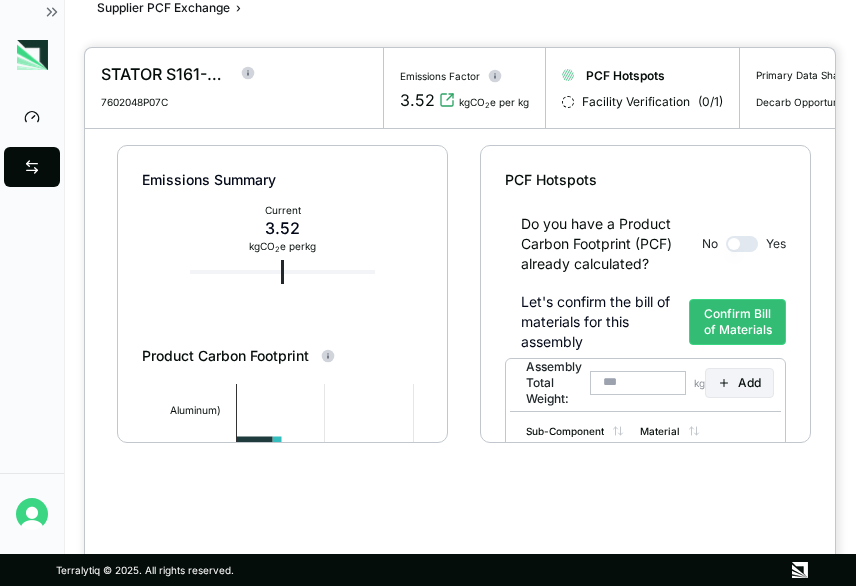 scroll, scrollTop: 0, scrollLeft: 0, axis: both 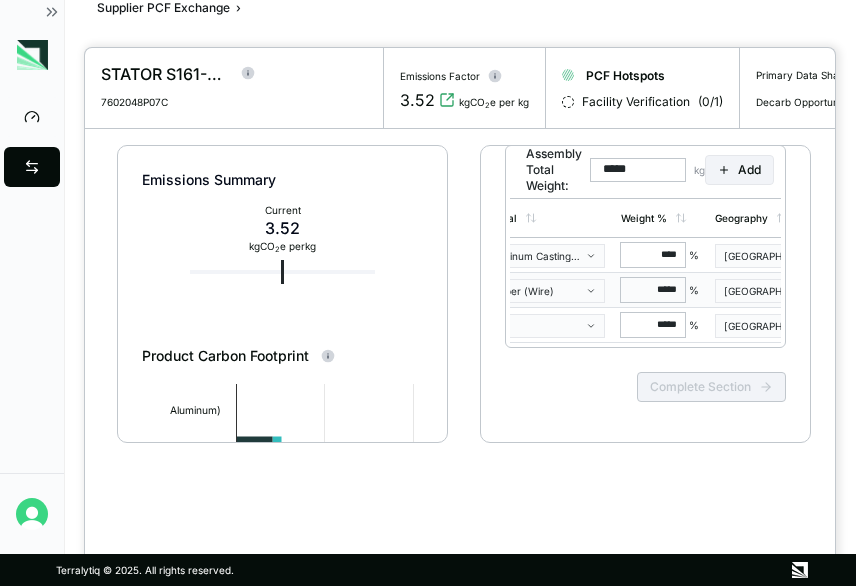type on "*****" 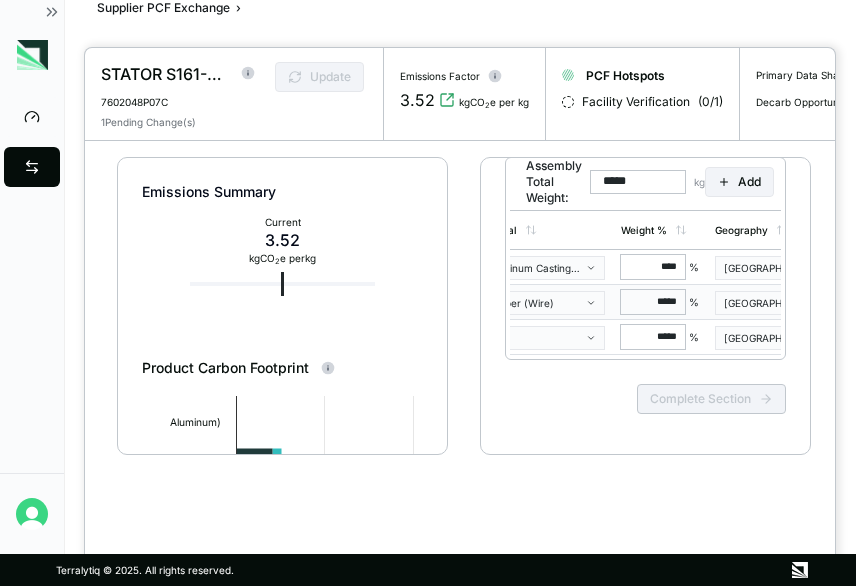 click on "*****" at bounding box center (653, 302) 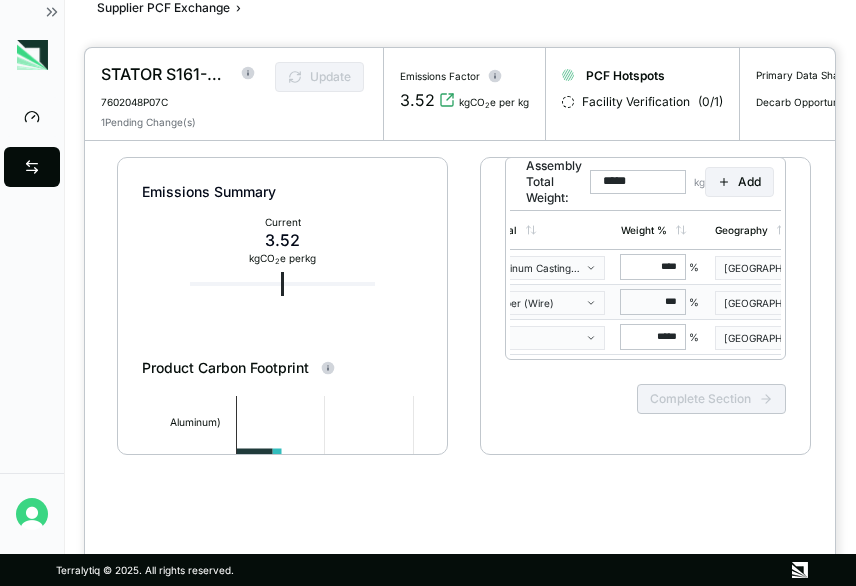 type on "****" 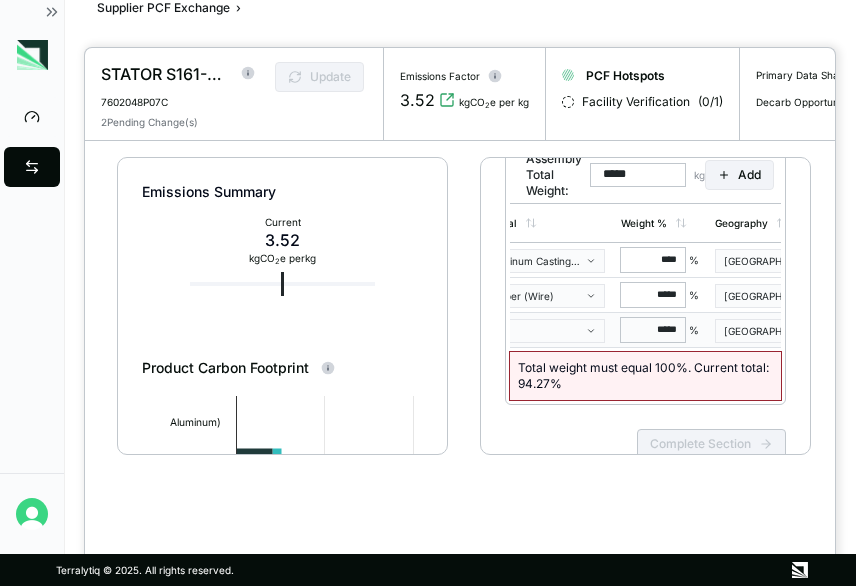 click on "*****" at bounding box center (653, 330) 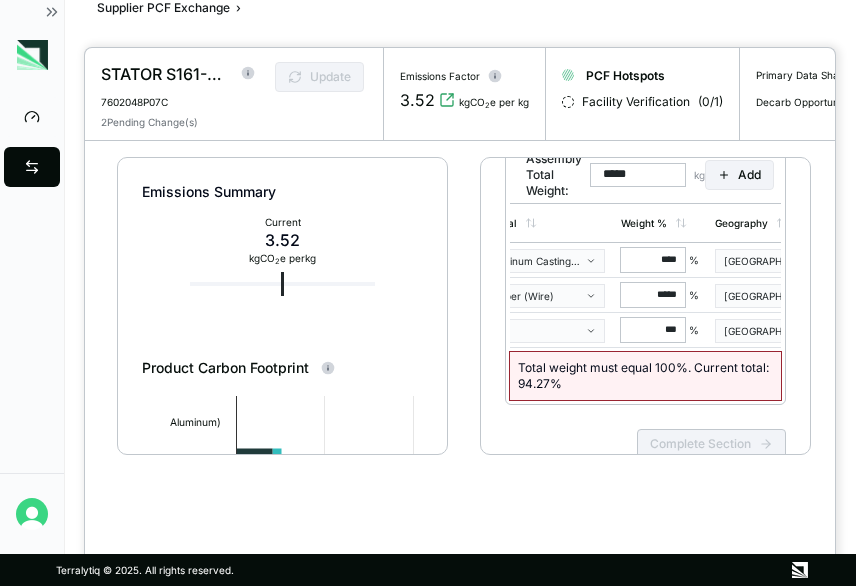 type on "****" 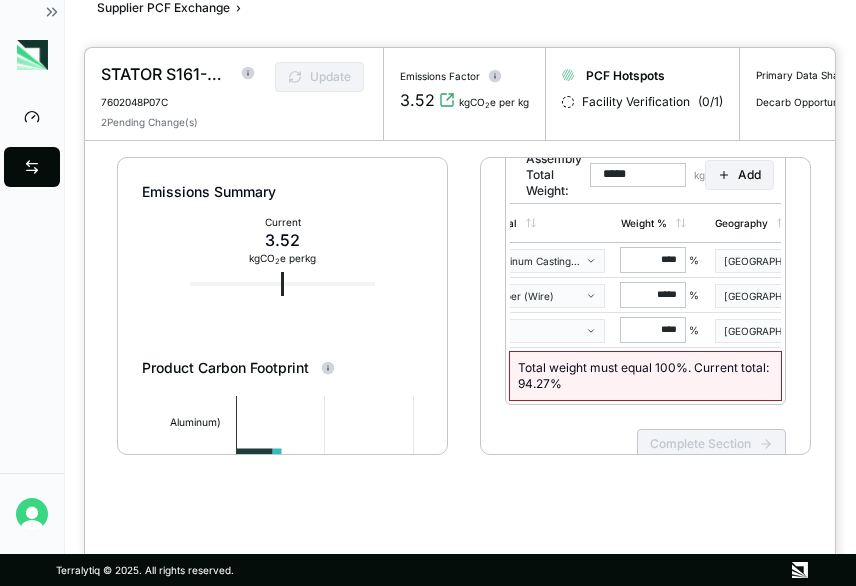 click on "Complete Section" at bounding box center [645, 464] 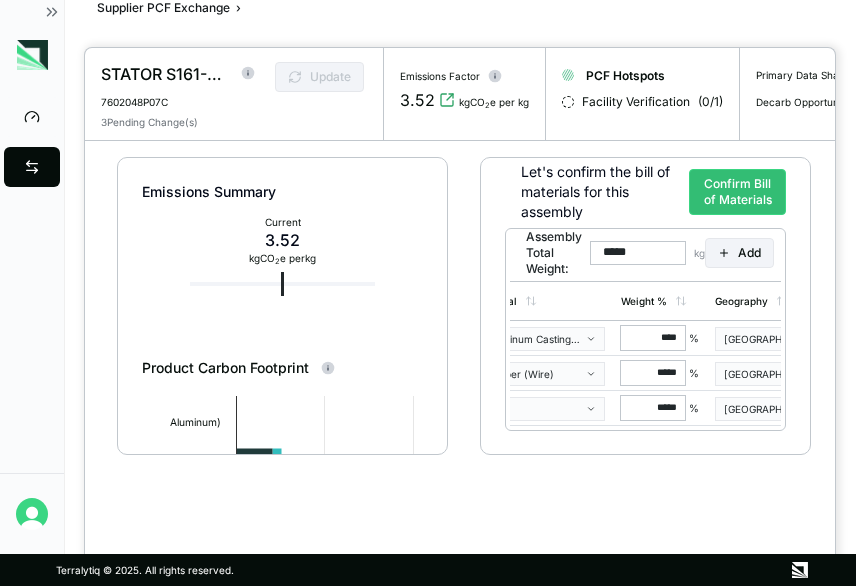 scroll, scrollTop: 20, scrollLeft: 0, axis: vertical 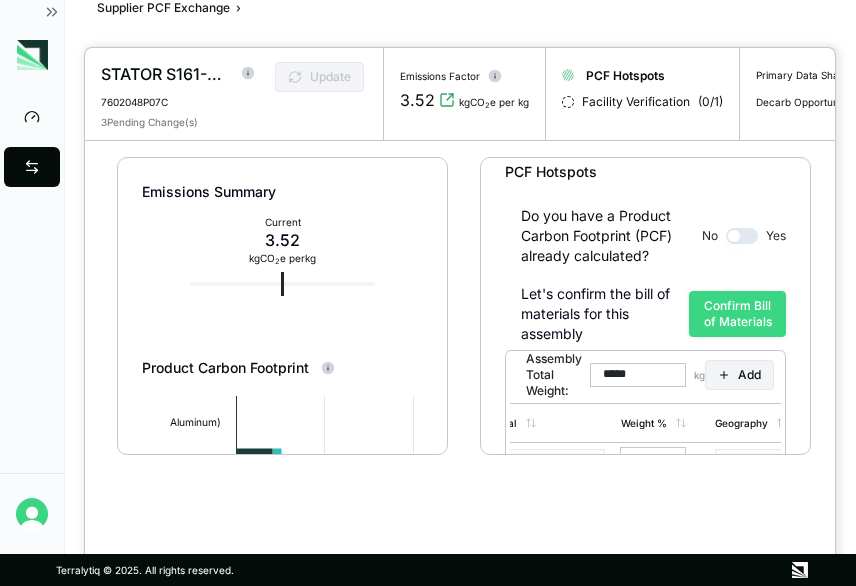 click on "Confirm Bill of Materials" at bounding box center [737, 314] 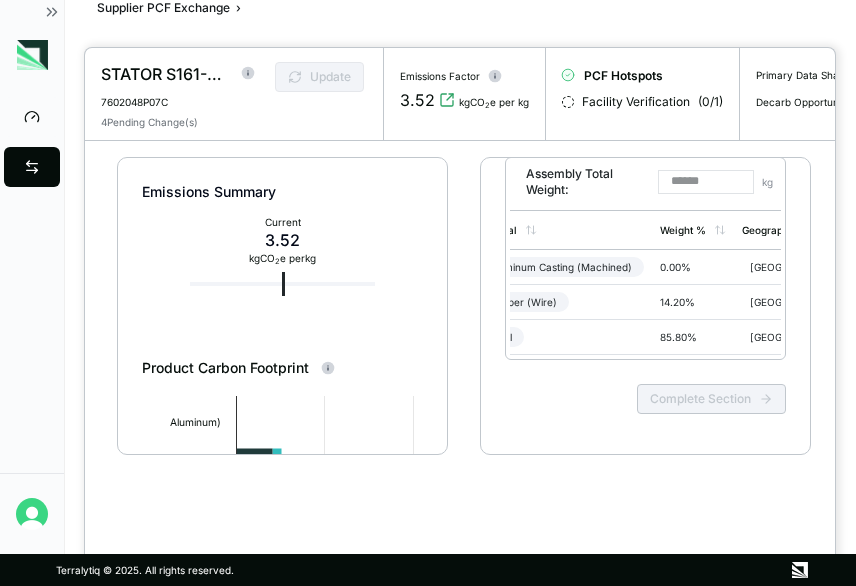 scroll, scrollTop: 220, scrollLeft: 0, axis: vertical 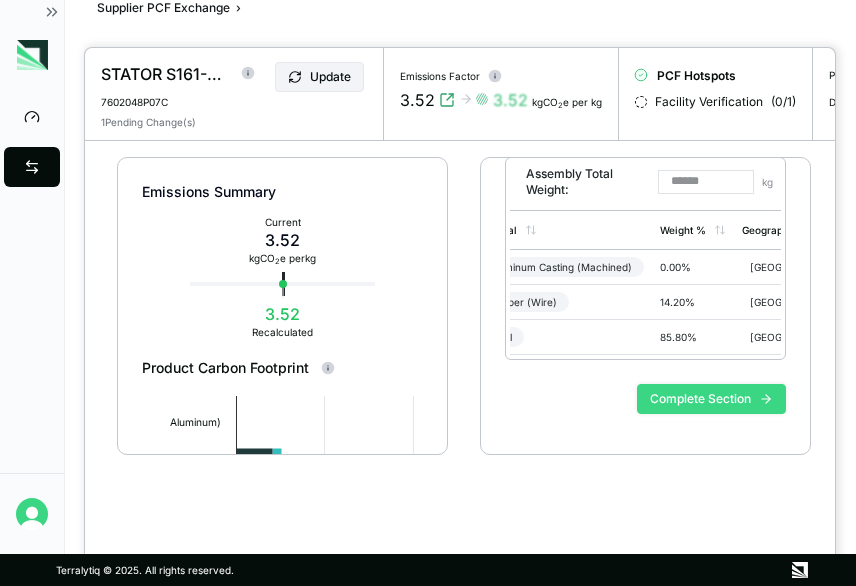 click on "Complete Section" at bounding box center (711, 399) 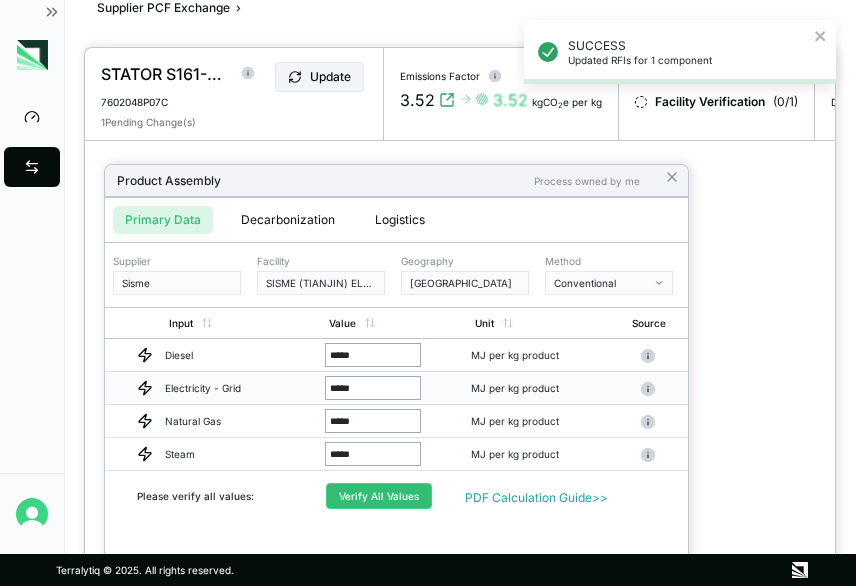 click on "*****" at bounding box center [373, 388] 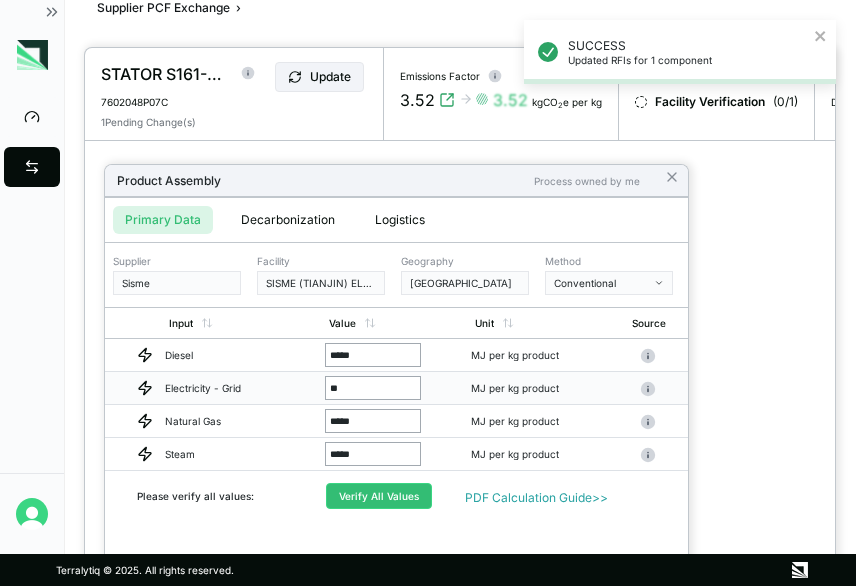type on "*" 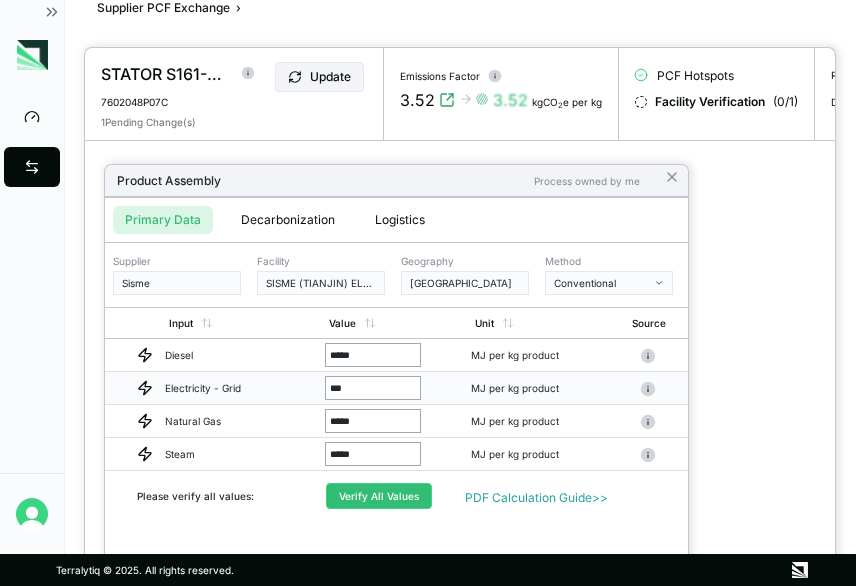 type on "****" 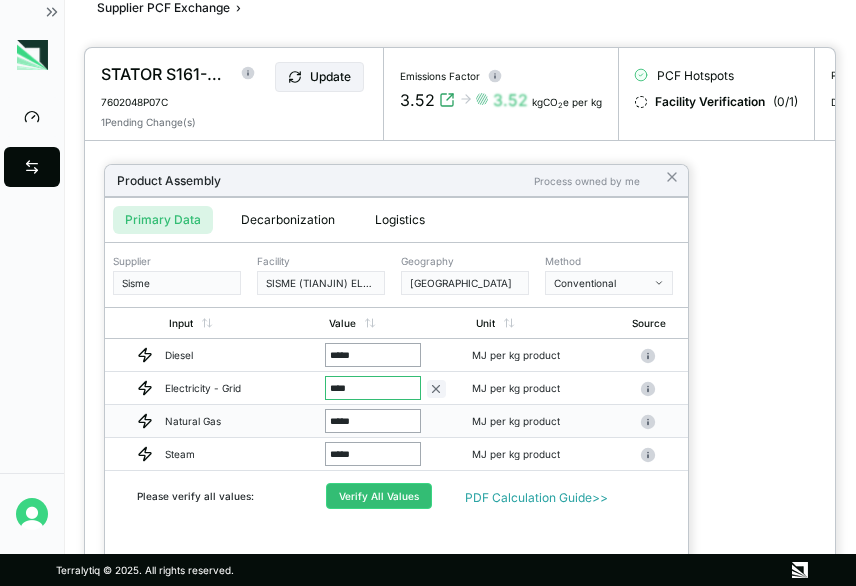click on "*****" at bounding box center (373, 421) 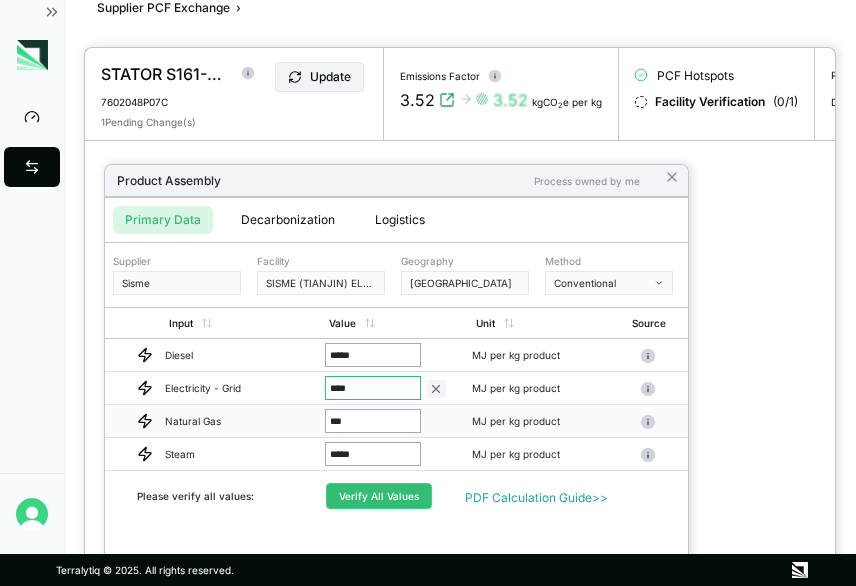 type on "****" 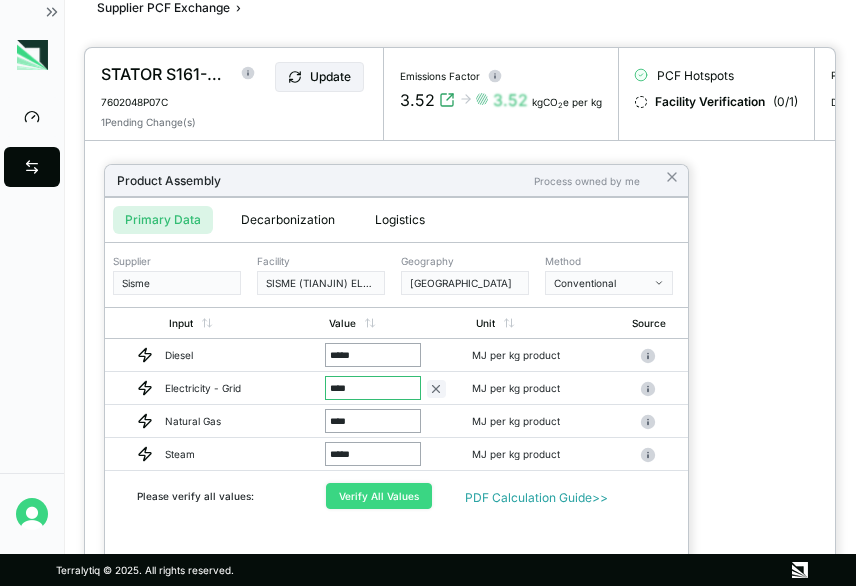 click on "Verify All Values" at bounding box center (379, 496) 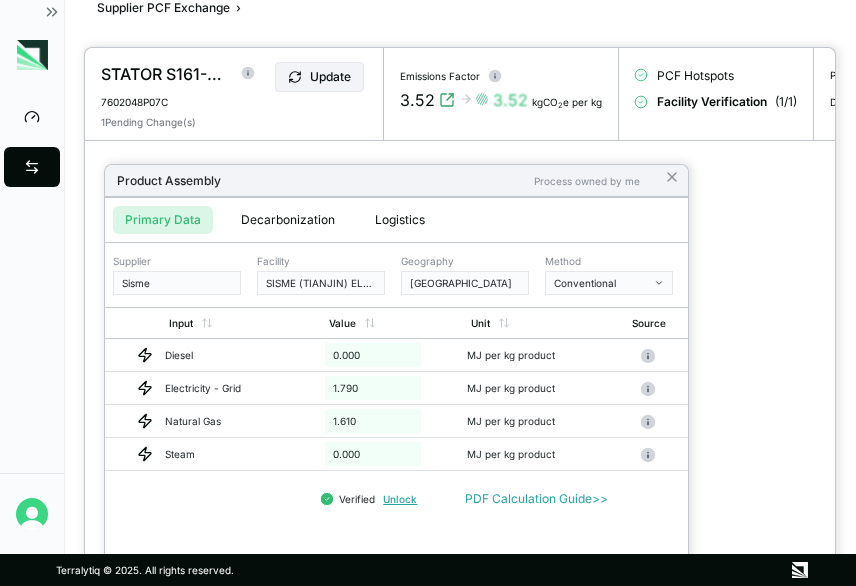 click at bounding box center (460, 317) 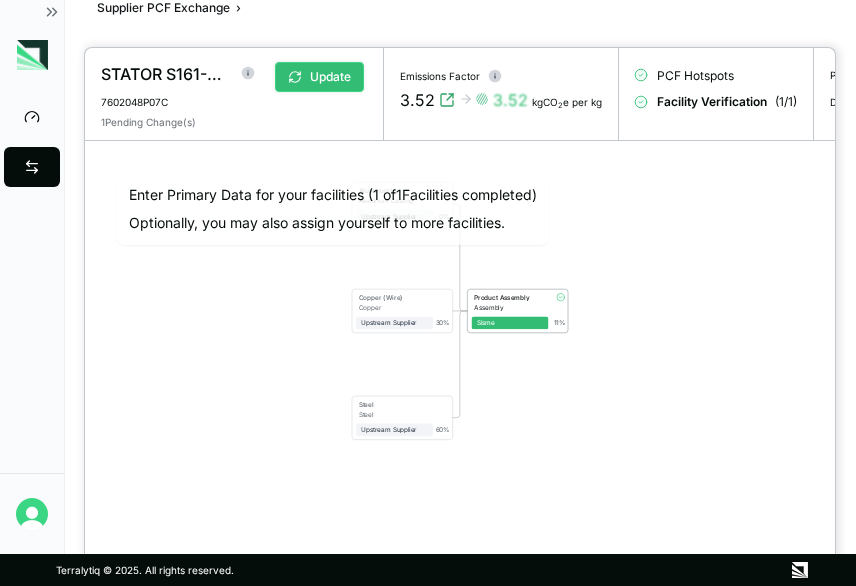 click on "Update" at bounding box center (319, 77) 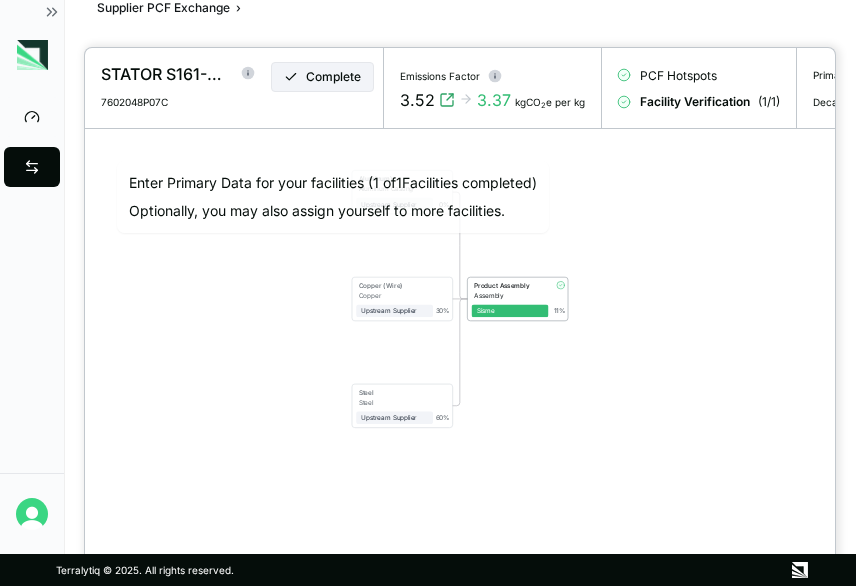 click at bounding box center (428, 293) 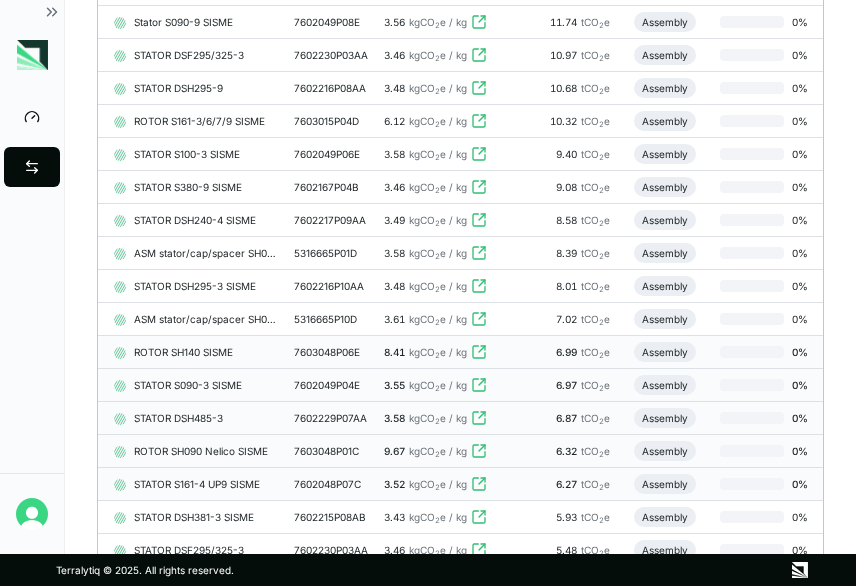 scroll, scrollTop: 2738, scrollLeft: 0, axis: vertical 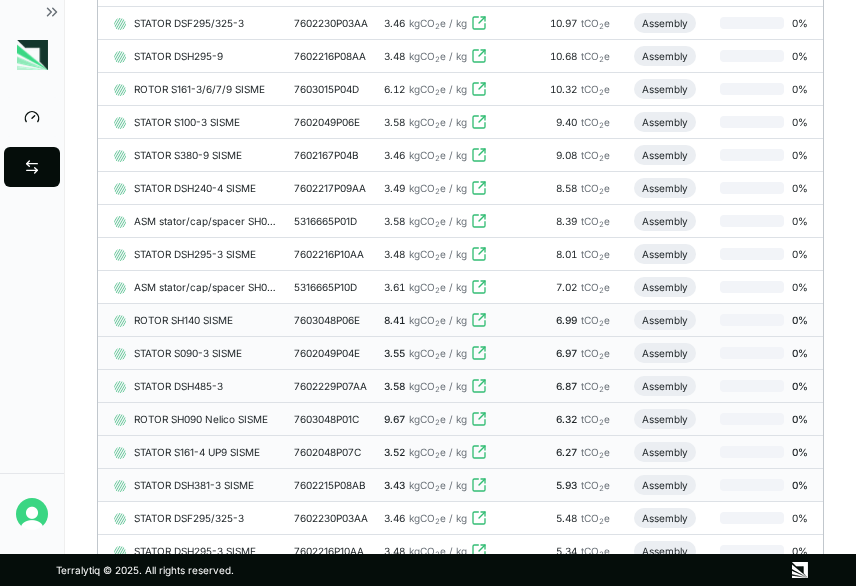 click on "7602215P08AB" at bounding box center (331, 485) 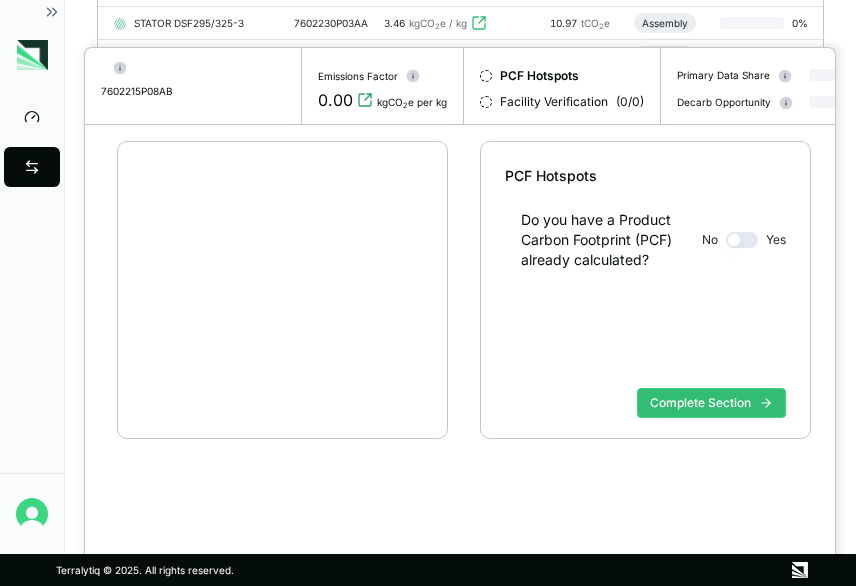 scroll, scrollTop: 38, scrollLeft: 0, axis: vertical 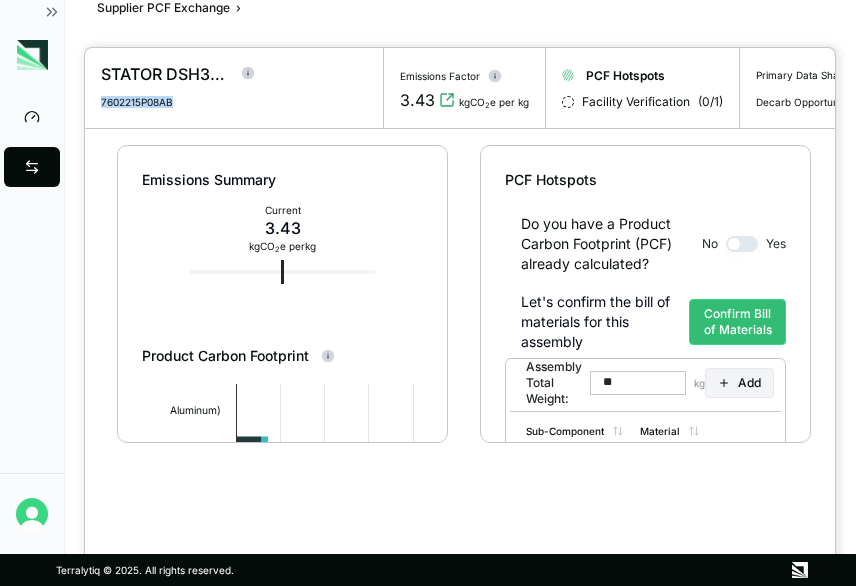 drag, startPoint x: 96, startPoint y: 93, endPoint x: 189, endPoint y: 107, distance: 94.04786 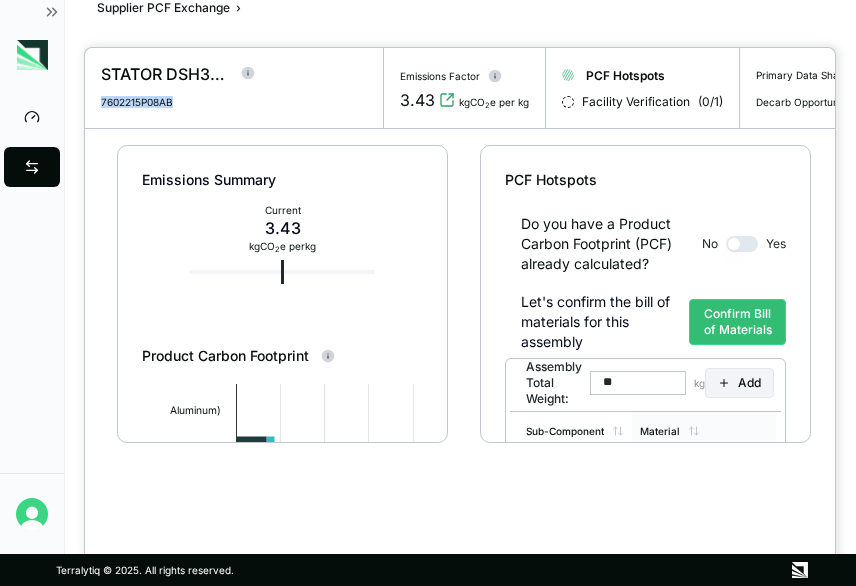 copy on "7602215P08AB" 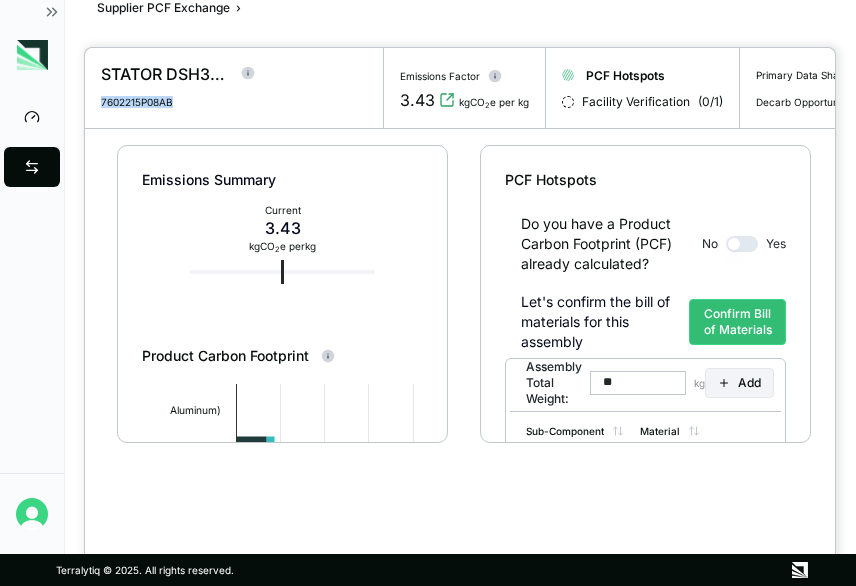 click on "**" at bounding box center [638, 383] 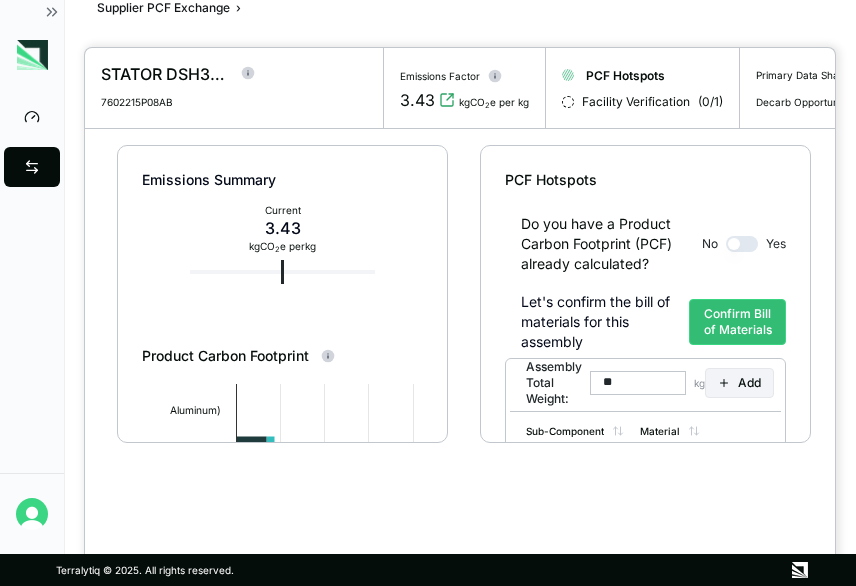 type on "*" 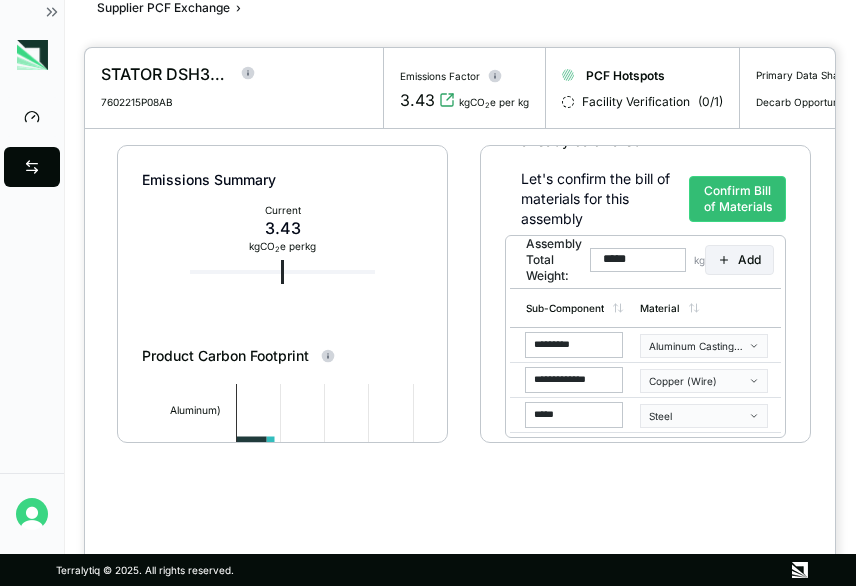 scroll, scrollTop: 140, scrollLeft: 0, axis: vertical 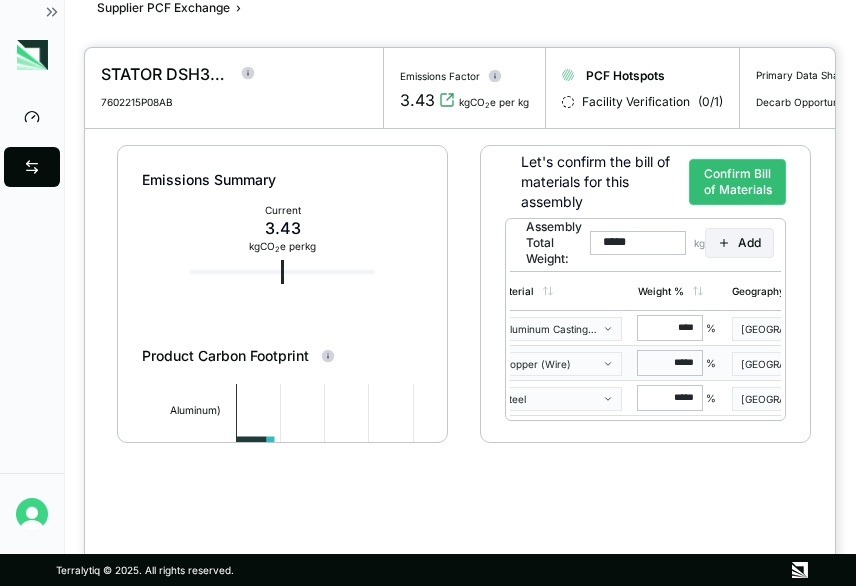 type on "*****" 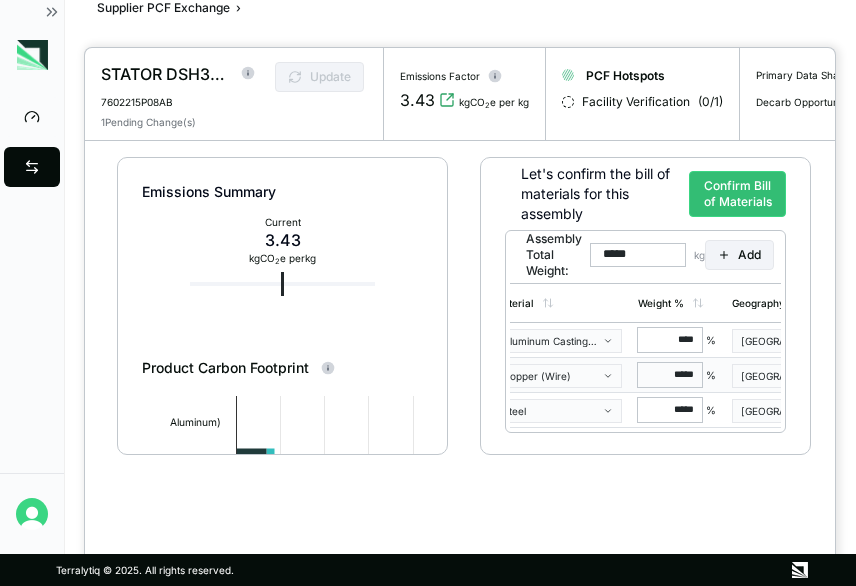 click on "*****" at bounding box center [670, 375] 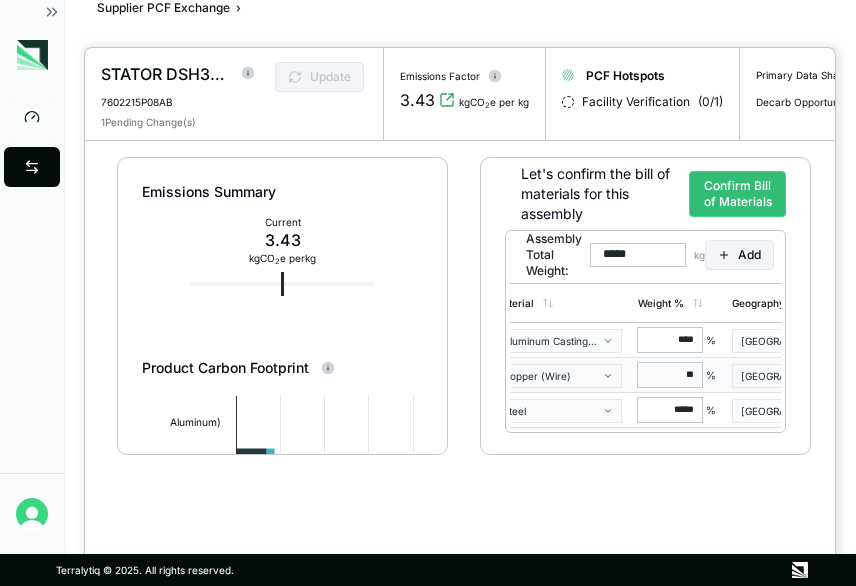 type on "*" 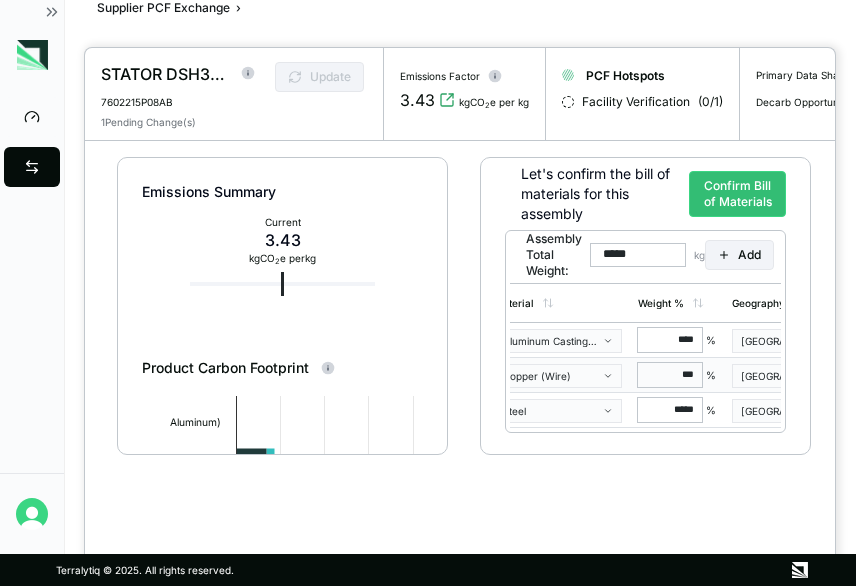 type on "****" 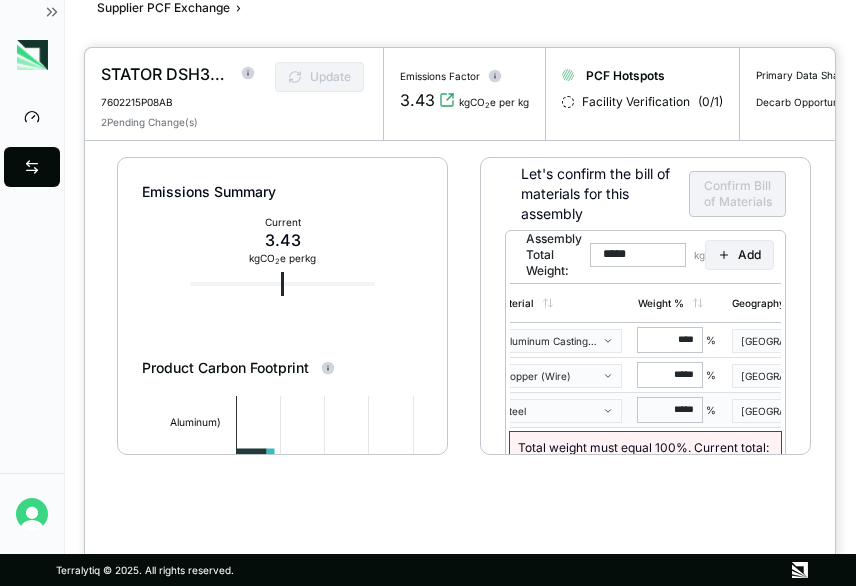 click on "*****" at bounding box center (670, 410) 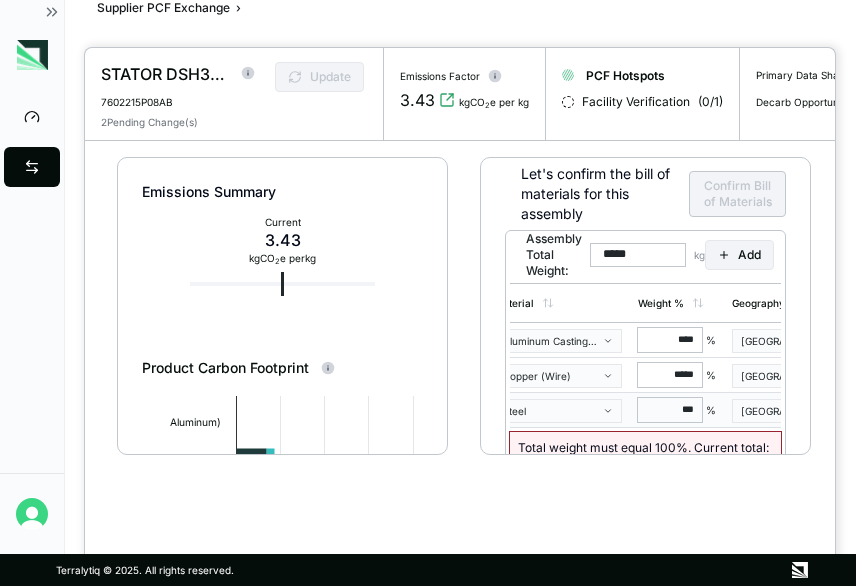 type on "****" 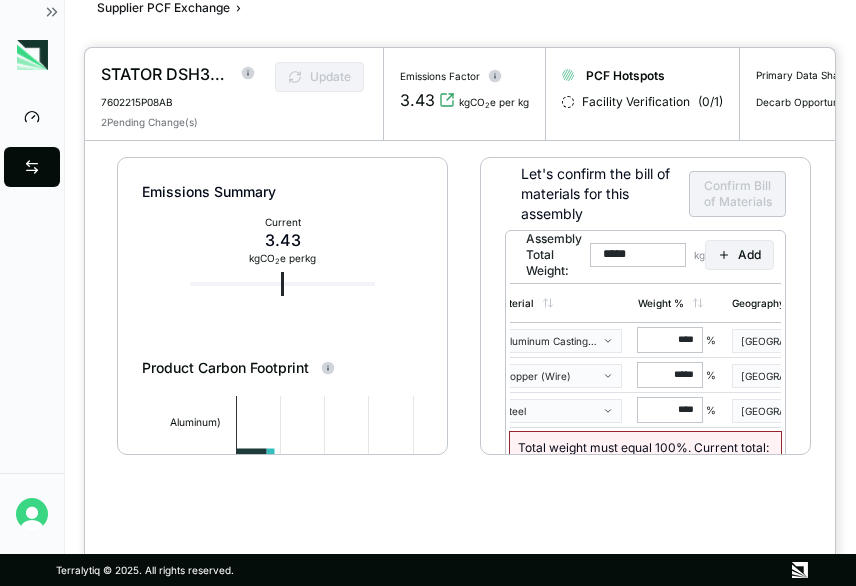 click on "Let's confirm the bill of materials for this assembly" at bounding box center (605, 194) 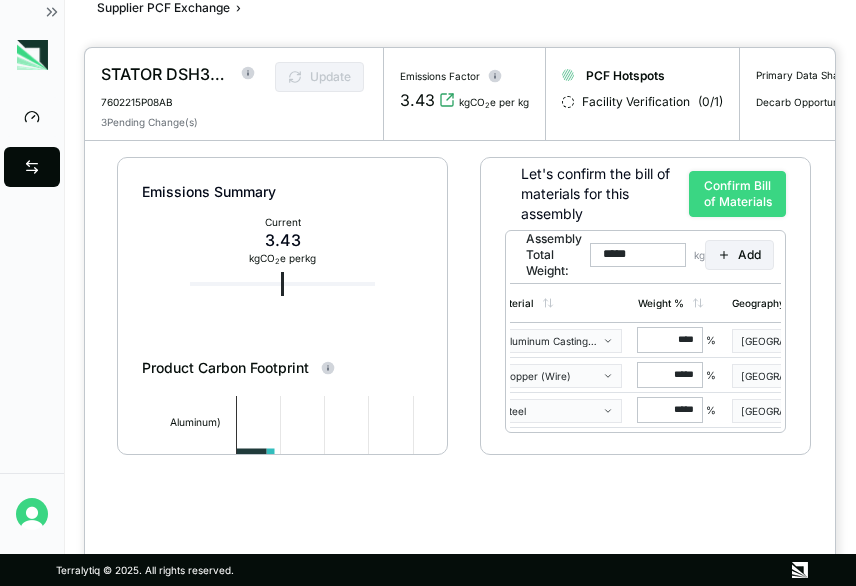 click on "Confirm Bill of Materials" at bounding box center (737, 194) 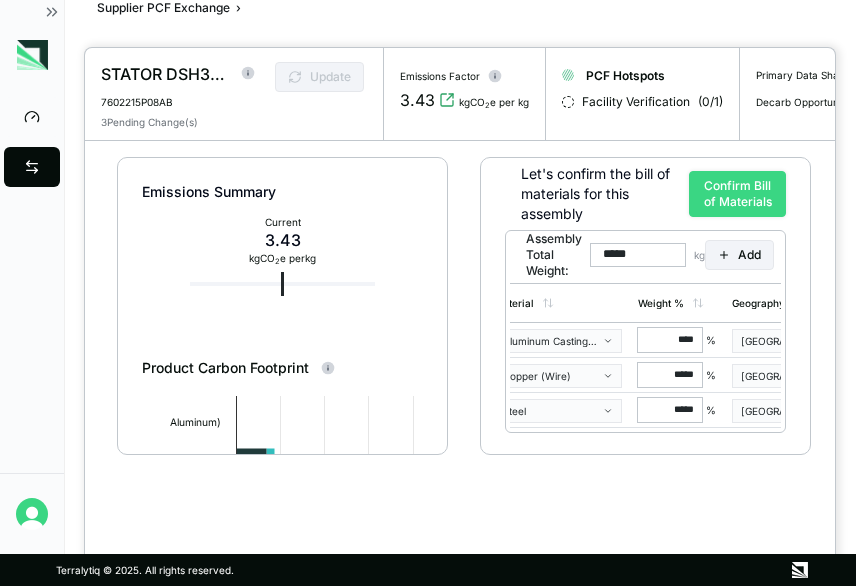 type on "******" 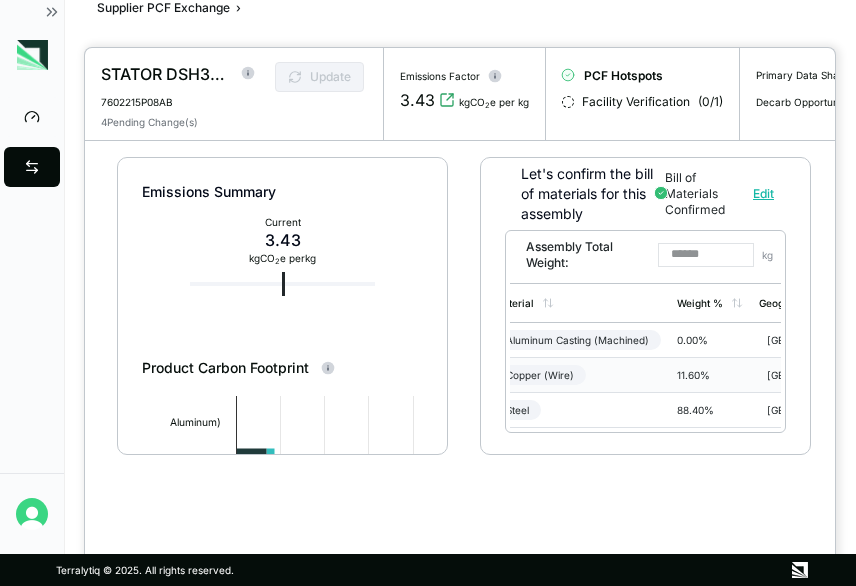 scroll, scrollTop: 220, scrollLeft: 0, axis: vertical 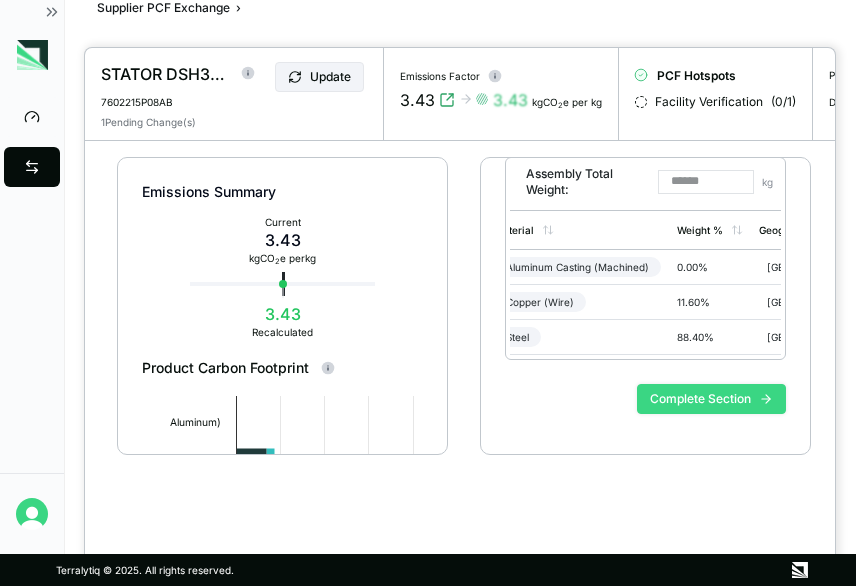 click on "Complete Section" at bounding box center (711, 399) 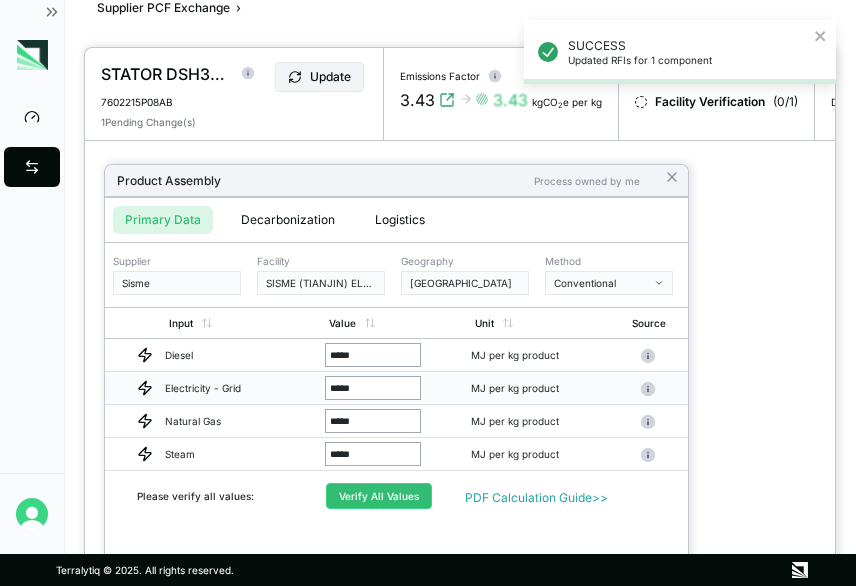 click on "*****" at bounding box center (373, 388) 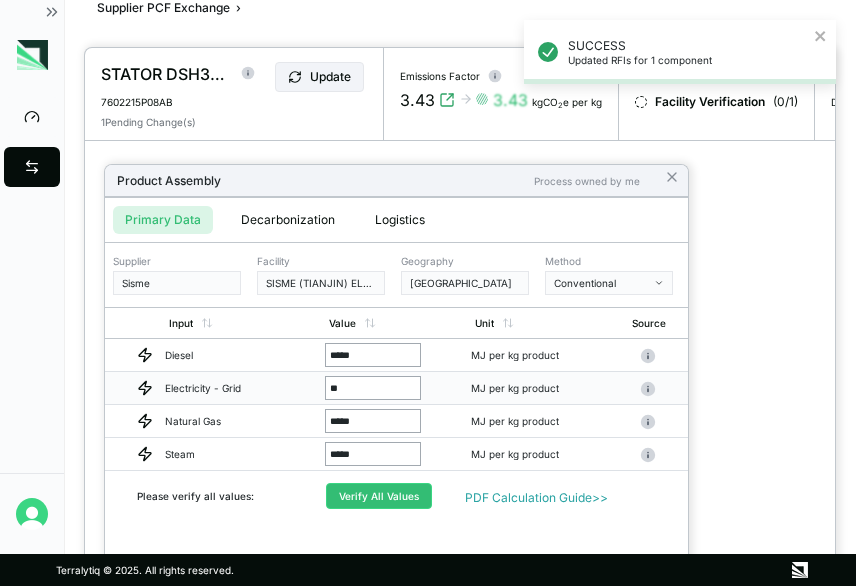 type on "*" 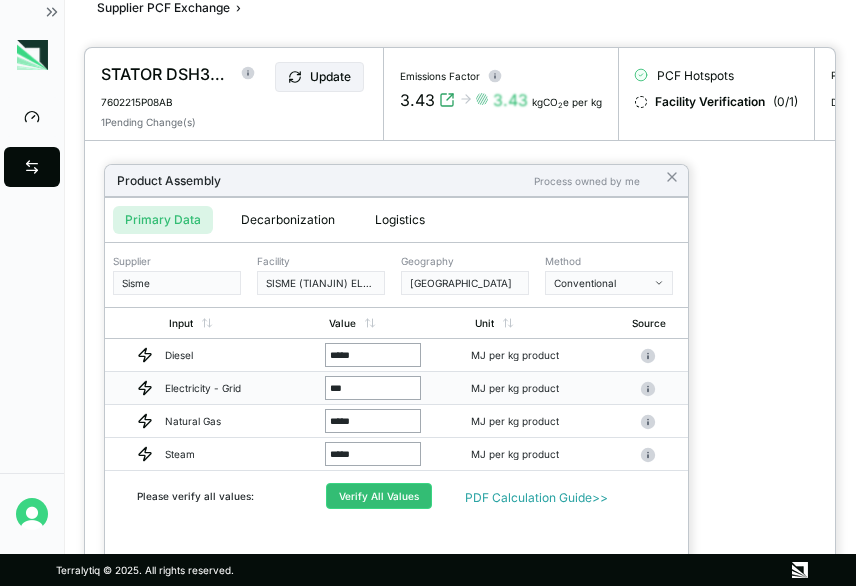 type on "****" 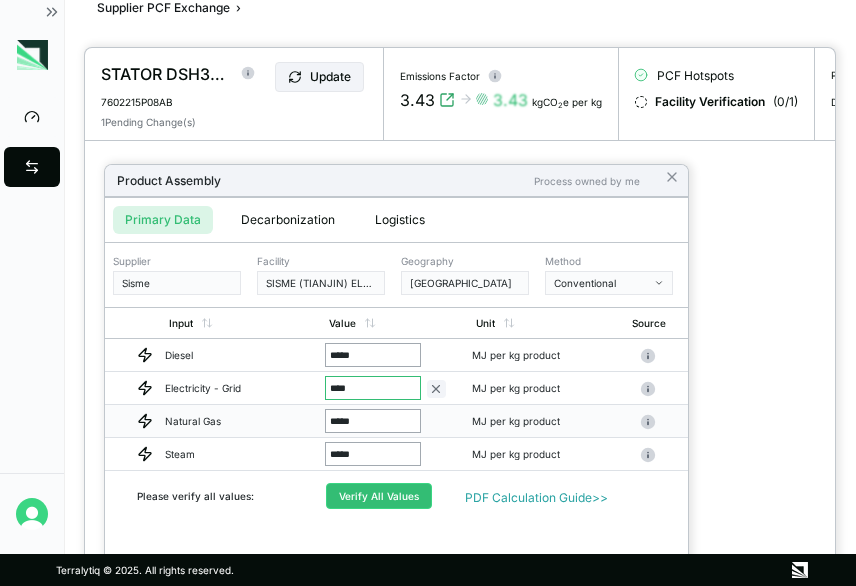 click on "*****" at bounding box center (373, 421) 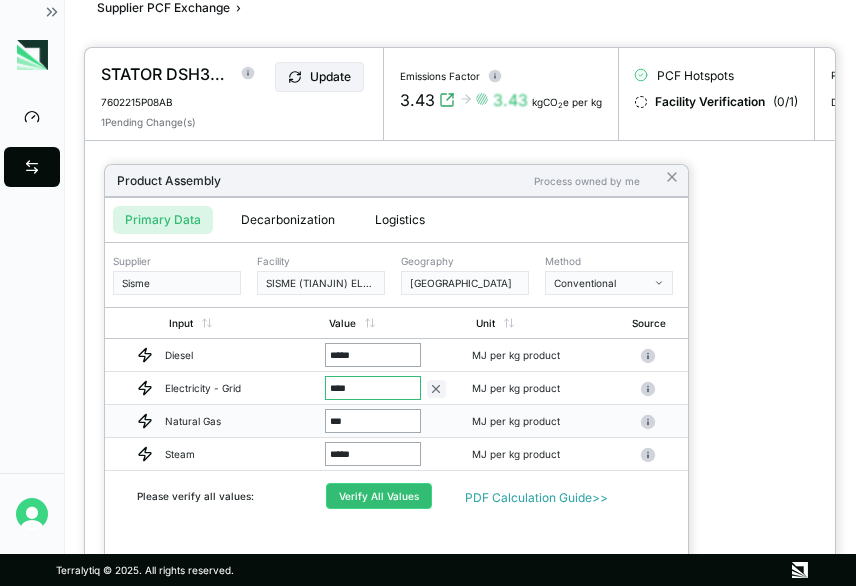 type on "****" 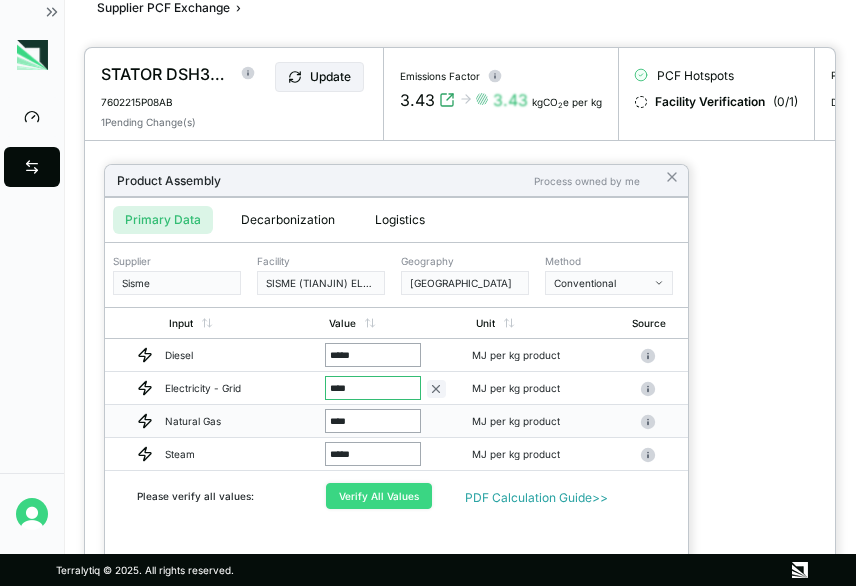 click on "Verify All Values" at bounding box center (379, 496) 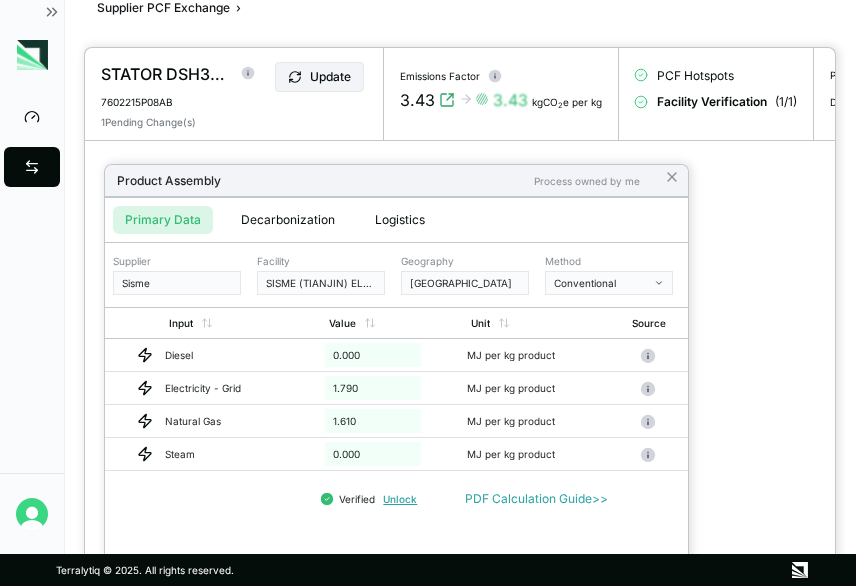 click at bounding box center (460, 317) 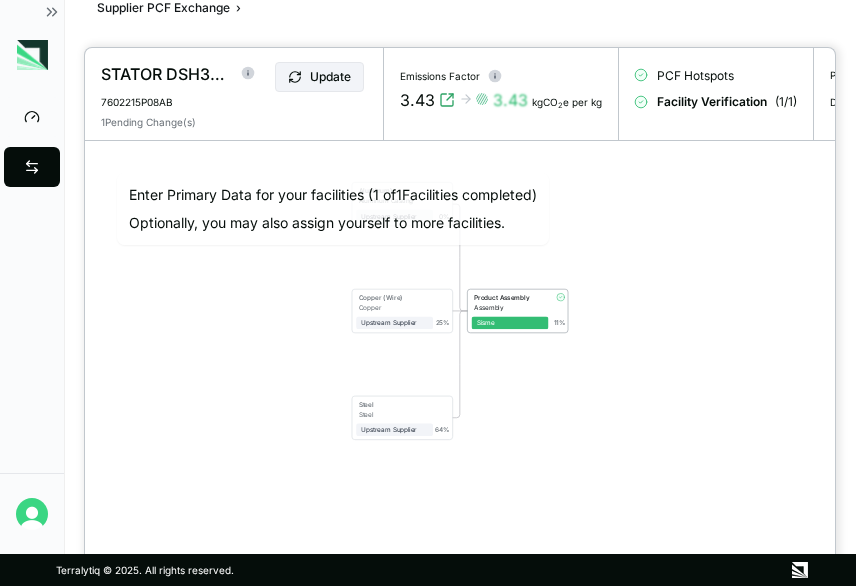click on "Update" at bounding box center [319, 77] 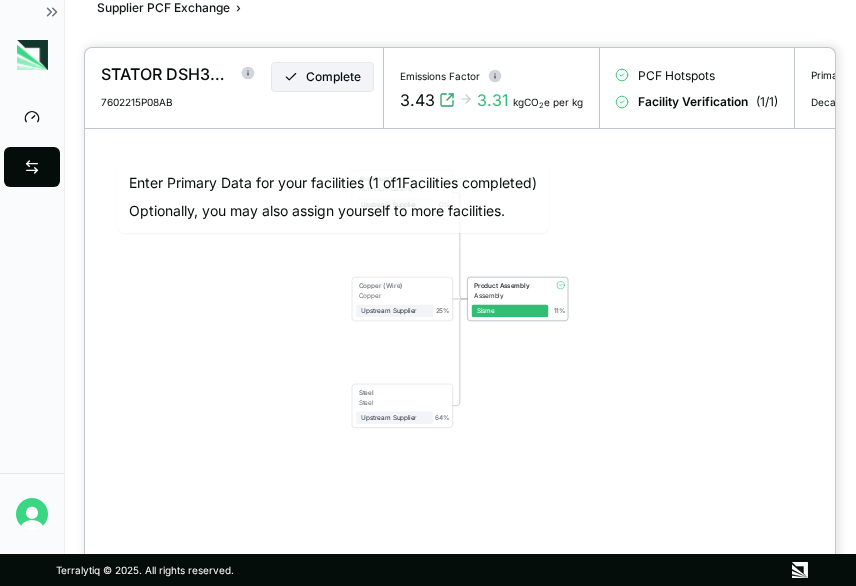 click at bounding box center (428, 293) 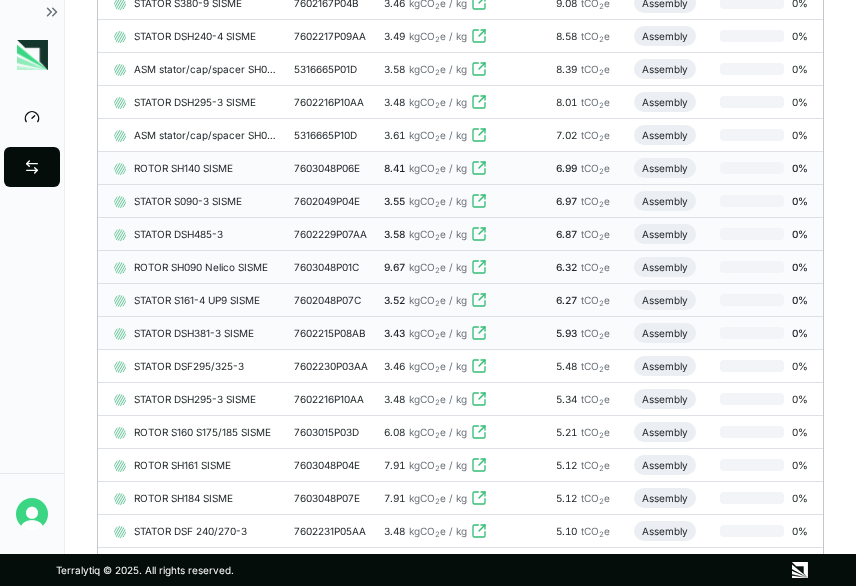 scroll, scrollTop: 2890, scrollLeft: 0, axis: vertical 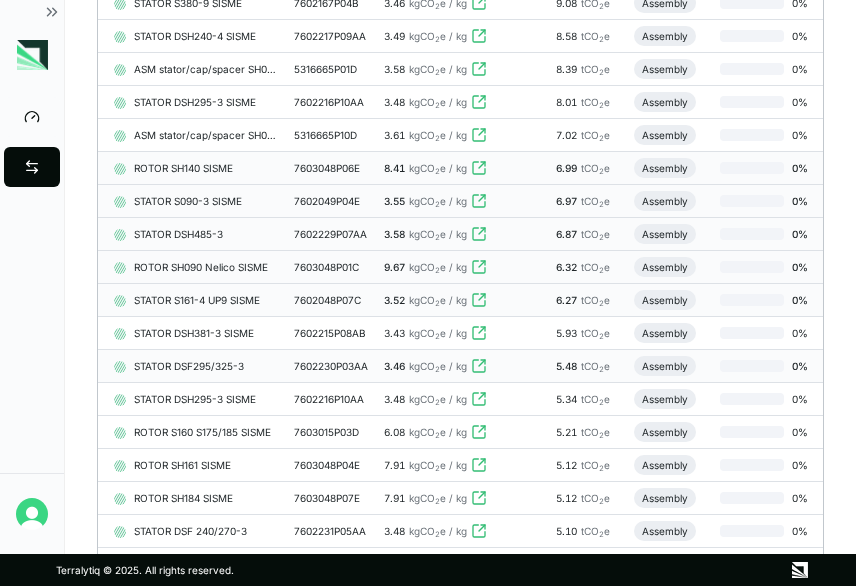 click on "7602230P03AA" at bounding box center [331, 366] 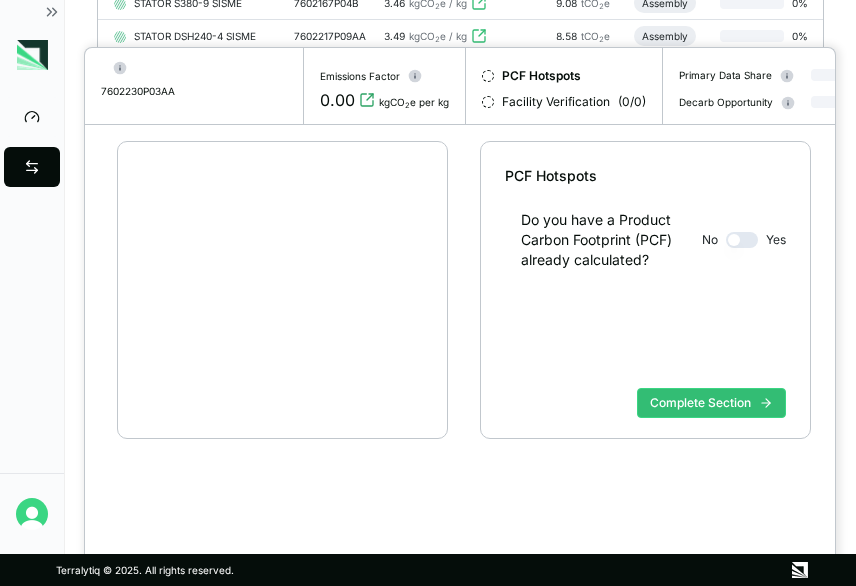 scroll, scrollTop: 38, scrollLeft: 0, axis: vertical 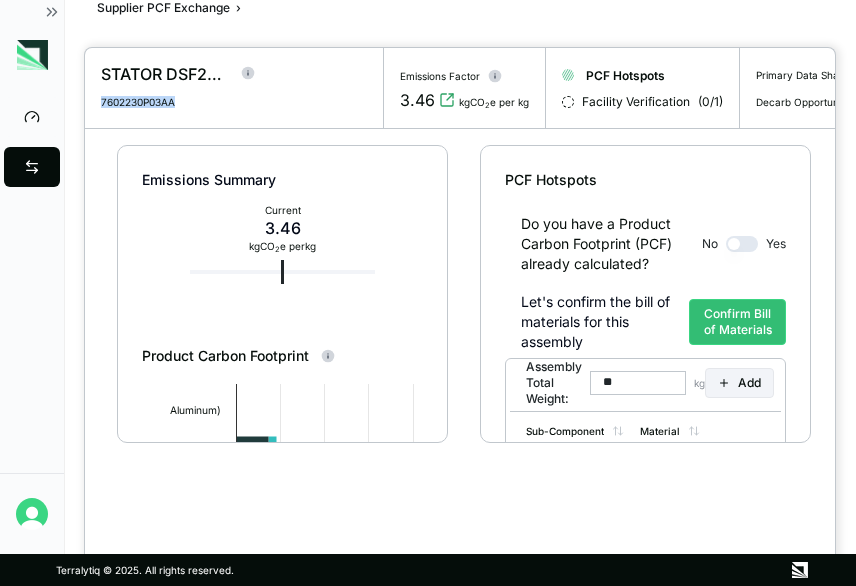 drag, startPoint x: 102, startPoint y: 102, endPoint x: 183, endPoint y: 107, distance: 81.154175 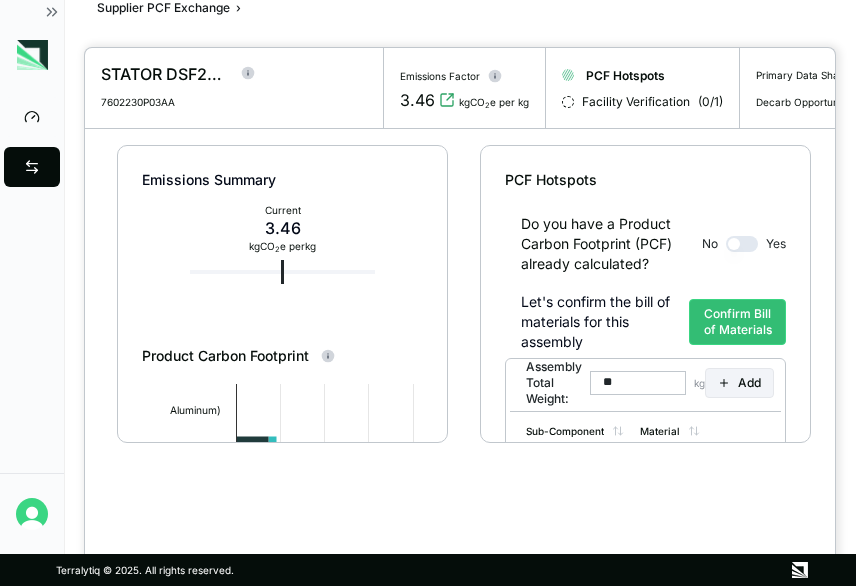 click on "**" at bounding box center (638, 383) 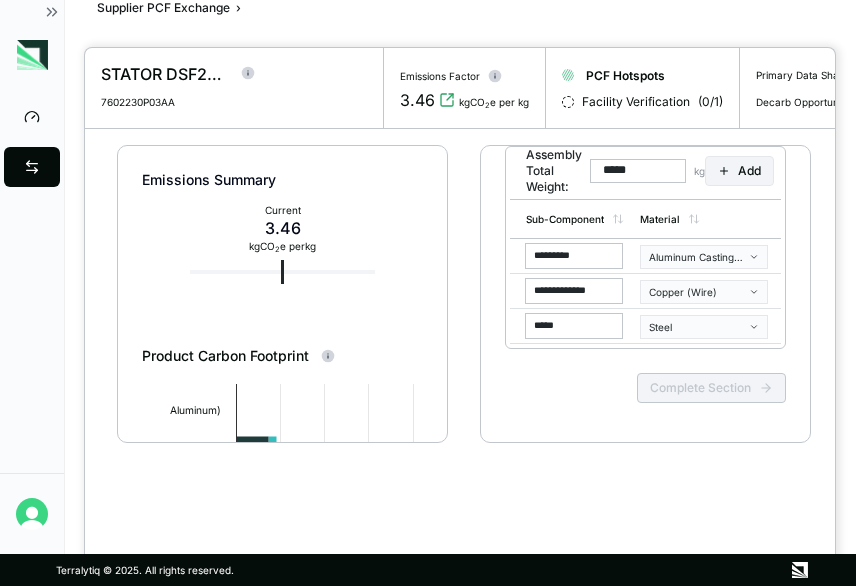 scroll, scrollTop: 214, scrollLeft: 0, axis: vertical 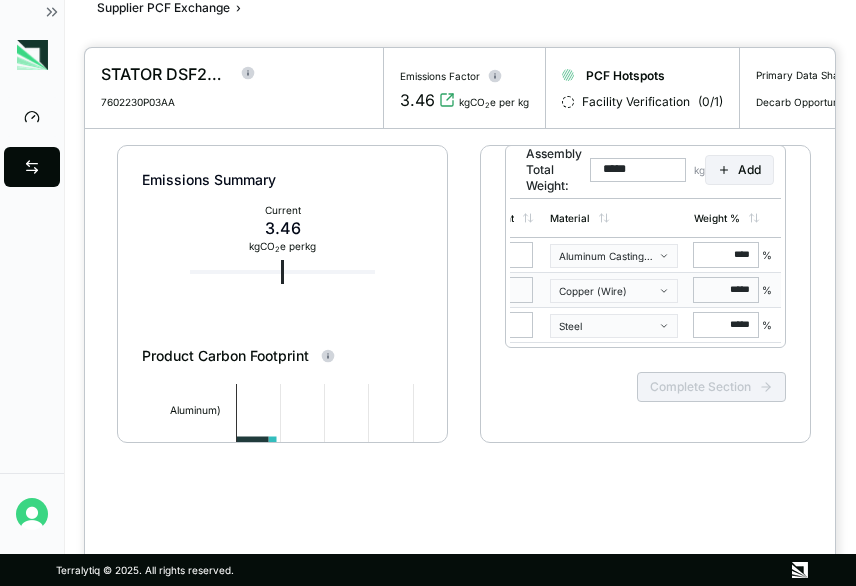type on "*****" 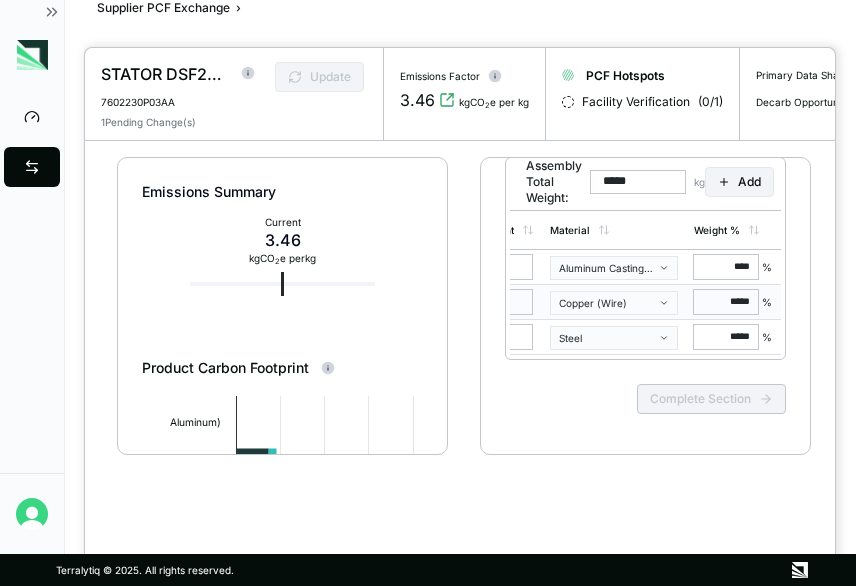 click on "*****" at bounding box center (726, 302) 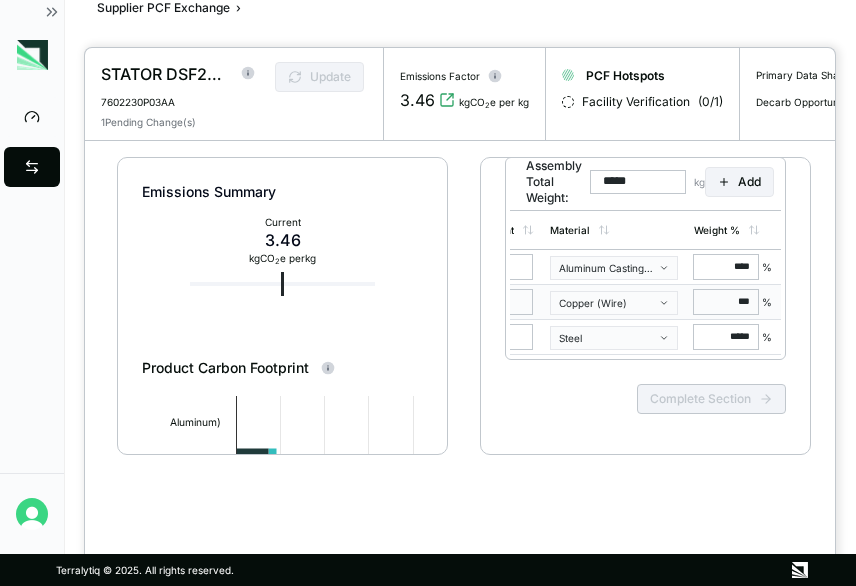 type on "****" 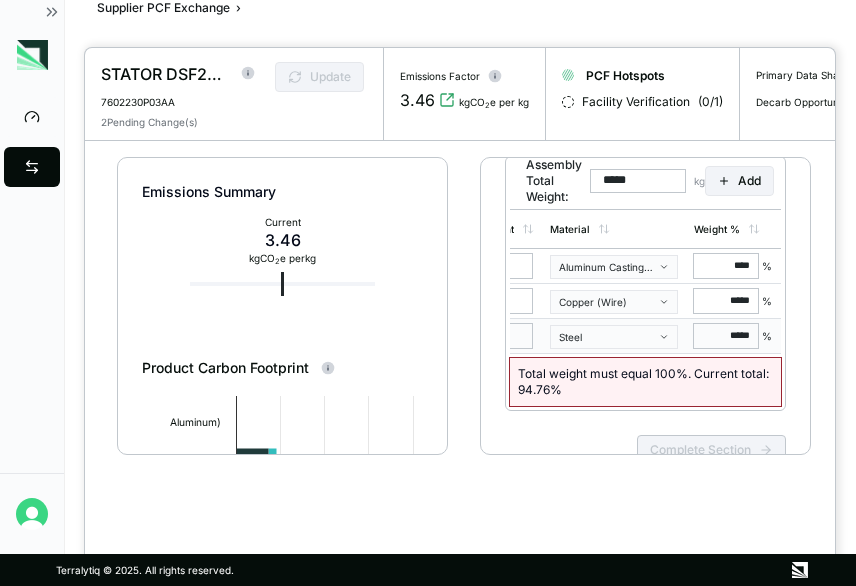 click on "*****" at bounding box center (726, 336) 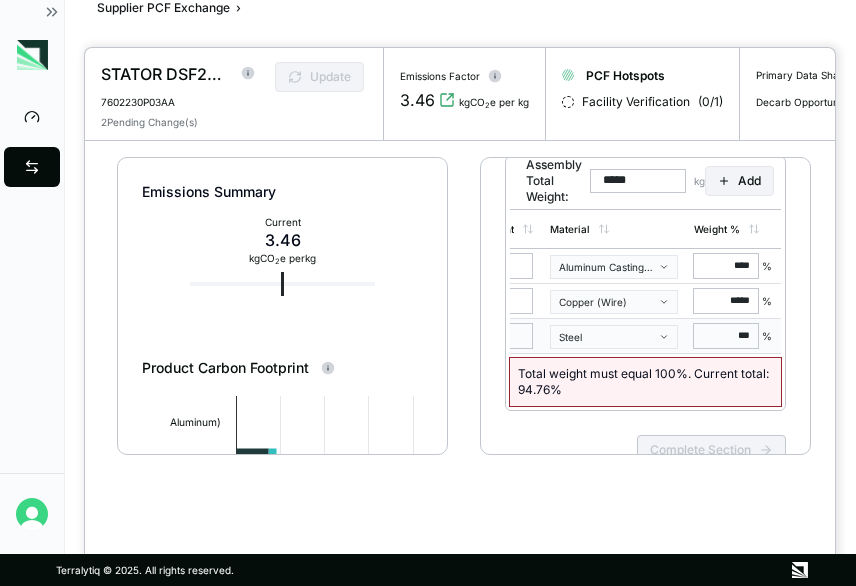 type on "****" 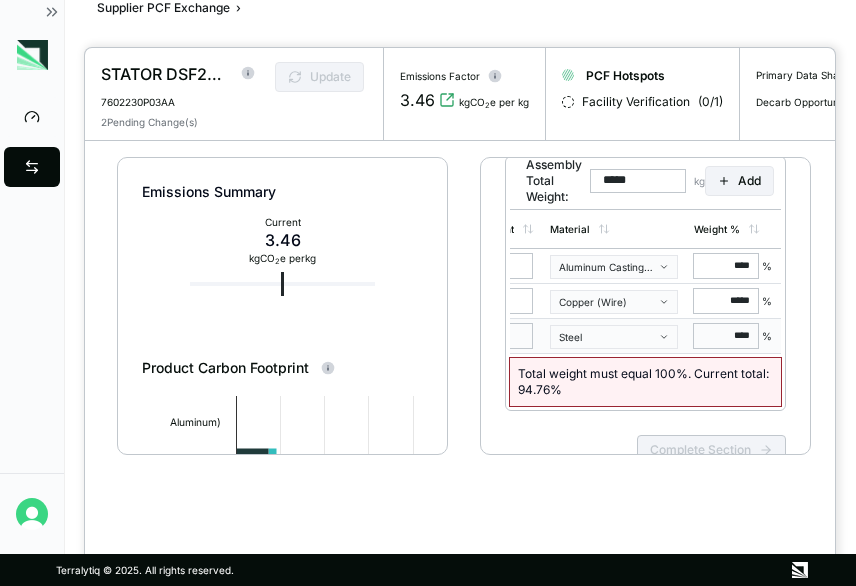 scroll, scrollTop: 106, scrollLeft: 0, axis: vertical 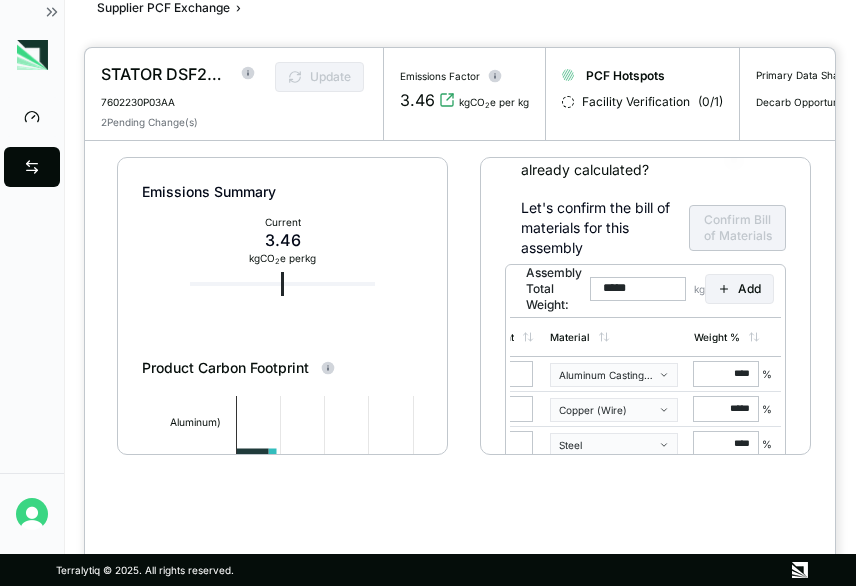 click on "Let's confirm the bill of materials for this assembly" at bounding box center (605, 228) 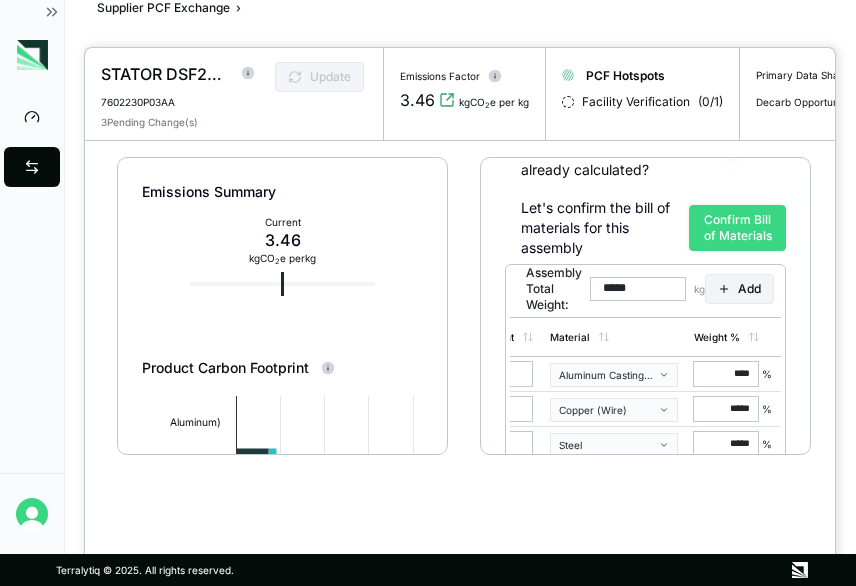 click on "Confirm Bill of Materials" at bounding box center (737, 228) 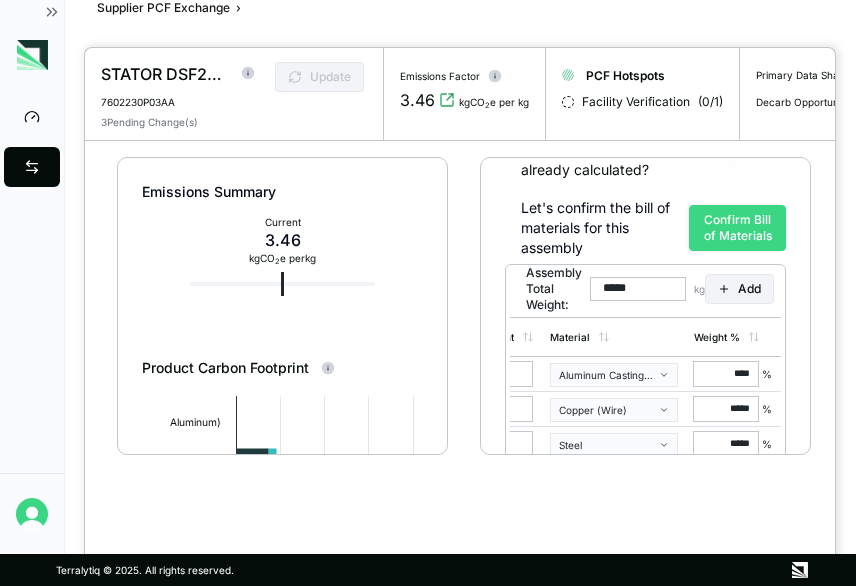 type on "******" 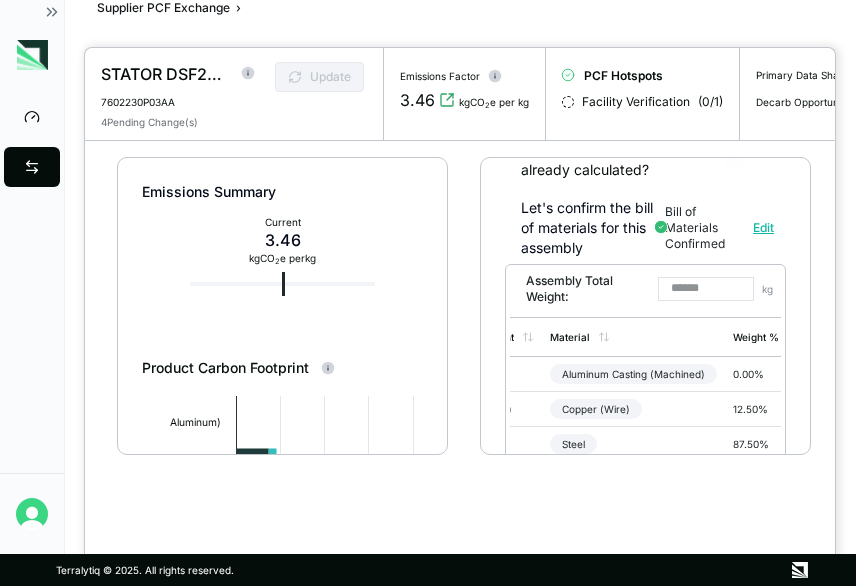 scroll, scrollTop: 220, scrollLeft: 0, axis: vertical 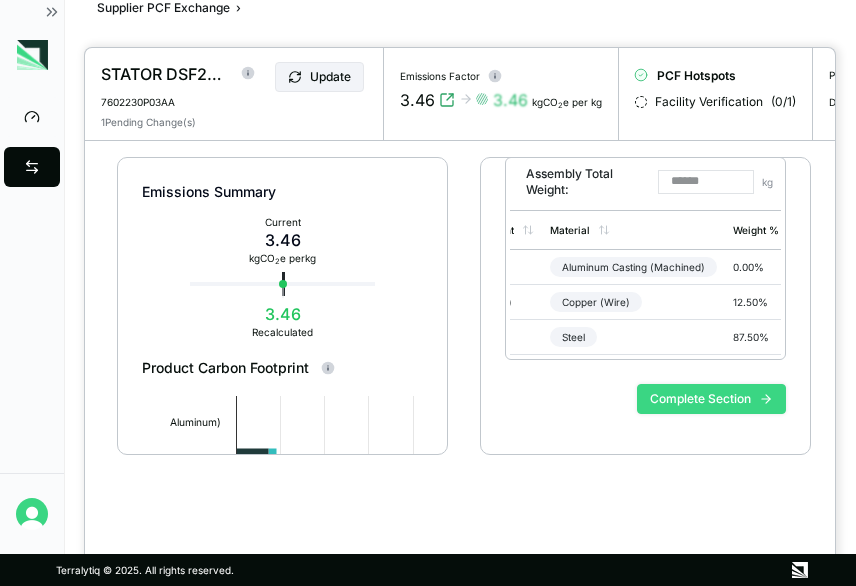 click on "Complete Section" at bounding box center [711, 399] 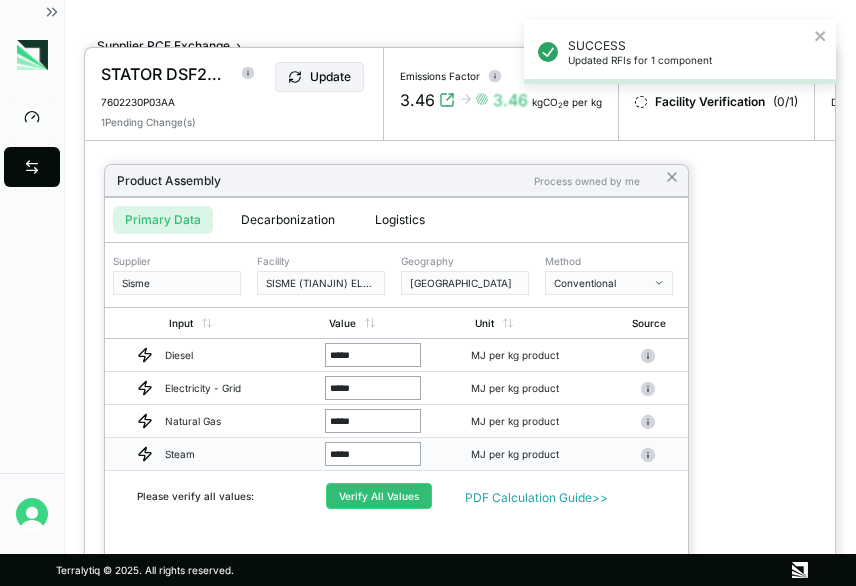 scroll, scrollTop: 0, scrollLeft: 0, axis: both 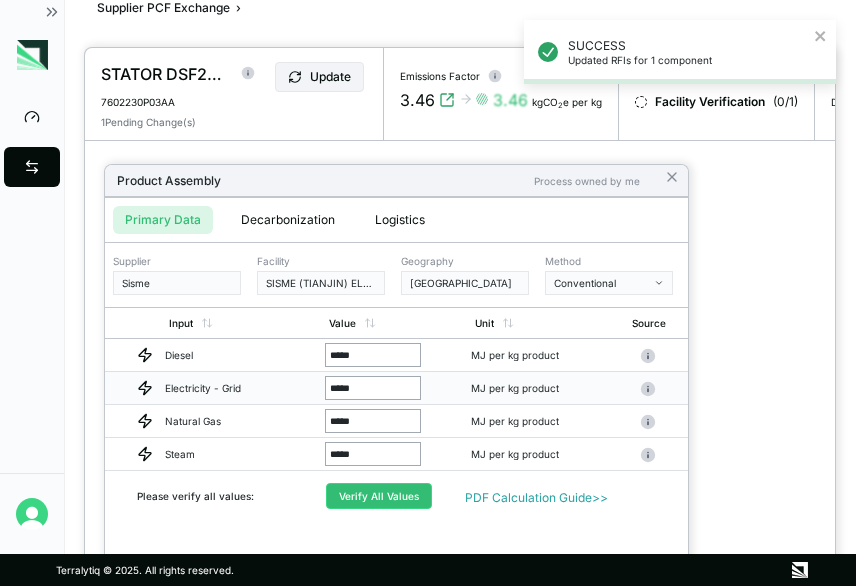 click on "*****" at bounding box center [373, 388] 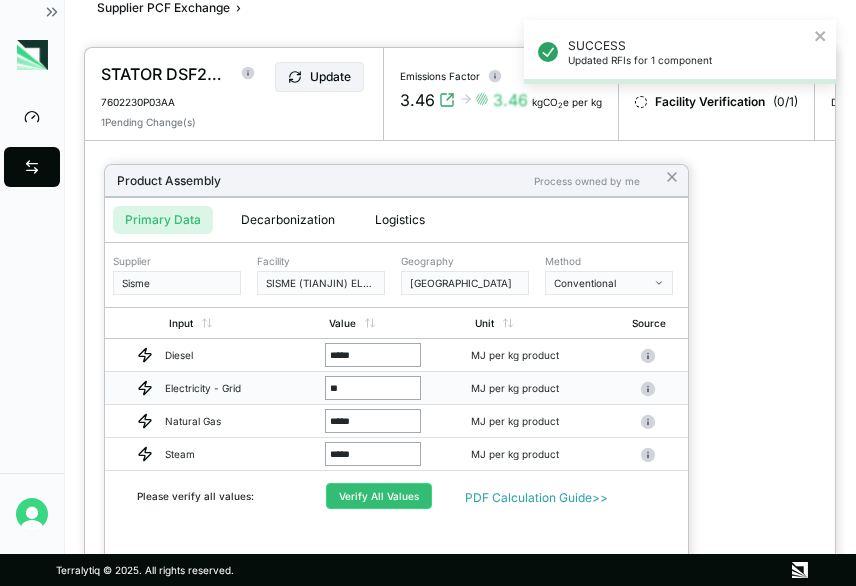 type on "*" 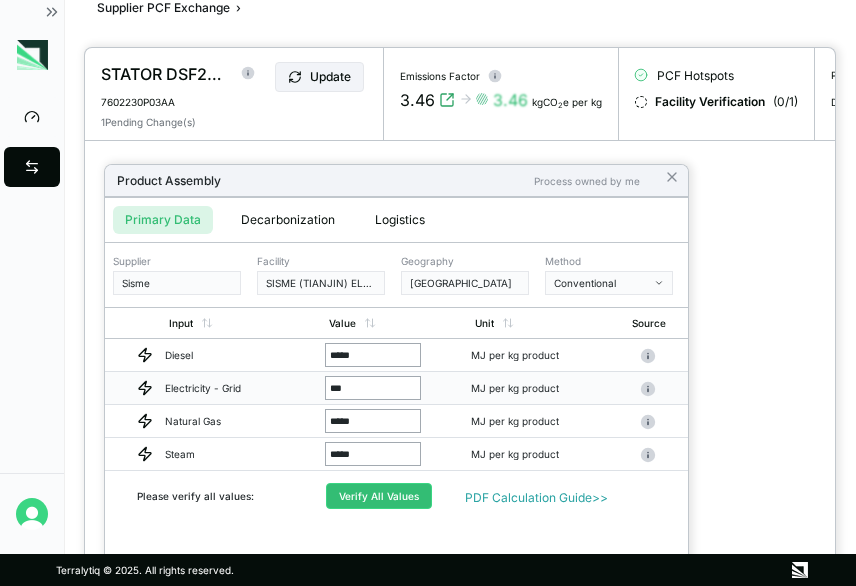 type on "****" 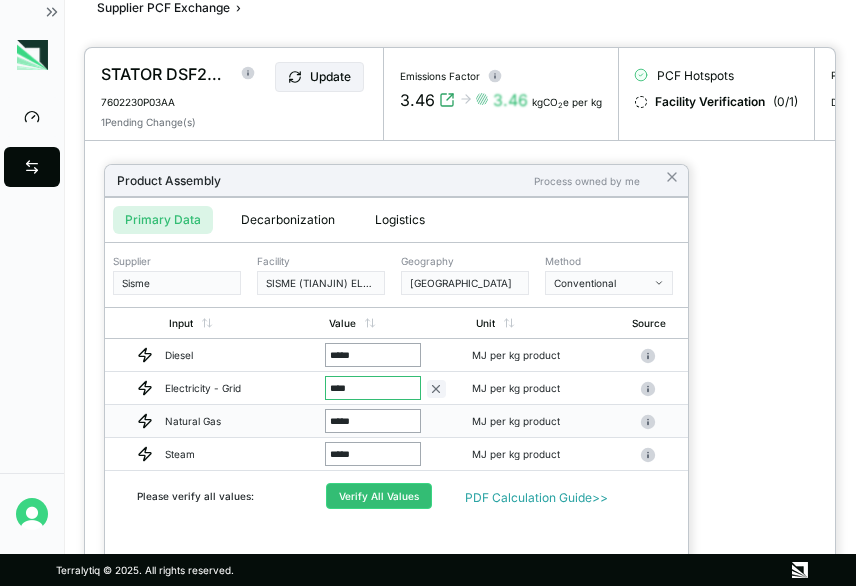 click on "*****" at bounding box center [373, 421] 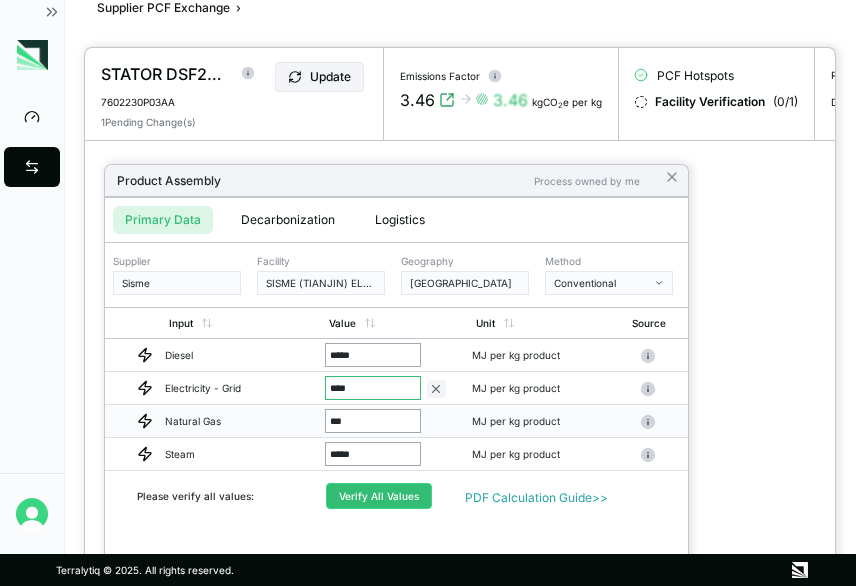 type on "****" 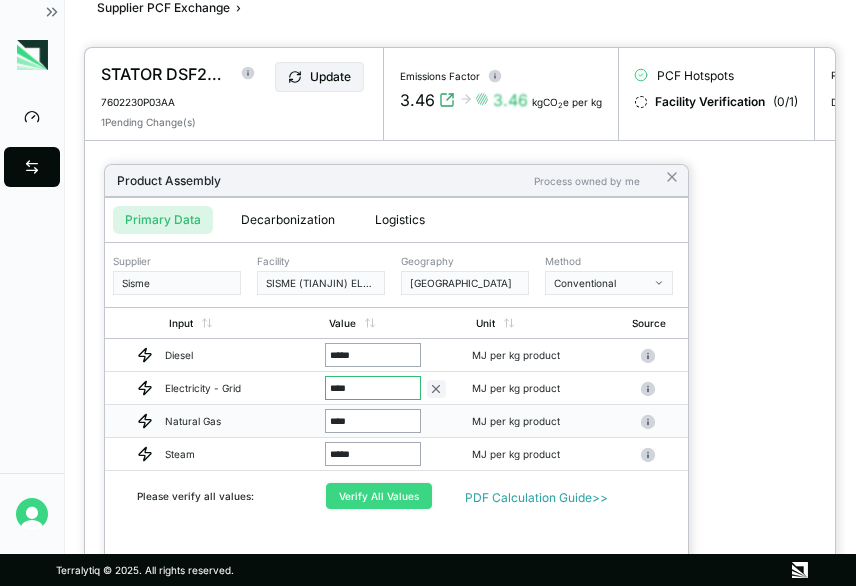 click on "Verify All Values" at bounding box center (379, 496) 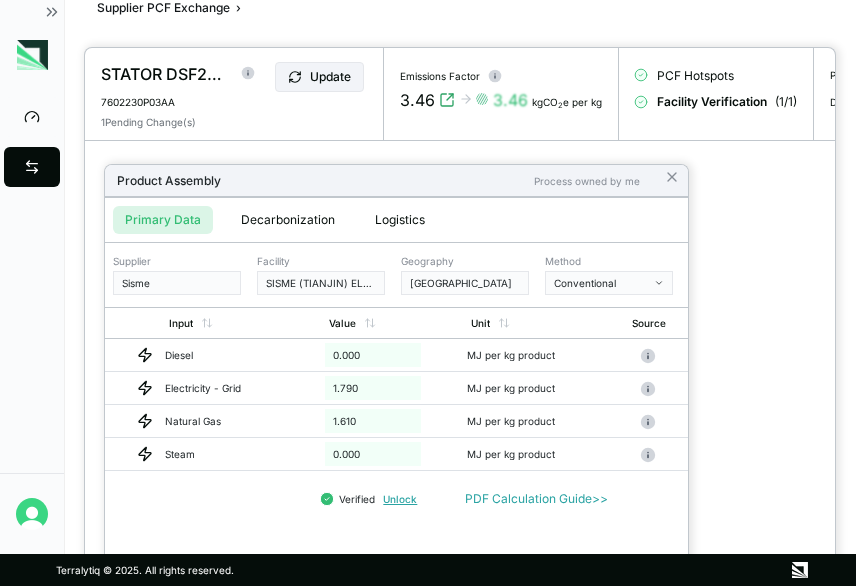 click at bounding box center [460, 317] 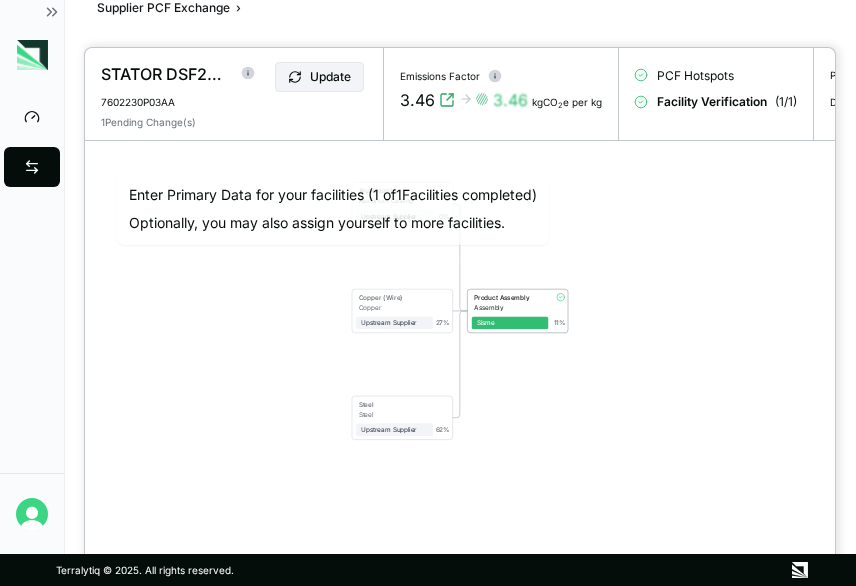 click on "Update" at bounding box center (319, 77) 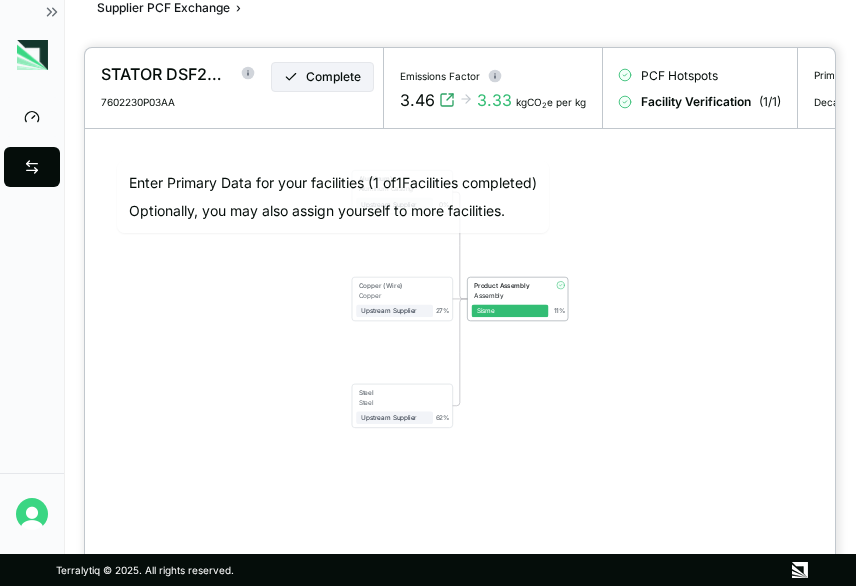 click at bounding box center (428, 293) 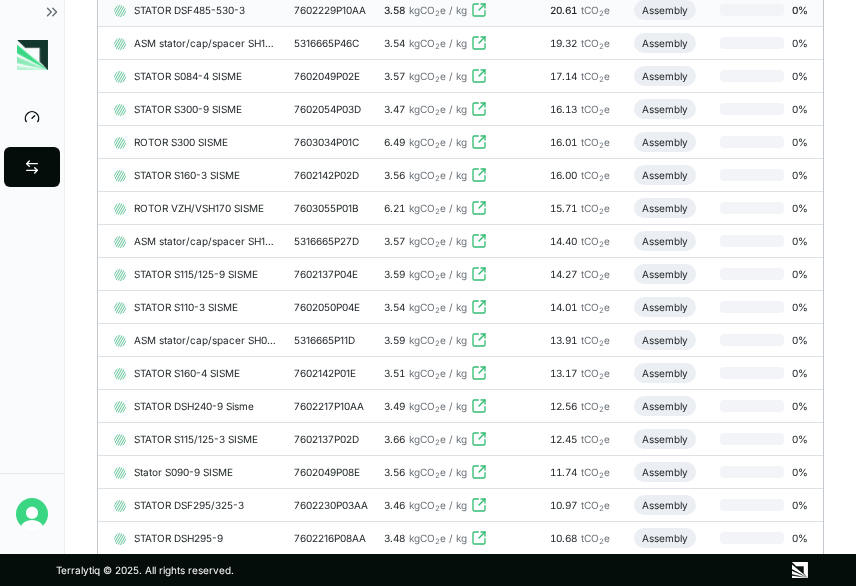 scroll, scrollTop: 2257, scrollLeft: 0, axis: vertical 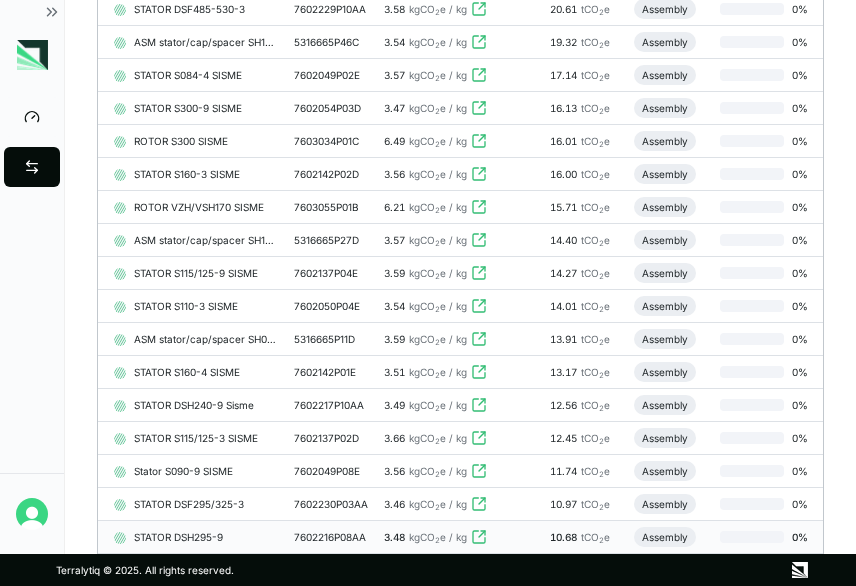 click on "7602216P08AA" at bounding box center [331, 537] 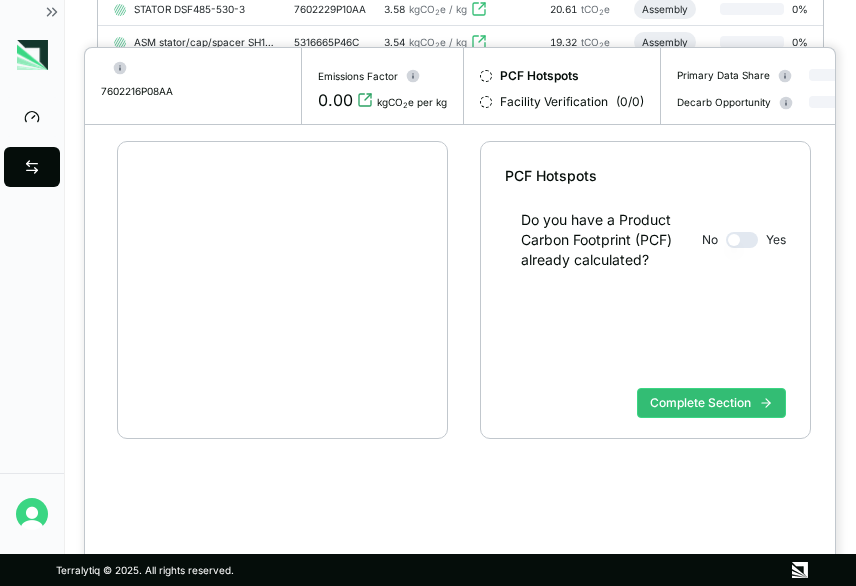 scroll, scrollTop: 38, scrollLeft: 0, axis: vertical 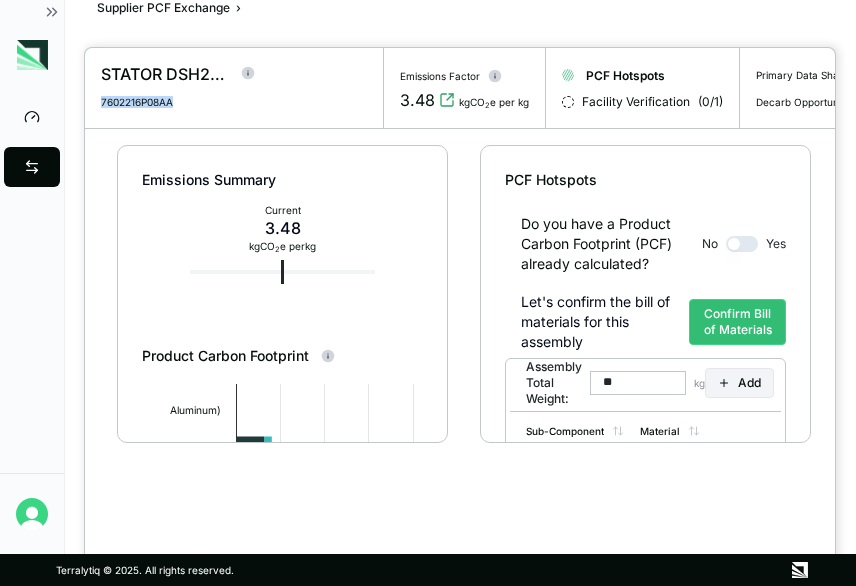 drag, startPoint x: 102, startPoint y: 94, endPoint x: 186, endPoint y: 90, distance: 84.095184 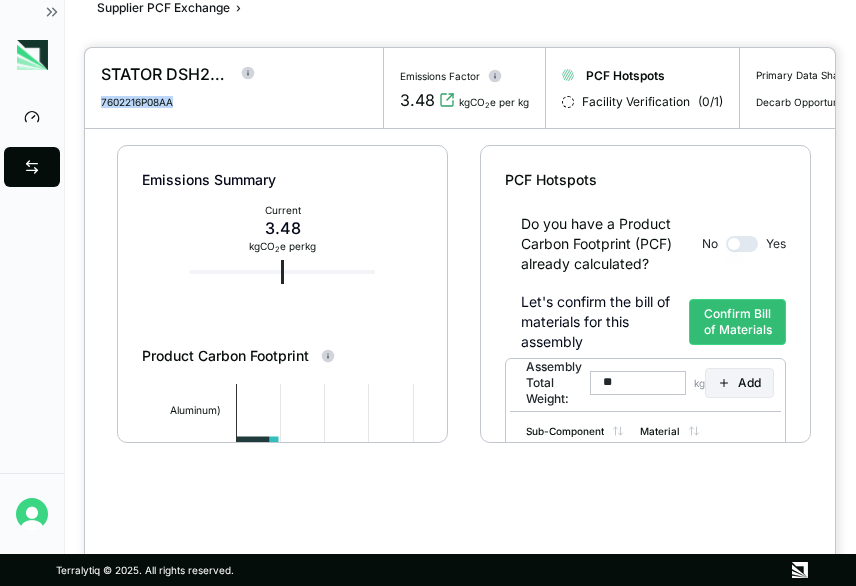 copy on "7602216P08AA" 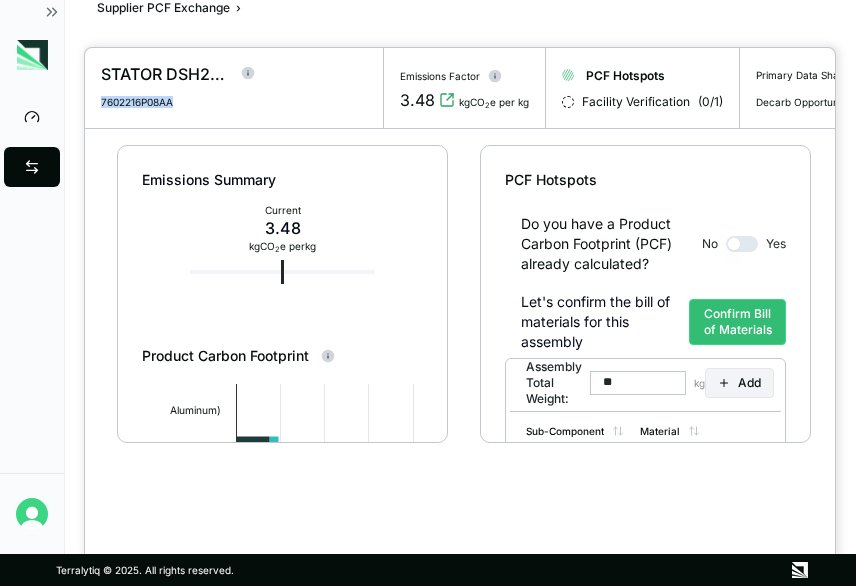 click on "**" at bounding box center [638, 383] 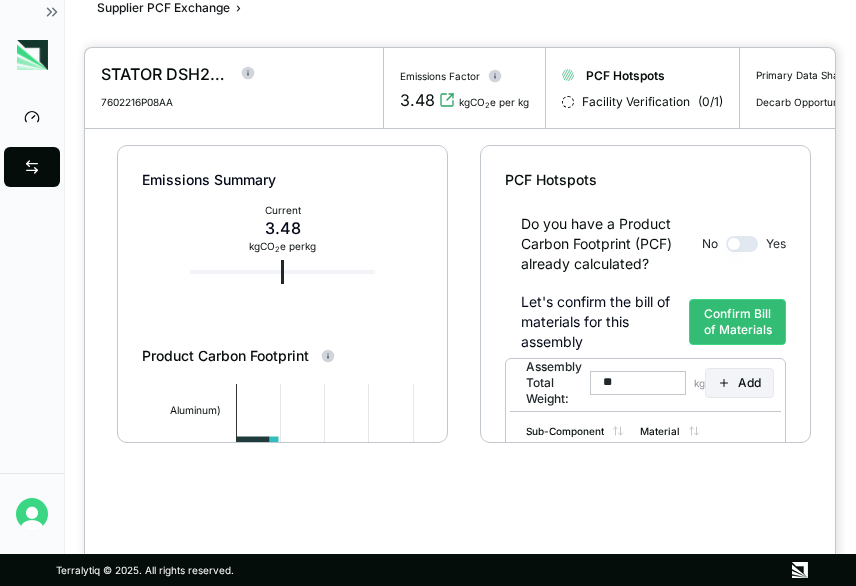 type on "*" 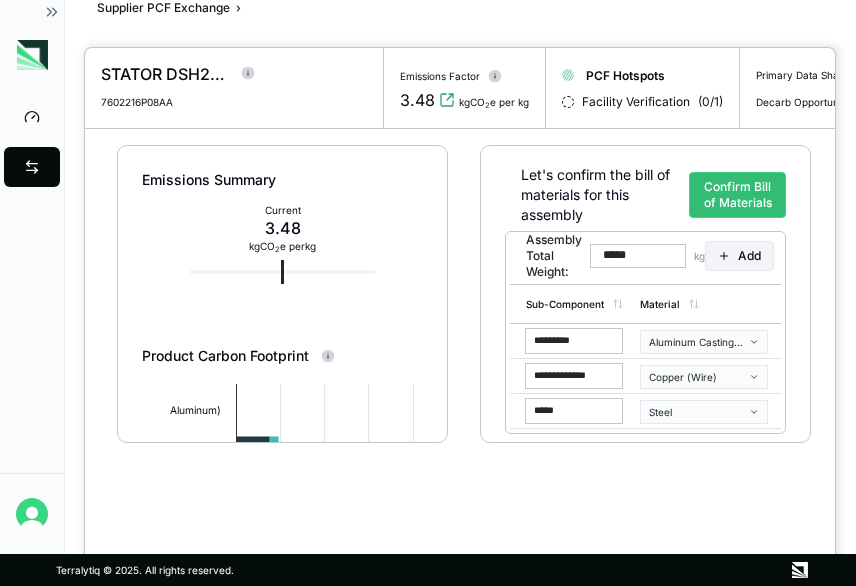 scroll, scrollTop: 142, scrollLeft: 0, axis: vertical 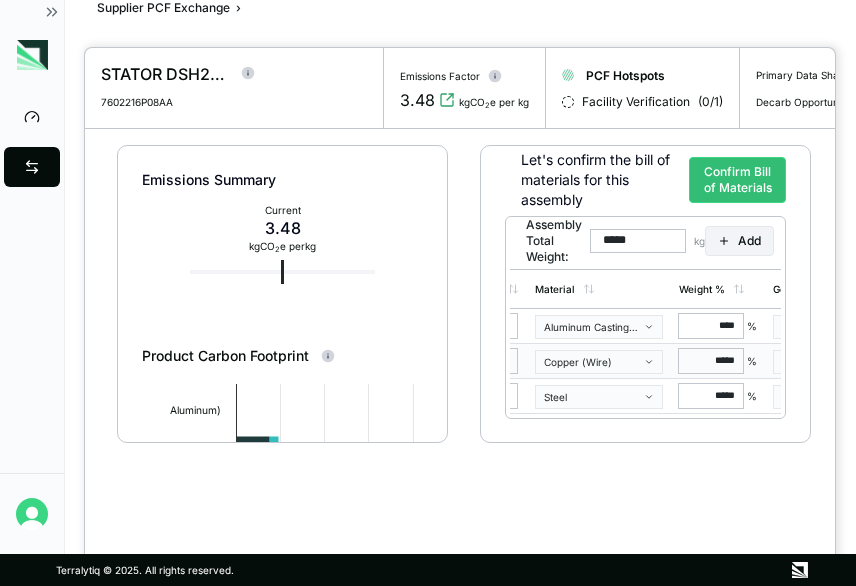 type on "*****" 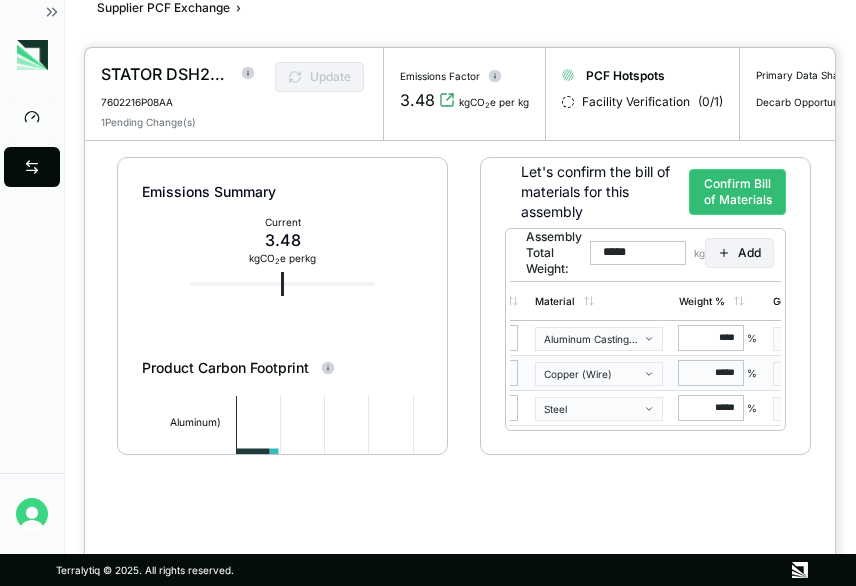 click on "*****" at bounding box center (711, 373) 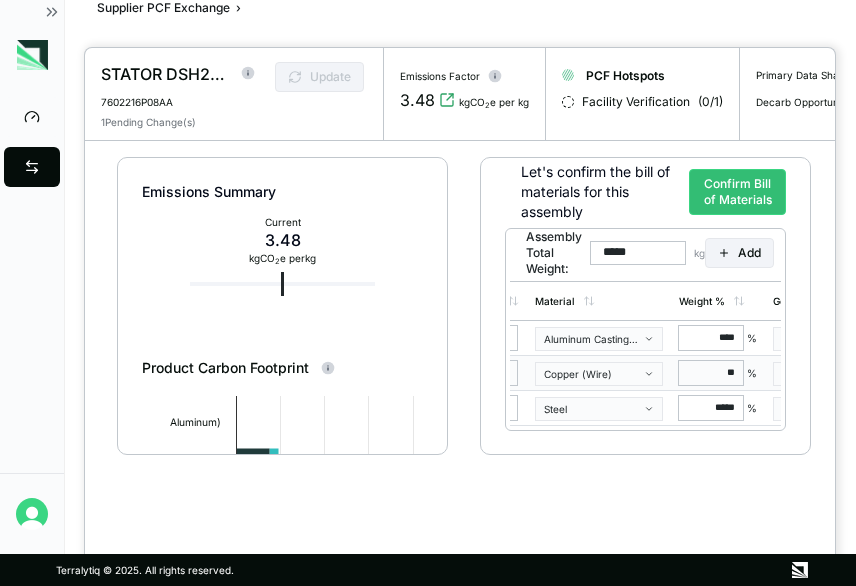 type on "*" 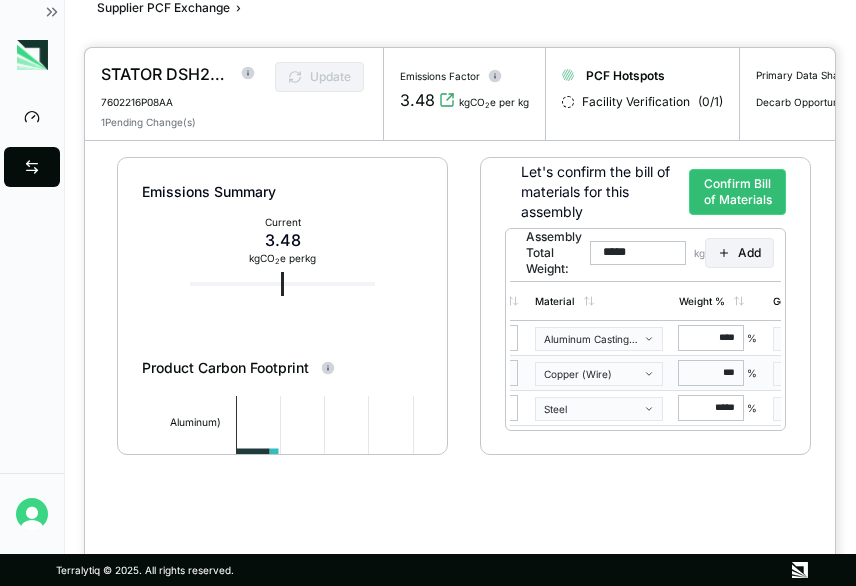 type on "****" 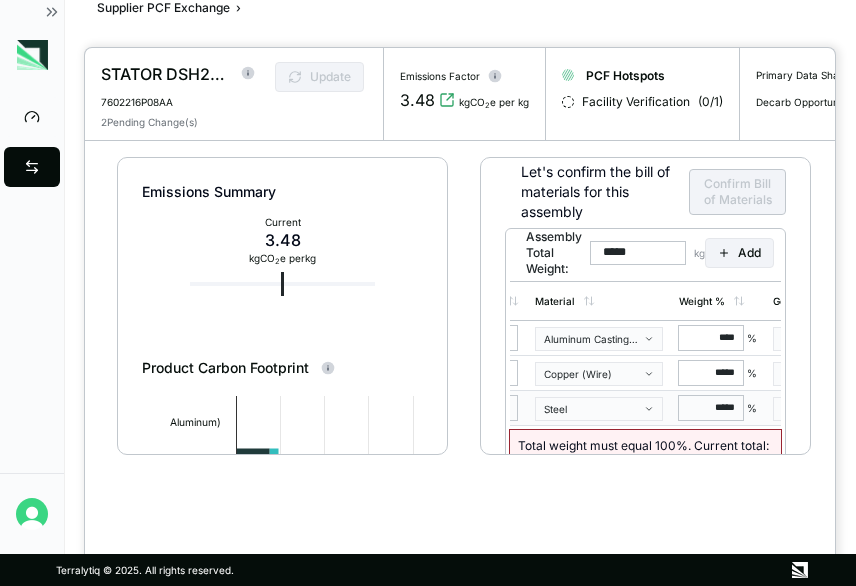 click on "*****" at bounding box center [711, 408] 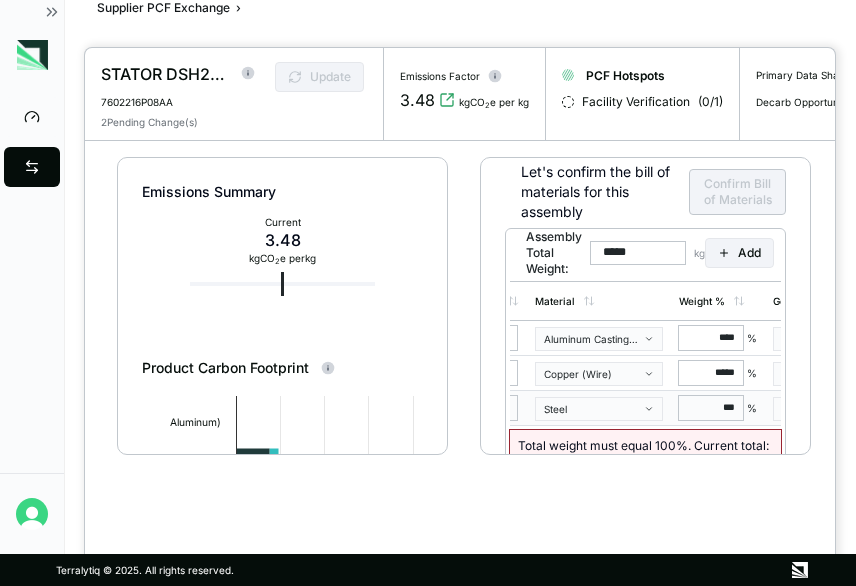 type on "****" 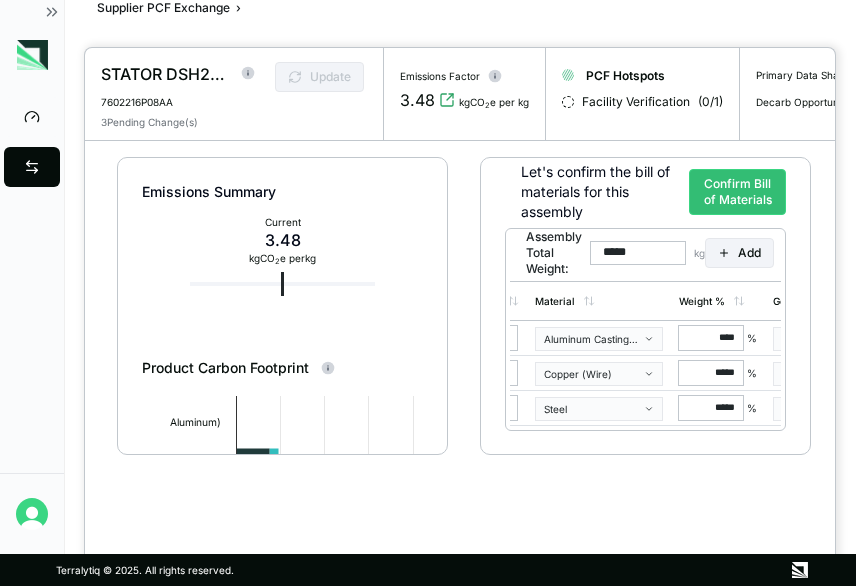 click on "Let's confirm the bill of materials for this assembly" at bounding box center [605, 192] 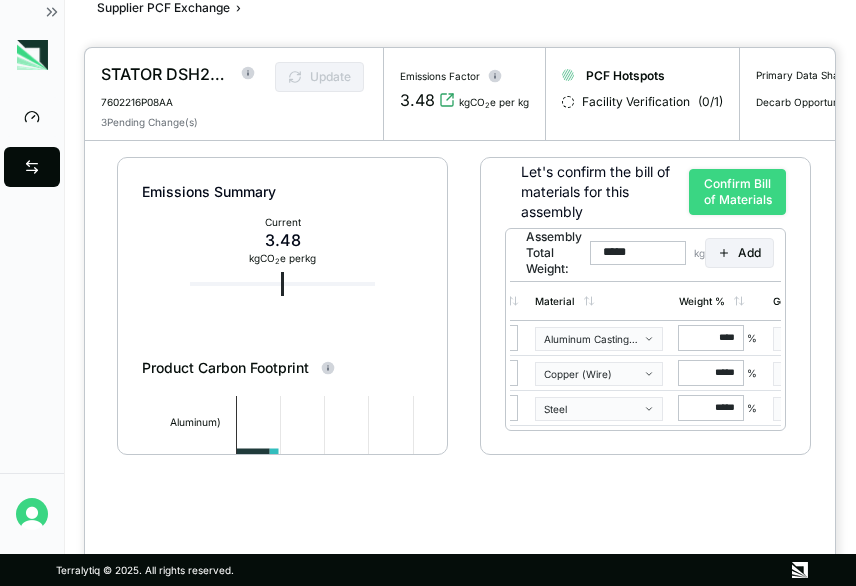 click on "Confirm Bill of Materials" at bounding box center (737, 192) 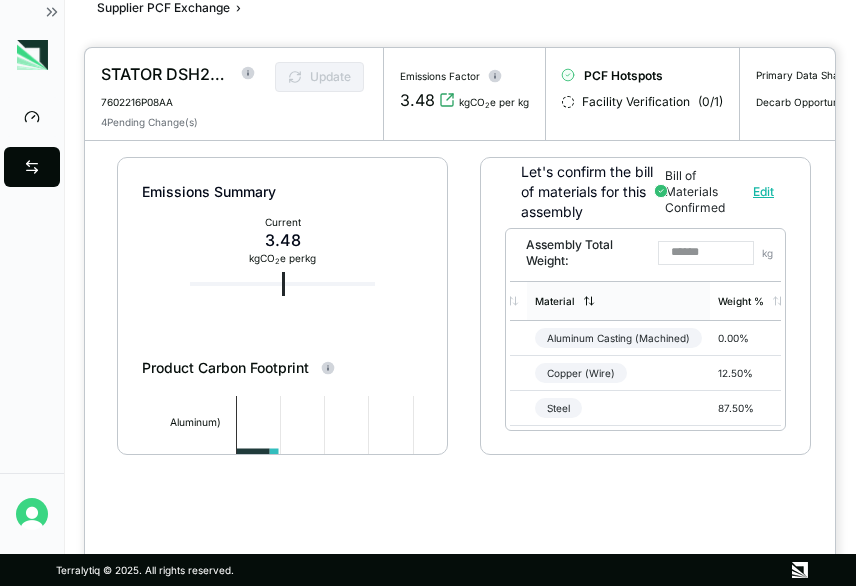 scroll, scrollTop: 220, scrollLeft: 0, axis: vertical 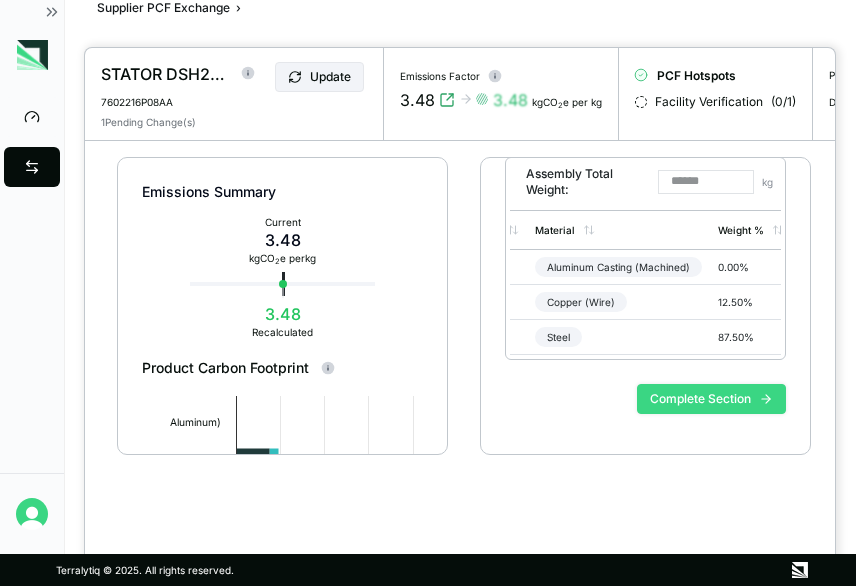 click on "Complete Section" at bounding box center (711, 399) 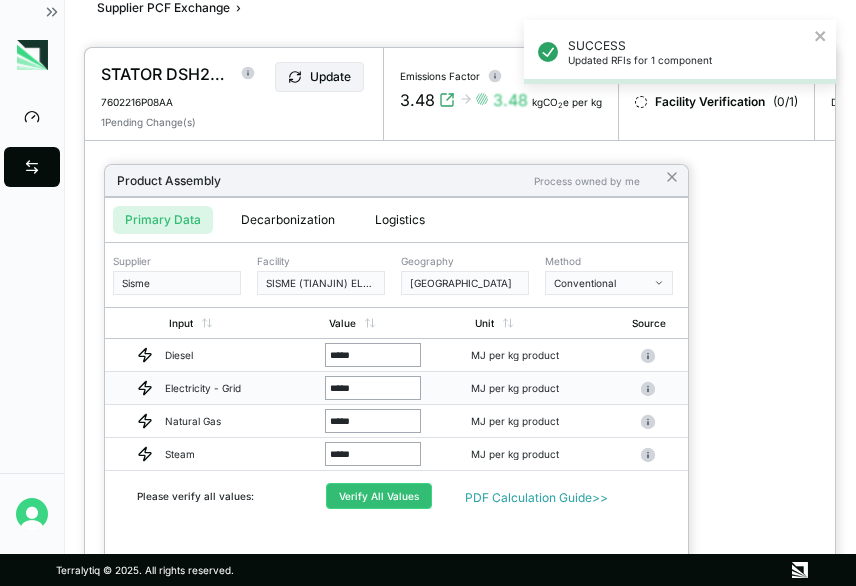 click on "*****" at bounding box center (373, 388) 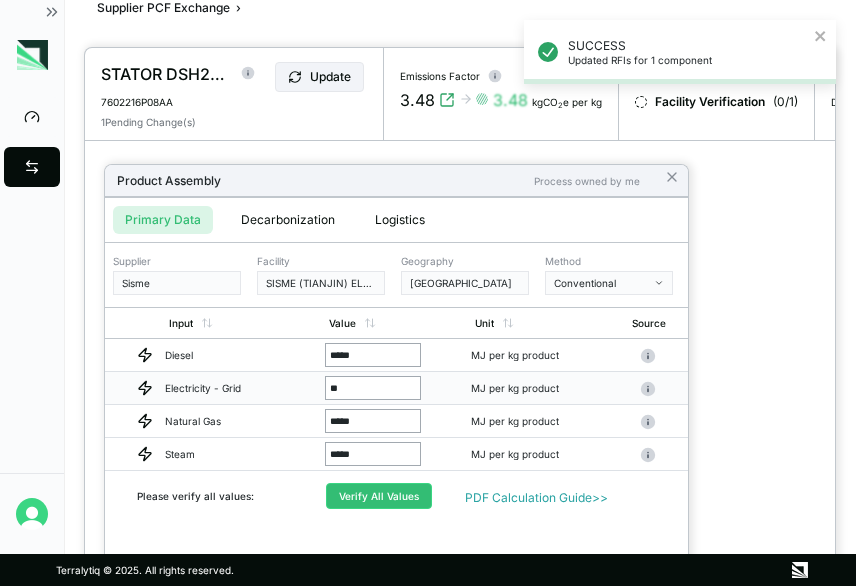 type on "*" 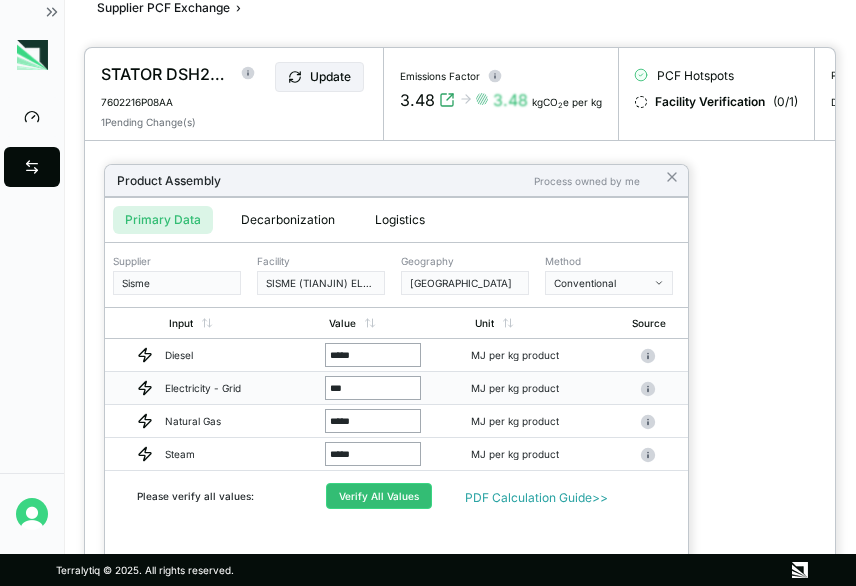 type on "****" 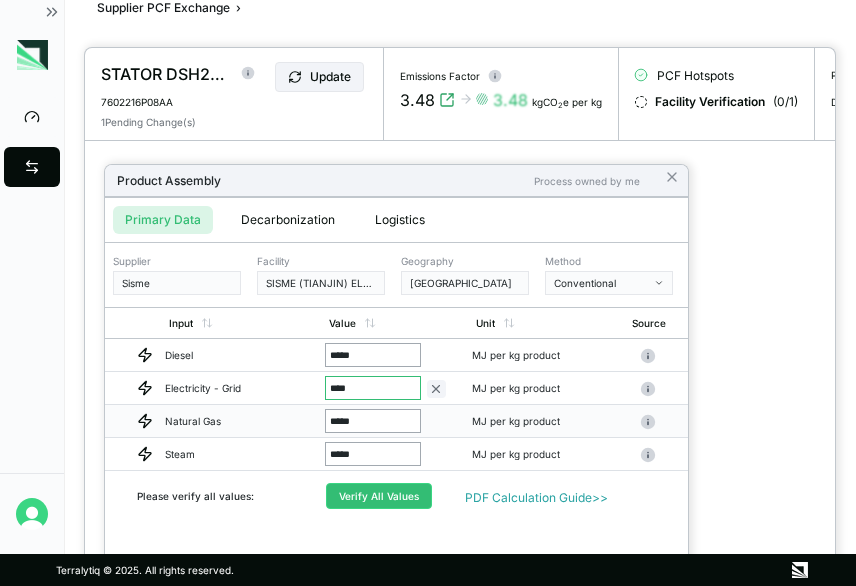 click on "*****" at bounding box center (373, 421) 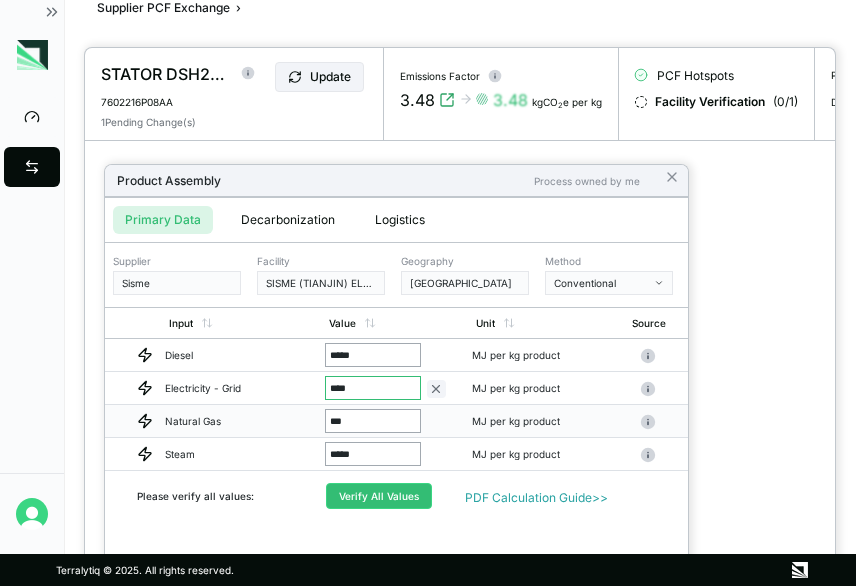 type on "****" 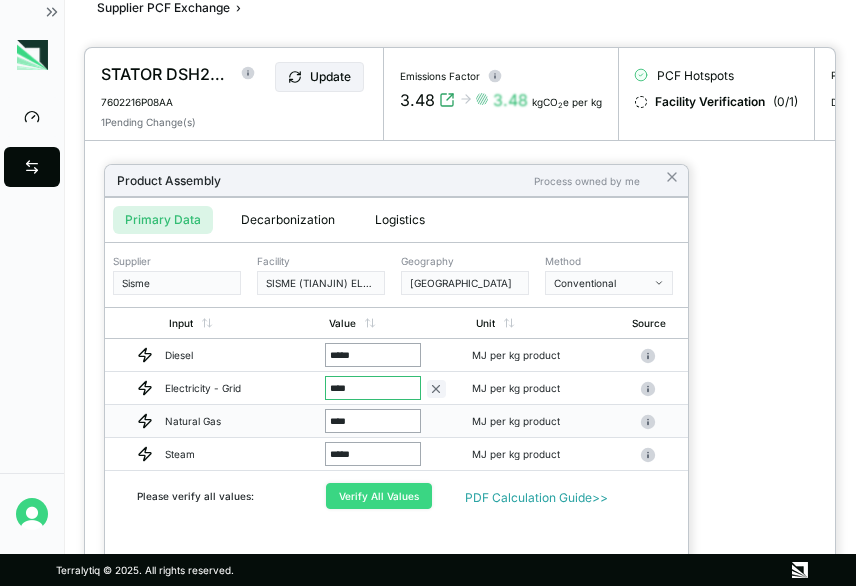 click on "Verify All Values" at bounding box center (379, 496) 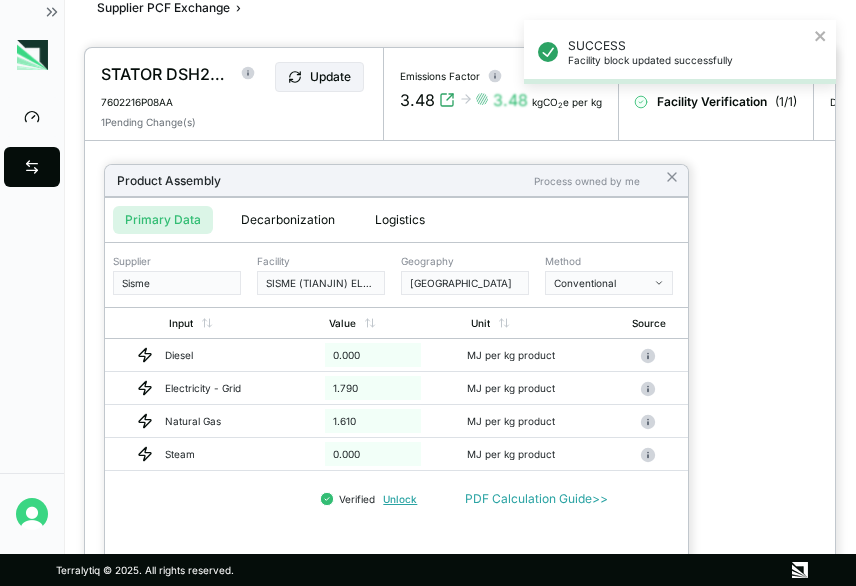click at bounding box center (460, 317) 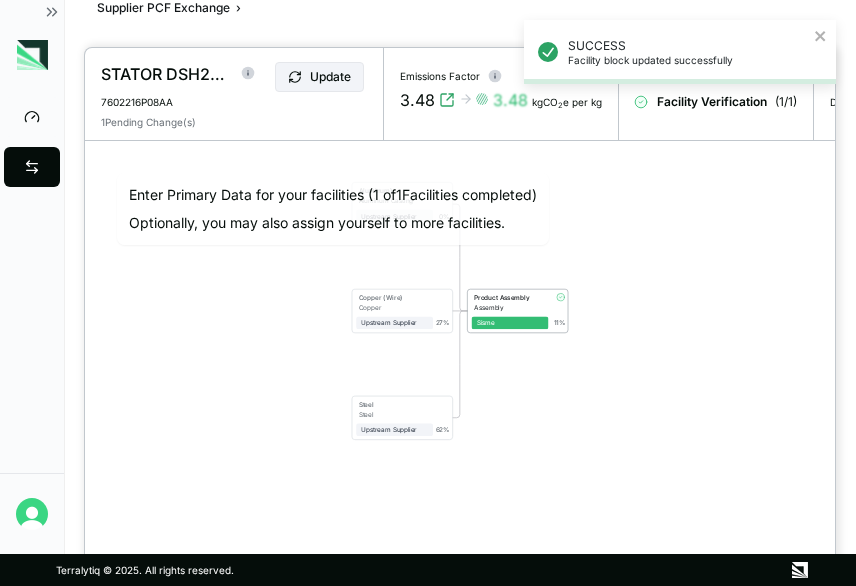click on "Update" at bounding box center [319, 77] 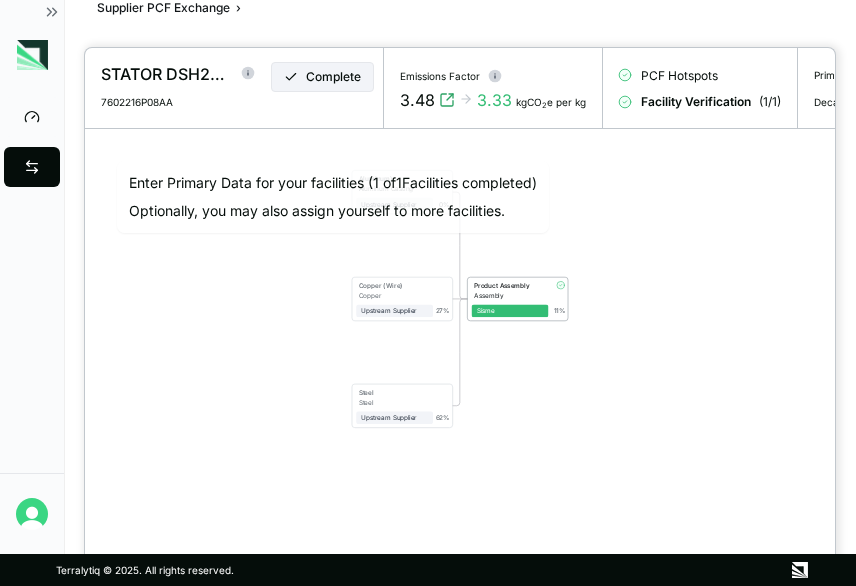 click at bounding box center [428, 293] 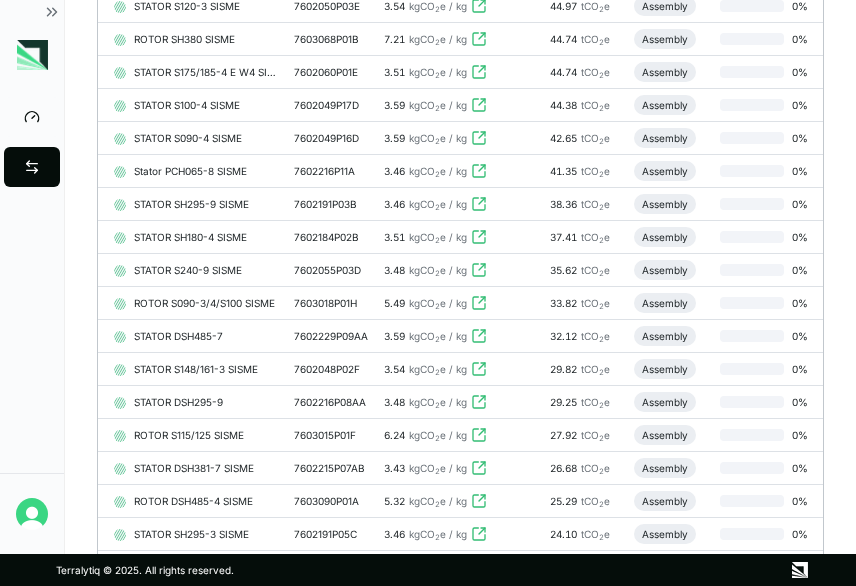 scroll, scrollTop: 1534, scrollLeft: 0, axis: vertical 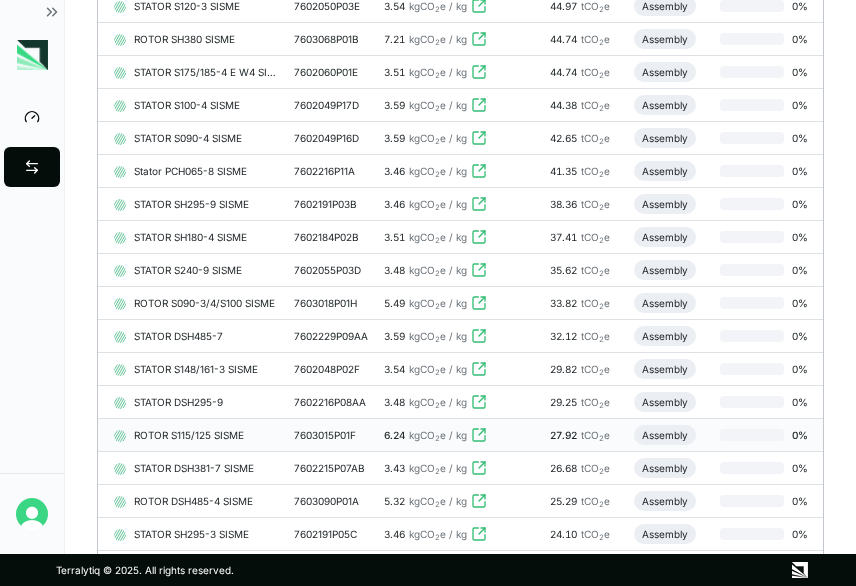 click on "7603015P01F" at bounding box center [331, 435] 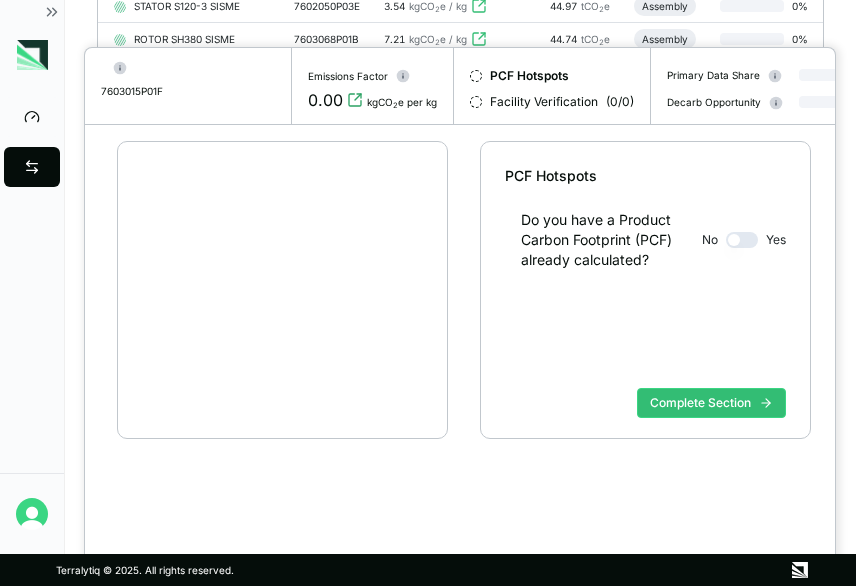 scroll, scrollTop: 38, scrollLeft: 0, axis: vertical 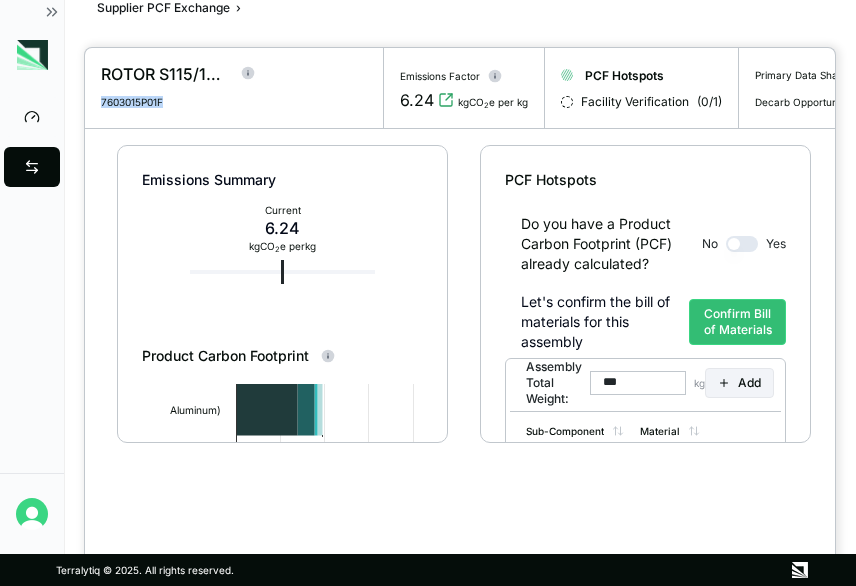 drag, startPoint x: 99, startPoint y: 101, endPoint x: 171, endPoint y: 102, distance: 72.00694 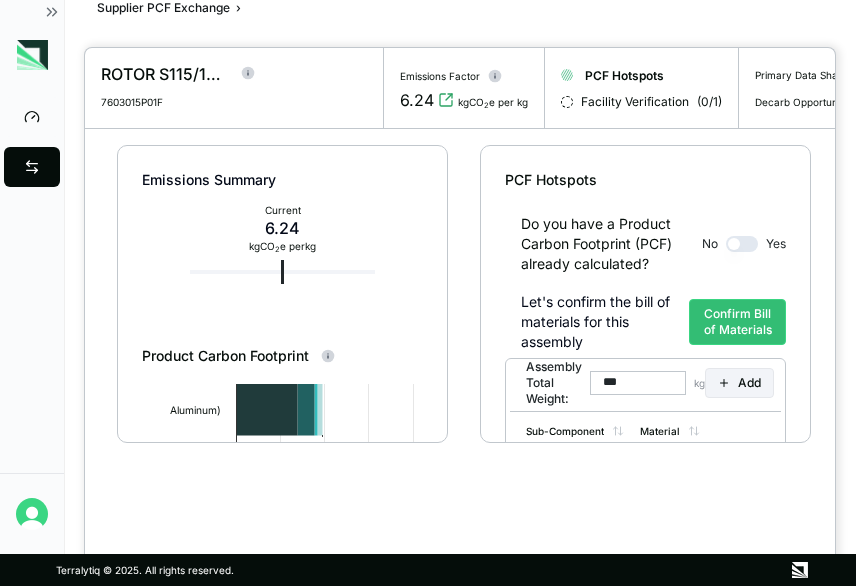 click on "***" at bounding box center (638, 383) 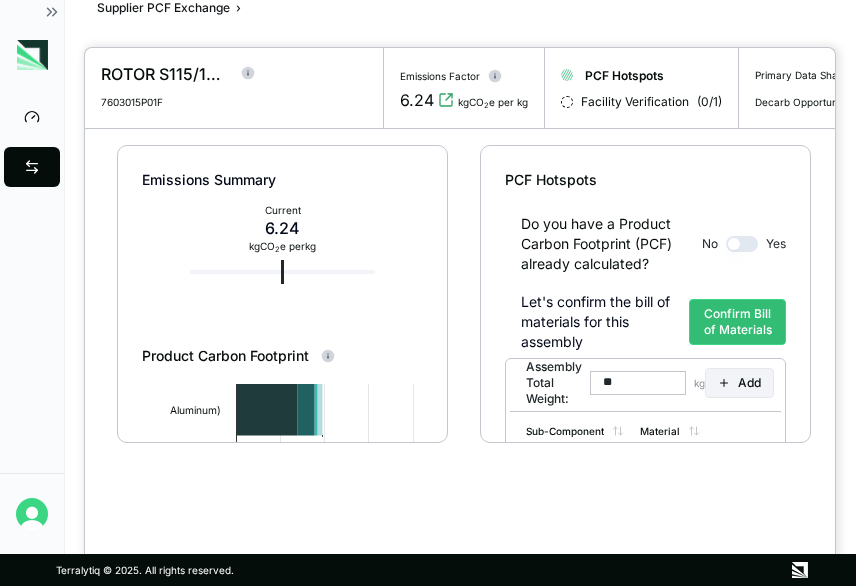 type on "*" 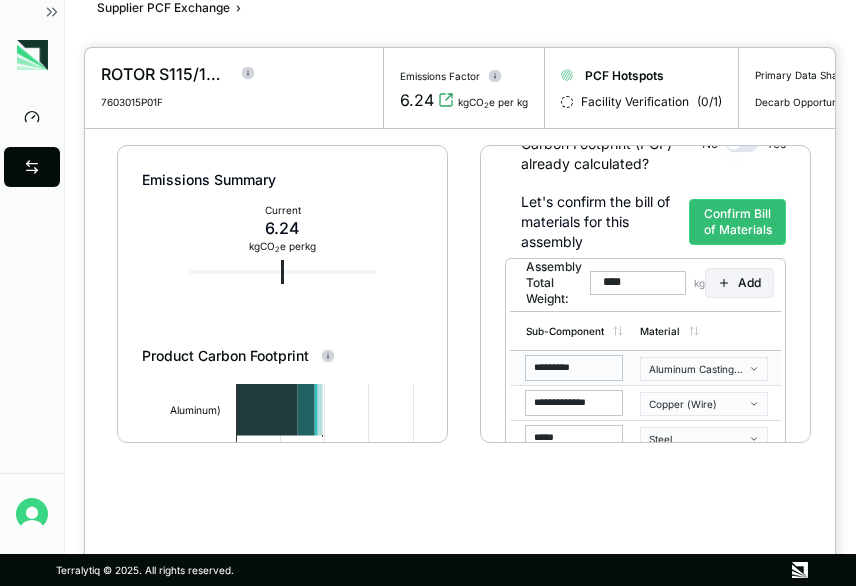 scroll, scrollTop: 200, scrollLeft: 0, axis: vertical 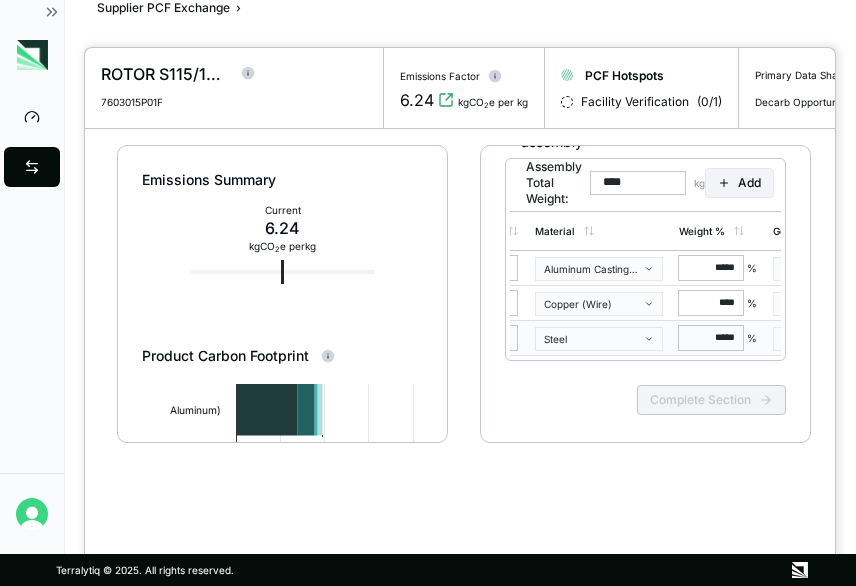 type on "****" 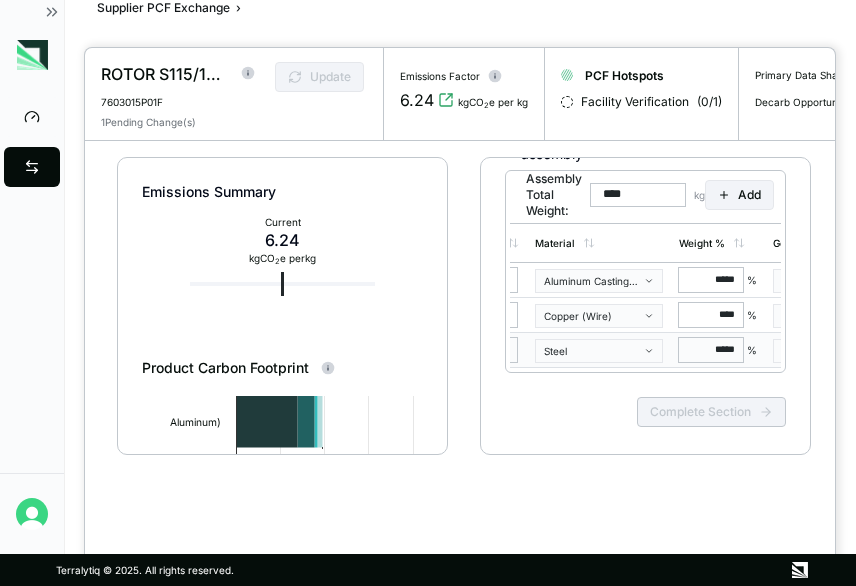 click on "*****" at bounding box center [711, 350] 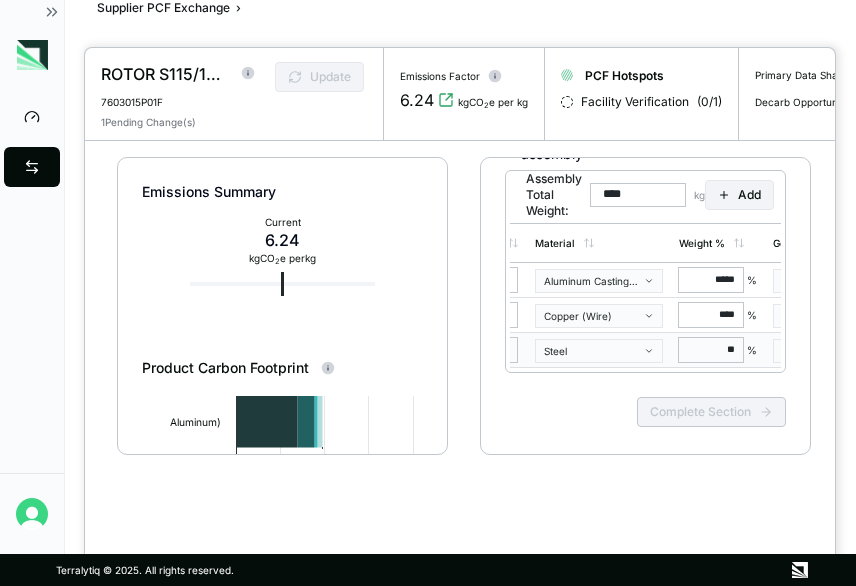 type on "*" 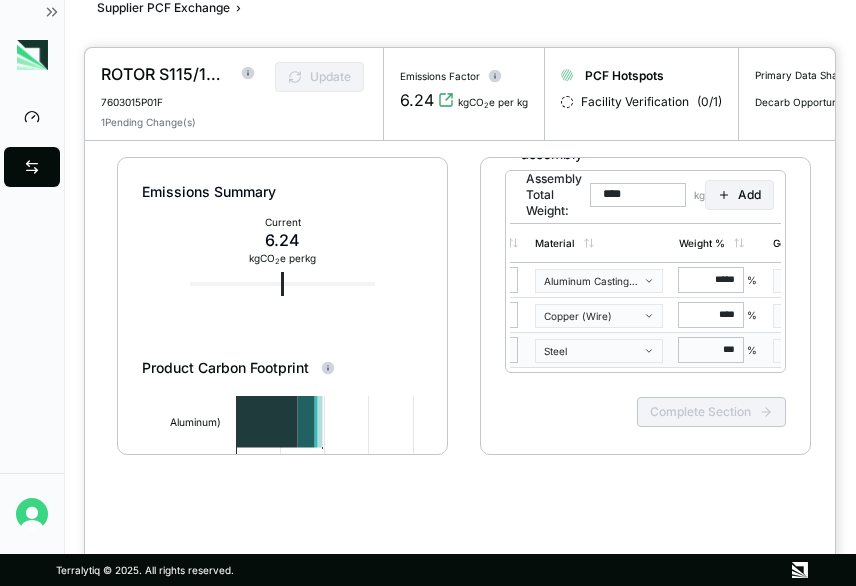 type on "****" 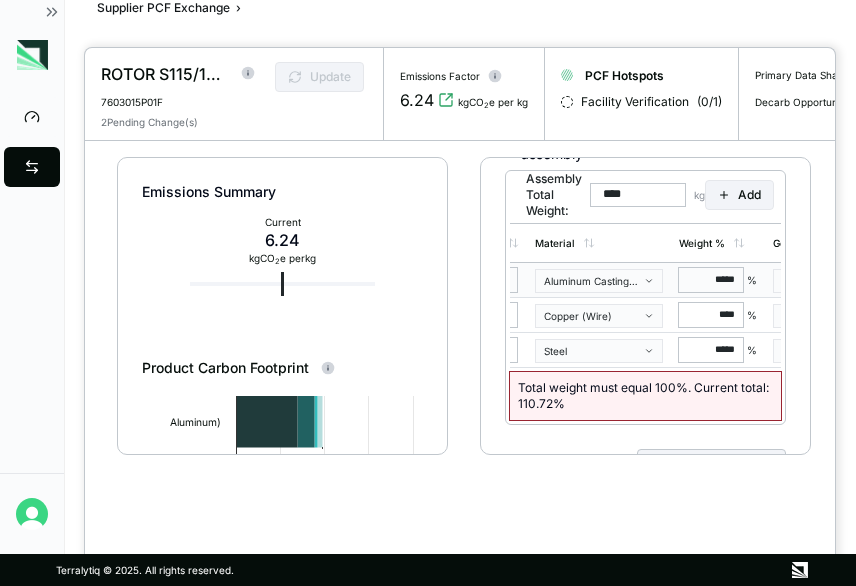 click on "*****" at bounding box center [711, 280] 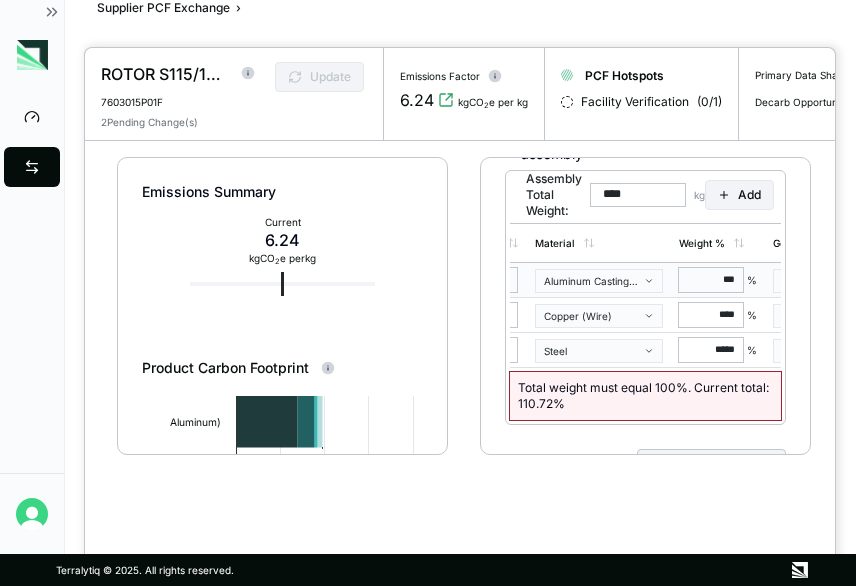 type on "****" 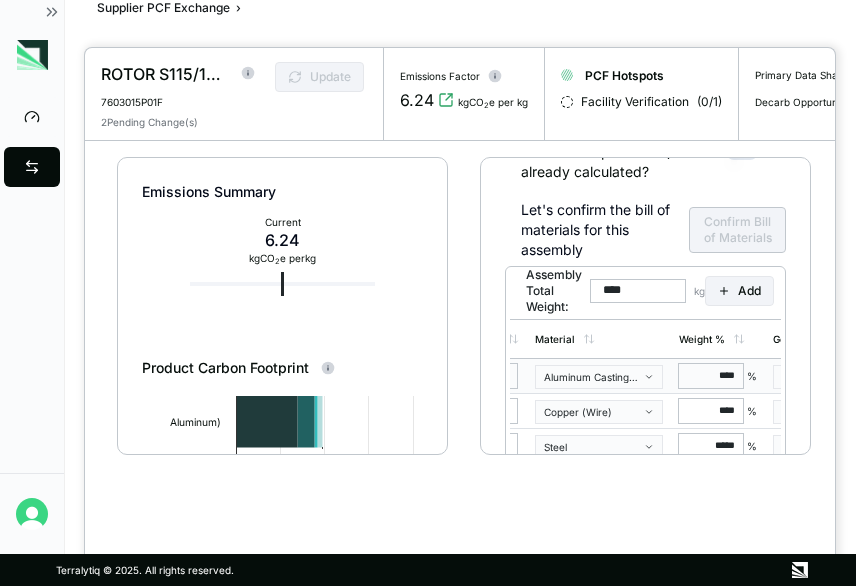 scroll, scrollTop: 0, scrollLeft: 0, axis: both 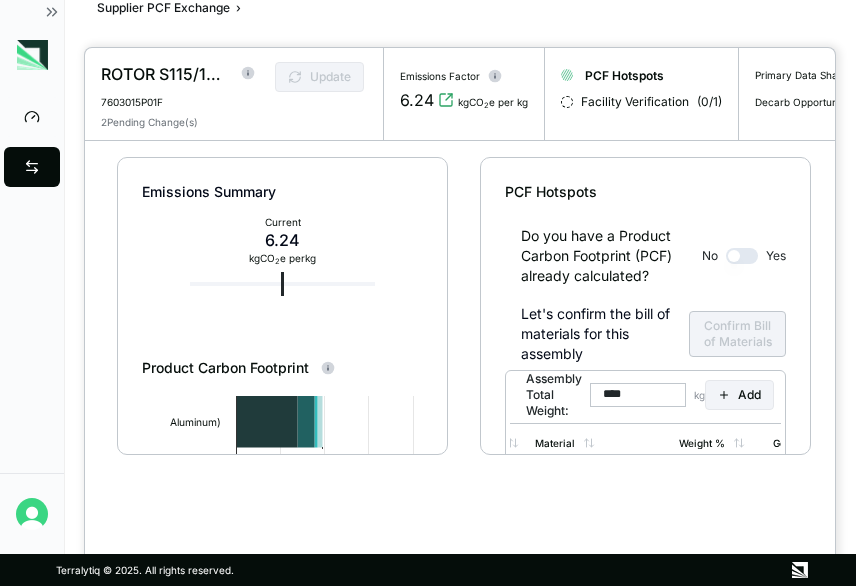 click on "Do you have a Product Carbon Footprint (PCF) already calculated? No Yes" at bounding box center [645, 244] 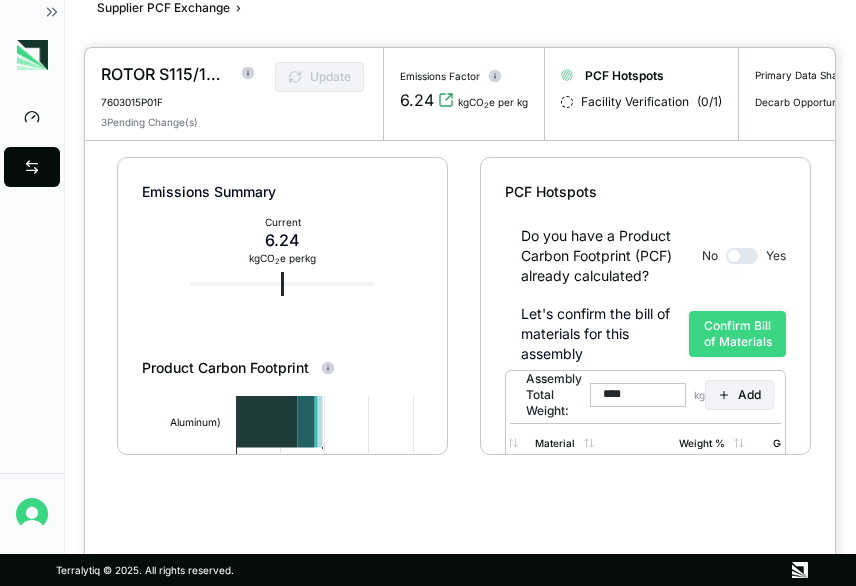 click on "Confirm Bill of Materials" at bounding box center [737, 334] 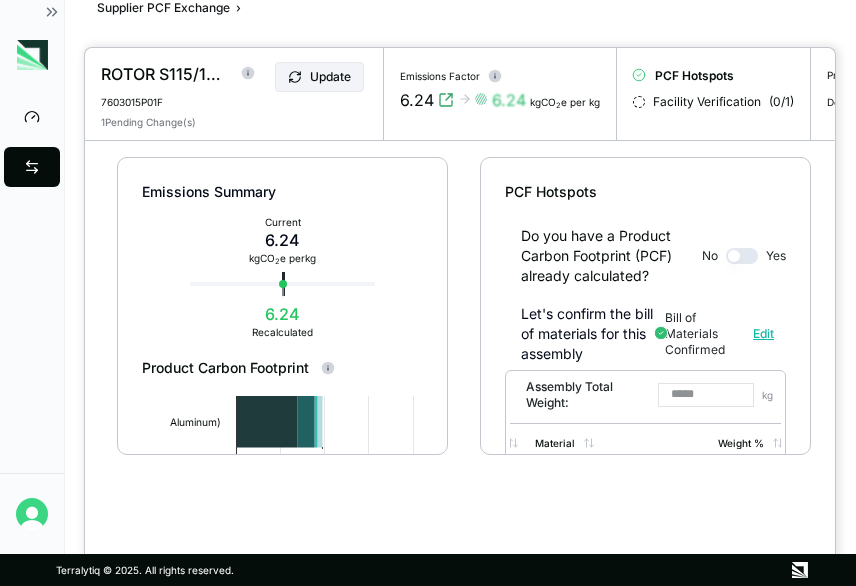 click on "PCF Hotspots Do you have a Product Carbon Footprint (PCF) already calculated? No Yes Let's confirm the bill of materials for this assembly Bill of Materials Confirmed Edit Assembly Total Weight: ***** kg Sub-Component Material Weight % Geography Aluminum) Aluminum Casting (Machined) 14.10 % China Copper (Wire) Copper (Wire) 0.00 % China Steel Steel 85.90 % China Complete Section" at bounding box center (645, 306) 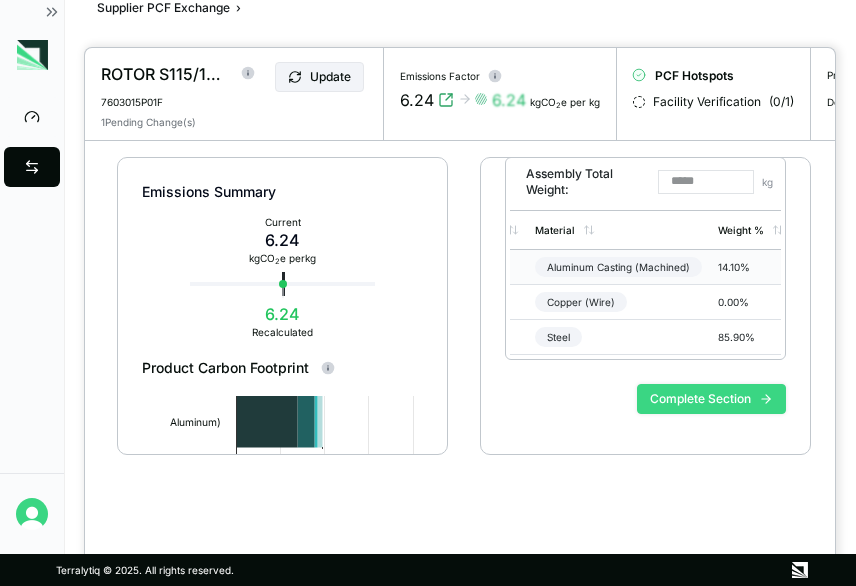 click on "Complete Section" at bounding box center [711, 399] 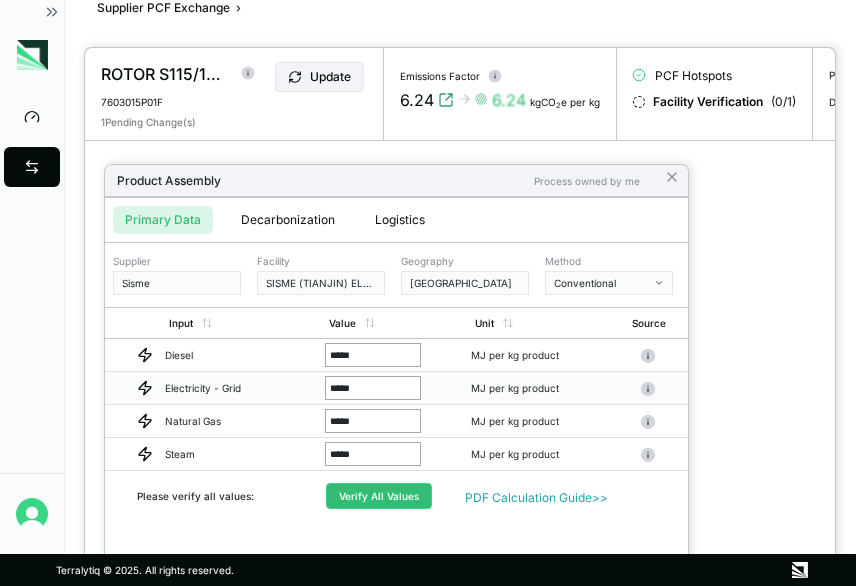 click on "*****" at bounding box center [373, 388] 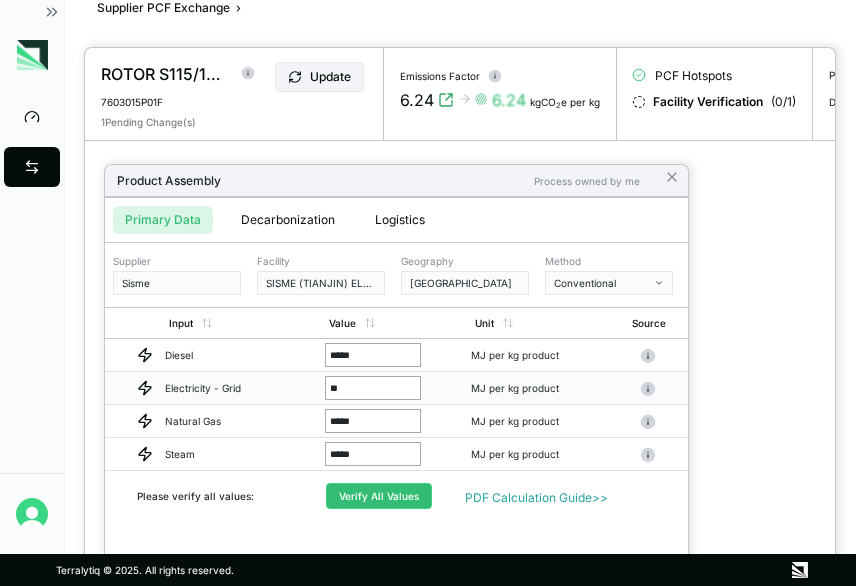 type on "*" 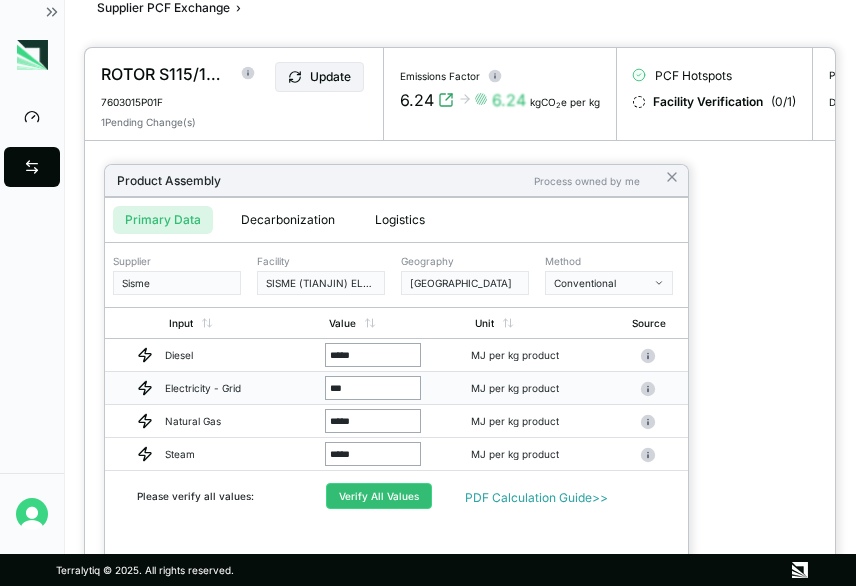 type on "****" 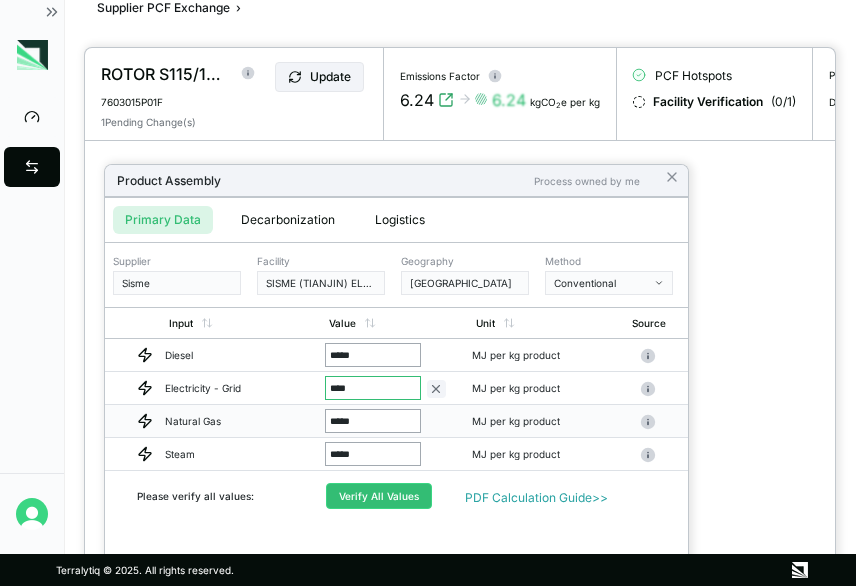 click on "*****" at bounding box center [373, 421] 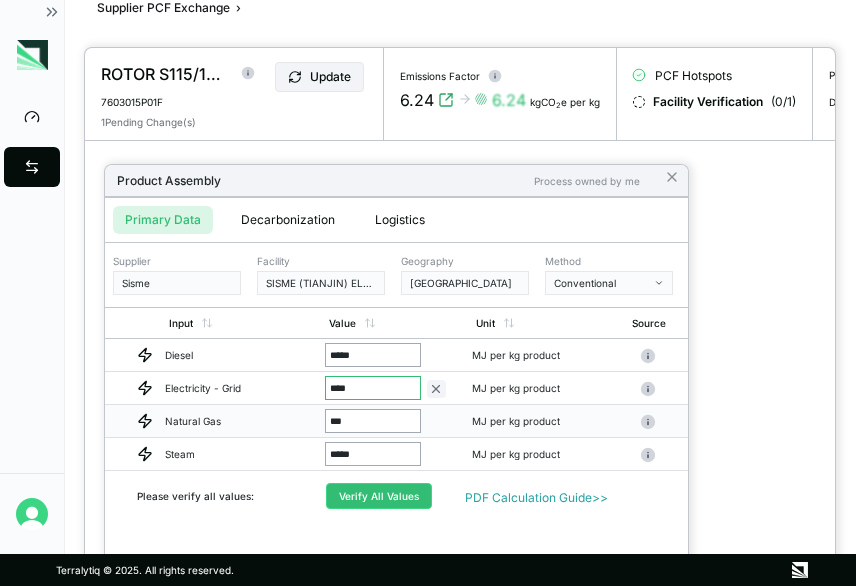 type on "****" 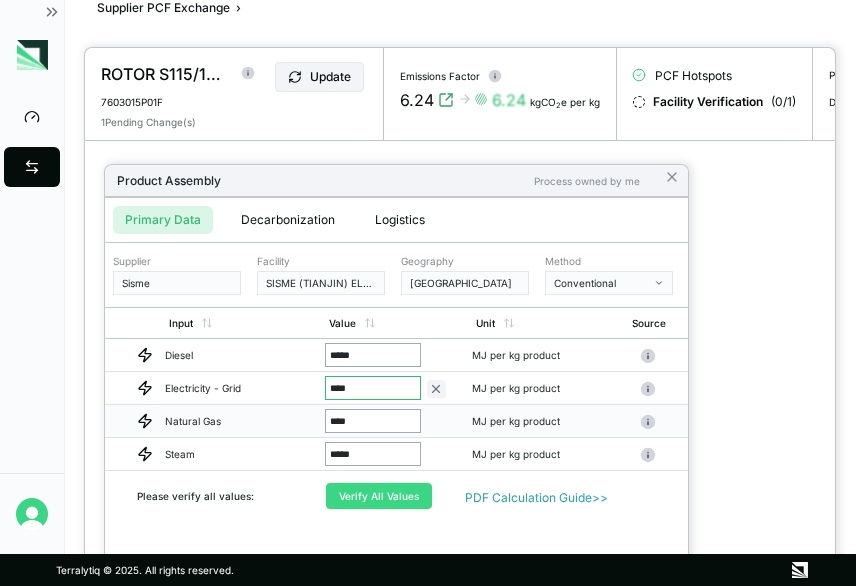 click on "Verify All Values" at bounding box center [379, 496] 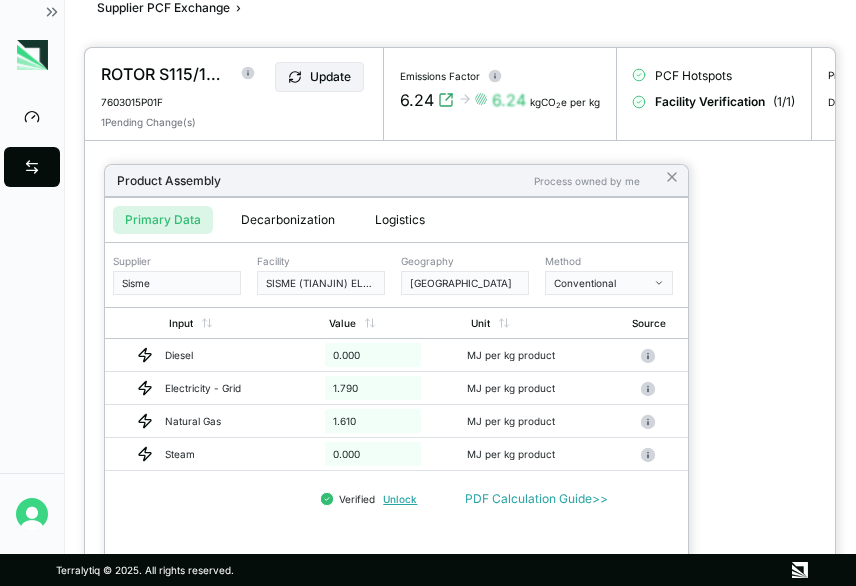 click at bounding box center [460, 317] 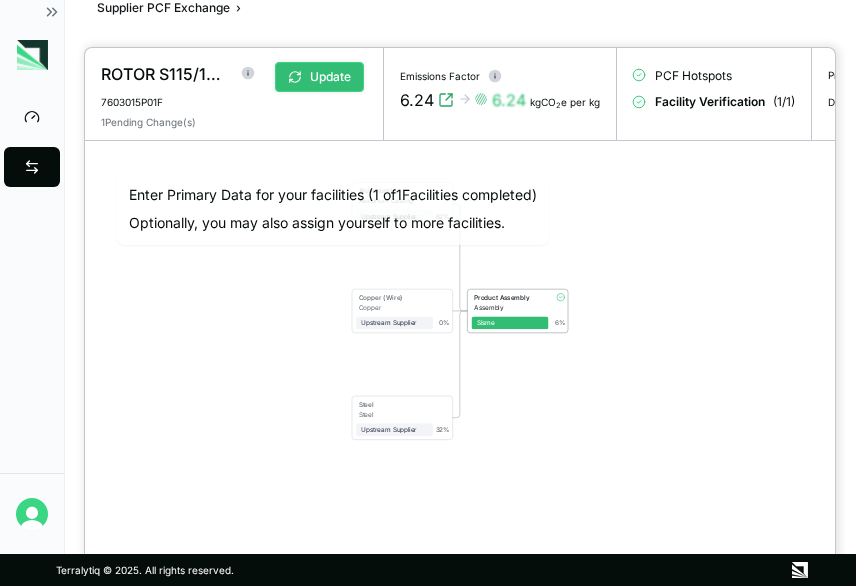 click on "Update" at bounding box center (319, 77) 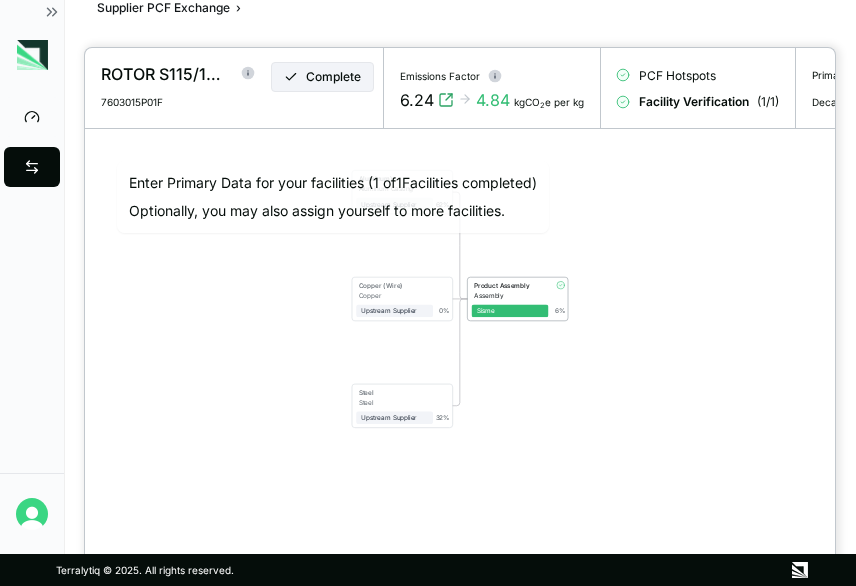 click at bounding box center (428, 293) 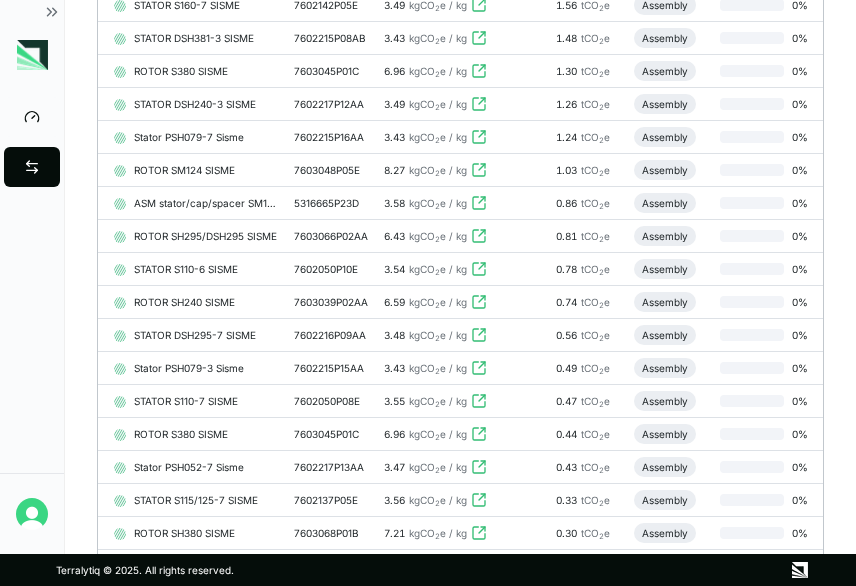 scroll, scrollTop: 4638, scrollLeft: 0, axis: vertical 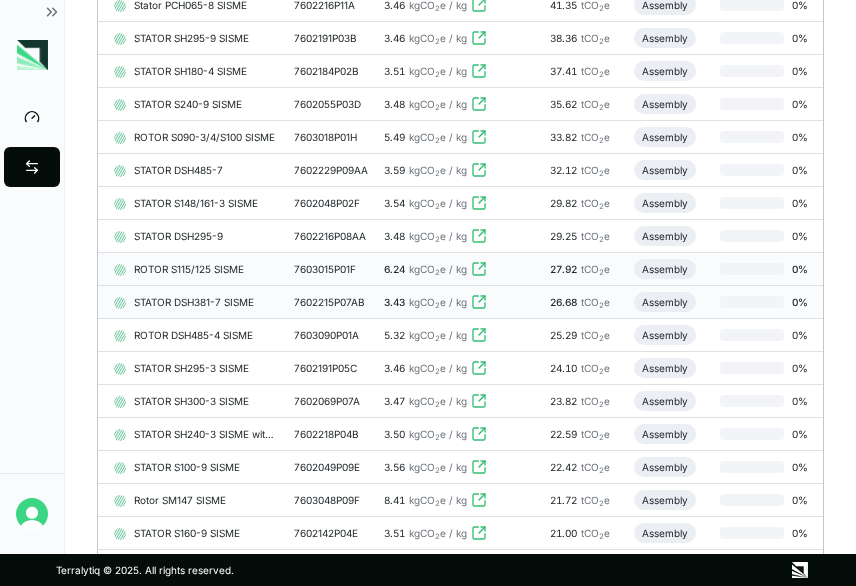 click on "7602215P07AB" at bounding box center (331, 302) 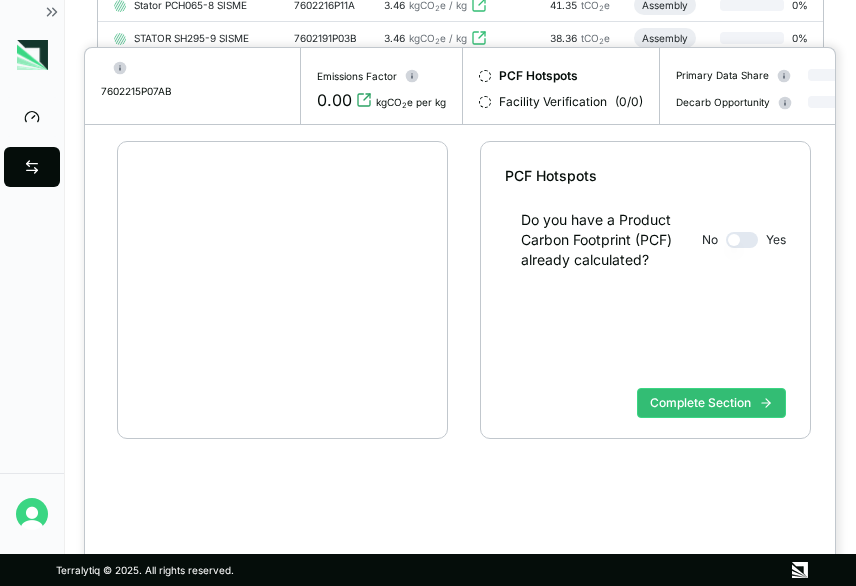 scroll, scrollTop: 38, scrollLeft: 0, axis: vertical 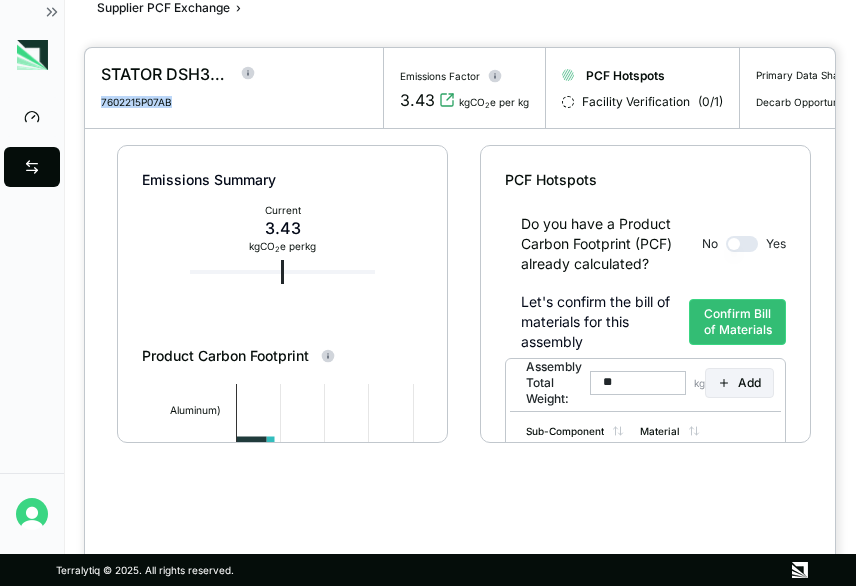 drag, startPoint x: 102, startPoint y: 99, endPoint x: 181, endPoint y: 98, distance: 79.00633 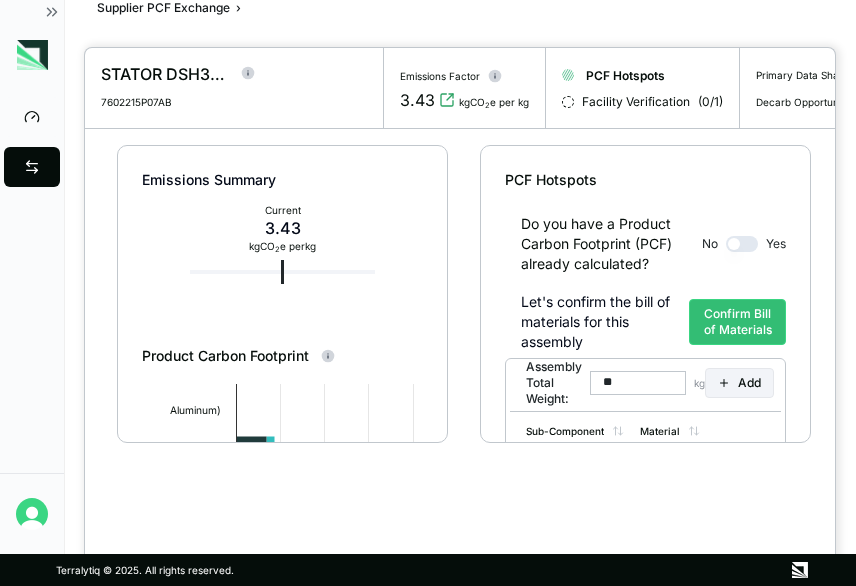 type on "*" 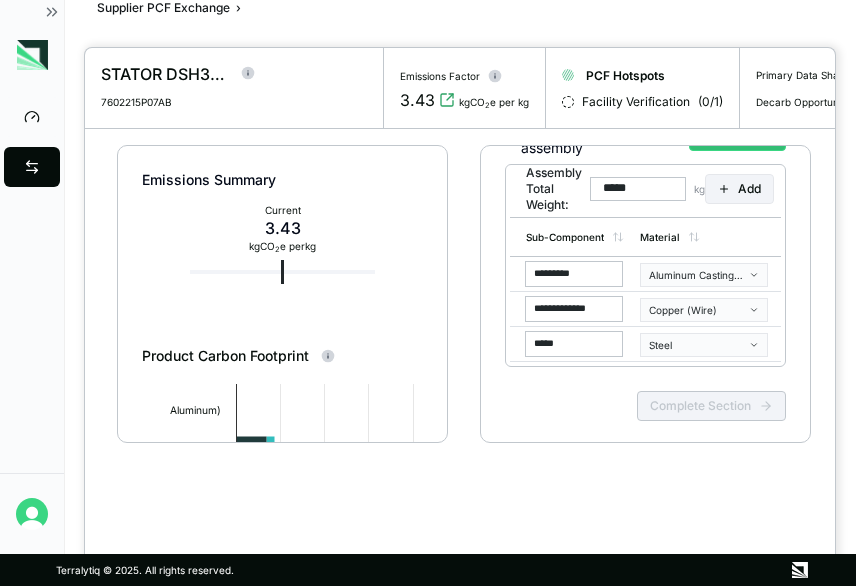 scroll, scrollTop: 200, scrollLeft: 0, axis: vertical 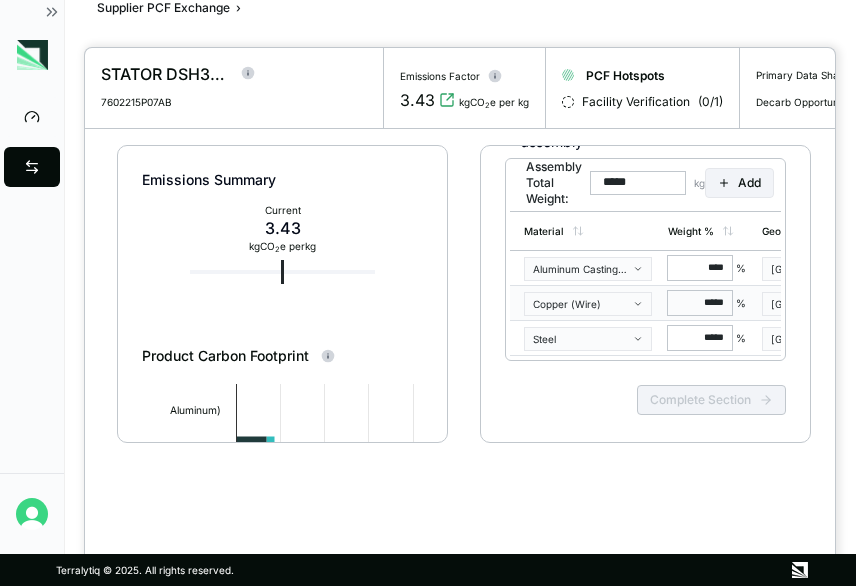 type on "*****" 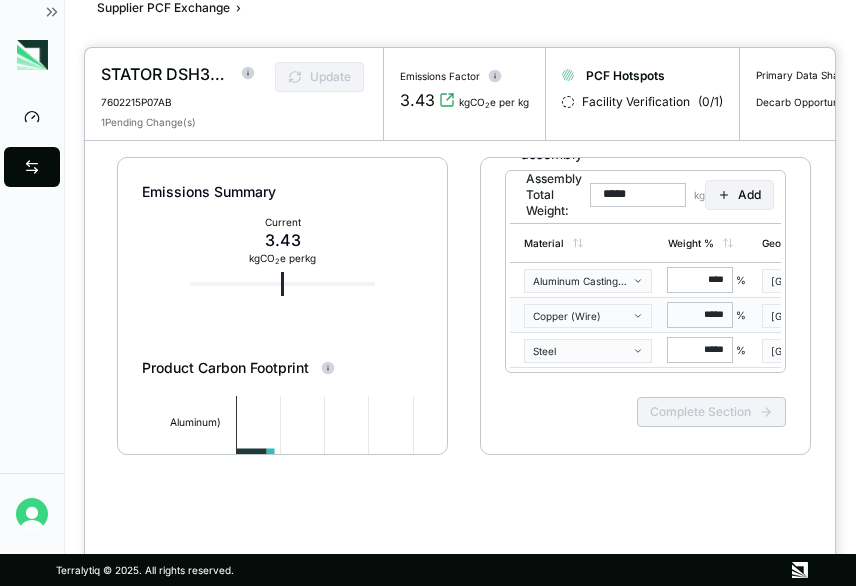 click on "*****" at bounding box center [700, 315] 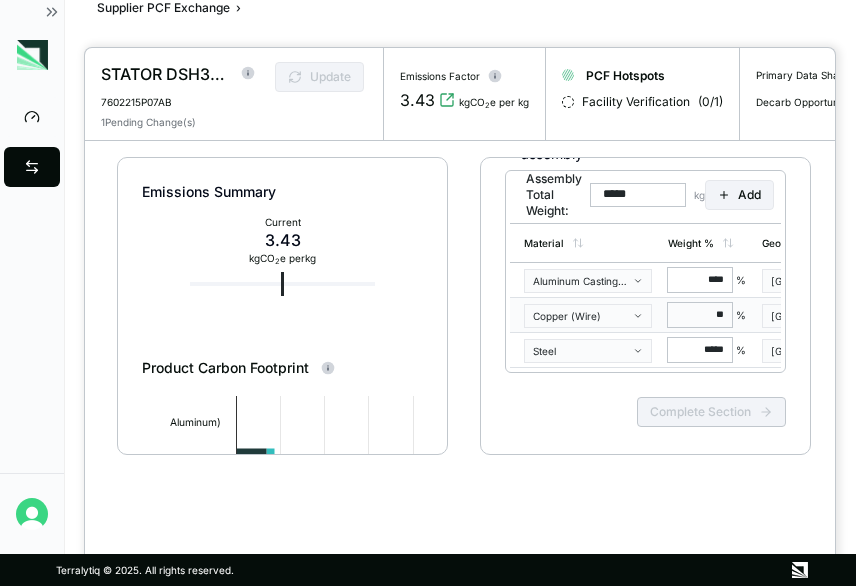 type on "*" 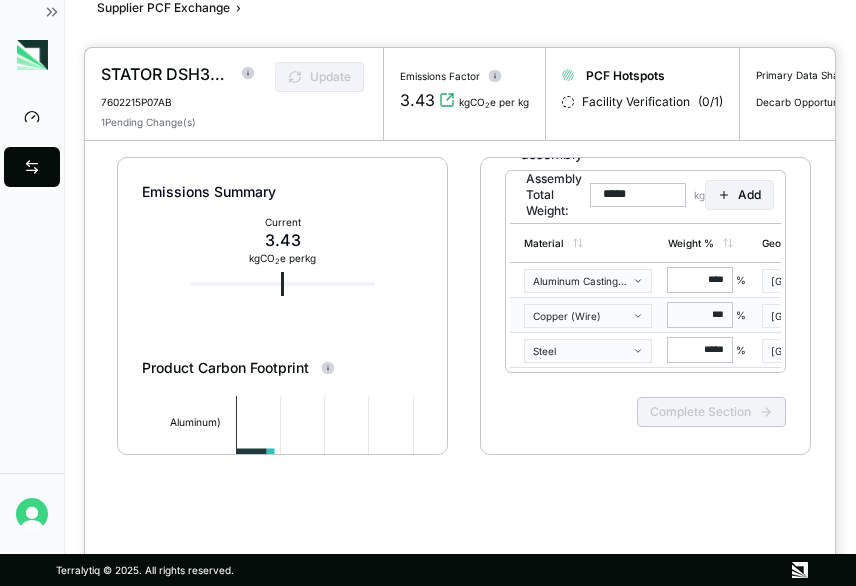 type on "****" 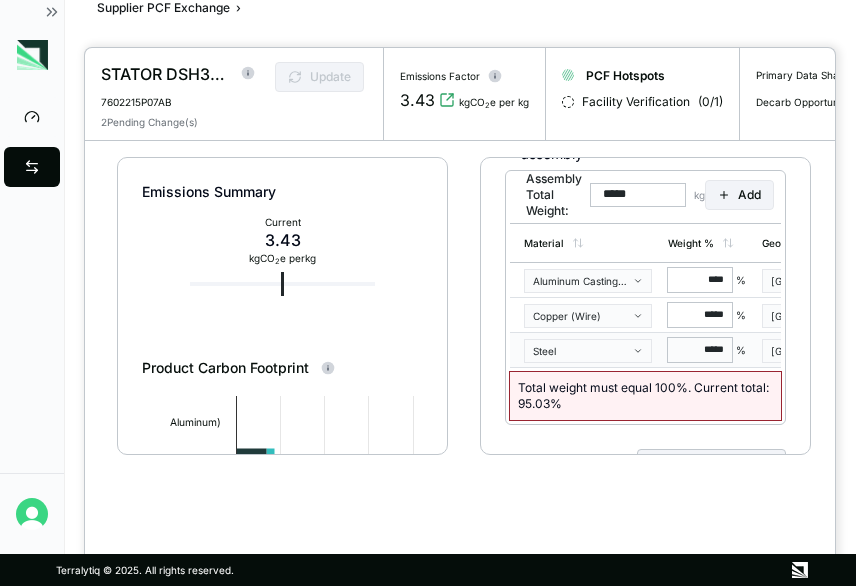 click on "*****" at bounding box center [700, 350] 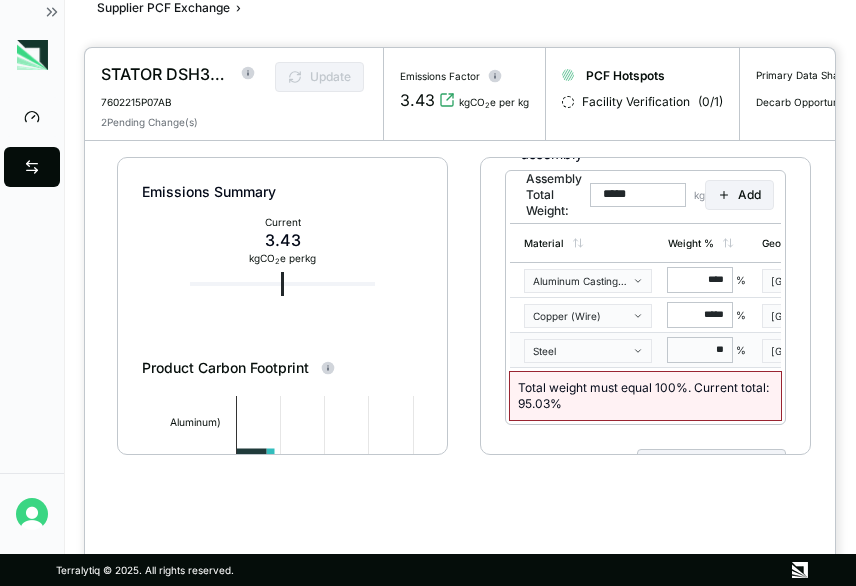 type on "*" 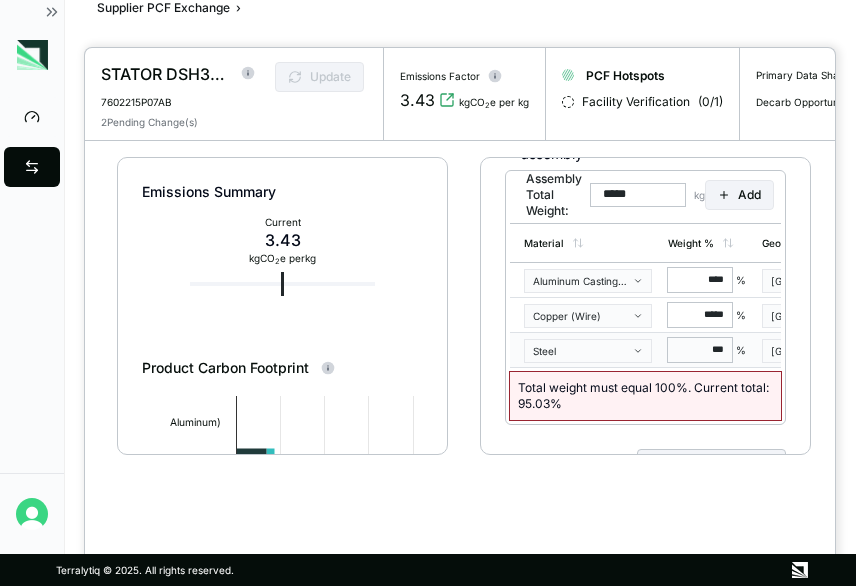 type on "****" 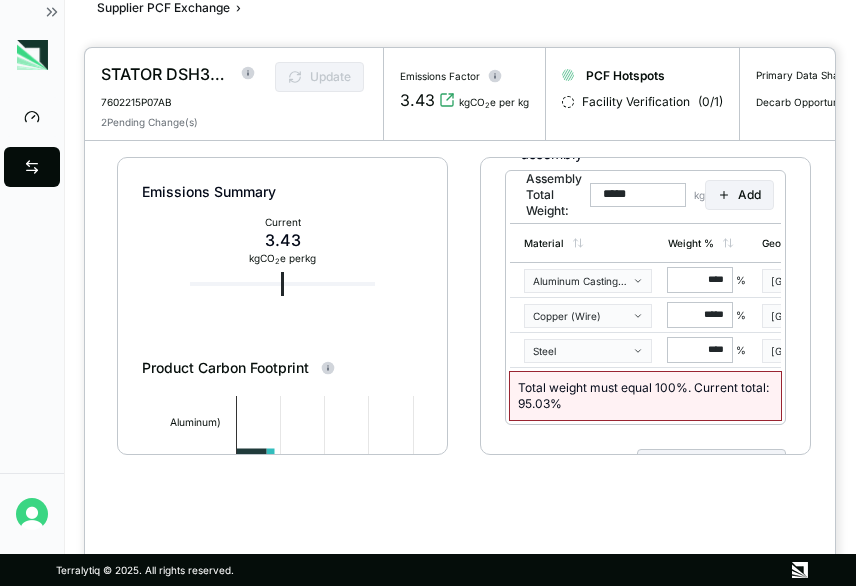 click on "**********" at bounding box center [460, 355] 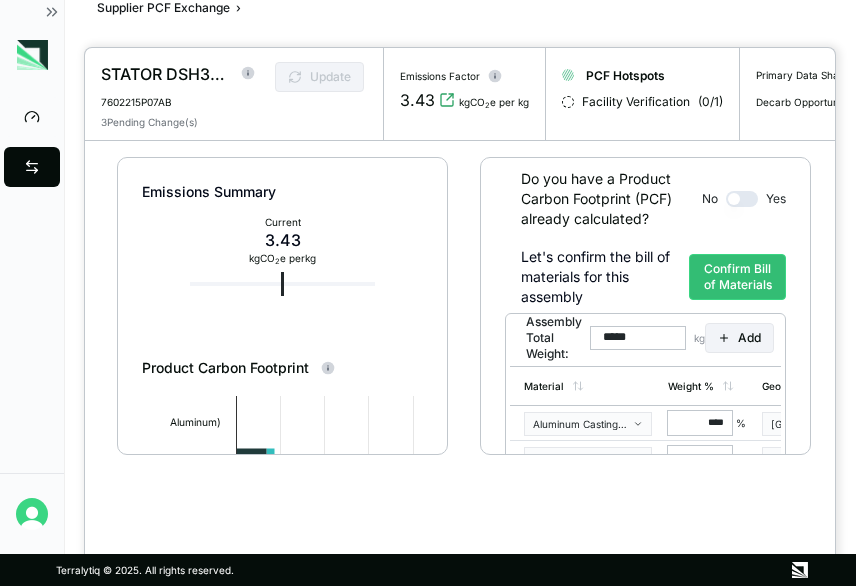 scroll, scrollTop: 0, scrollLeft: 0, axis: both 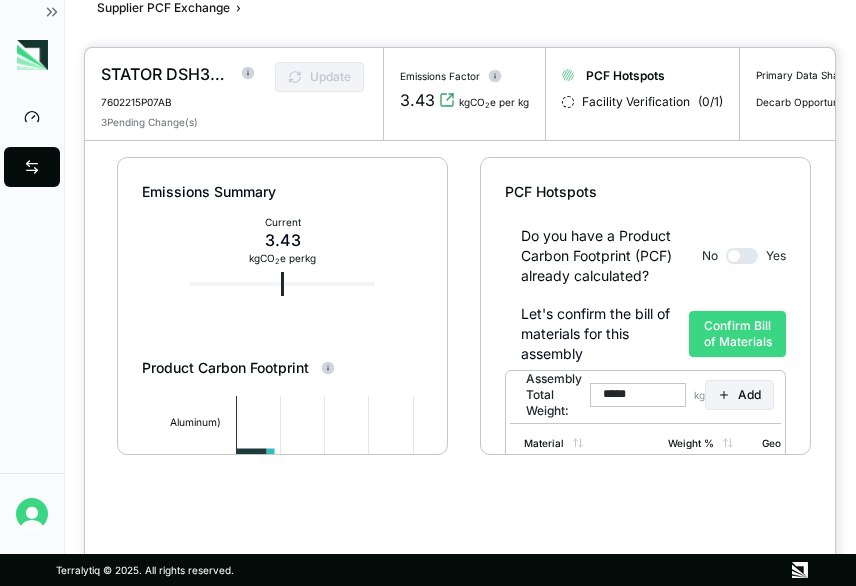 click on "Confirm Bill of Materials" at bounding box center [737, 334] 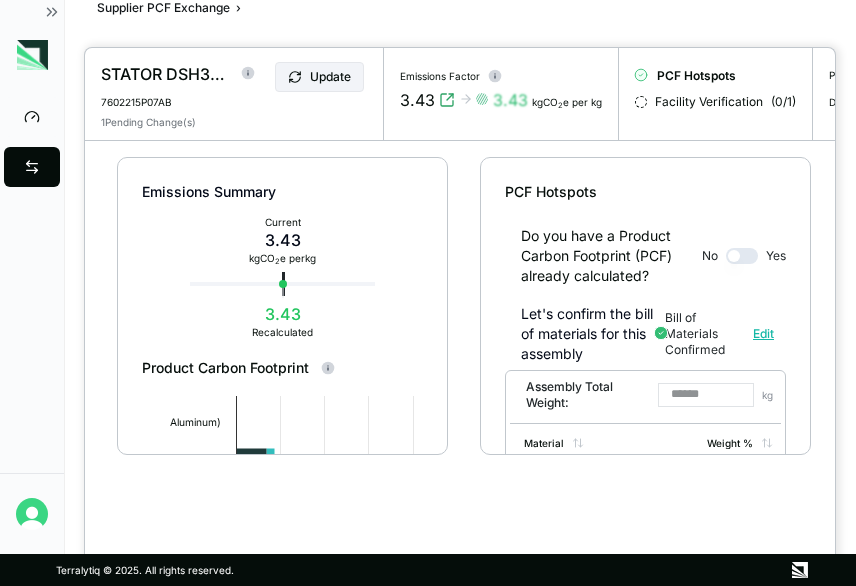 click on "PCF Hotspots" at bounding box center (645, 192) 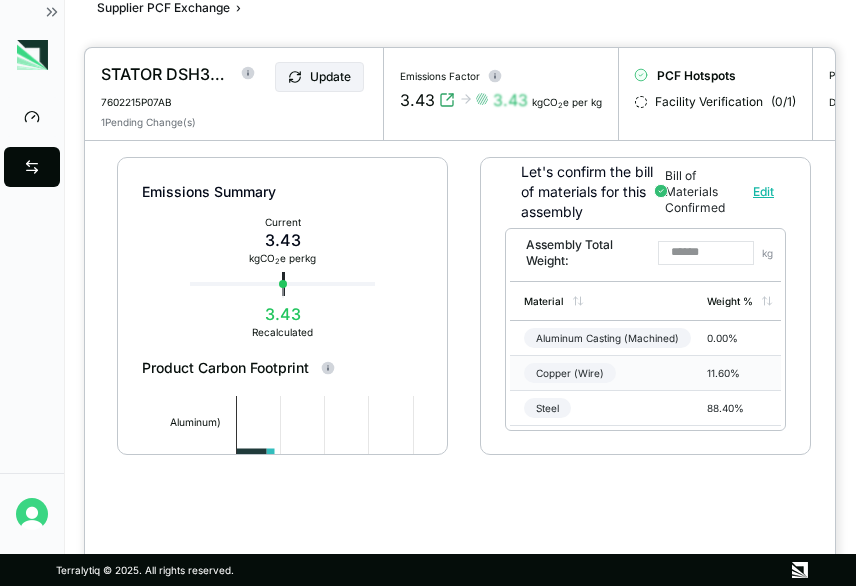 scroll, scrollTop: 220, scrollLeft: 0, axis: vertical 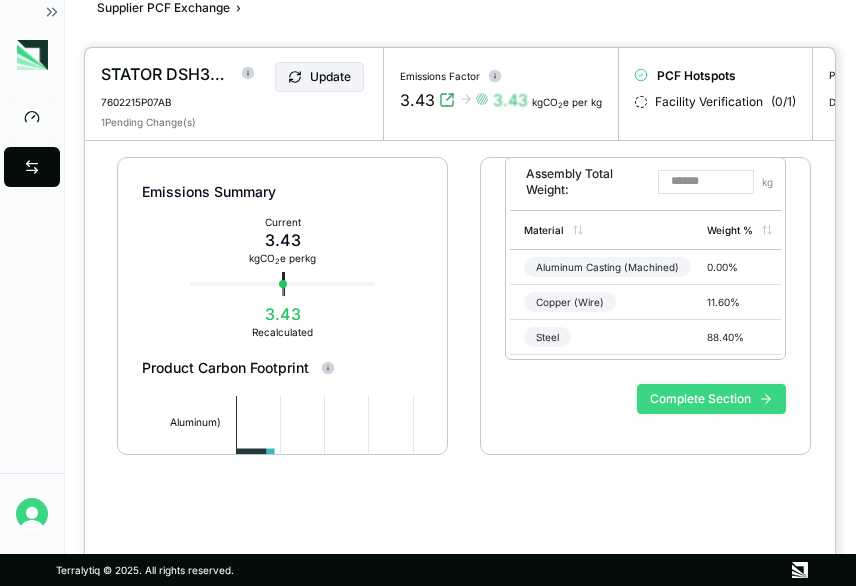 click on "Complete Section" at bounding box center [711, 399] 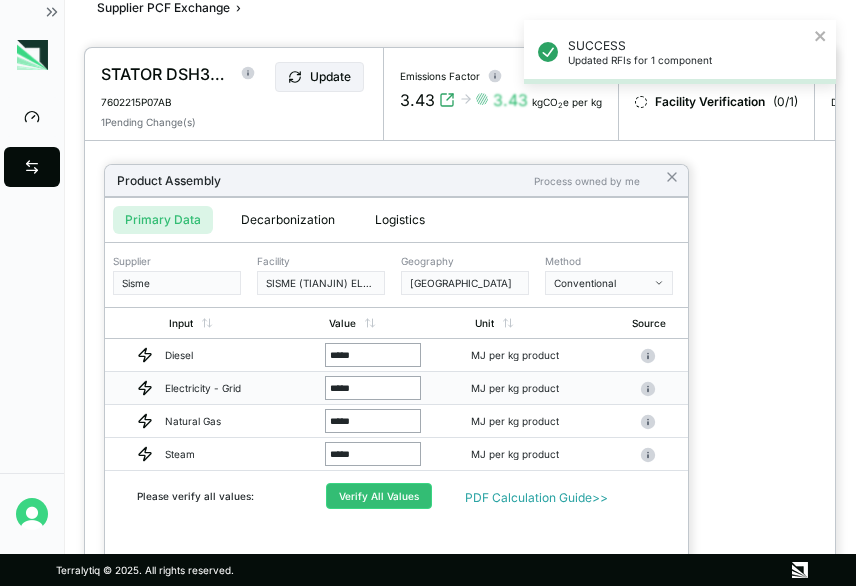 click on "*****" at bounding box center (373, 388) 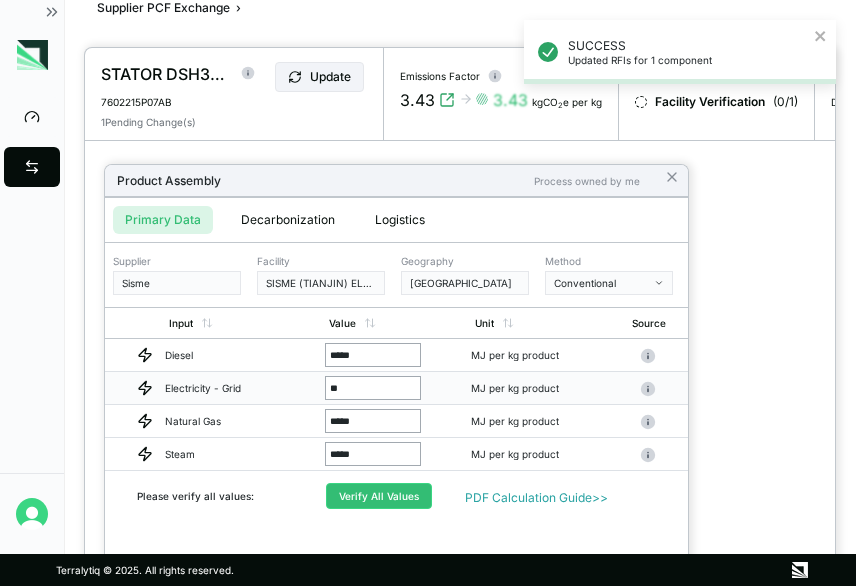 type on "*" 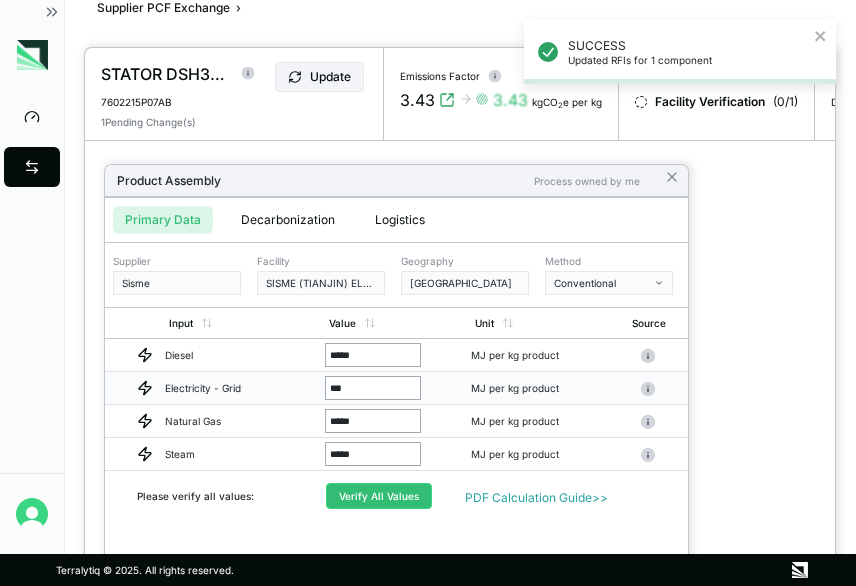 type on "****" 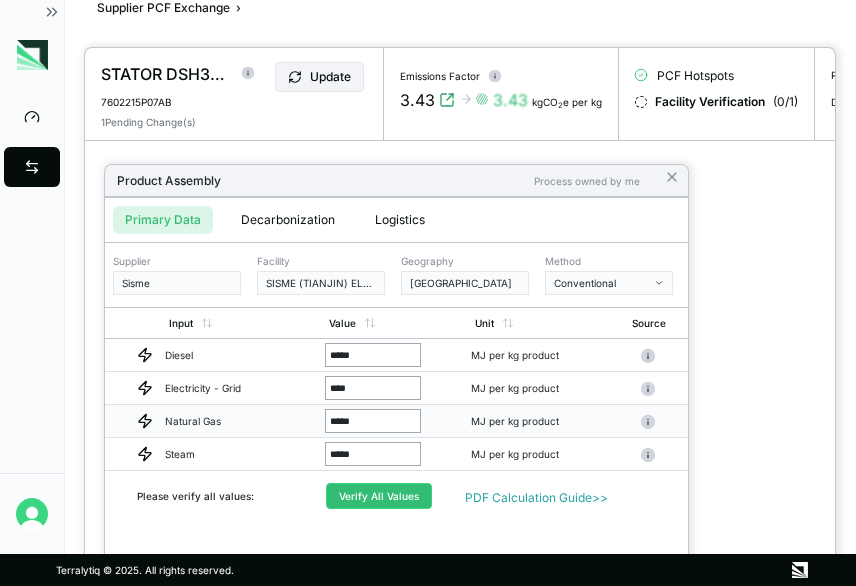 click on "*****" at bounding box center (394, 421) 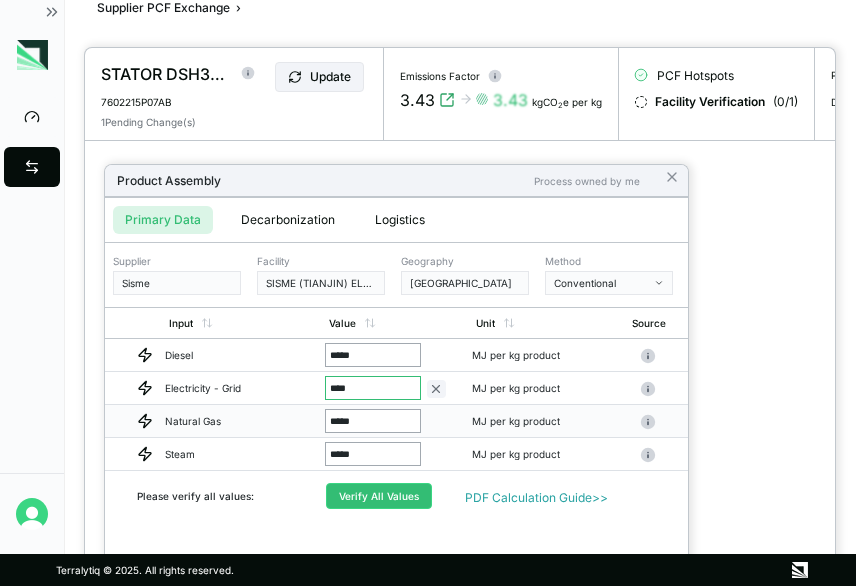 click on "*****" at bounding box center (373, 421) 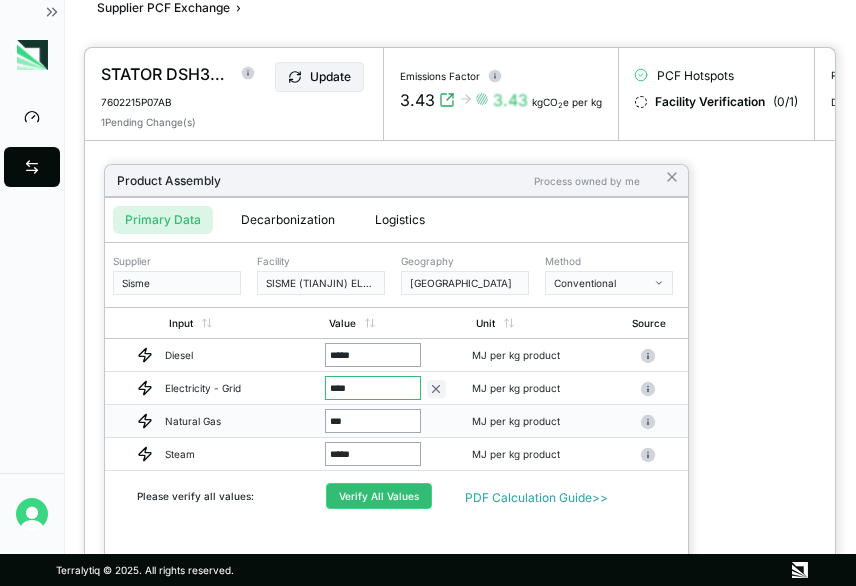 type on "****" 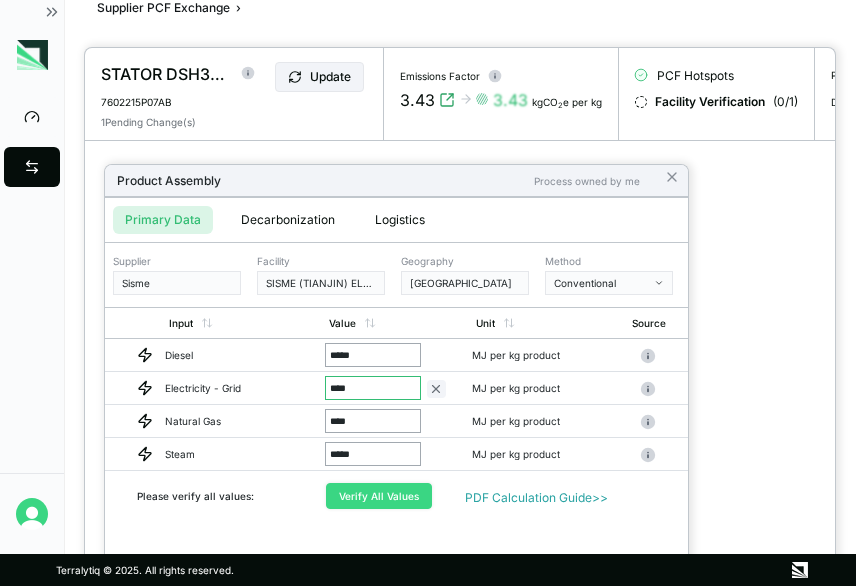 click on "Verify All Values" at bounding box center (379, 496) 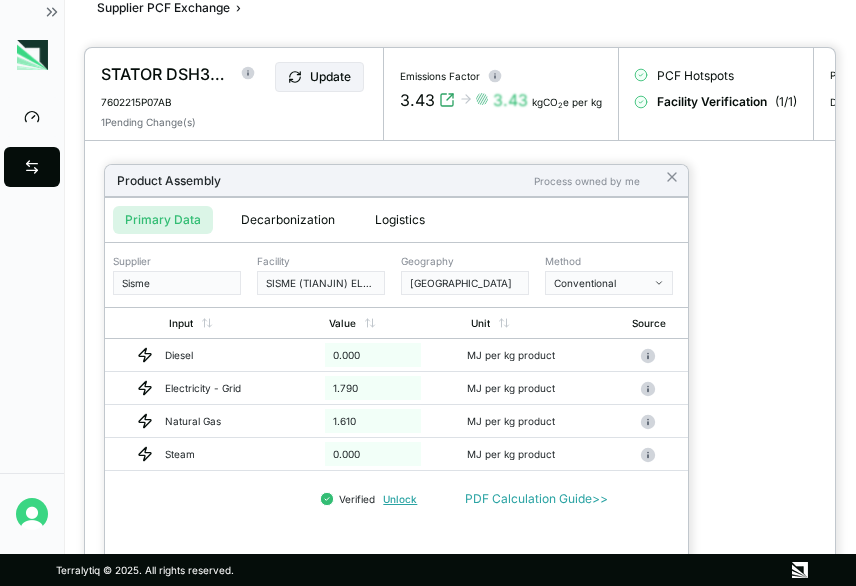 click at bounding box center (460, 317) 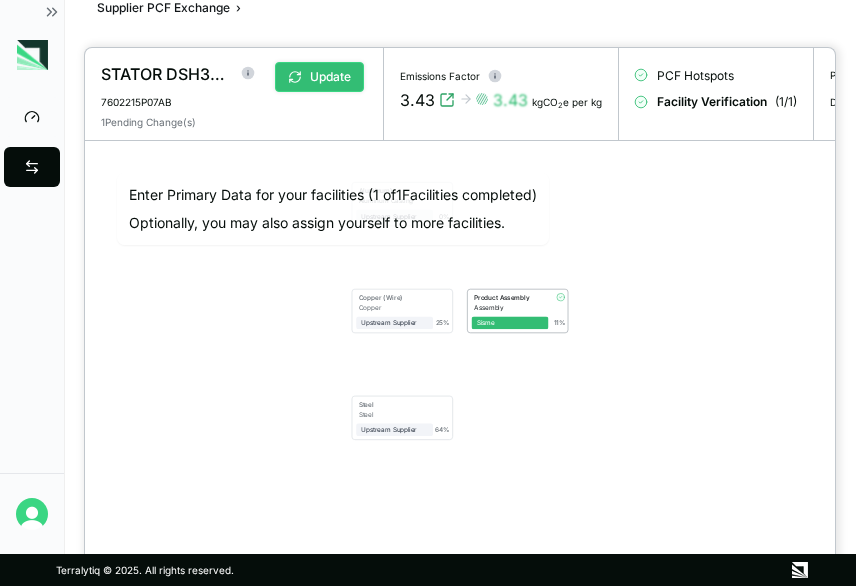 click on "Update" at bounding box center [319, 77] 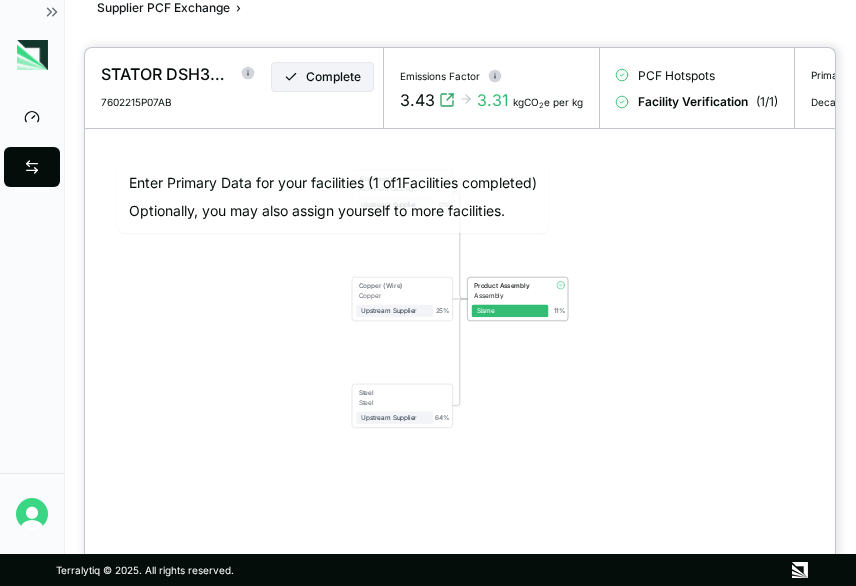 click at bounding box center [428, 293] 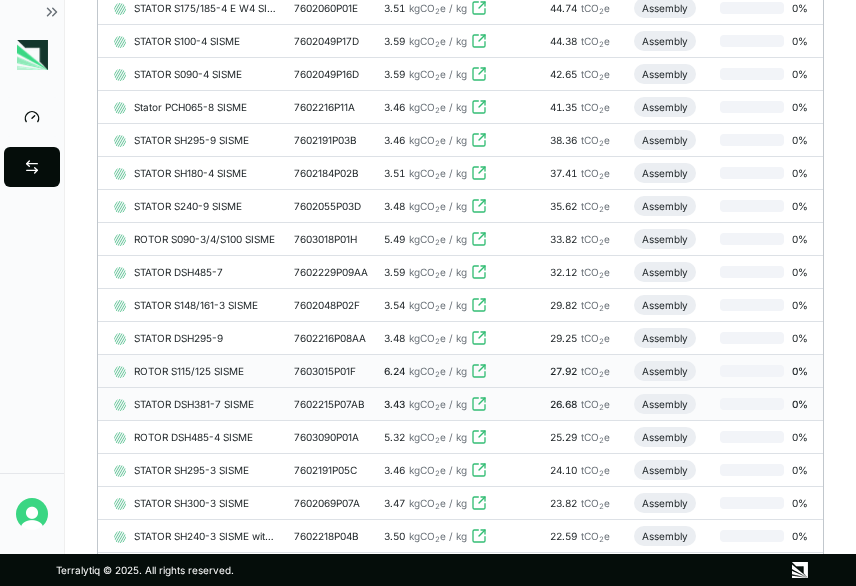 scroll, scrollTop: 1638, scrollLeft: 0, axis: vertical 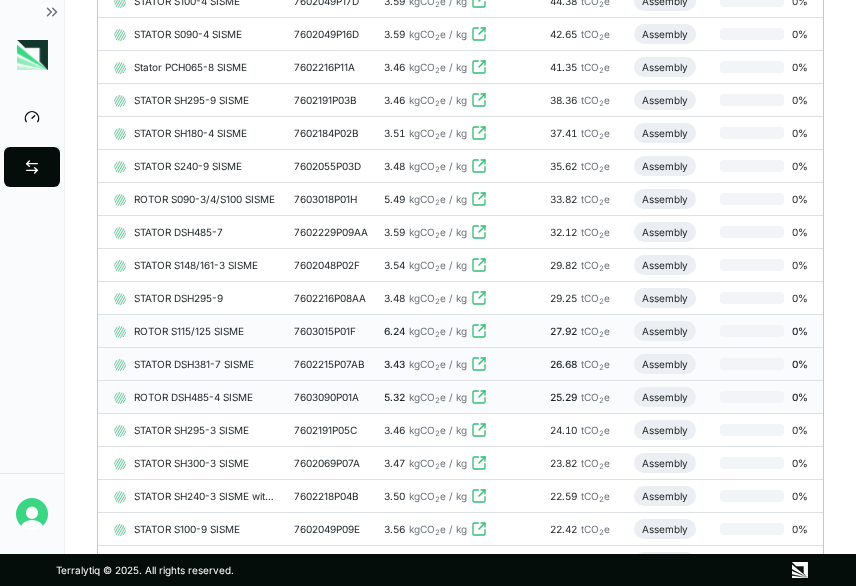click on "7603090P01A" at bounding box center (331, 397) 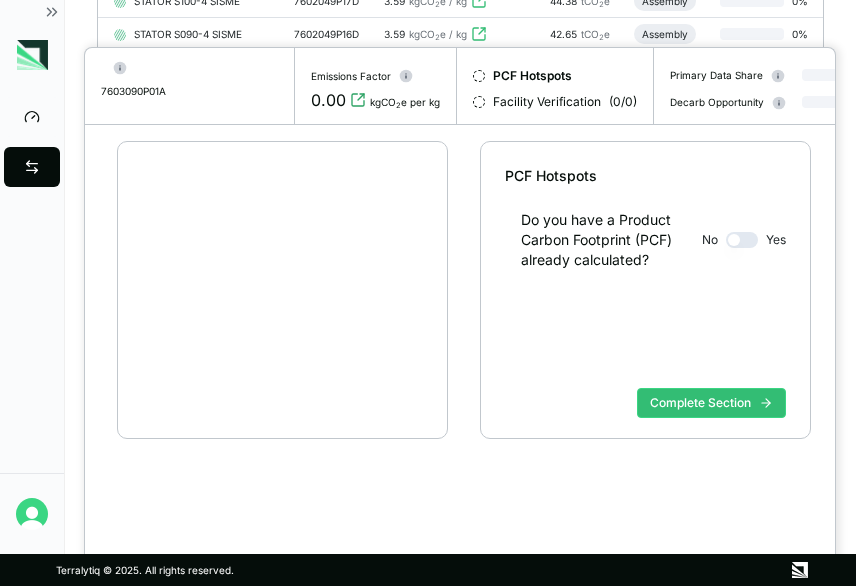 scroll, scrollTop: 38, scrollLeft: 0, axis: vertical 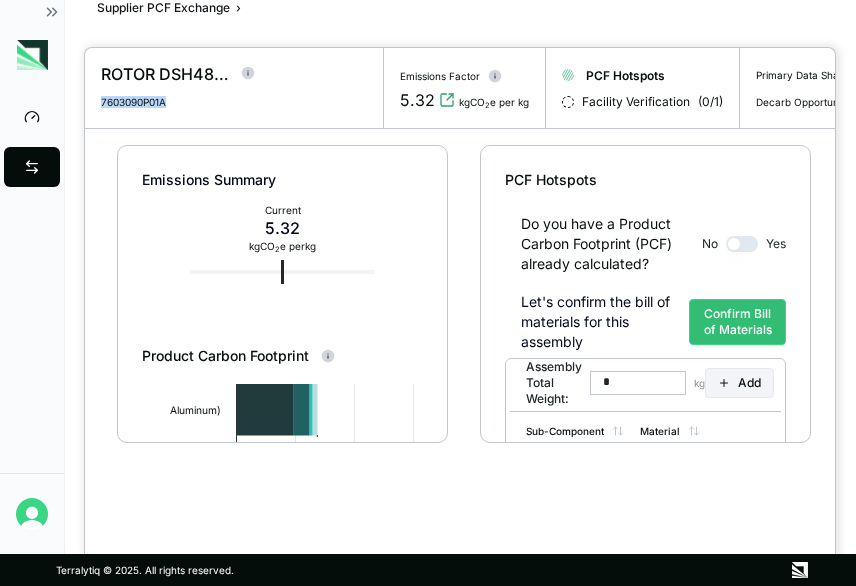 drag, startPoint x: 103, startPoint y: 96, endPoint x: 188, endPoint y: 108, distance: 85.84288 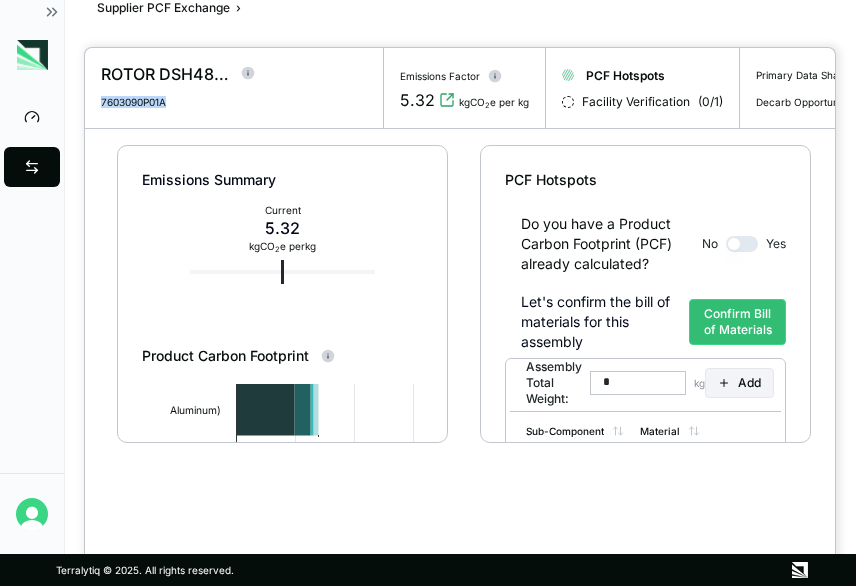 copy on "7603090P01A" 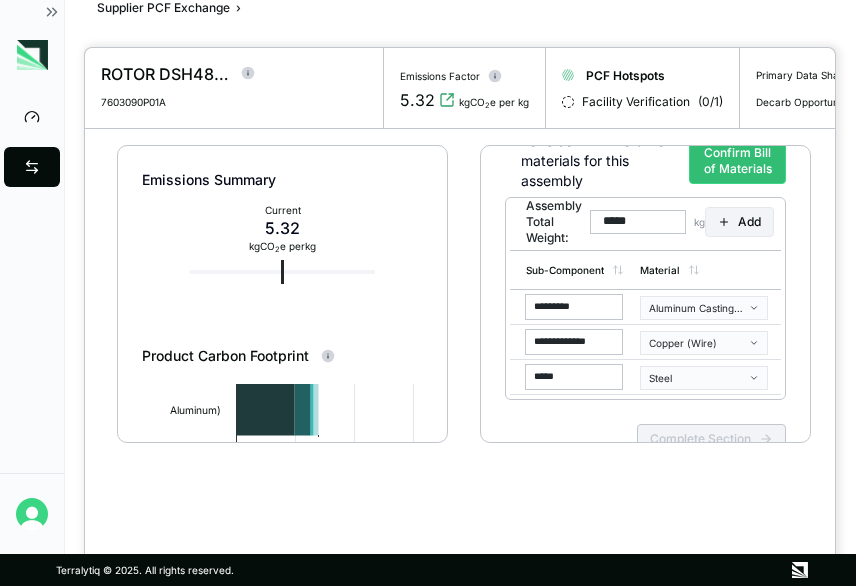 scroll, scrollTop: 200, scrollLeft: 0, axis: vertical 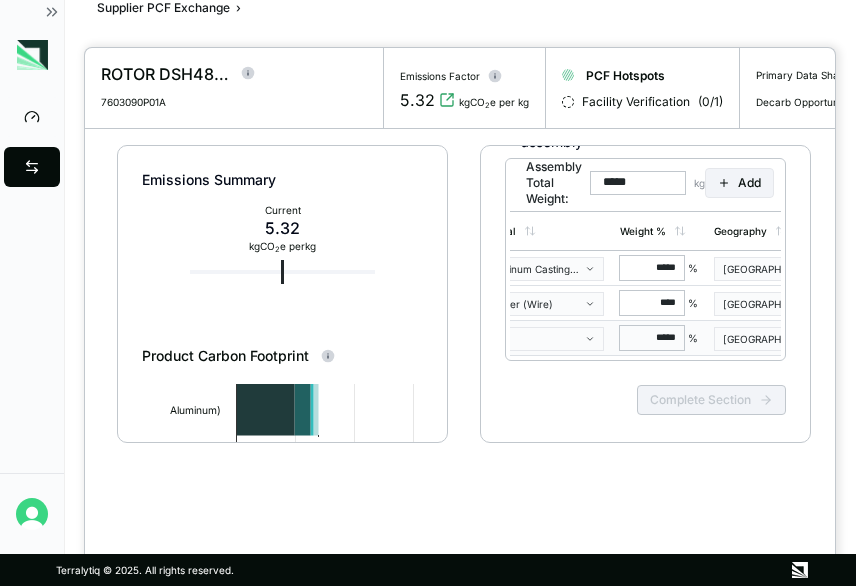type on "*****" 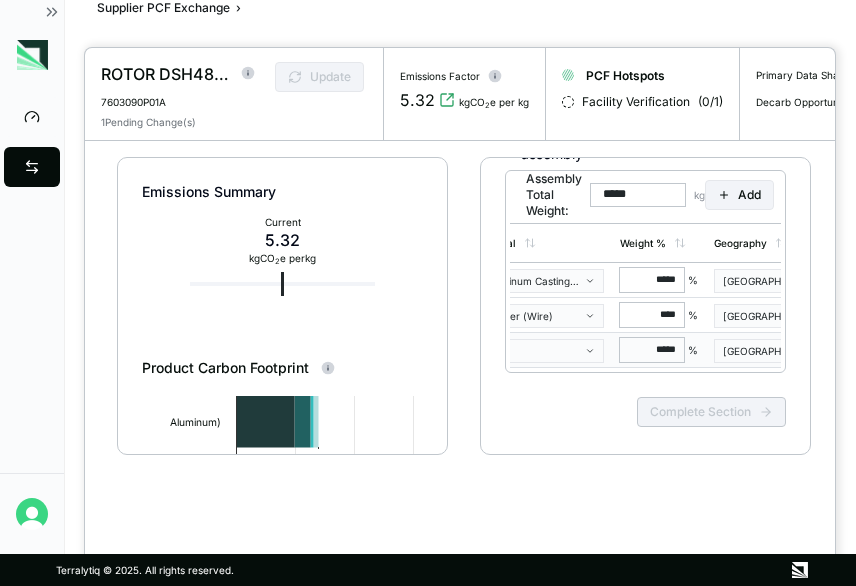 click on "*****" at bounding box center (652, 350) 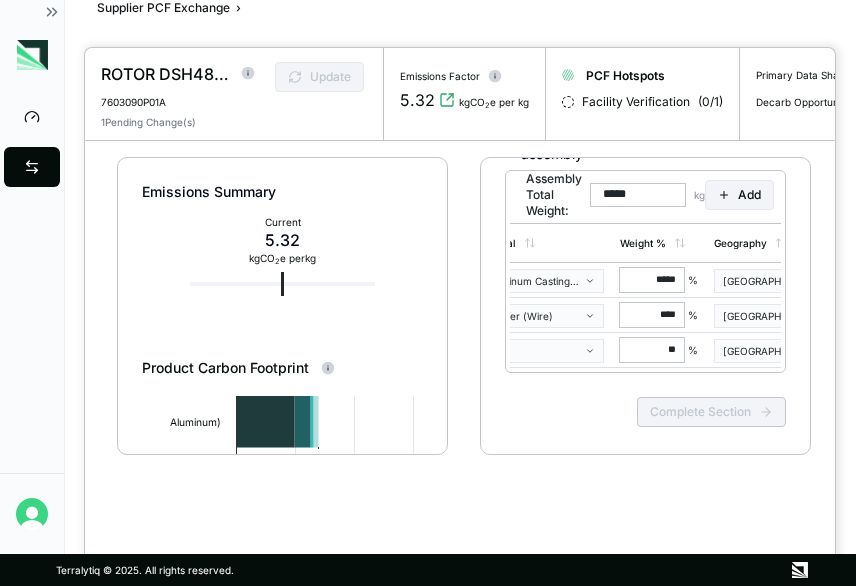 type on "*" 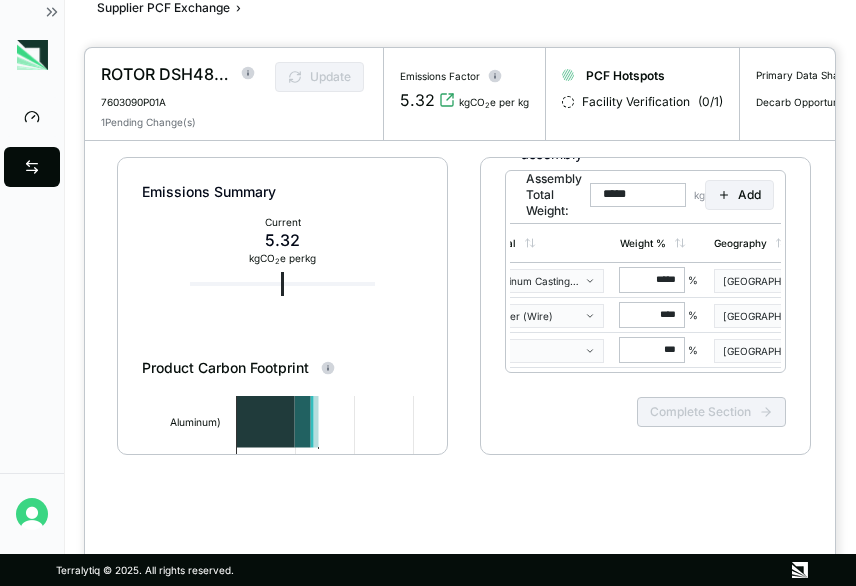 type on "****" 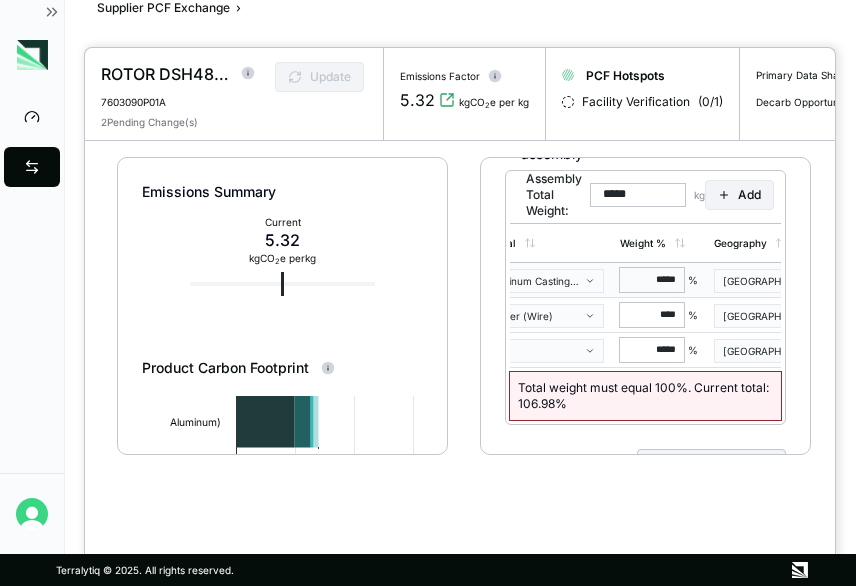 click on "*****" at bounding box center (652, 280) 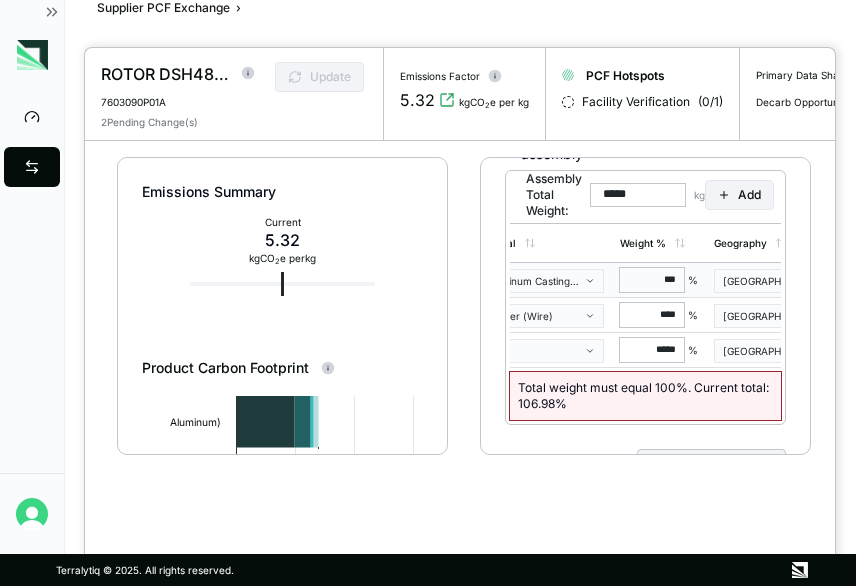 type on "****" 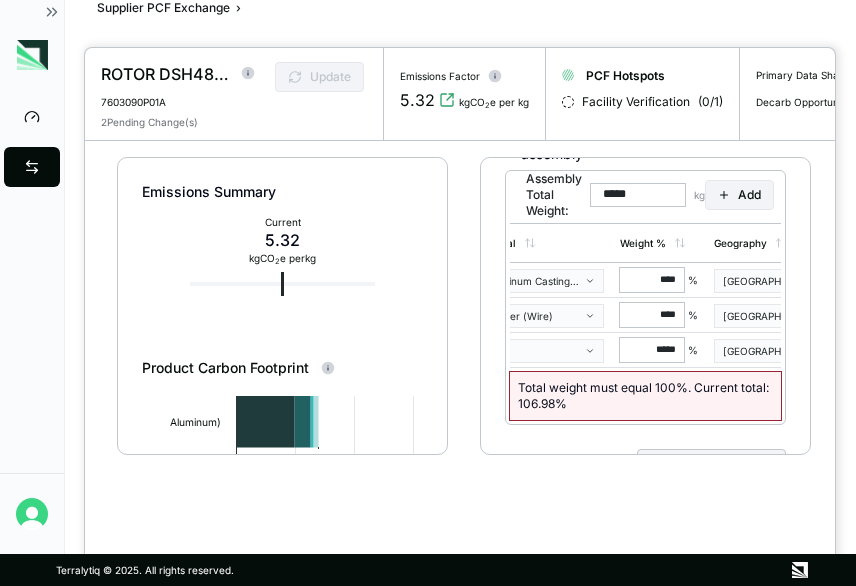 click on "**********" at bounding box center [460, 355] 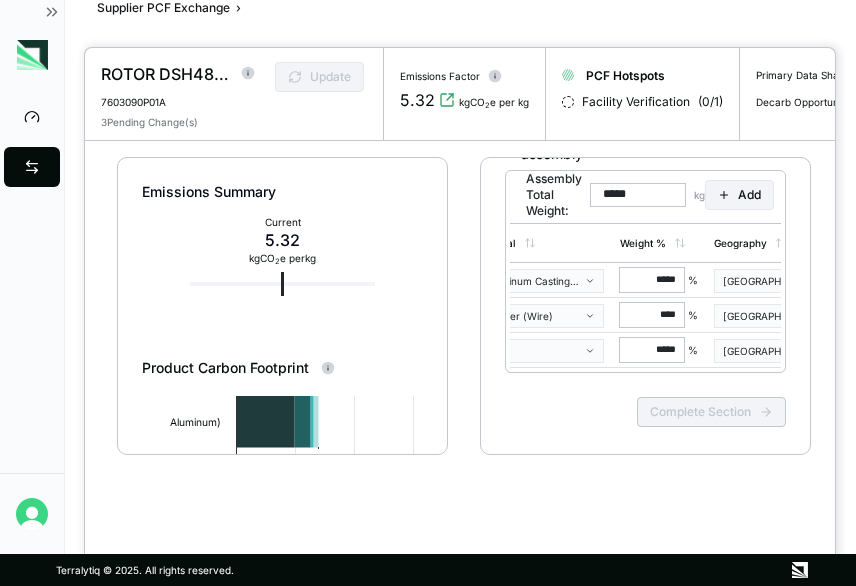 scroll, scrollTop: 0, scrollLeft: 0, axis: both 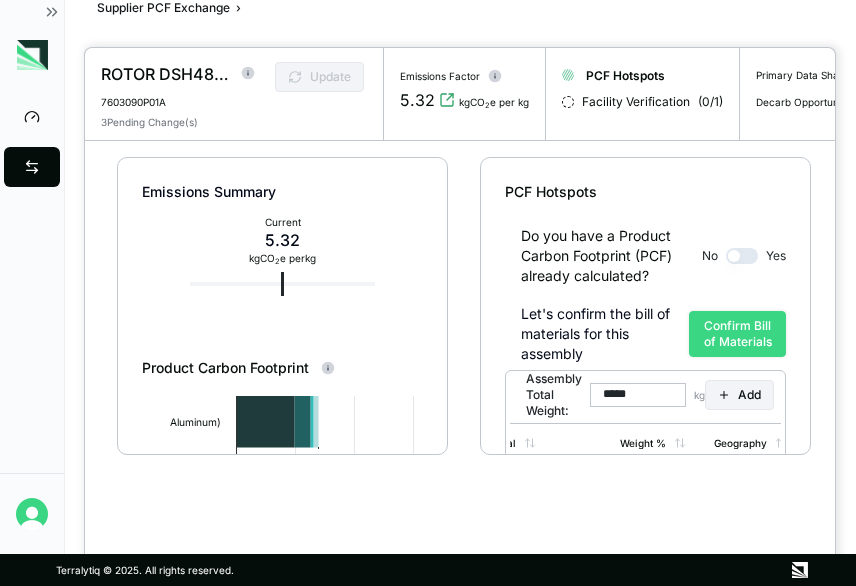 click on "Confirm Bill of Materials" at bounding box center [737, 334] 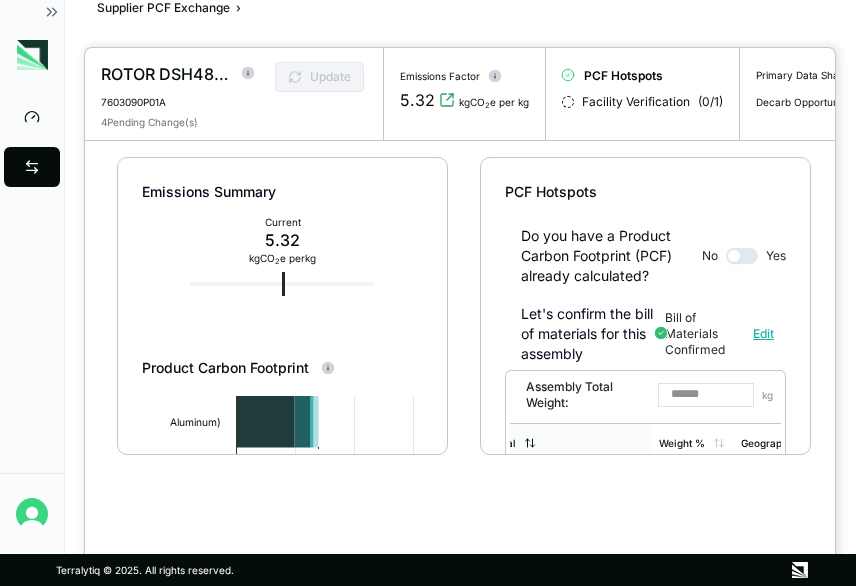 scroll, scrollTop: 220, scrollLeft: 0, axis: vertical 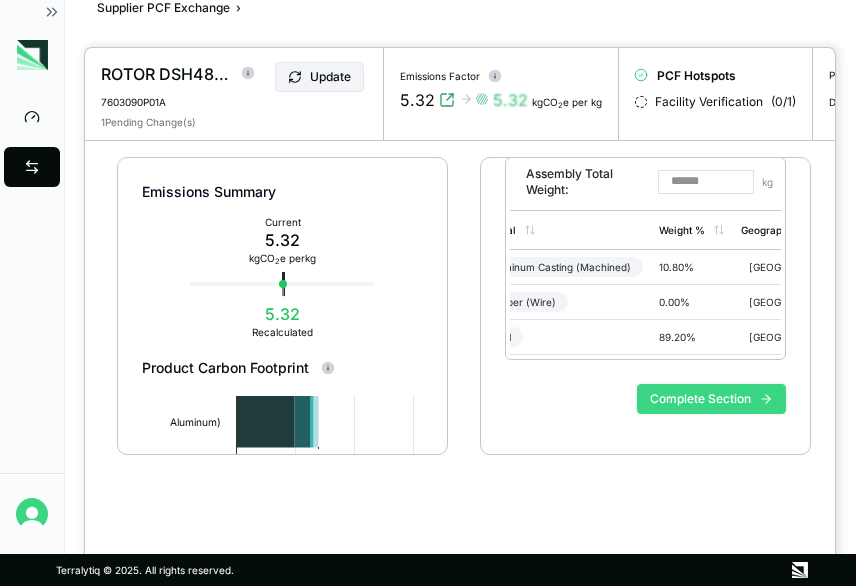 click on "Complete Section" at bounding box center [711, 399] 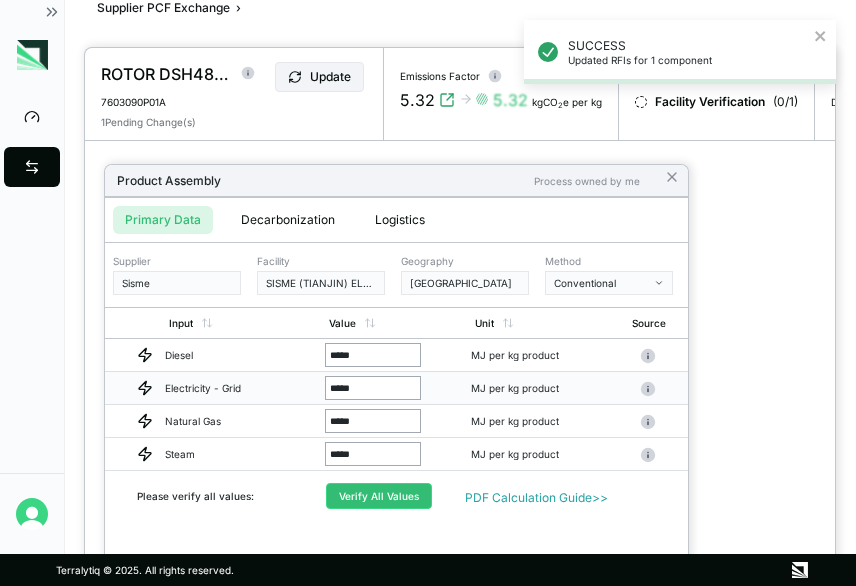 click on "*****" at bounding box center [373, 388] 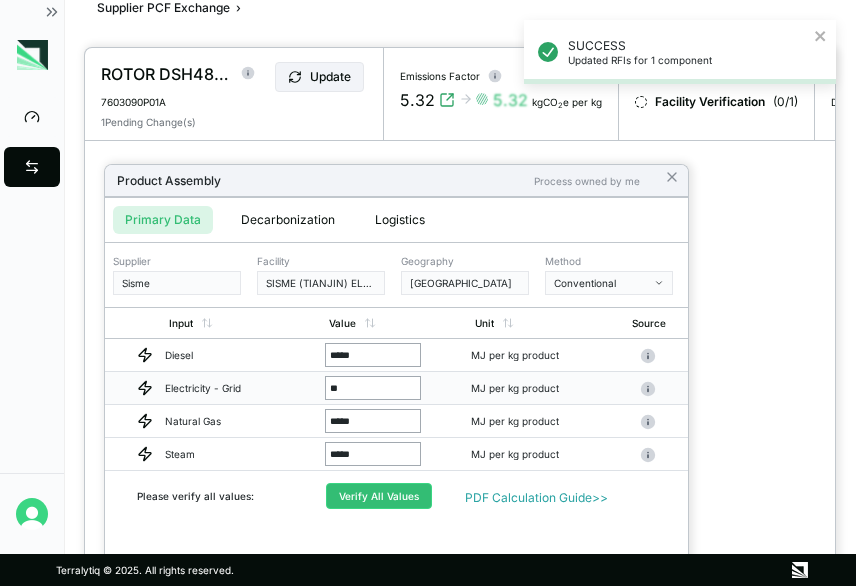 type on "*" 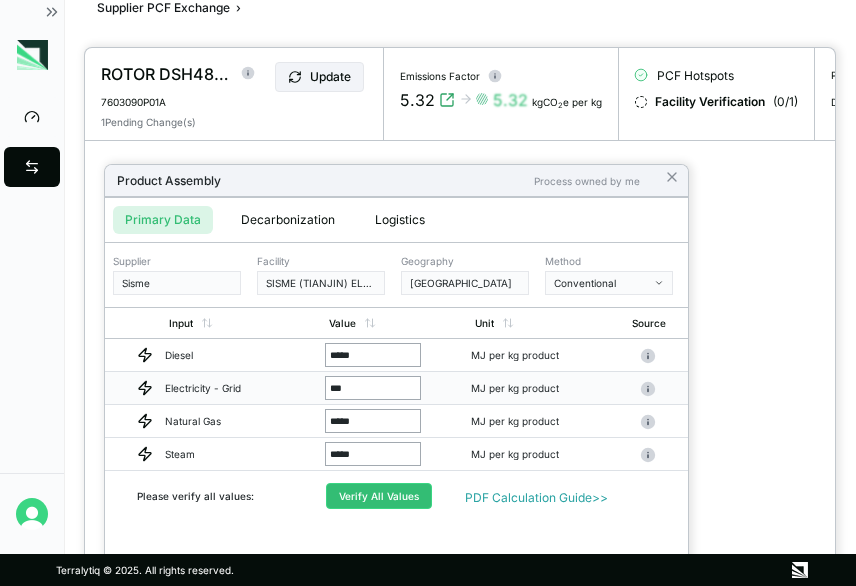 type on "****" 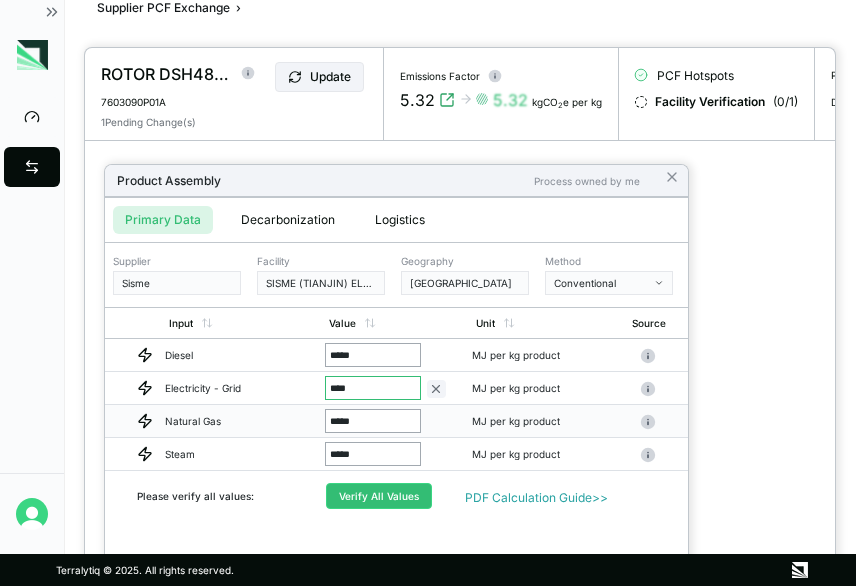 click on "*****" at bounding box center [373, 421] 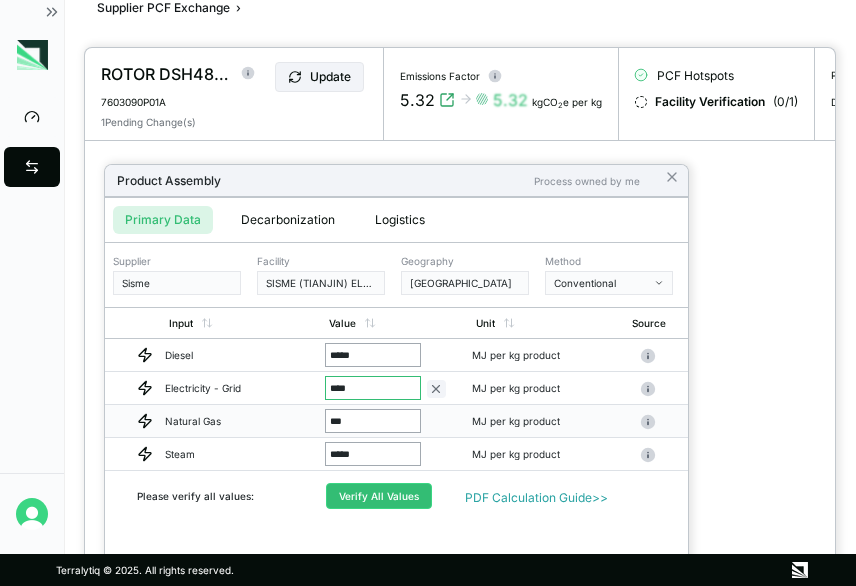 type on "****" 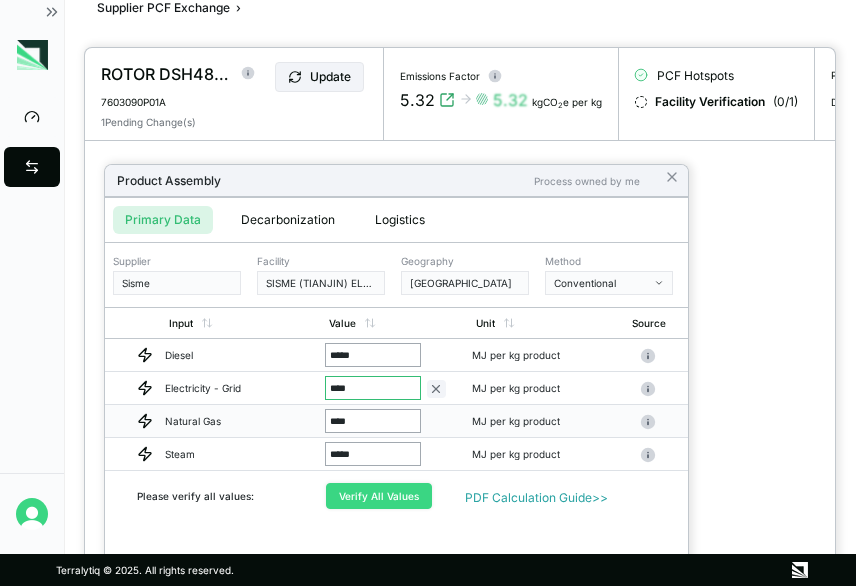 click on "Verify All Values" at bounding box center (379, 496) 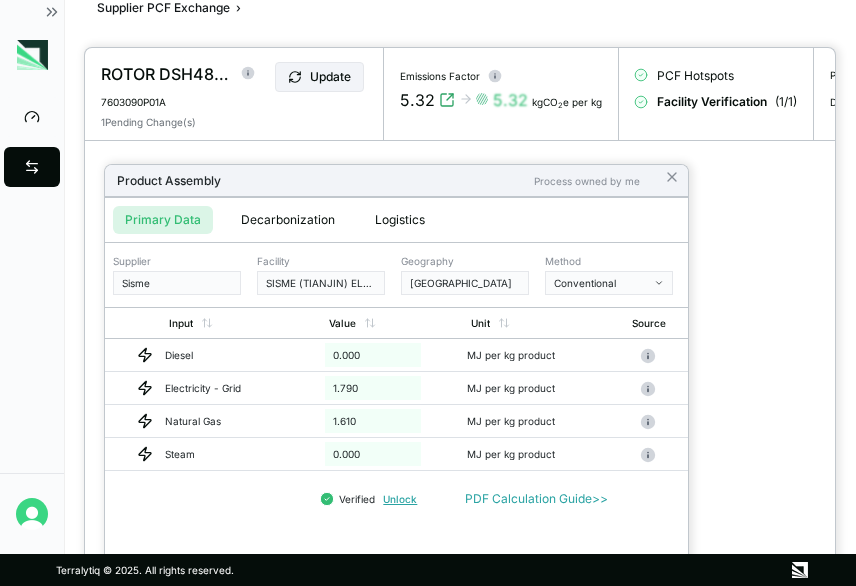click at bounding box center [460, 317] 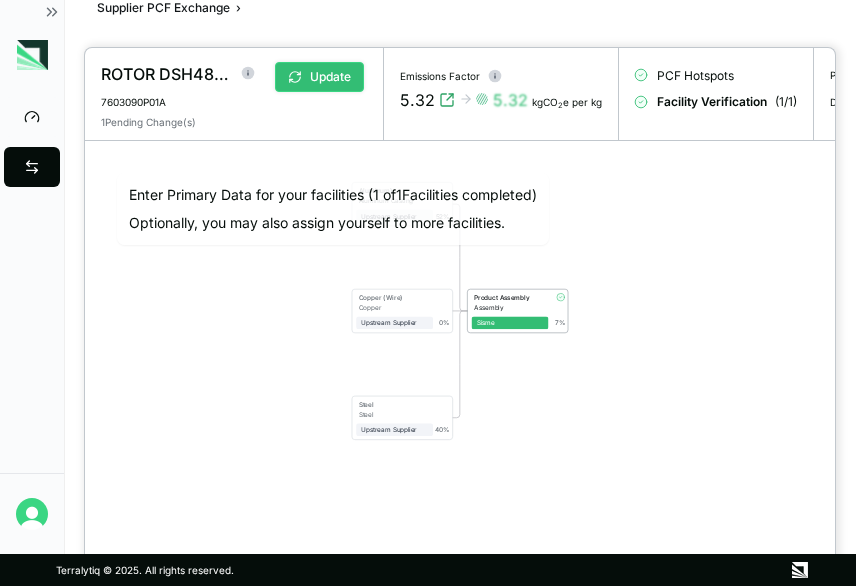 click on "Update" at bounding box center [319, 77] 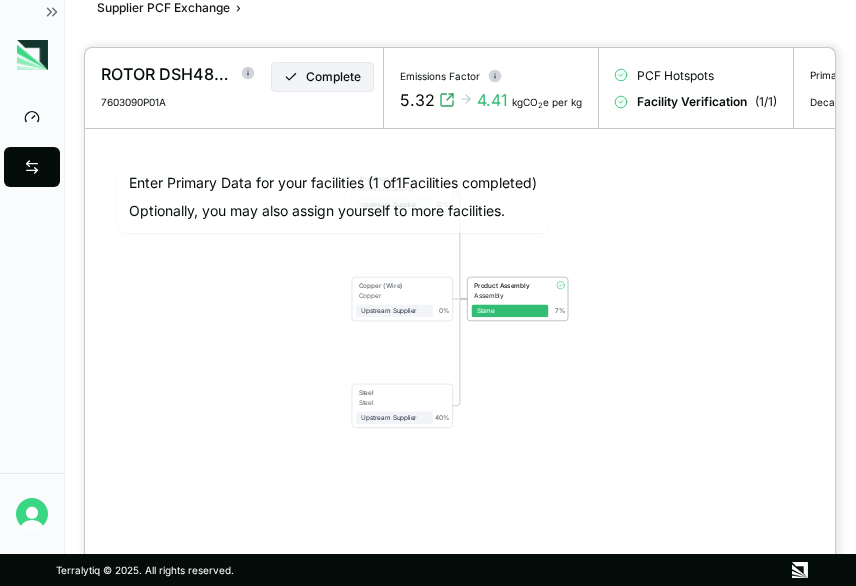 click at bounding box center [428, 293] 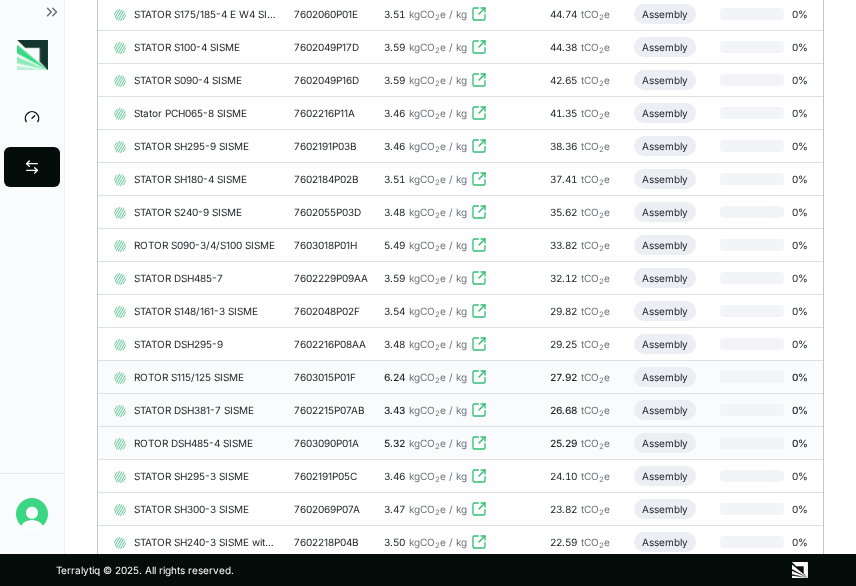 scroll, scrollTop: 1638, scrollLeft: 0, axis: vertical 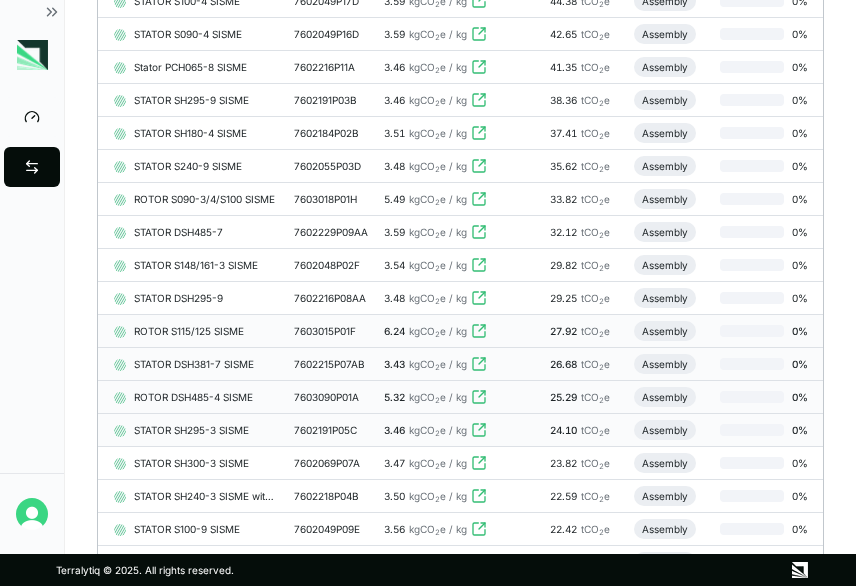 click on "7602191P05C" at bounding box center [331, 430] 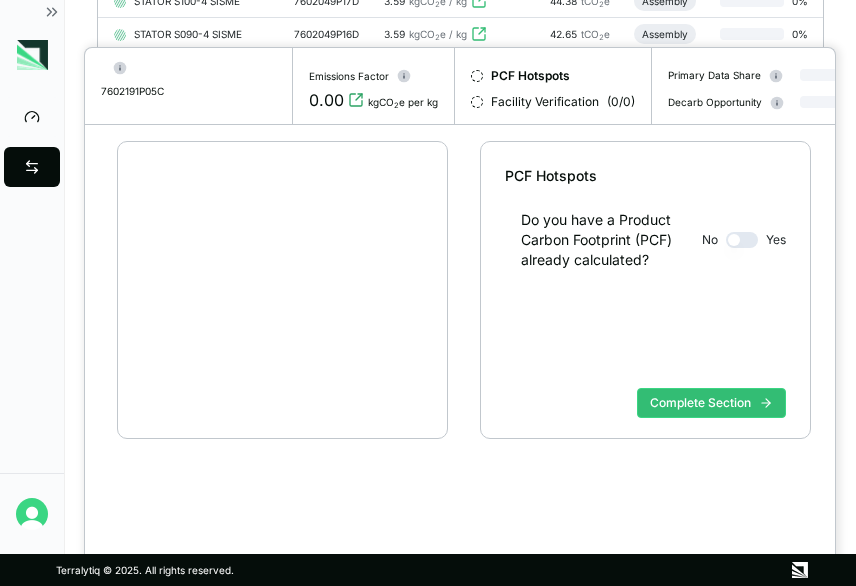 scroll, scrollTop: 38, scrollLeft: 0, axis: vertical 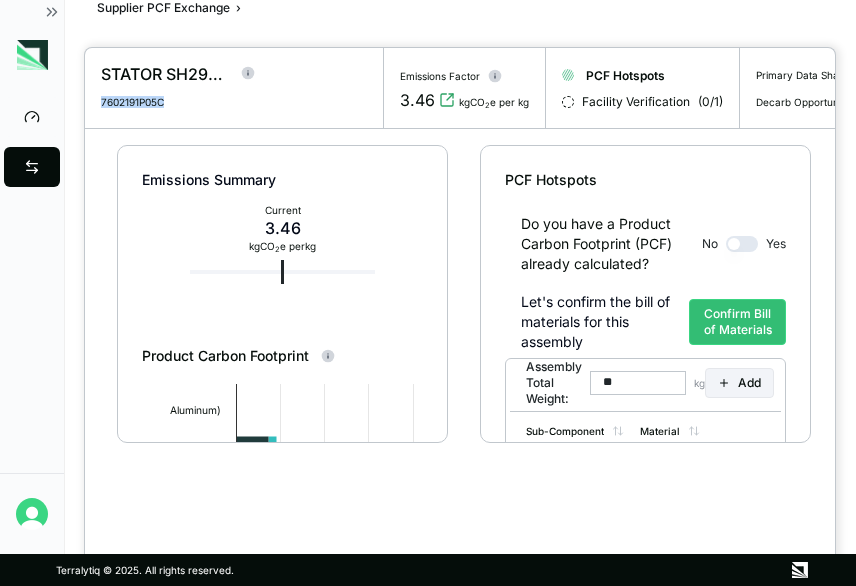 drag, startPoint x: 101, startPoint y: 97, endPoint x: 172, endPoint y: 106, distance: 71.568146 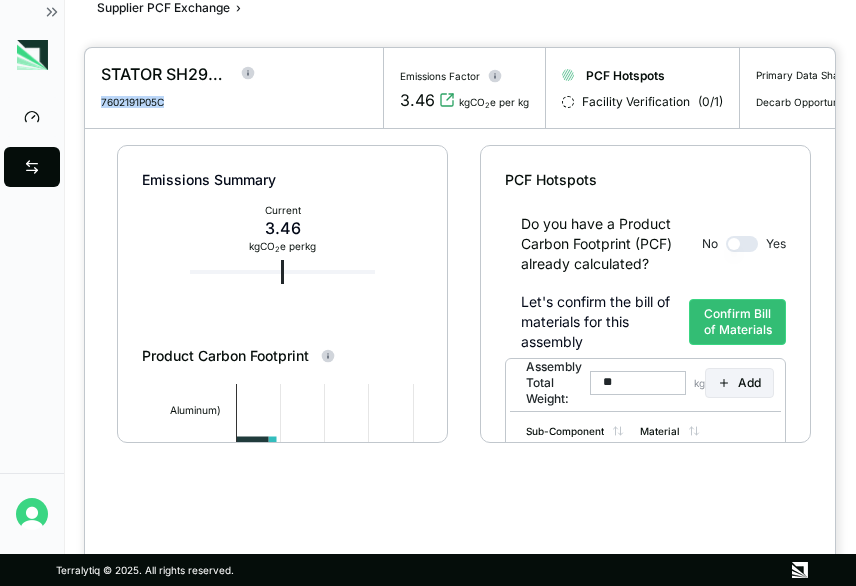 copy on "7602191P05C" 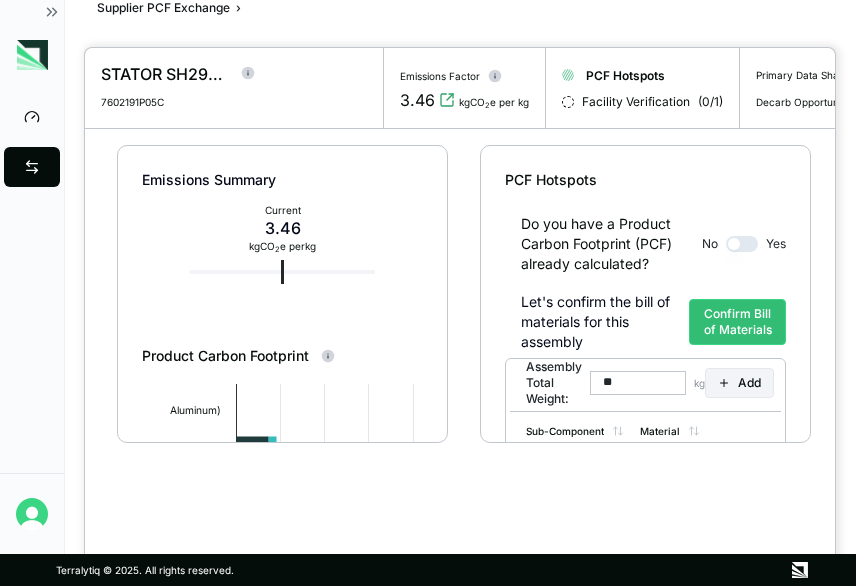 click on "**" at bounding box center (638, 383) 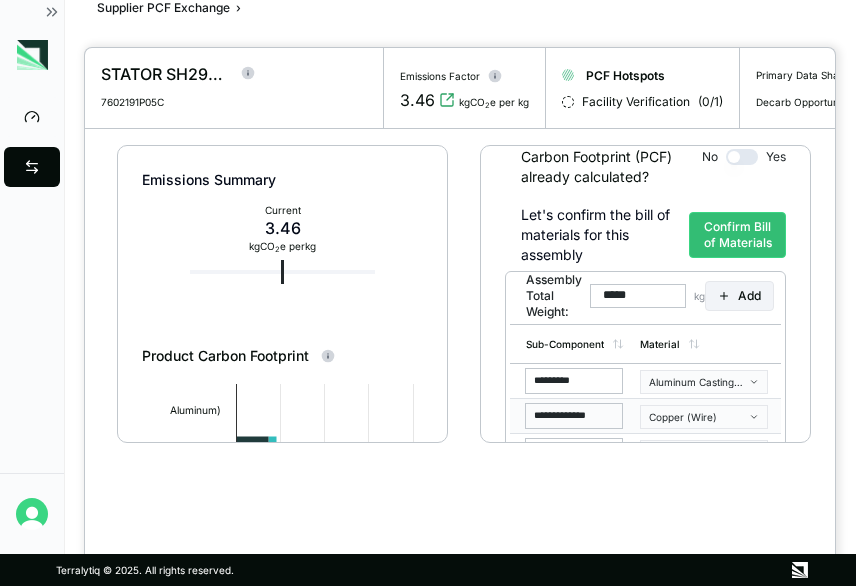 scroll, scrollTop: 200, scrollLeft: 0, axis: vertical 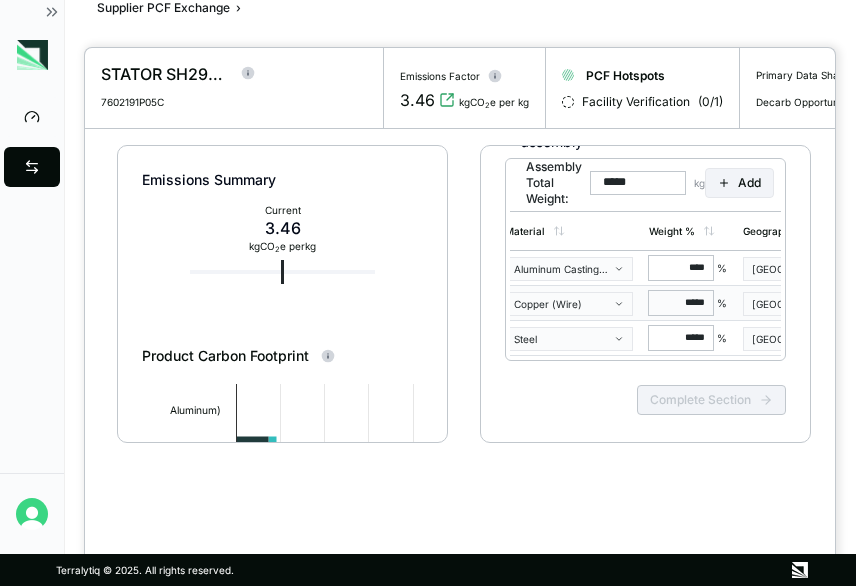 type on "*****" 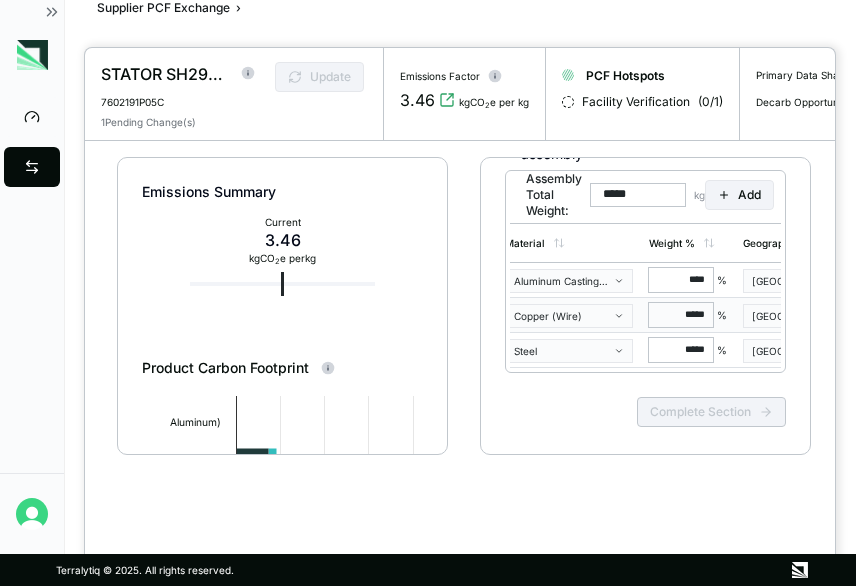 click on "*****" at bounding box center [681, 315] 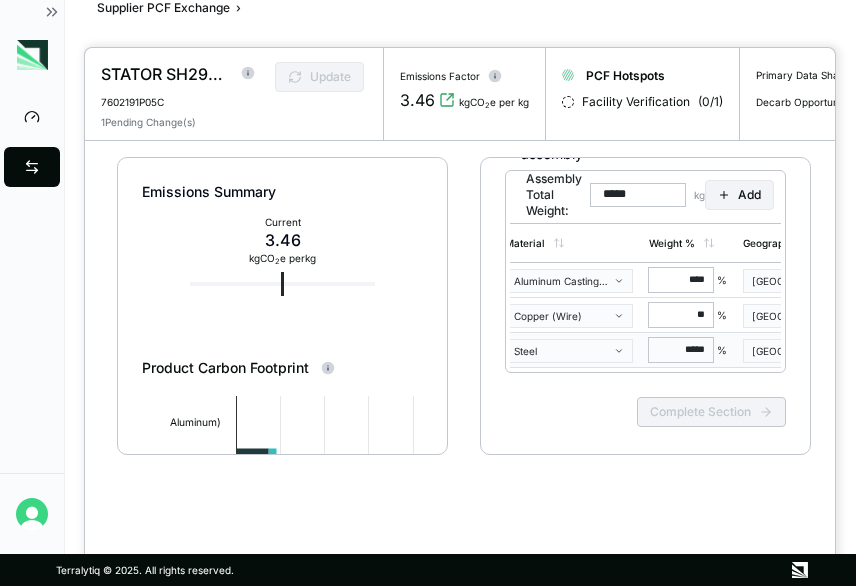 type on "*" 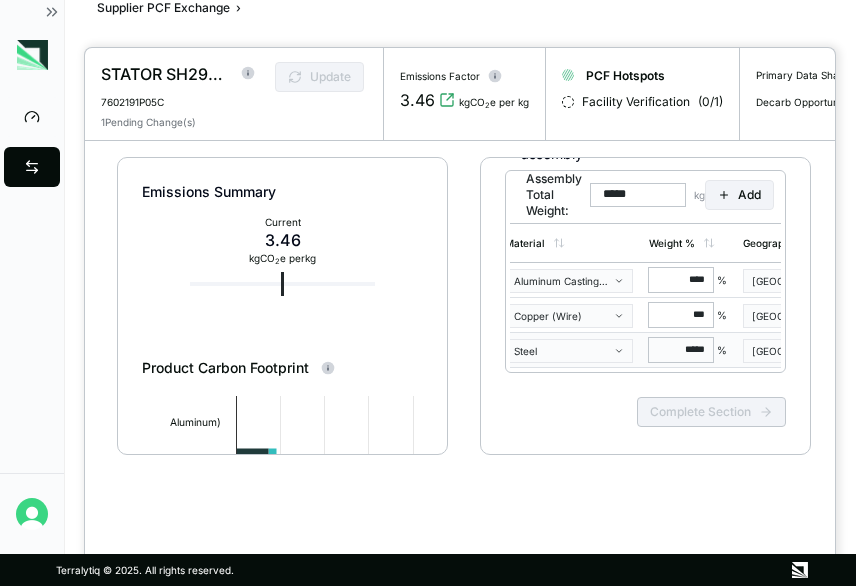 type on "****" 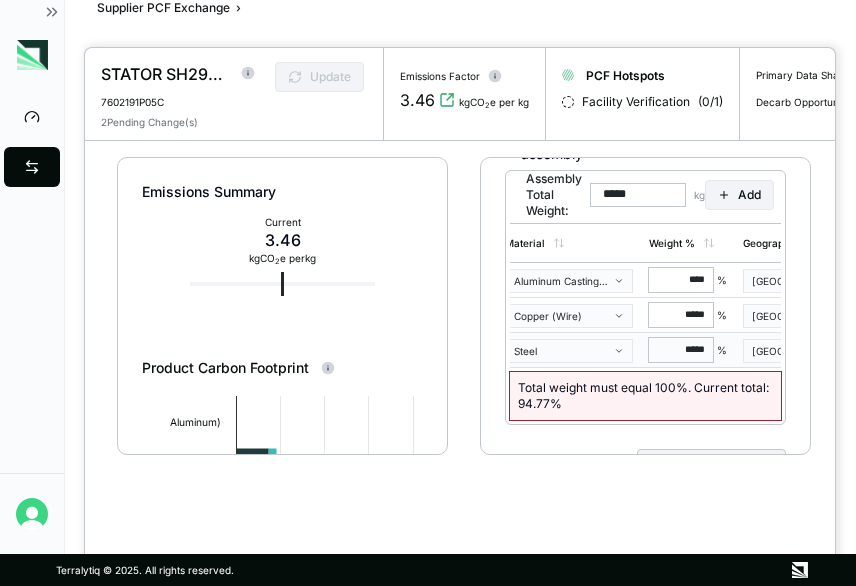 click on "*****" at bounding box center (681, 350) 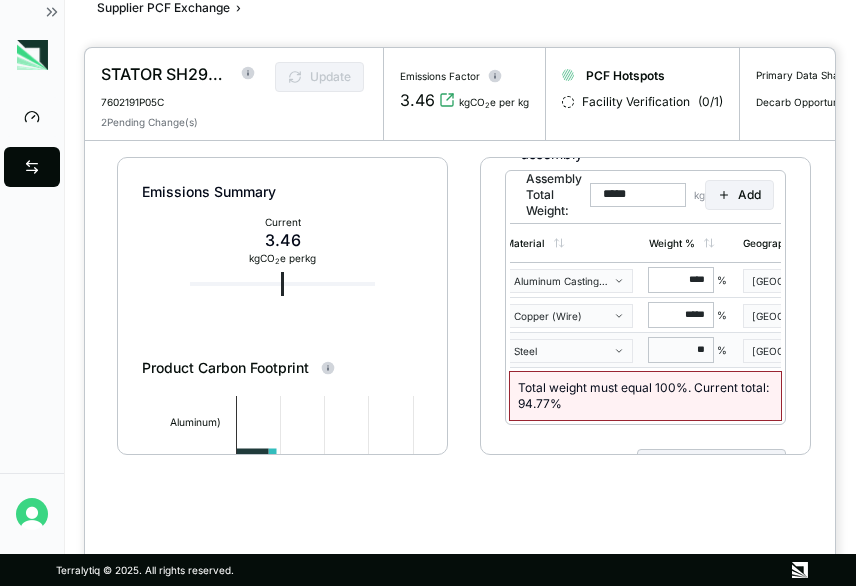 type on "*" 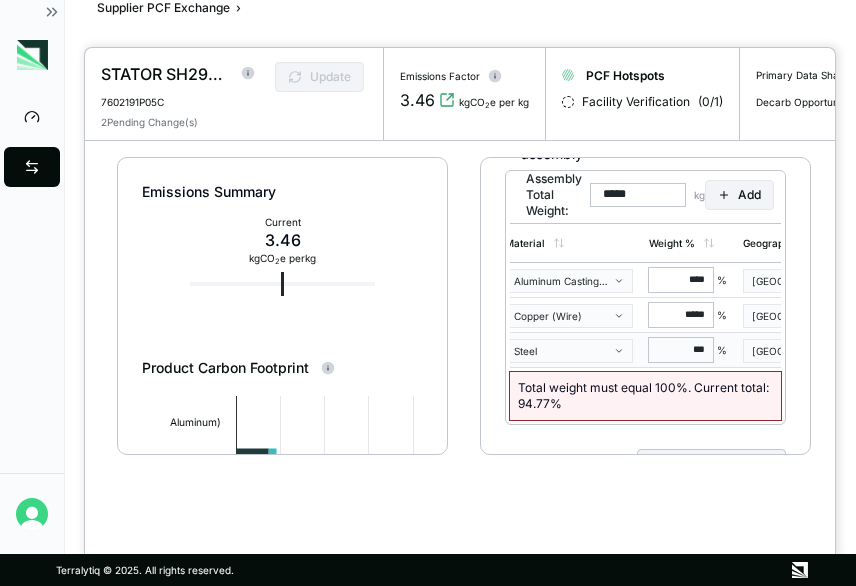 type on "****" 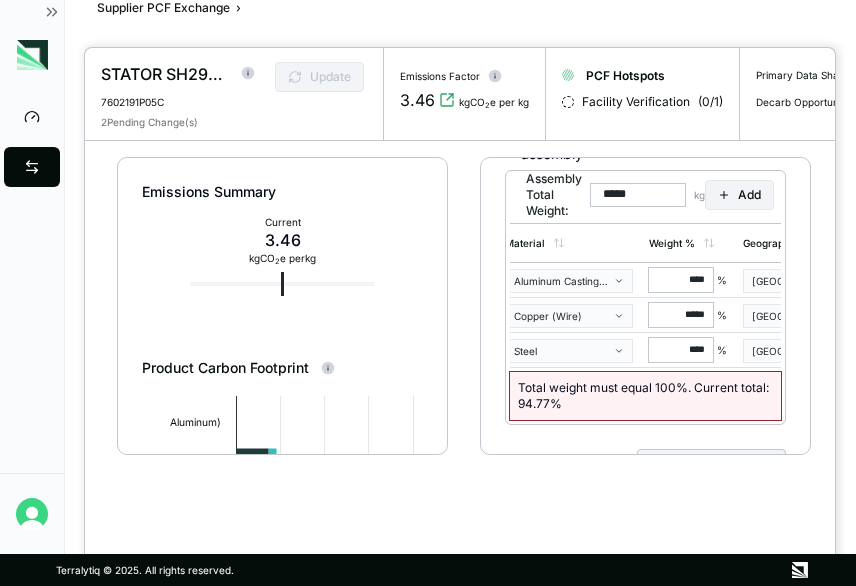 click on "**********" at bounding box center (645, 306) 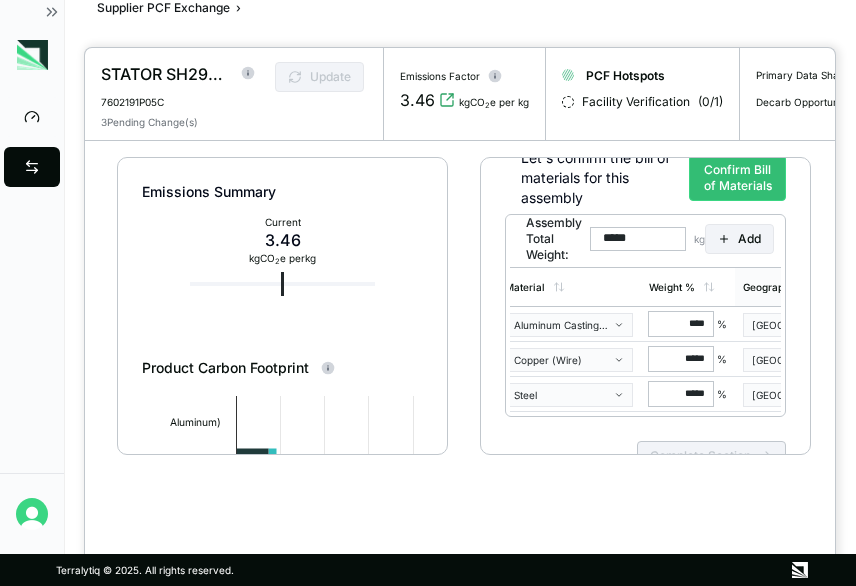 scroll, scrollTop: 100, scrollLeft: 0, axis: vertical 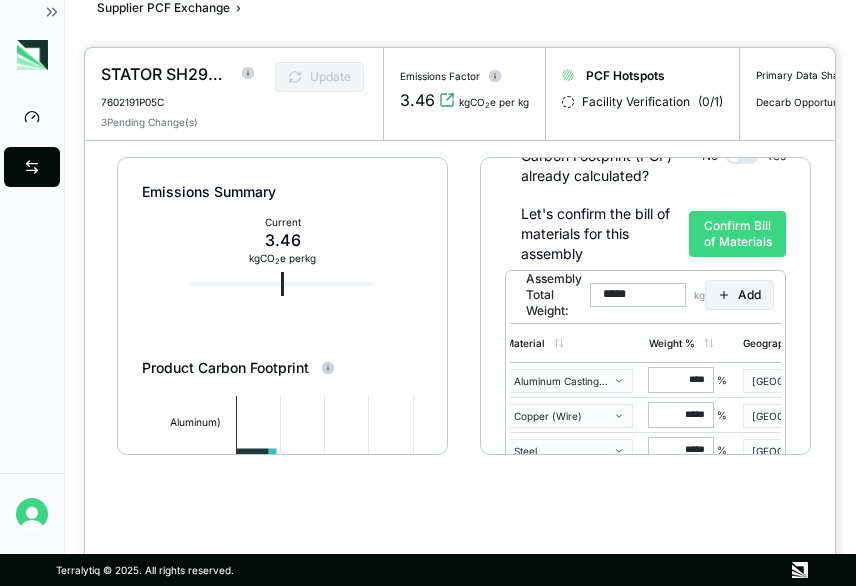 click on "Confirm Bill of Materials" at bounding box center (737, 234) 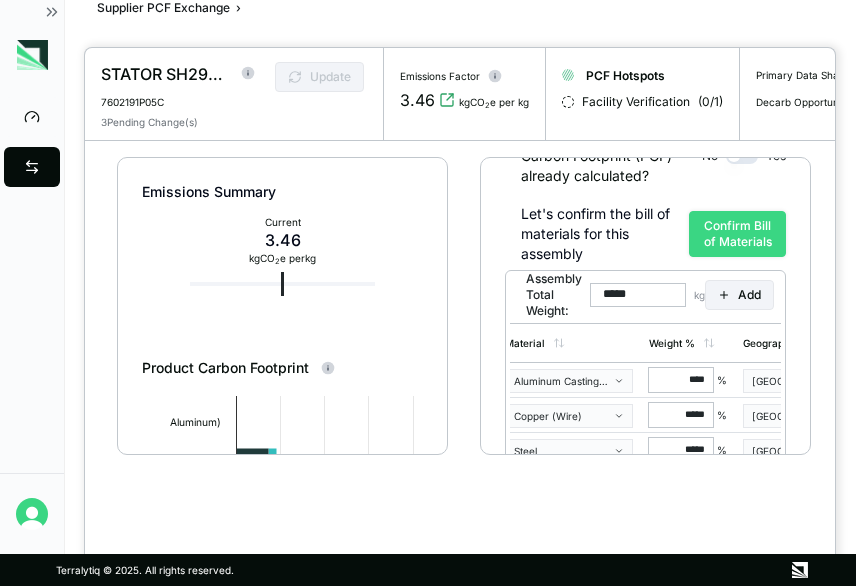 type on "******" 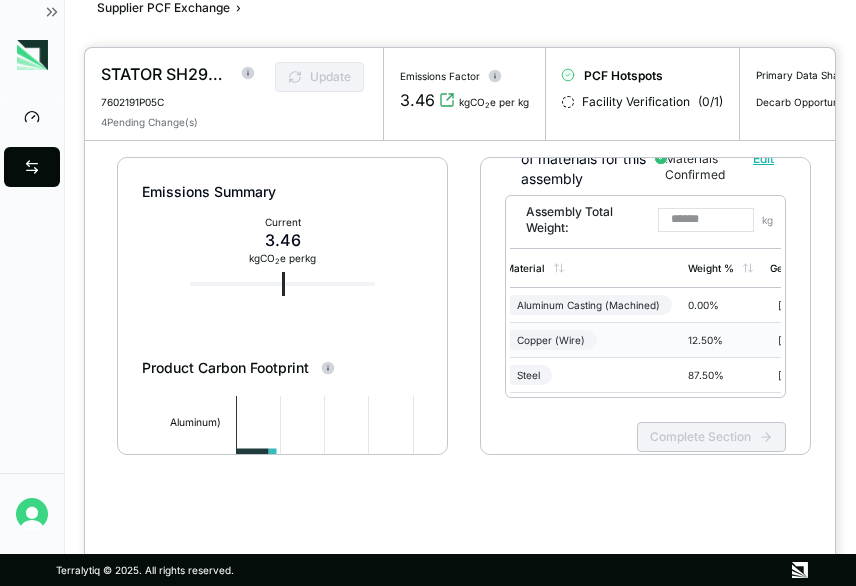 scroll, scrollTop: 220, scrollLeft: 0, axis: vertical 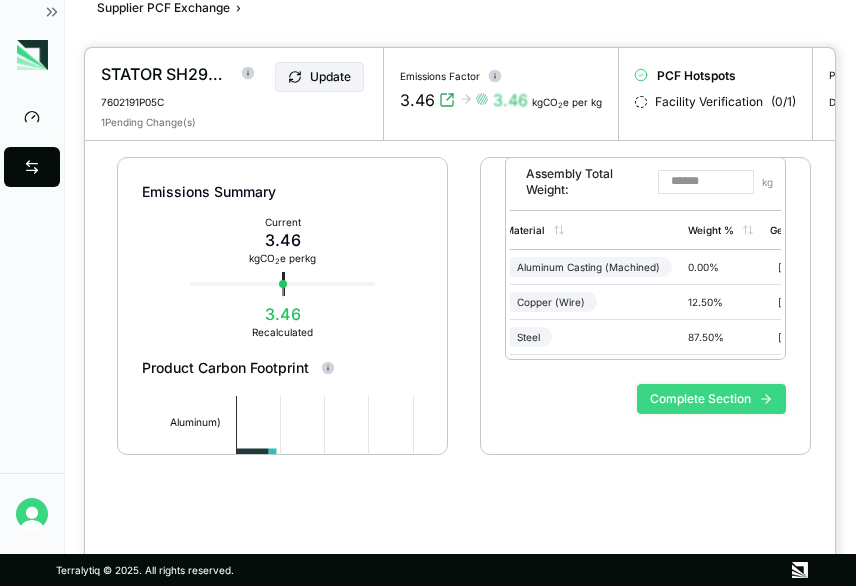 click on "Complete Section" at bounding box center (711, 399) 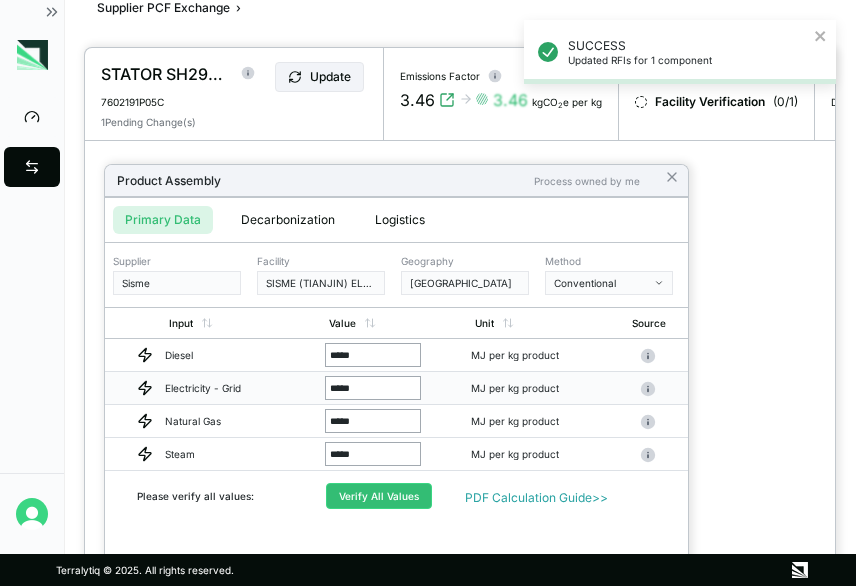 click on "*****" at bounding box center [373, 388] 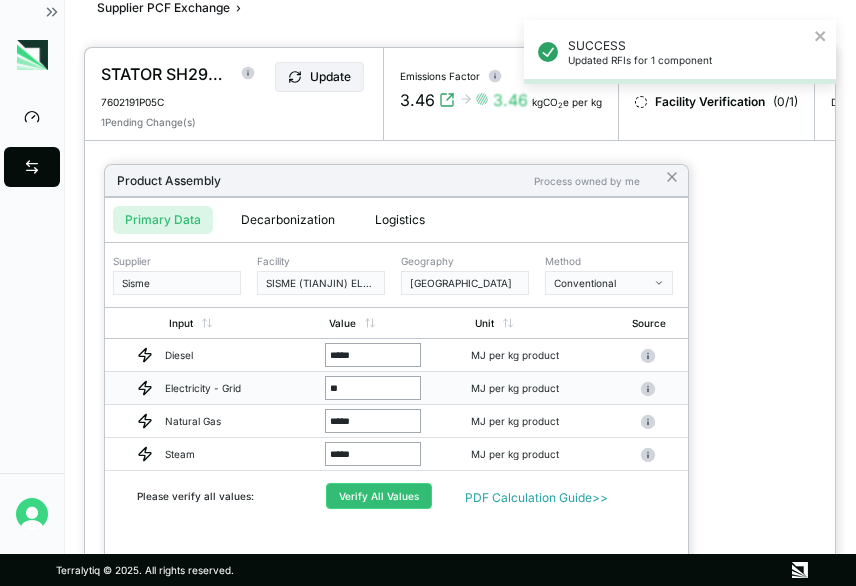 type on "*" 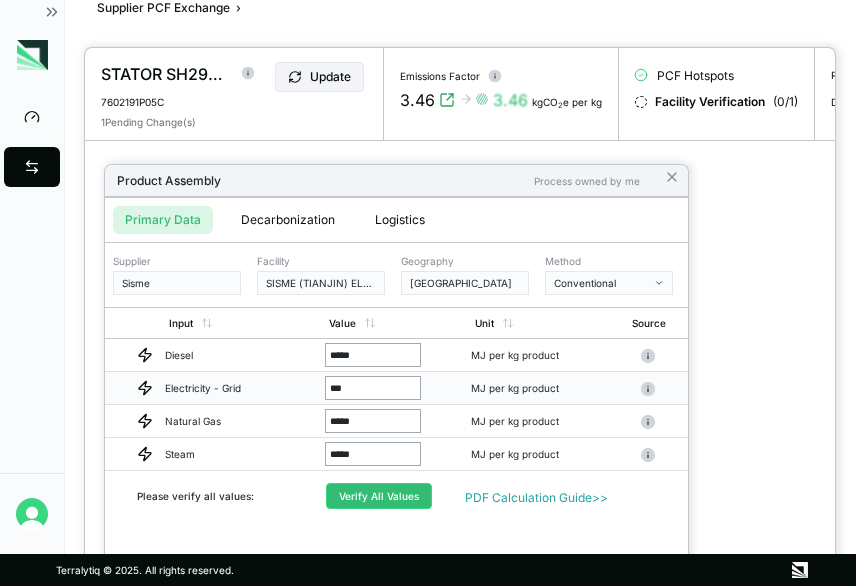 type on "****" 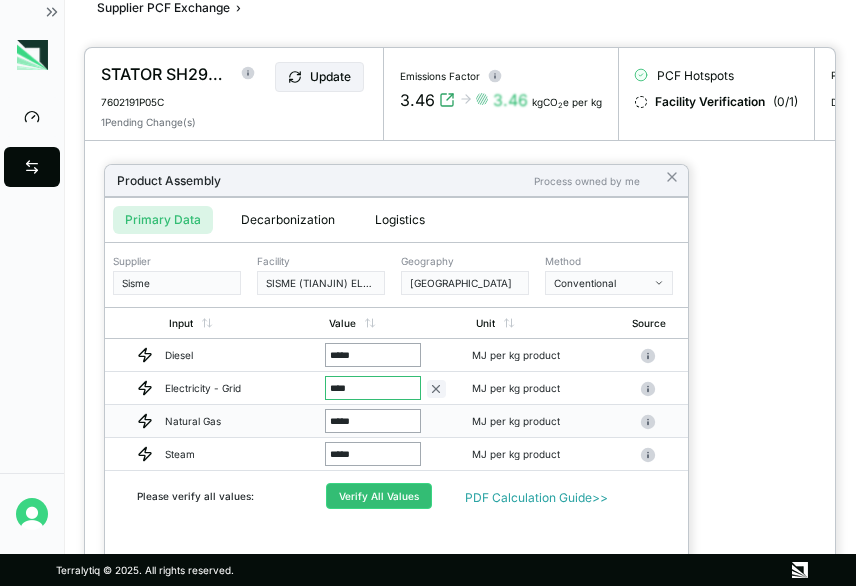 click on "*****" at bounding box center [373, 421] 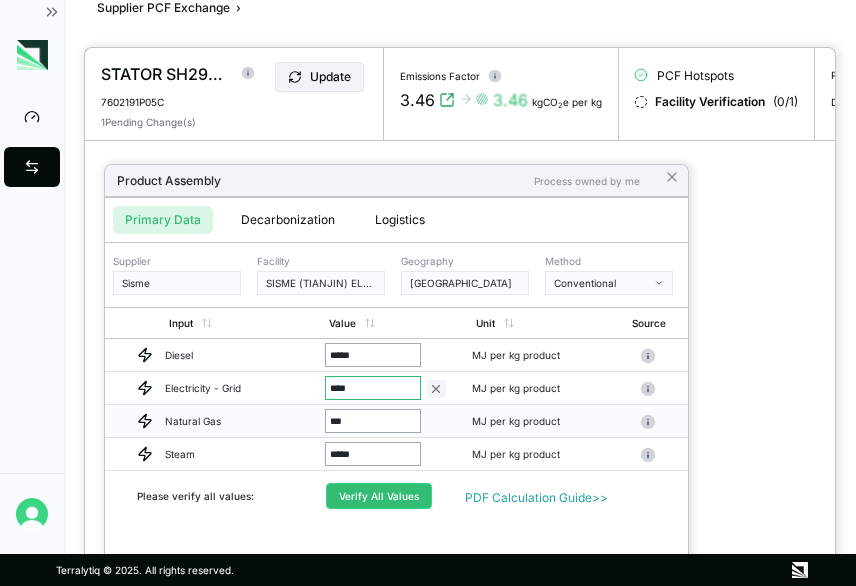 type on "****" 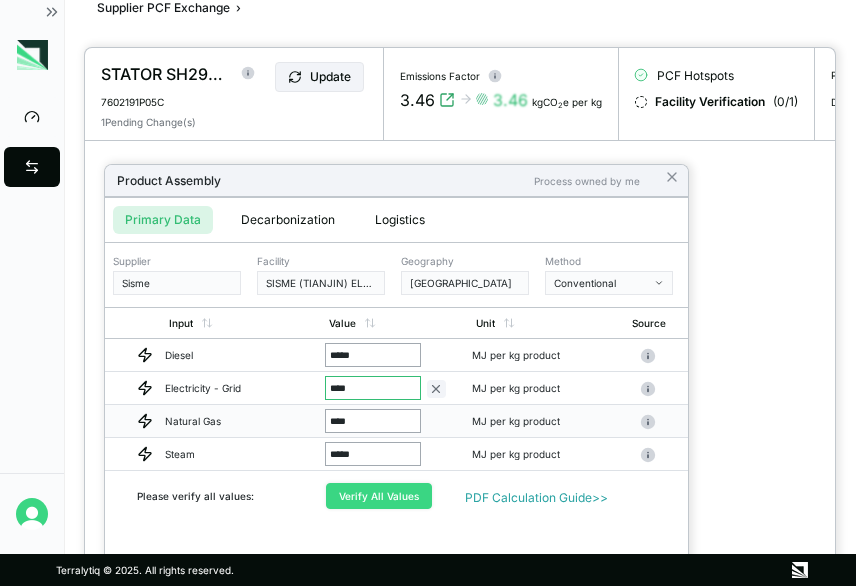 click on "Verify All Values" at bounding box center [379, 496] 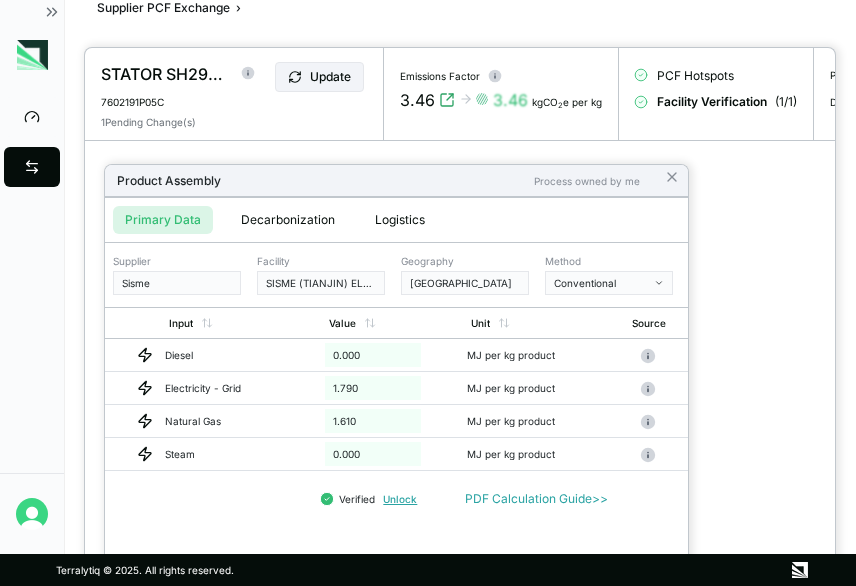 click at bounding box center (460, 317) 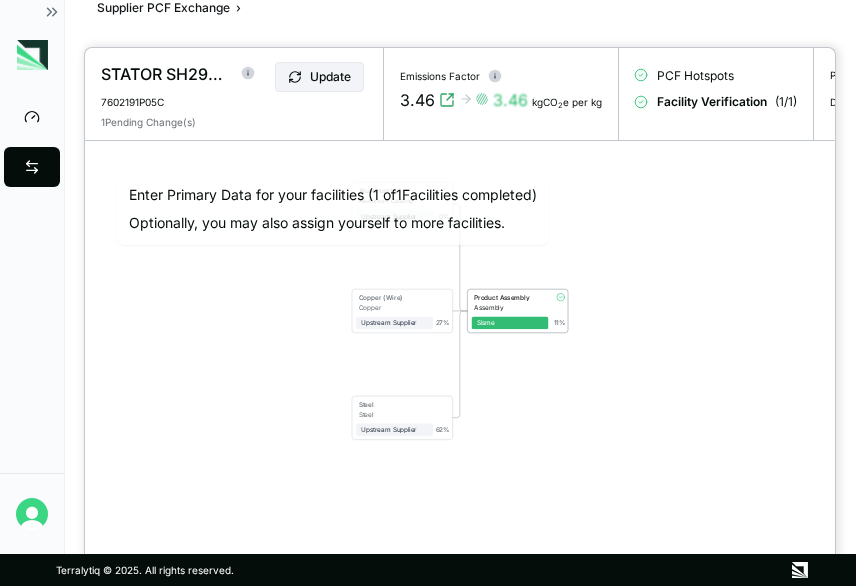 click on "Update" at bounding box center [319, 77] 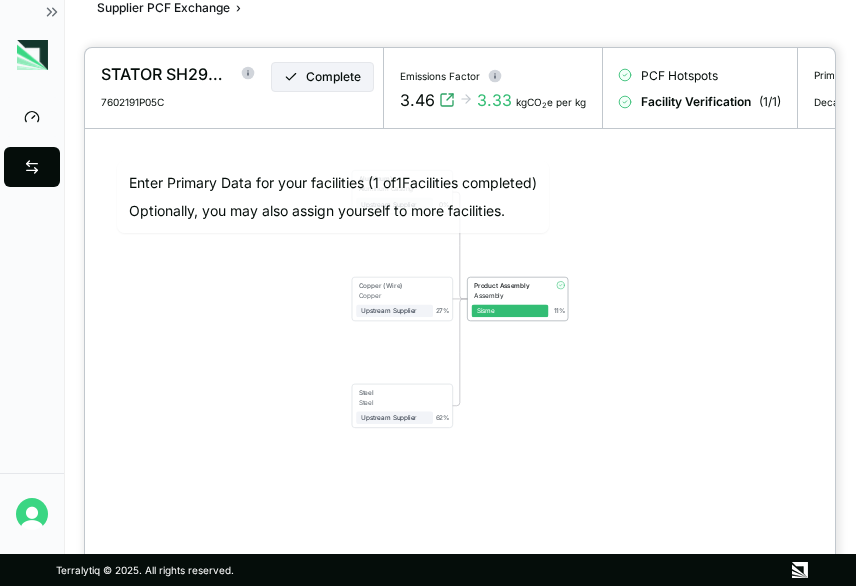 click at bounding box center (428, 293) 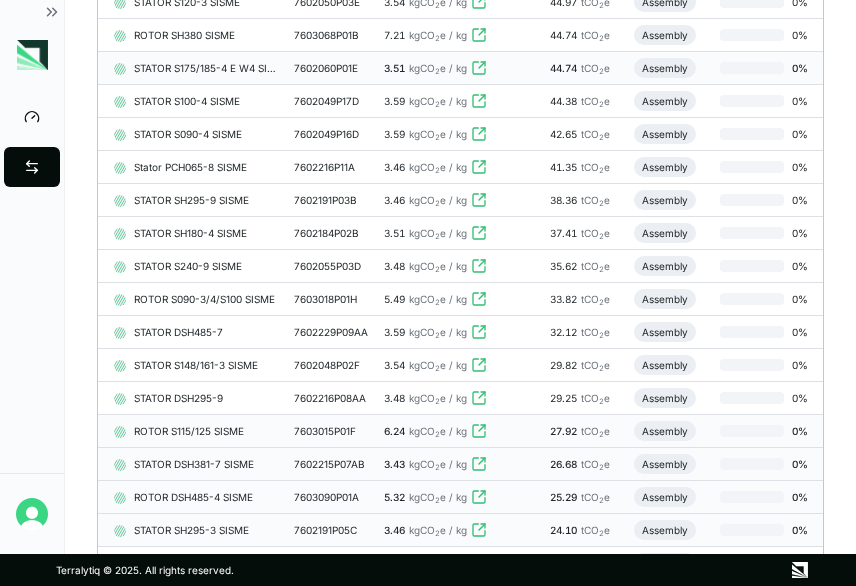 scroll, scrollTop: 1638, scrollLeft: 0, axis: vertical 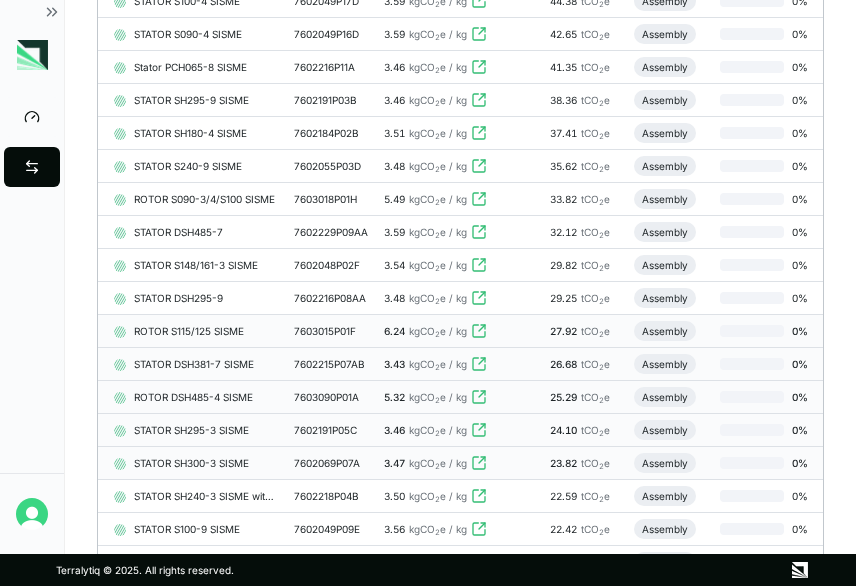click on "7602069P07A" at bounding box center (331, 463) 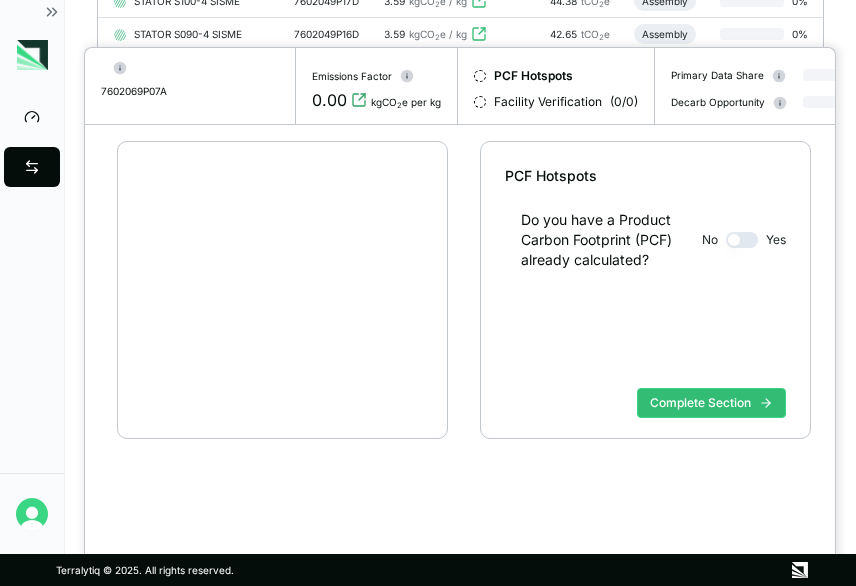 scroll, scrollTop: 38, scrollLeft: 0, axis: vertical 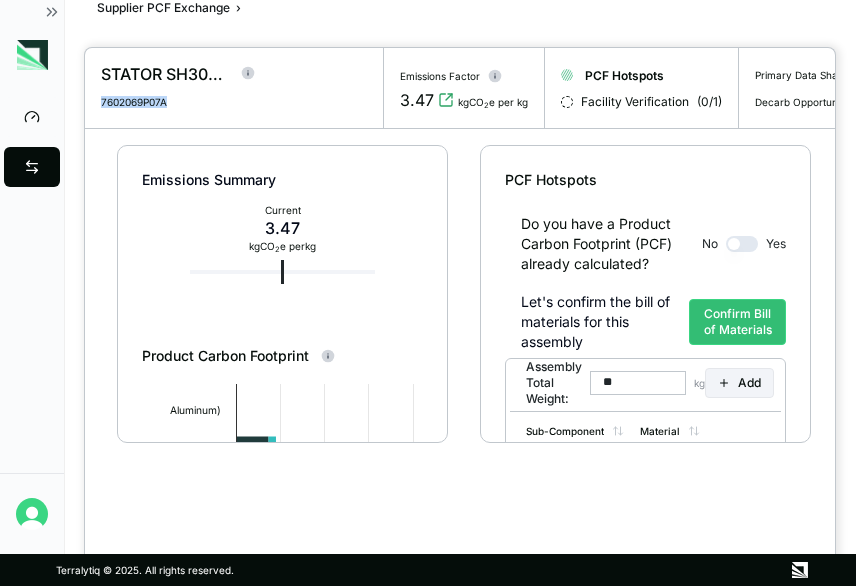 drag, startPoint x: 96, startPoint y: 96, endPoint x: 178, endPoint y: 97, distance: 82.006096 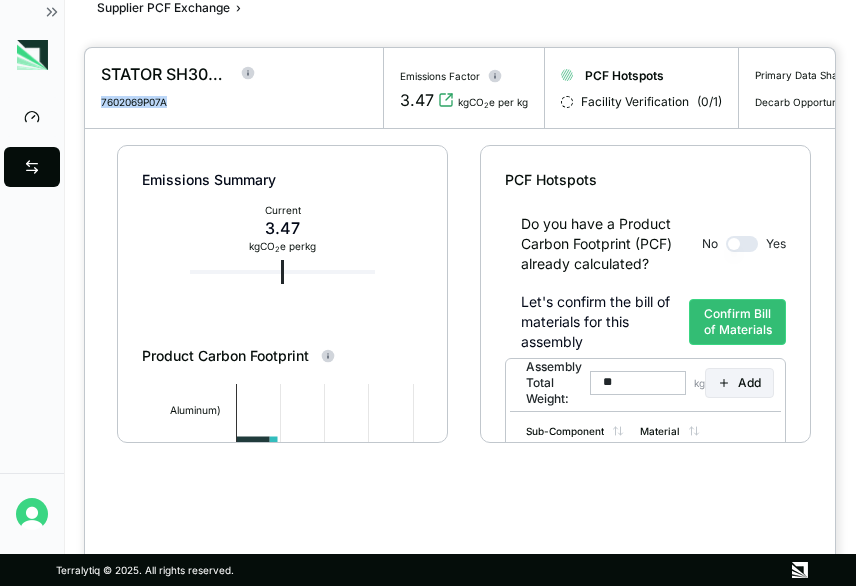 copy on "7602069P07A" 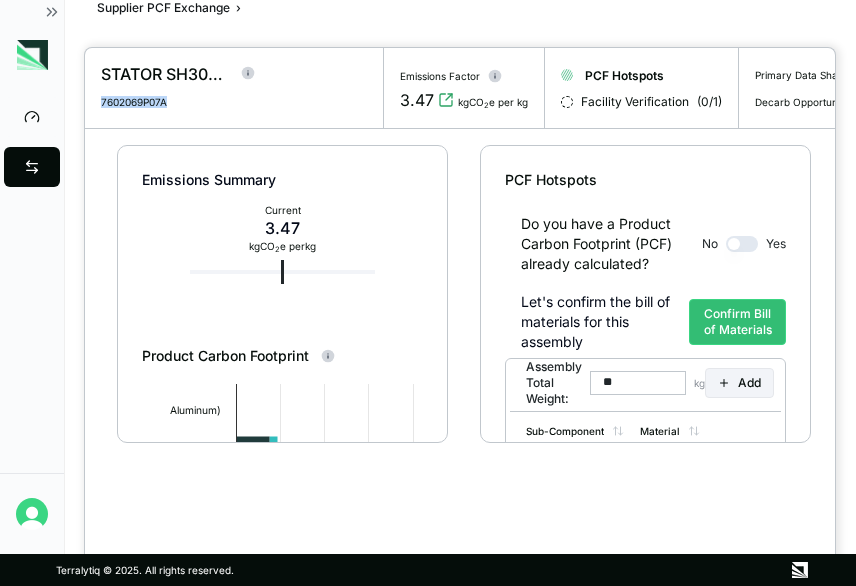 click on "**" at bounding box center [638, 383] 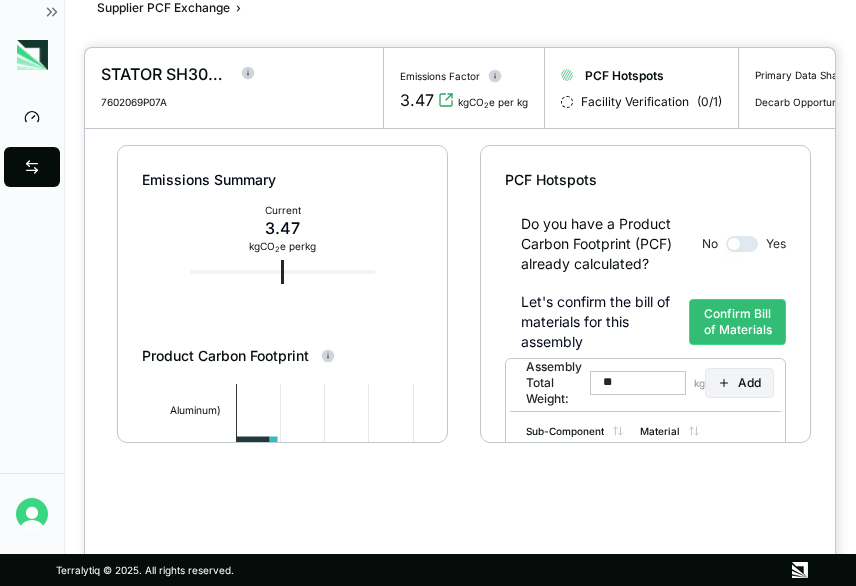 type on "*" 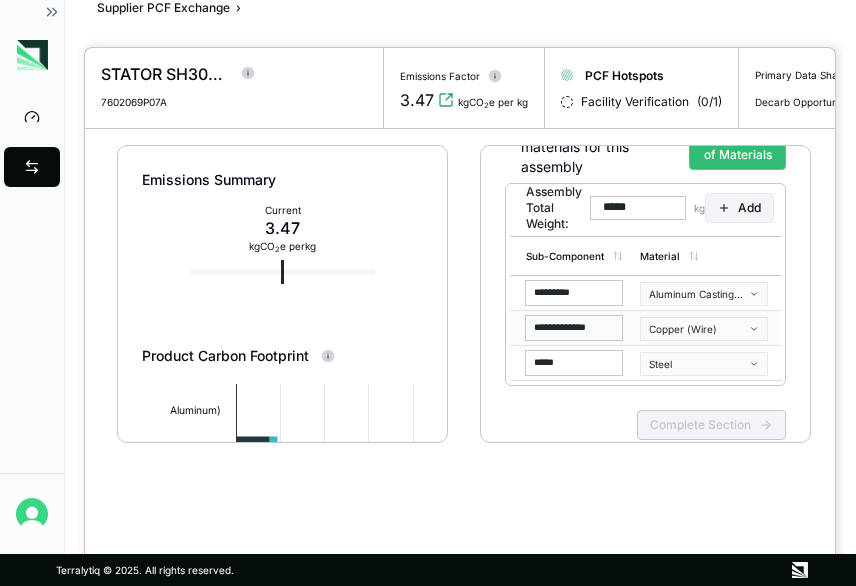 scroll, scrollTop: 200, scrollLeft: 0, axis: vertical 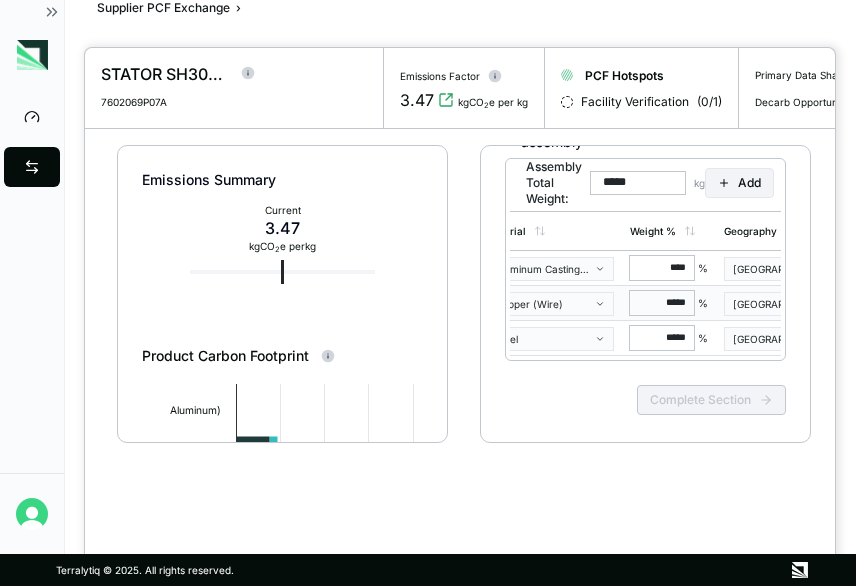type on "*****" 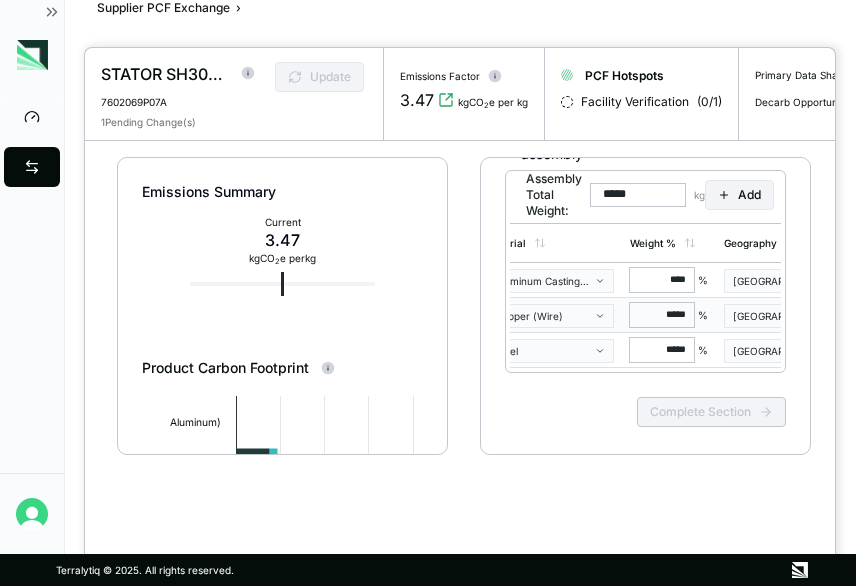 click on "*****" at bounding box center (662, 315) 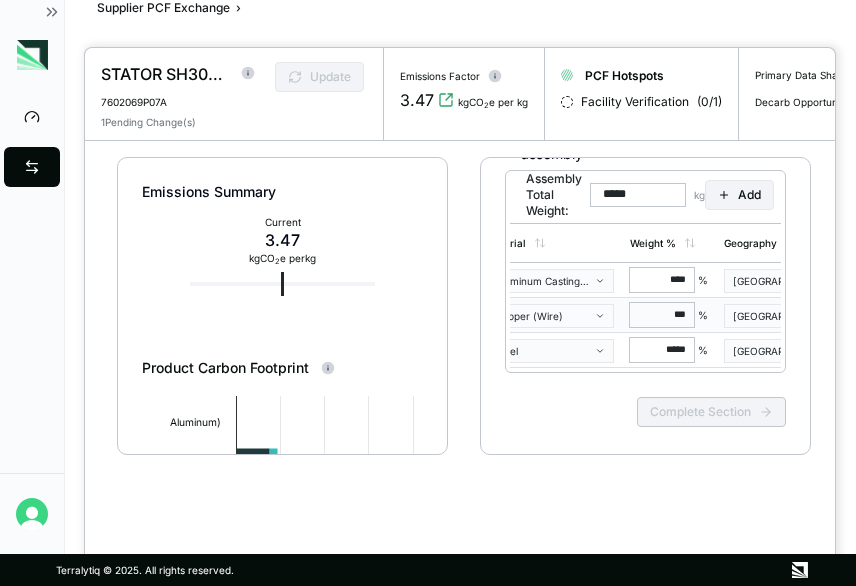 type on "****" 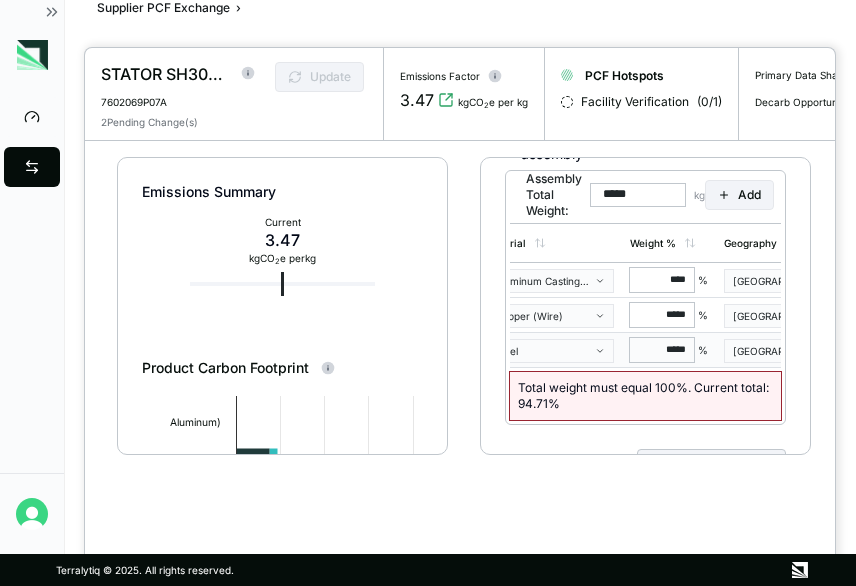 click on "*****" at bounding box center (662, 350) 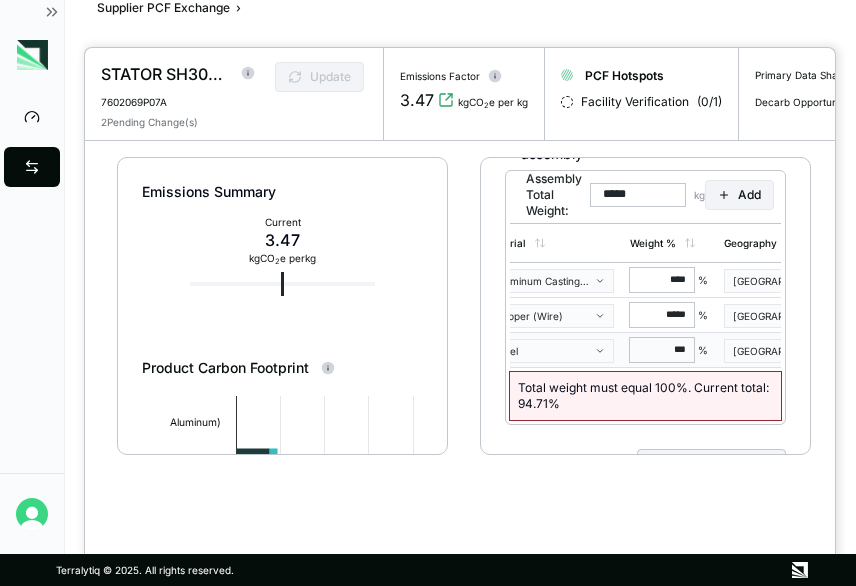 type on "****" 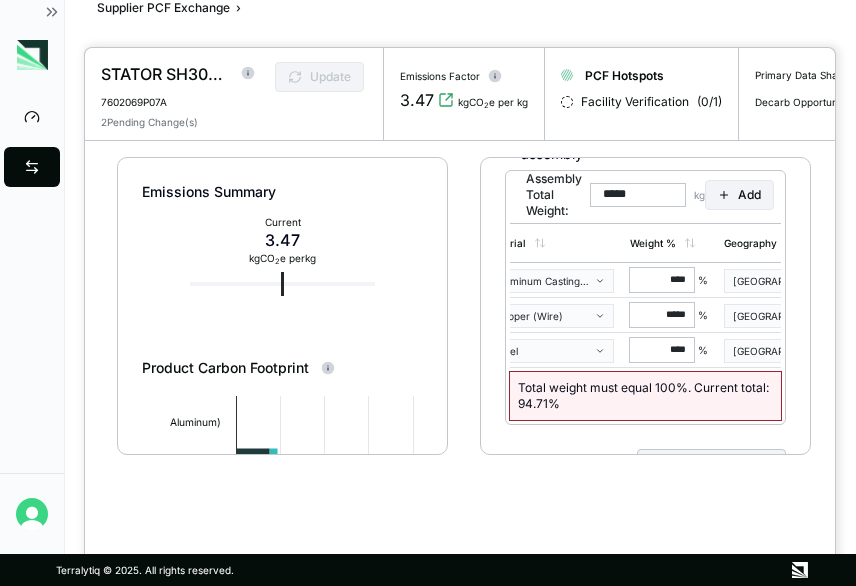click on "**********" at bounding box center (460, 355) 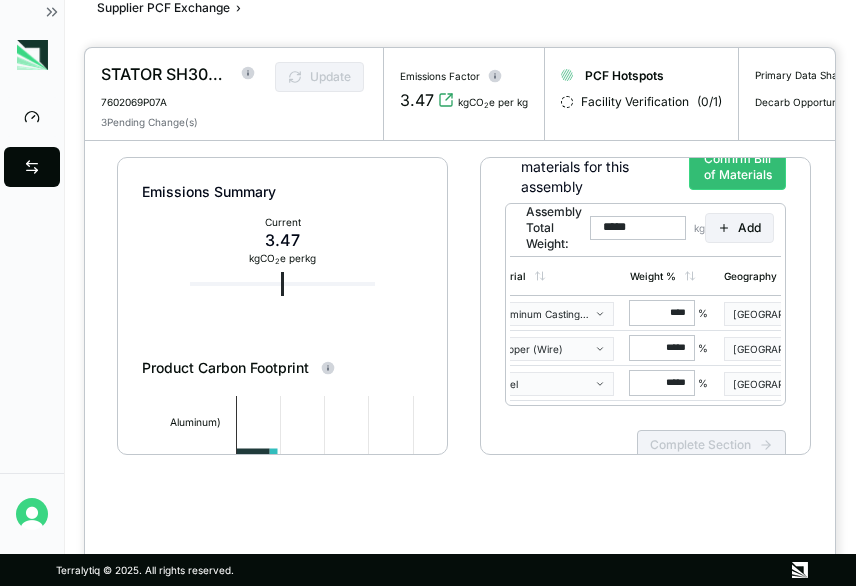 scroll, scrollTop: 120, scrollLeft: 0, axis: vertical 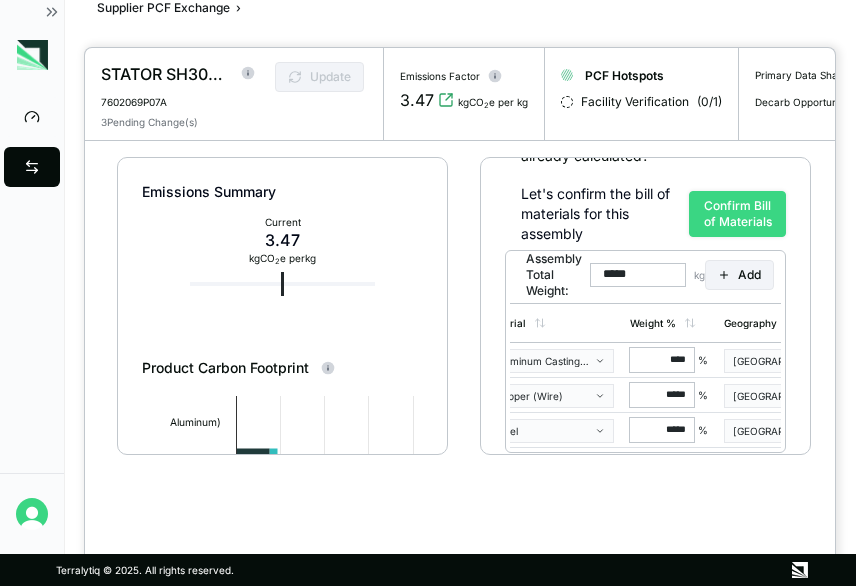 click on "Confirm Bill of Materials" at bounding box center [737, 214] 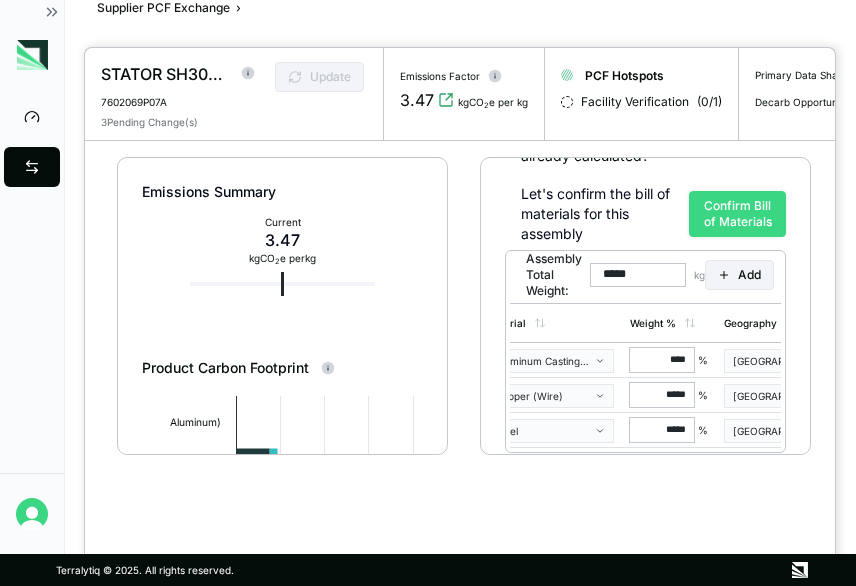 type on "******" 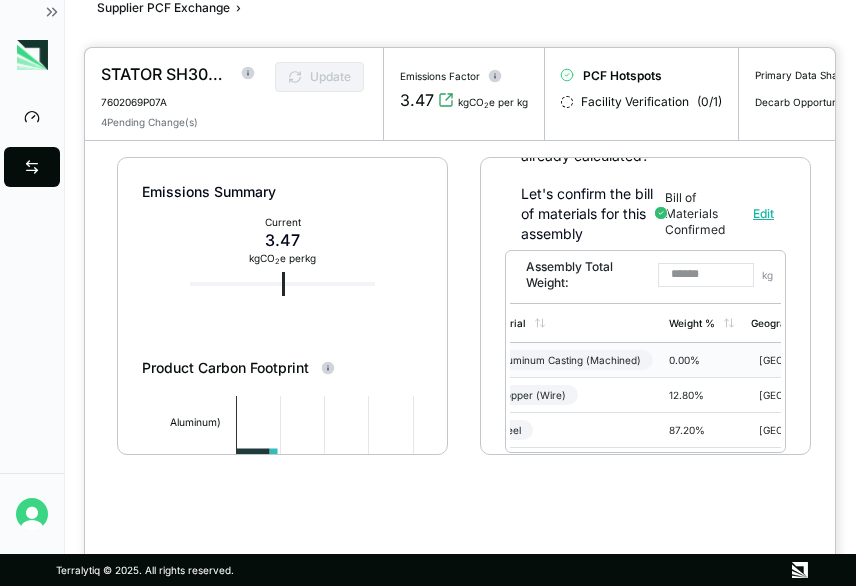 scroll, scrollTop: 220, scrollLeft: 0, axis: vertical 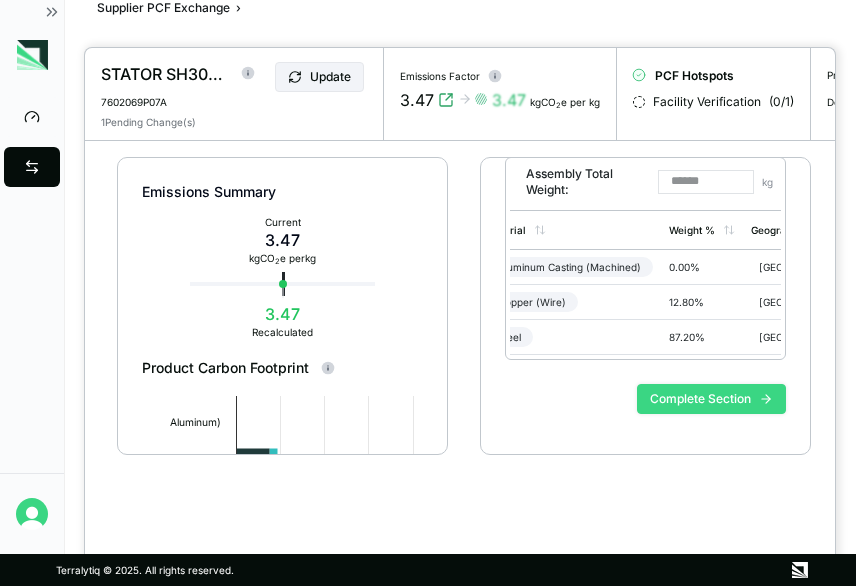 click on "Complete Section" at bounding box center [711, 399] 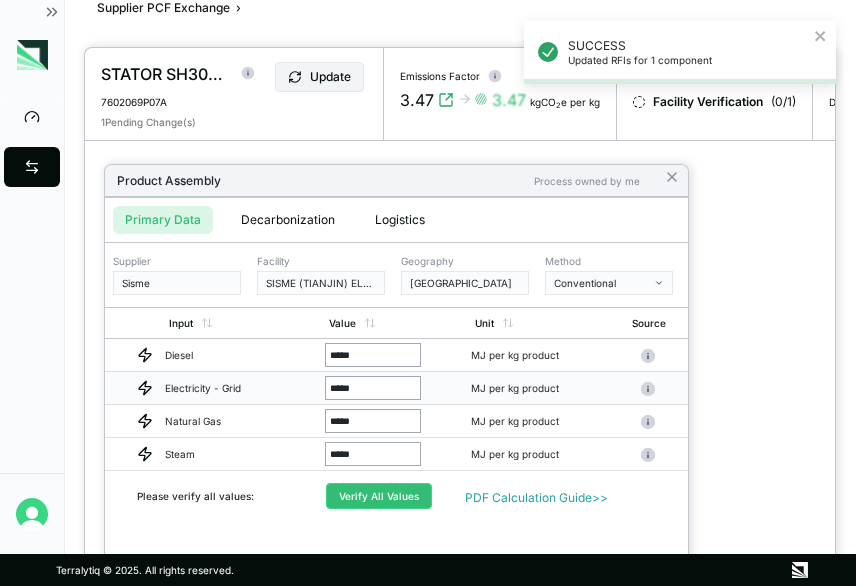 click on "*****" at bounding box center (373, 388) 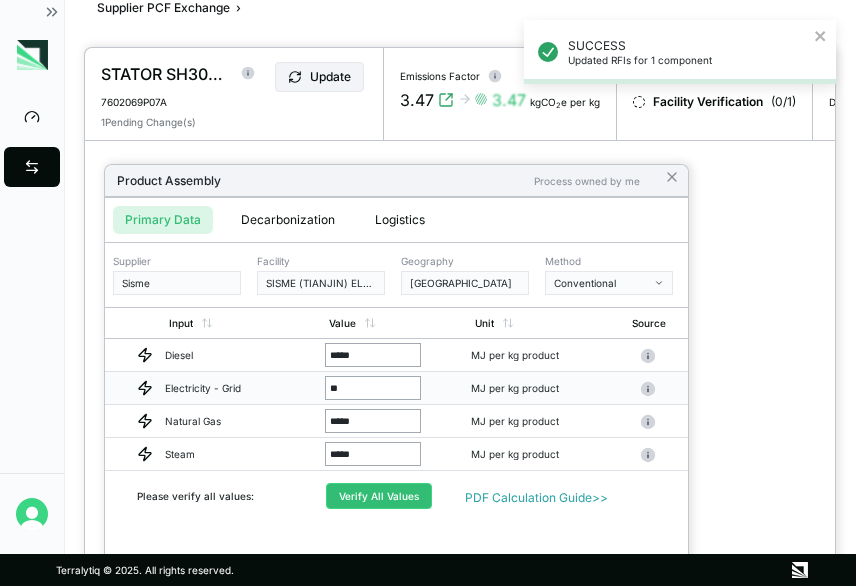type on "*" 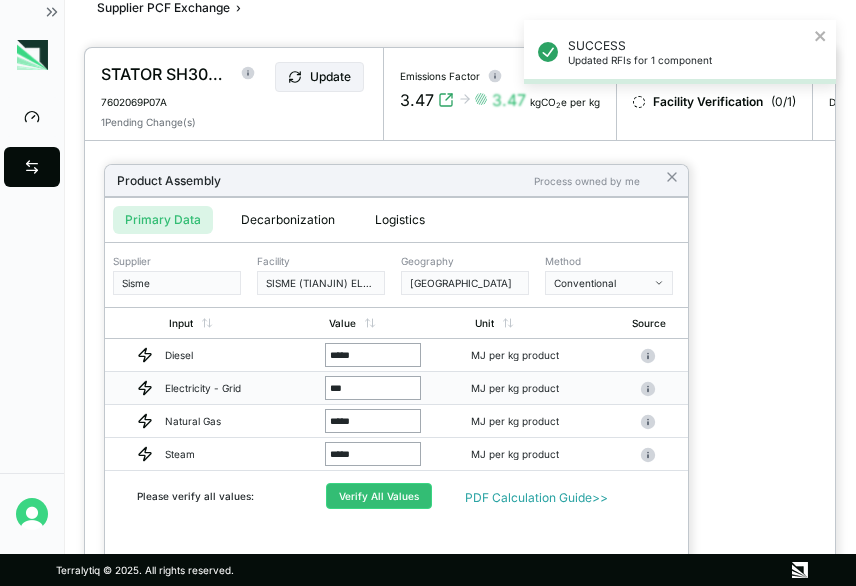 type on "****" 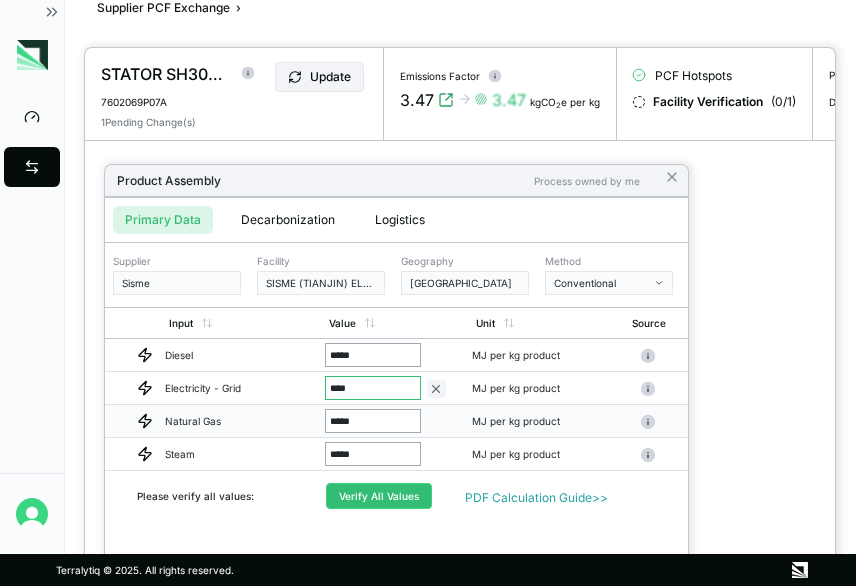 click on "*****" at bounding box center [394, 421] 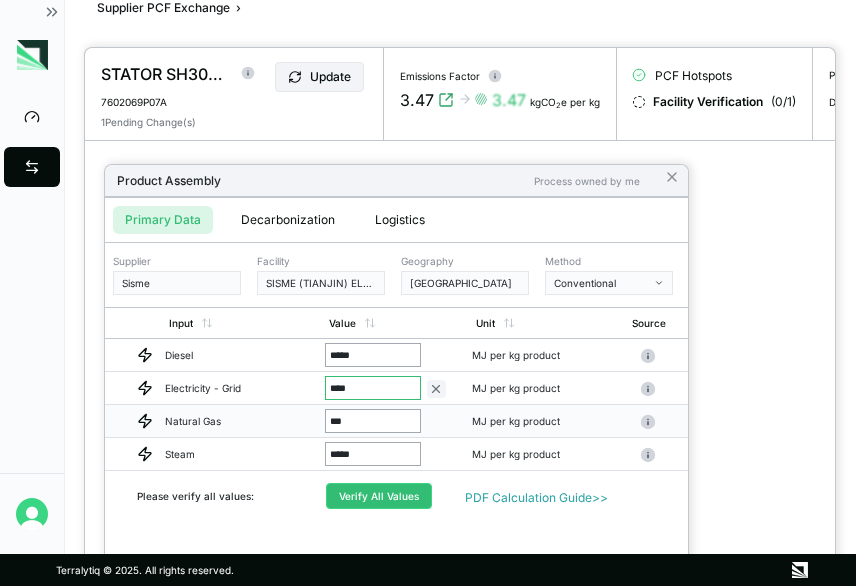 type on "****" 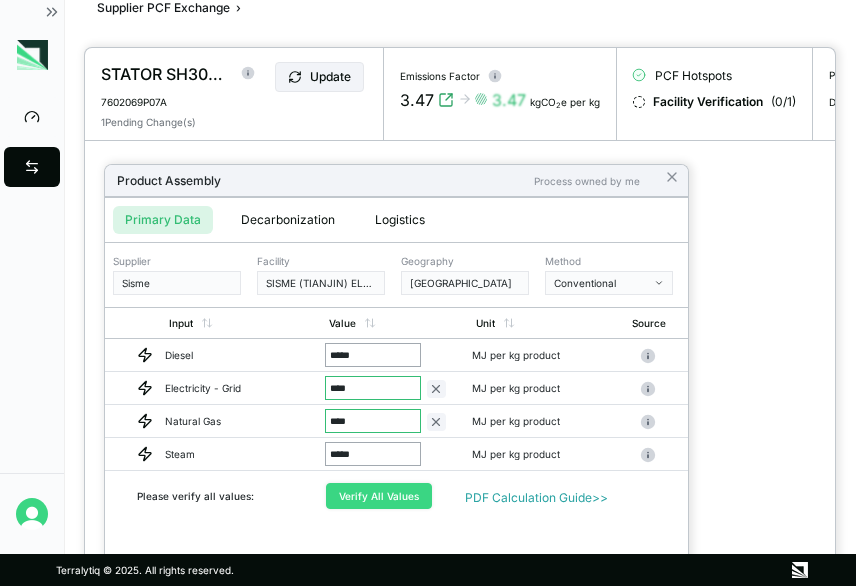 click on "Verify All Values" at bounding box center [379, 496] 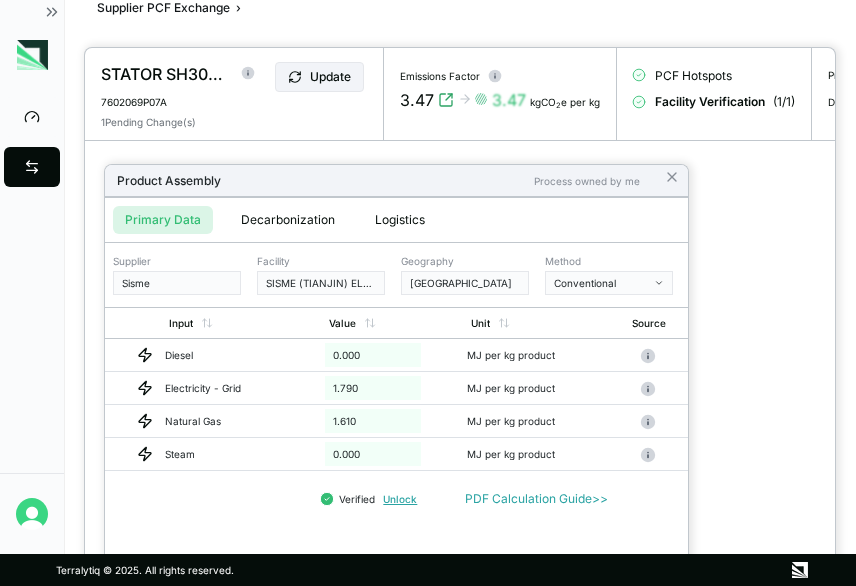 click at bounding box center (460, 317) 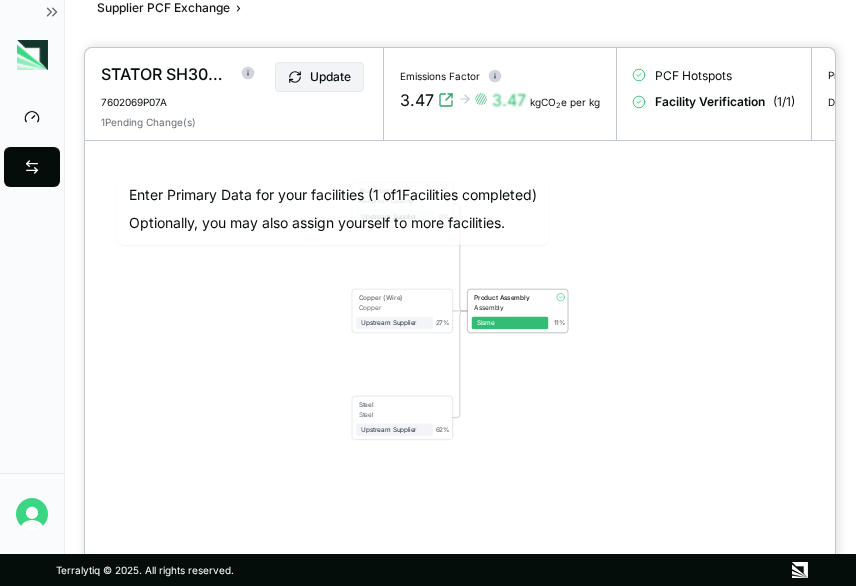 click on "Update" at bounding box center [319, 77] 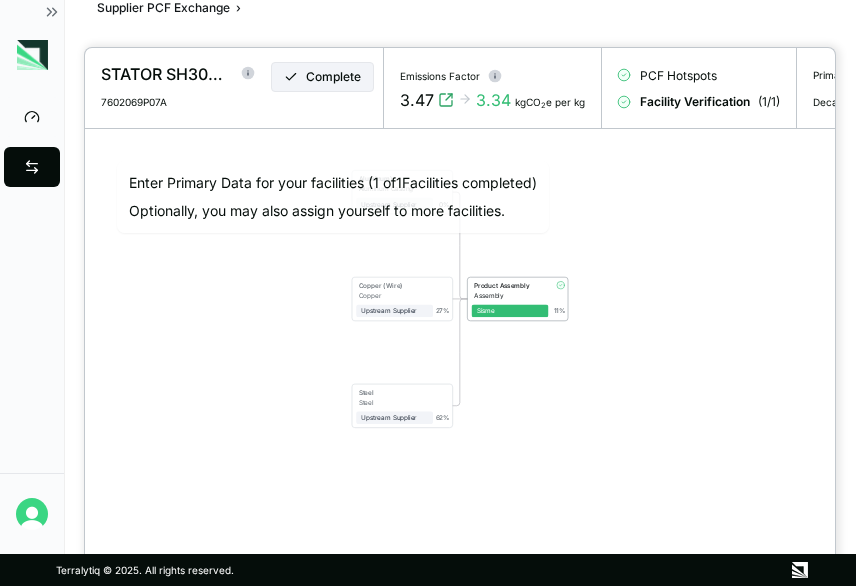 click at bounding box center [428, 293] 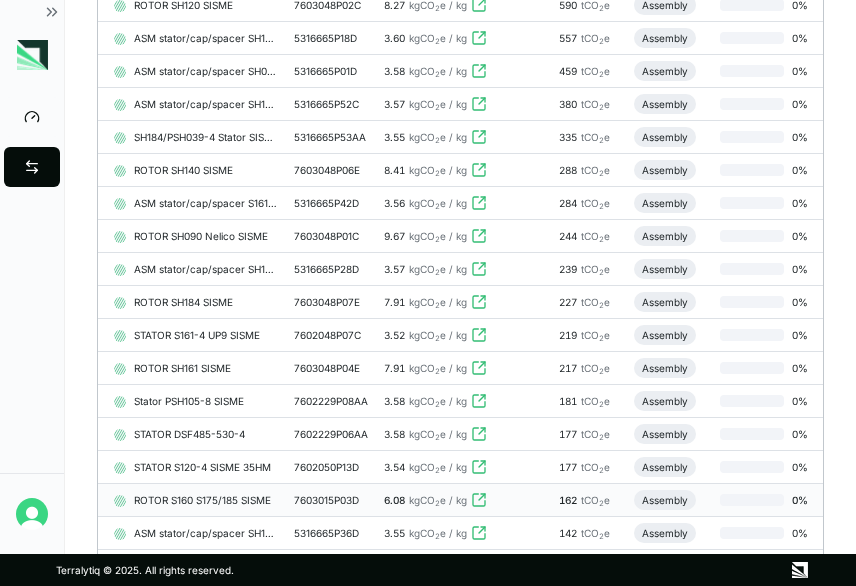 scroll, scrollTop: 438, scrollLeft: 0, axis: vertical 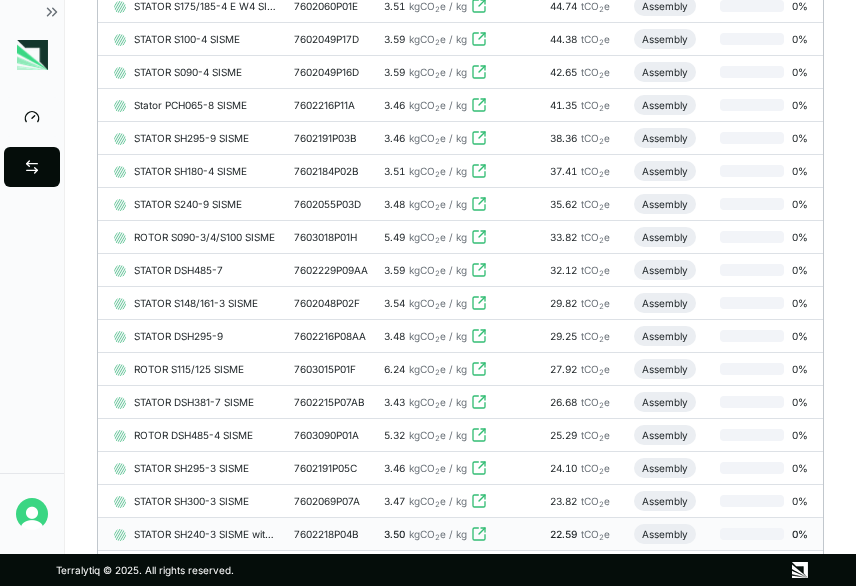 click on "7602218P04B" at bounding box center (331, 534) 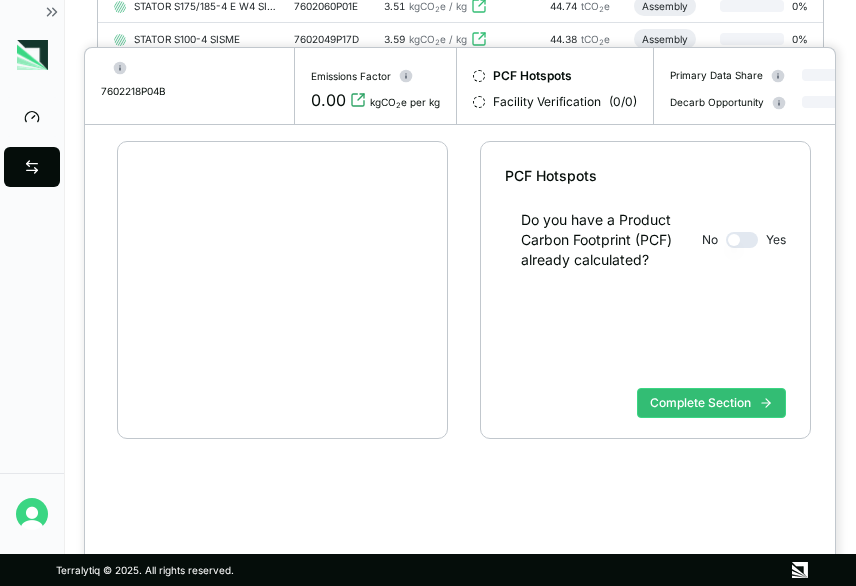 scroll, scrollTop: 38, scrollLeft: 0, axis: vertical 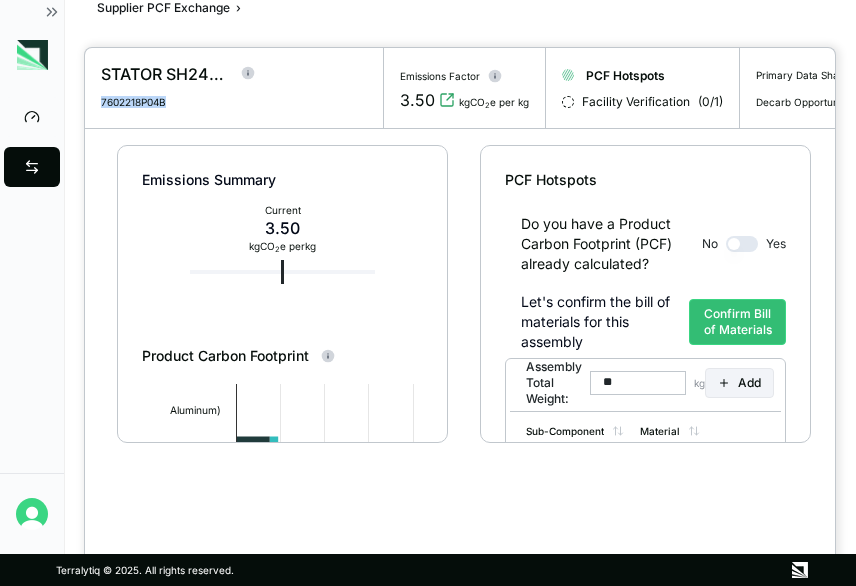 drag, startPoint x: 102, startPoint y: 106, endPoint x: 168, endPoint y: 117, distance: 66.910385 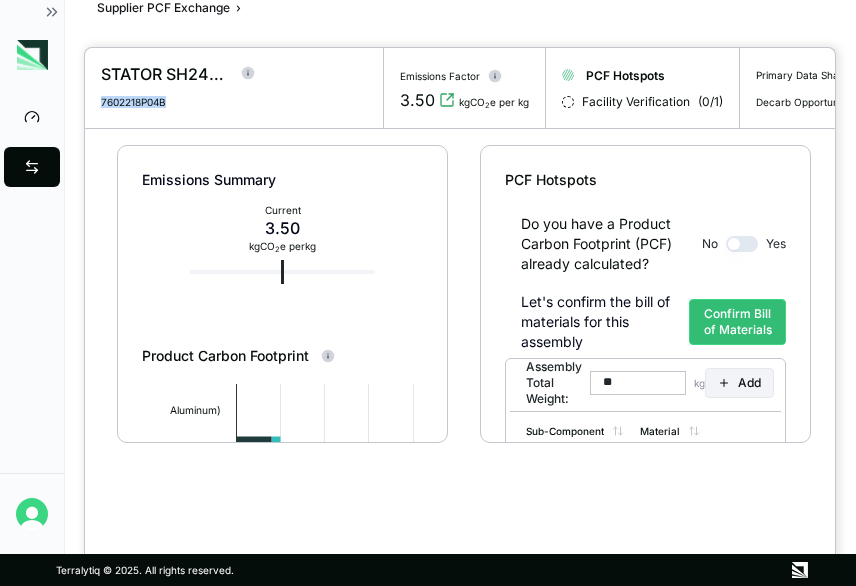 copy on "7602218P04B" 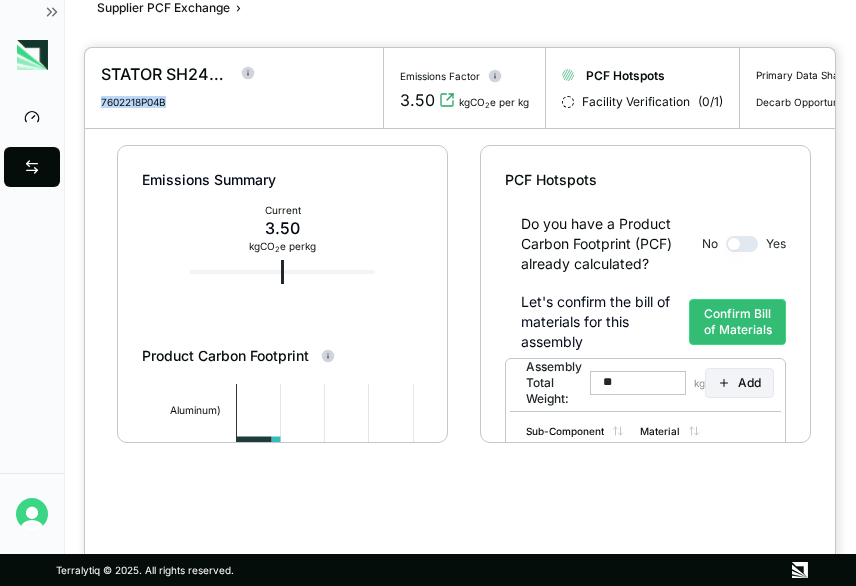 click on "**" at bounding box center (638, 383) 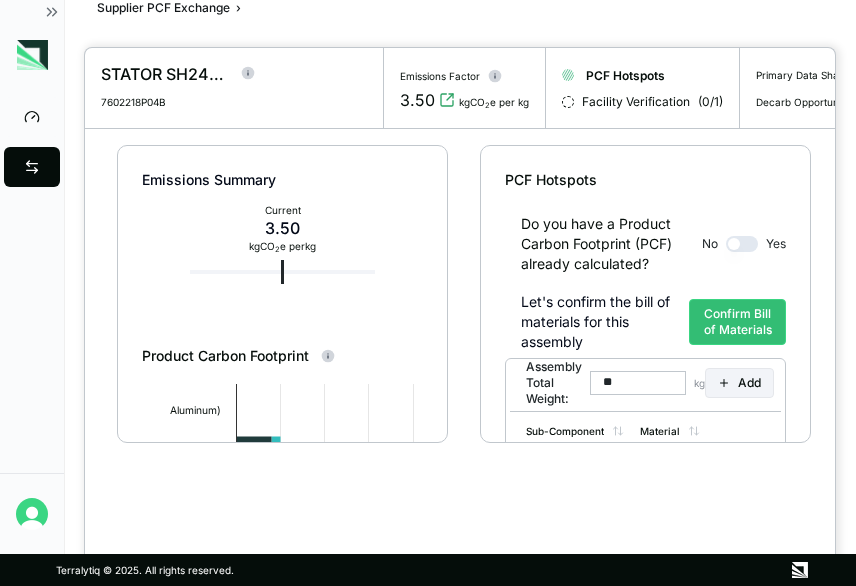 type on "*" 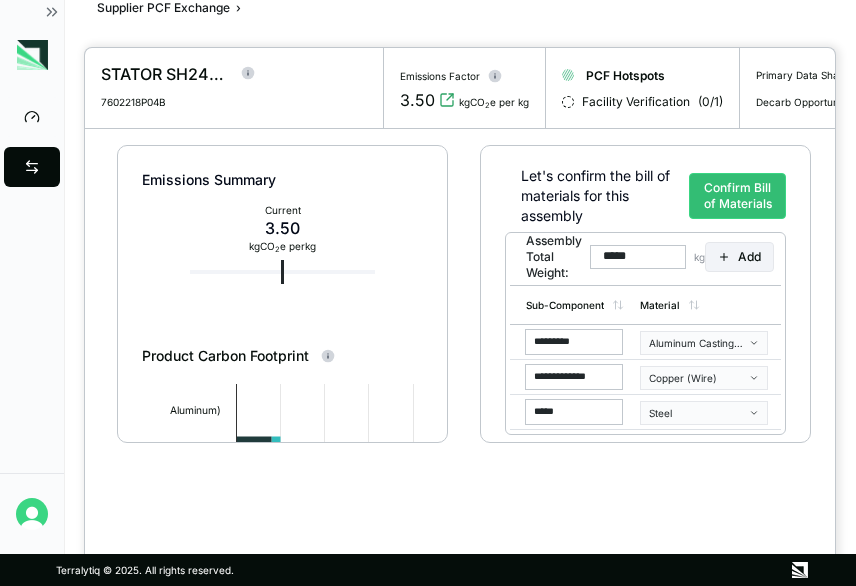scroll, scrollTop: 200, scrollLeft: 0, axis: vertical 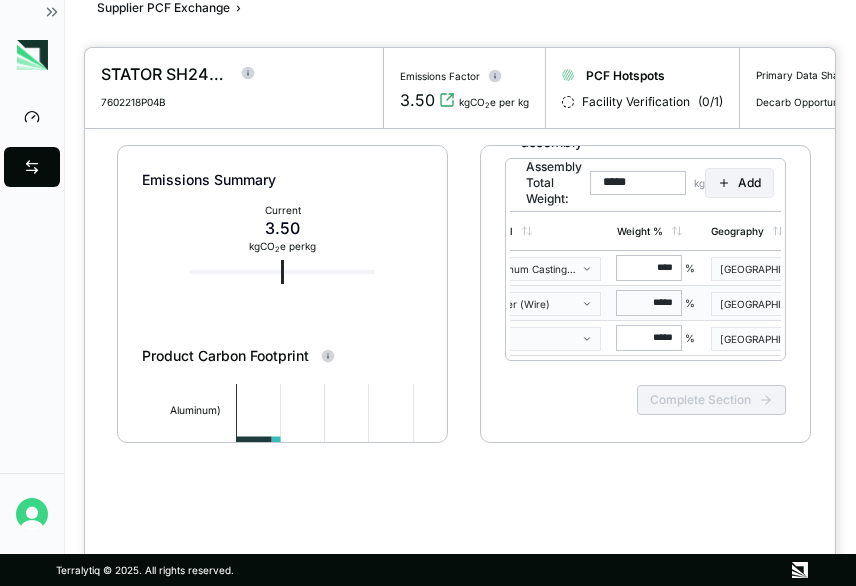 type on "*****" 